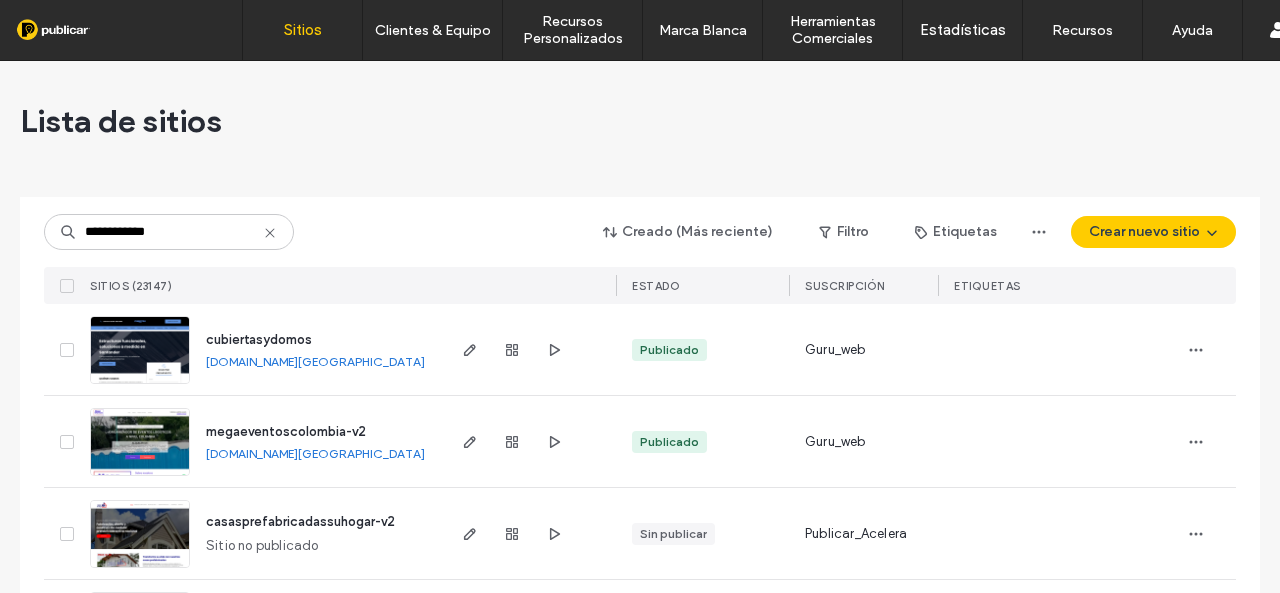 scroll, scrollTop: 0, scrollLeft: 0, axis: both 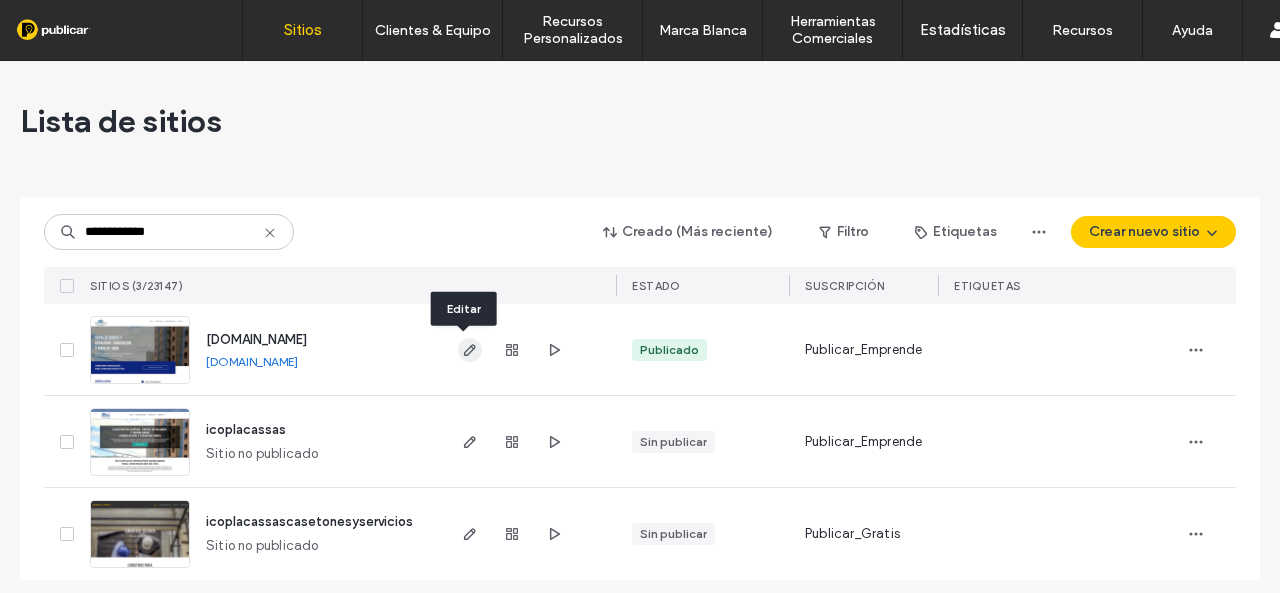 type on "**********" 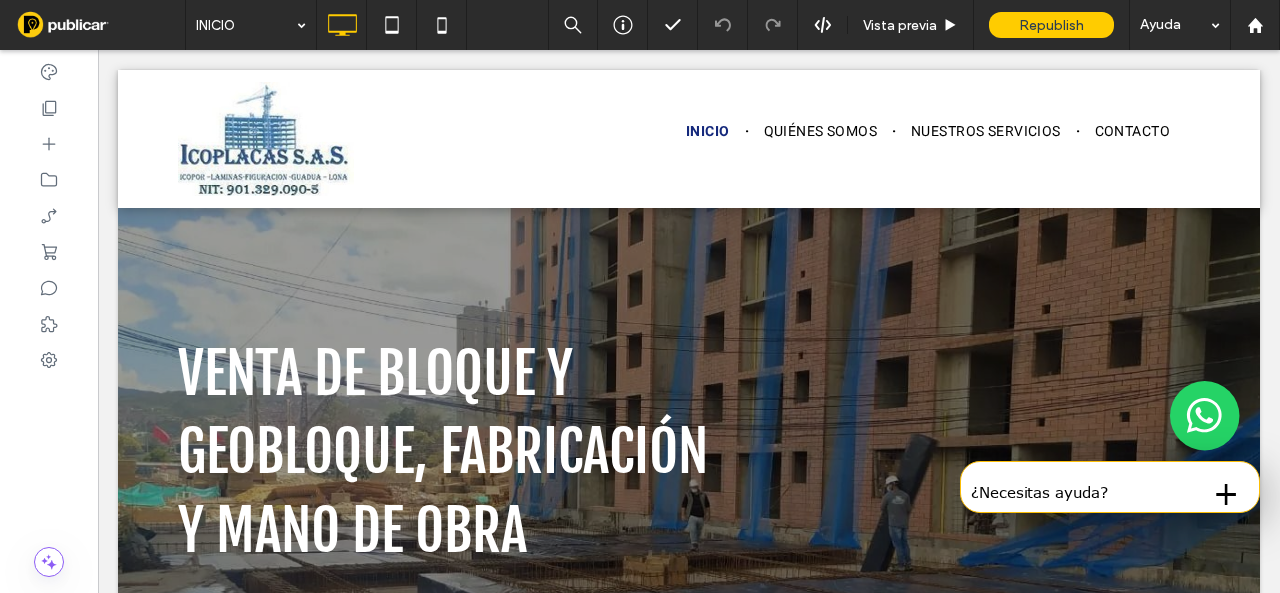 scroll, scrollTop: 0, scrollLeft: 0, axis: both 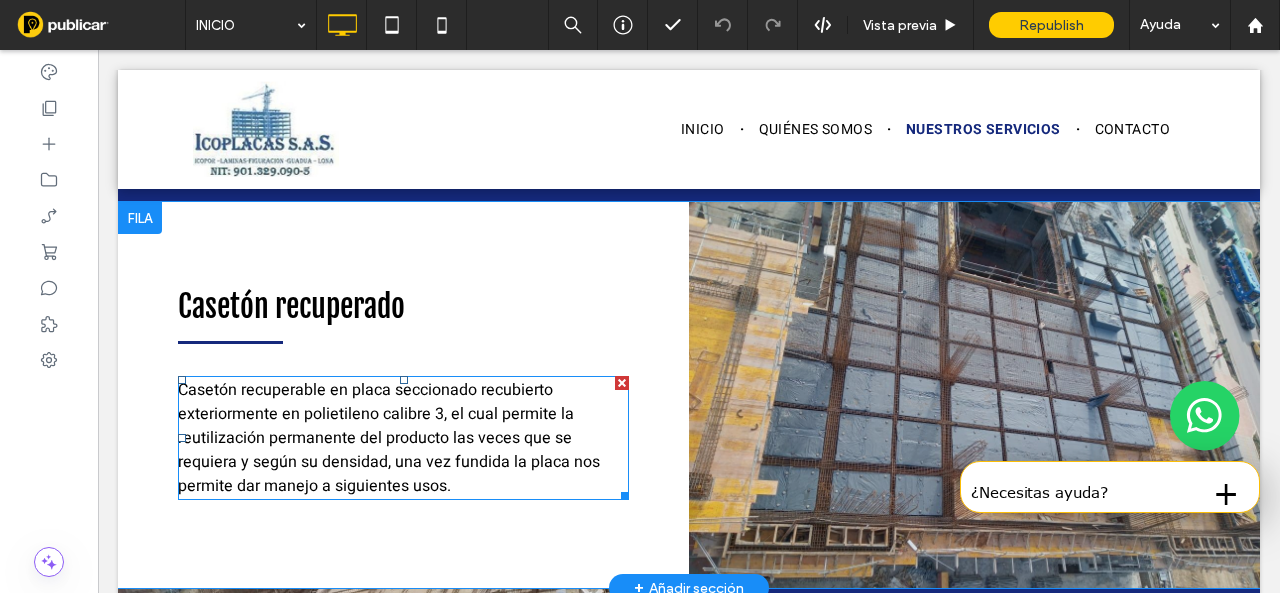 click on "Casetón recuperable en placa seccionado recubierto exteriormente en polietileno calibre 3, el cual permite la reutilización permanente del producto las veces que se requiera y según su densidad, una vez fundida la placa nos permite dar manejo a siguientes usos." at bounding box center [389, 438] 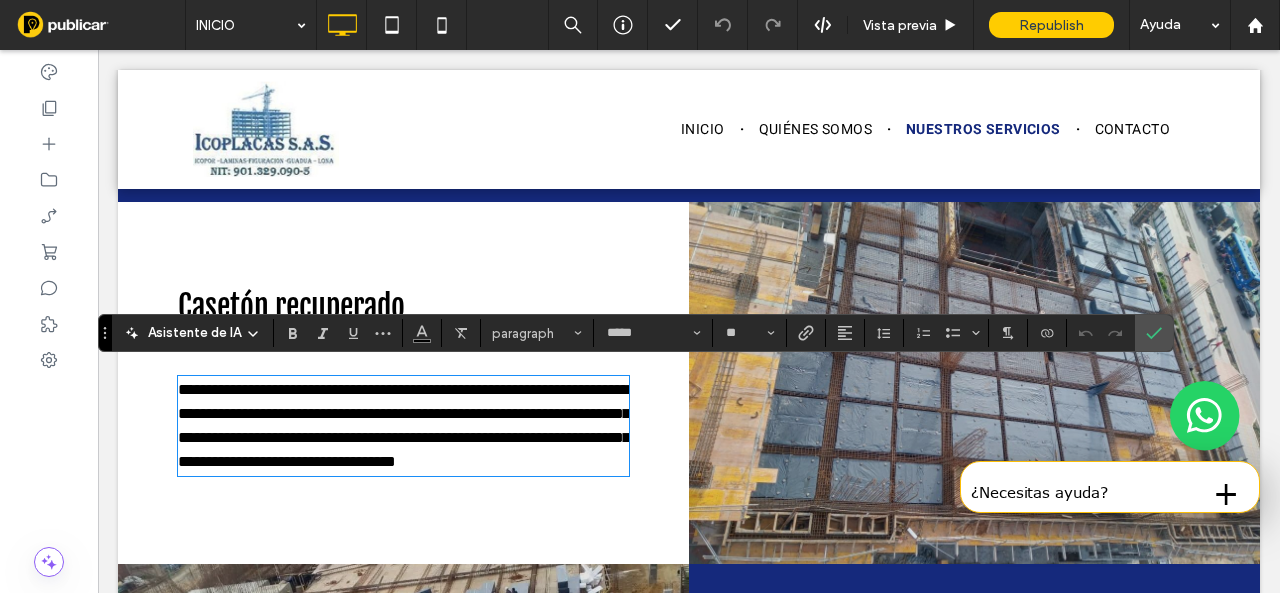 type on "*****" 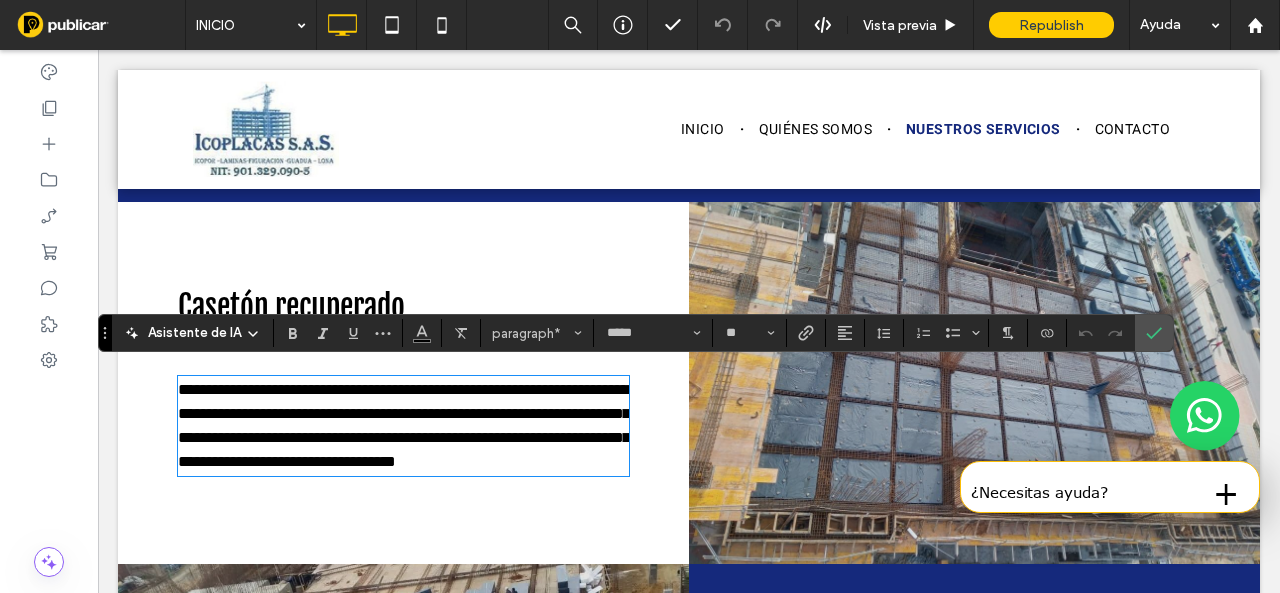 scroll, scrollTop: 0, scrollLeft: 0, axis: both 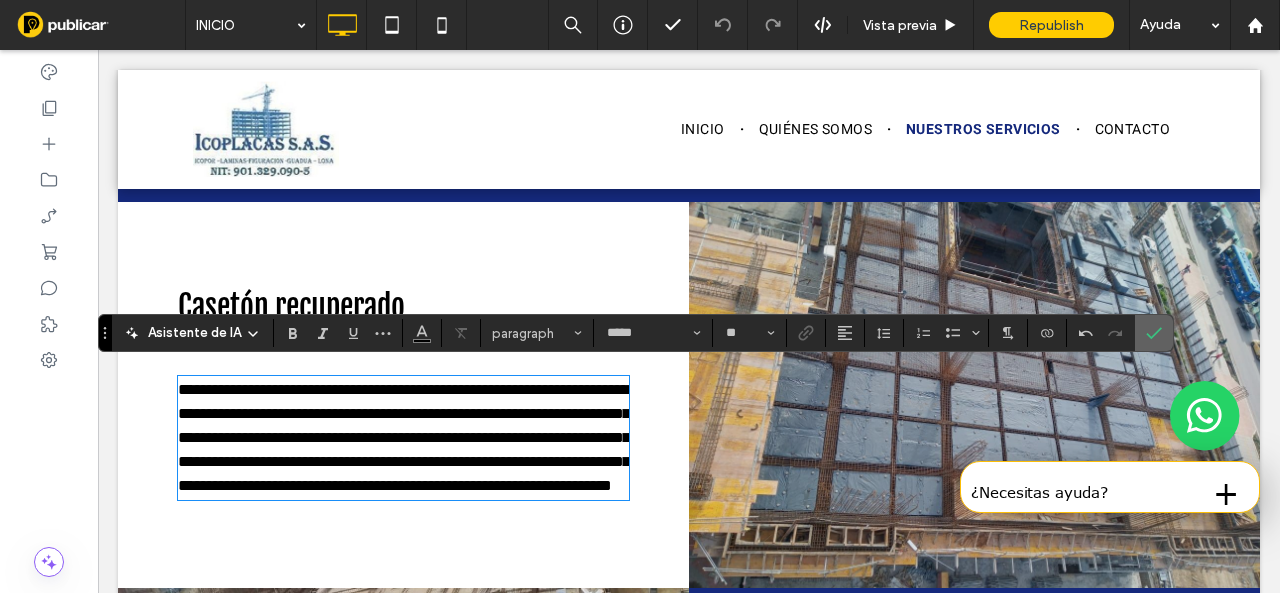 drag, startPoint x: 1145, startPoint y: 334, endPoint x: 798, endPoint y: 473, distance: 373.80475 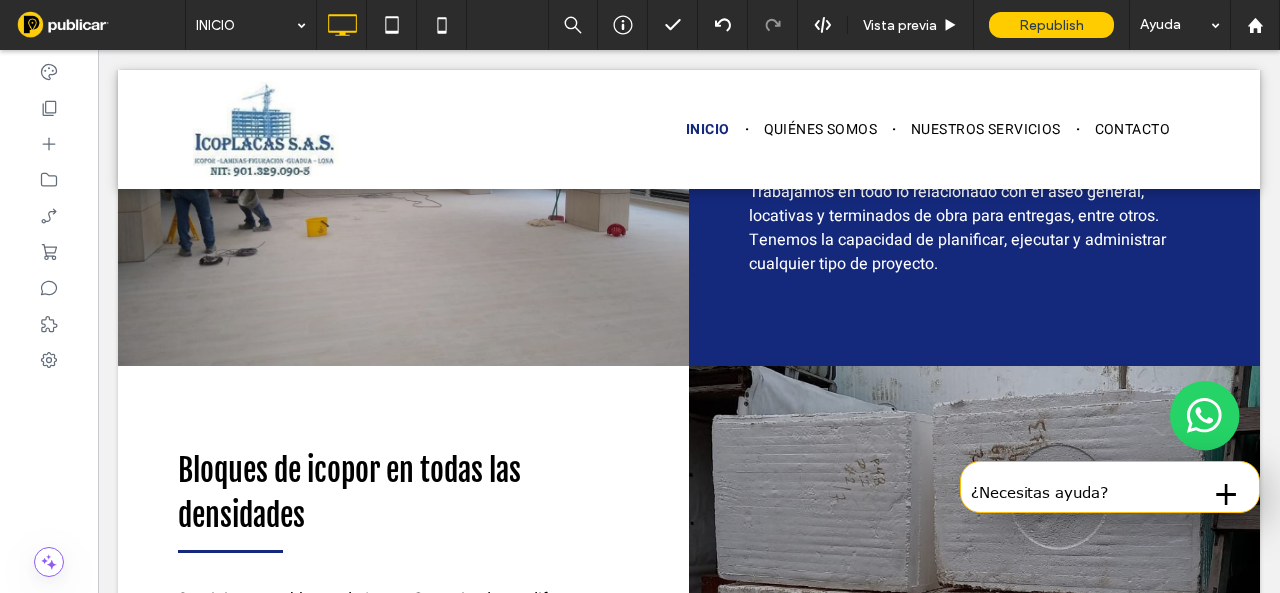 scroll, scrollTop: 4480, scrollLeft: 0, axis: vertical 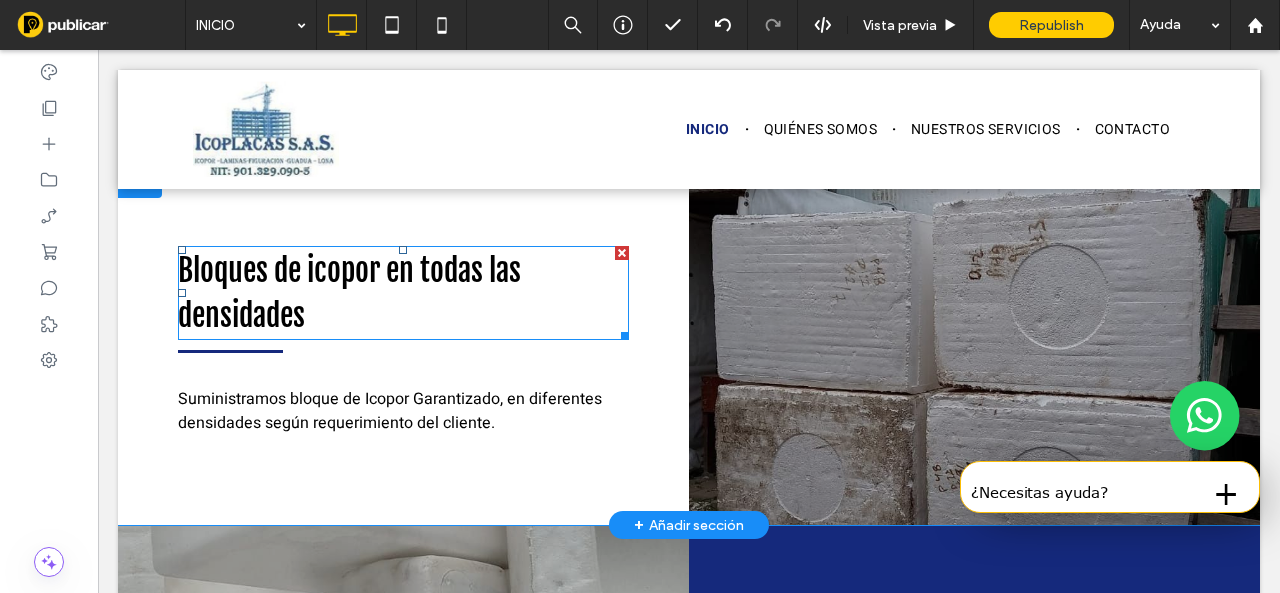 click on "Bloques de icopor en todas las densidades" at bounding box center (403, 293) 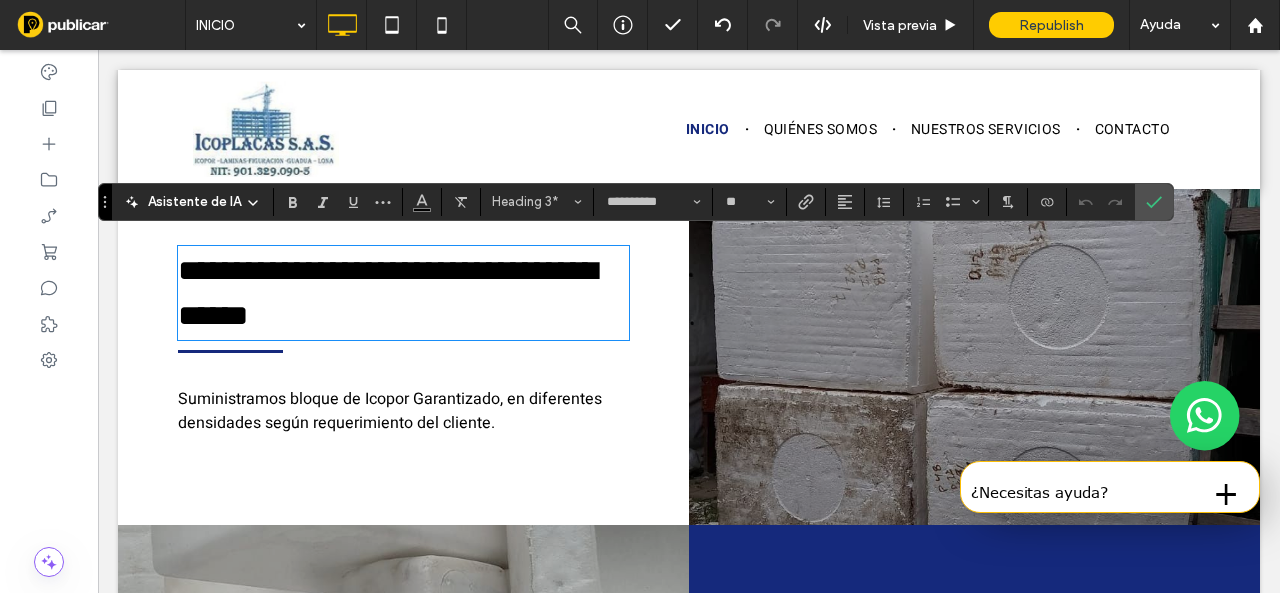 click on "**********" at bounding box center [403, 345] 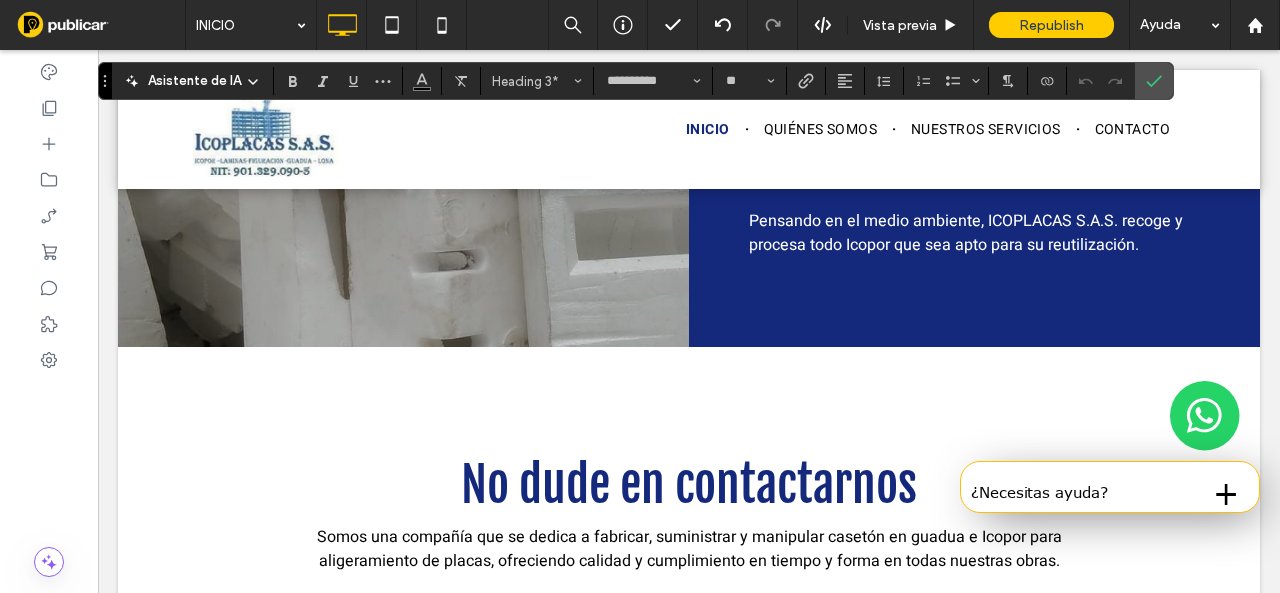 scroll, scrollTop: 4880, scrollLeft: 0, axis: vertical 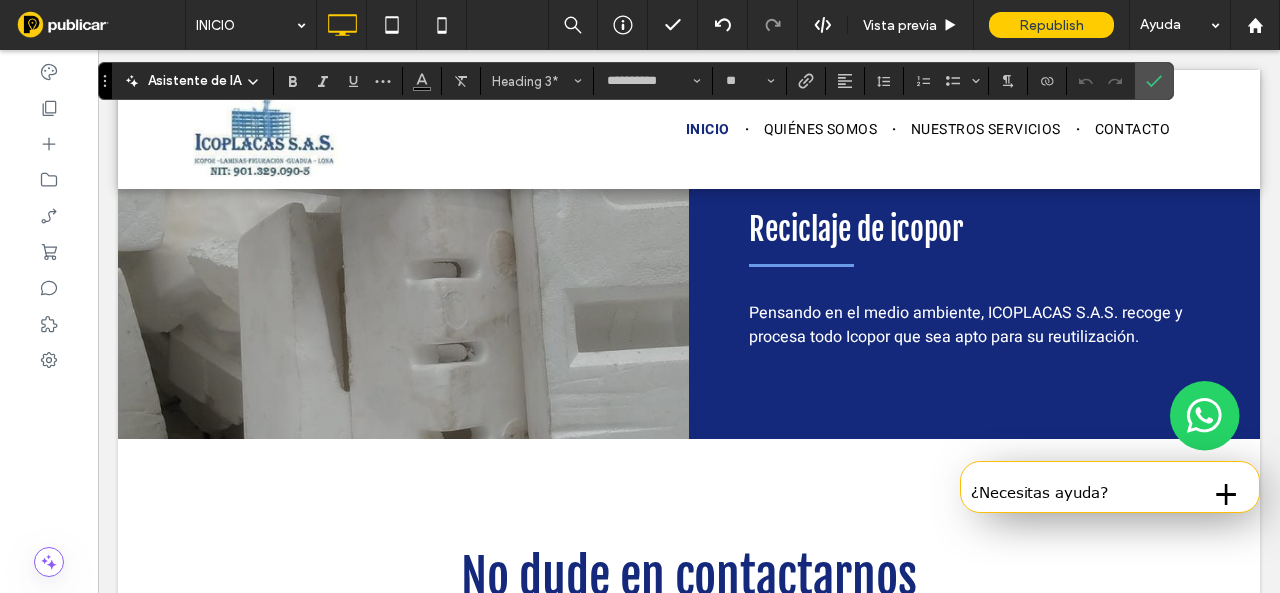 click on "Pensando en el medio ambiente, ICOPLACAS S.A.S. recoge y procesa todo Icopor que sea apto para su reutilización." at bounding box center [966, 325] 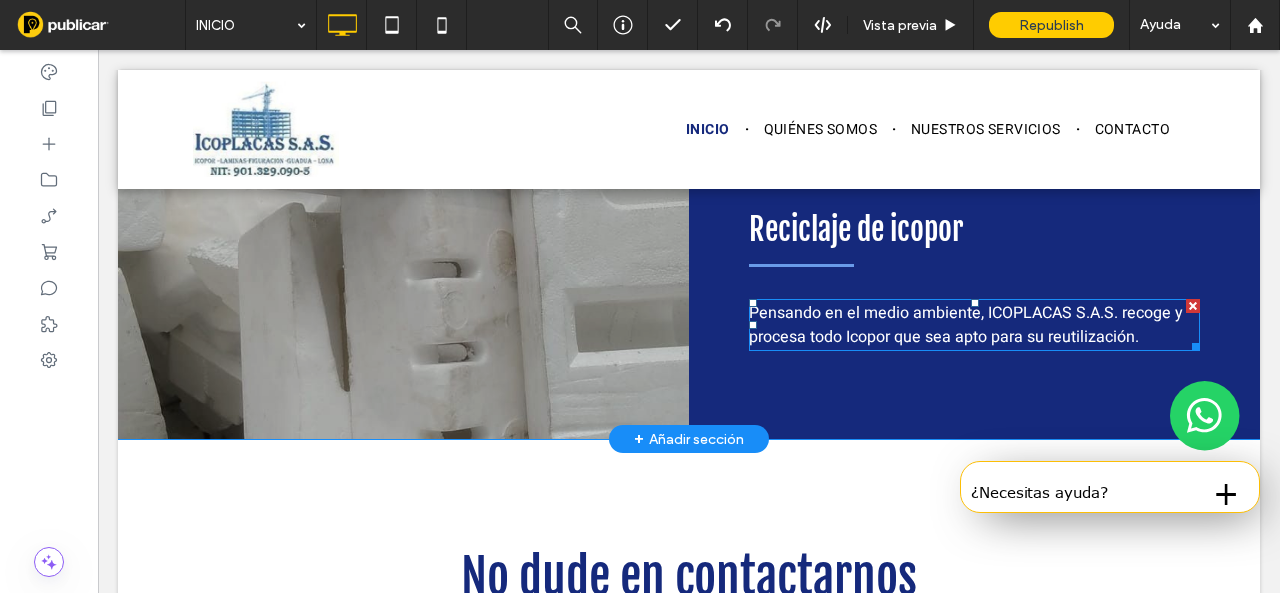 click on "Pensando en el medio ambiente, ICOPLACAS S.A.S. recoge y procesa todo Icopor que sea apto para su reutilización." at bounding box center [966, 325] 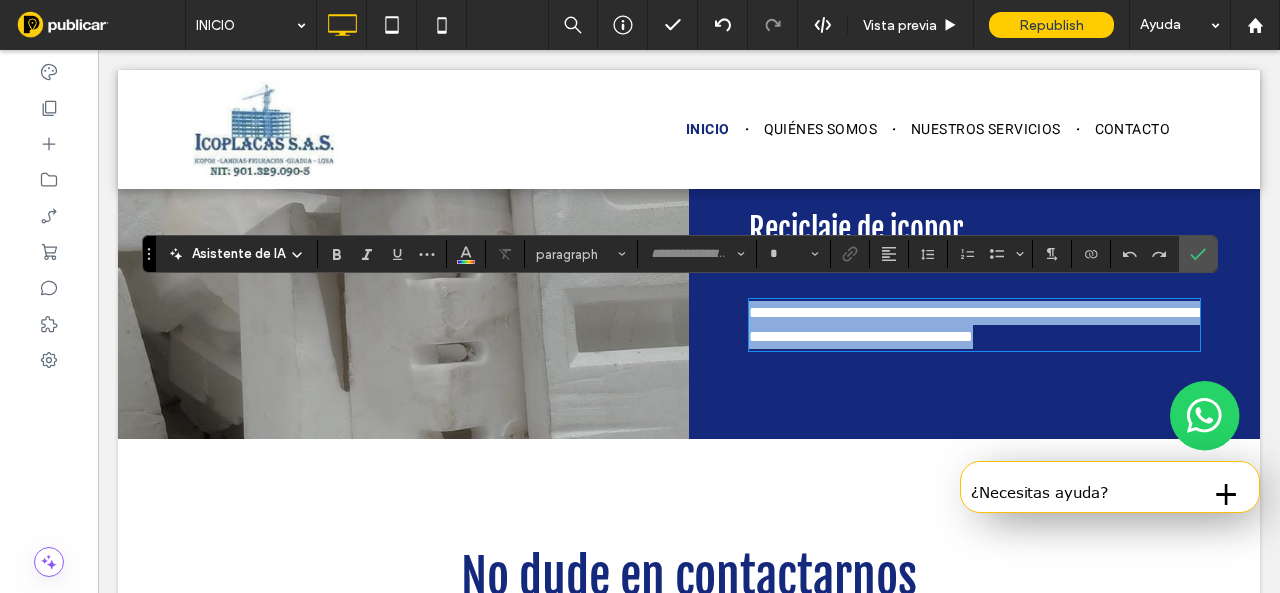 type on "*****" 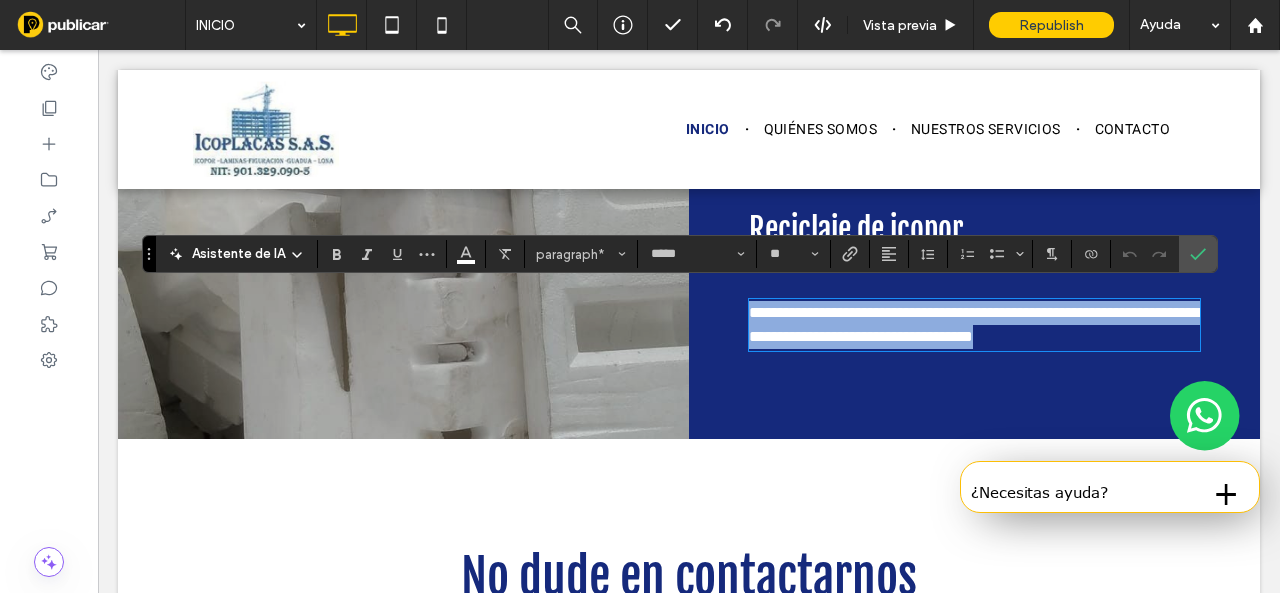 paste 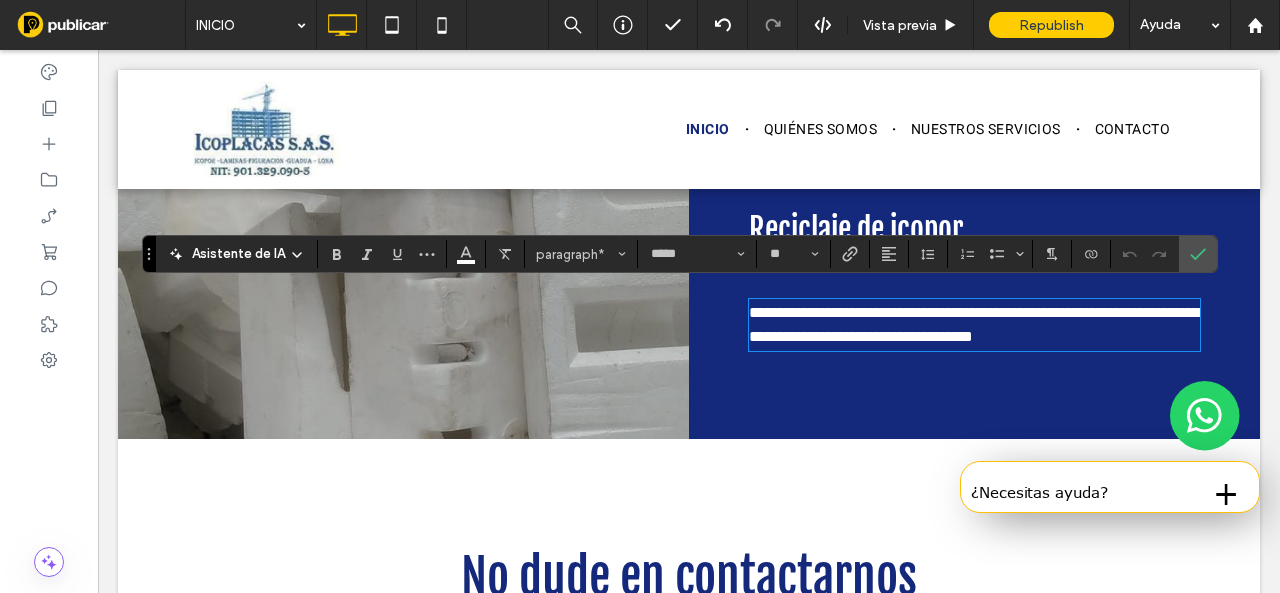 scroll, scrollTop: 0, scrollLeft: 0, axis: both 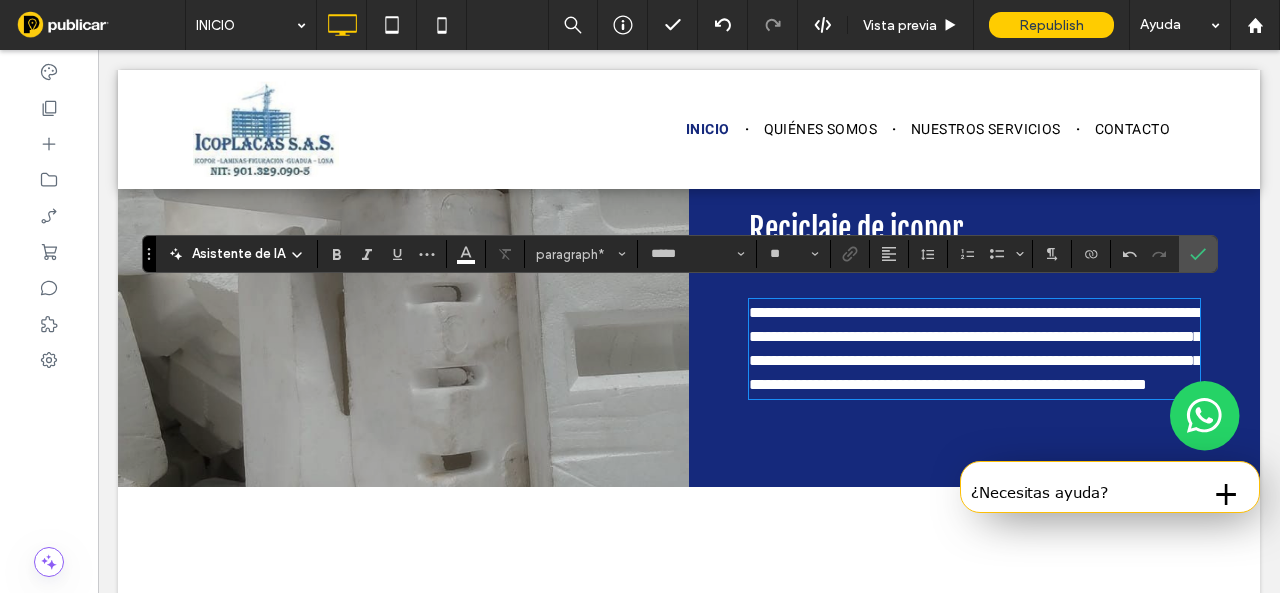 click on "**********" at bounding box center [975, 348] 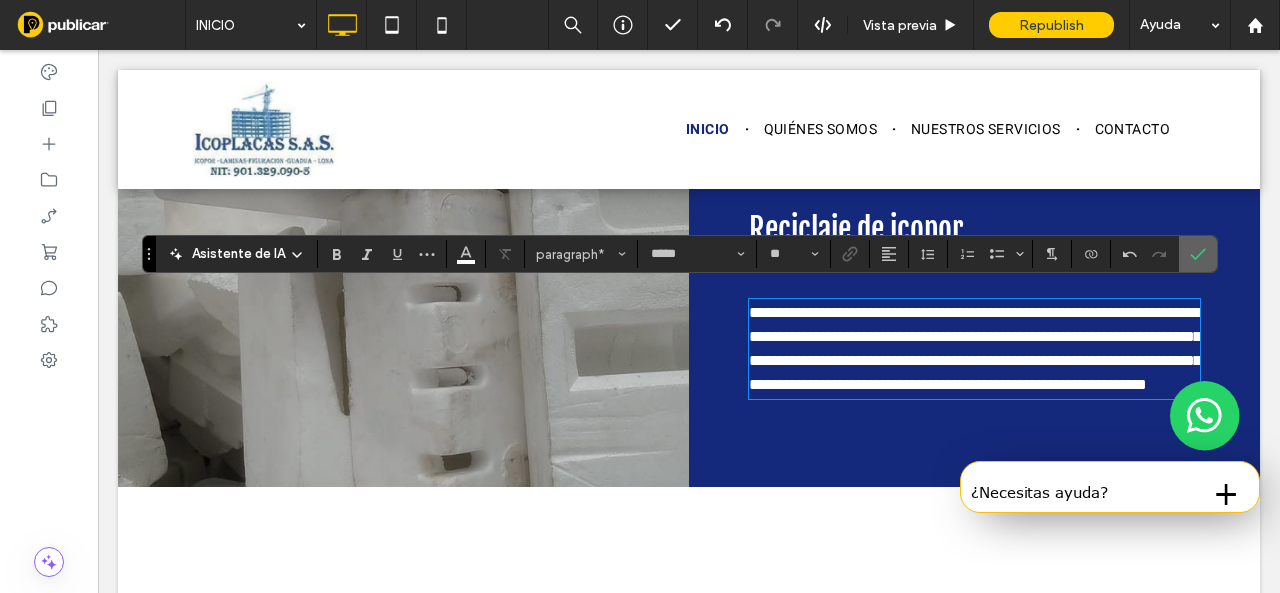 drag, startPoint x: 1178, startPoint y: 257, endPoint x: 1064, endPoint y: 207, distance: 124.48293 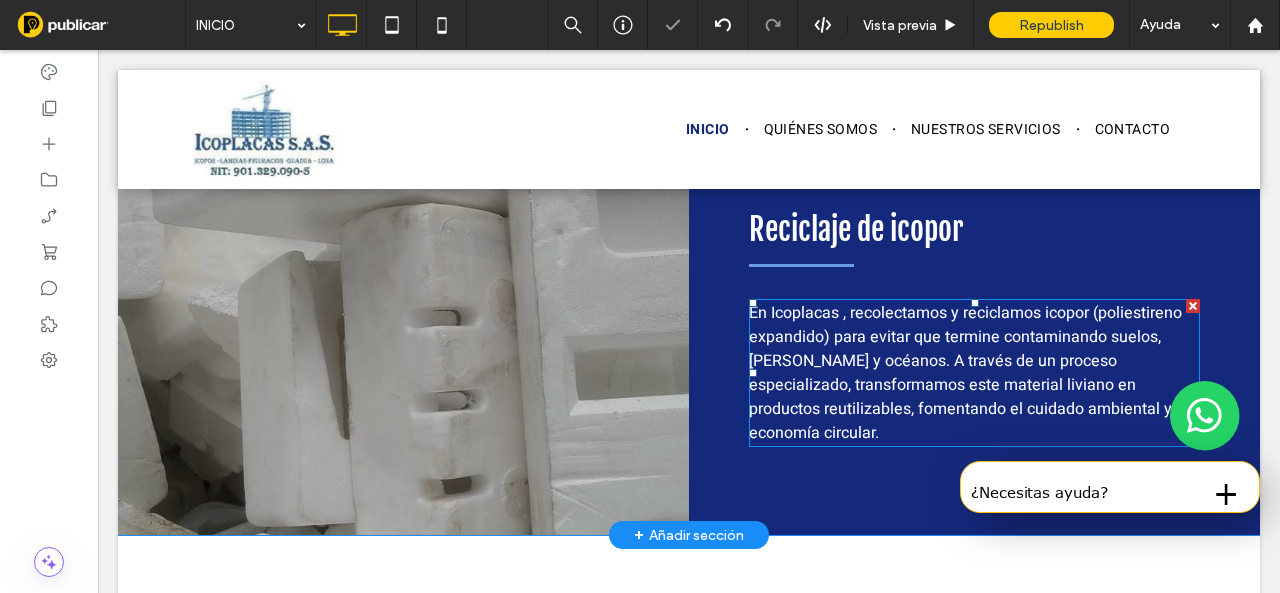 click on "En Icoplacas , recolectamos y reciclamos icopor (poliestireno expandido) para evitar que termine contaminando suelos, ríos y océanos. A través de un proceso especializado, transformamos este material liviano en productos reutilizables, fomentando el cuidado ambiental y la economía circular." at bounding box center (969, 373) 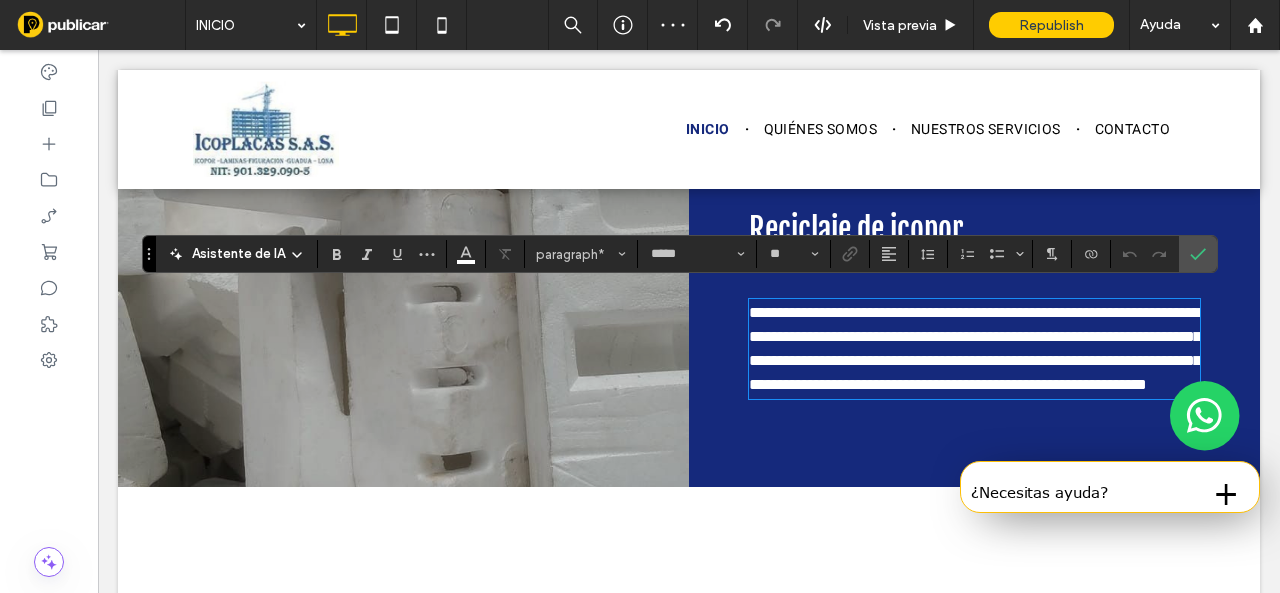 click on "**********" at bounding box center [974, 306] 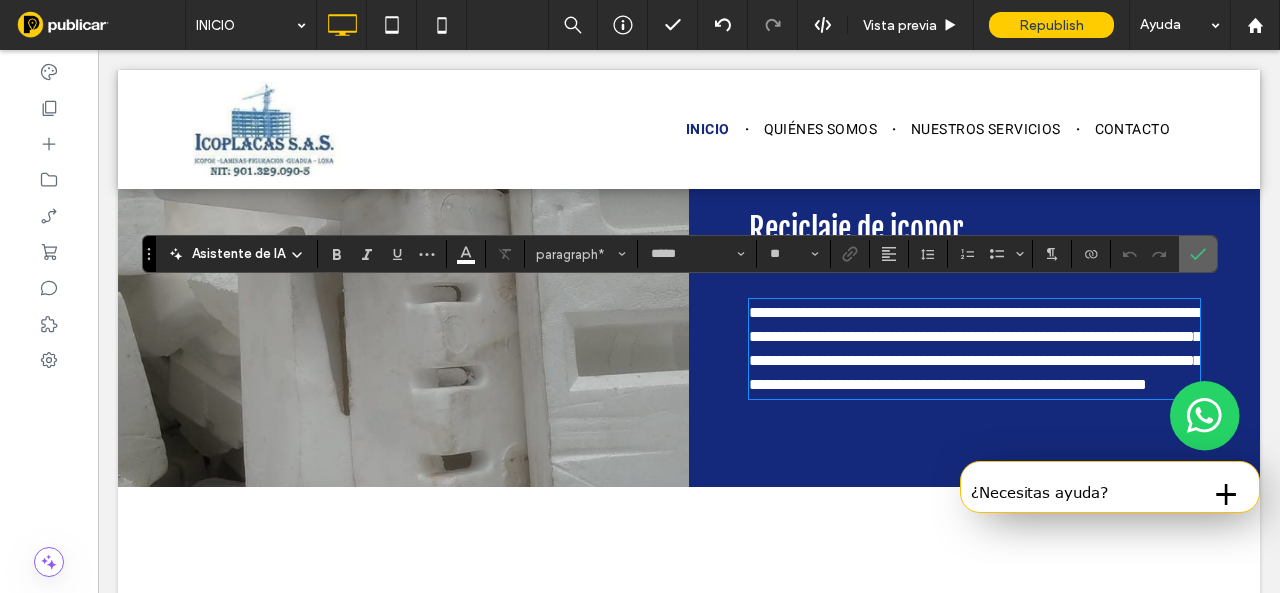 click 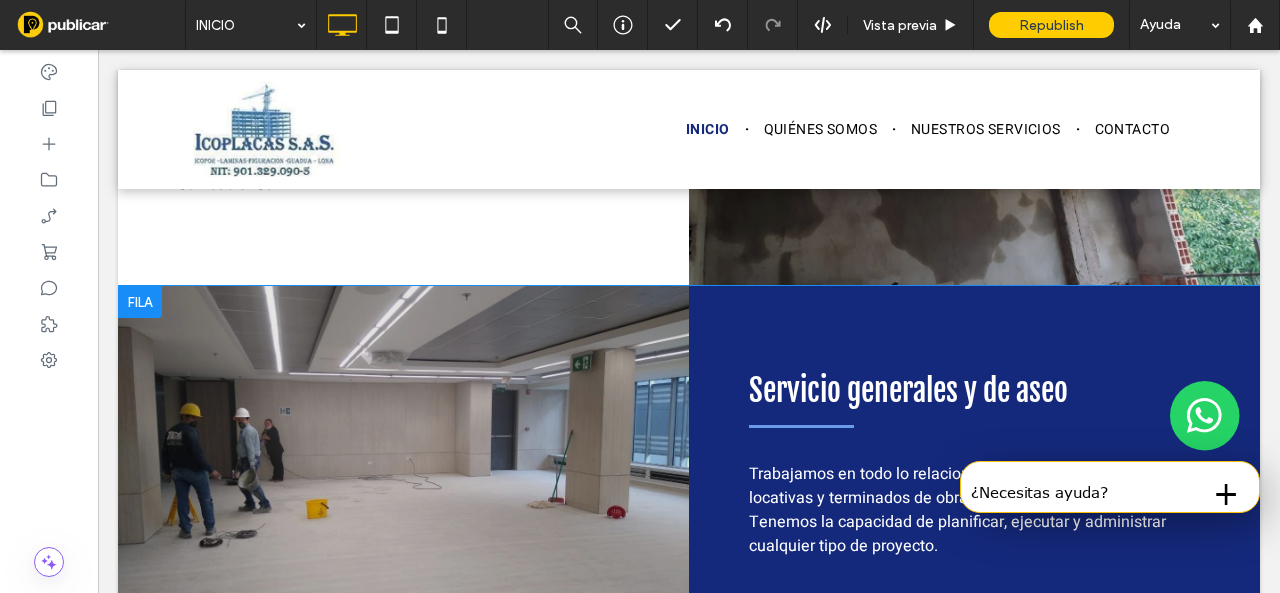 scroll, scrollTop: 3980, scrollLeft: 0, axis: vertical 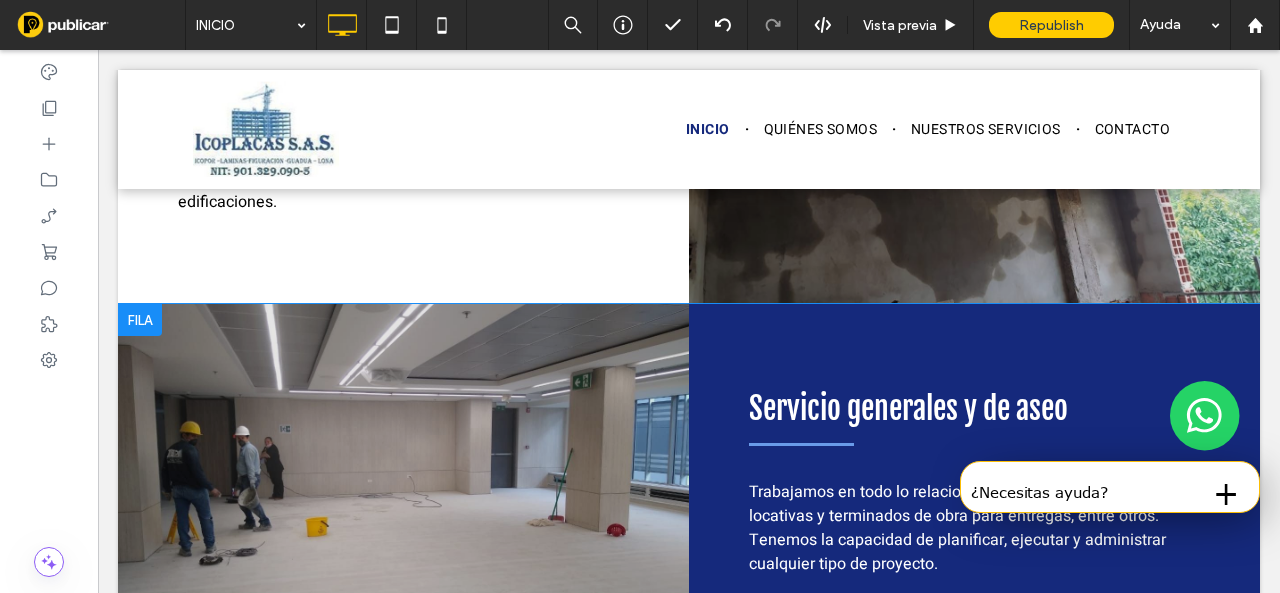 click at bounding box center [140, 320] 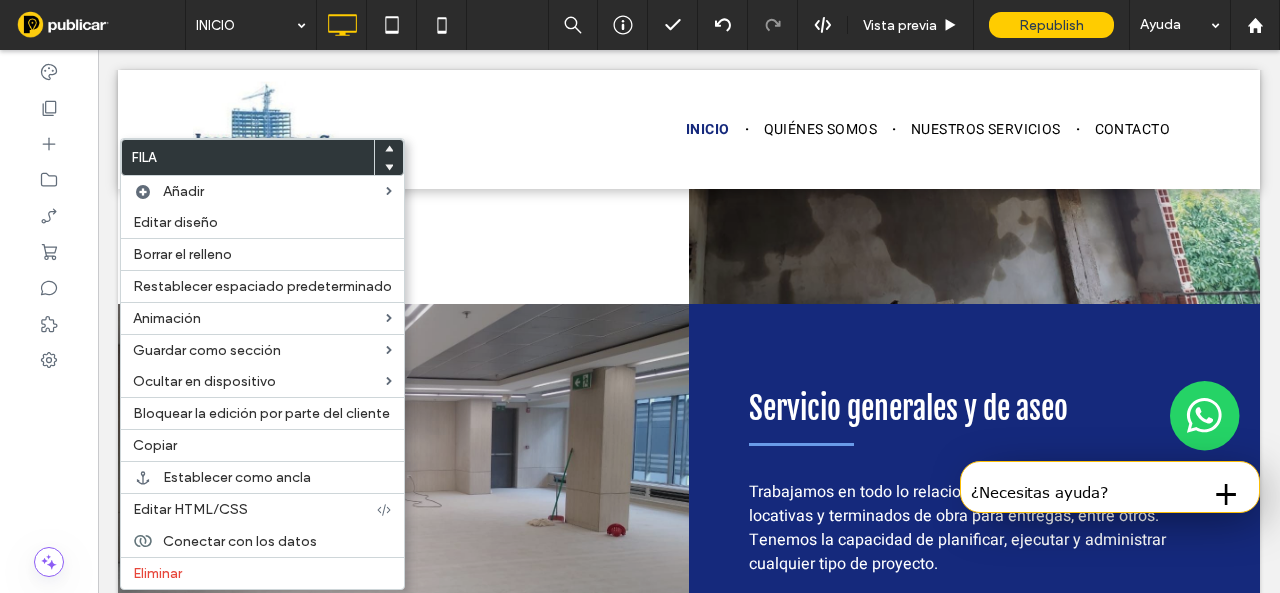 click on "Servicio generales y de aseo
Trabajamos en todo lo relacionado con el aseo general, locativas y terminados de obra para entregas, entre otros. Tenemos la capacidad de planificar, ejecutar y administrar cualquier tipo de proyecto.  Click To Paste" at bounding box center [974, 485] 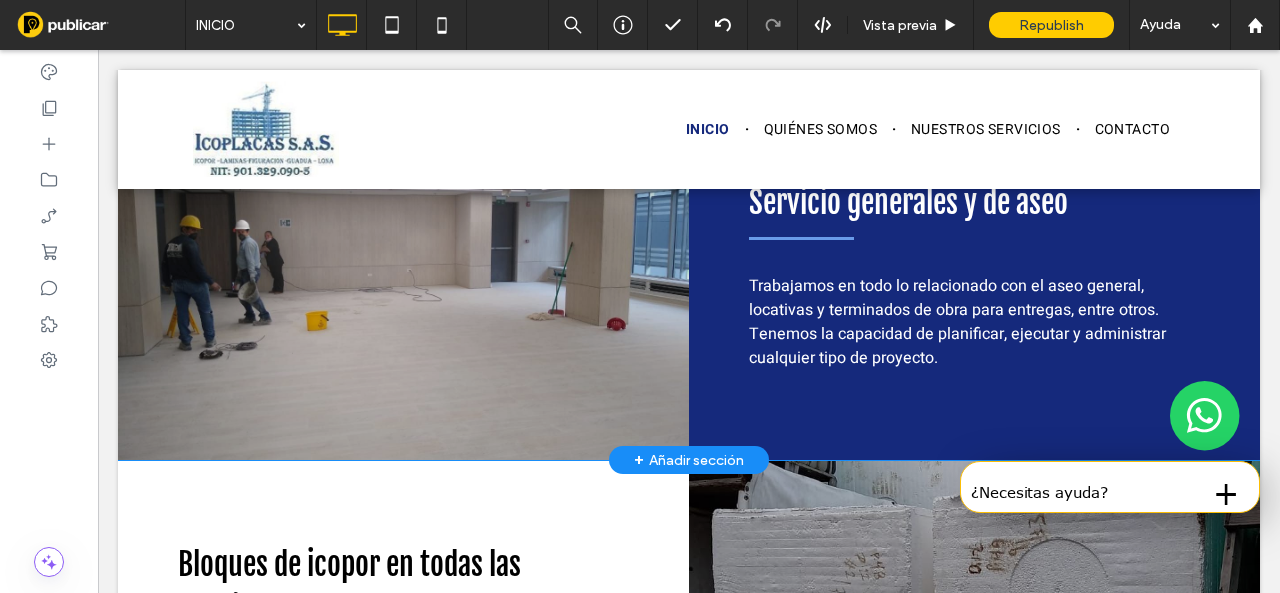 scroll, scrollTop: 4480, scrollLeft: 0, axis: vertical 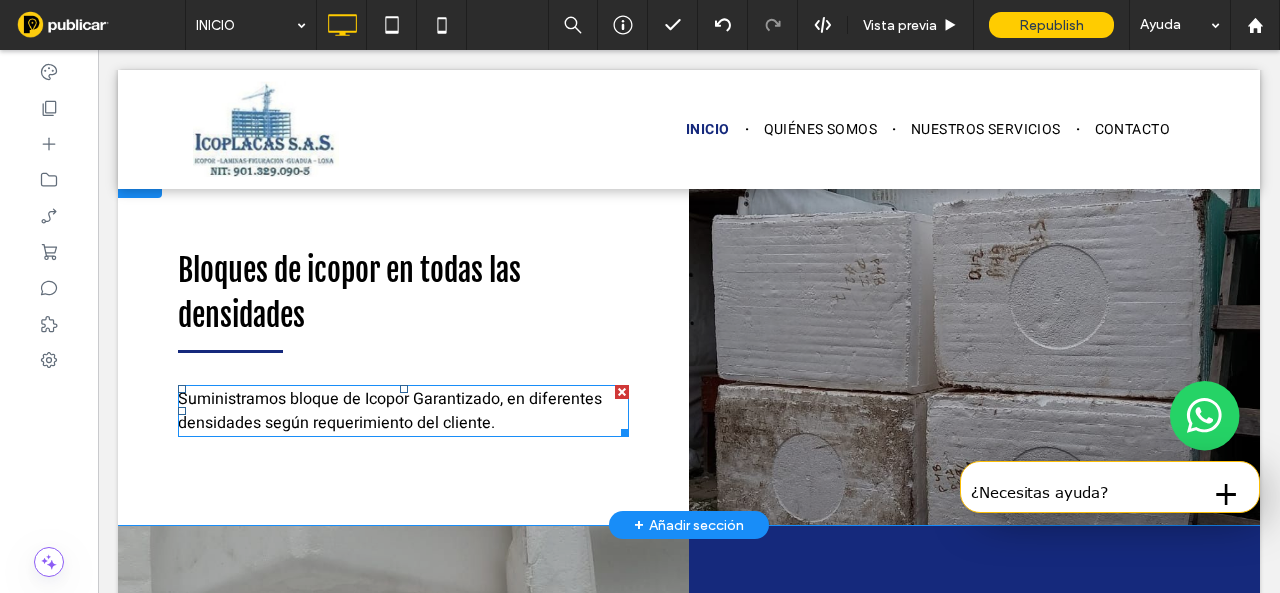 click on "Suministramos bloque de Icopor Garantizado, en diferentes densidades según requerimiento del cliente." at bounding box center (390, 411) 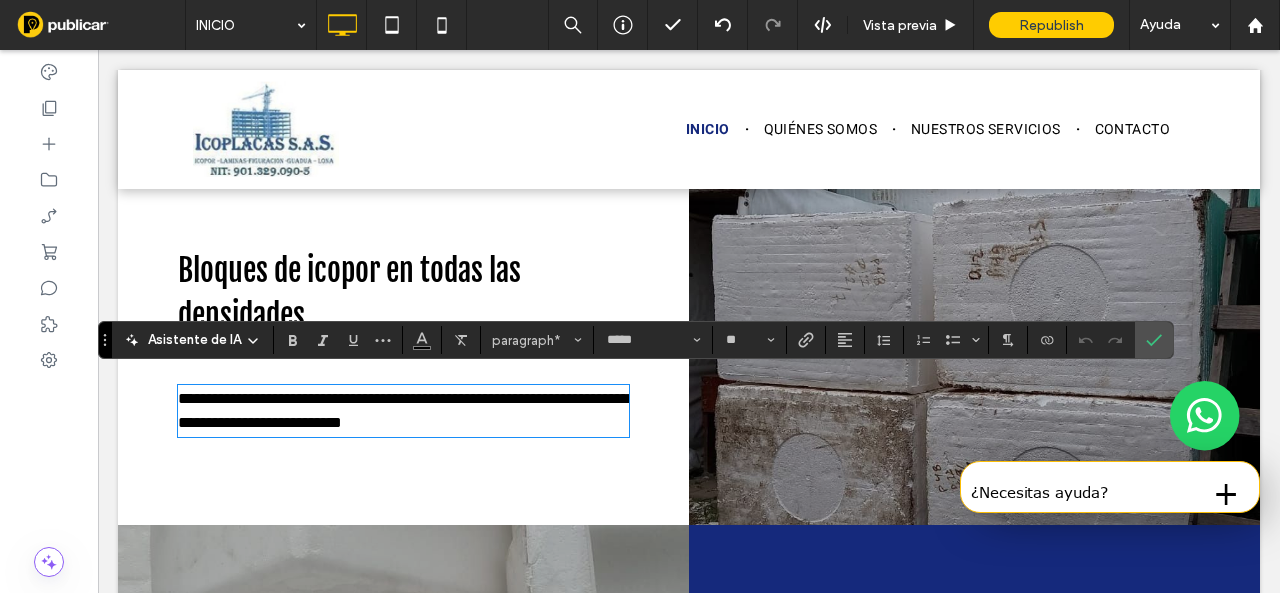 scroll, scrollTop: 0, scrollLeft: 0, axis: both 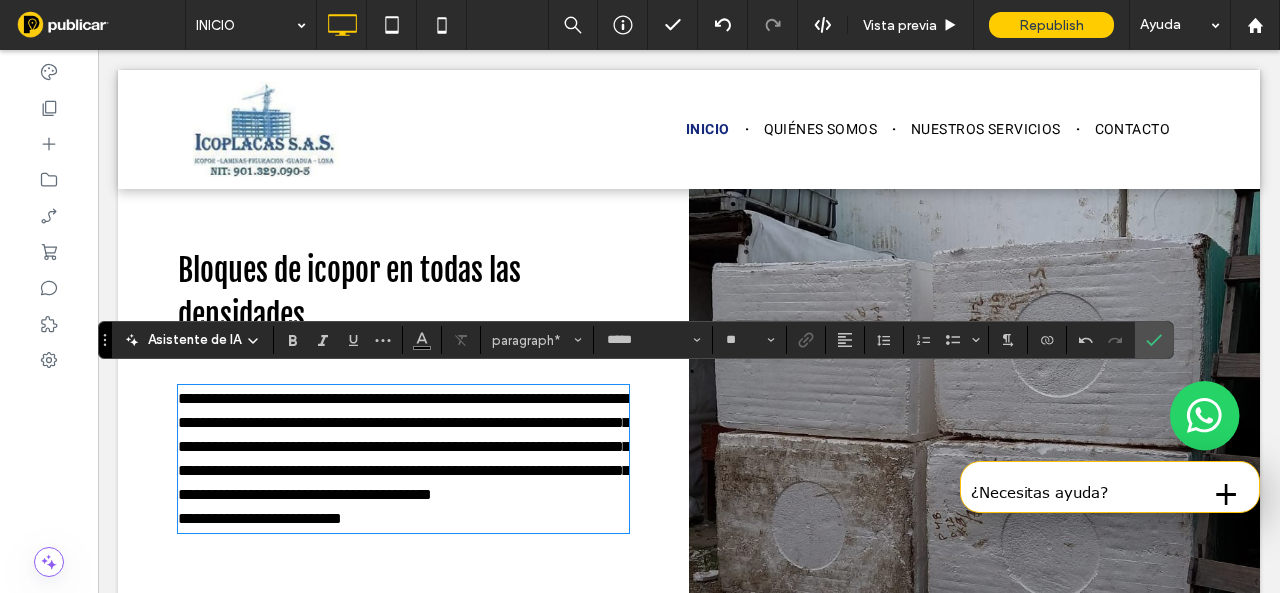 click on "Bloques de icopor en todas las densidades" at bounding box center (349, 293) 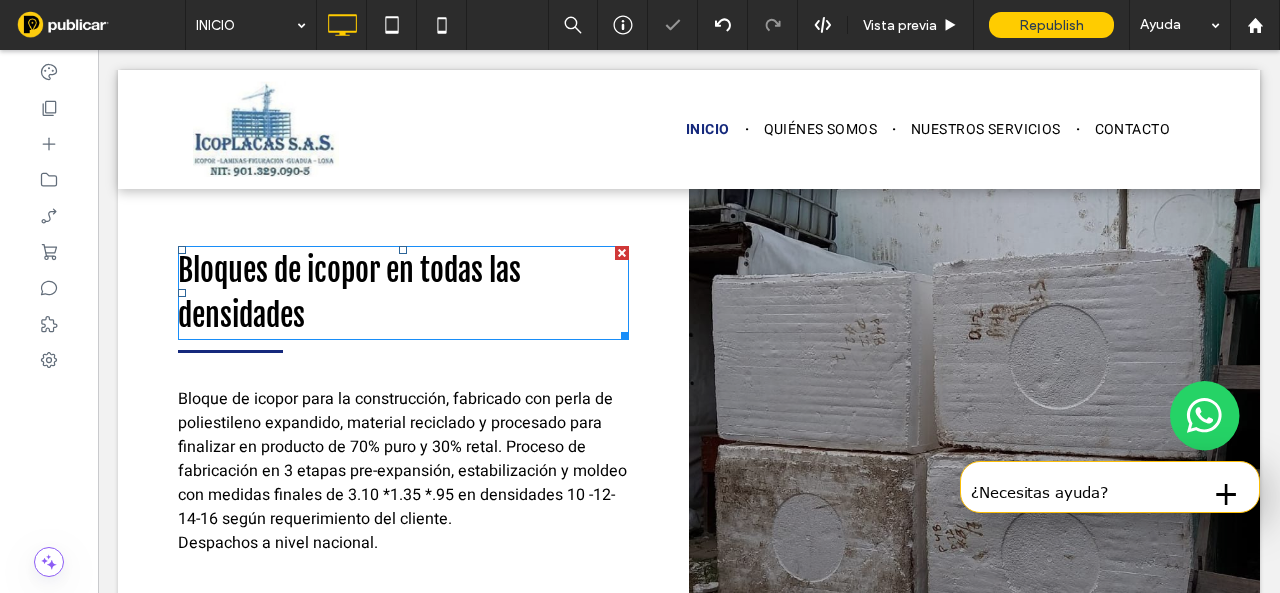 click on "Bloques de icopor en todas las densidades" at bounding box center (349, 293) 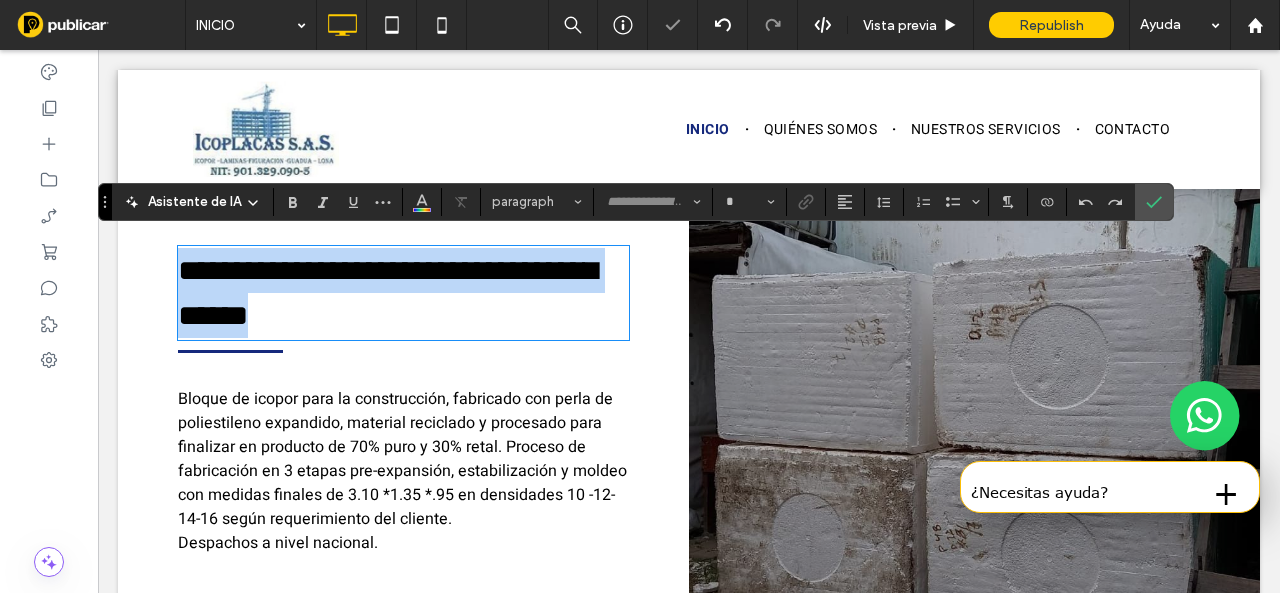 type on "**********" 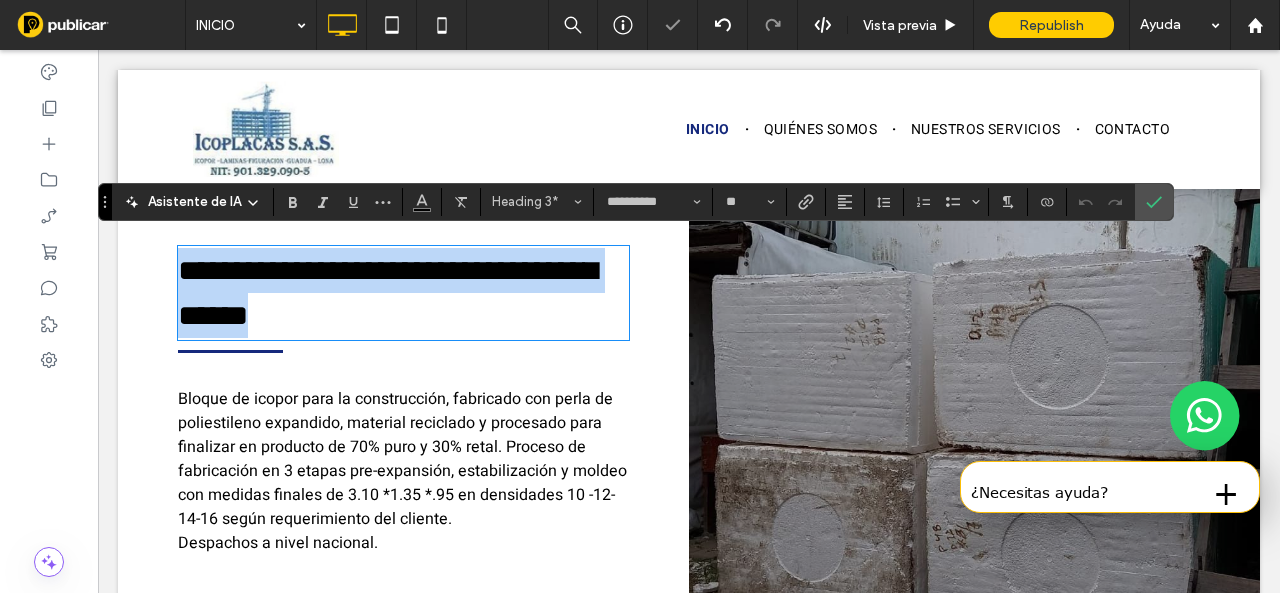 paste 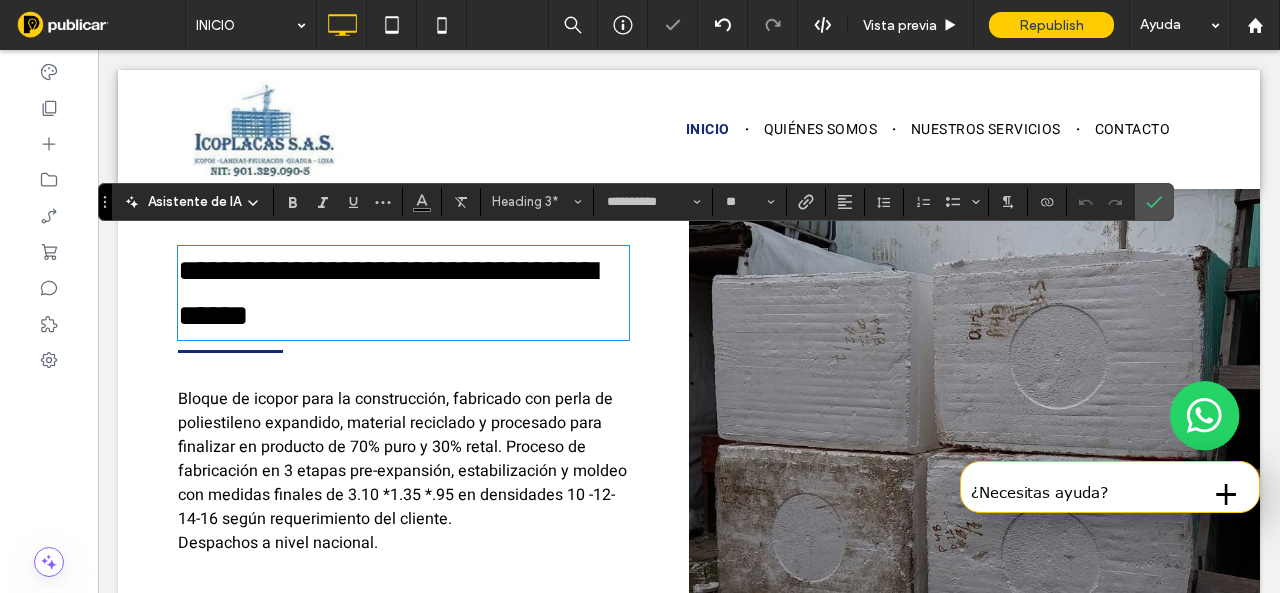 type on "*****" 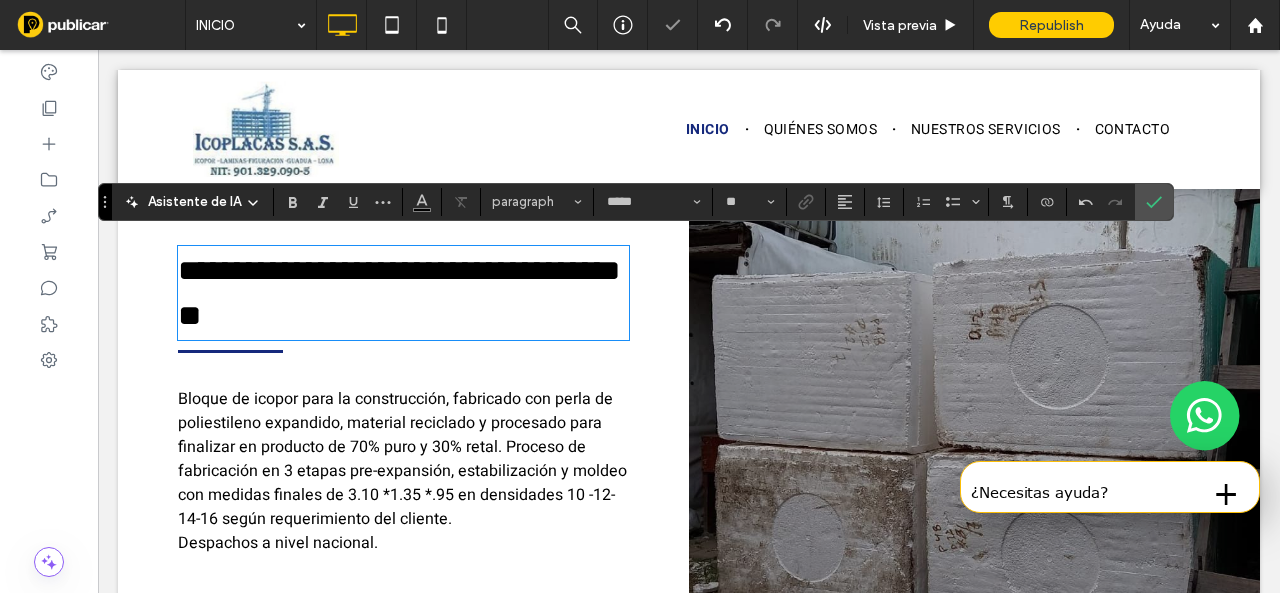 click on "**********" at bounding box center [403, 293] 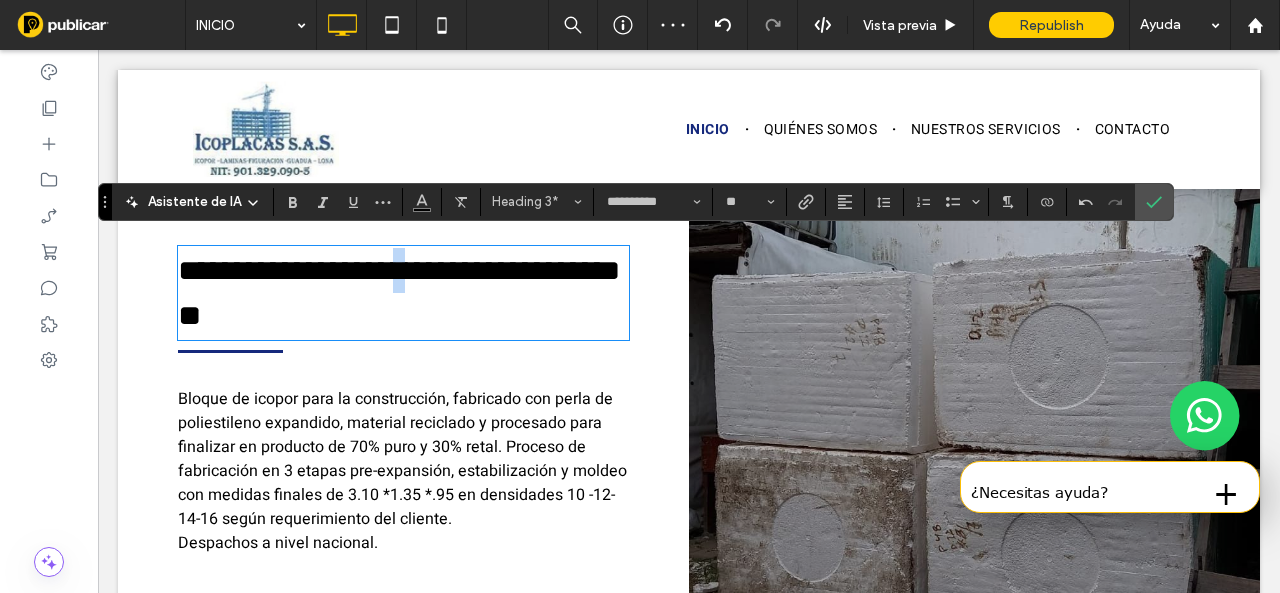 click on "**********" at bounding box center [399, 293] 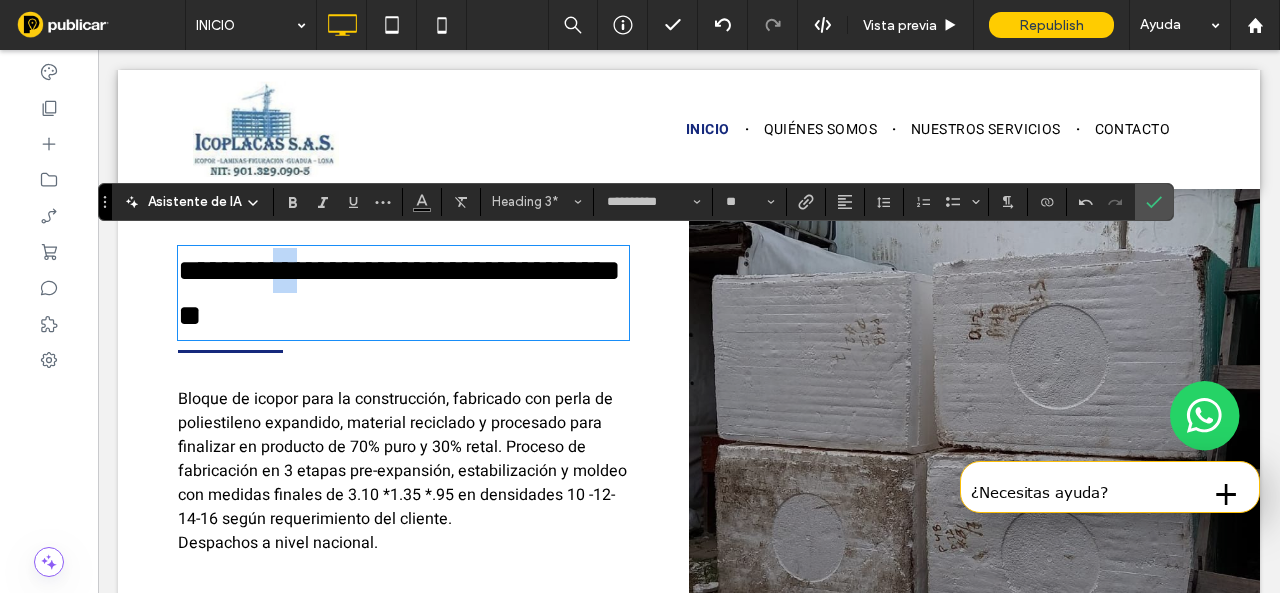 drag, startPoint x: 297, startPoint y: 268, endPoint x: 276, endPoint y: 257, distance: 23.70654 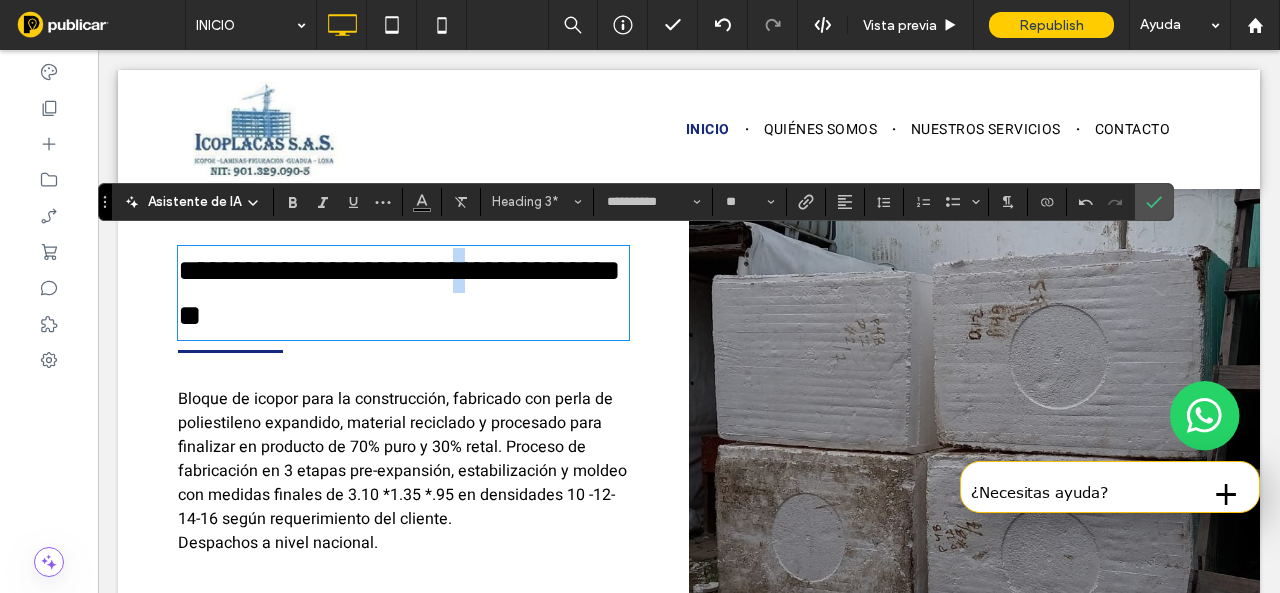 click on "**********" at bounding box center [399, 293] 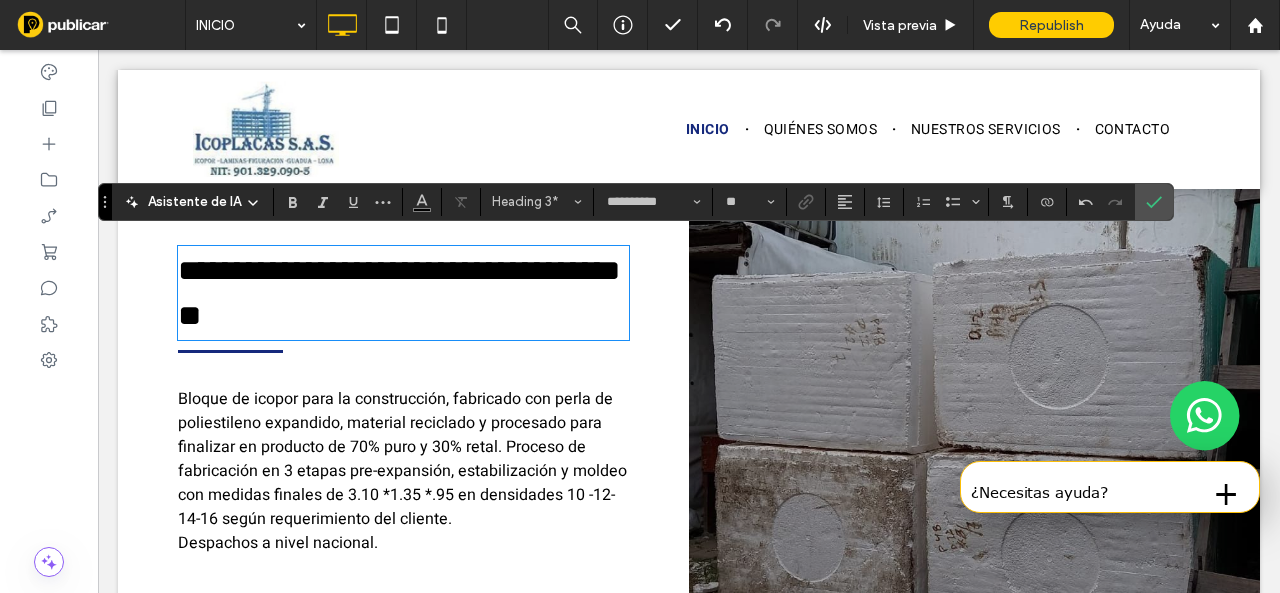 click on "Bloque de icopor para la construcción, fabricado con perla de poliestileno expandido, material reciclado y procesado para finalizar en producto de 70% puro y 30% retal. Proceso de fabricación en 3 etapas pre-expansión, estabilización y moldeo con medidas finales de 3.10 *1.35 *.95 en densidades 10 -12-14-16 según requerimiento del cliente." at bounding box center (402, 459) 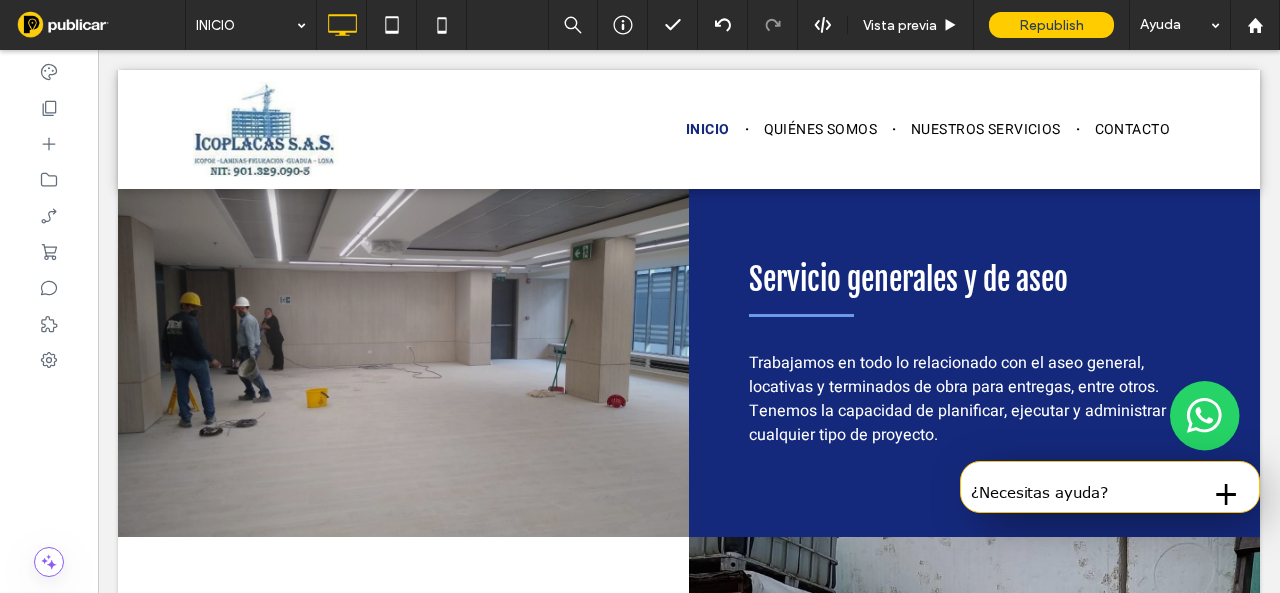 scroll, scrollTop: 4080, scrollLeft: 0, axis: vertical 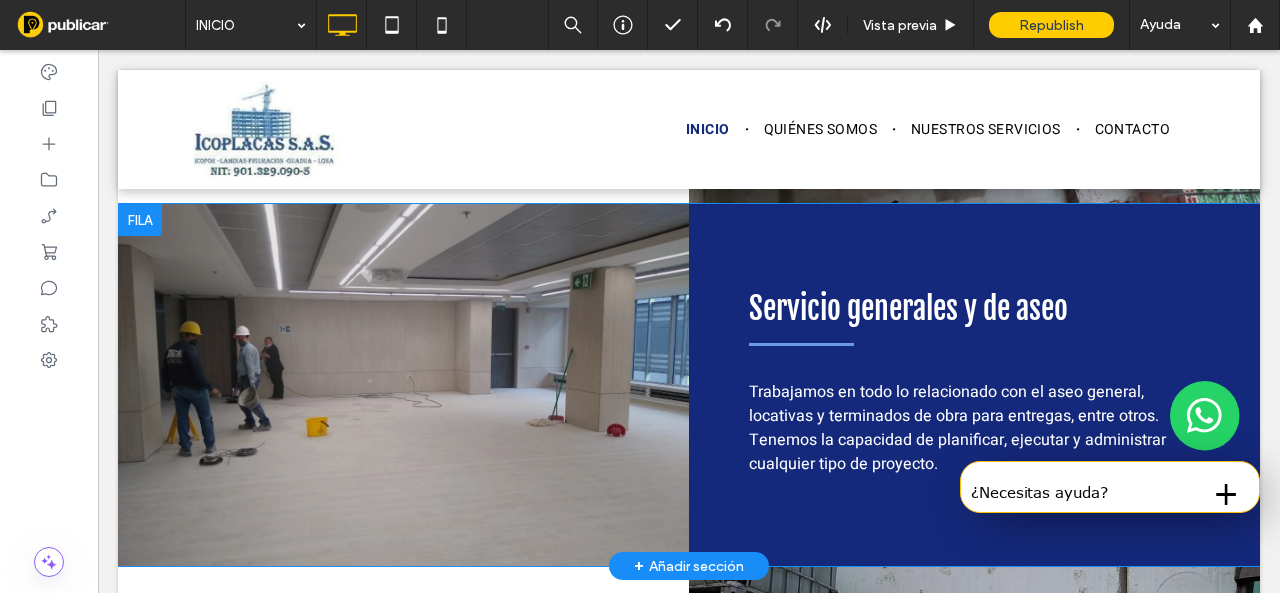 click at bounding box center (140, 220) 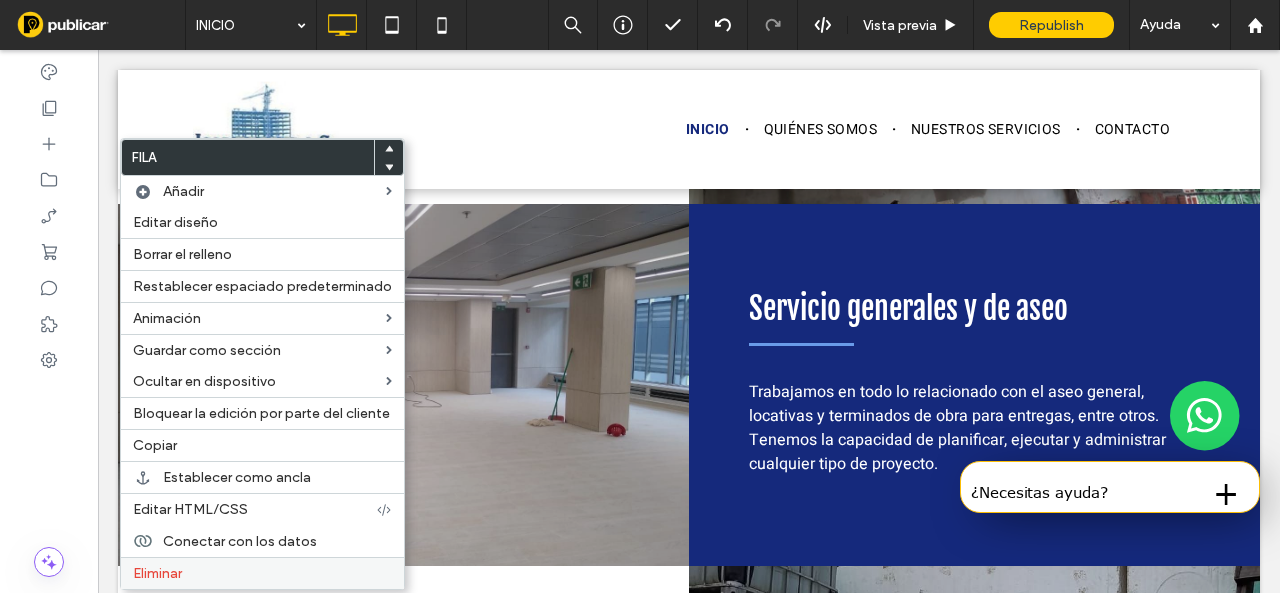 click on "Eliminar" at bounding box center (262, 573) 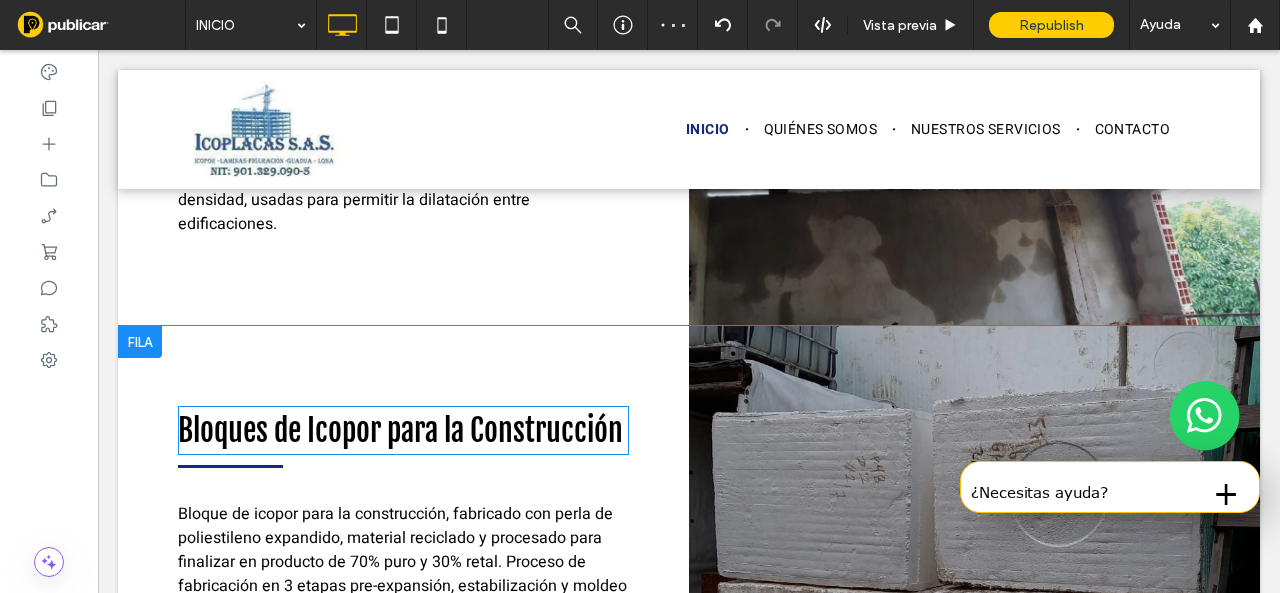 scroll, scrollTop: 3980, scrollLeft: 0, axis: vertical 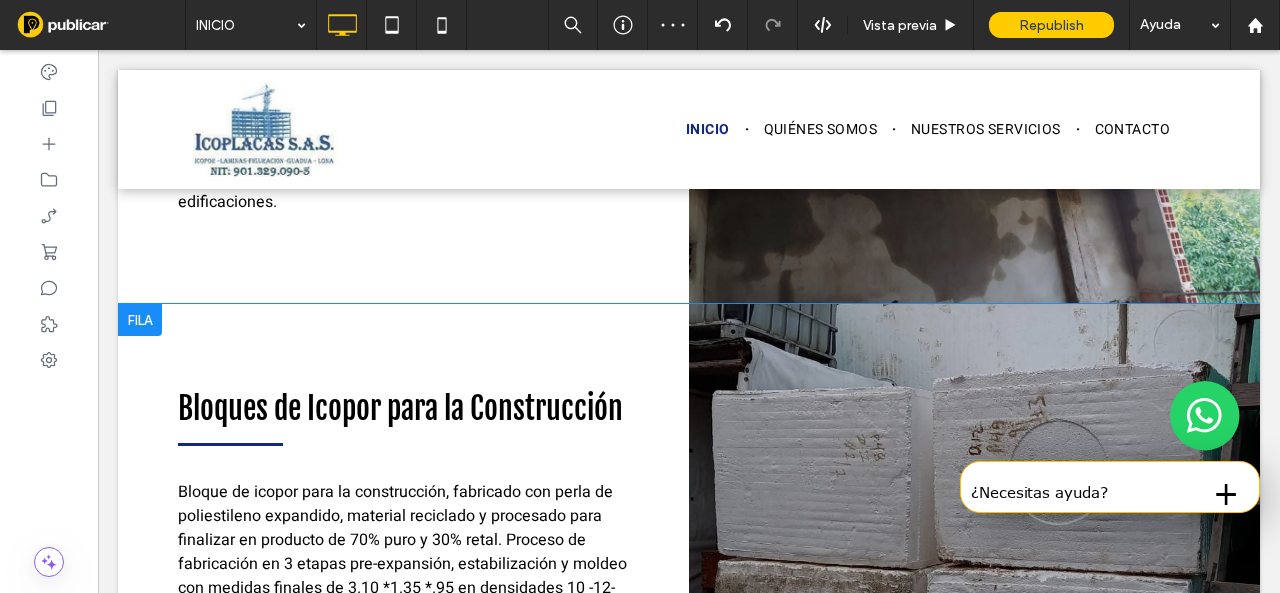 click on "Bloques de Icopor para la Construcción
Bloque de icopor para la construcción, fabricado con perla de poliestileno expandido, material reciclado y procesado para finalizar en producto de 70% puro y 30% retal. Proceso de fabricación en 3 etapas pre-expansión, estabilización y moldeo con medidas finales de 3.10 *1.35 *.95 en densidades 10 -12-14-16 según requerimiento del cliente.  Despachos a nivel nacional. Click To Paste" at bounding box center (403, 521) 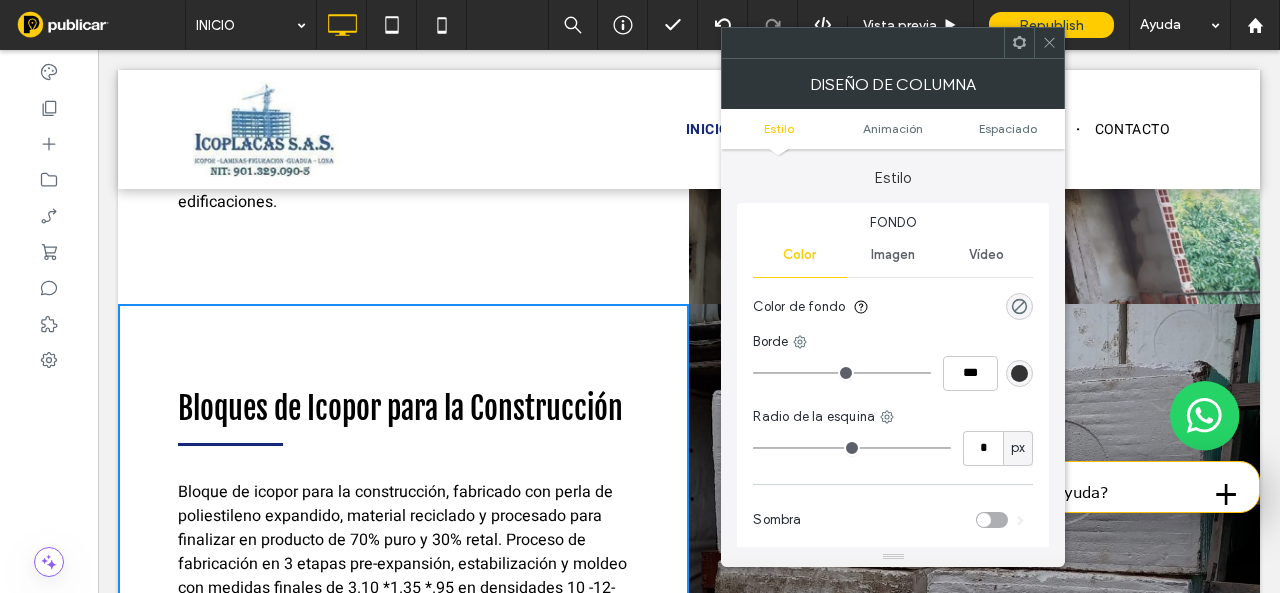 click at bounding box center [1049, 43] 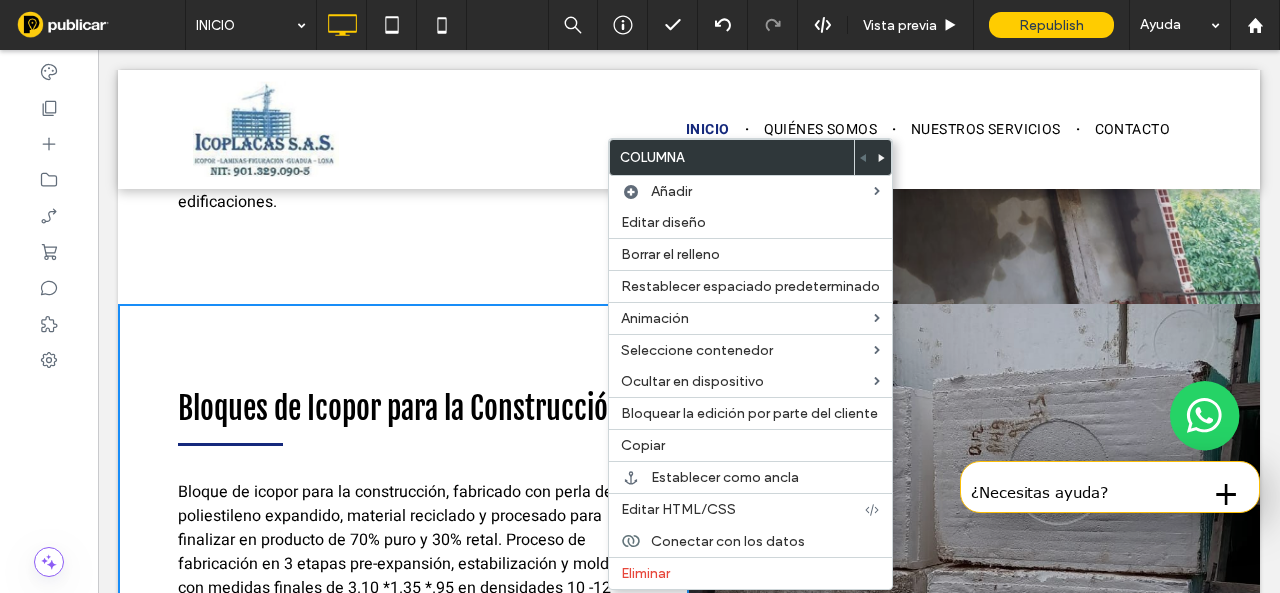 click 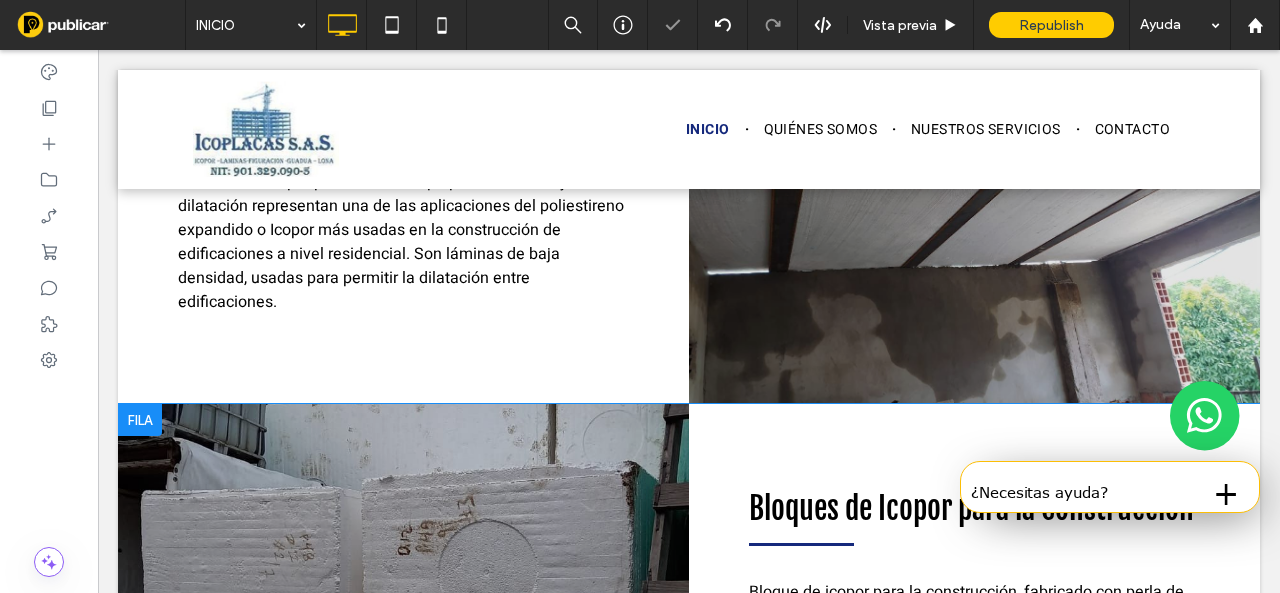 scroll, scrollTop: 4180, scrollLeft: 0, axis: vertical 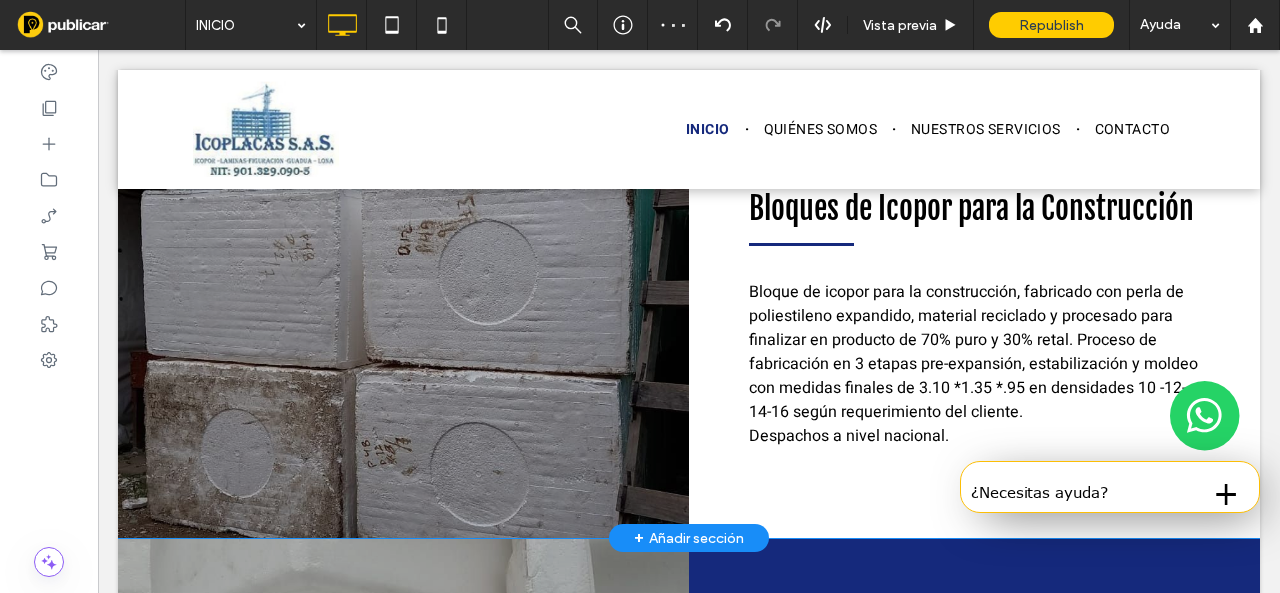 click on "Bloques de Icopor para la Construcción
Bloque de icopor para la construcción, fabricado con perla de poliestileno expandido, material reciclado y procesado para finalizar en producto de 70% puro y 30% retal. Proceso de fabricación en 3 etapas pre-expansión, estabilización y moldeo con medidas finales de 3.10 *1.35 *.95 en densidades 10 -12-14-16 según requerimiento del cliente.  Despachos a nivel nacional. Click To Paste" at bounding box center [974, 321] 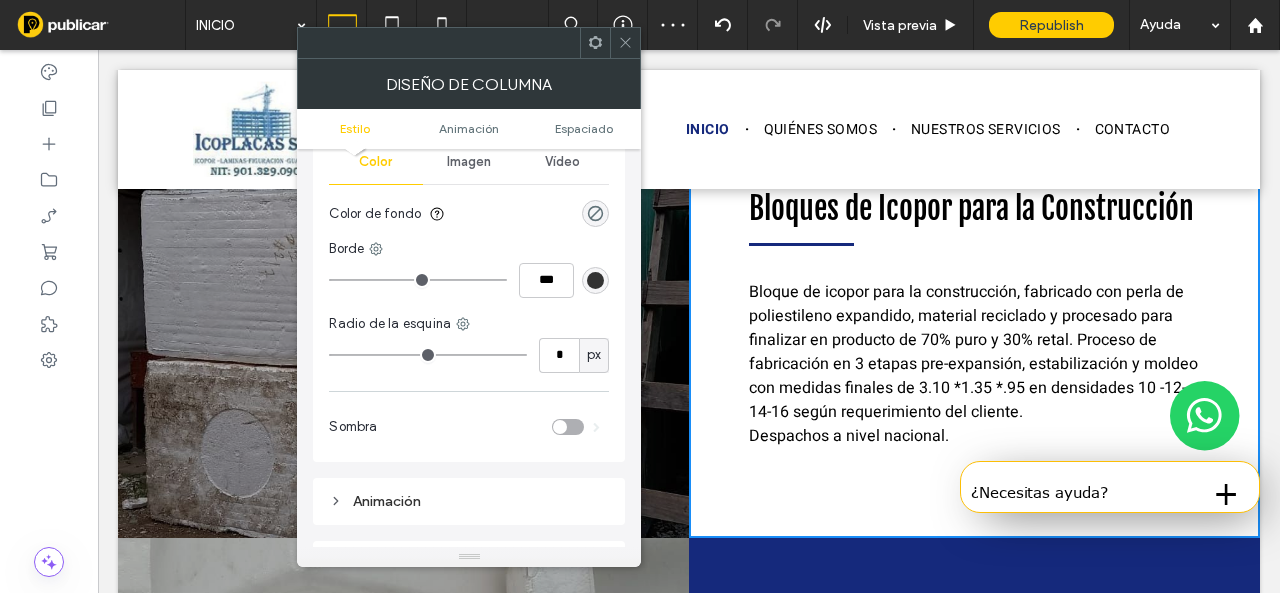 scroll, scrollTop: 200, scrollLeft: 0, axis: vertical 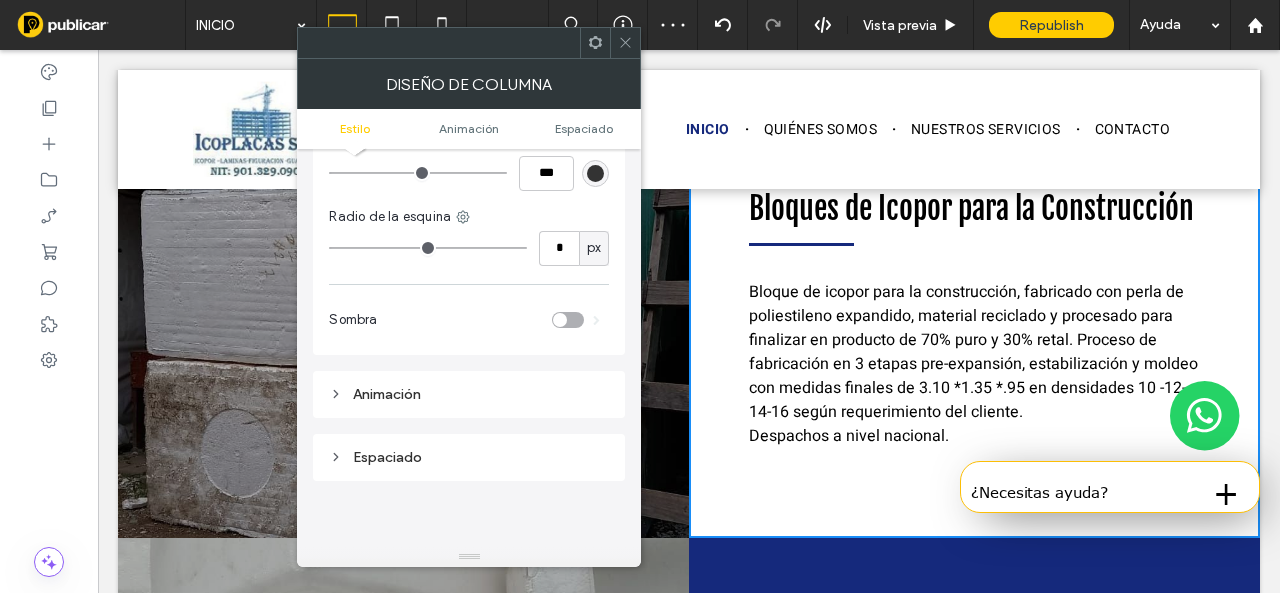 drag, startPoint x: 622, startPoint y: 45, endPoint x: 543, endPoint y: 6, distance: 88.10221 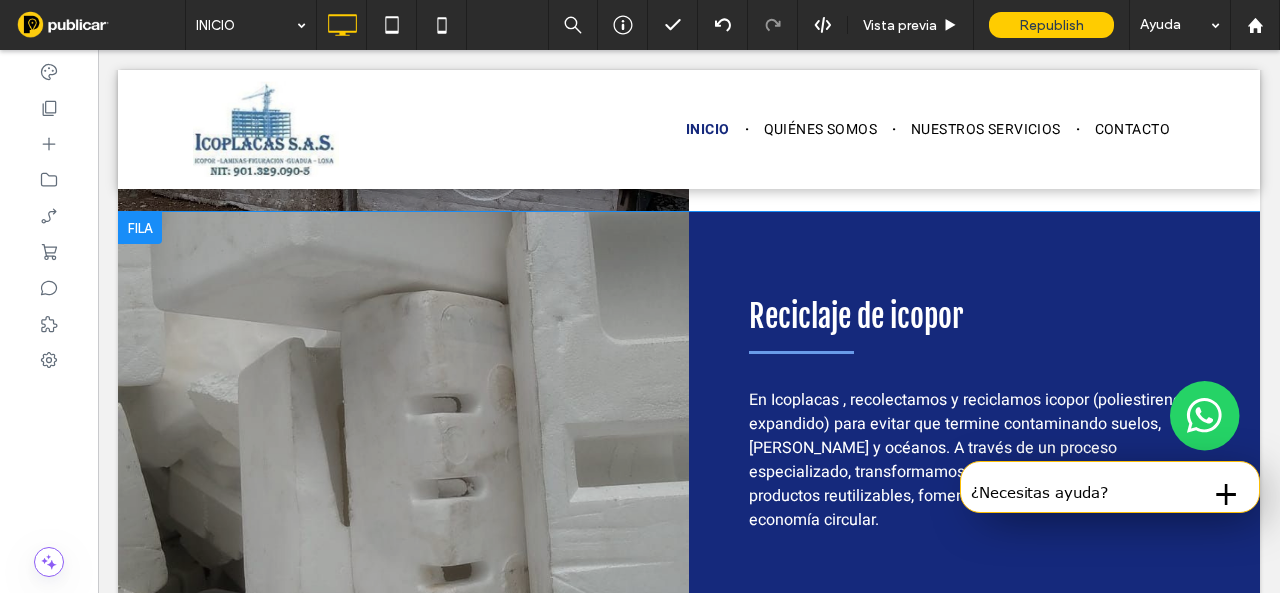 scroll, scrollTop: 4580, scrollLeft: 0, axis: vertical 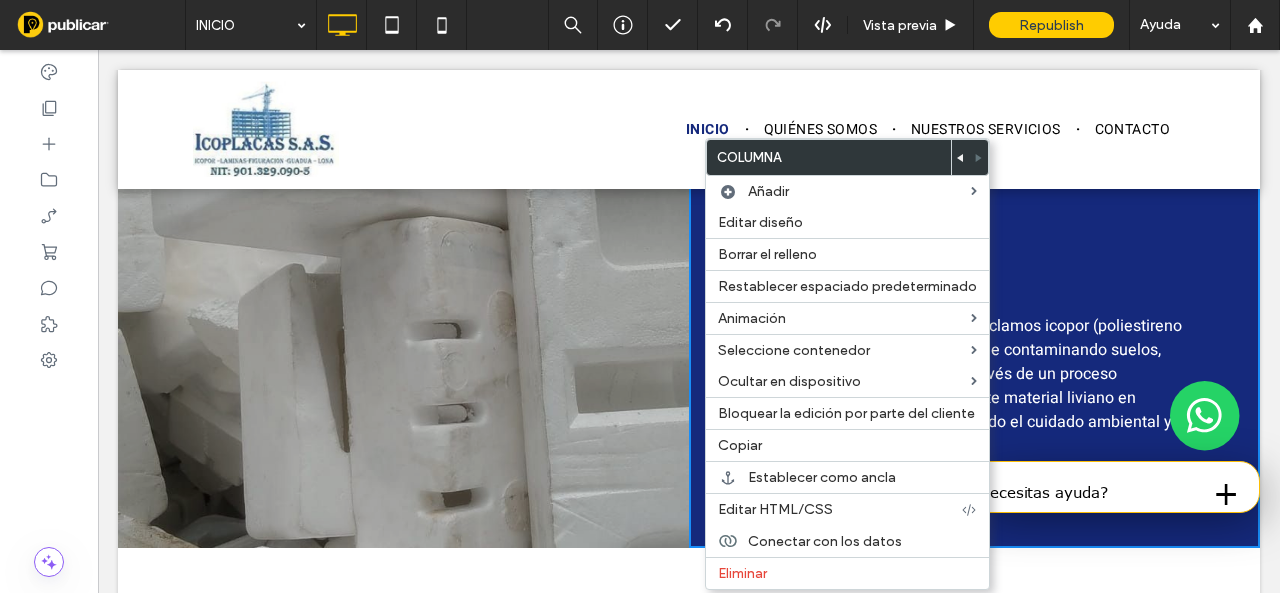 click at bounding box center (961, 157) 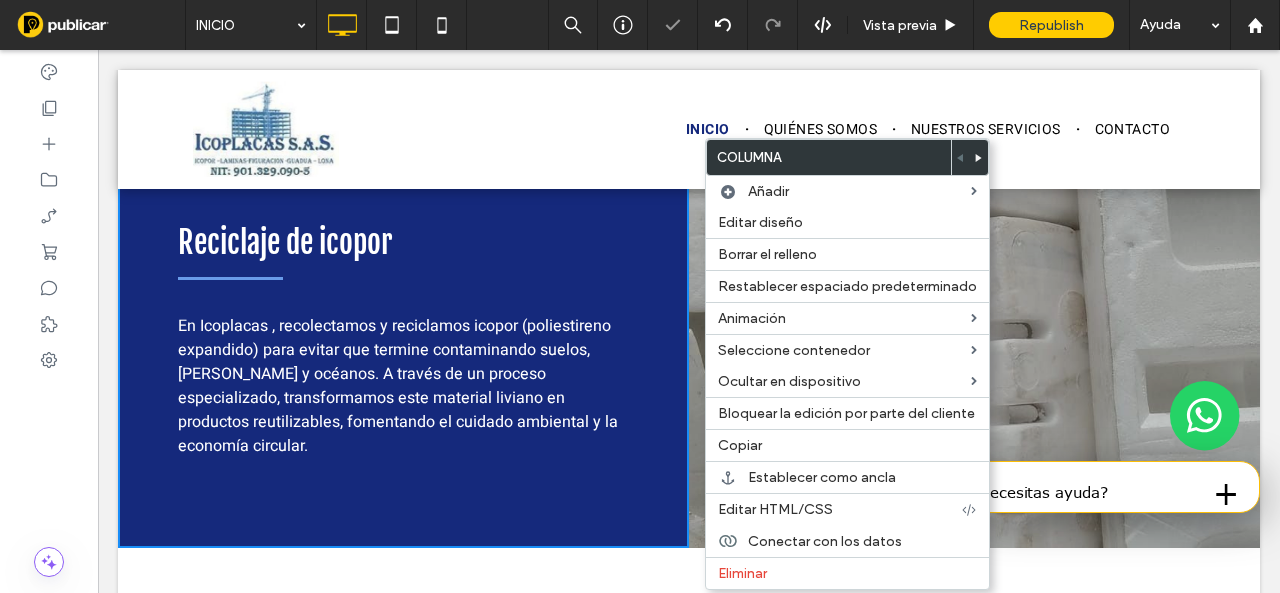 click at bounding box center [640, 296] 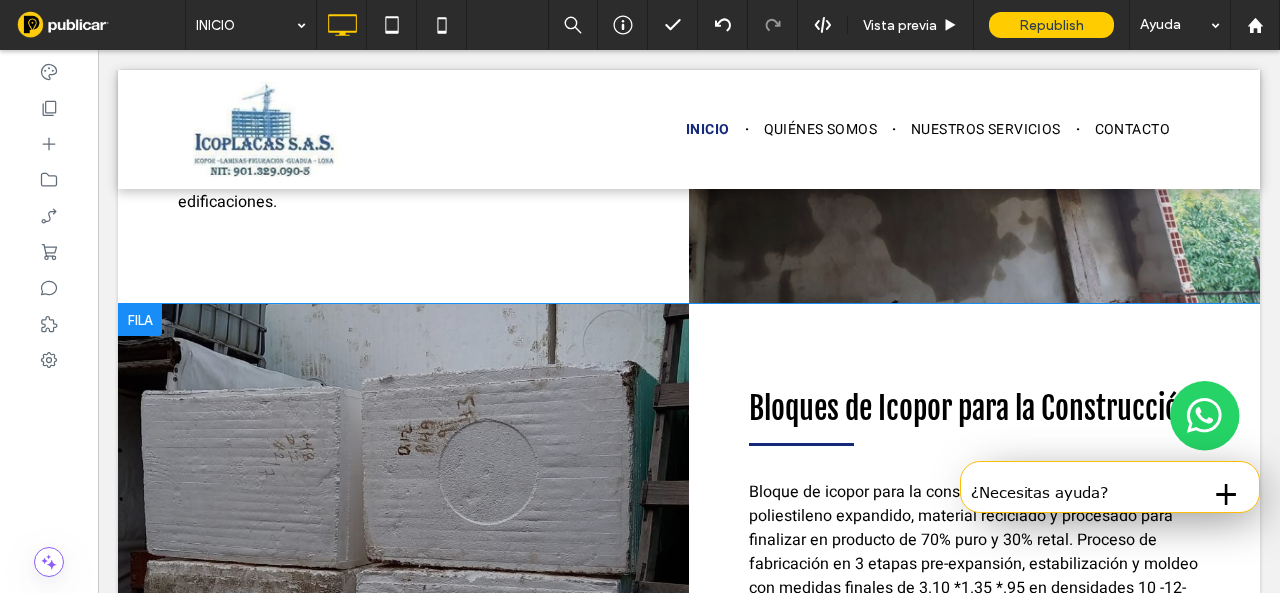 scroll, scrollTop: 3980, scrollLeft: 0, axis: vertical 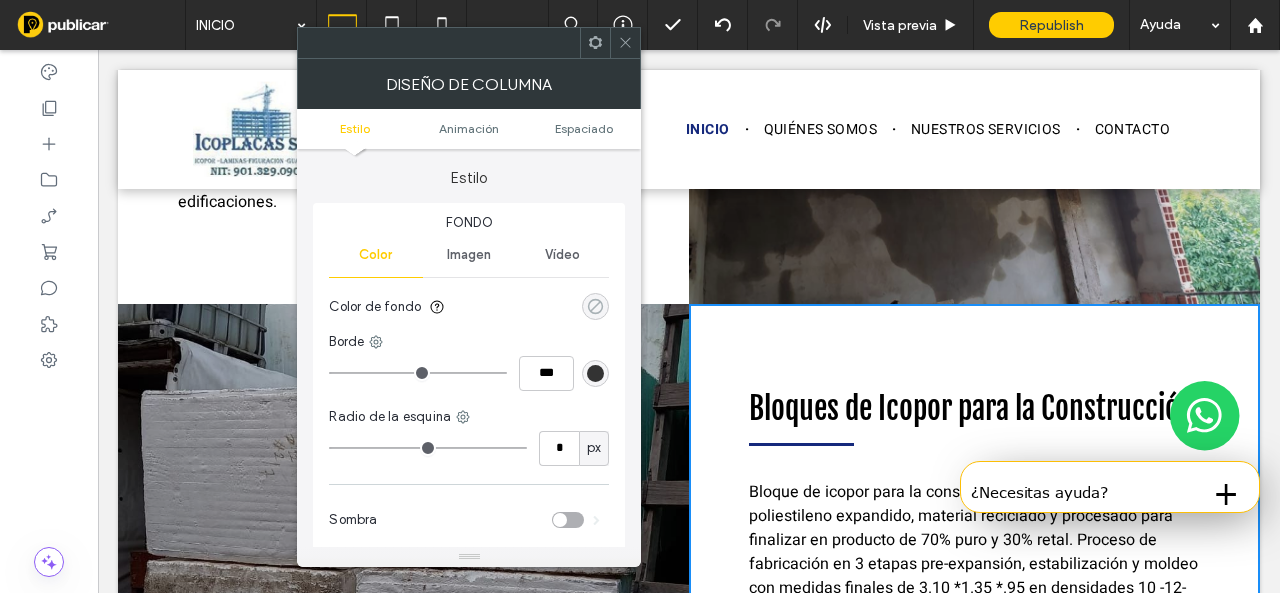 click at bounding box center (595, 306) 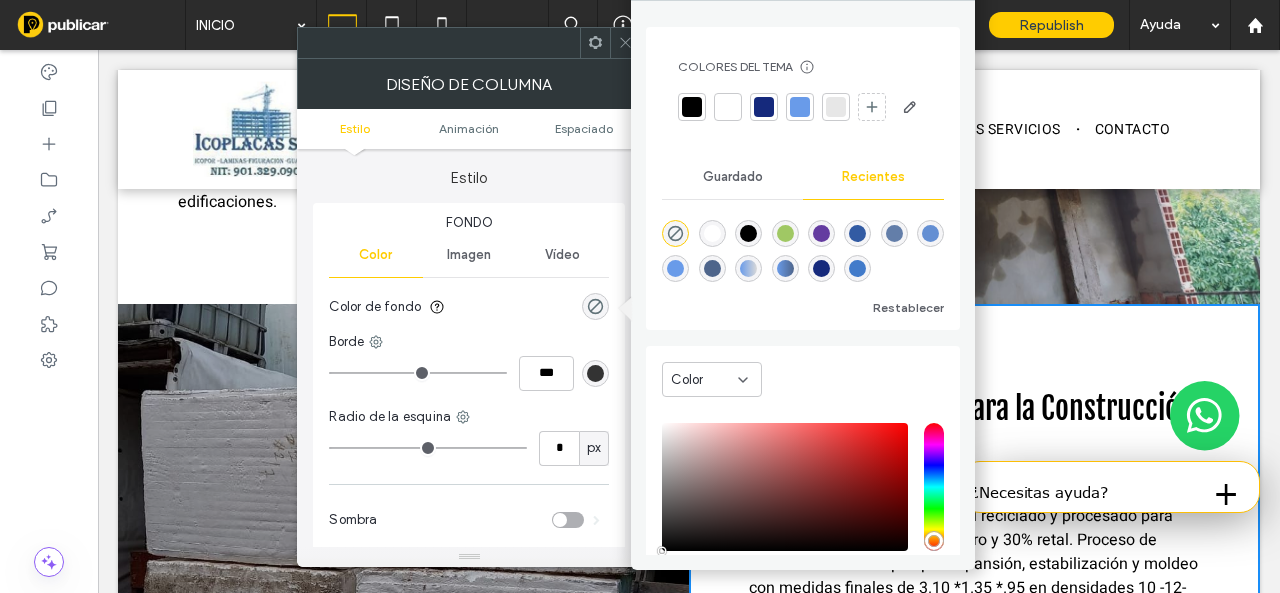 click at bounding box center [764, 107] 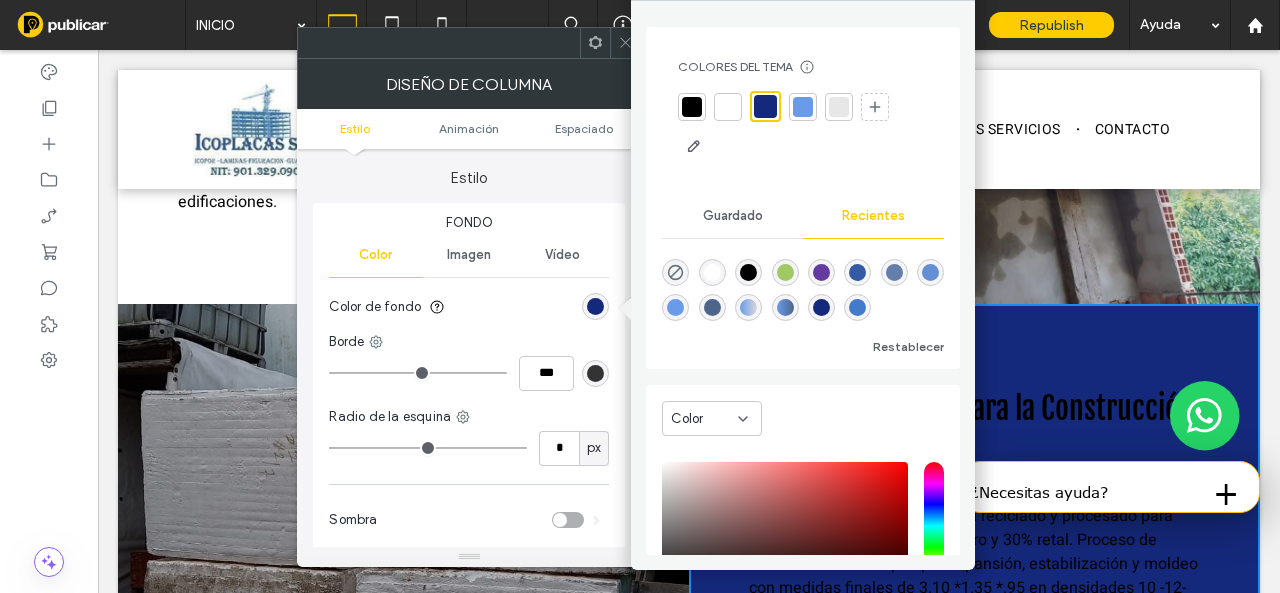click 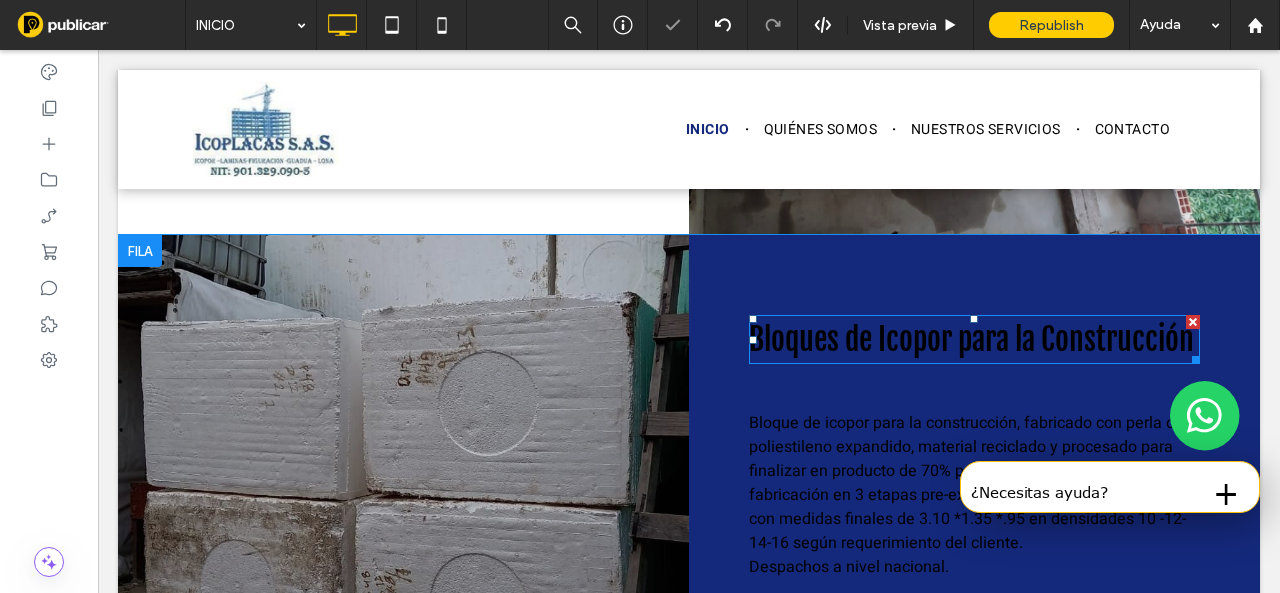 scroll, scrollTop: 4080, scrollLeft: 0, axis: vertical 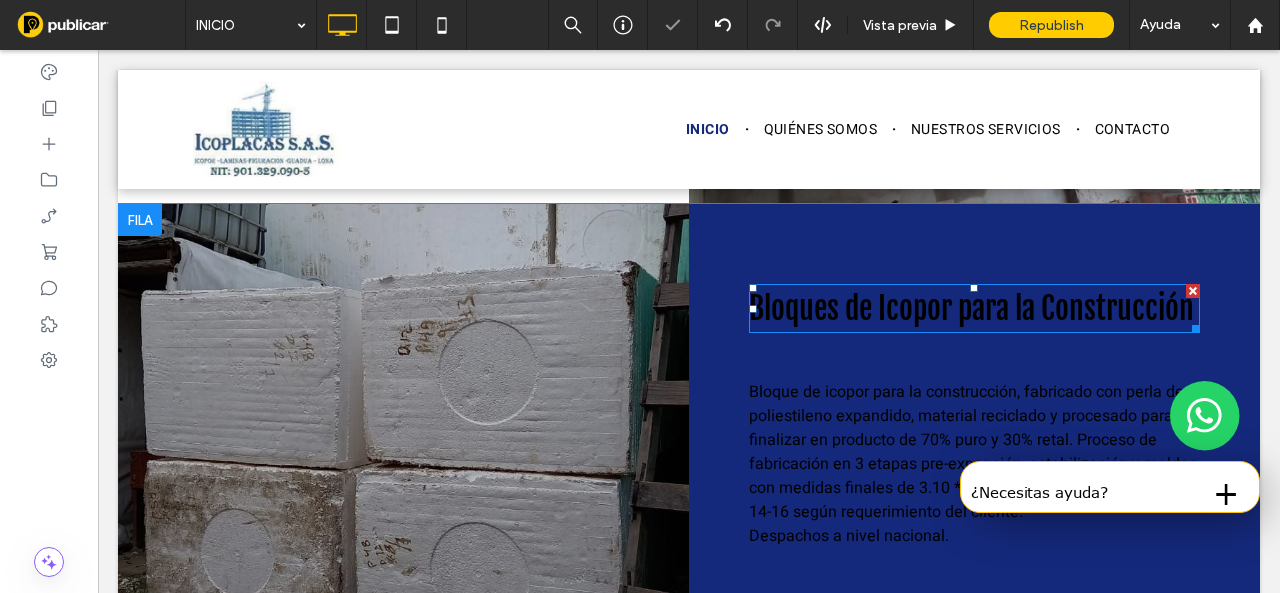 click on "Bloques de Icopor para la Construcción" at bounding box center [971, 308] 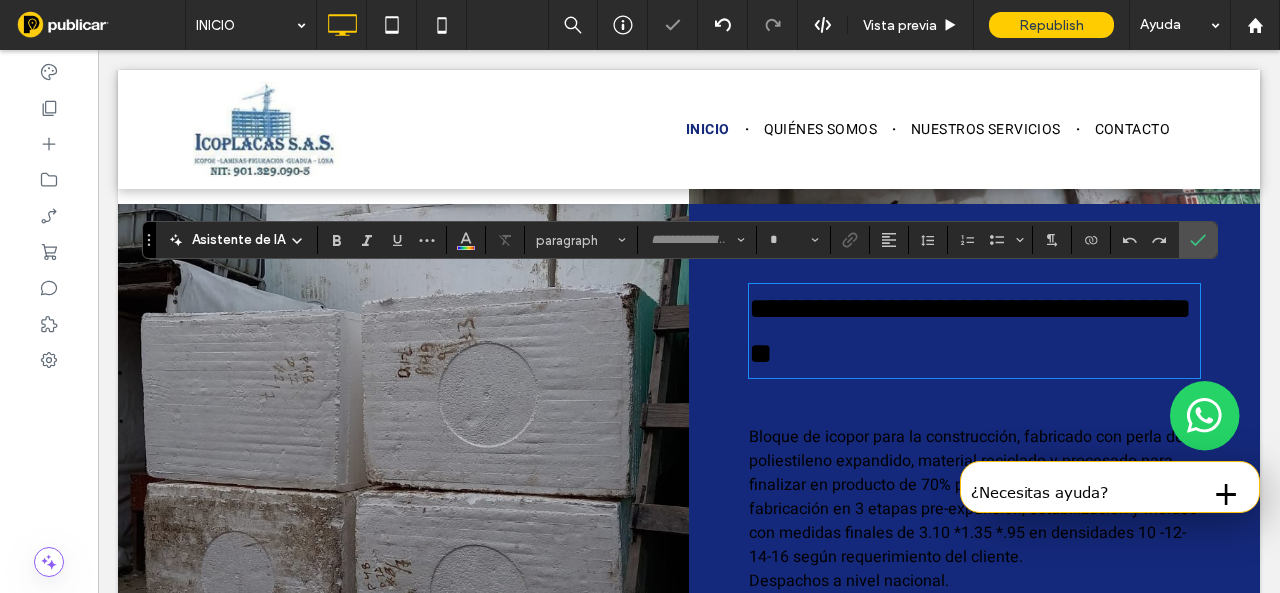 type on "**********" 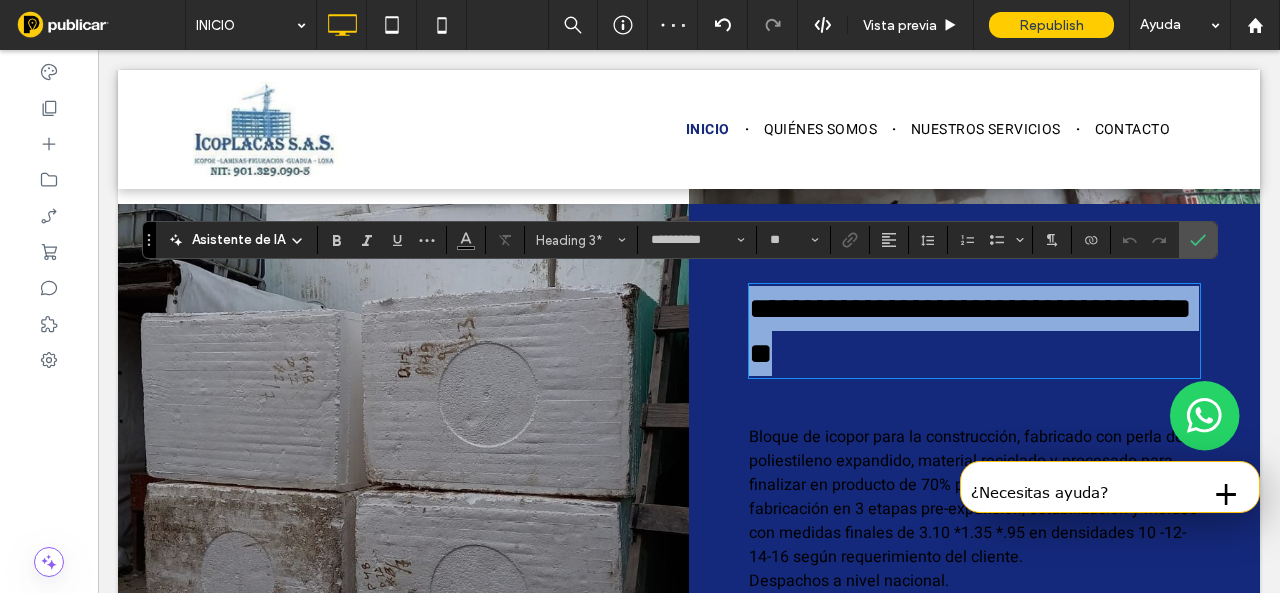 drag, startPoint x: 948, startPoint y: 346, endPoint x: 654, endPoint y: 257, distance: 307.17584 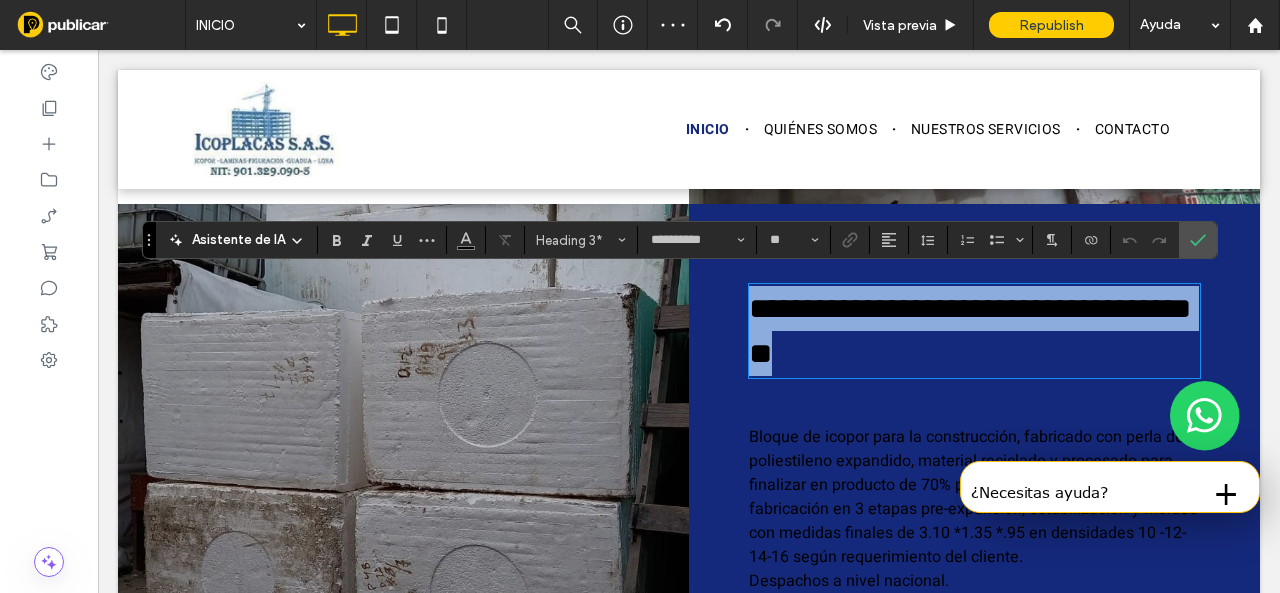 click on "**********" at bounding box center (689, 443) 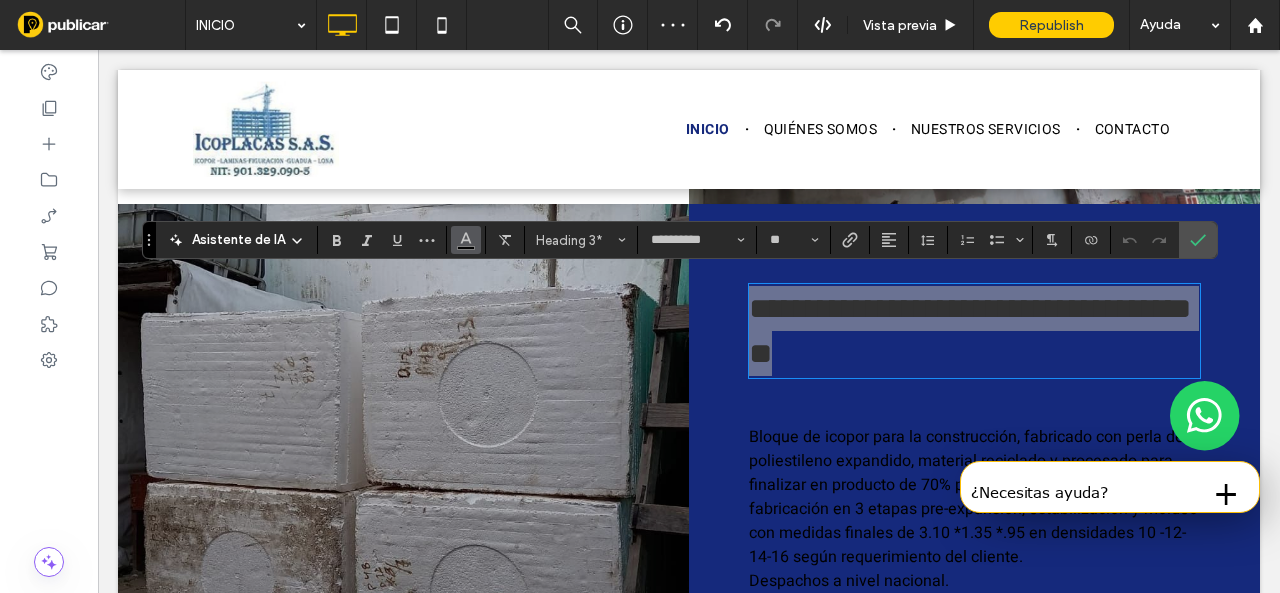 click 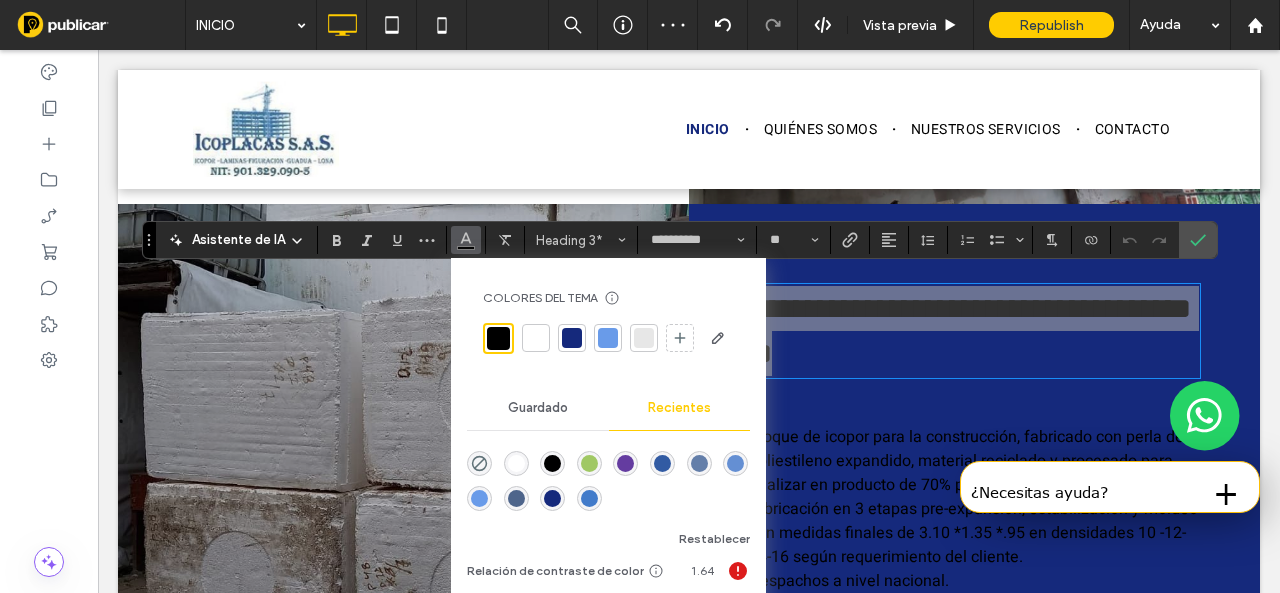 click at bounding box center (536, 338) 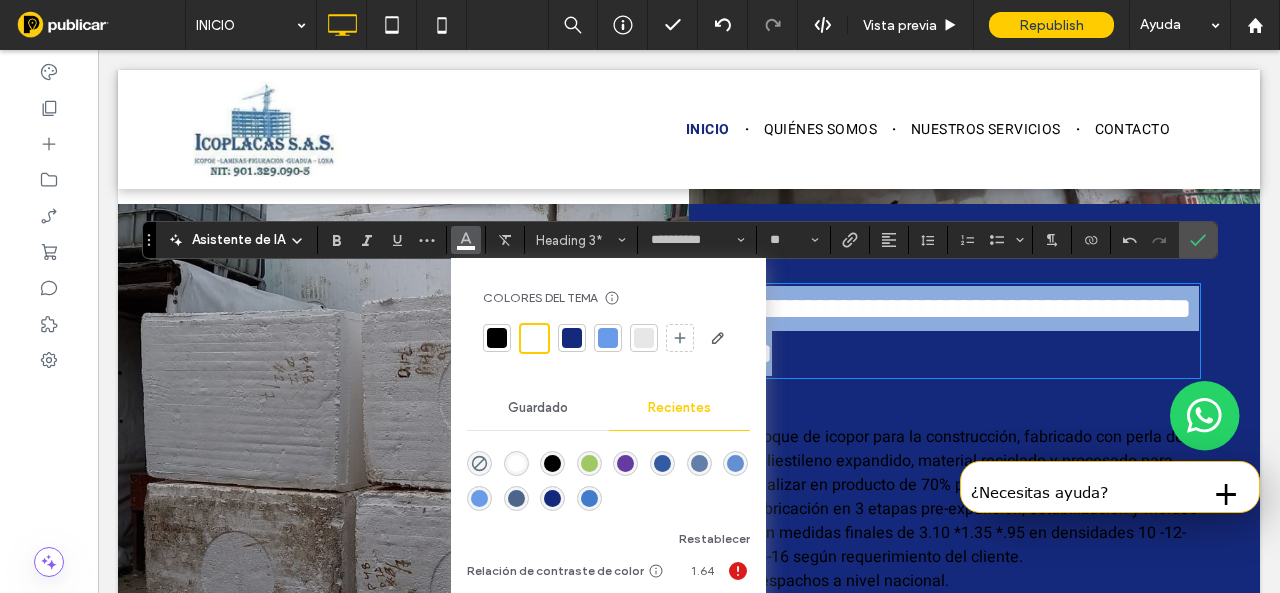 click on "**********" at bounding box center [974, 331] 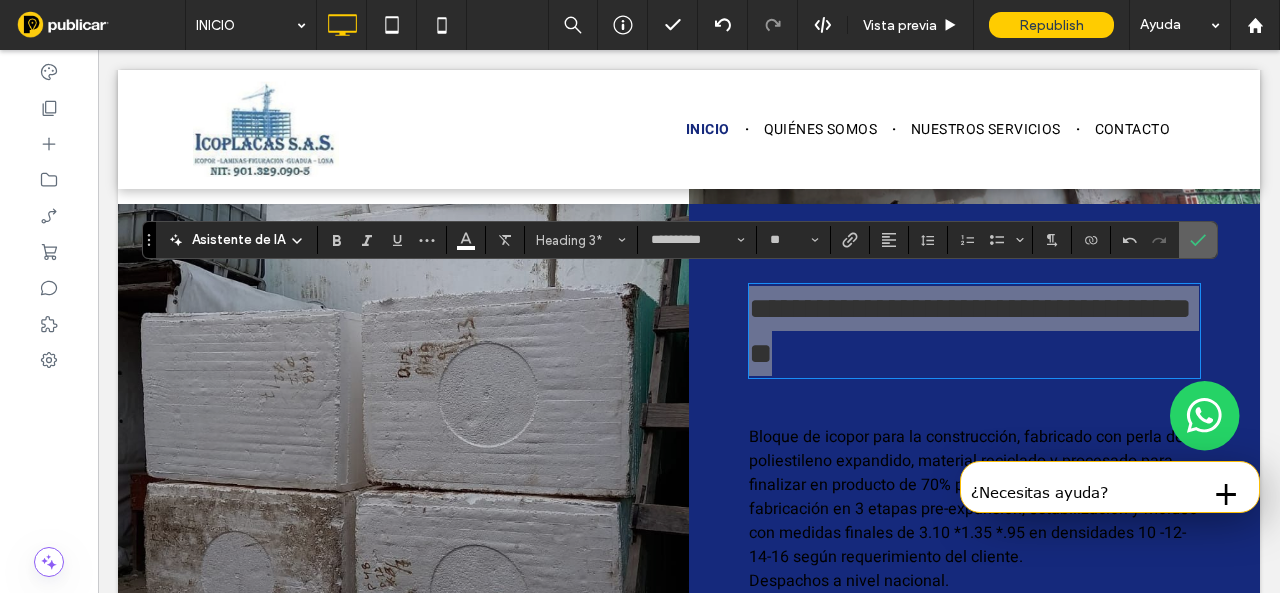 click 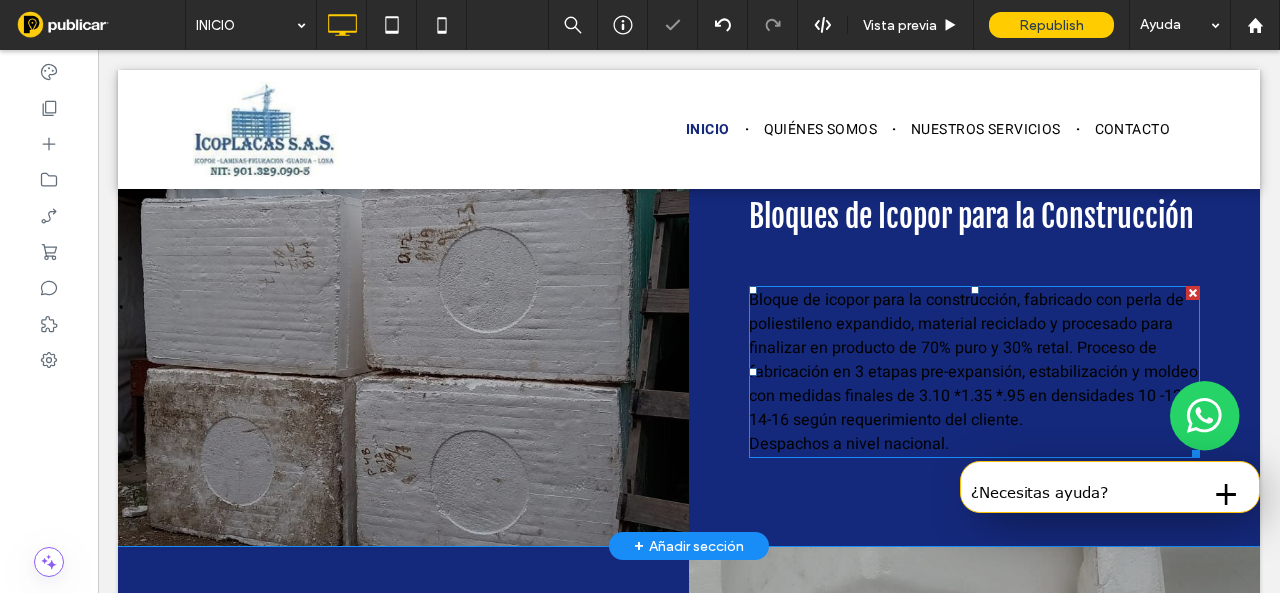 scroll, scrollTop: 4180, scrollLeft: 0, axis: vertical 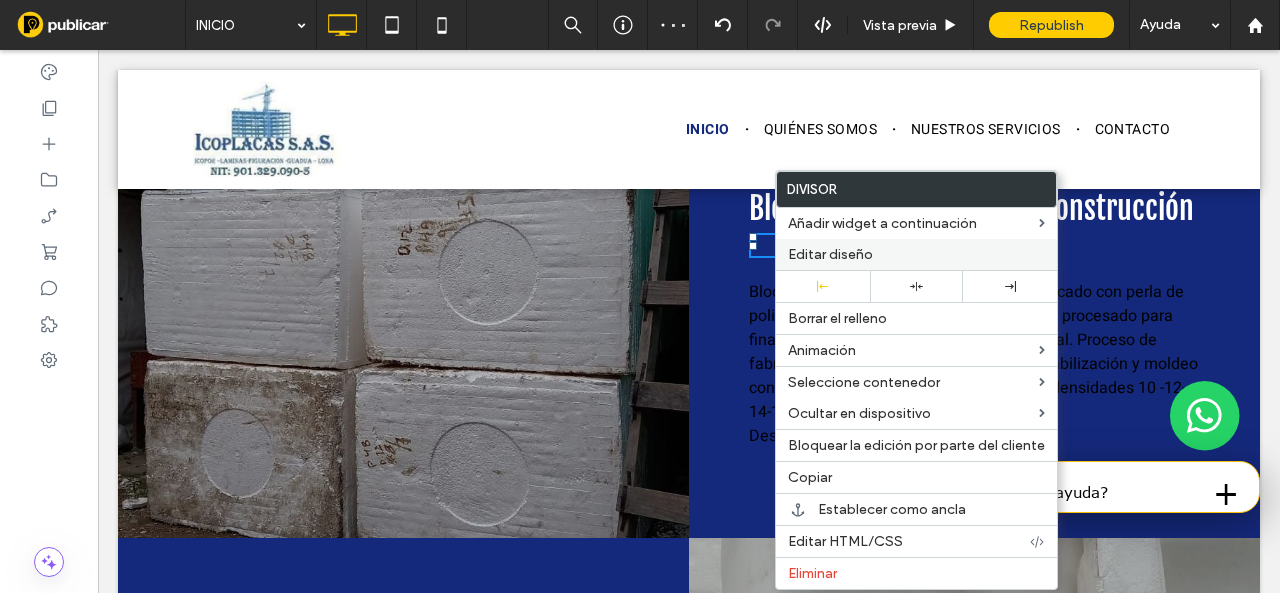 click on "Editar diseño" at bounding box center [830, 254] 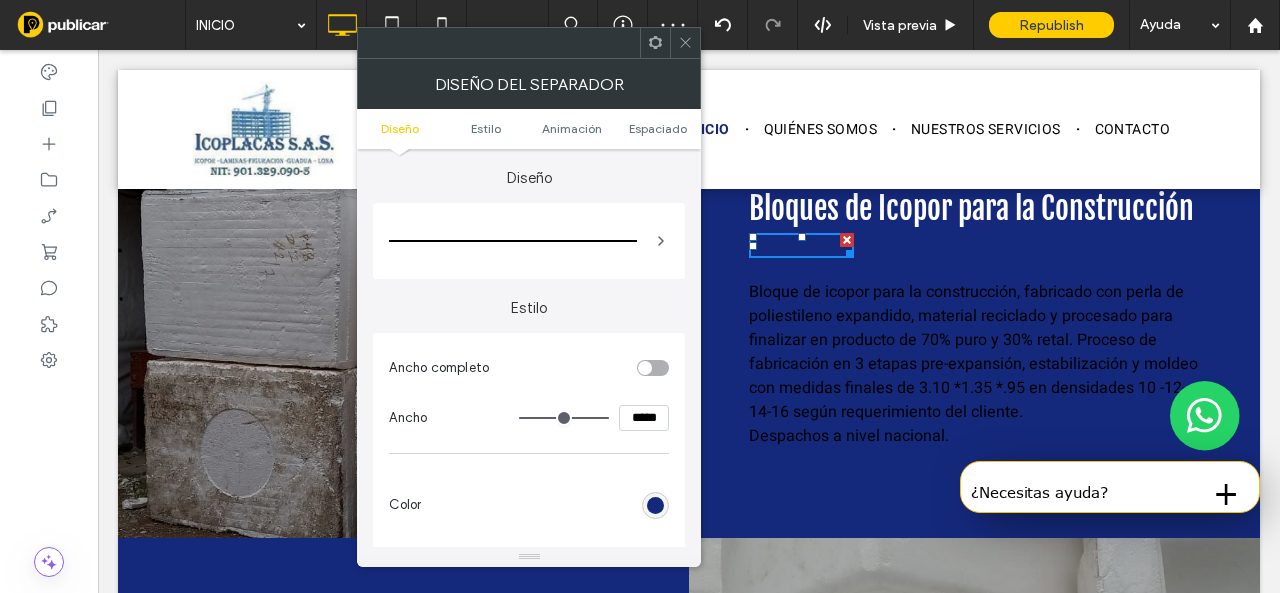 click at bounding box center [655, 505] 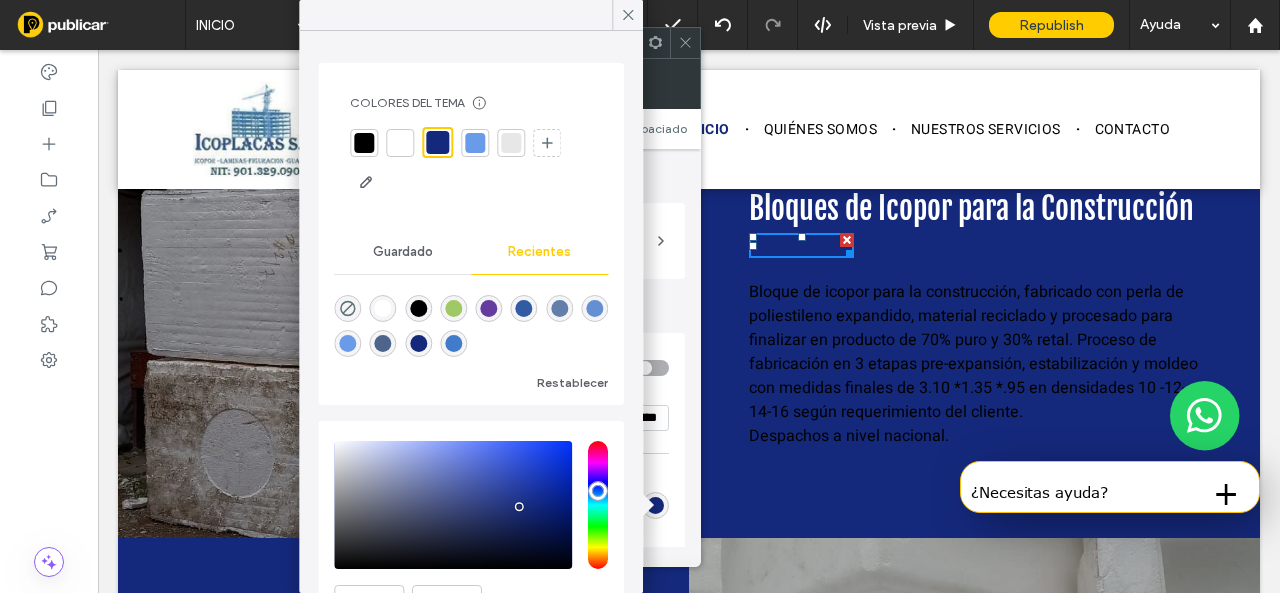 drag, startPoint x: 390, startPoint y: 145, endPoint x: 569, endPoint y: 64, distance: 196.47392 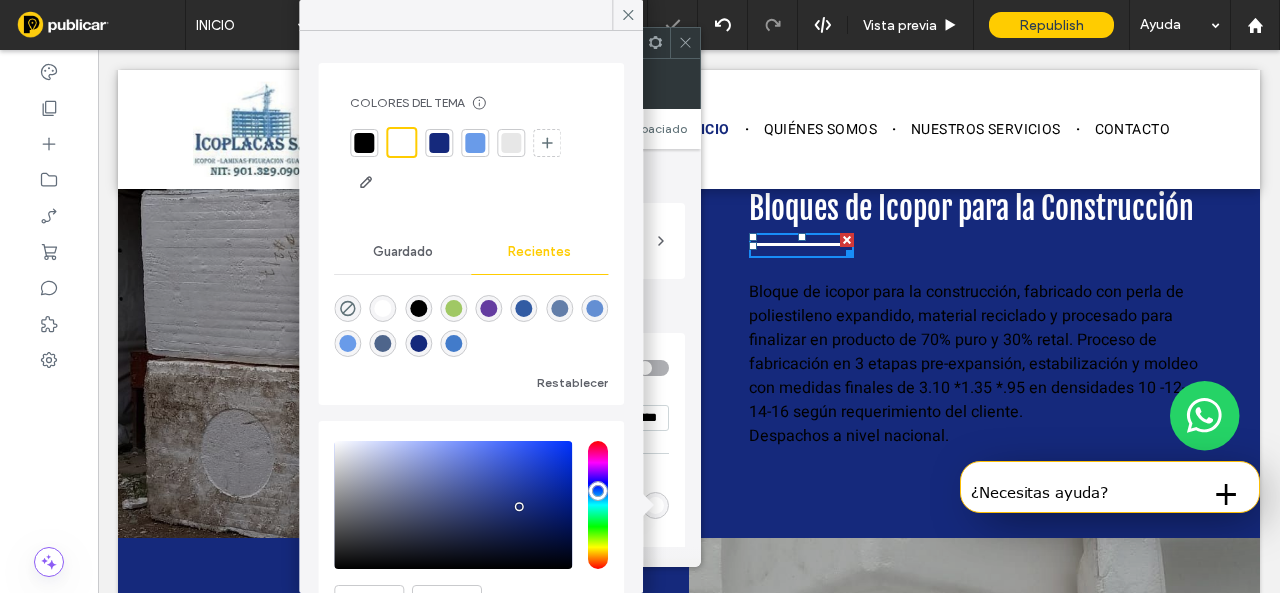 click at bounding box center [685, 43] 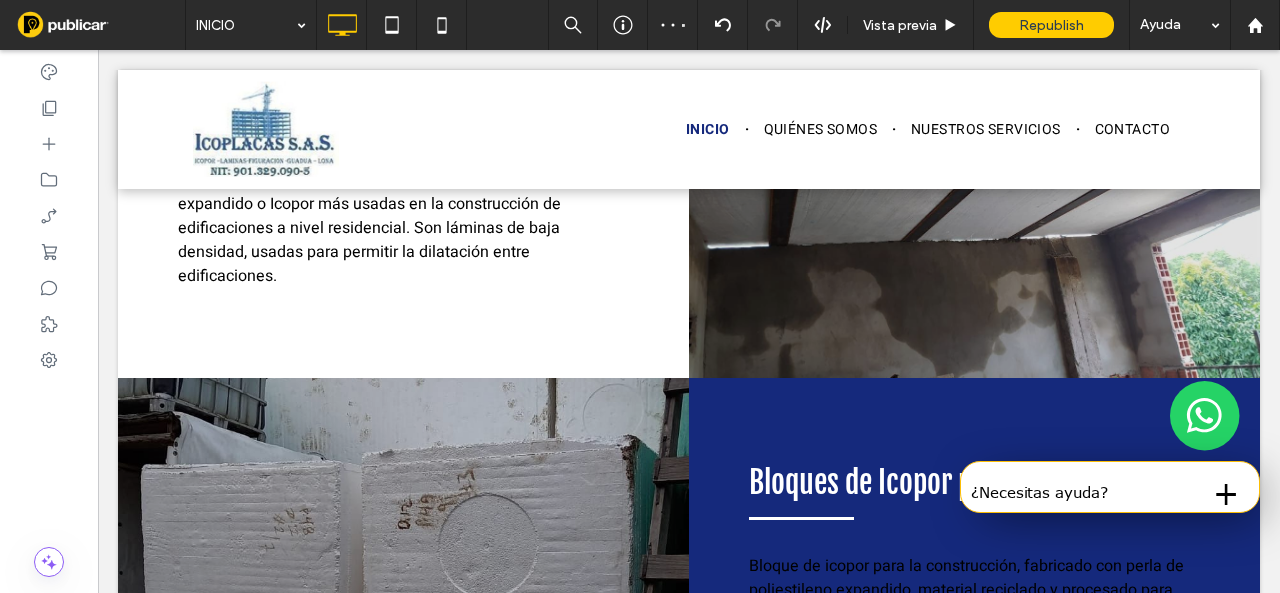 scroll, scrollTop: 3980, scrollLeft: 0, axis: vertical 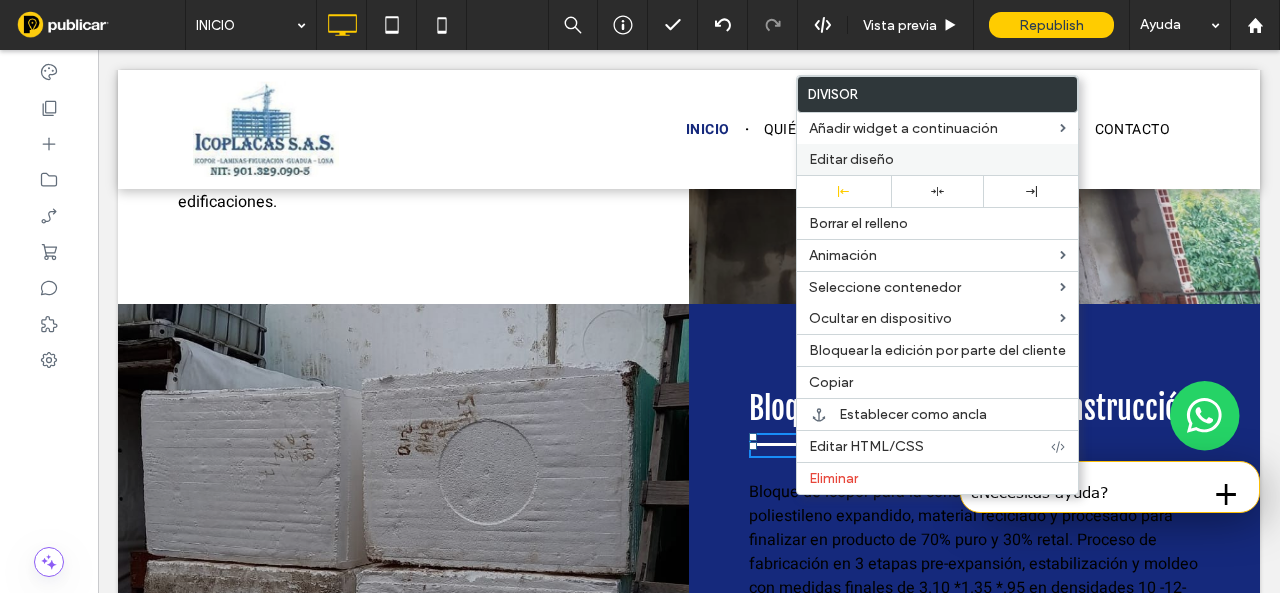 drag, startPoint x: 859, startPoint y: 162, endPoint x: 670, endPoint y: 154, distance: 189.16924 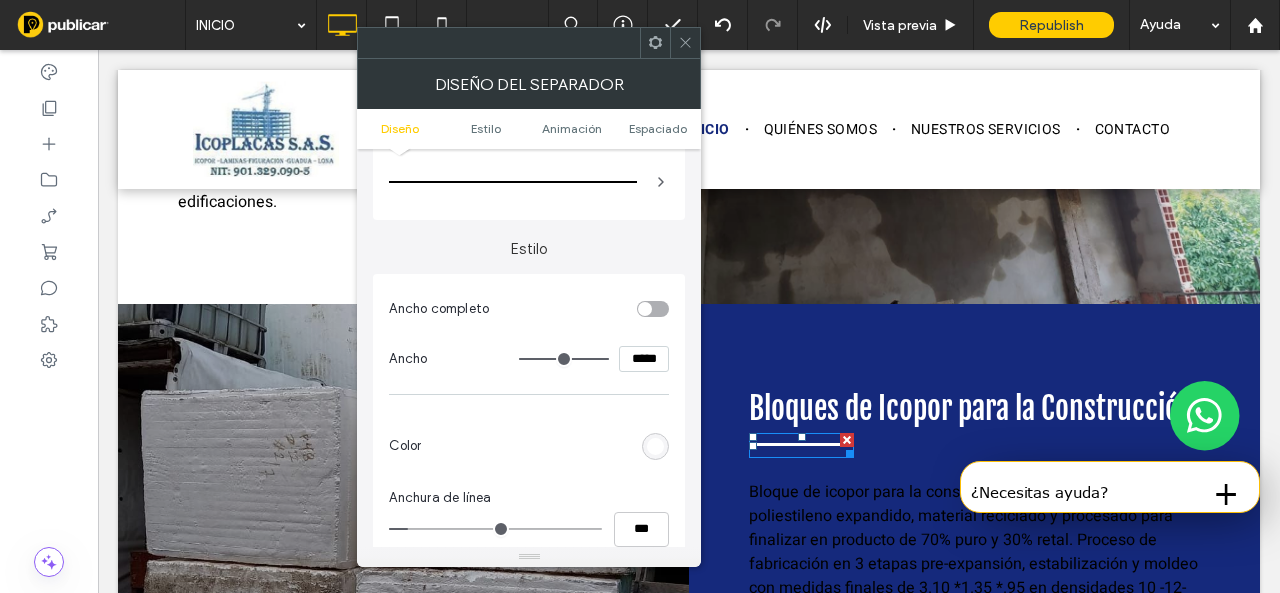 scroll, scrollTop: 100, scrollLeft: 0, axis: vertical 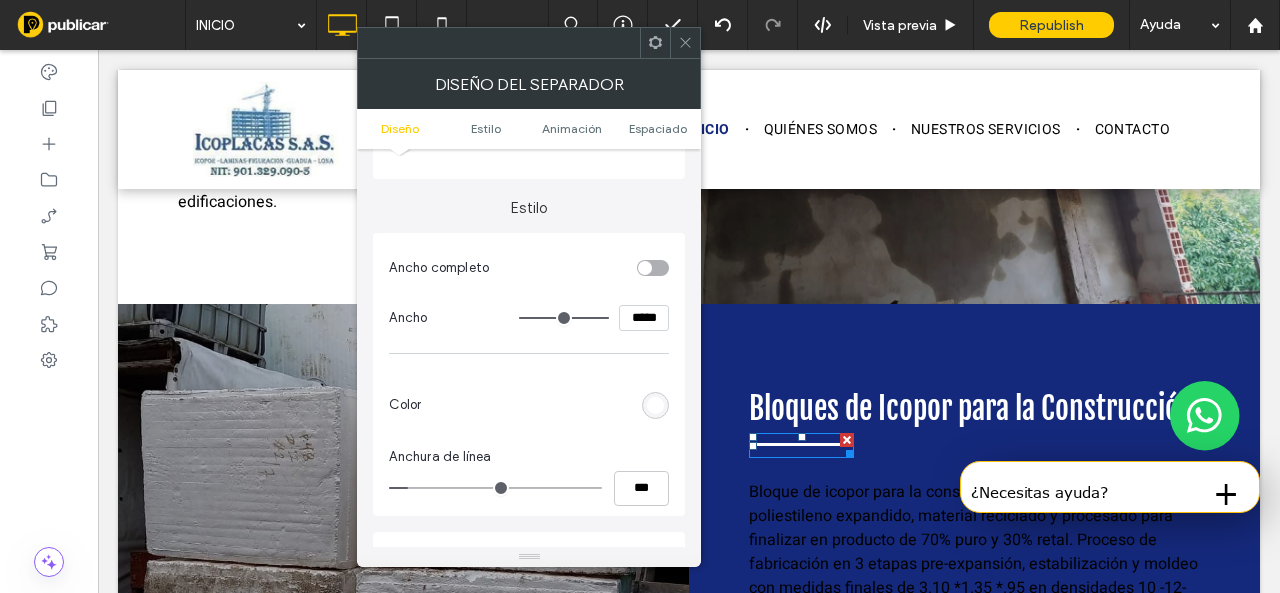 click at bounding box center (655, 405) 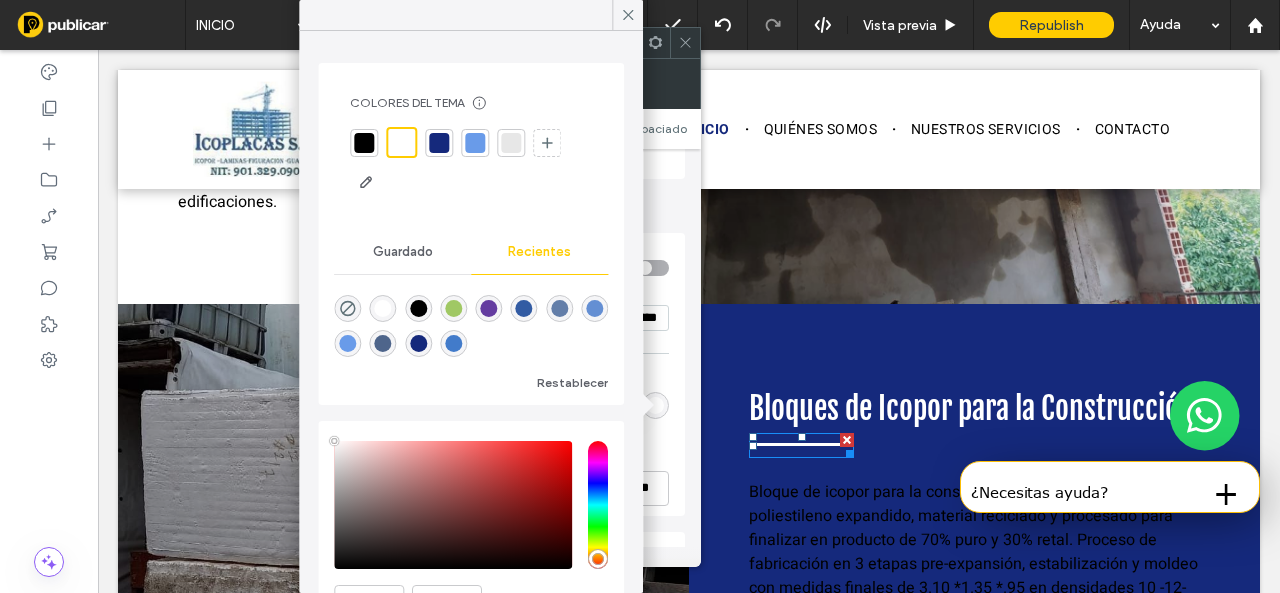 drag, startPoint x: 468, startPoint y: 144, endPoint x: 492, endPoint y: 129, distance: 28.301943 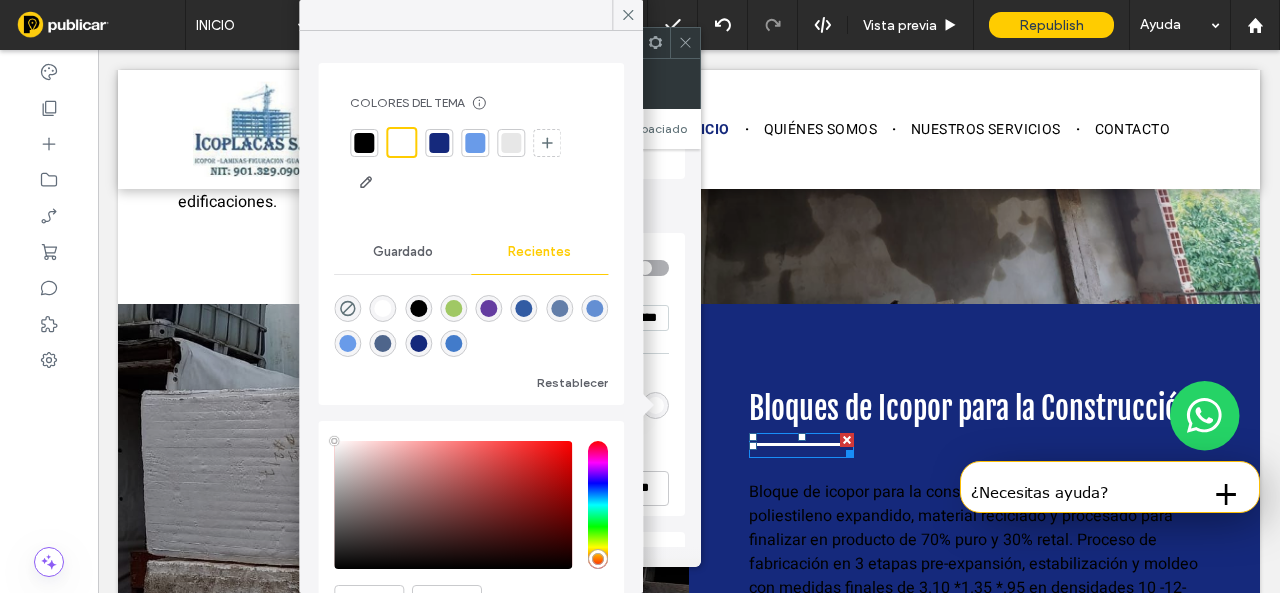 click at bounding box center [475, 143] 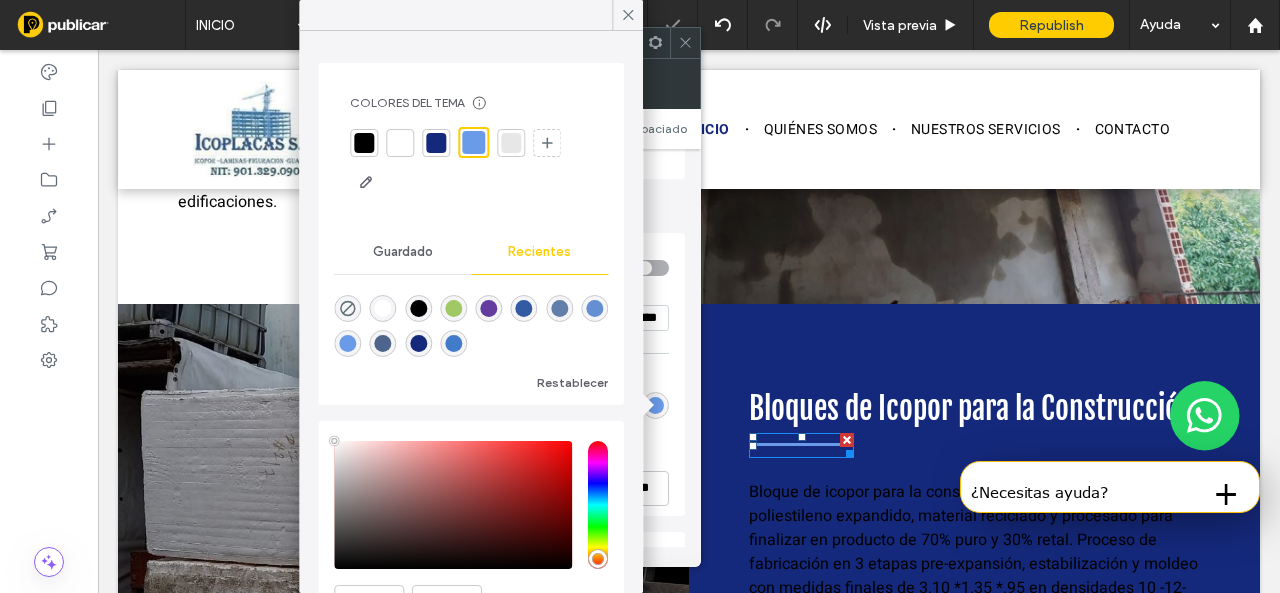 drag, startPoint x: 652, startPoint y: 52, endPoint x: 698, endPoint y: 46, distance: 46.389652 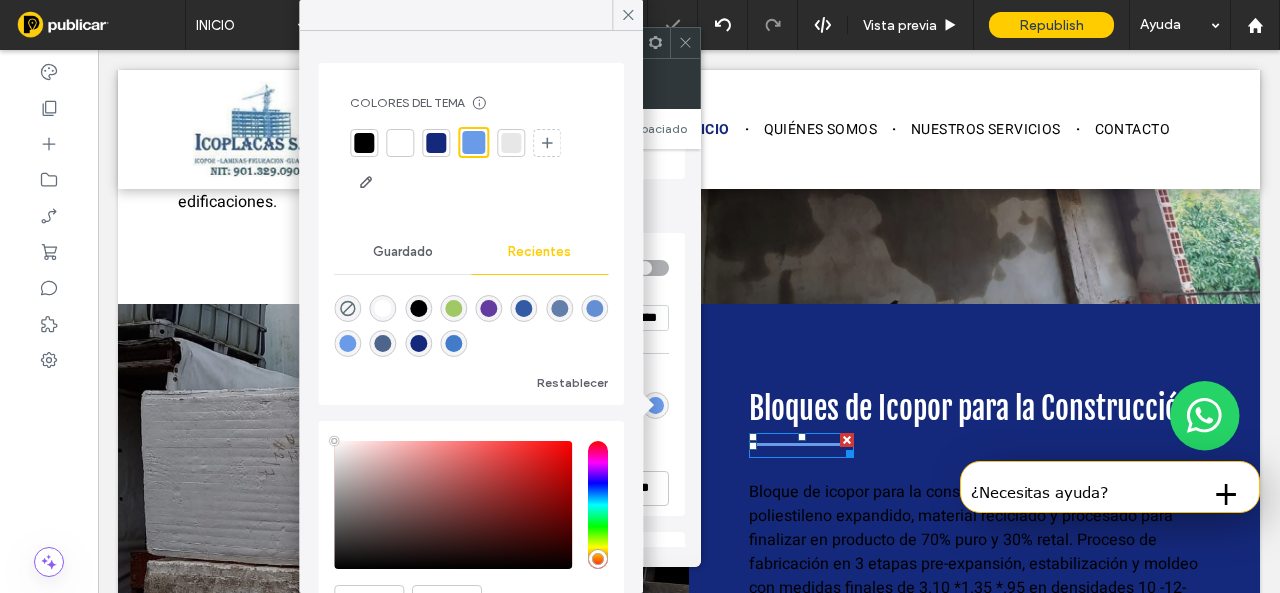 click 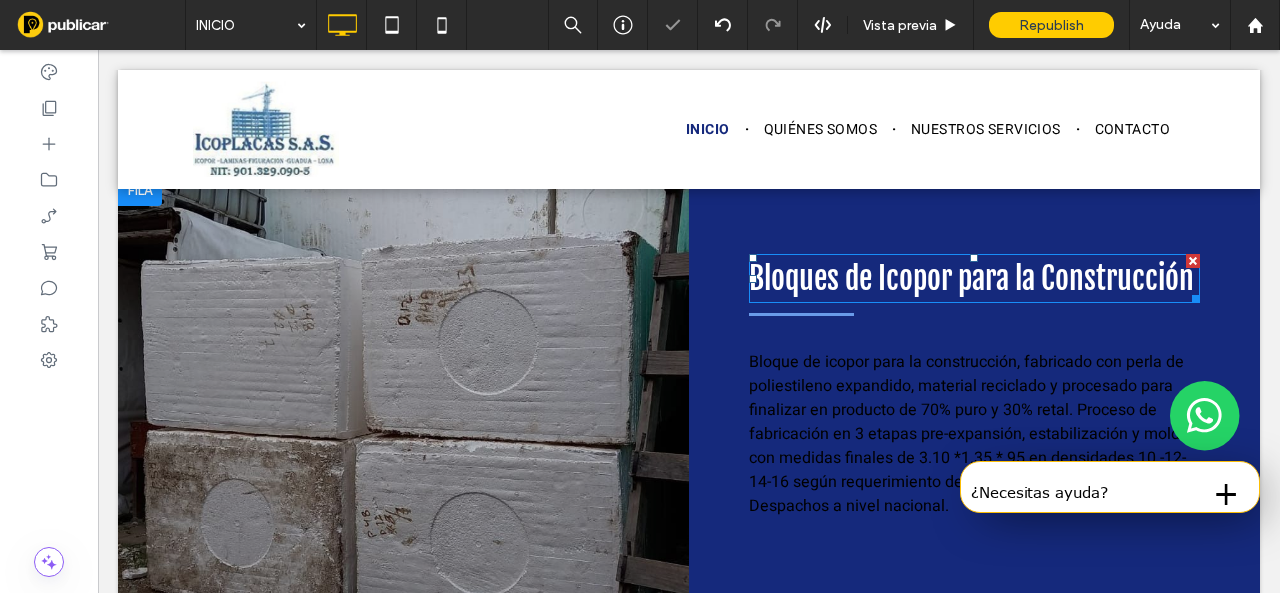 scroll, scrollTop: 4280, scrollLeft: 0, axis: vertical 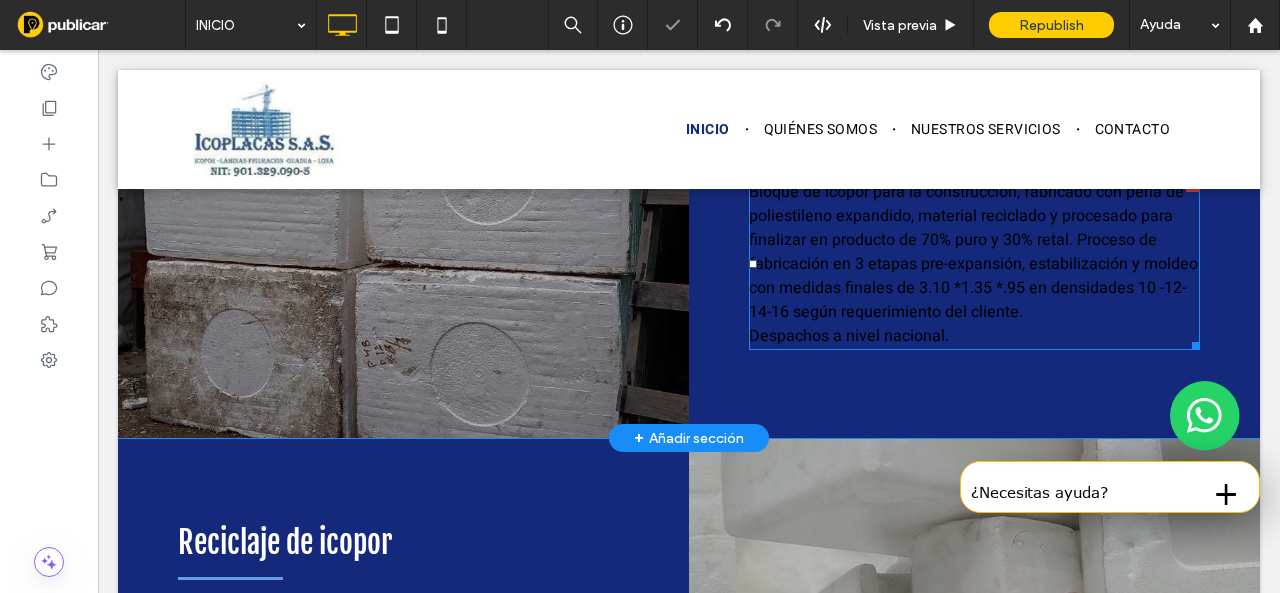 click on "Bloque de icopor para la construcción, fabricado con perla de poliestileno expandido, material reciclado y procesado para finalizar en producto de 70% puro y 30% retal. Proceso de fabricación en 3 etapas pre-expansión, estabilización y moldeo con medidas finales de 3.10 *1.35 *.95 en densidades 10 -12-14-16 según requerimiento del cliente." at bounding box center [973, 252] 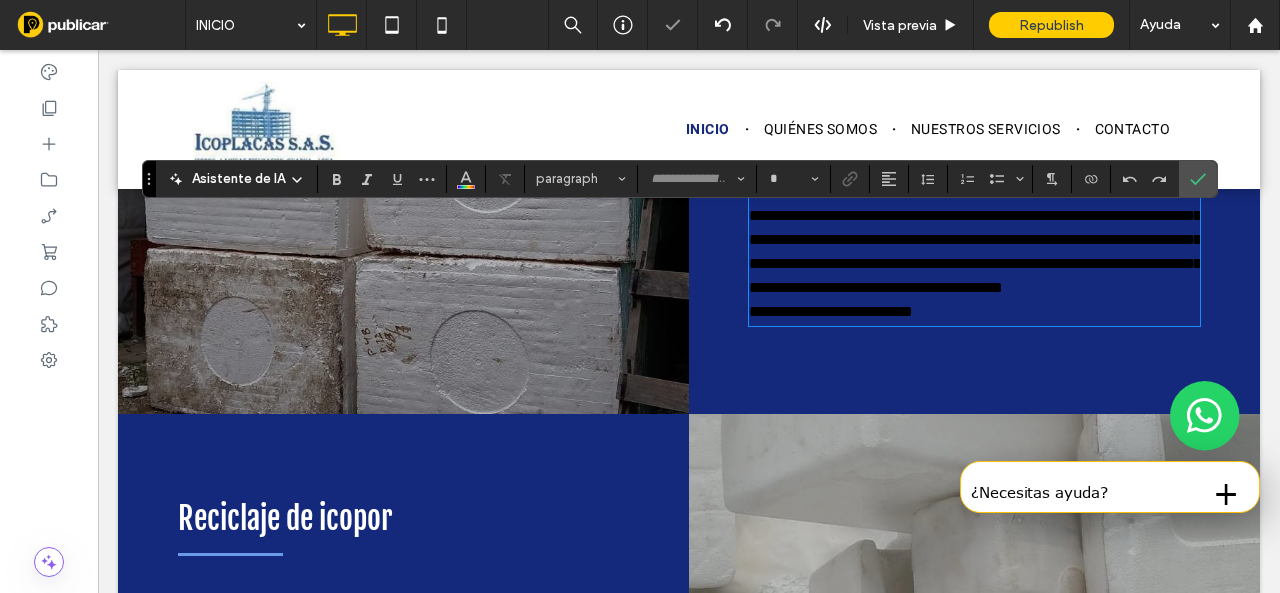 type on "*****" 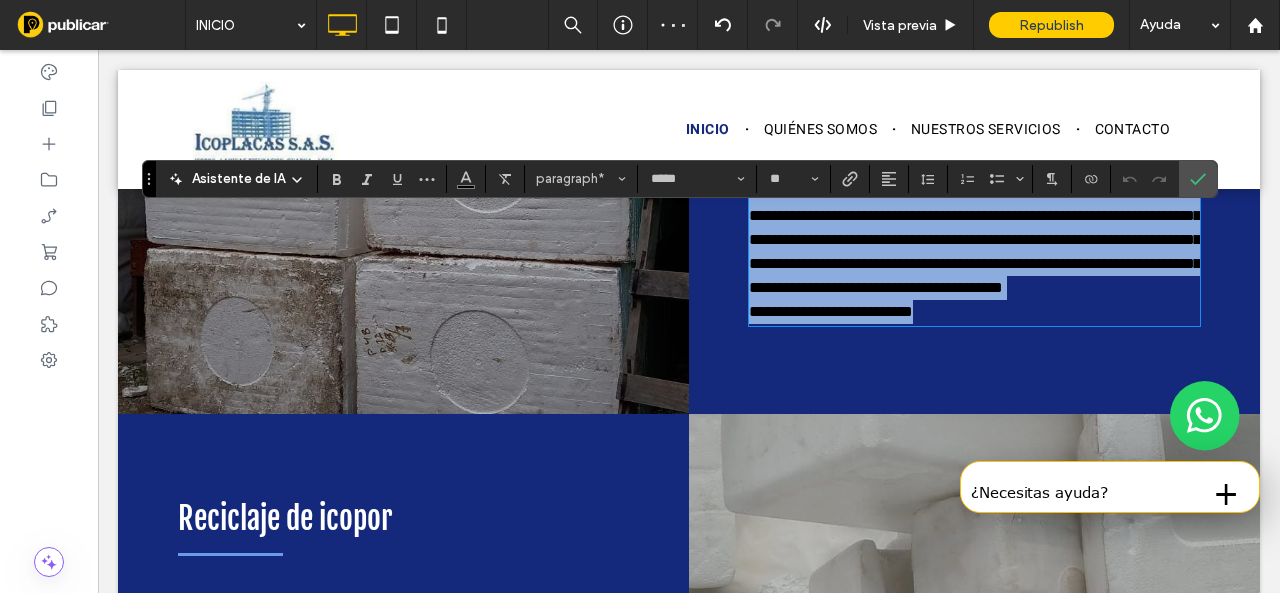drag, startPoint x: 1004, startPoint y: 367, endPoint x: 570, endPoint y: 188, distance: 469.4646 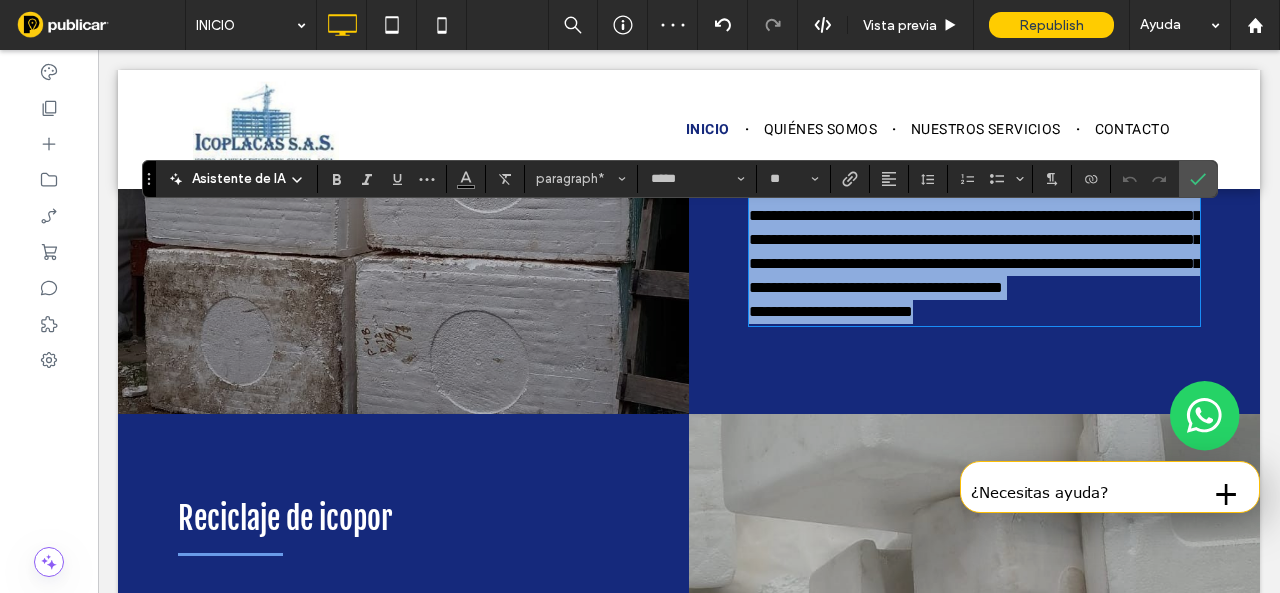 click on "Click To Paste
INICIO
QUIÉNES SOMOS
NUESTROS SERVICIOS
CONTACTO
Click To Paste
encabezado
VENTA DE BLOQUE Y GEOBLOQUE, FABRICACIÓN Y MANO DE OBRA
Suministro de casetón en Icopor de diferentes densidades, en bloque o fraccionado, apto para obras civiles
Click To Paste
Click To Paste
Fila + Añadir sección
OFRECEMOS GEOBLOQUES PARA CONSTRUCCIÓN DE VÍAS Click To Paste
¡Contáctenos para asesorarlo!
Click To Paste
Fila
Quiénes somos
Icoplacas
¿Qué ofrecemos?
Click To Paste
¿Qué son los geobloques?
Nuestro servicio
Click To Paste
Fila + Añadir sección" at bounding box center (689, -932) 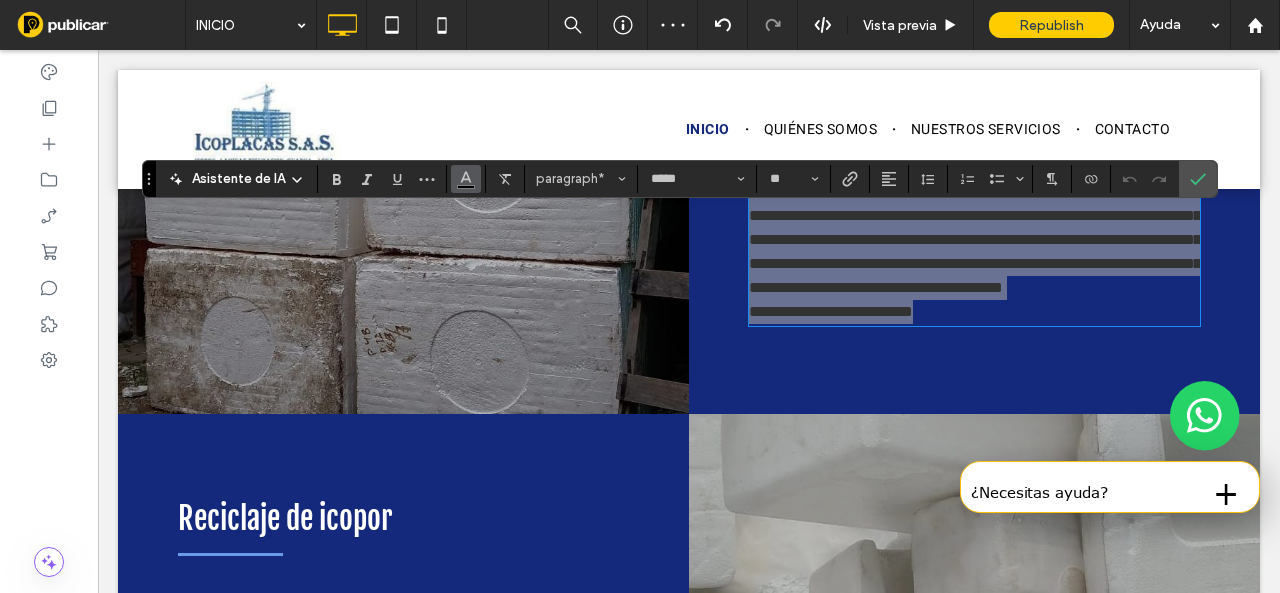 click 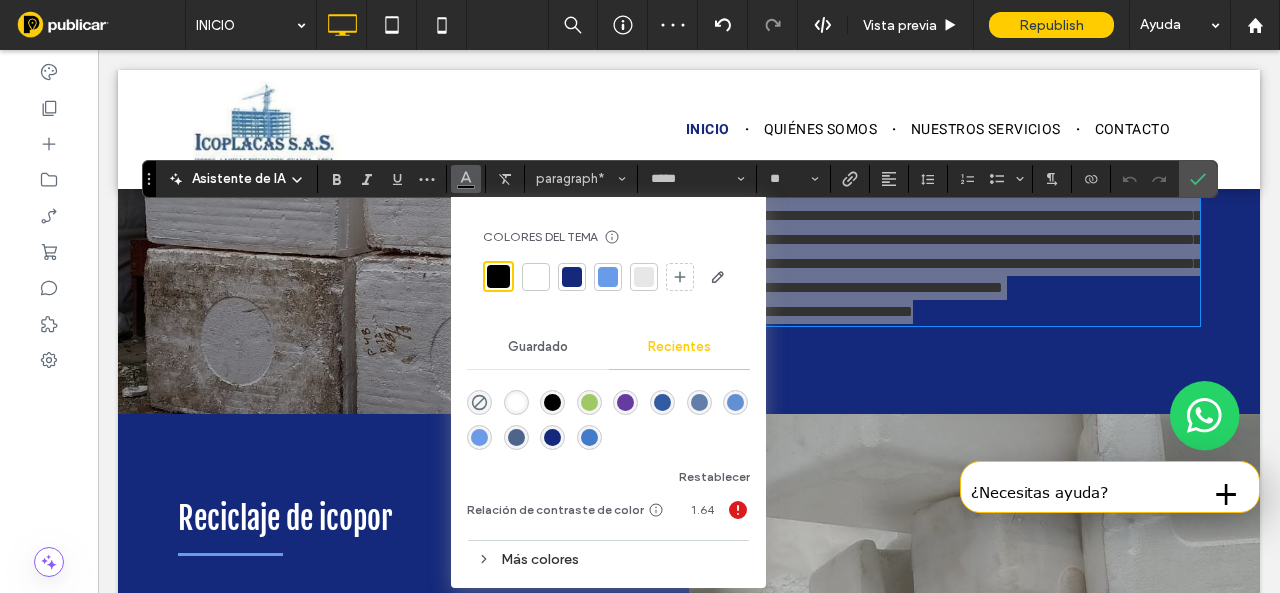 click at bounding box center [536, 277] 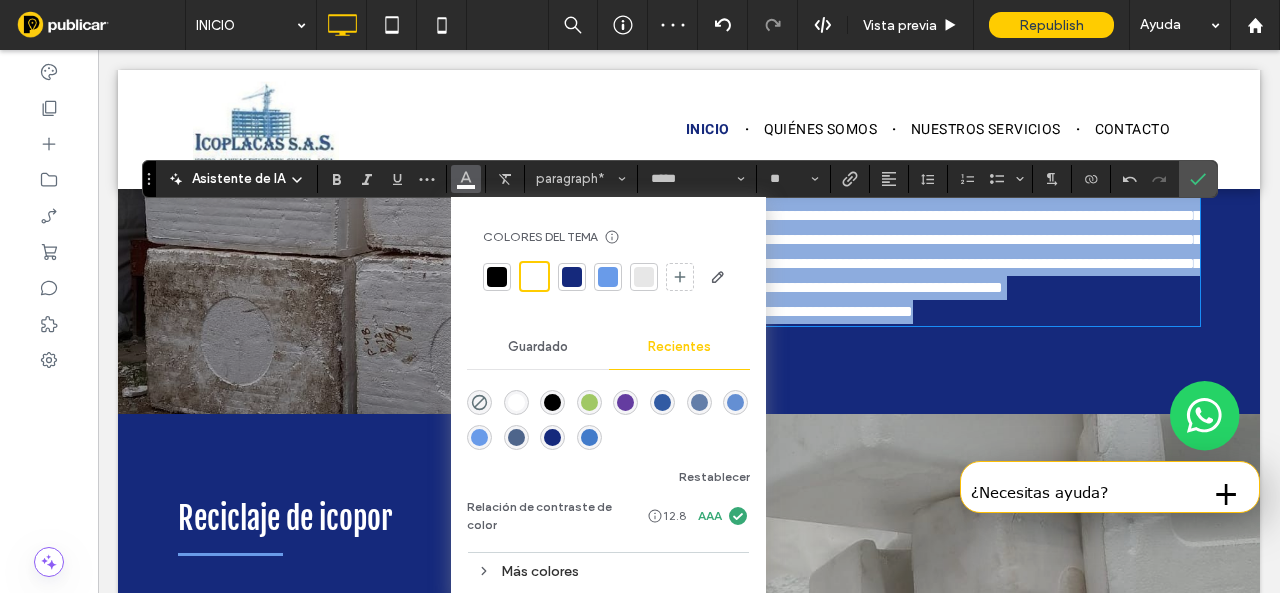 click on "**********" at bounding box center (975, 239) 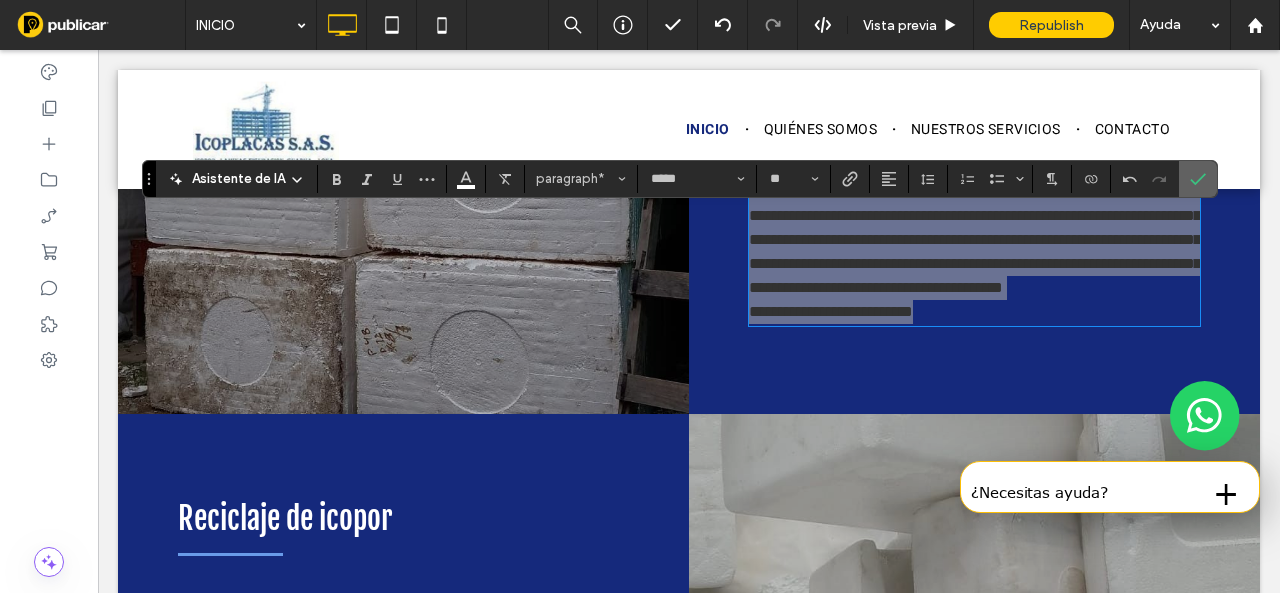 drag, startPoint x: 1188, startPoint y: 177, endPoint x: 624, endPoint y: 319, distance: 581.60126 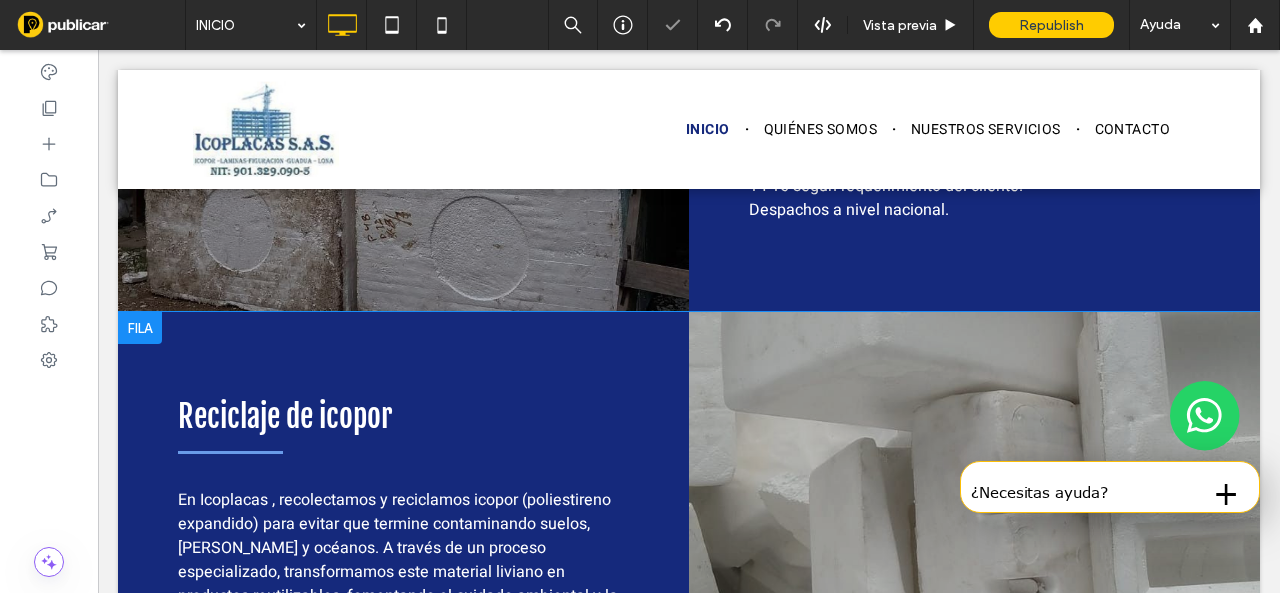 scroll, scrollTop: 4480, scrollLeft: 0, axis: vertical 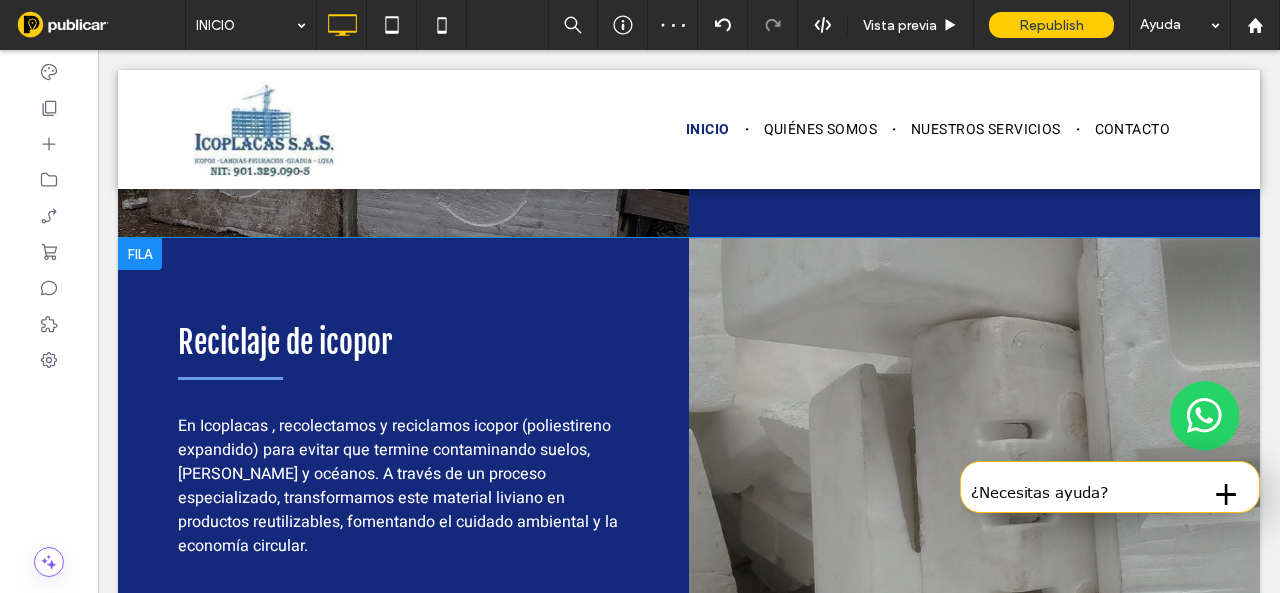 click on "Reciclaje de icopor
En Icoplacas , recolectamos y reciclamos icopor (poliestireno expandido) para evitar que termine contaminando suelos, ríos y océanos. A través de un proceso especializado, transformamos este material liviano en productos reutilizables, fomentando el cuidado ambiental y la economía circular. Click To Paste" at bounding box center (403, 443) 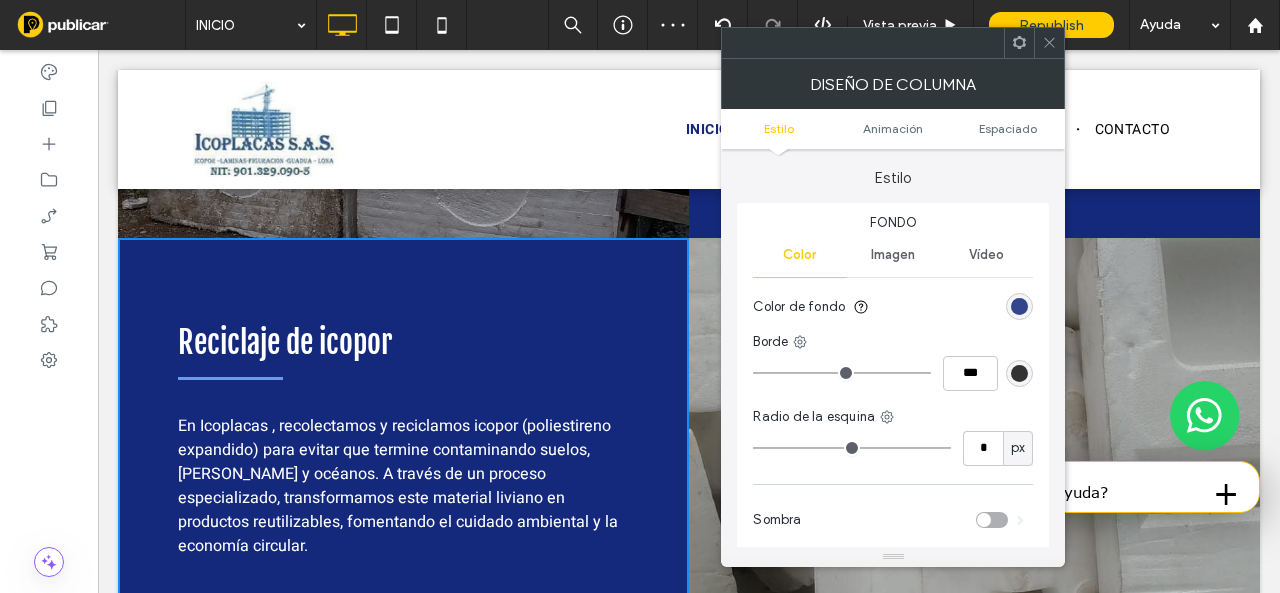 click at bounding box center (1019, 306) 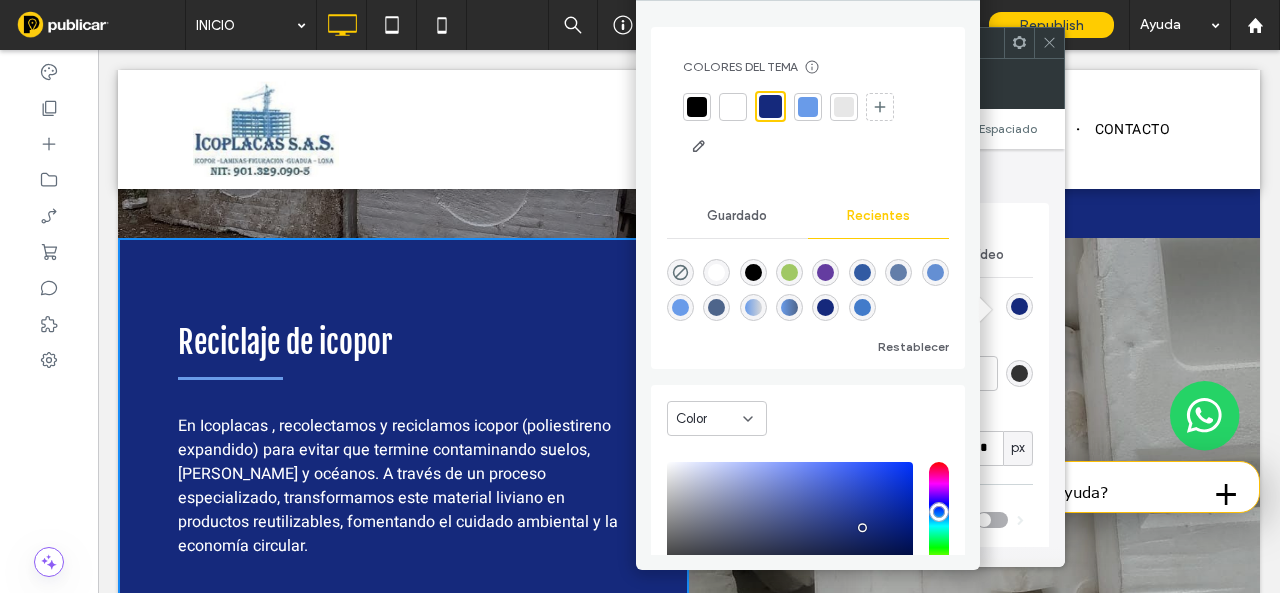 click at bounding box center (733, 107) 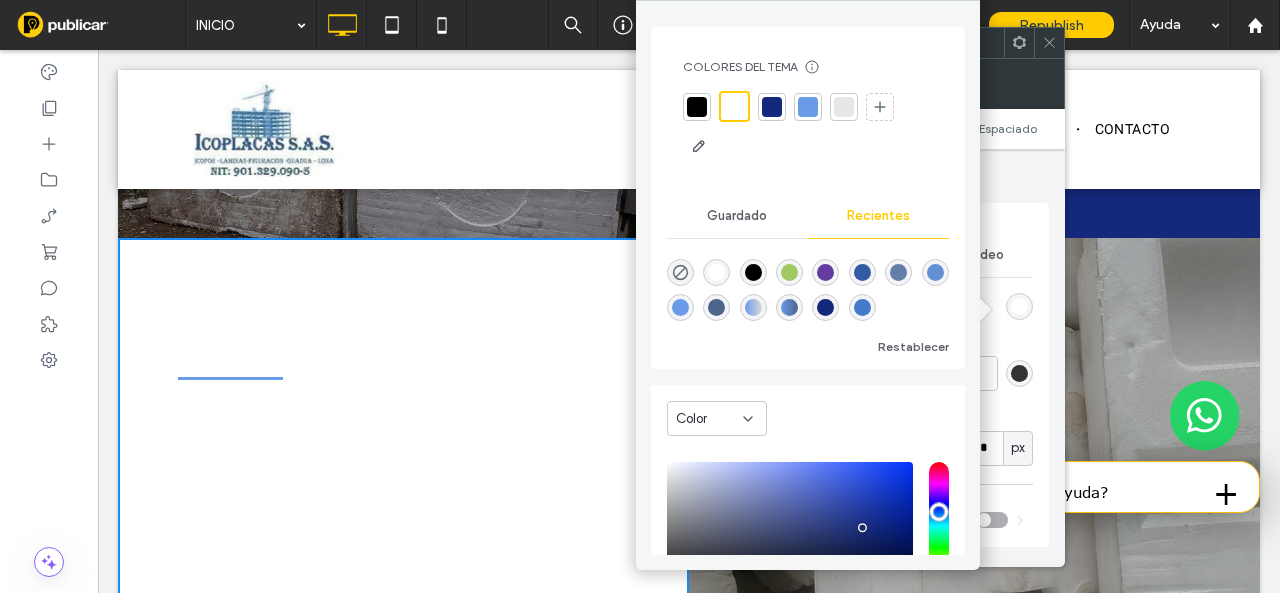 click on "Reciclaje de icopor" at bounding box center (403, 342) 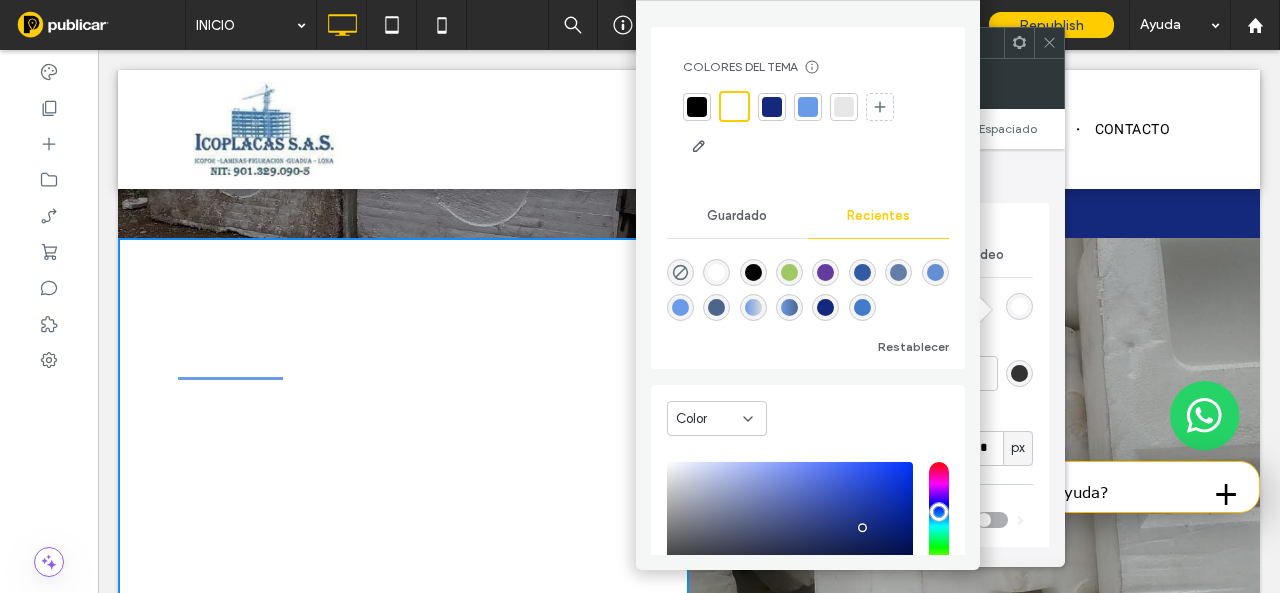 click at bounding box center (1049, 43) 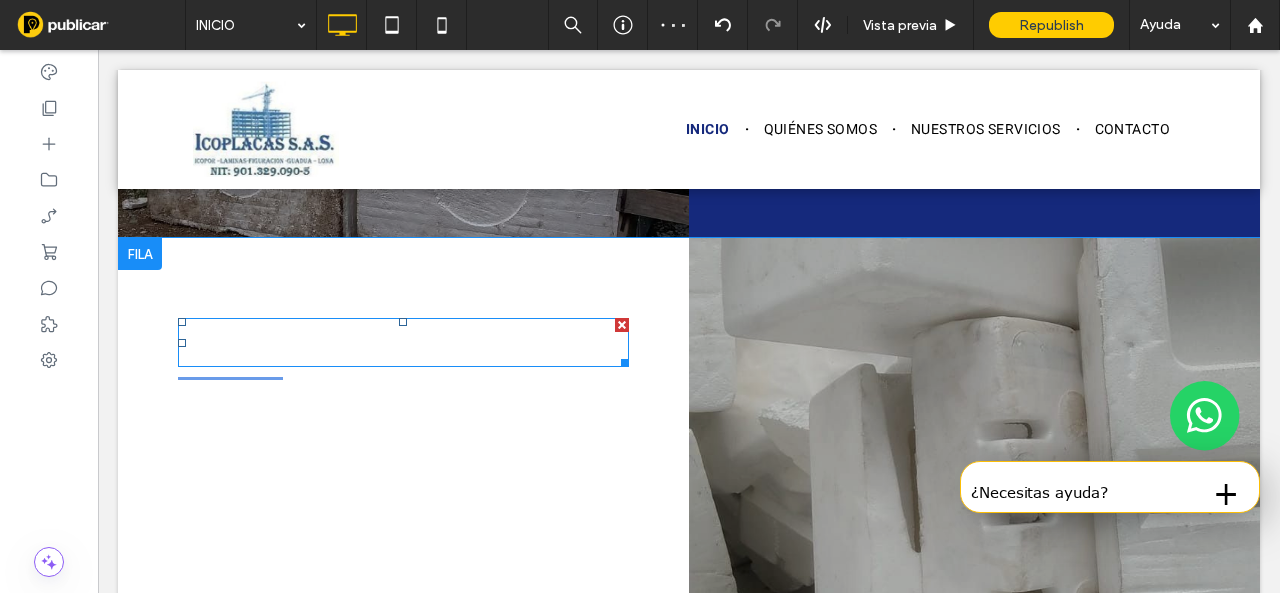 click on "Reciclaje de icopor" at bounding box center [285, 342] 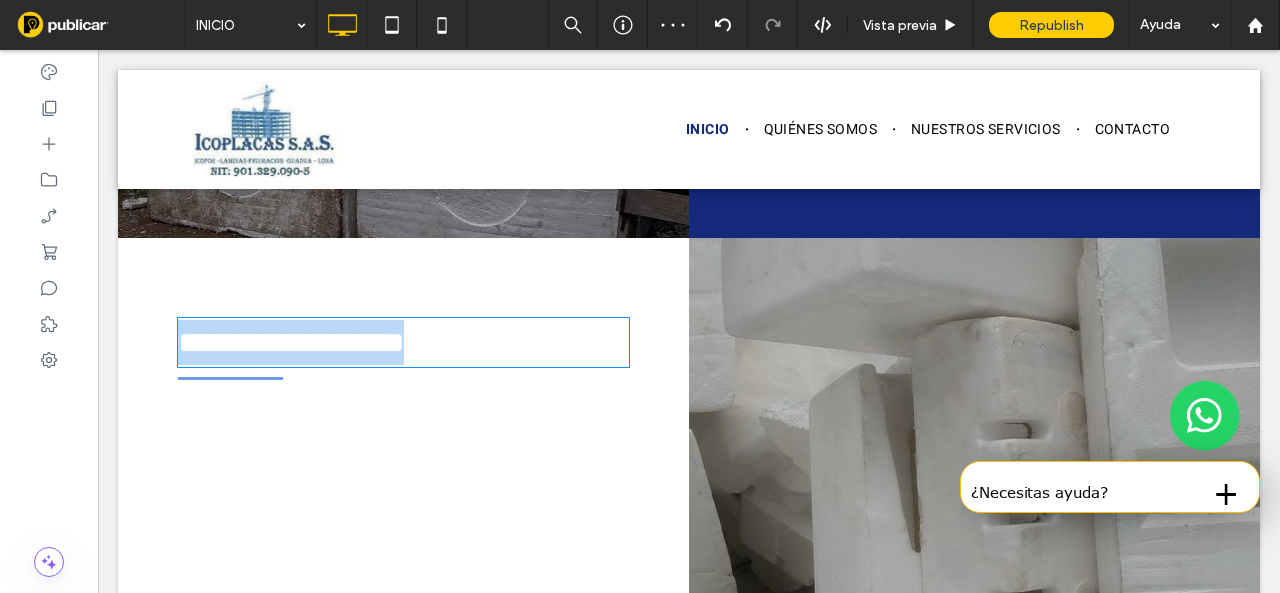 click on "**********" at bounding box center [291, 342] 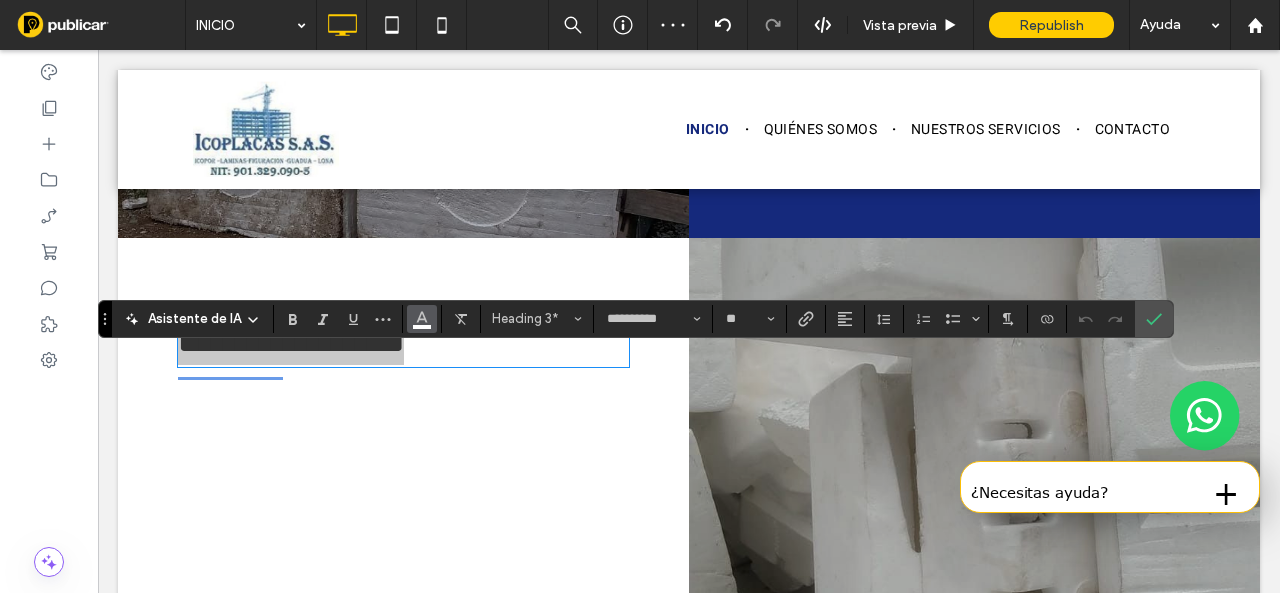 drag, startPoint x: 417, startPoint y: 320, endPoint x: 331, endPoint y: 242, distance: 116.1034 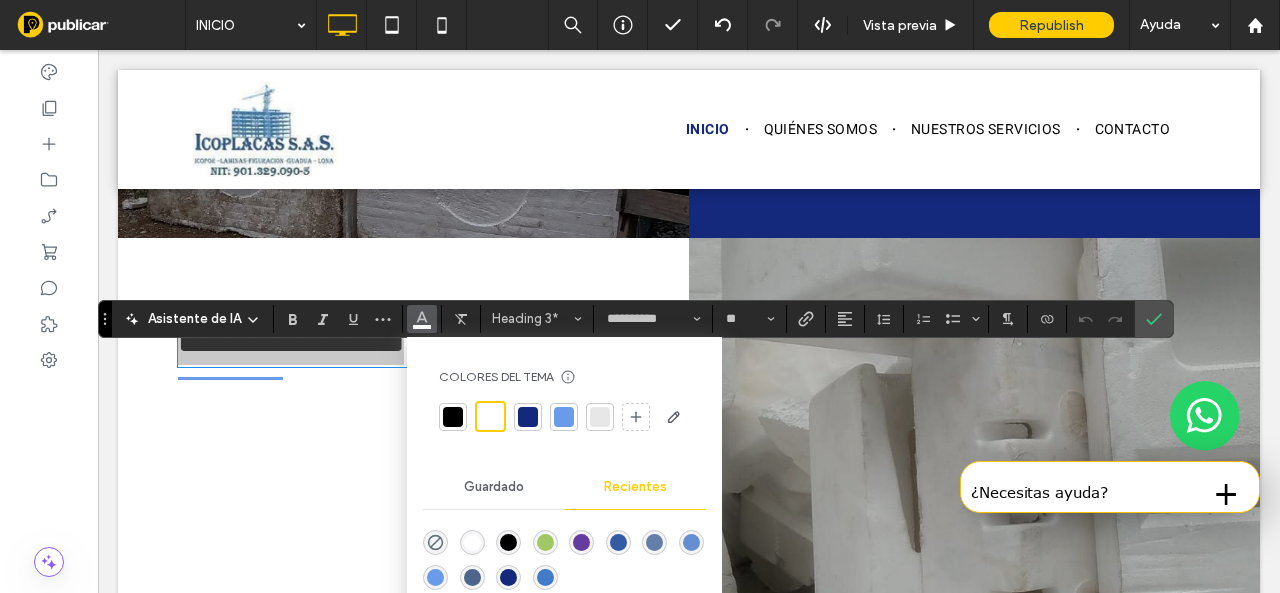 drag, startPoint x: 299, startPoint y: 384, endPoint x: 423, endPoint y: 429, distance: 131.91286 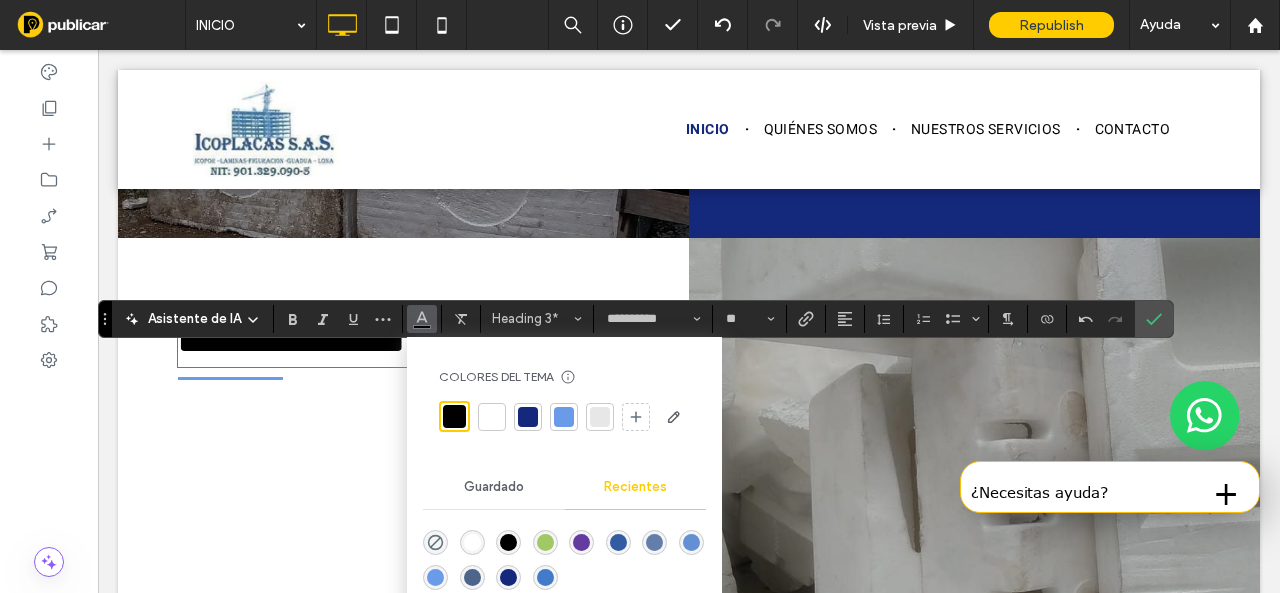 click on "En Icoplacas , recolectamos y reciclamos icopor (poliestireno expandido) para evitar que termine contaminando suelos, ríos y océanos. A través de un proceso especializado, transformamos este material liviano en productos reutilizables, fomentando el cuidado ambiental y la economía circular." at bounding box center (398, 486) 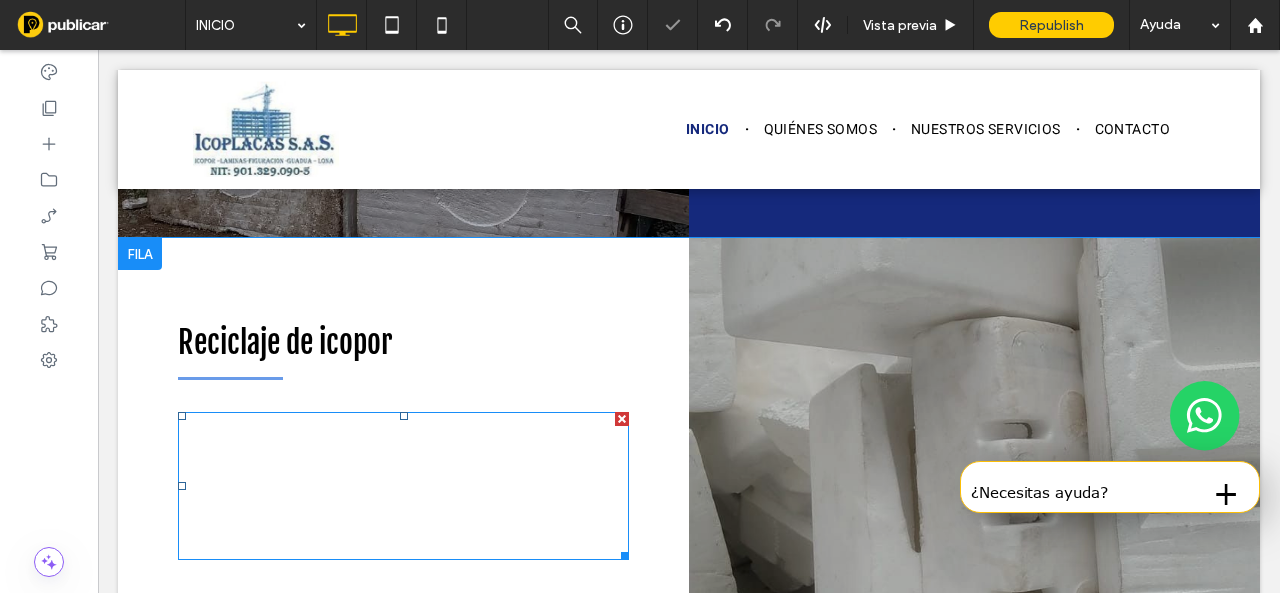 click on "En Icoplacas , recolectamos y reciclamos icopor (poliestireno expandido) para evitar que termine contaminando suelos, ríos y océanos. A través de un proceso especializado, transformamos este material liviano en productos reutilizables, fomentando el cuidado ambiental y la economía circular." at bounding box center [398, 486] 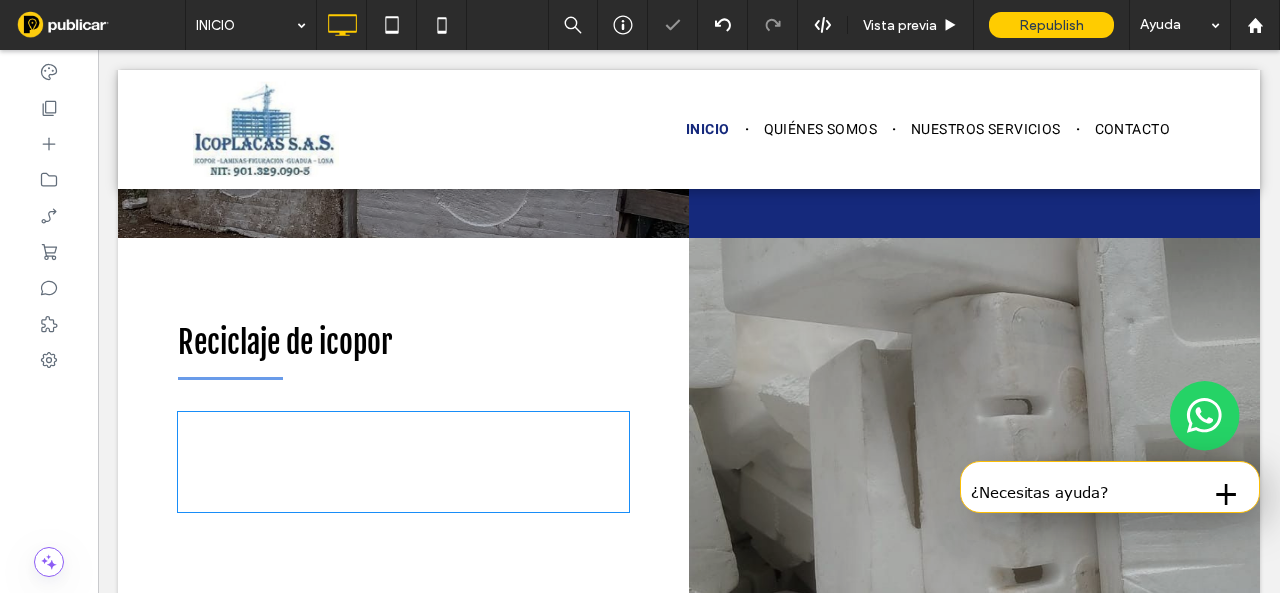 type on "*****" 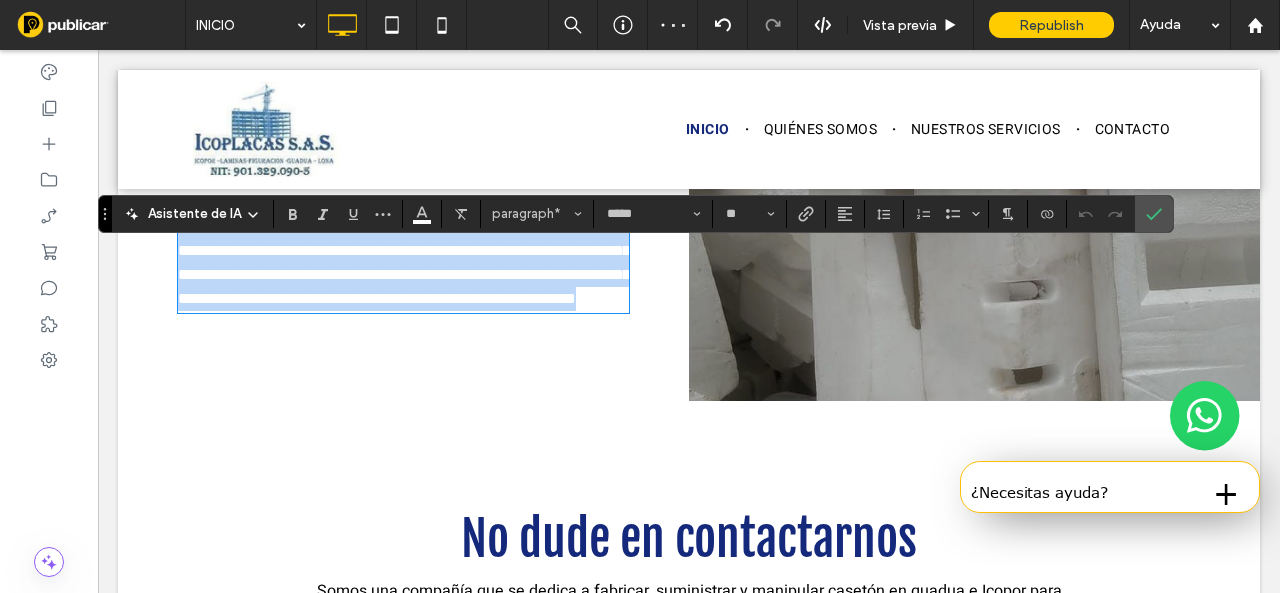 drag, startPoint x: 614, startPoint y: 381, endPoint x: 124, endPoint y: 257, distance: 505.44635 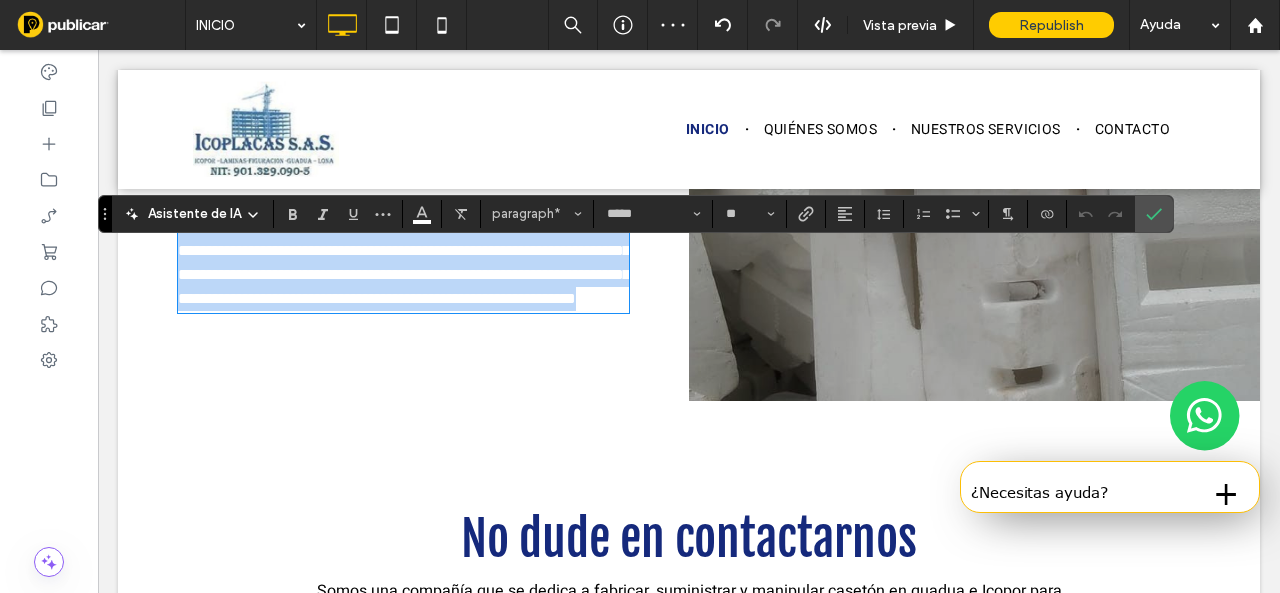 click on "**********" at bounding box center (403, 220) 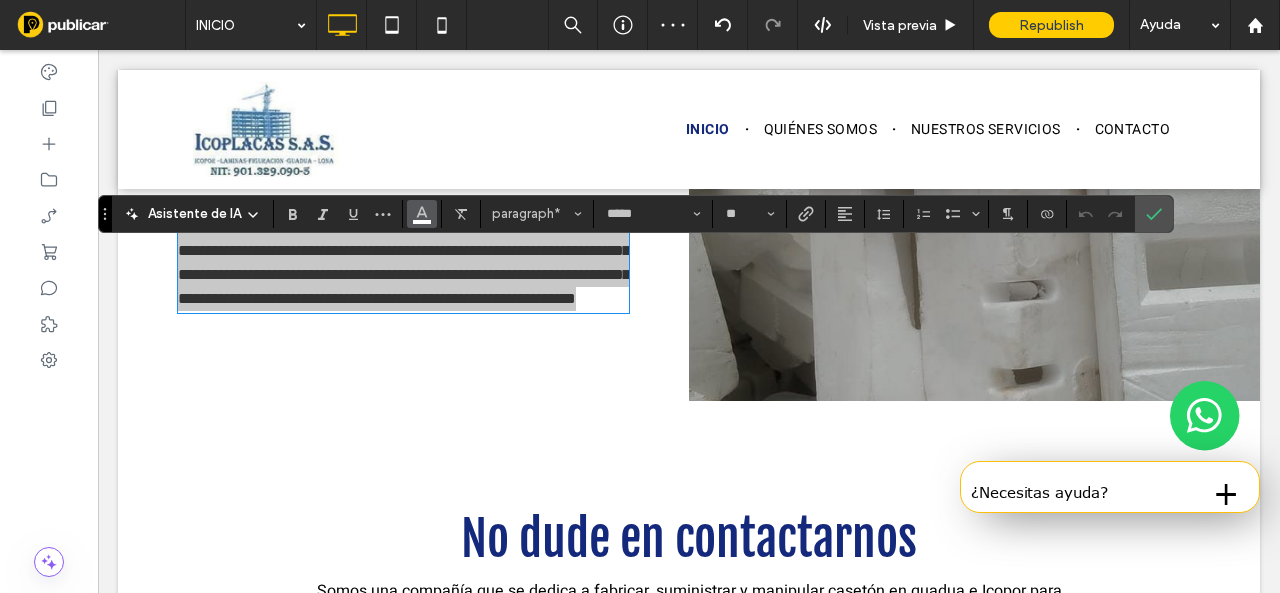 click at bounding box center [422, 212] 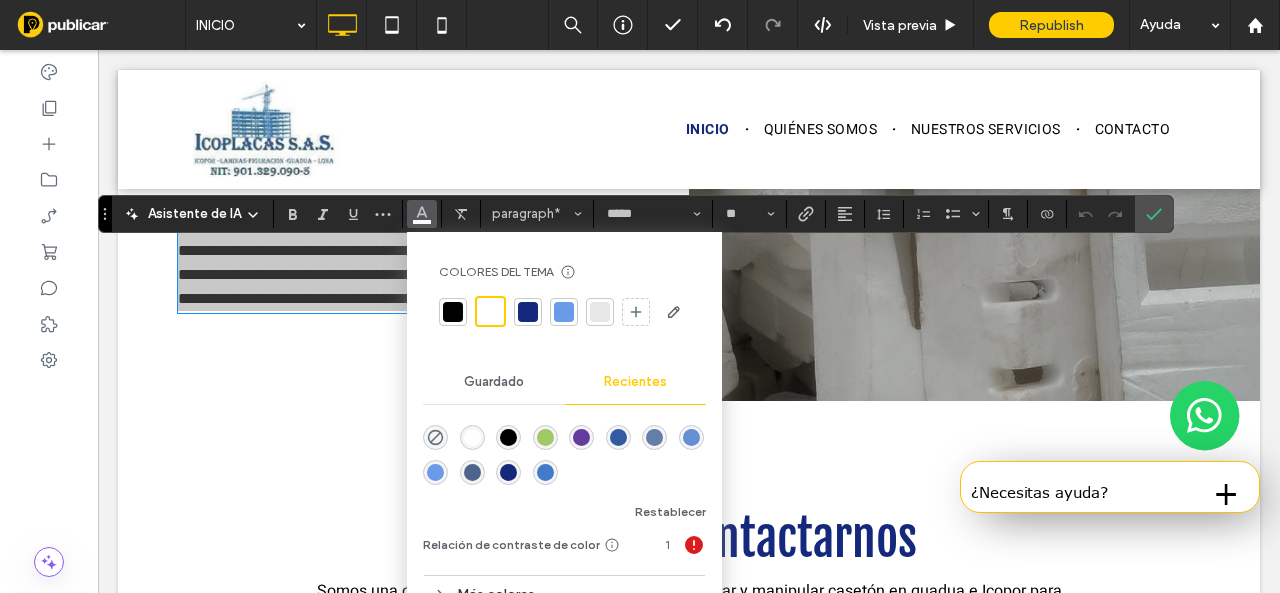 drag, startPoint x: 448, startPoint y: 308, endPoint x: 181, endPoint y: 361, distance: 272.20947 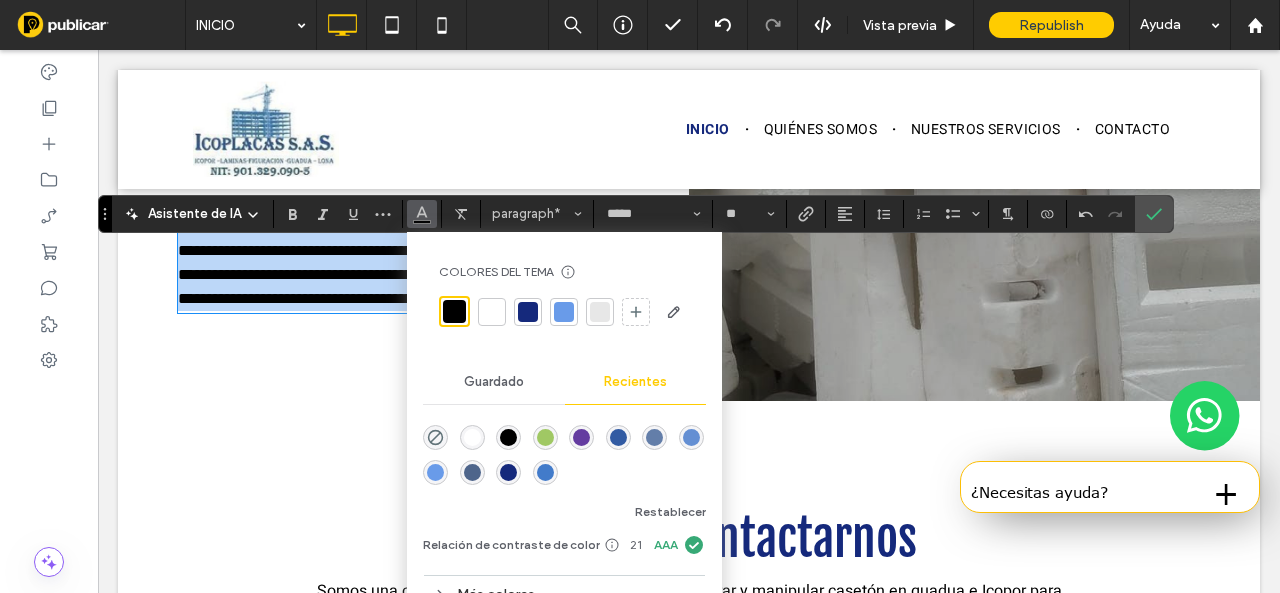 click on "**********" at bounding box center (403, 220) 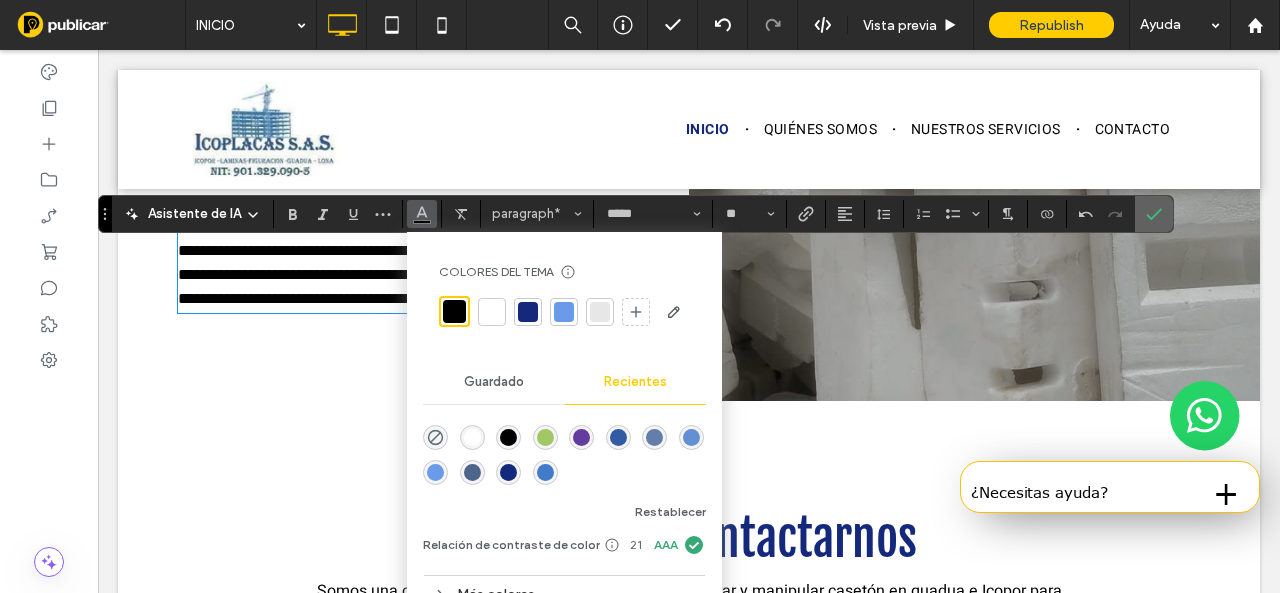 click at bounding box center [1154, 214] 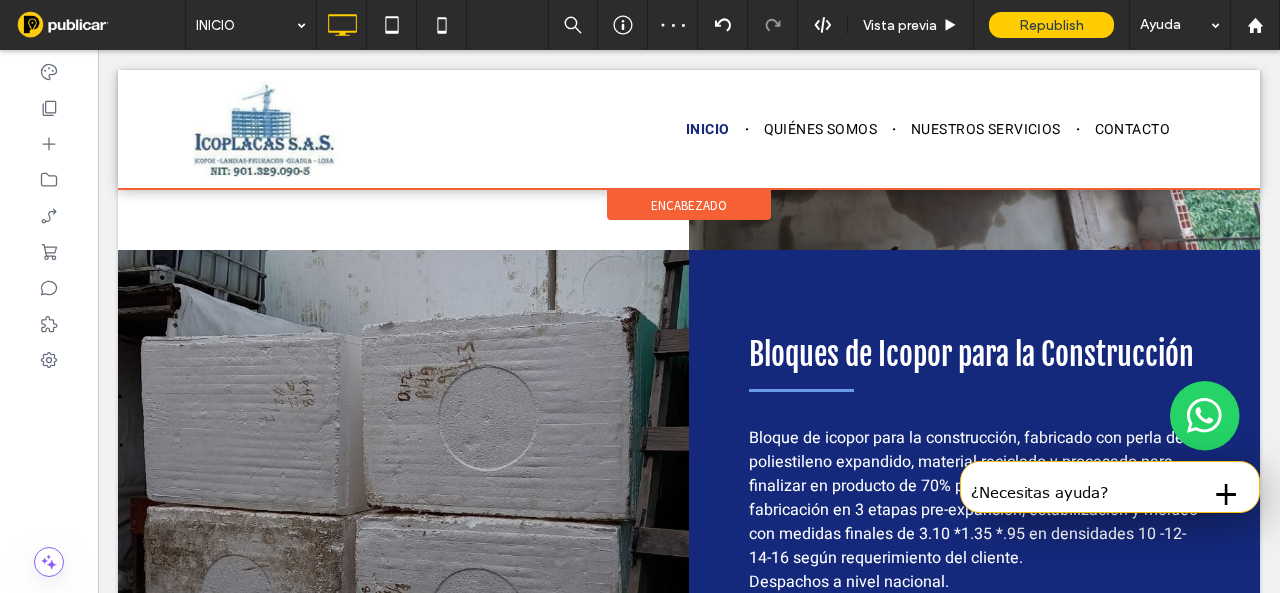 scroll, scrollTop: 4079, scrollLeft: 0, axis: vertical 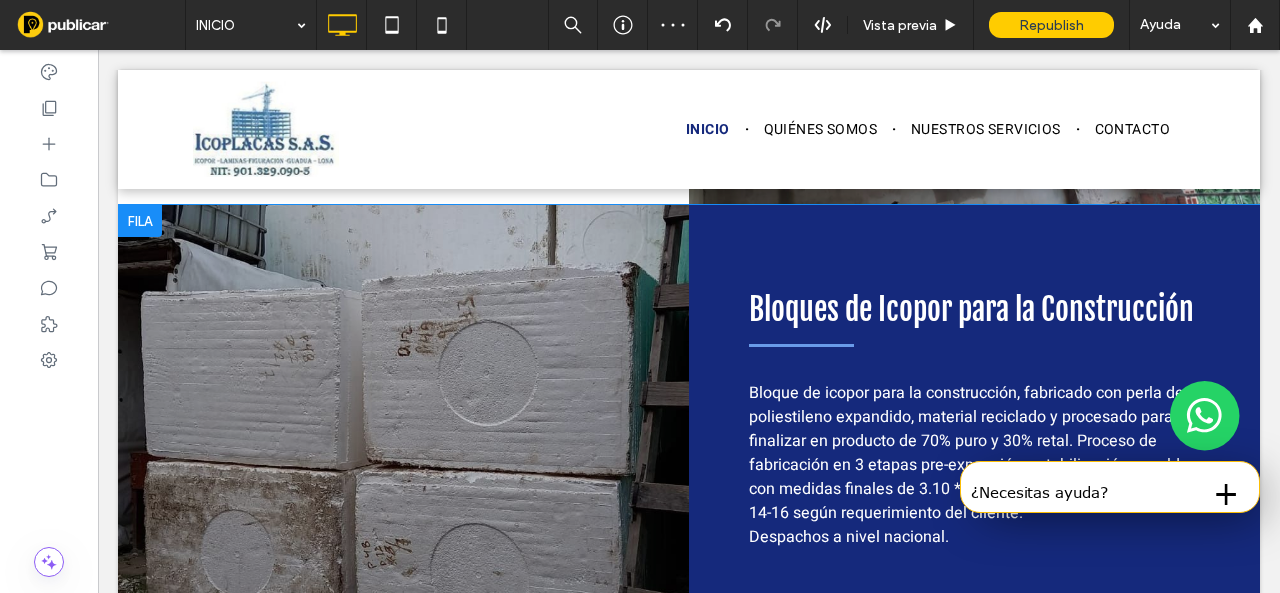 click at bounding box center [140, 221] 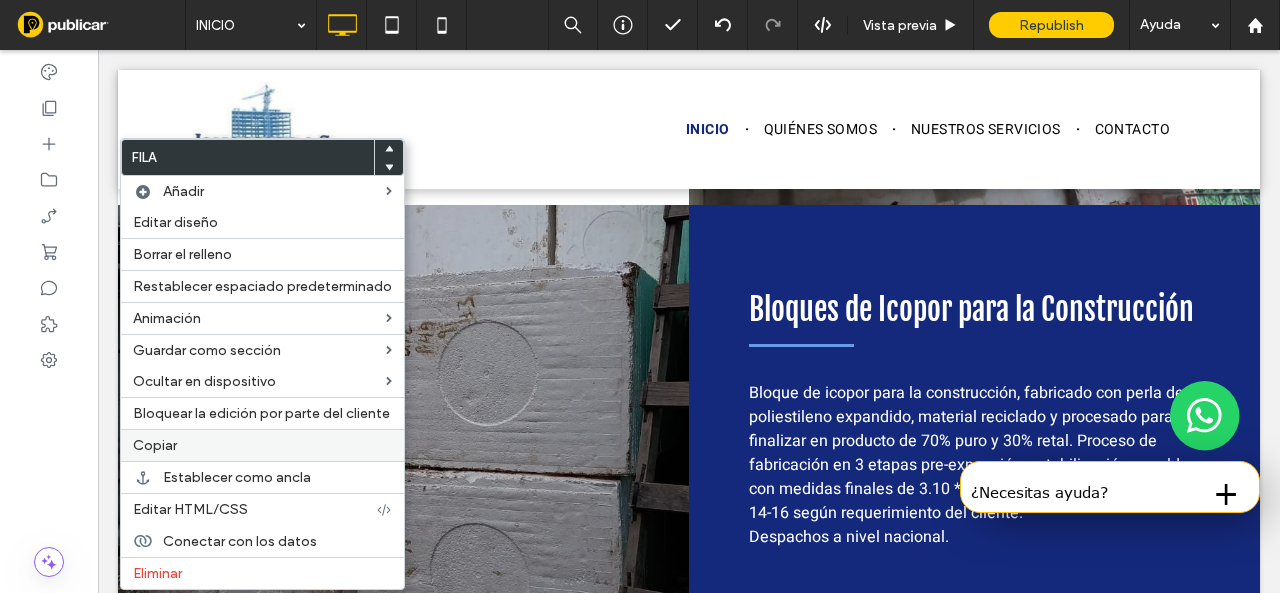 click on "Copiar" at bounding box center (262, 445) 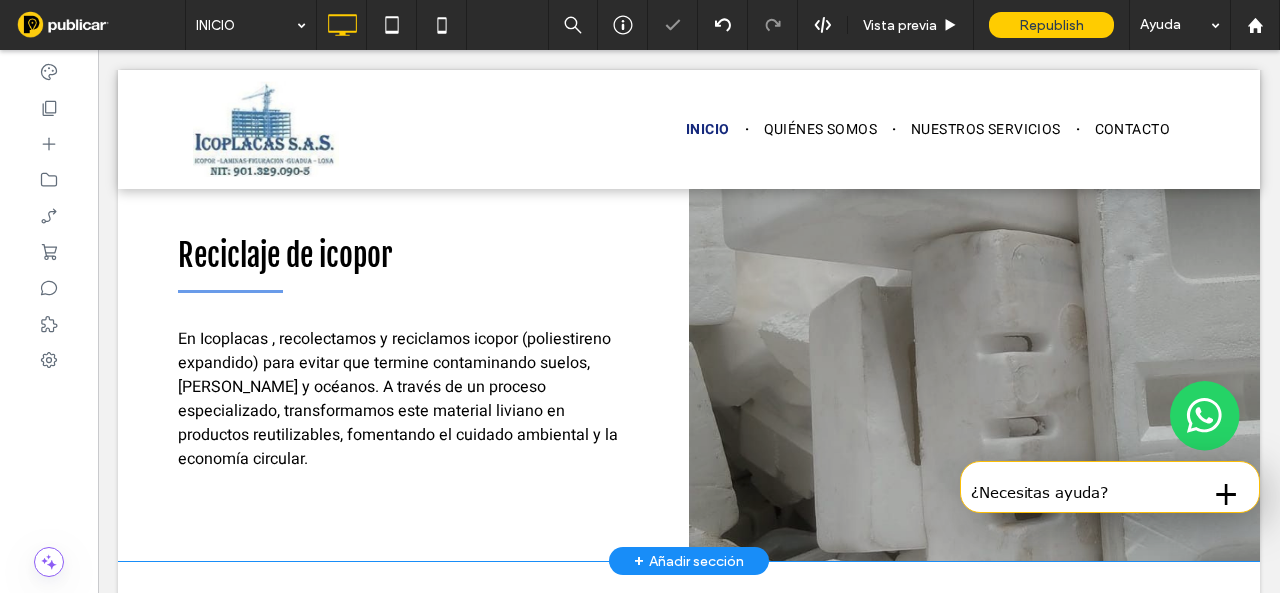 scroll, scrollTop: 4679, scrollLeft: 0, axis: vertical 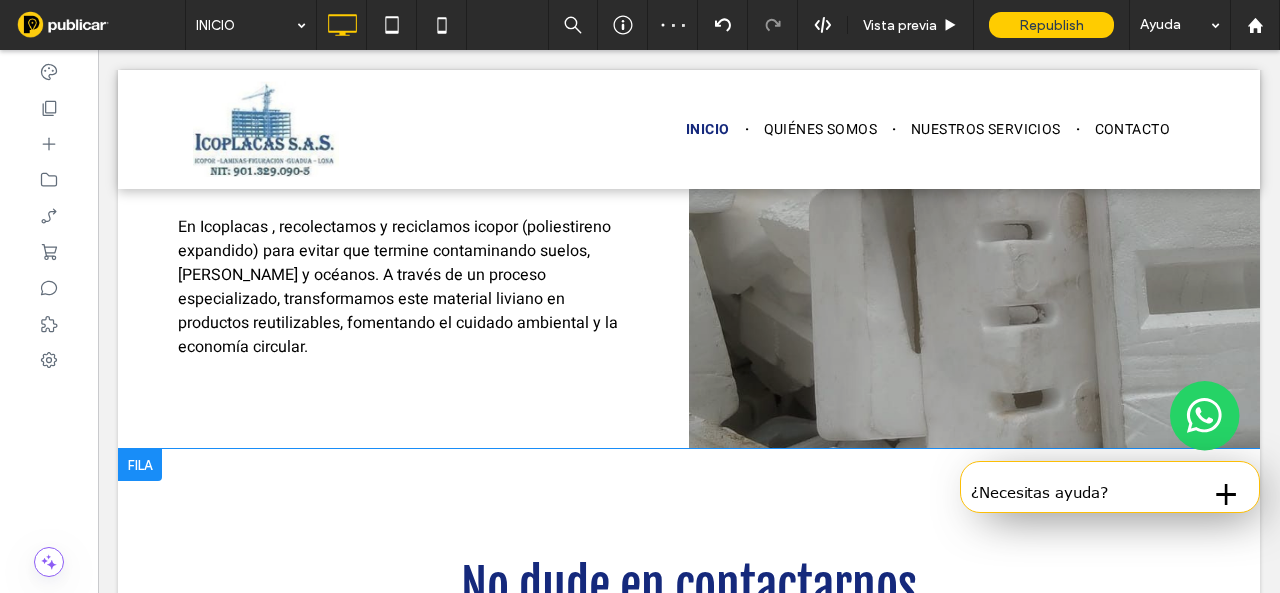 click at bounding box center [140, 465] 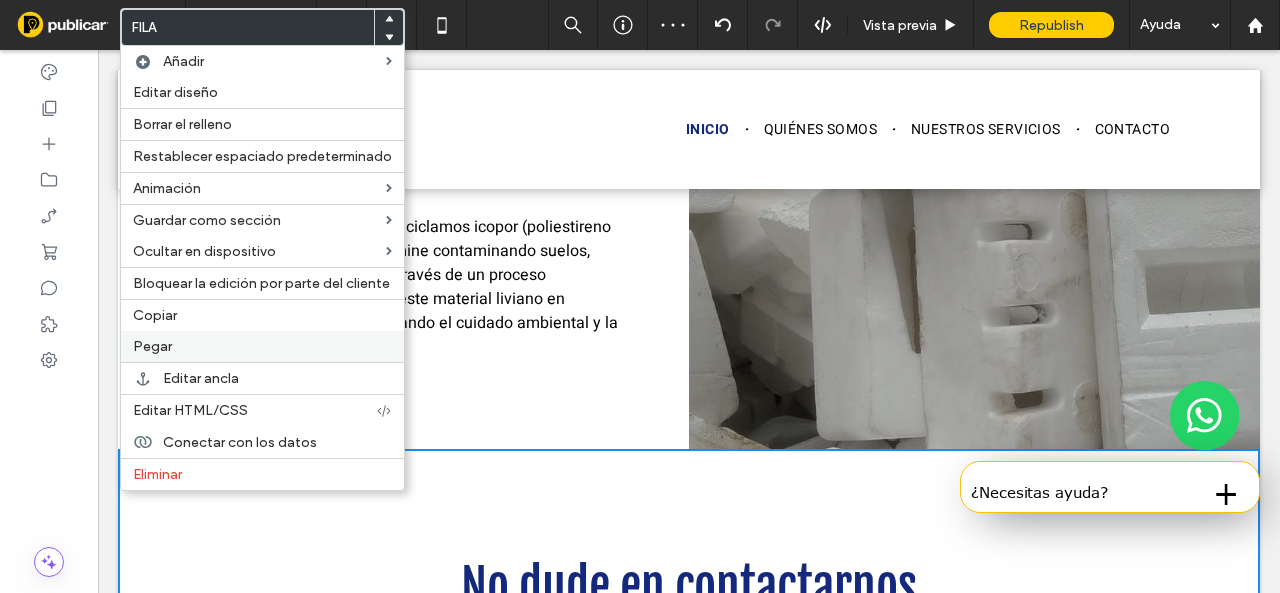 click on "Pegar" at bounding box center (262, 346) 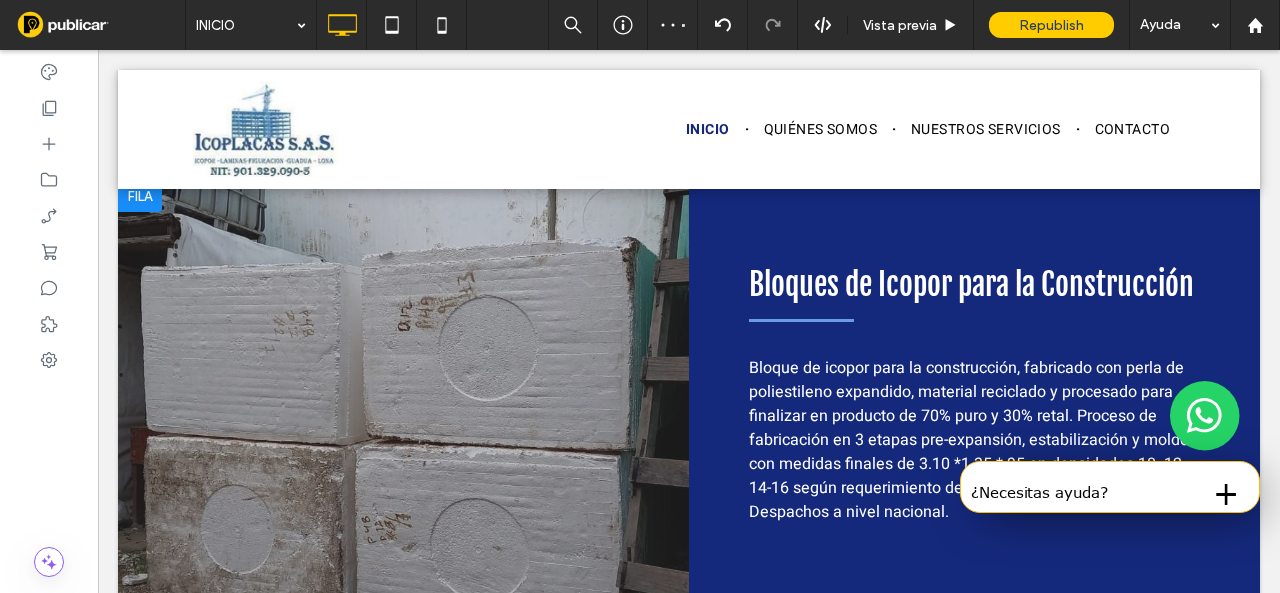 scroll, scrollTop: 4979, scrollLeft: 0, axis: vertical 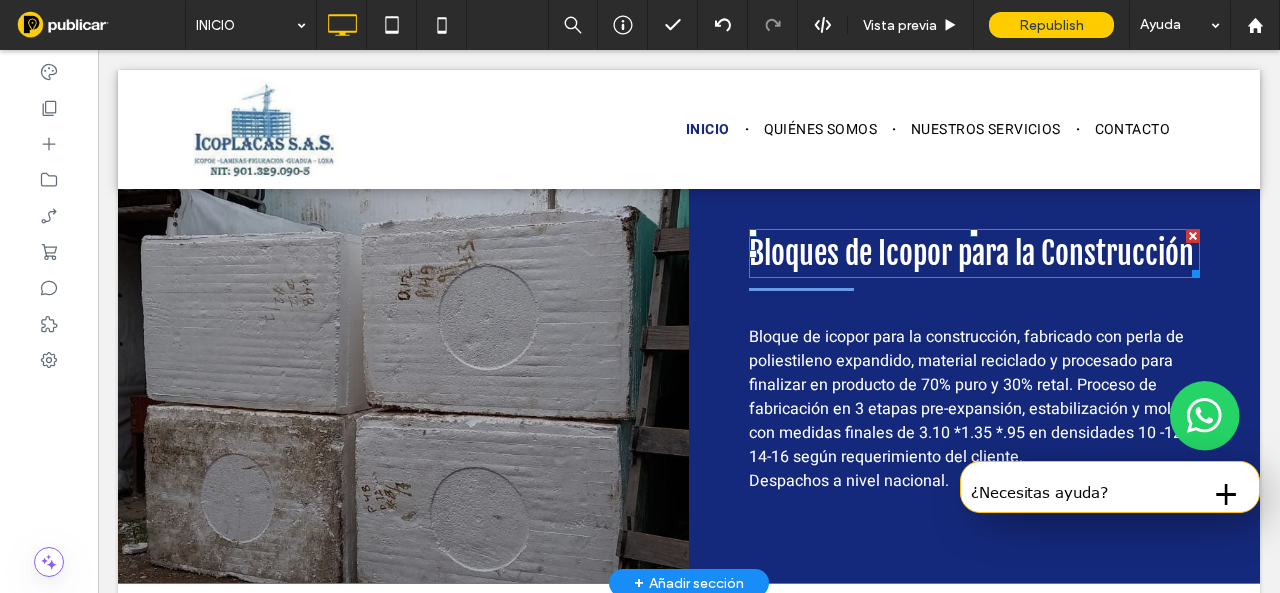 click on "Bloques de Icopor para la Construcción" at bounding box center (971, 253) 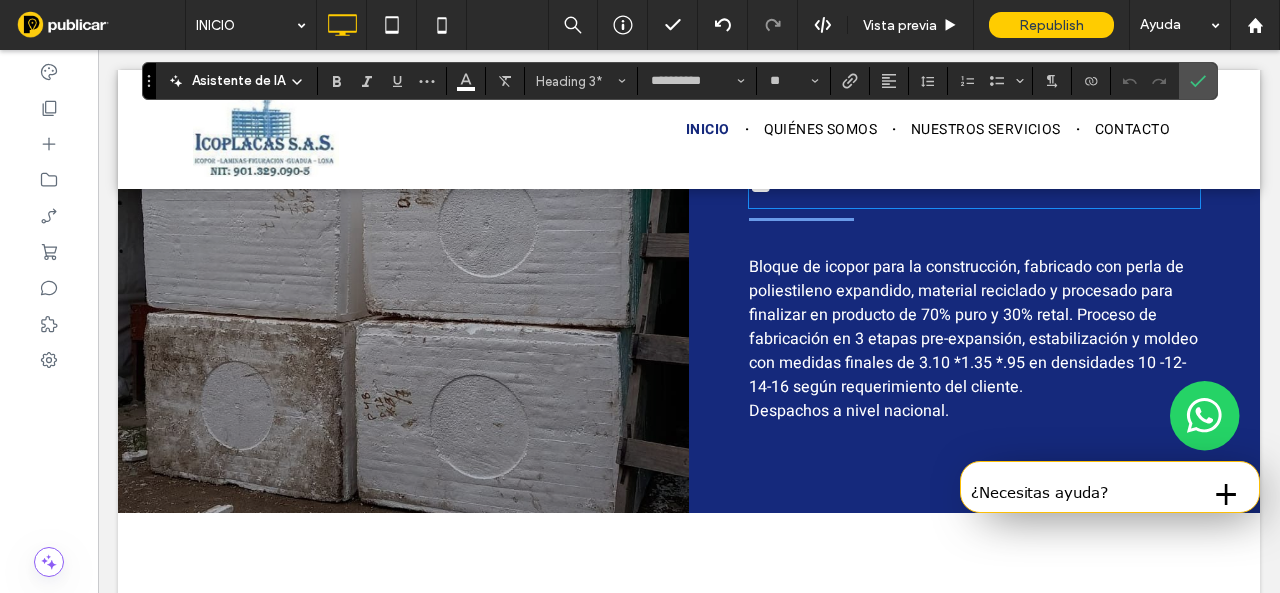 scroll, scrollTop: 5079, scrollLeft: 0, axis: vertical 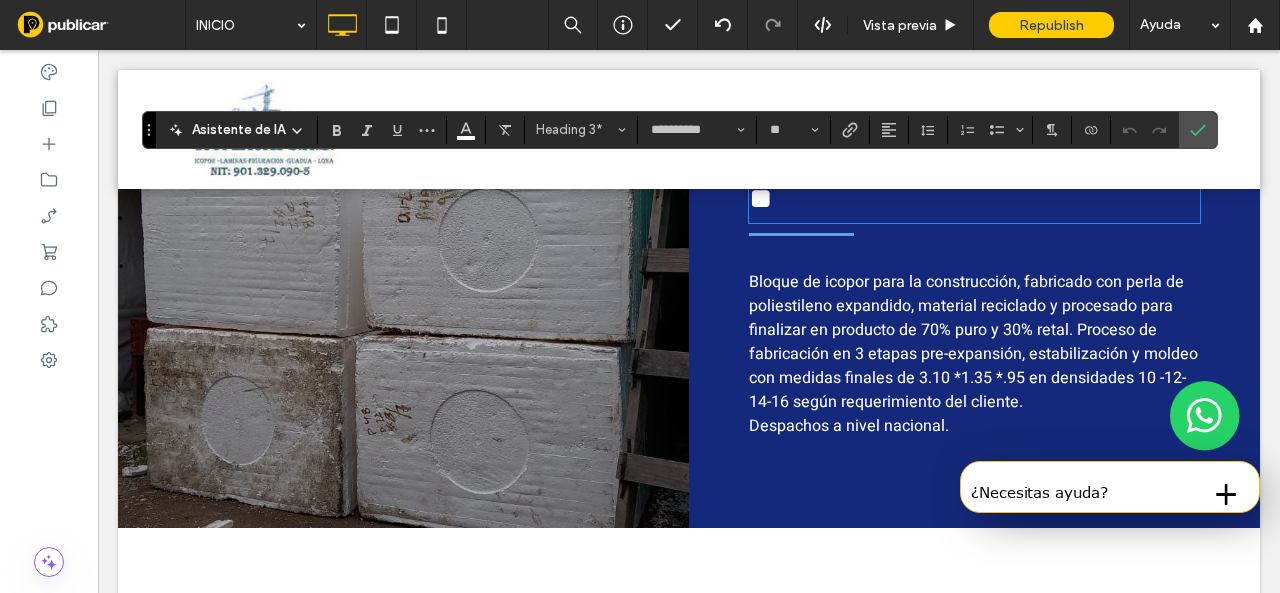 type on "*****" 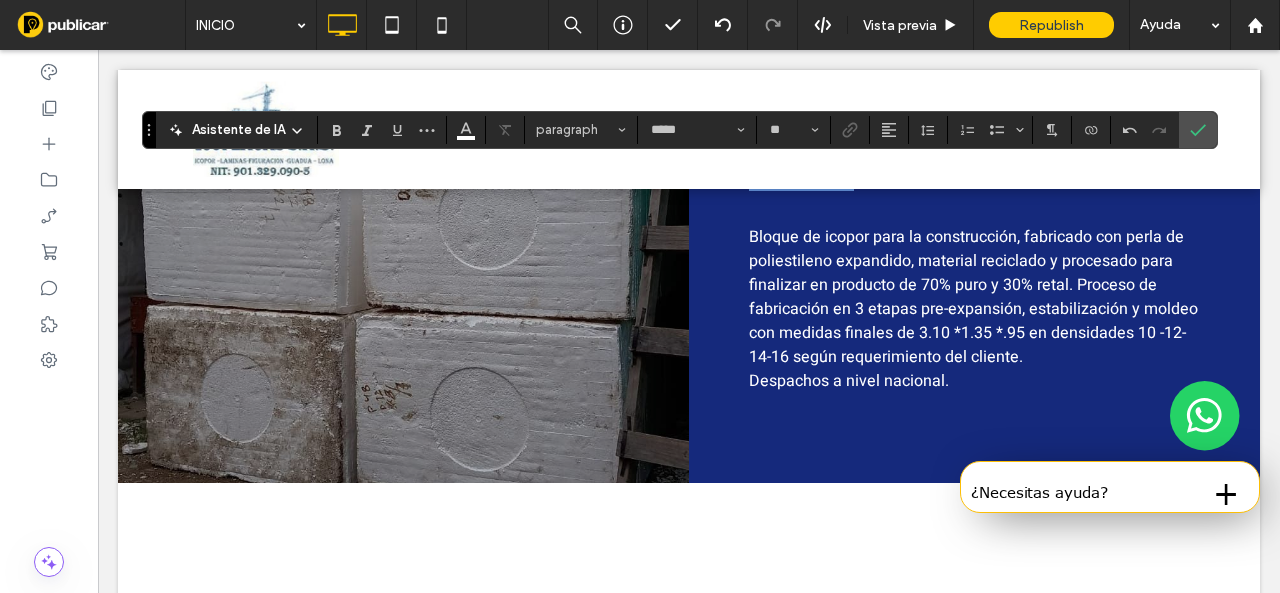 click on "Bloque de icopor para la construcción, fabricado con perla de poliestileno expandido, material reciclado y procesado para finalizar en producto de 70% puro y 30% retal. Proceso de fabricación en 3 etapas pre-expansión, estabilización y moldeo con medidas finales de 3.10 *1.35 *.95 en densidades 10 -12-14-16 según requerimiento del cliente." at bounding box center (973, 297) 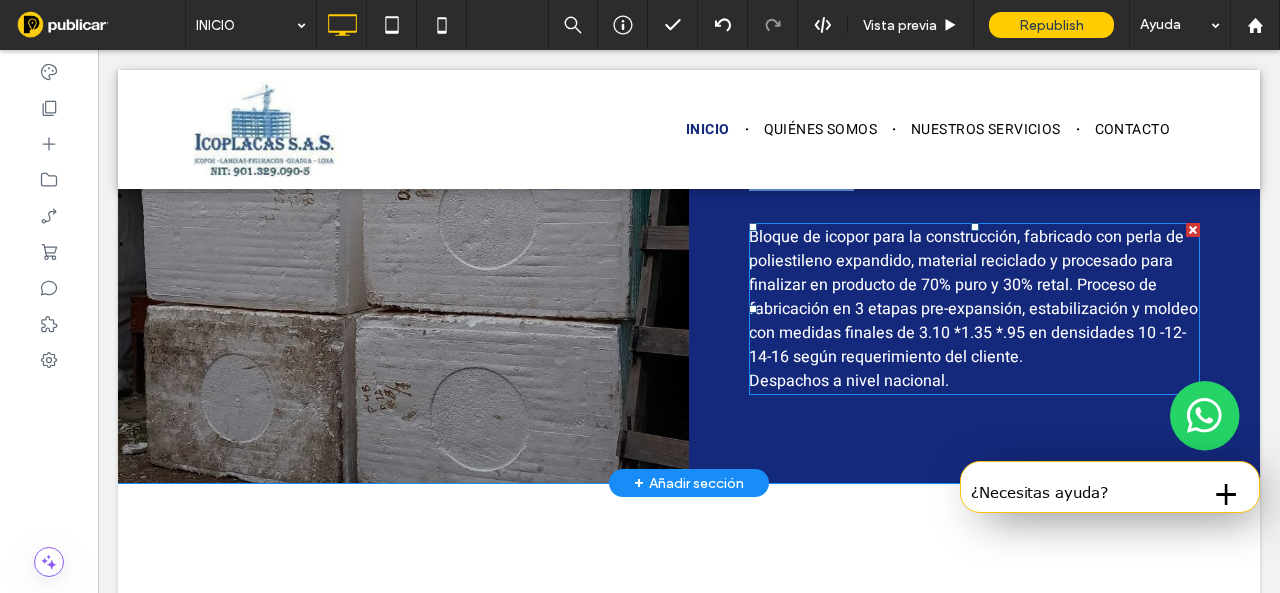 click on "Bloque de icopor para la construcción, fabricado con perla de poliestileno expandido, material reciclado y procesado para finalizar en producto de 70% puro y 30% retal. Proceso de fabricación en 3 etapas pre-expansión, estabilización y moldeo con medidas finales de 3.10 *1.35 *.95 en densidades 10 -12-14-16 según requerimiento del cliente." at bounding box center (973, 297) 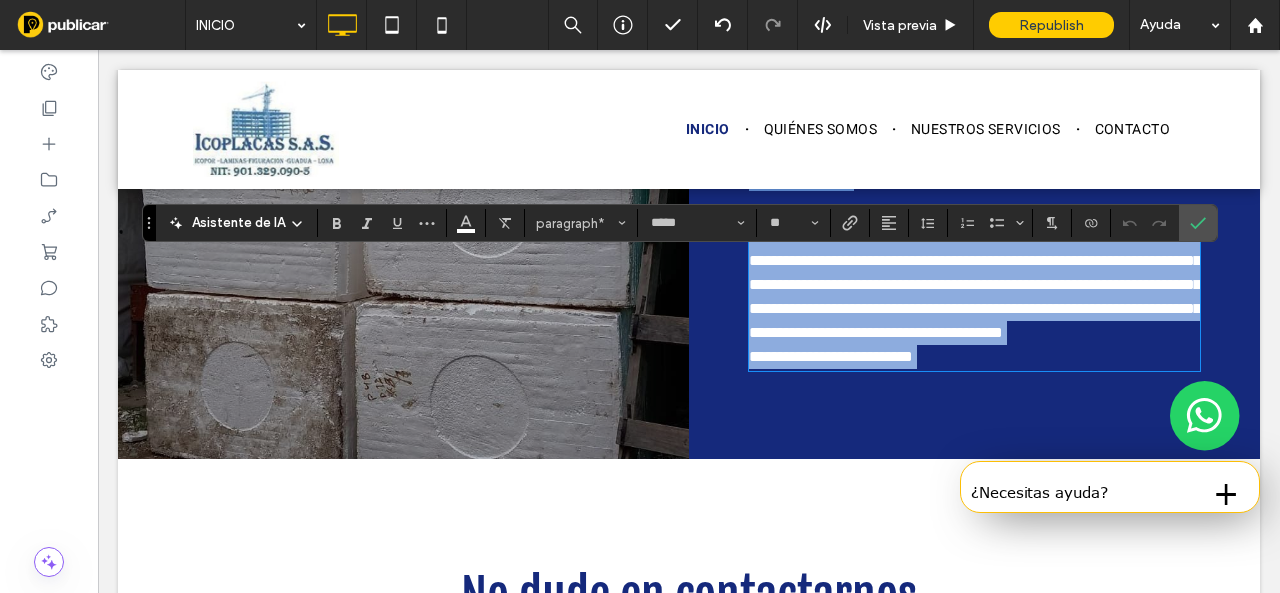 scroll, scrollTop: 0, scrollLeft: 0, axis: both 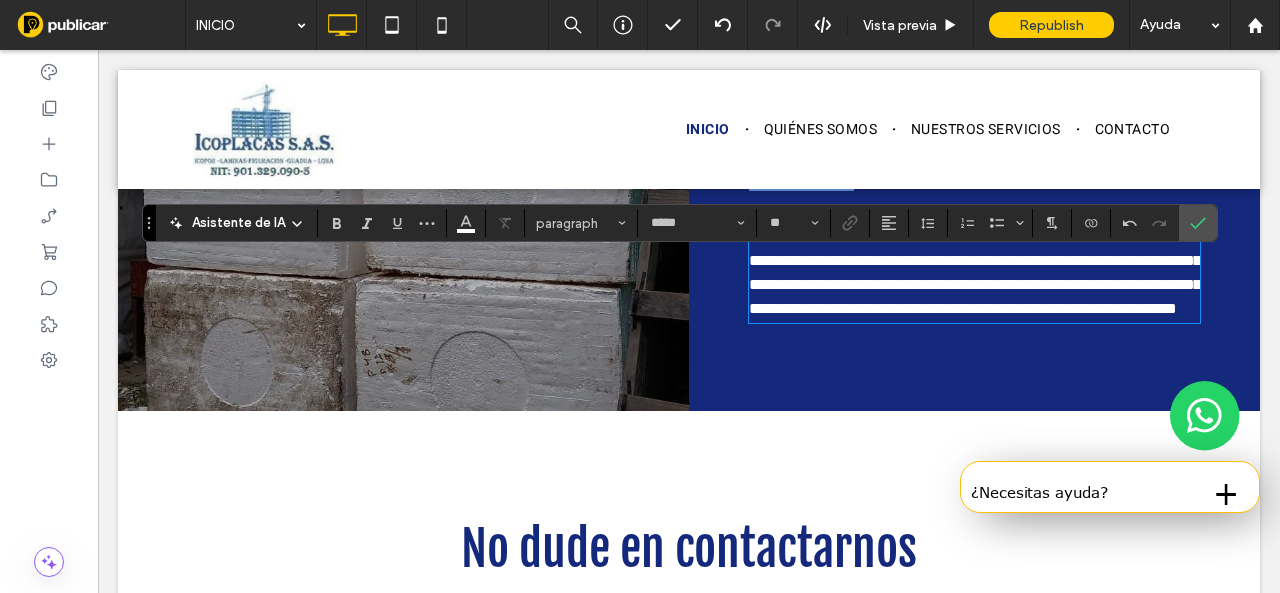 click on "**********" at bounding box center [974, 273] 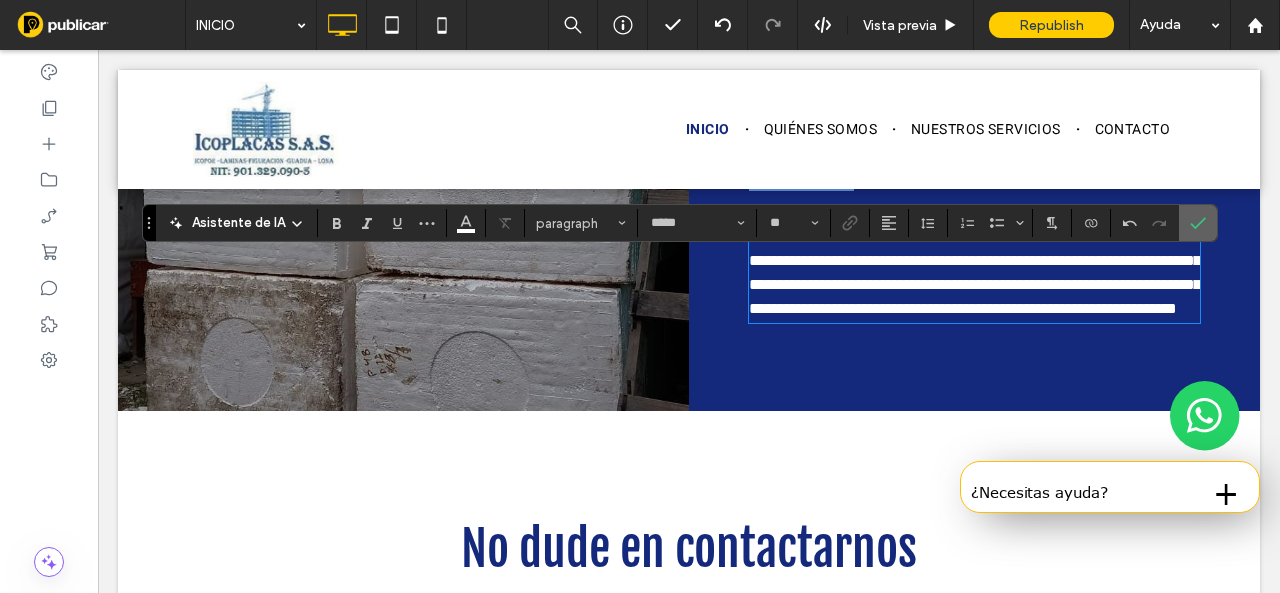drag, startPoint x: 1197, startPoint y: 221, endPoint x: 1036, endPoint y: 205, distance: 161.79308 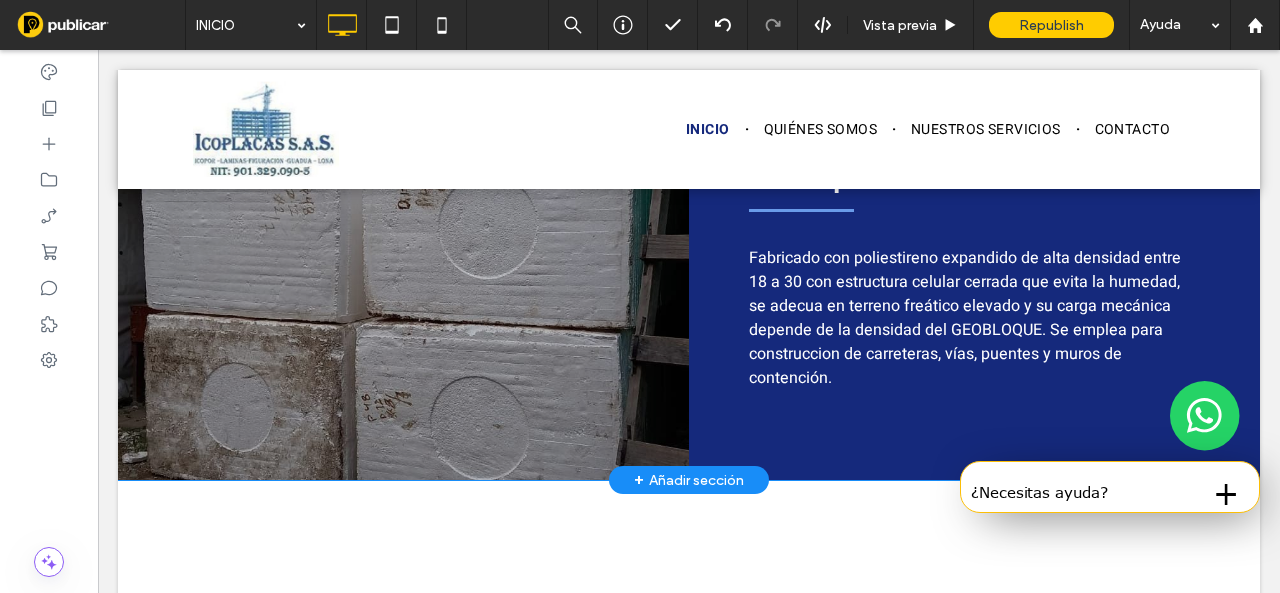 scroll, scrollTop: 5079, scrollLeft: 0, axis: vertical 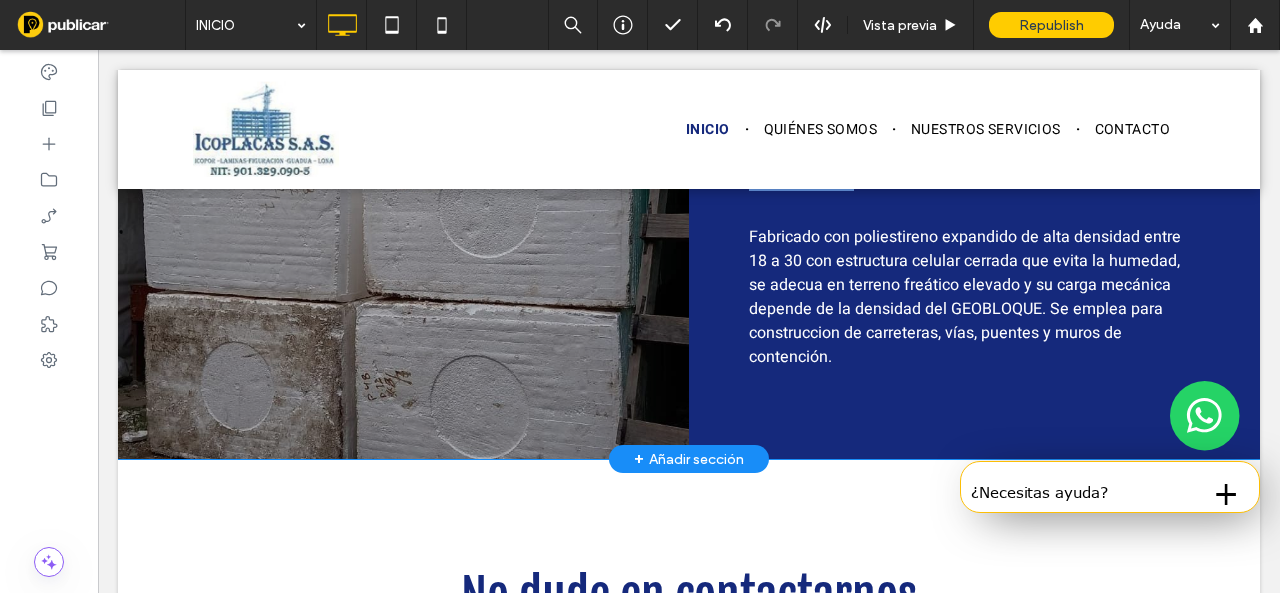 click on "Click To Paste     Click To Paste" at bounding box center [403, 254] 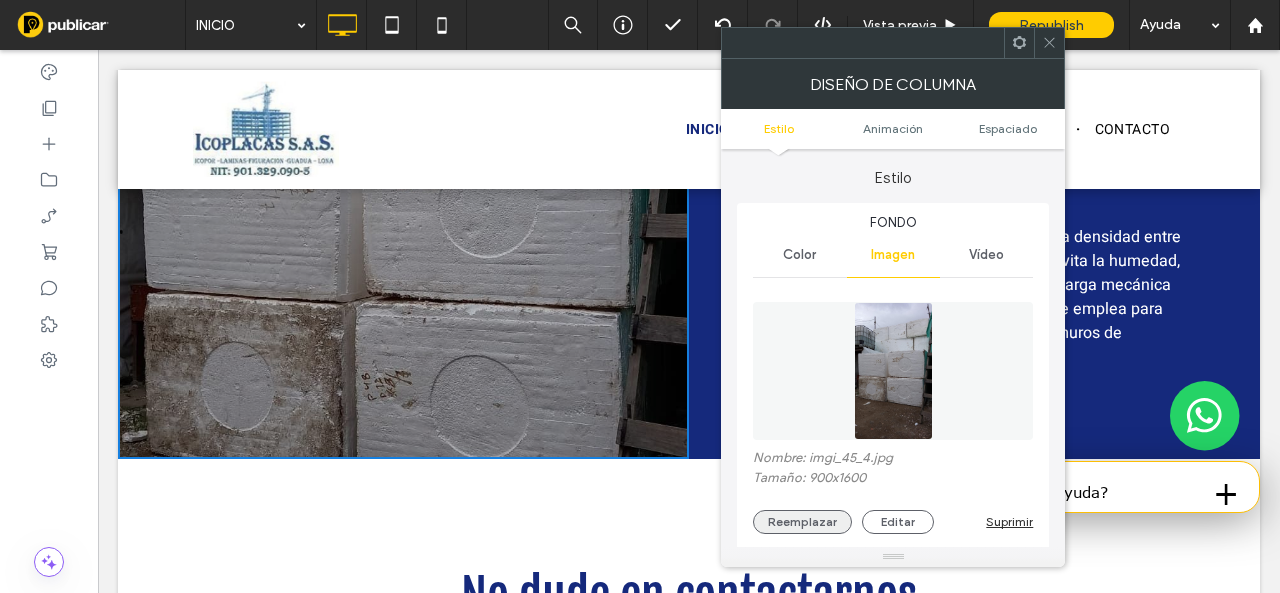 click on "Reemplazar" at bounding box center (802, 522) 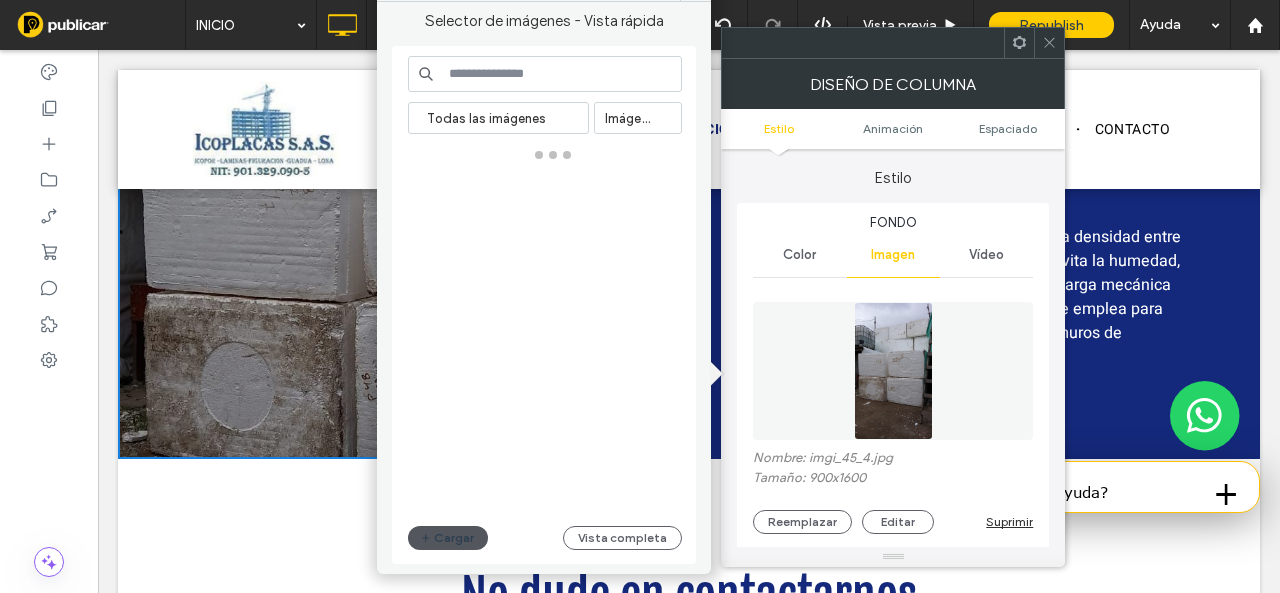 click on "Cargar" at bounding box center (448, 538) 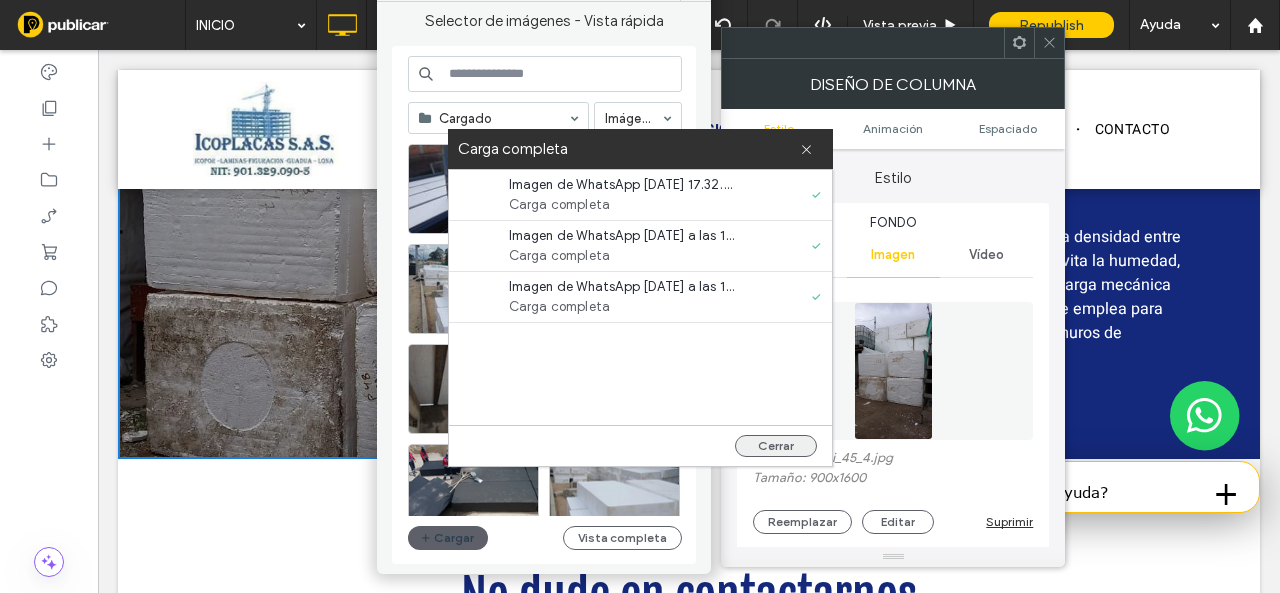 click on "Cerrar" at bounding box center (776, 446) 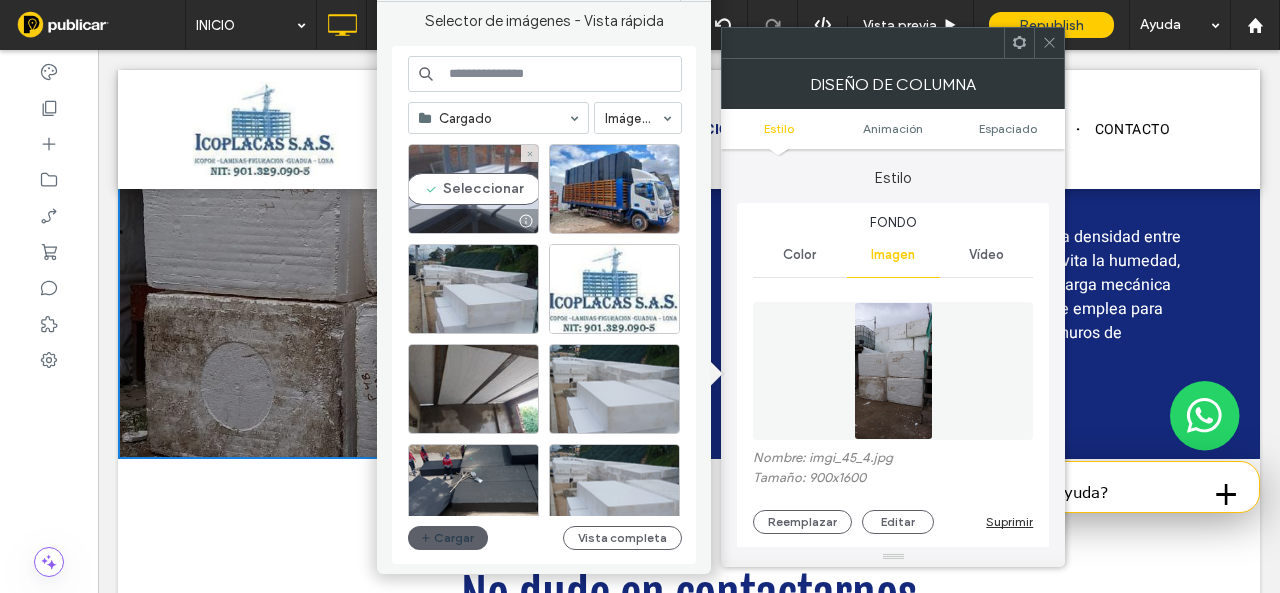 drag, startPoint x: 461, startPoint y: 172, endPoint x: 540, endPoint y: 119, distance: 95.131485 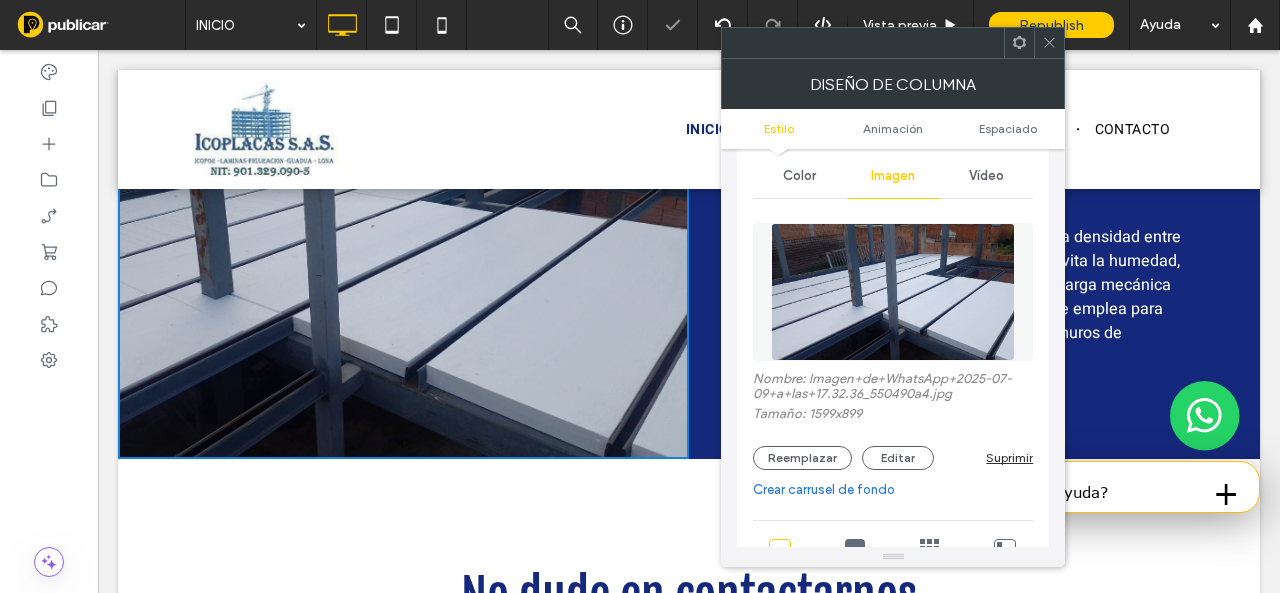 scroll, scrollTop: 200, scrollLeft: 0, axis: vertical 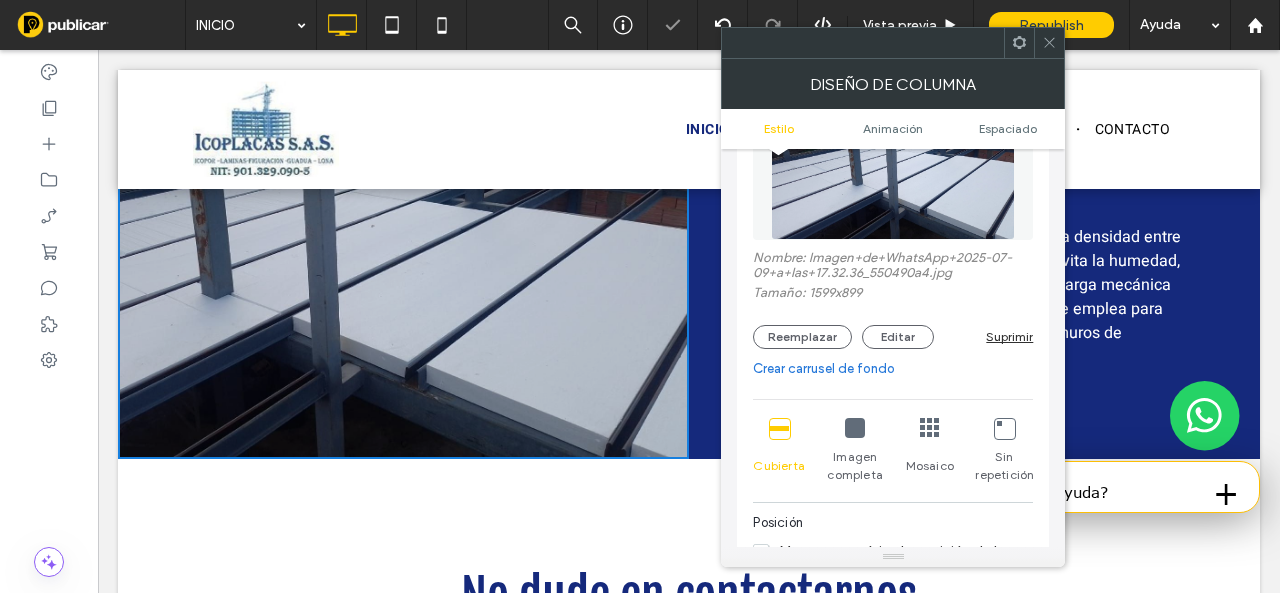 click on "Crear carrusel de fondo" at bounding box center (893, 369) 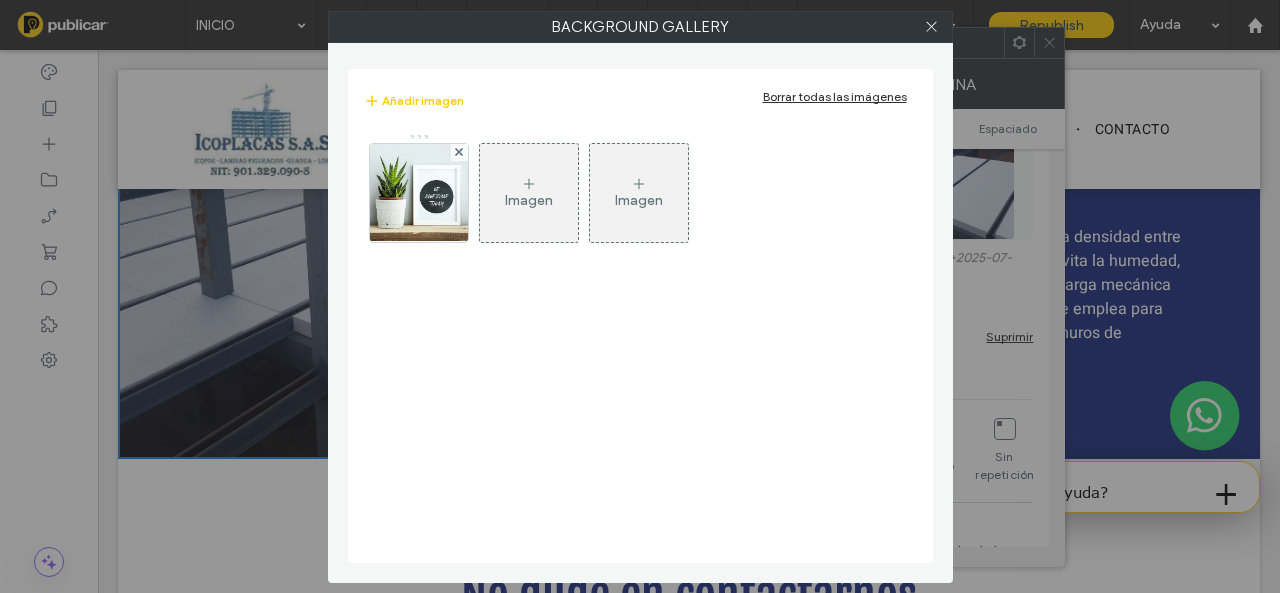 click on "Borrar todas las imágenes" at bounding box center (835, 96) 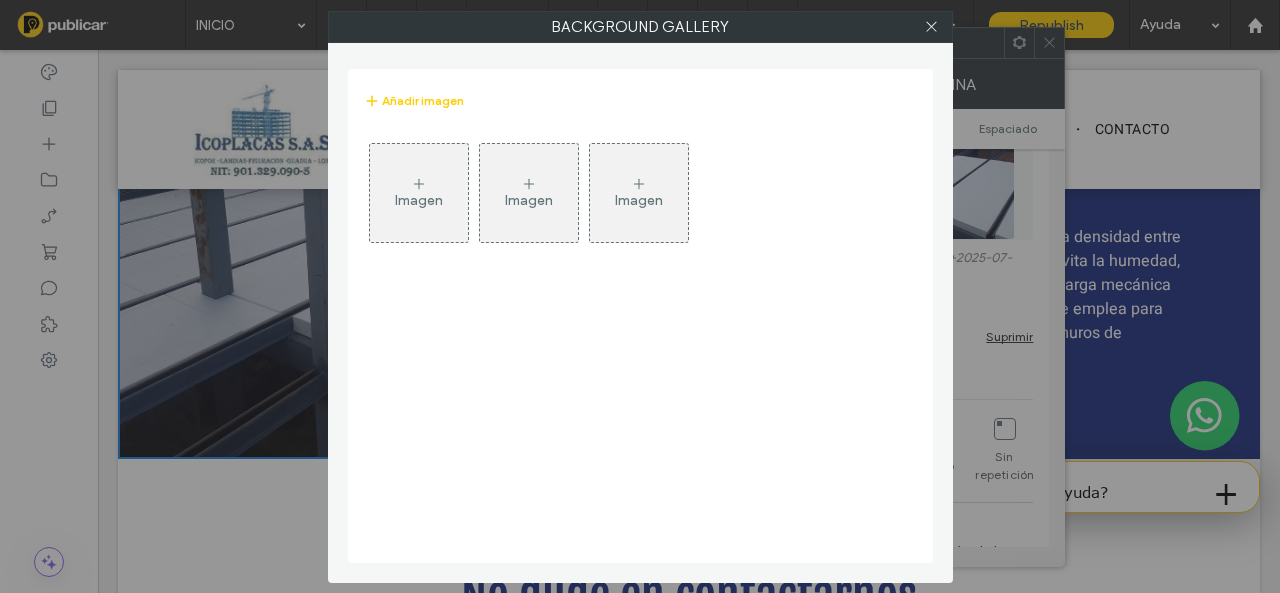 click on "Imagen" at bounding box center [419, 200] 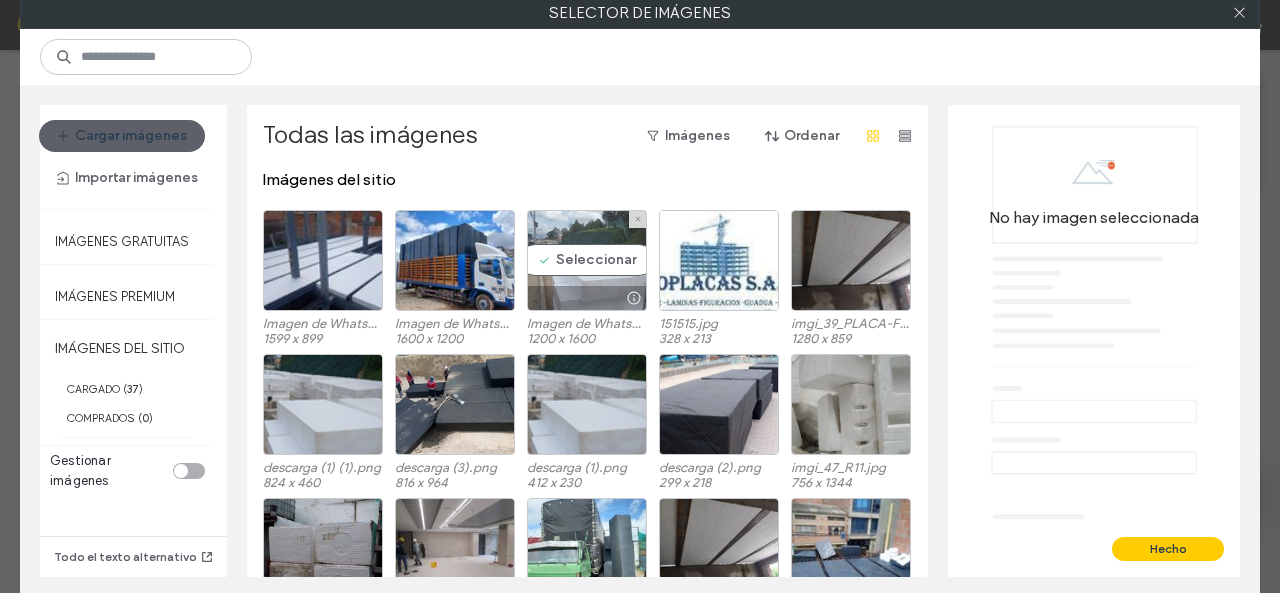 click on "Seleccionar" at bounding box center [587, 260] 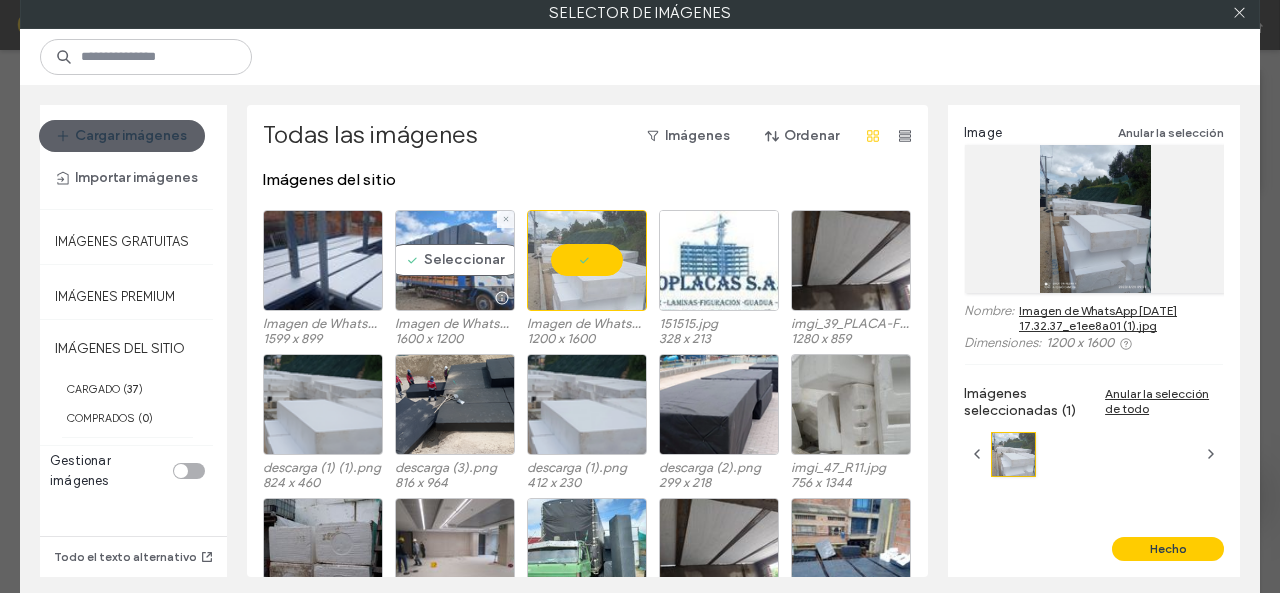 click on "Seleccionar" at bounding box center (455, 260) 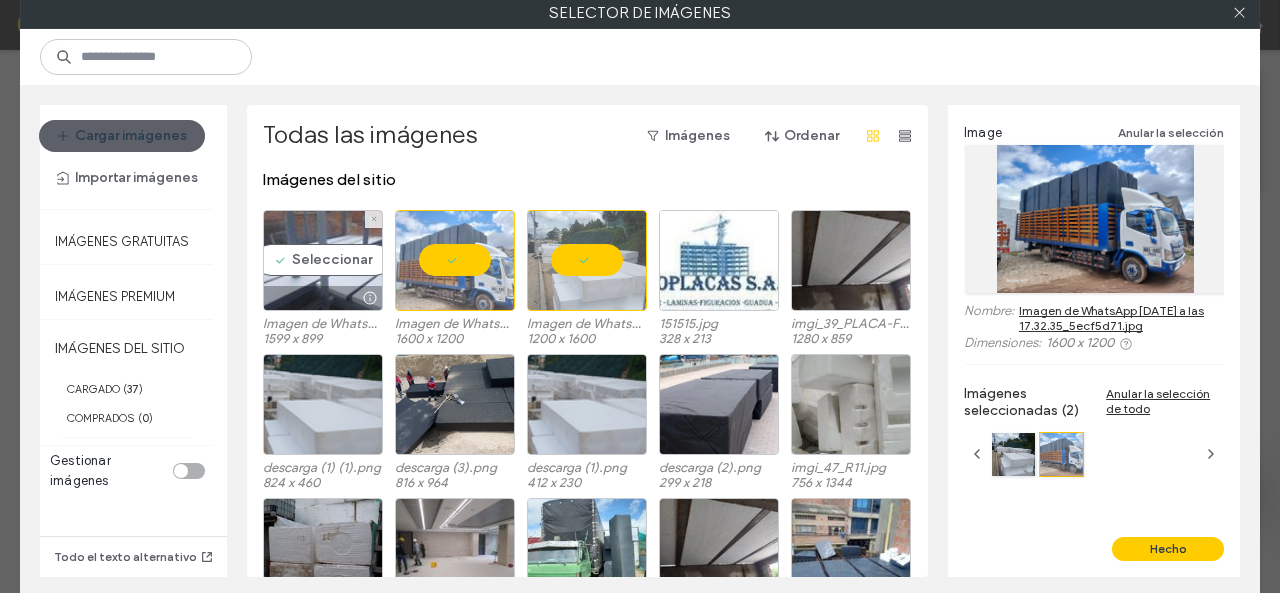 click on "Seleccionar" at bounding box center (323, 260) 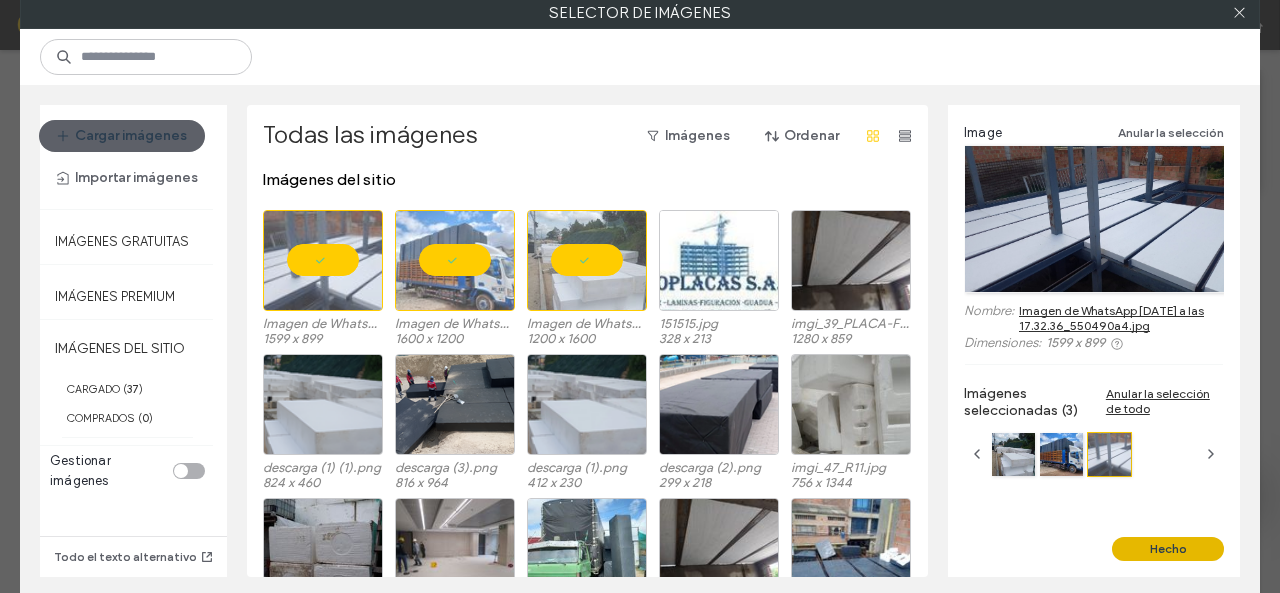 click on "Hecho" at bounding box center [1168, 549] 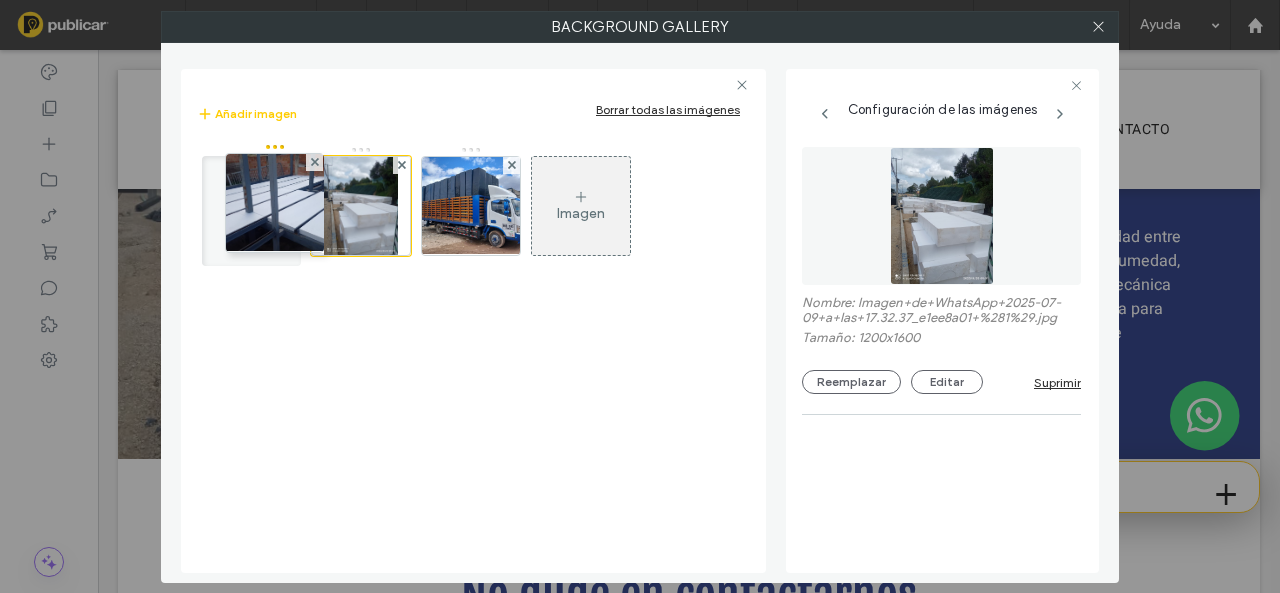 drag, startPoint x: 459, startPoint y: 209, endPoint x: 268, endPoint y: 205, distance: 191.04189 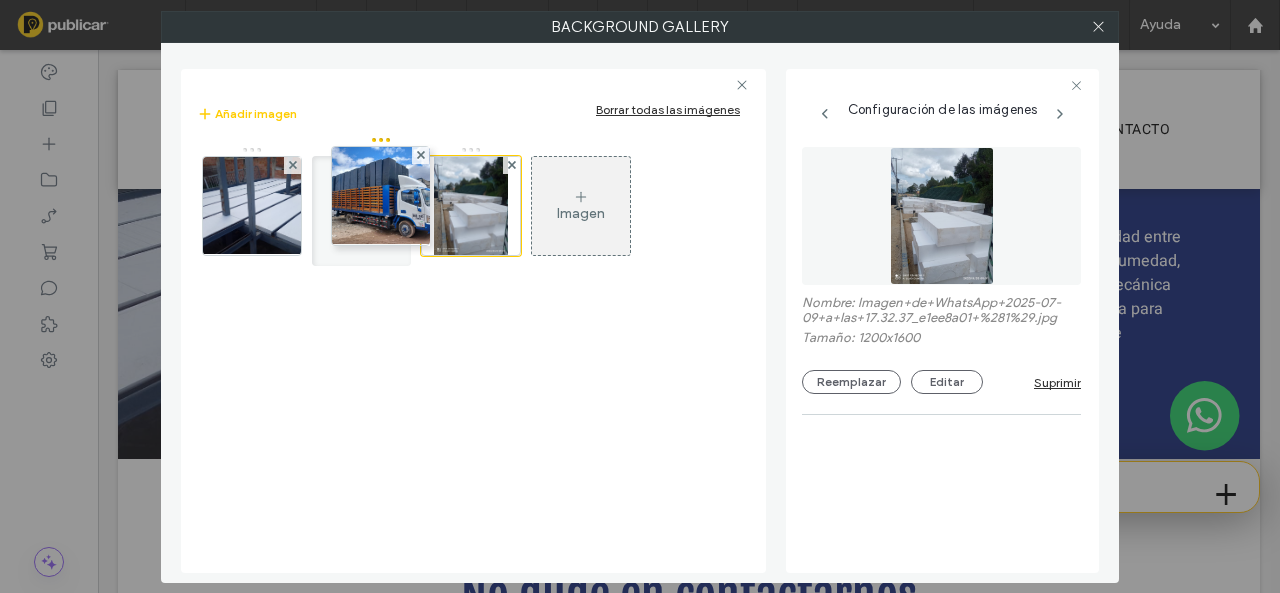 drag, startPoint x: 444, startPoint y: 201, endPoint x: 320, endPoint y: 191, distance: 124.40257 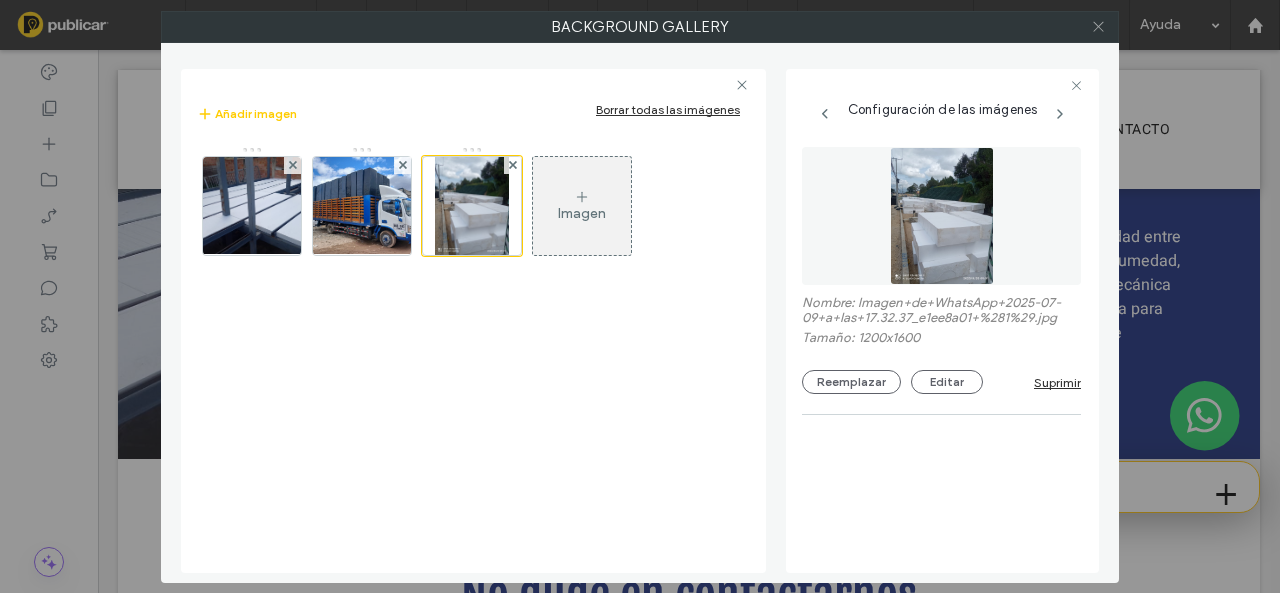 click 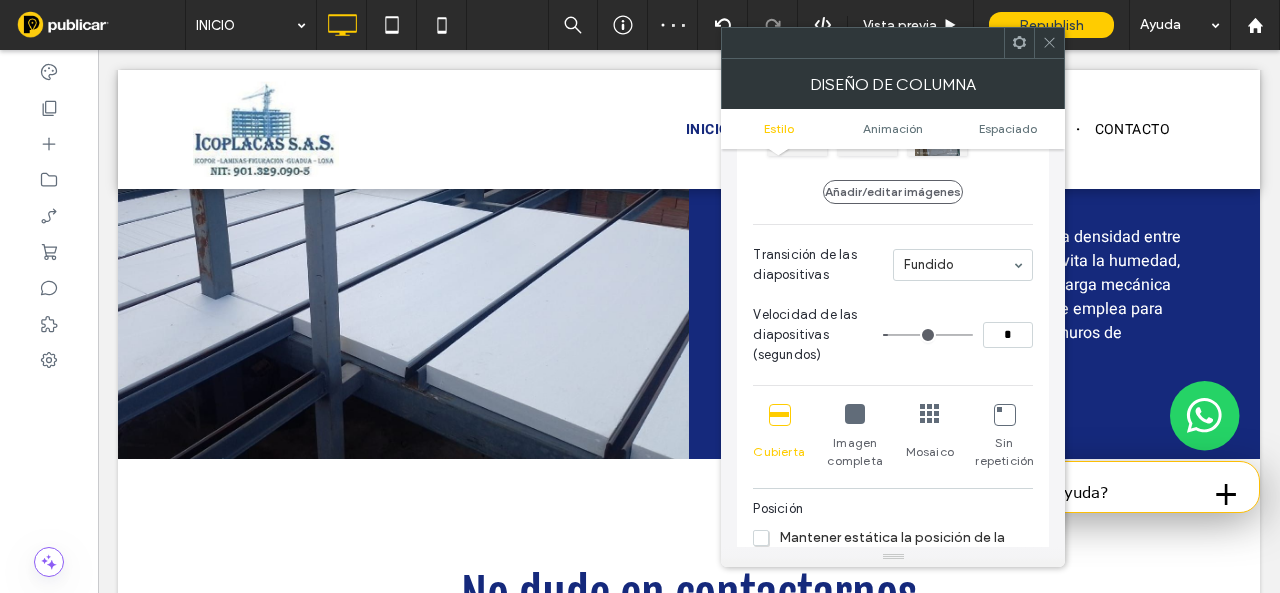 click at bounding box center (1049, 43) 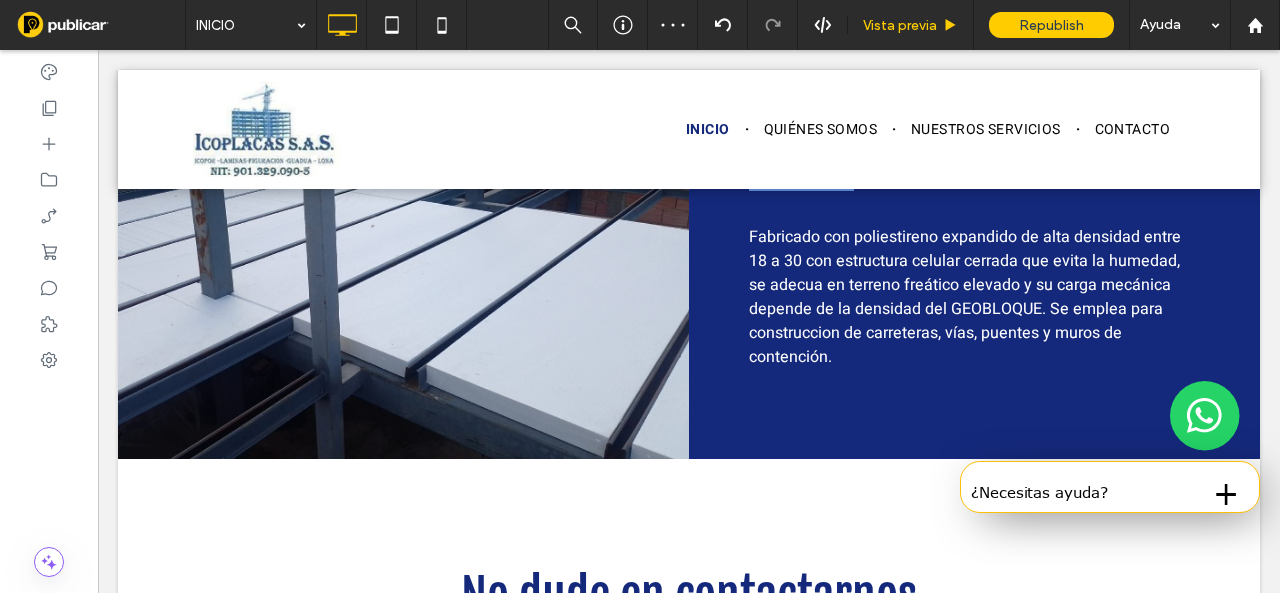 click on "Vista previa" at bounding box center [910, 25] 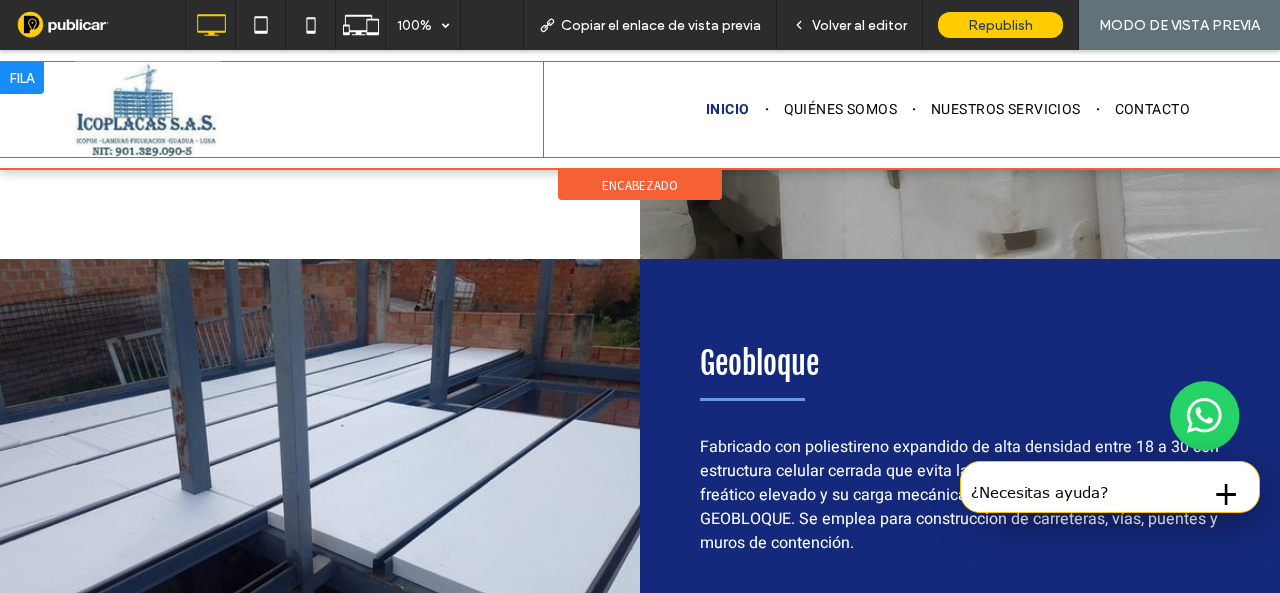 scroll, scrollTop: 4818, scrollLeft: 0, axis: vertical 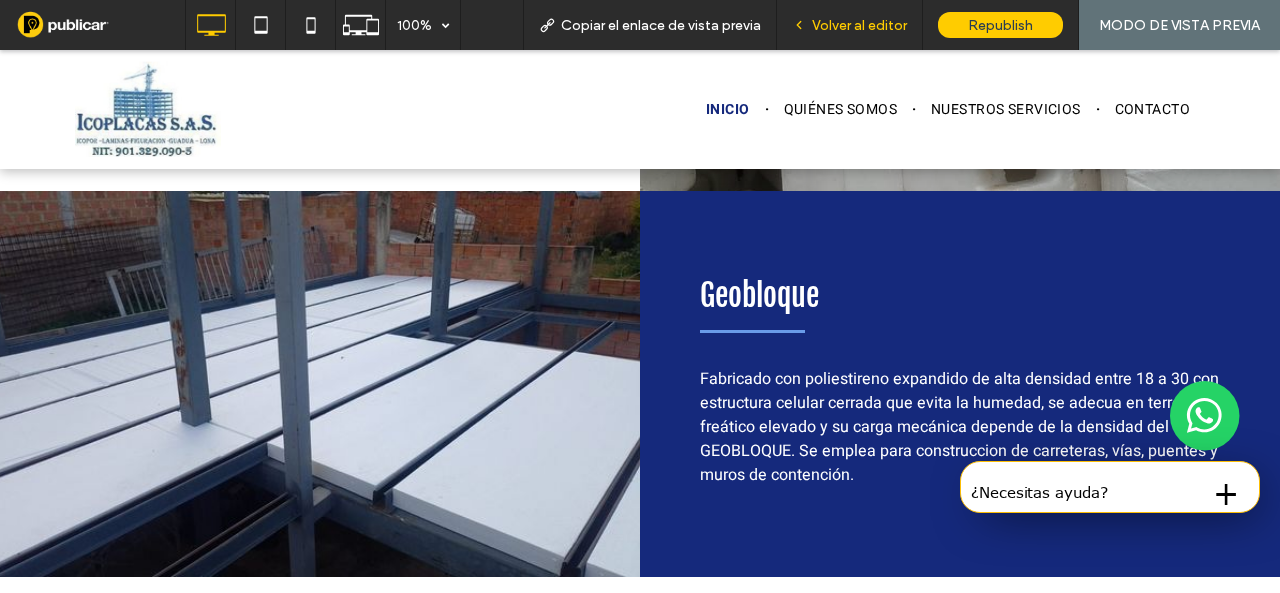 click on "Volver al editor" at bounding box center (850, 25) 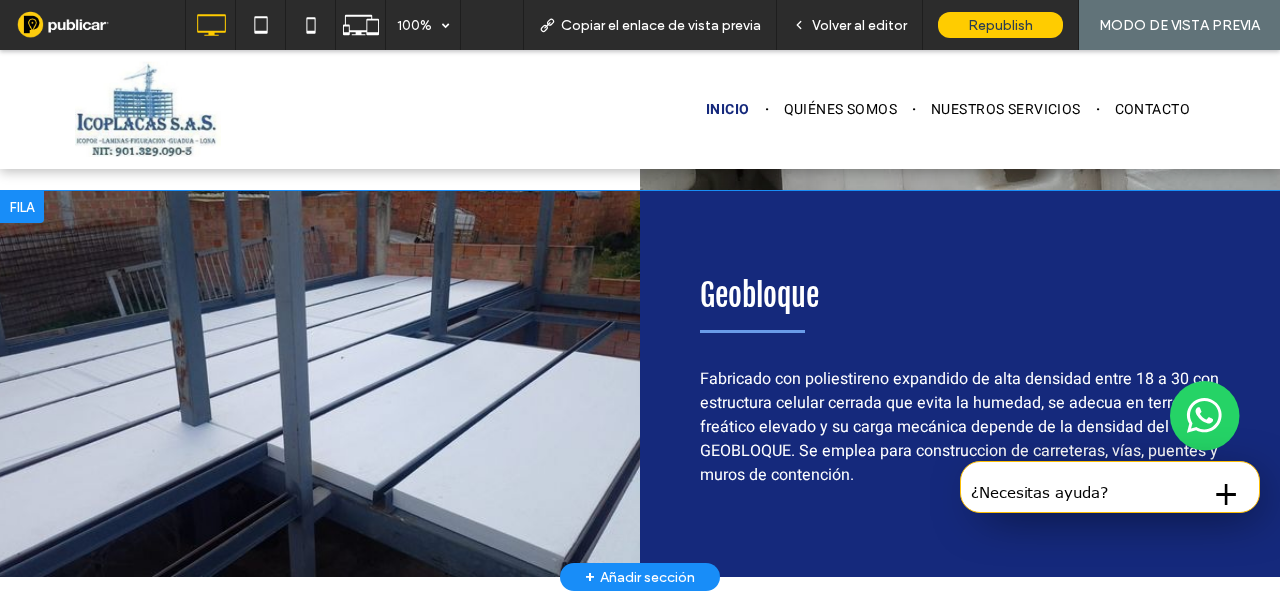 click at bounding box center (320, 384) 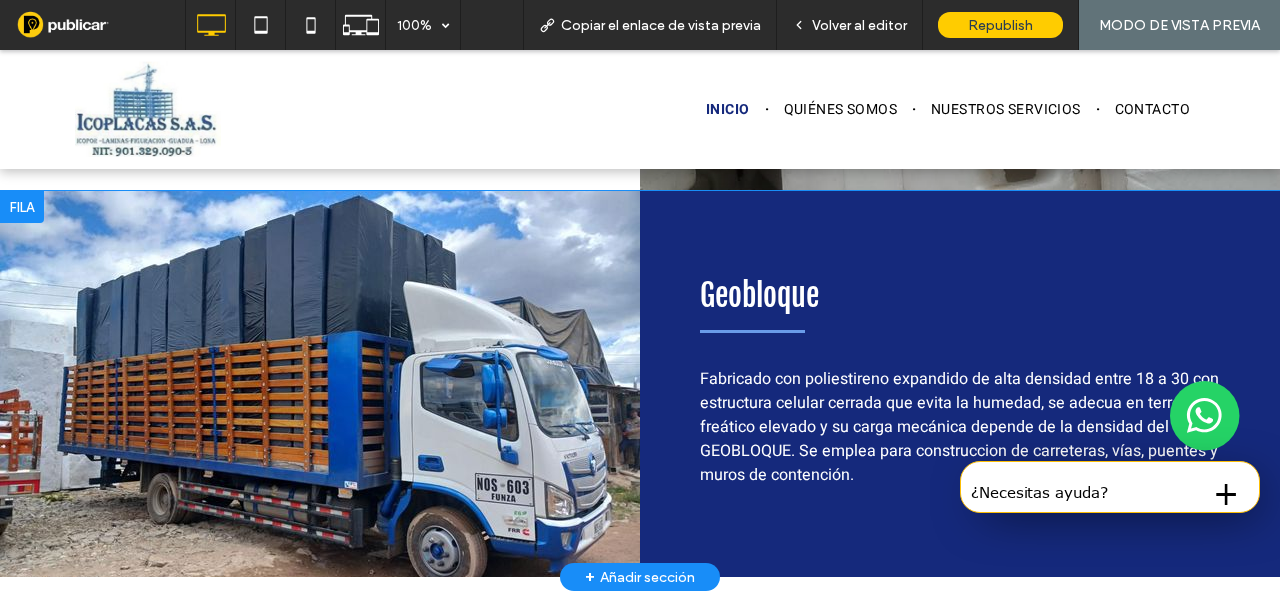 click at bounding box center (320, 384) 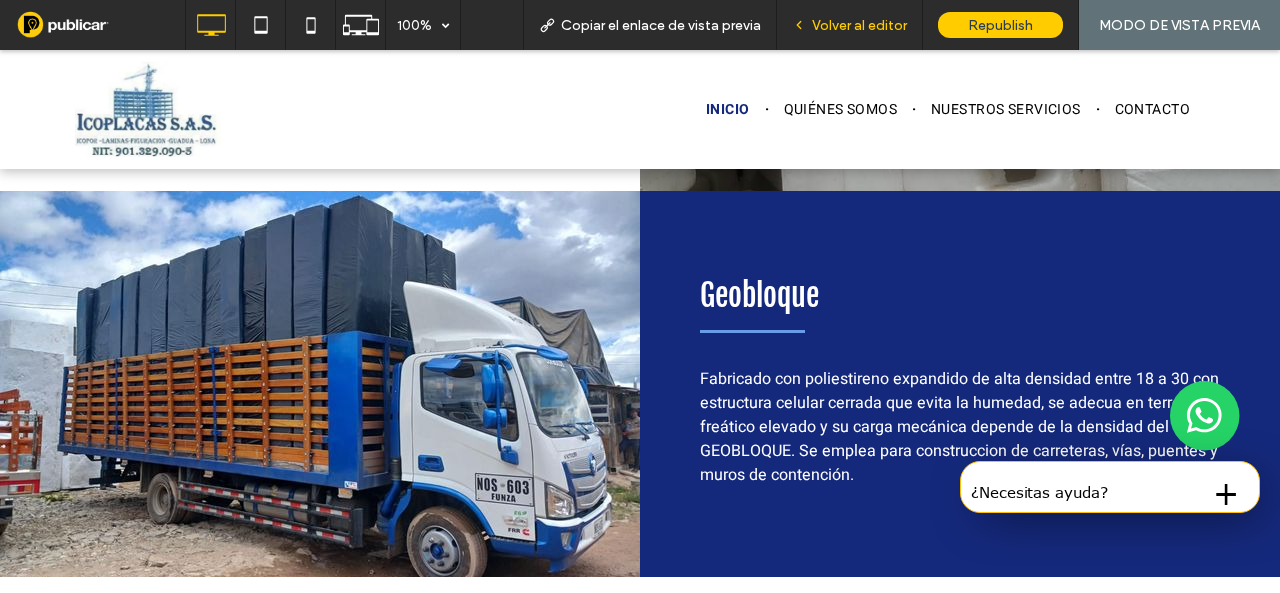 click on "Volver al editor" at bounding box center [859, 25] 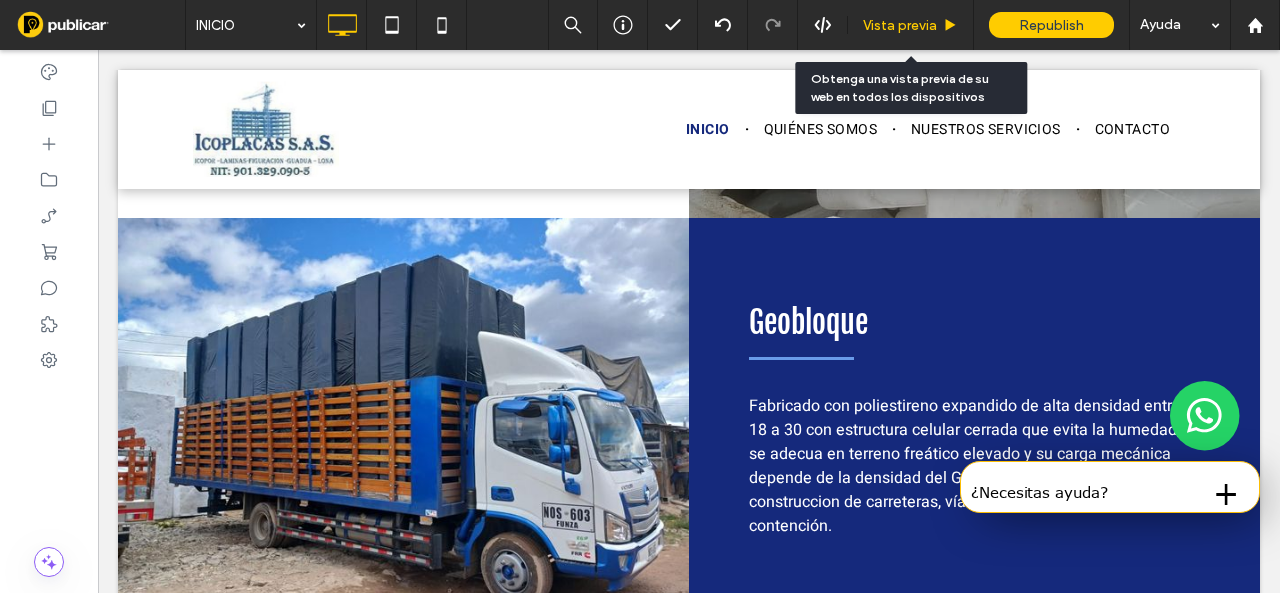 click on "Vista previa" at bounding box center [900, 25] 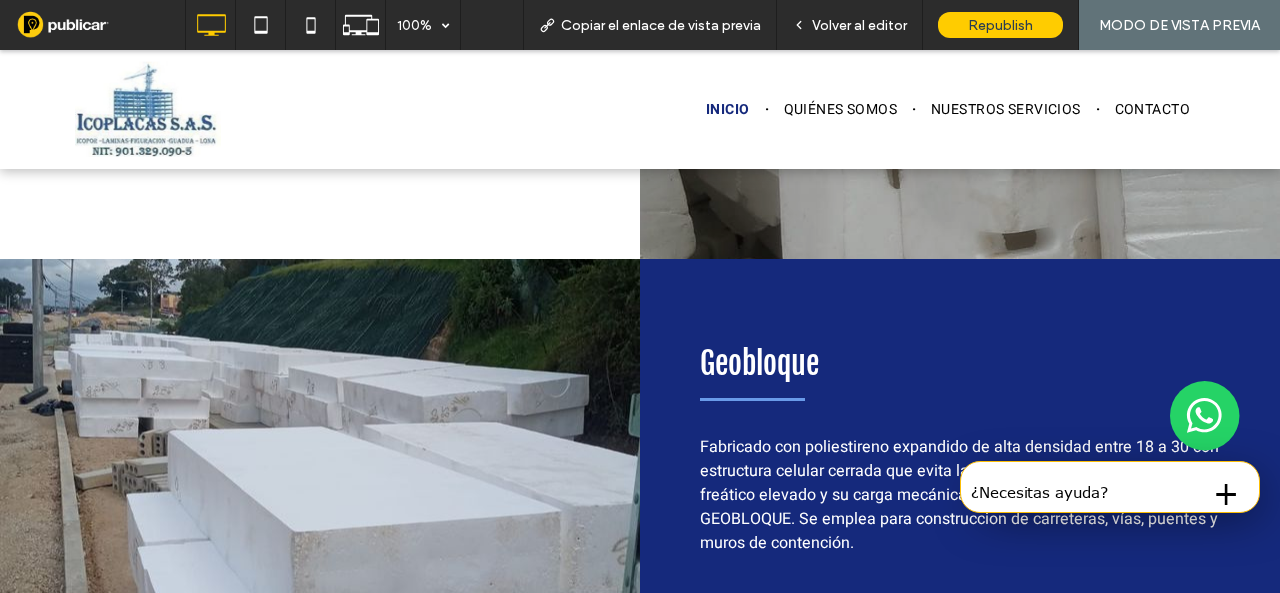 click on "Volver al editor" at bounding box center [849, 25] 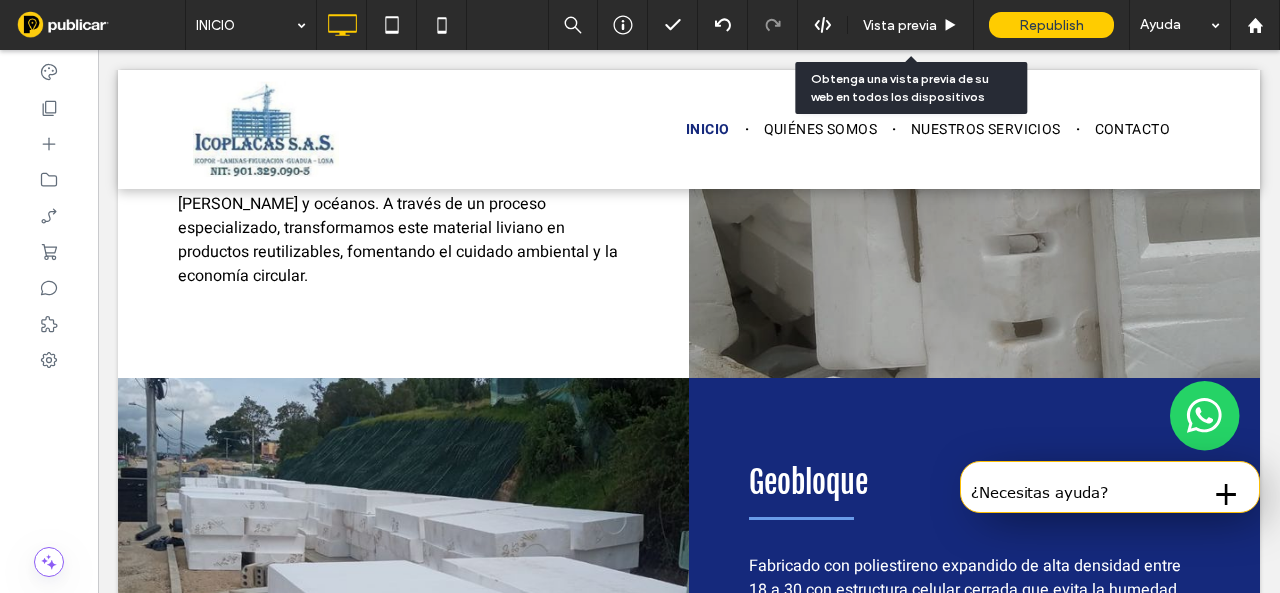 scroll, scrollTop: 4842, scrollLeft: 0, axis: vertical 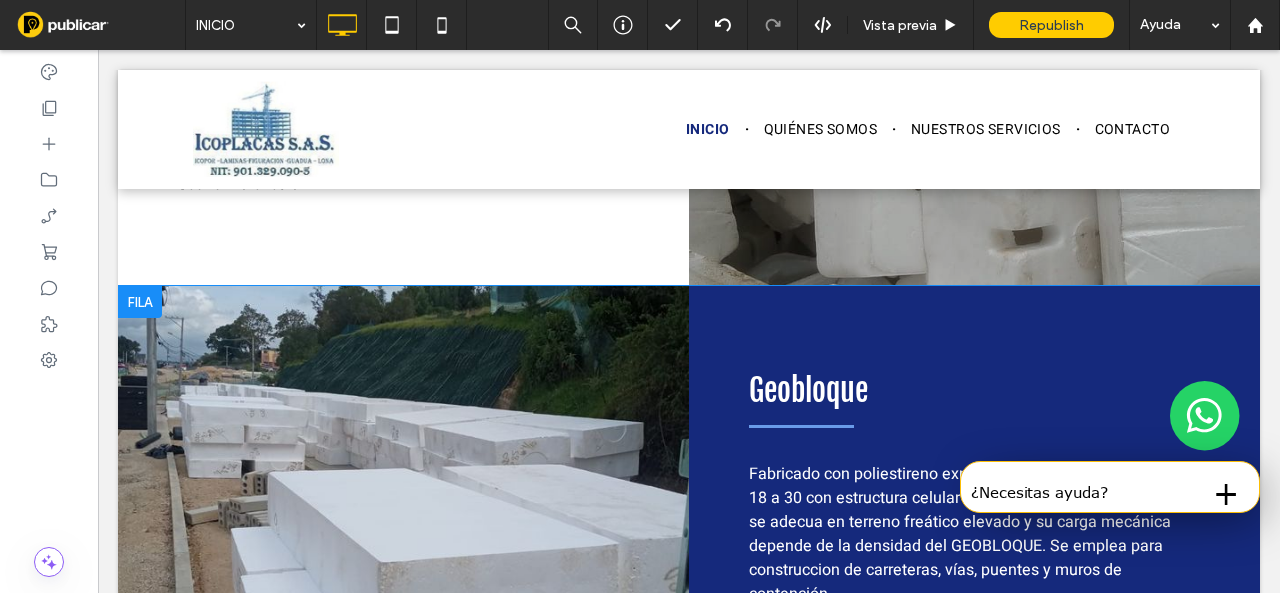 click at bounding box center (403, 491) 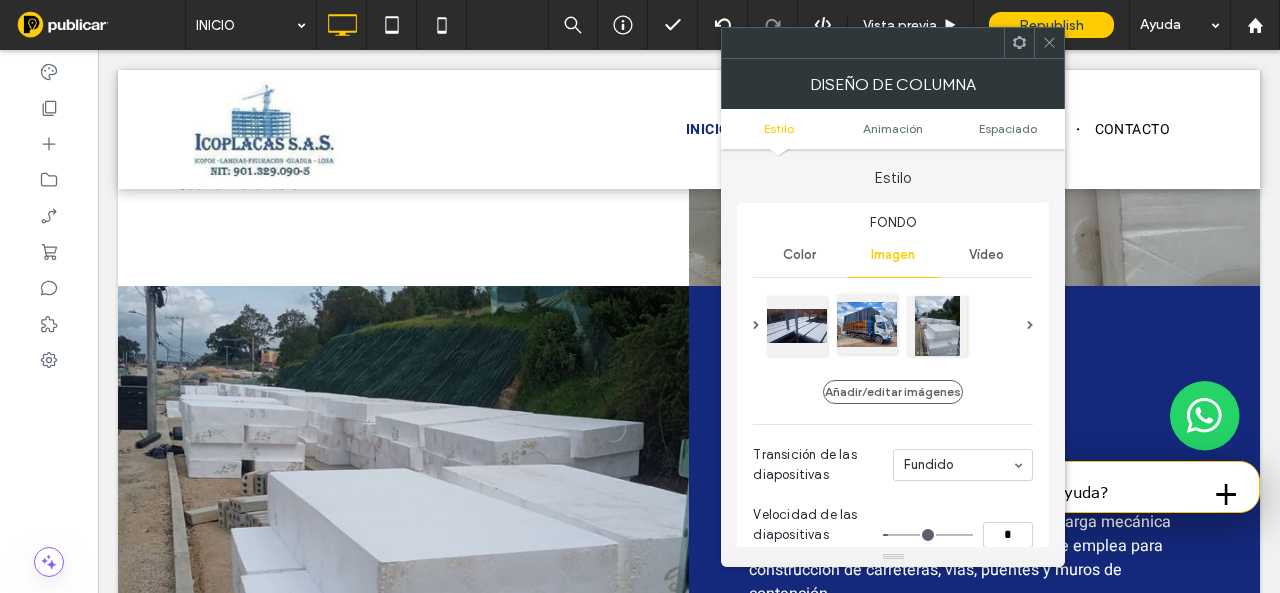 click at bounding box center [867, 324] 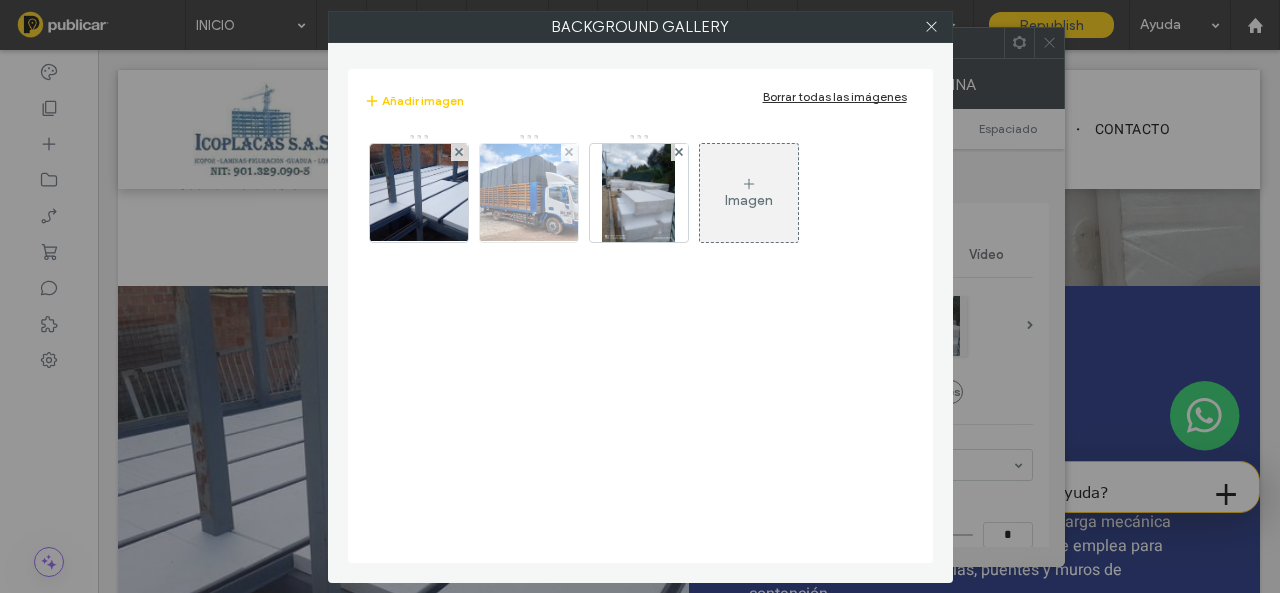 click at bounding box center [569, 152] 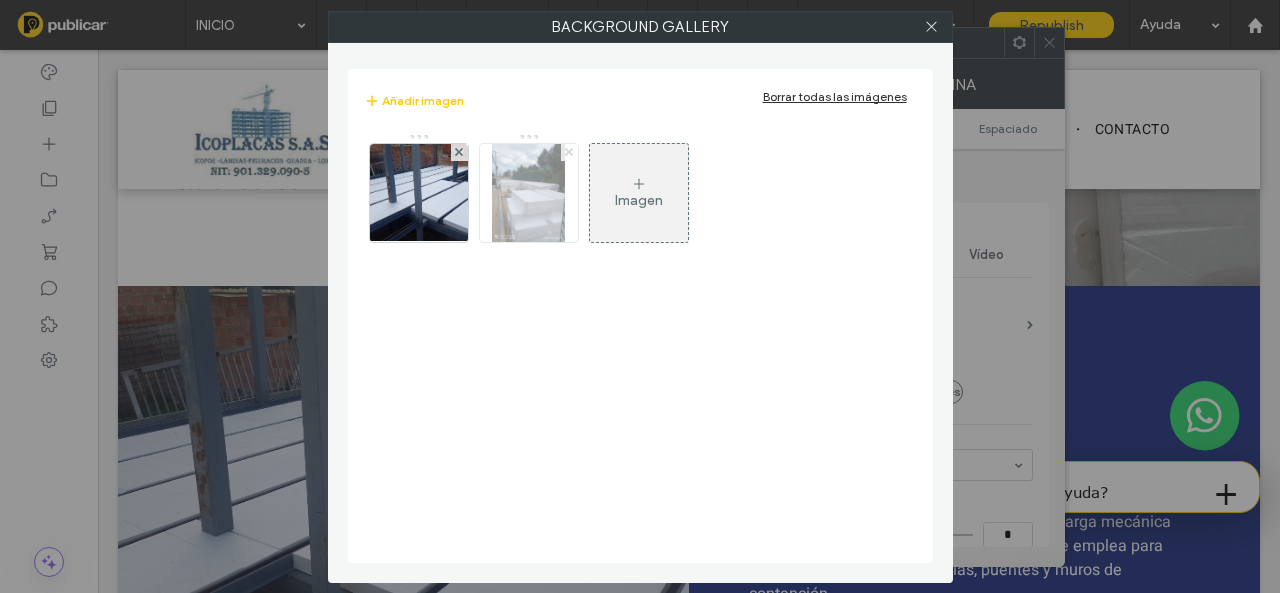 click 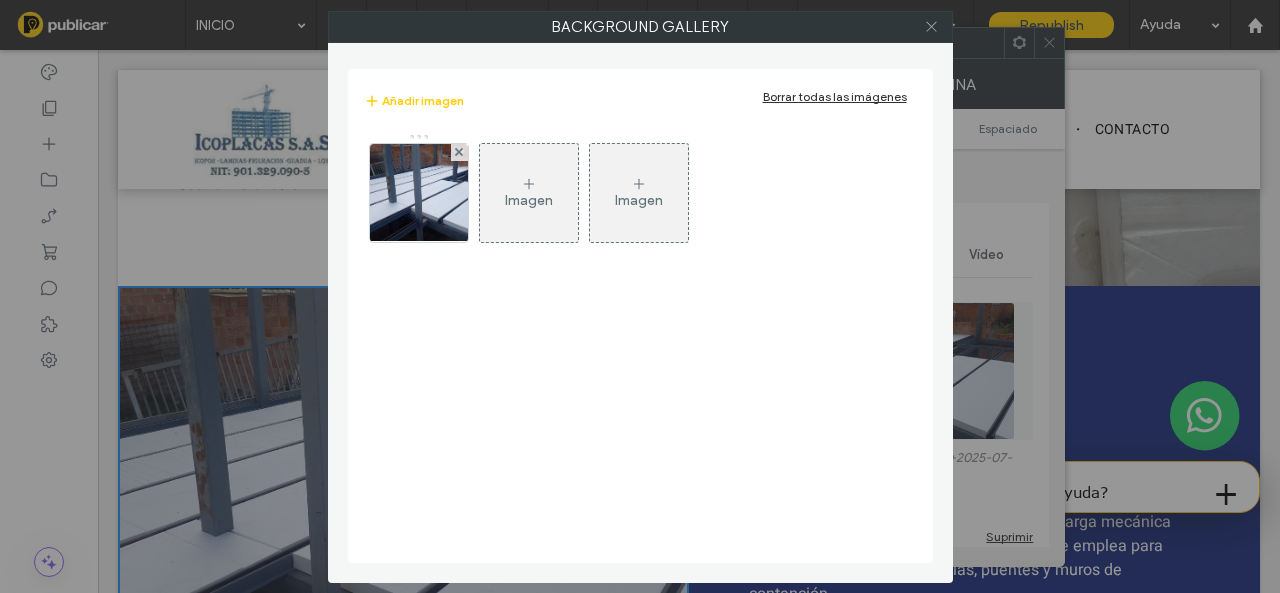 click 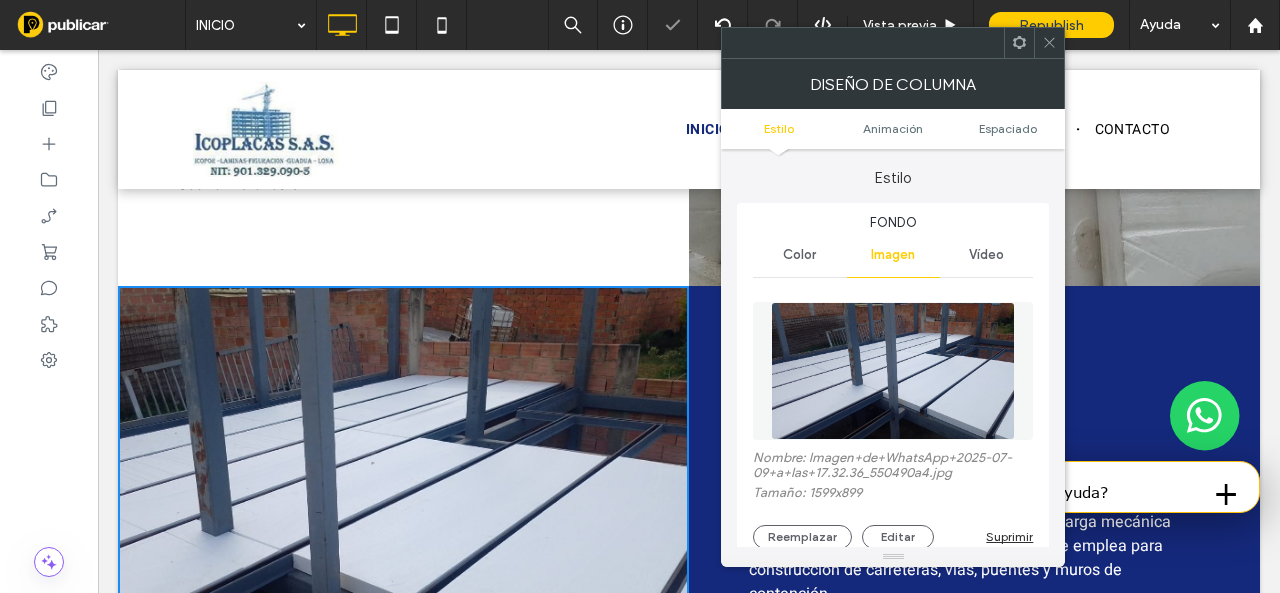 click 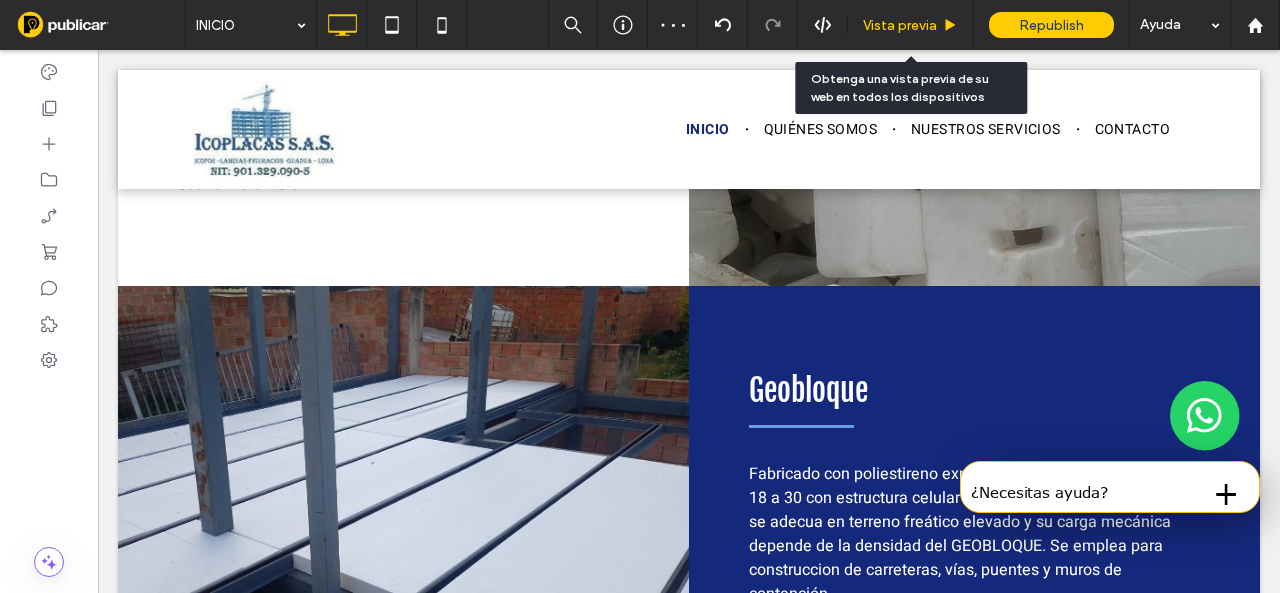 click on "Vista previa" at bounding box center [910, 25] 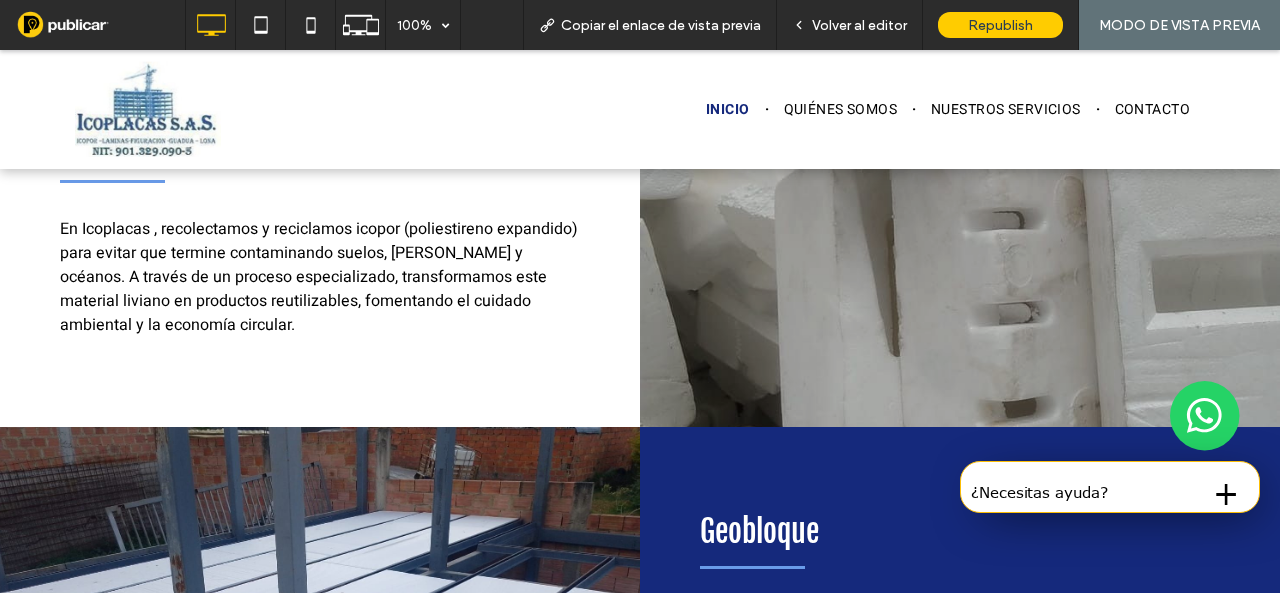 scroll, scrollTop: 4982, scrollLeft: 0, axis: vertical 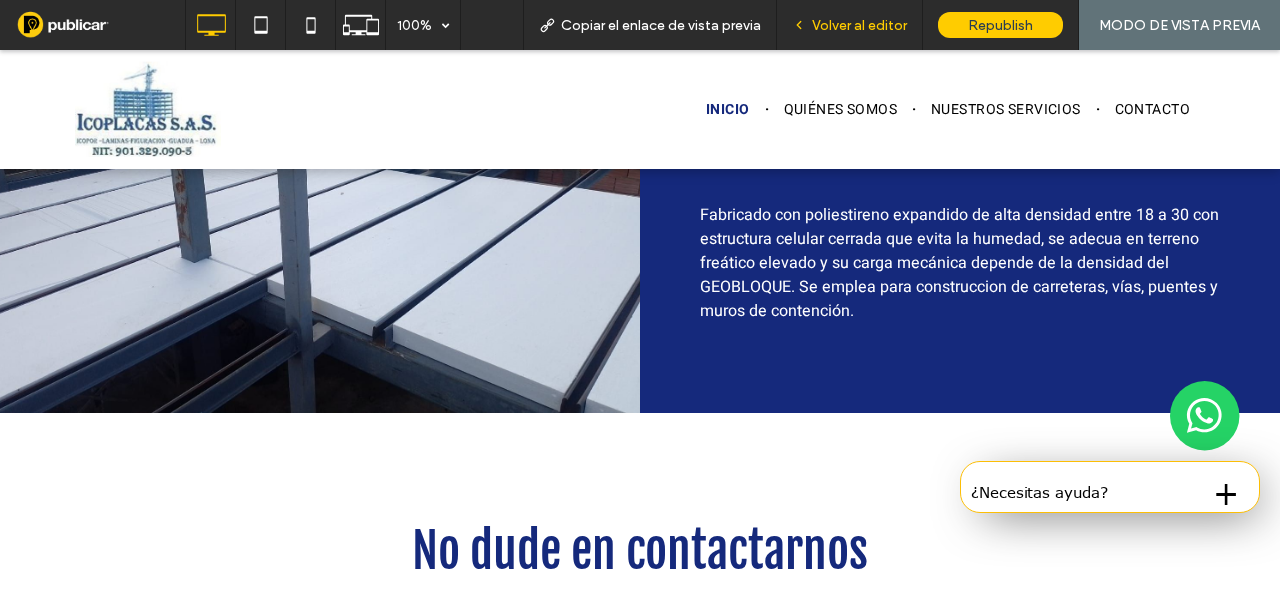 click on "Volver al editor" at bounding box center (859, 25) 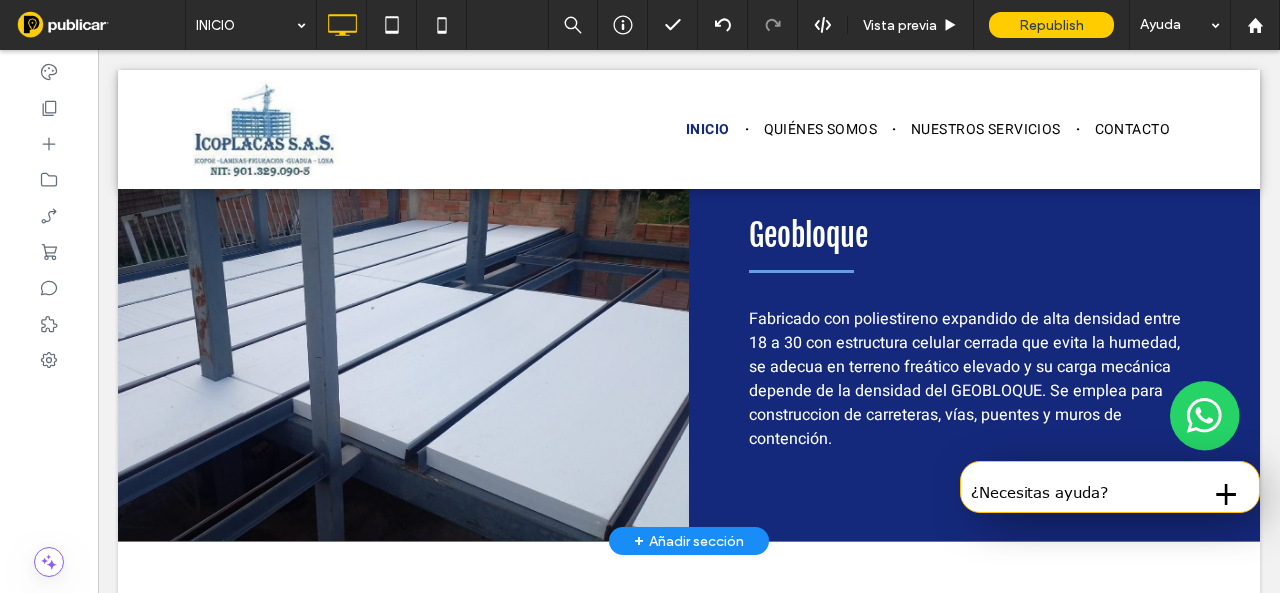scroll, scrollTop: 5074, scrollLeft: 0, axis: vertical 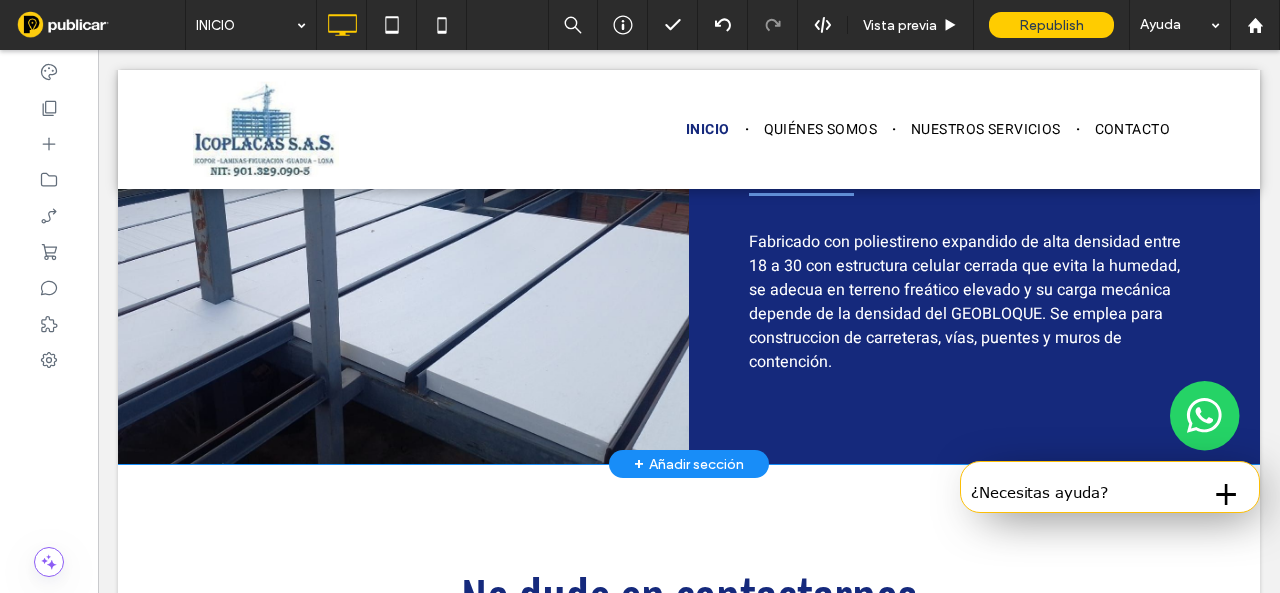 click on "Click To Paste     Click To Paste" at bounding box center (403, 259) 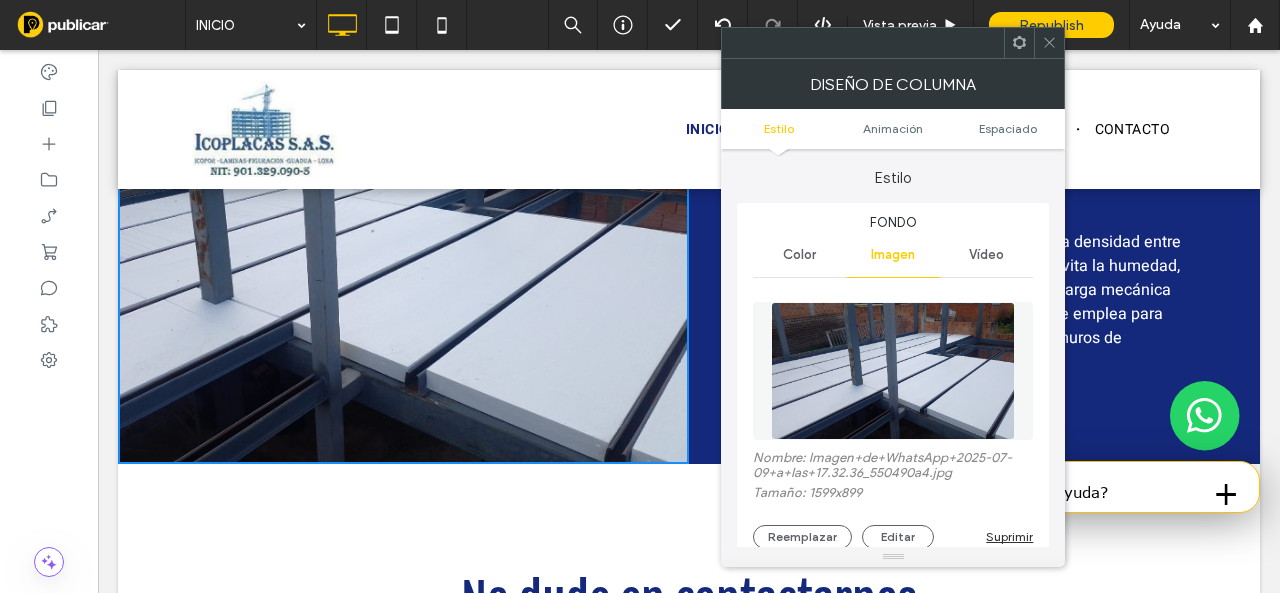 click at bounding box center [893, 371] 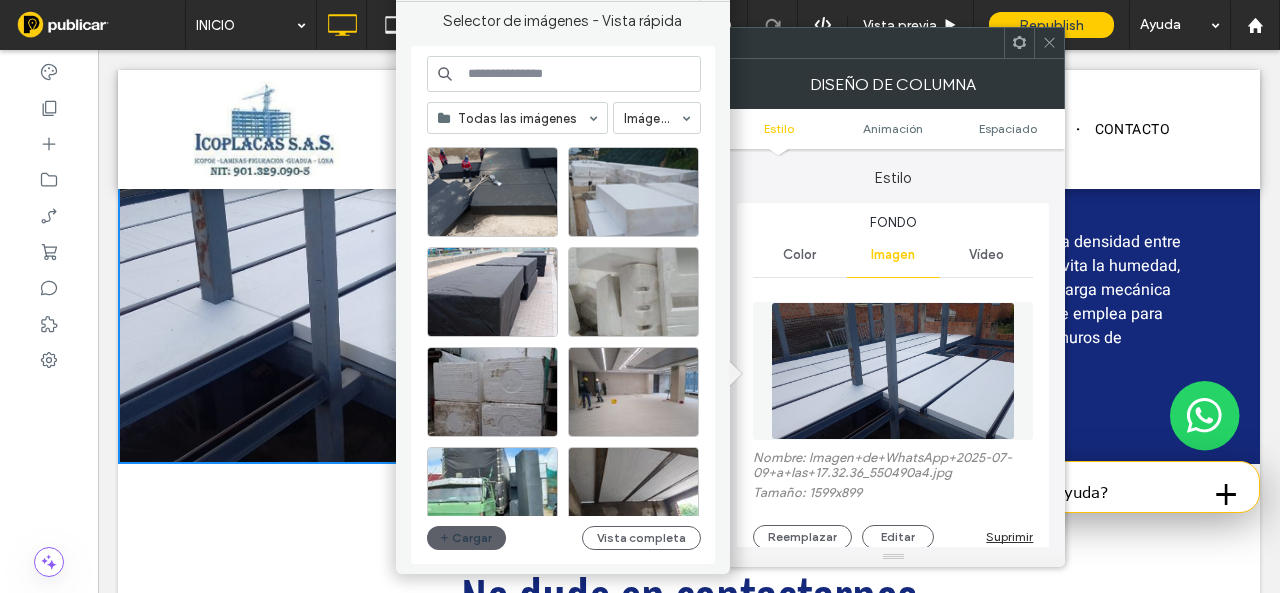scroll, scrollTop: 300, scrollLeft: 0, axis: vertical 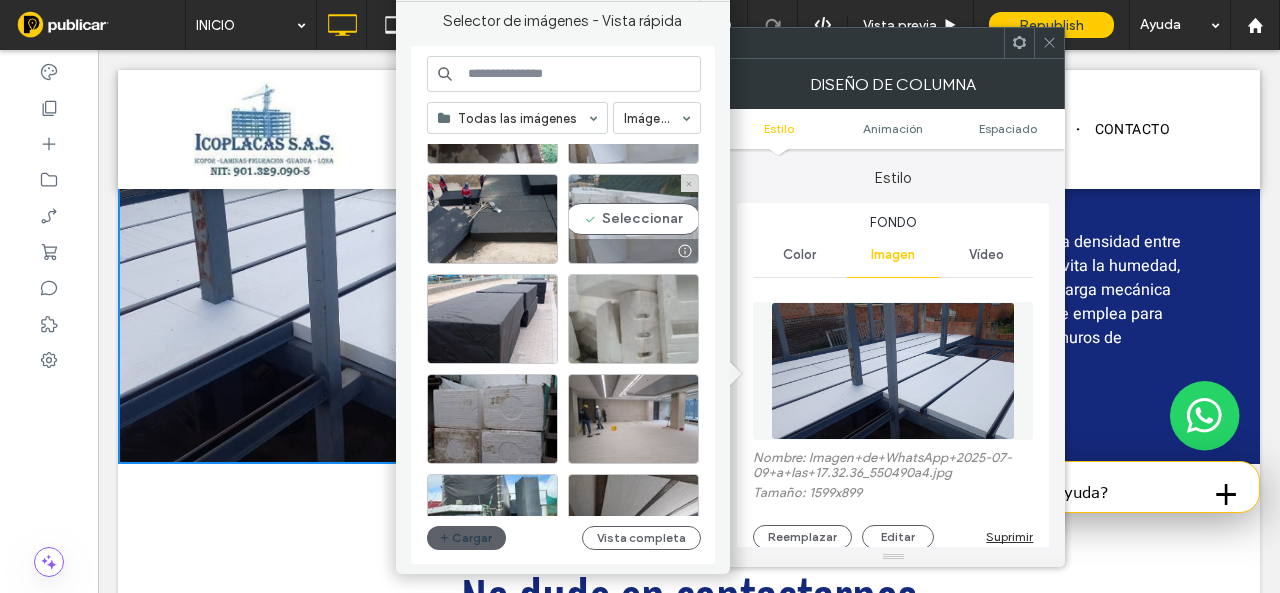 click on "Seleccionar" at bounding box center [633, 219] 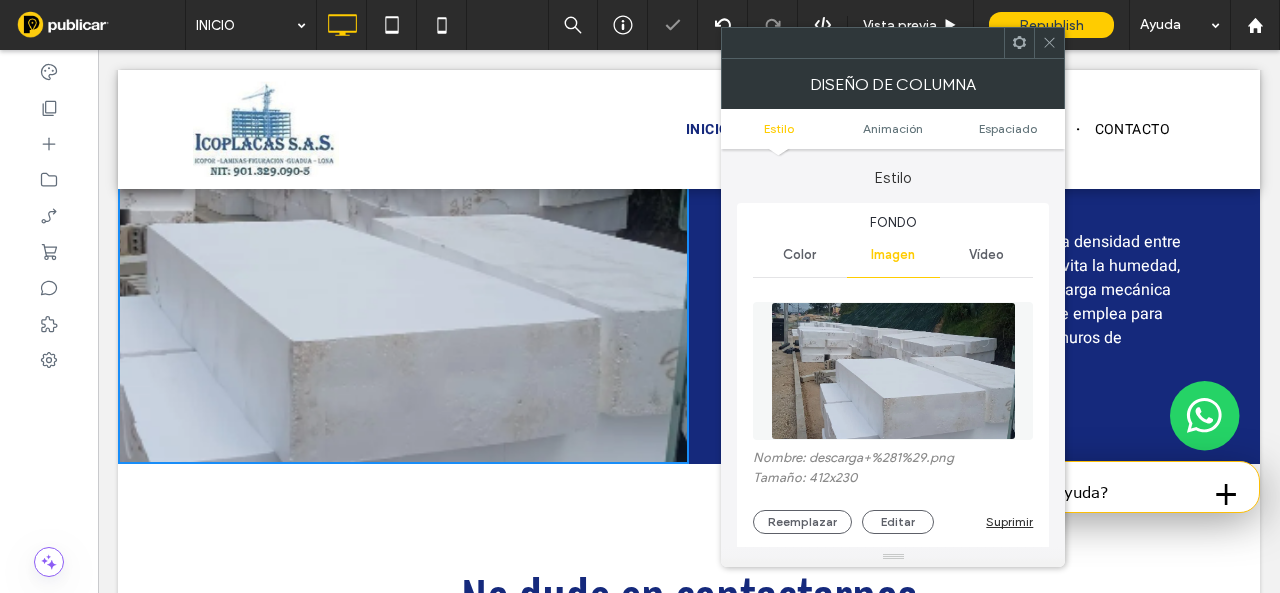 click 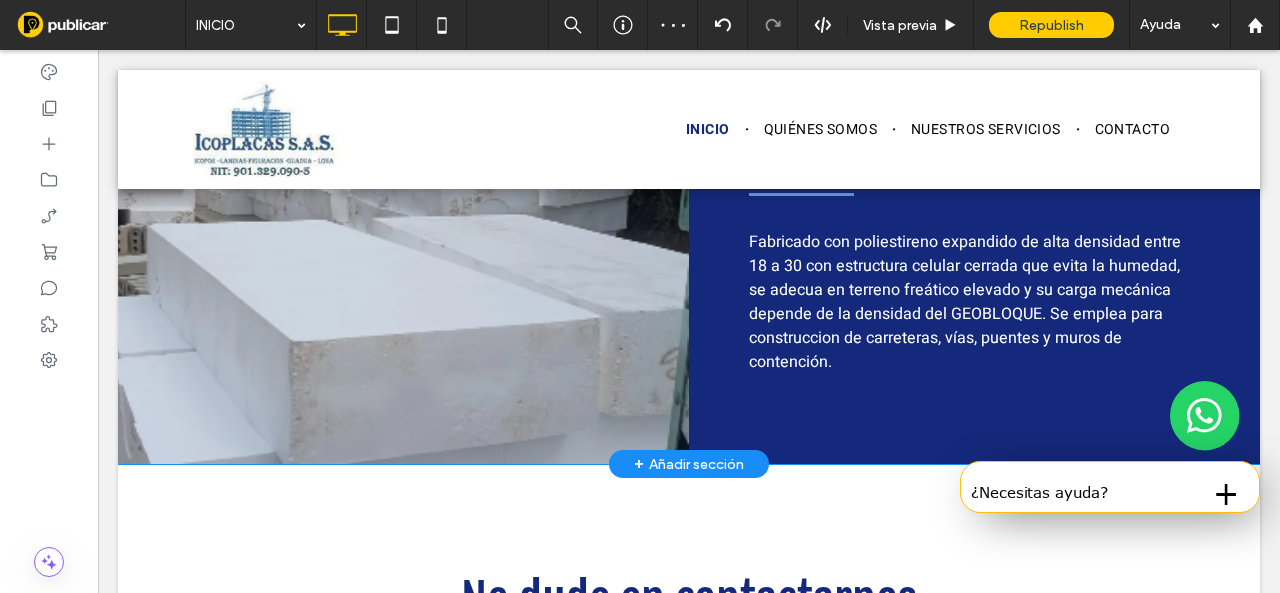 click on "Click To Paste     Click To Paste" at bounding box center (403, 259) 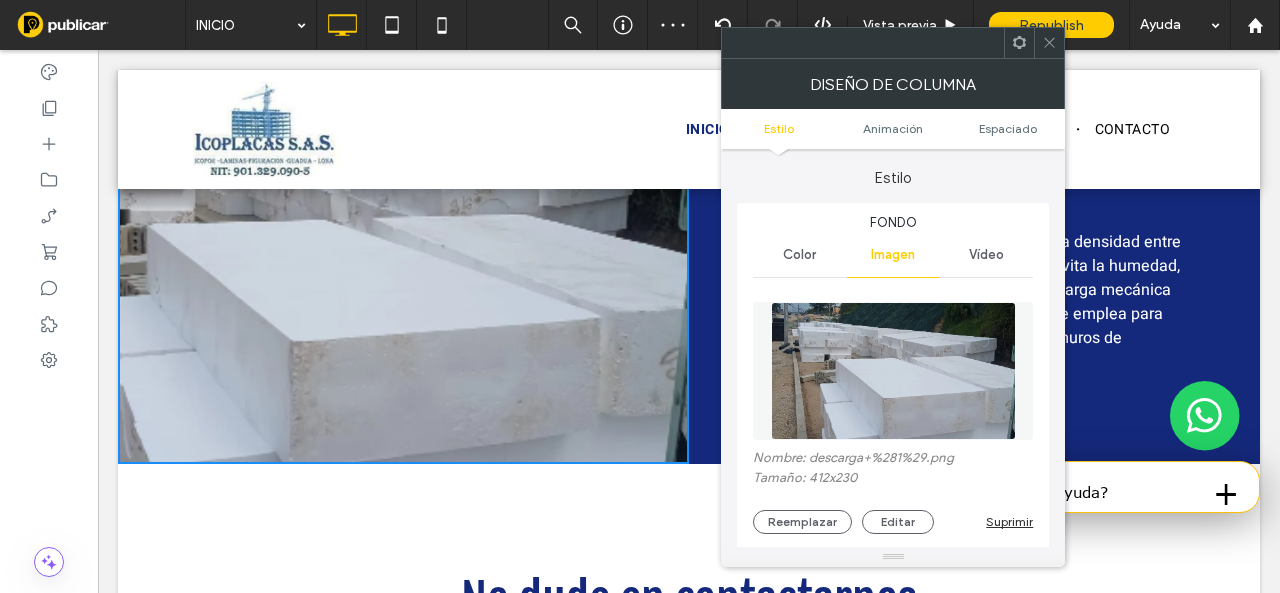 click at bounding box center (894, 371) 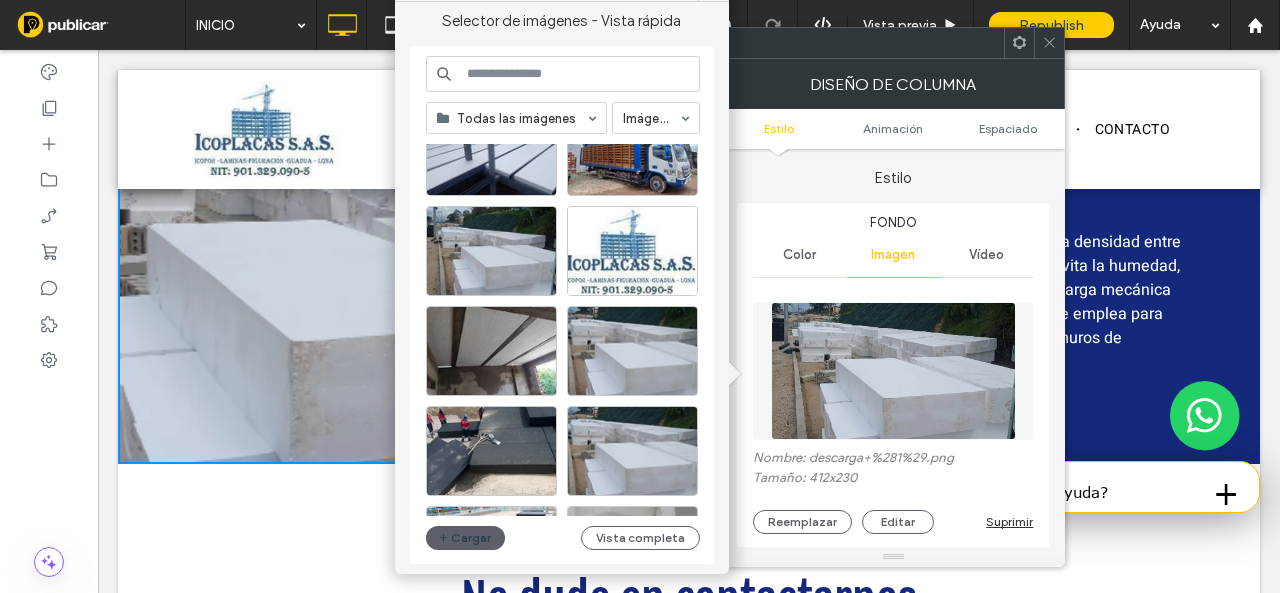 scroll, scrollTop: 100, scrollLeft: 0, axis: vertical 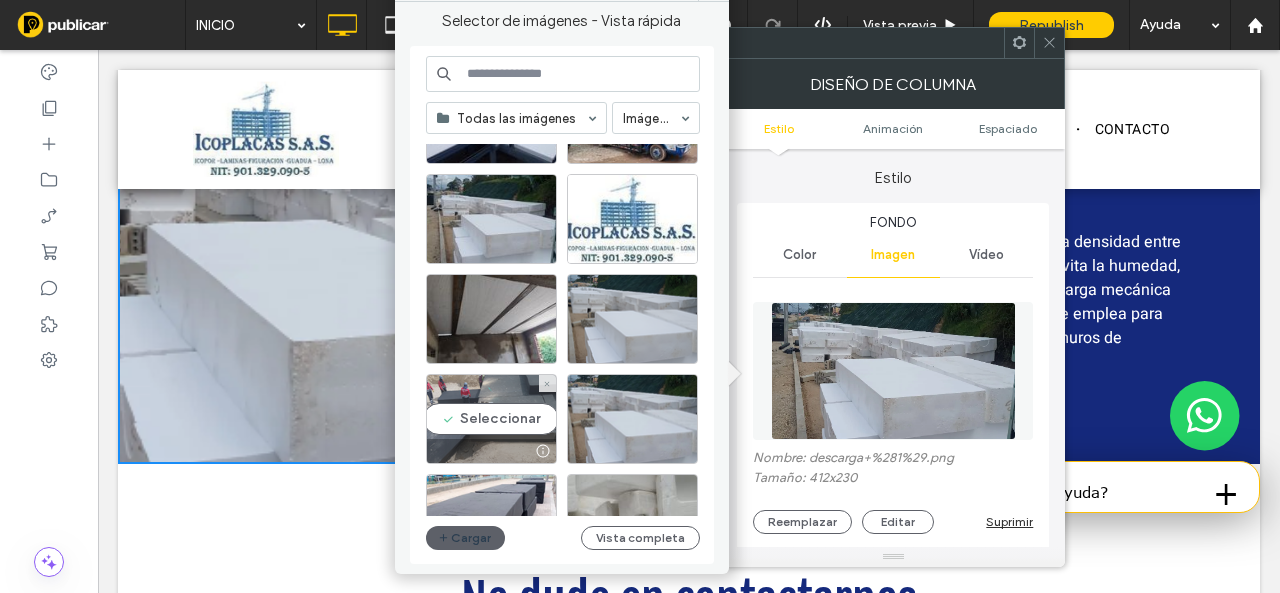 click on "Seleccionar" at bounding box center (491, 419) 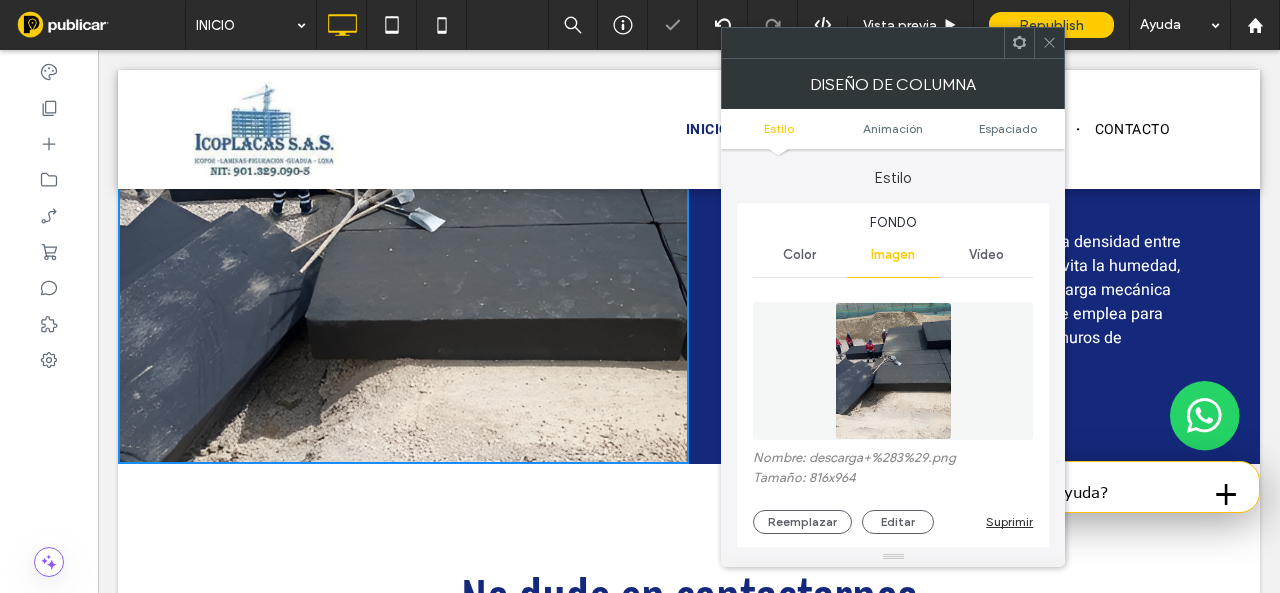 click 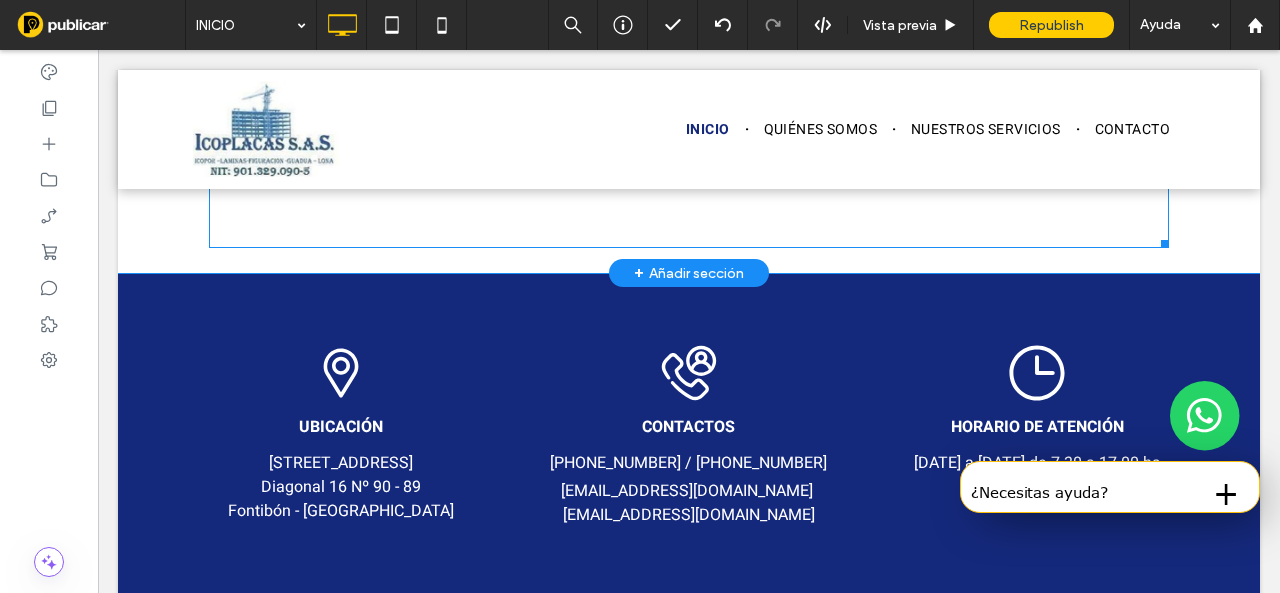 scroll, scrollTop: 6626, scrollLeft: 0, axis: vertical 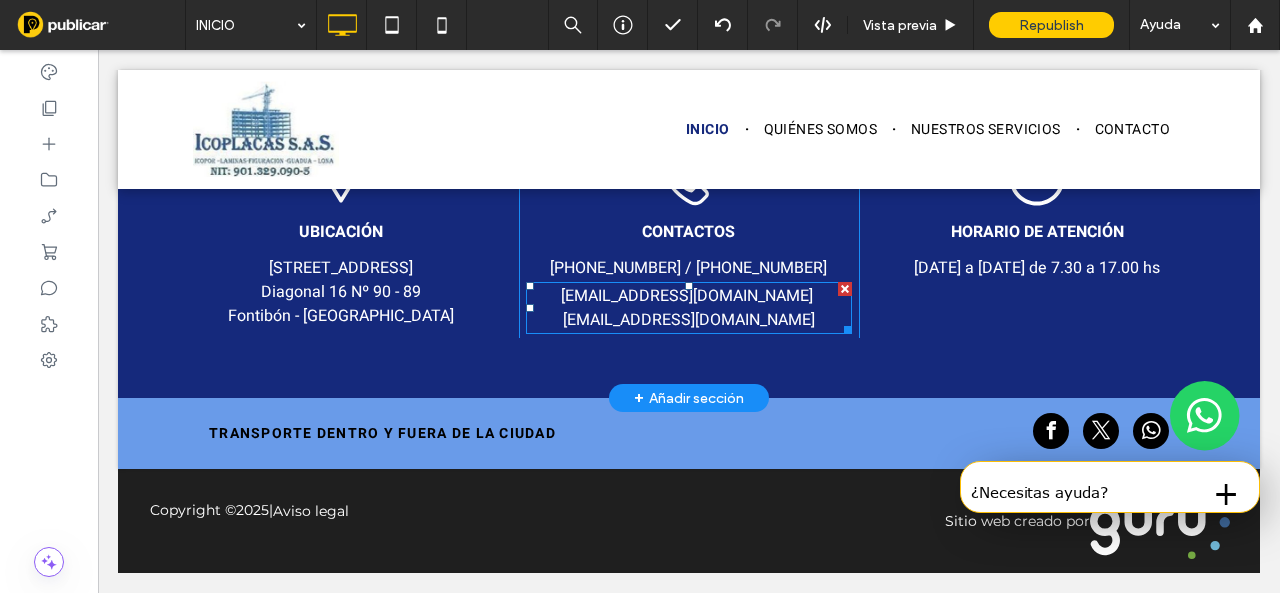 click on "cotizaciones1icoplacas@hotmail.com" at bounding box center (689, 320) 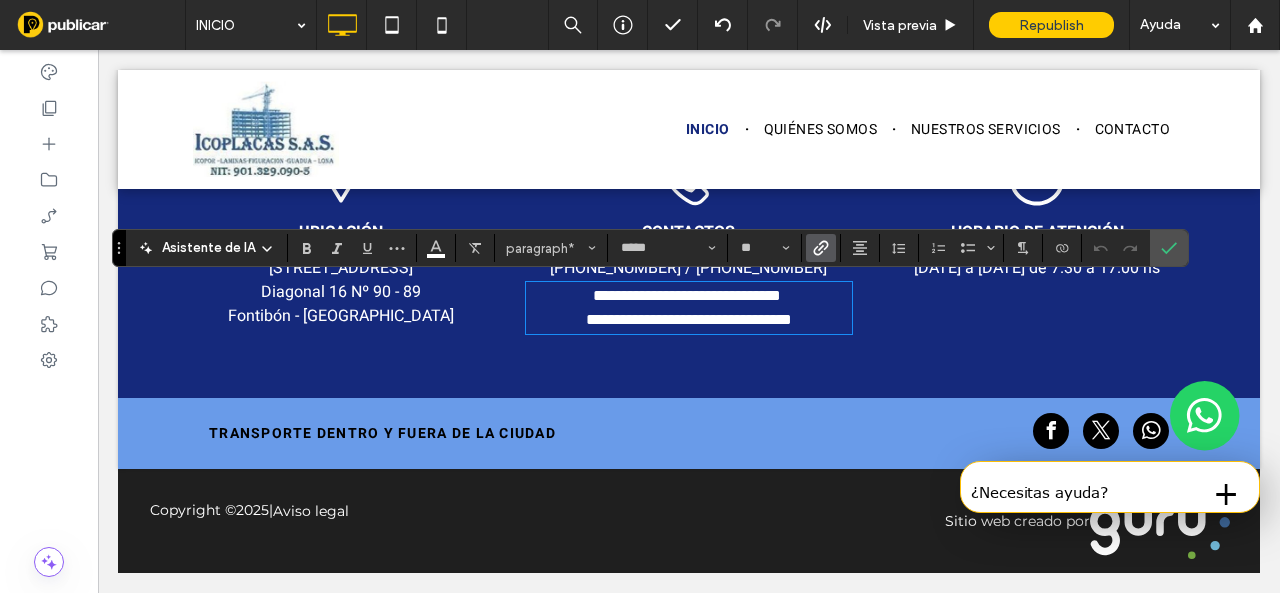 click on "**********" at bounding box center [688, 320] 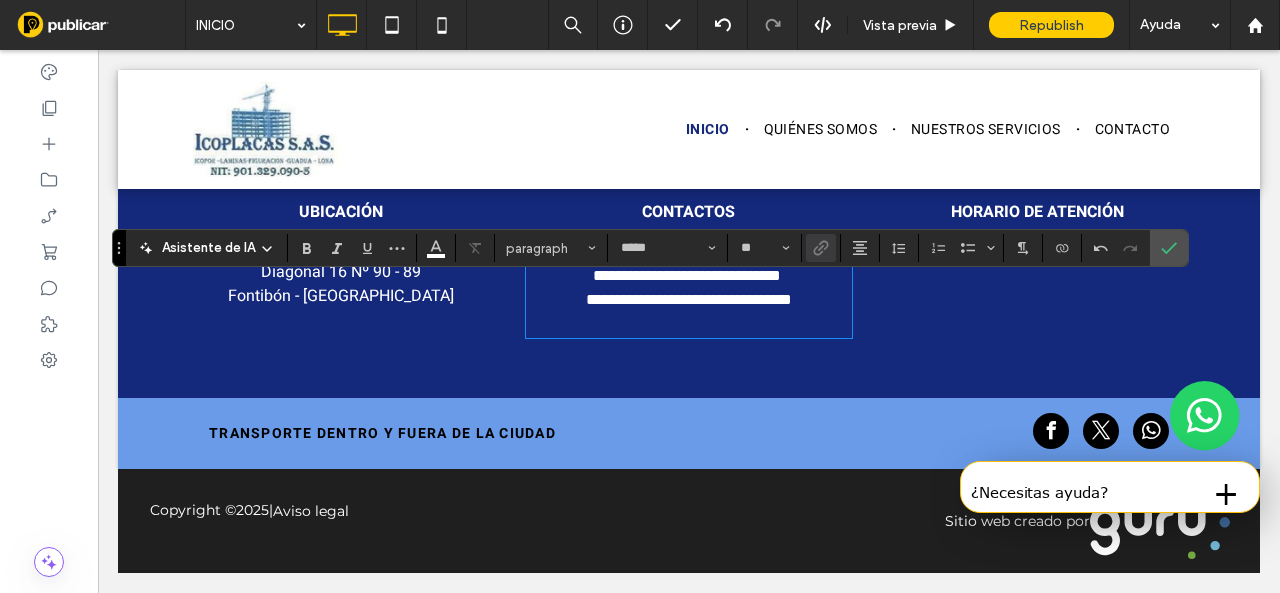 scroll, scrollTop: 0, scrollLeft: 0, axis: both 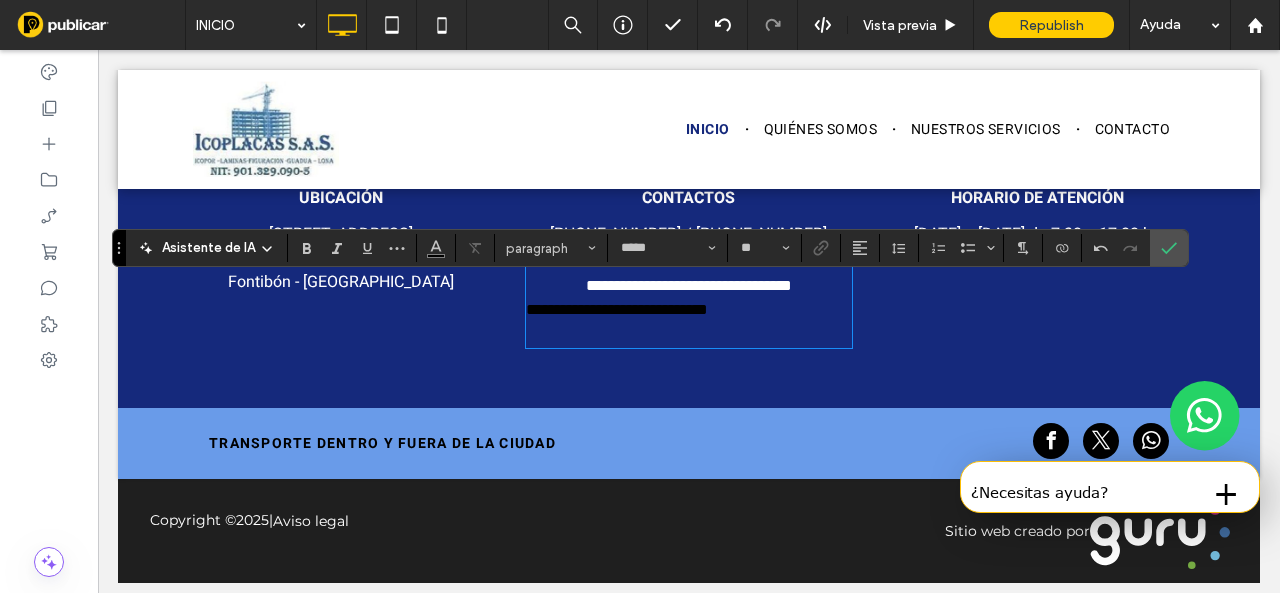 click at bounding box center (688, 334) 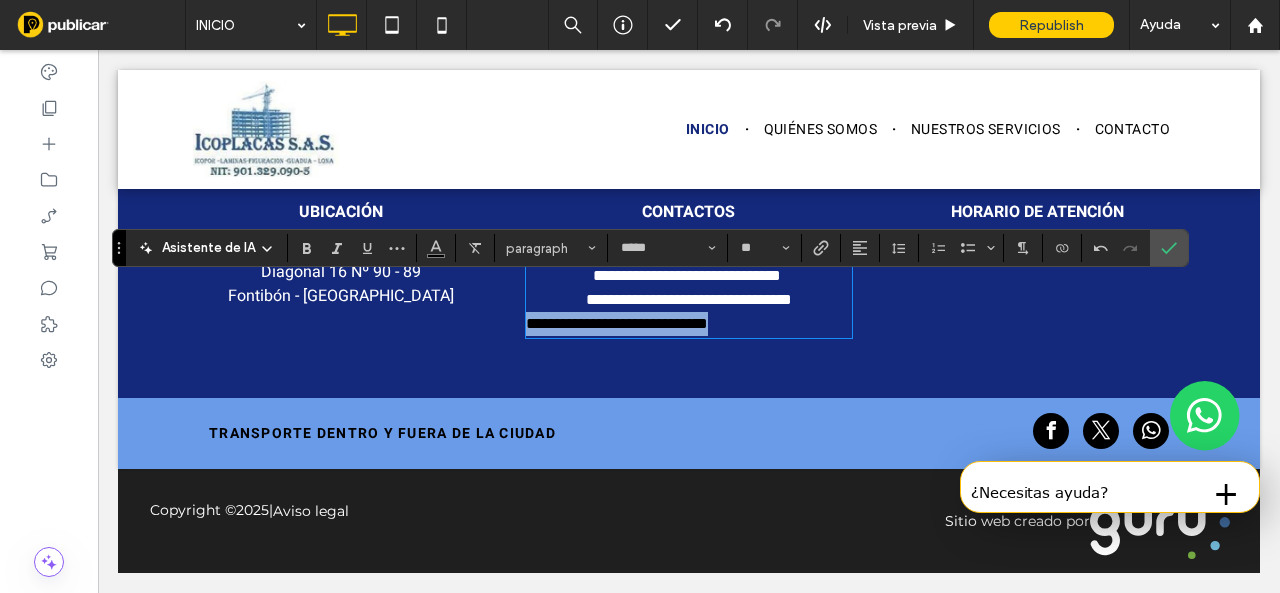 drag, startPoint x: 789, startPoint y: 343, endPoint x: 486, endPoint y: 343, distance: 303 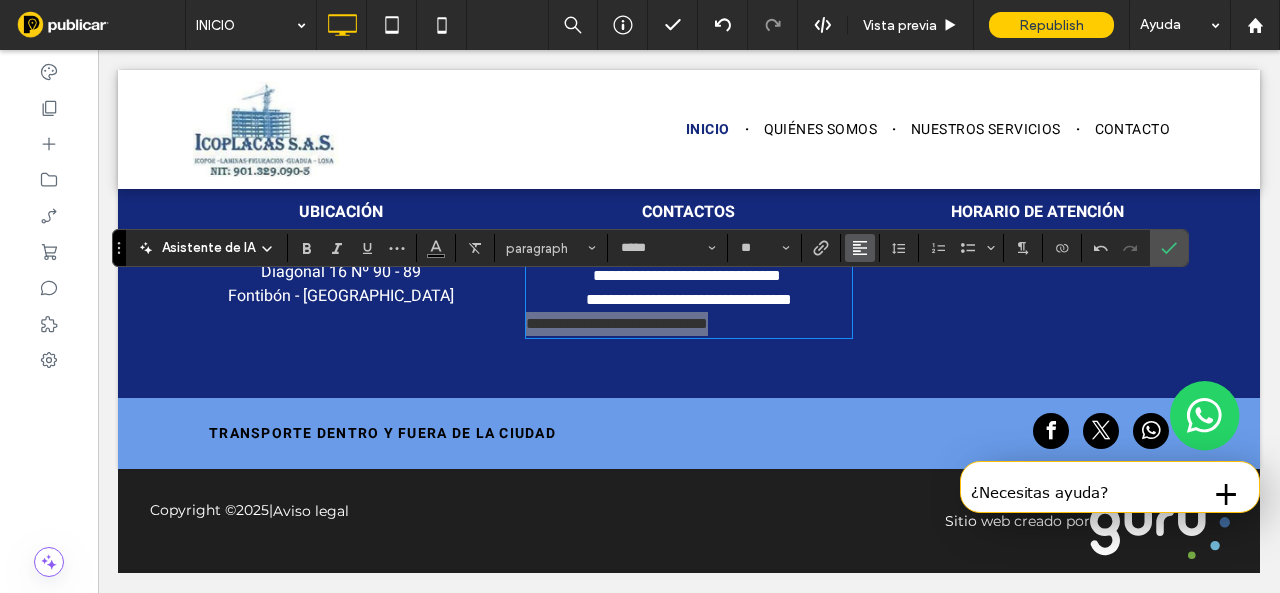 click 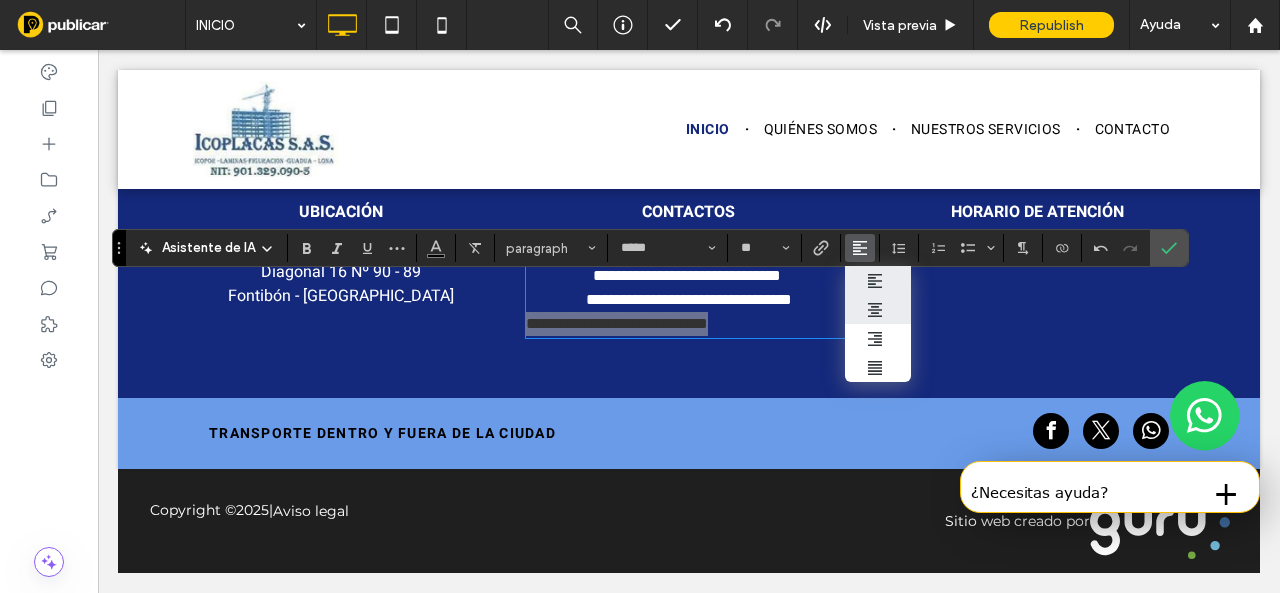 click 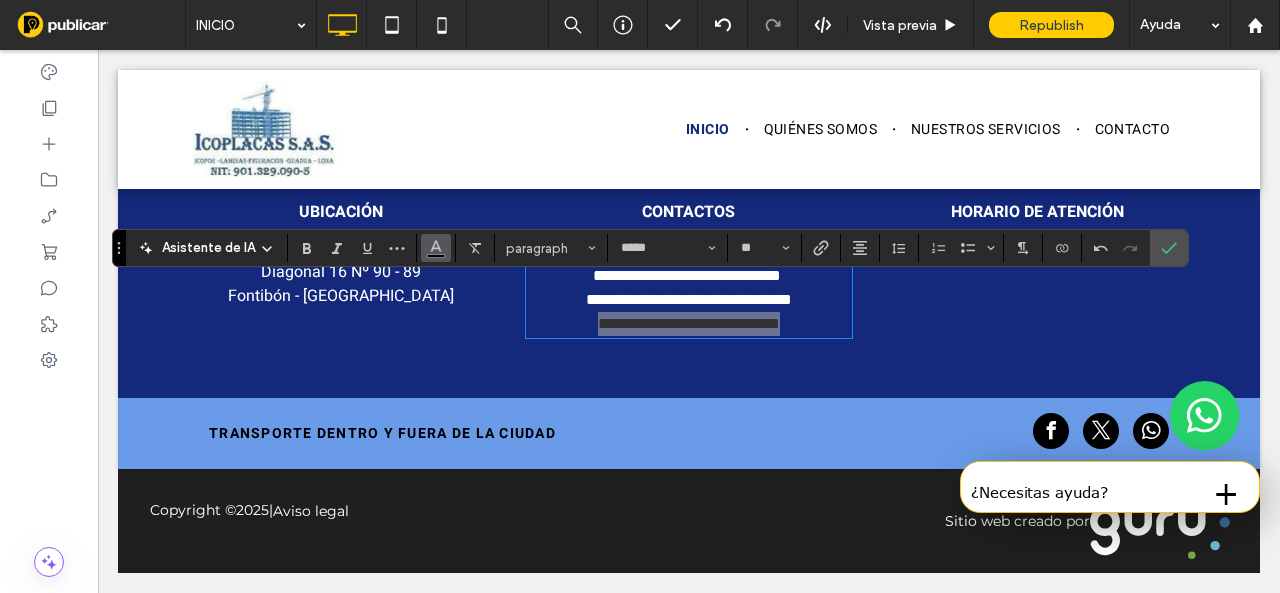 click 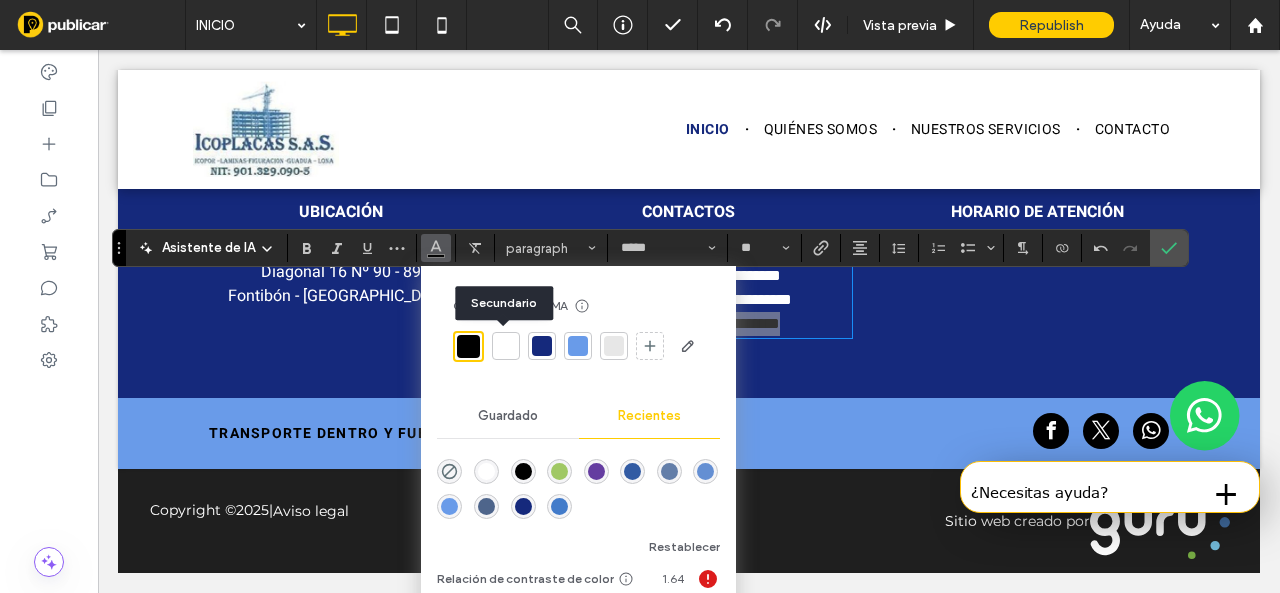click at bounding box center (506, 346) 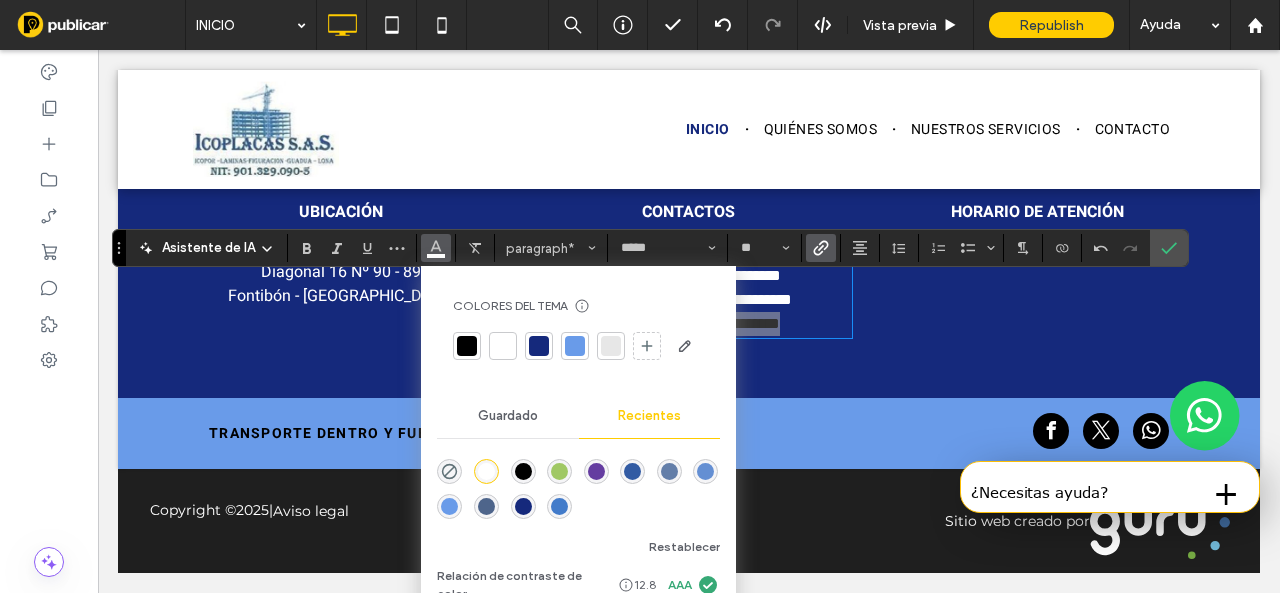 click at bounding box center [821, 248] 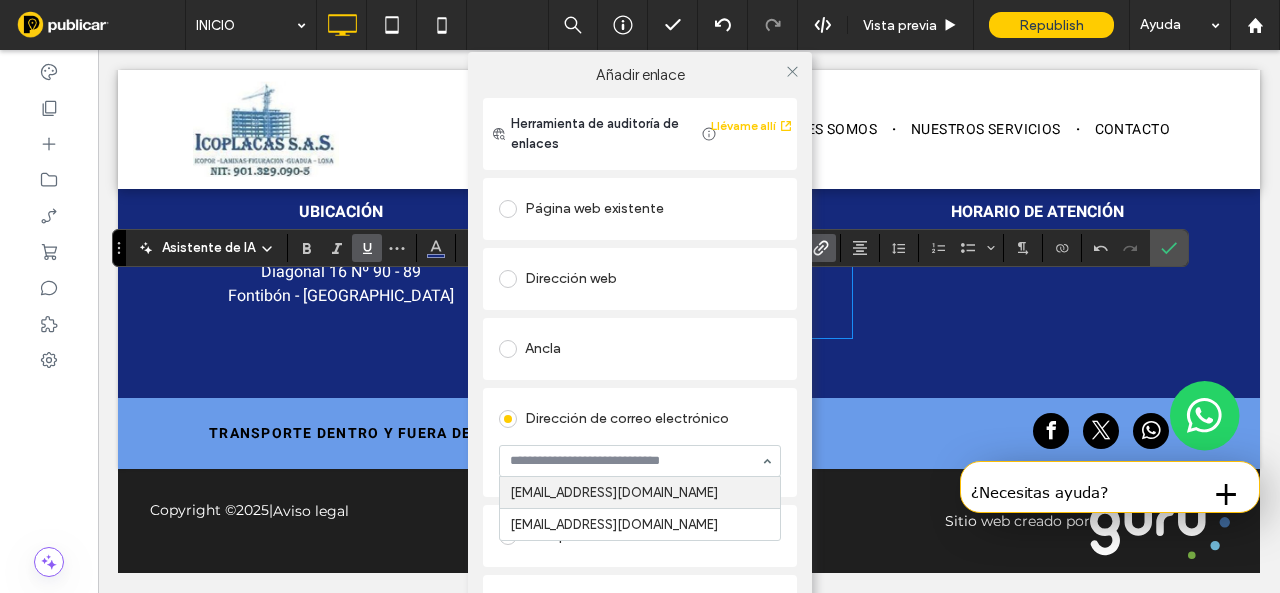 paste on "**********" 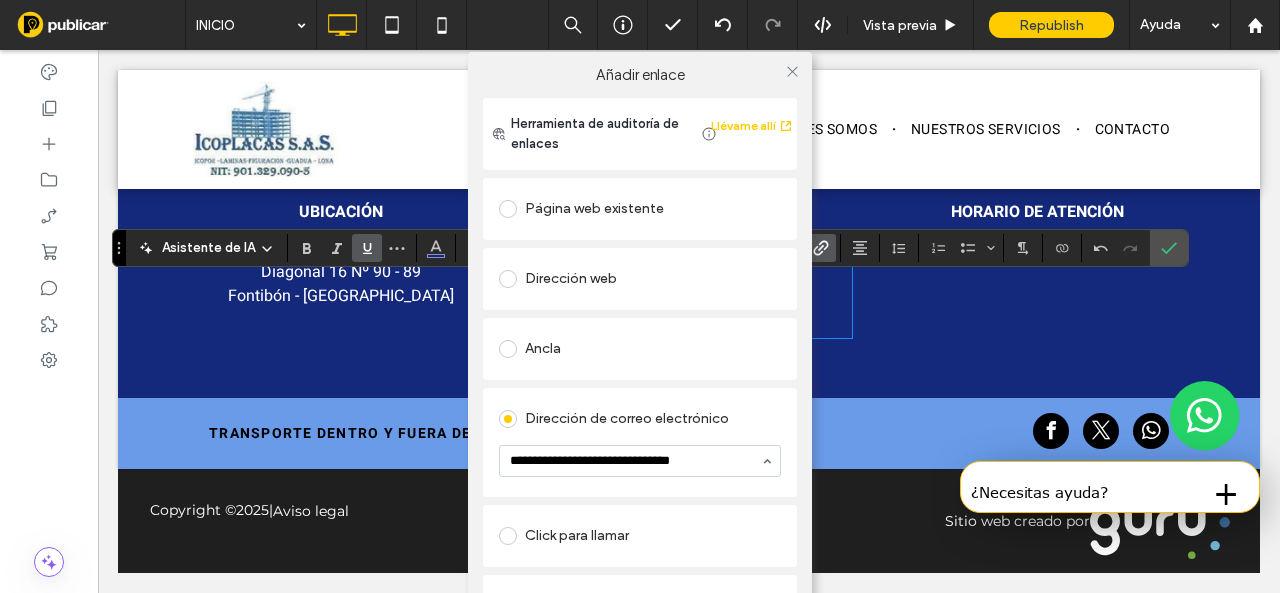 click on "**********" at bounding box center [640, 461] 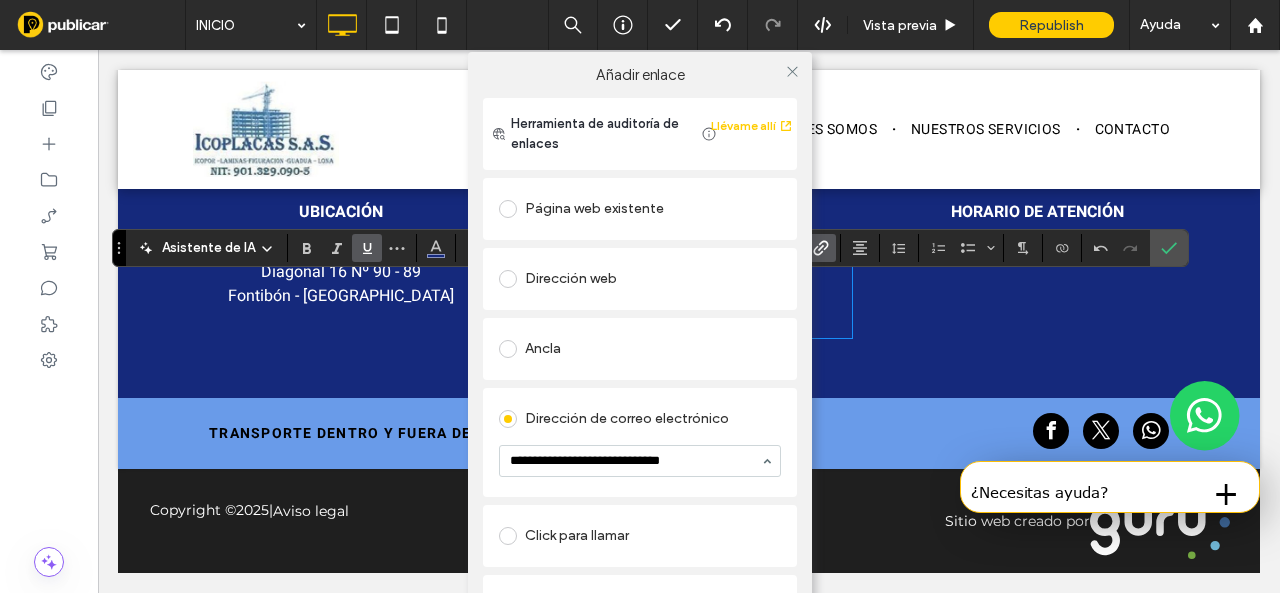 type on "**********" 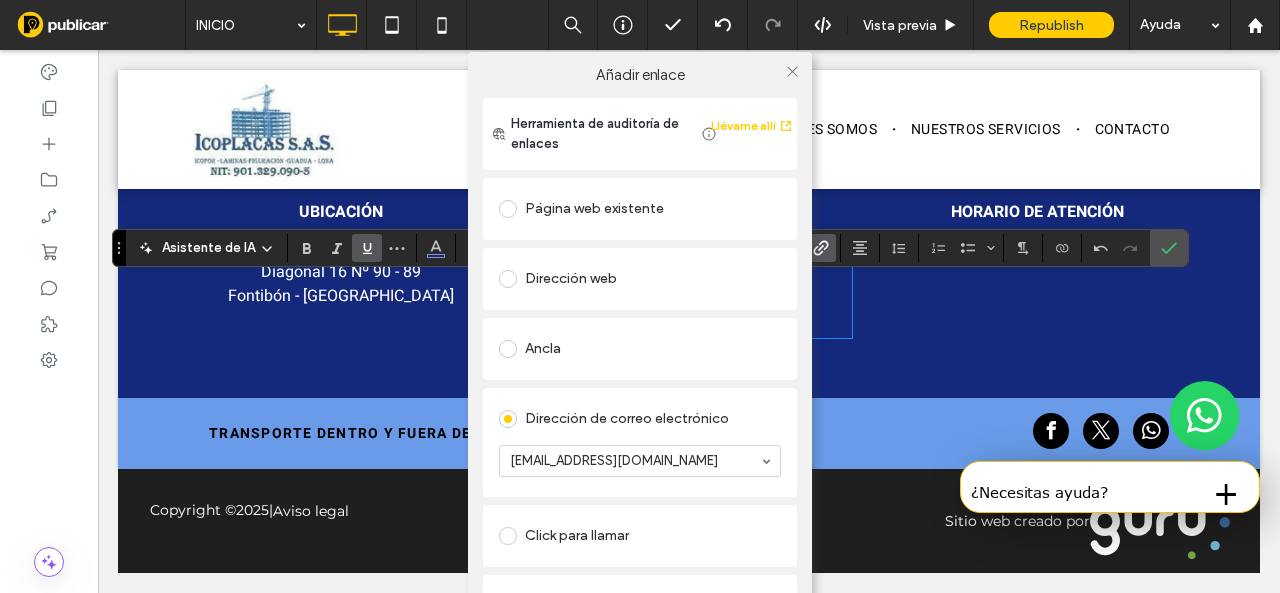 click on "Dirección de correo electrónico" at bounding box center [640, 419] 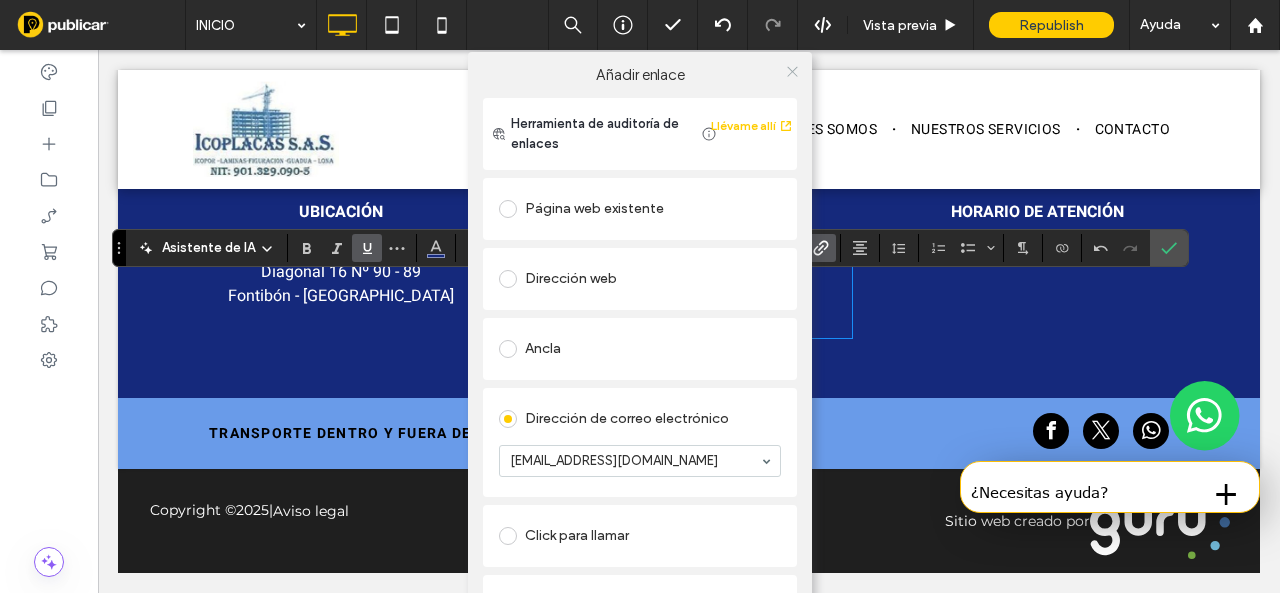 click 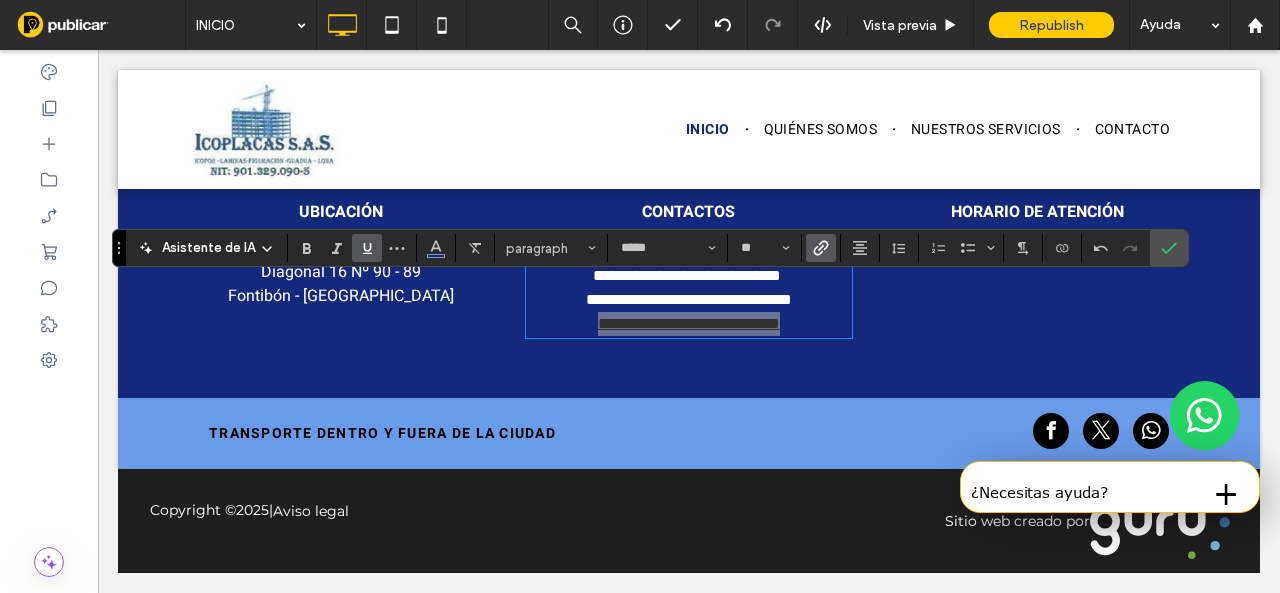 click 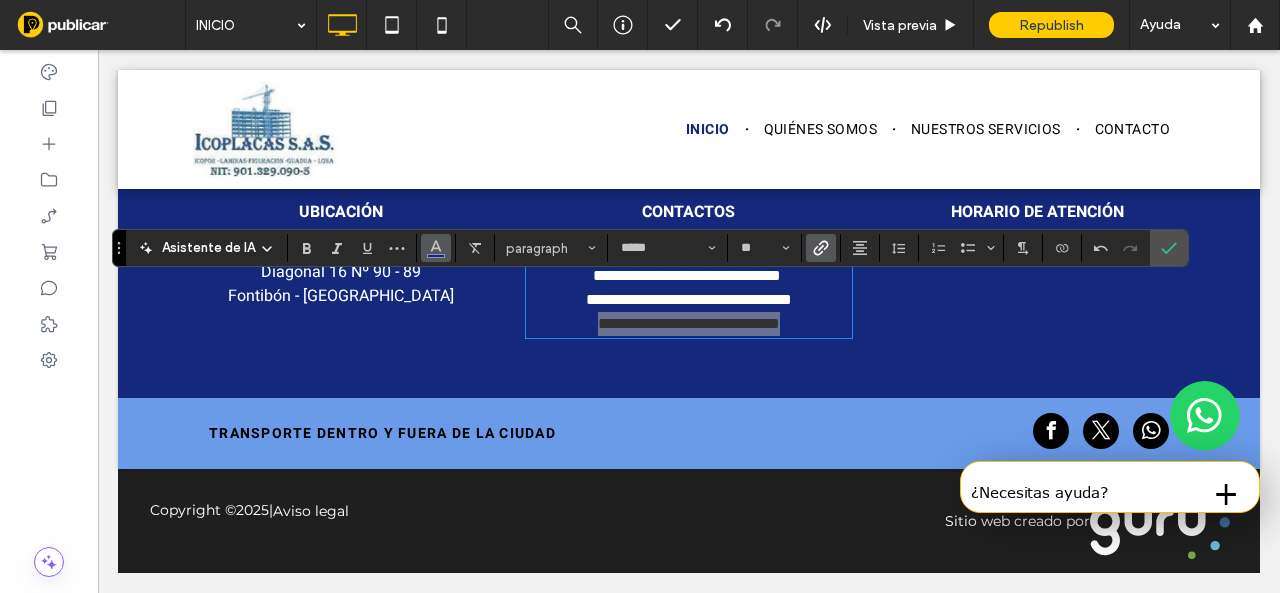 click 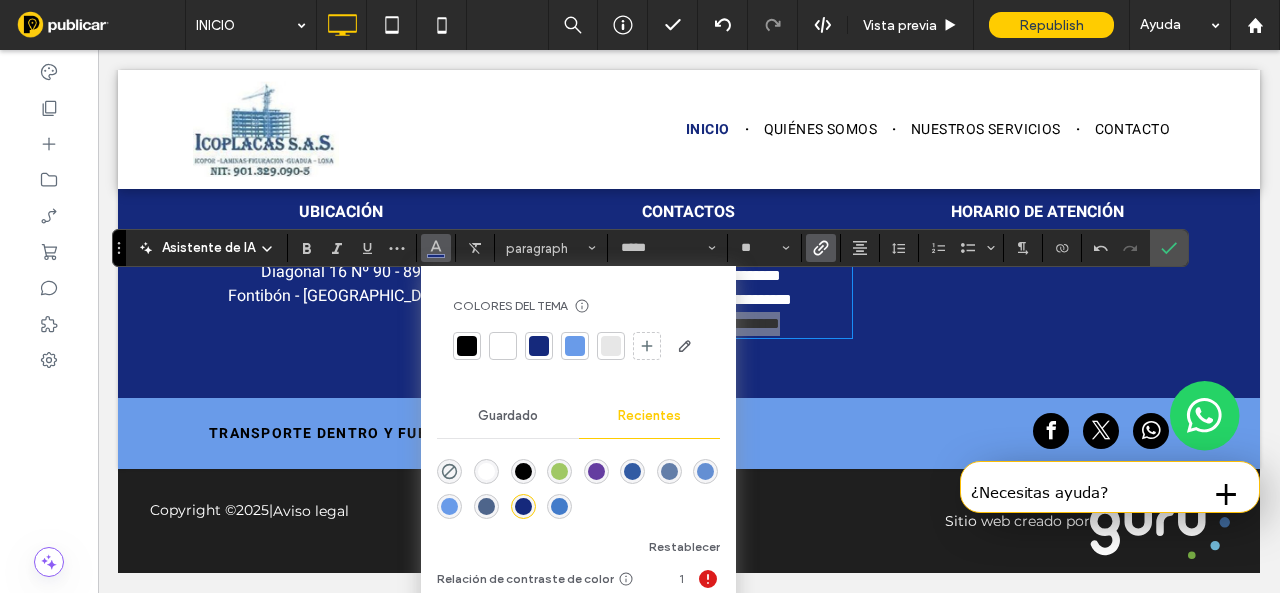 click at bounding box center (503, 346) 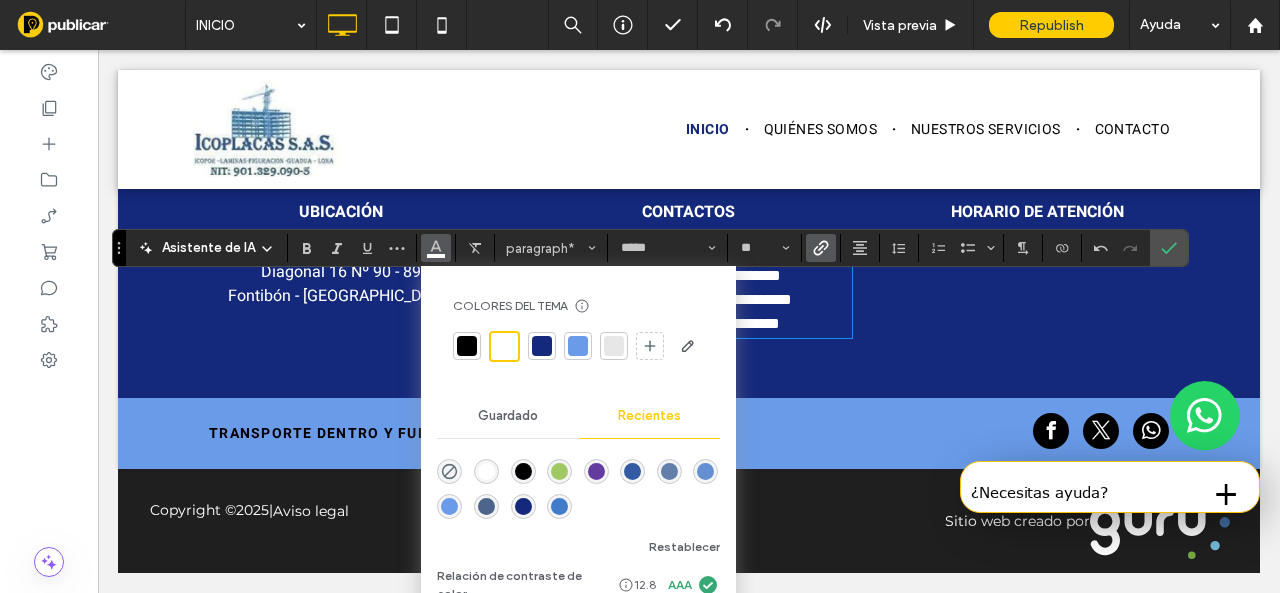 click on "**********" at bounding box center (689, 299) 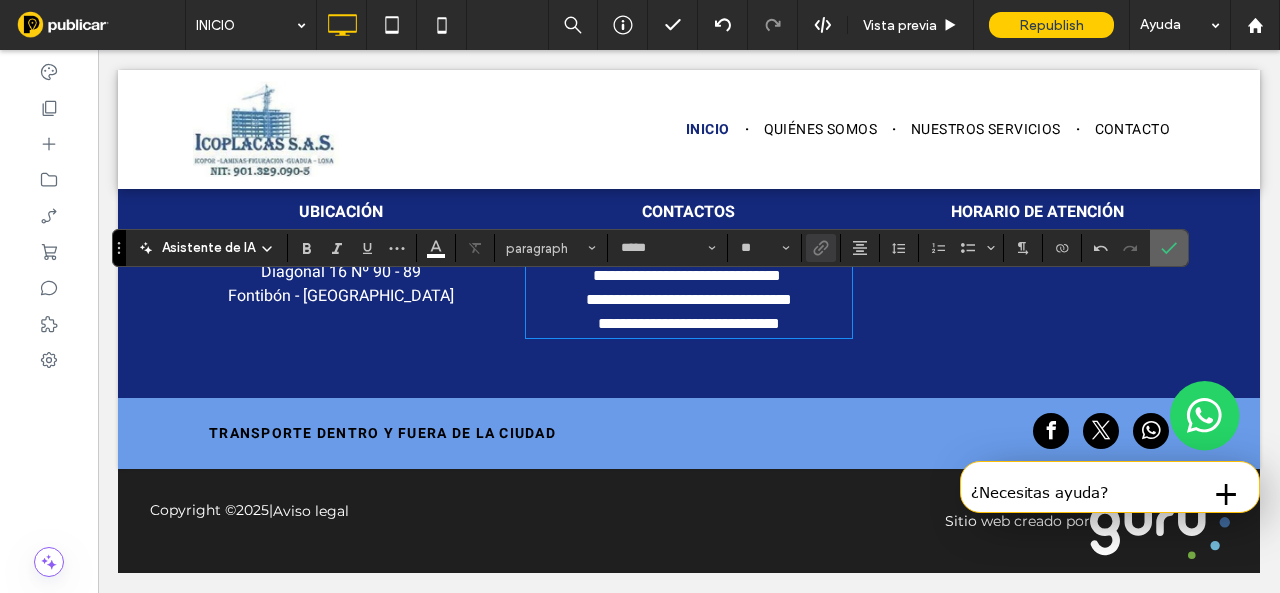 click 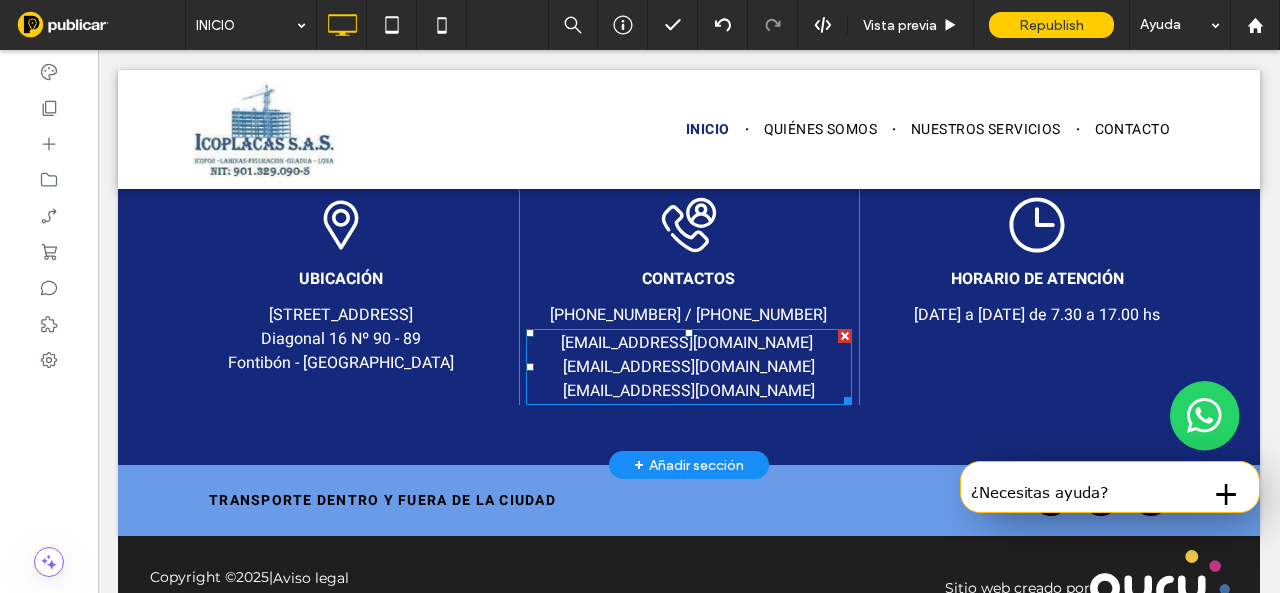 scroll, scrollTop: 6526, scrollLeft: 0, axis: vertical 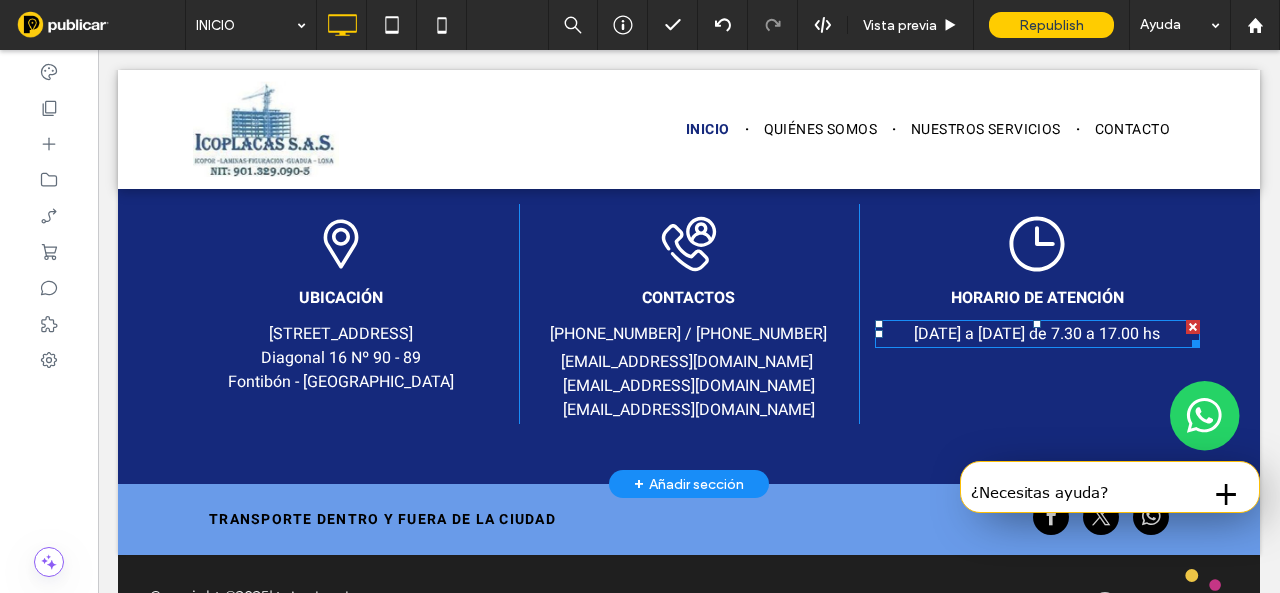 click on "Lunes a viernes de 7.30 a 17.00 hs" at bounding box center [1037, 334] 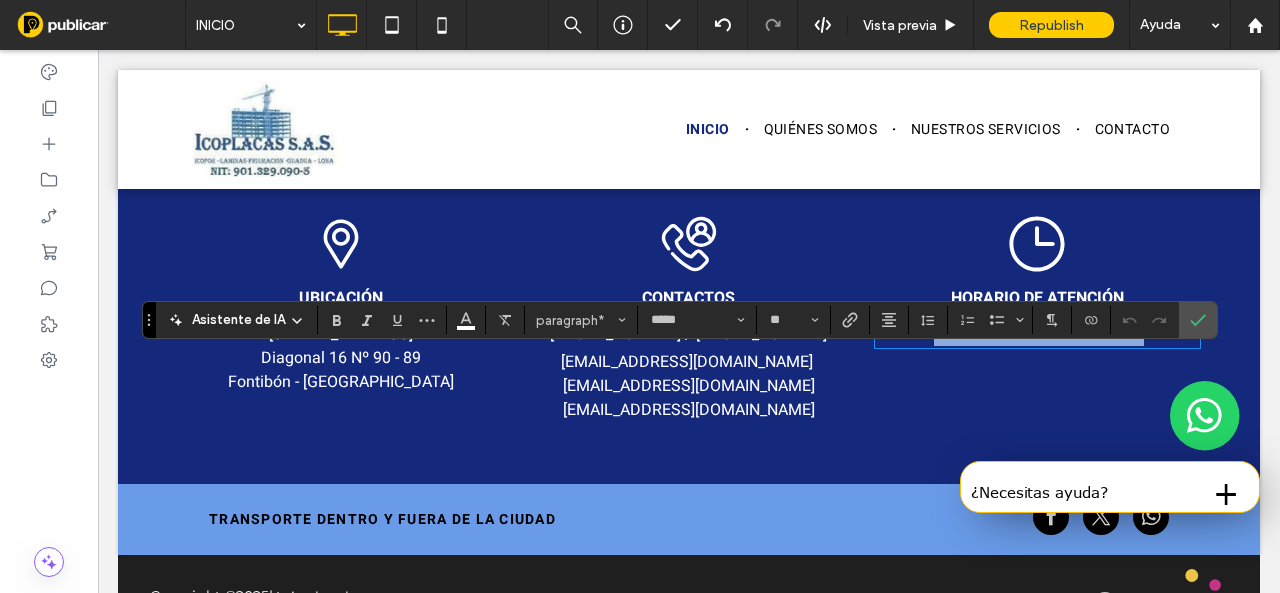 click on "**********" at bounding box center [1037, 333] 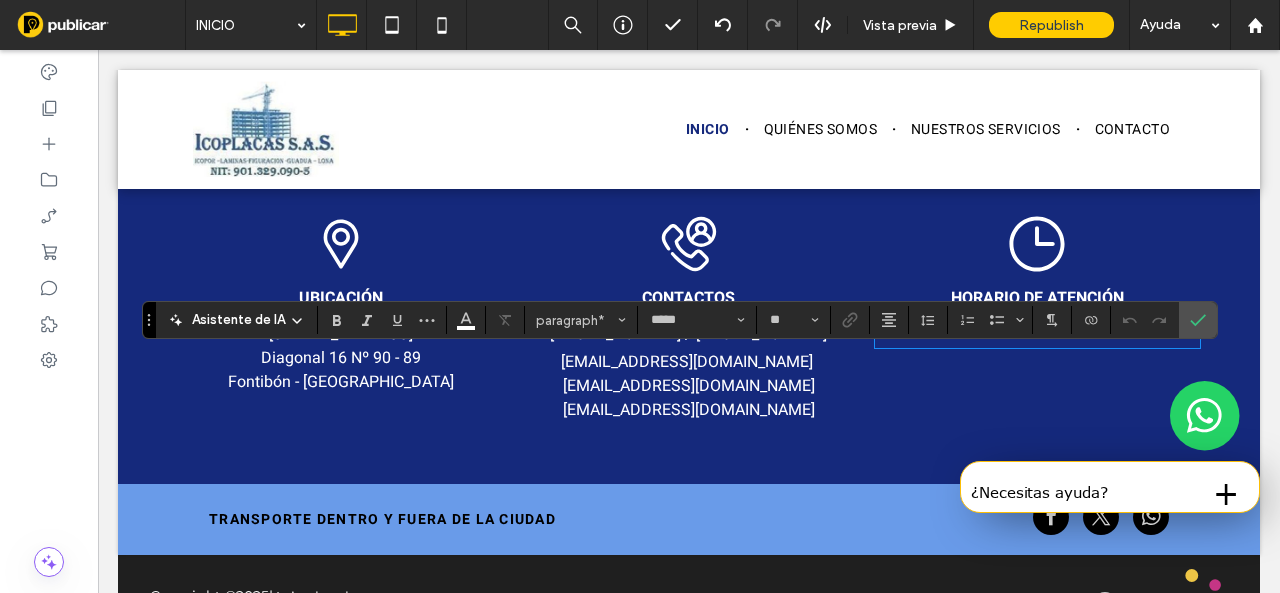 click on "**********" at bounding box center [1037, 334] 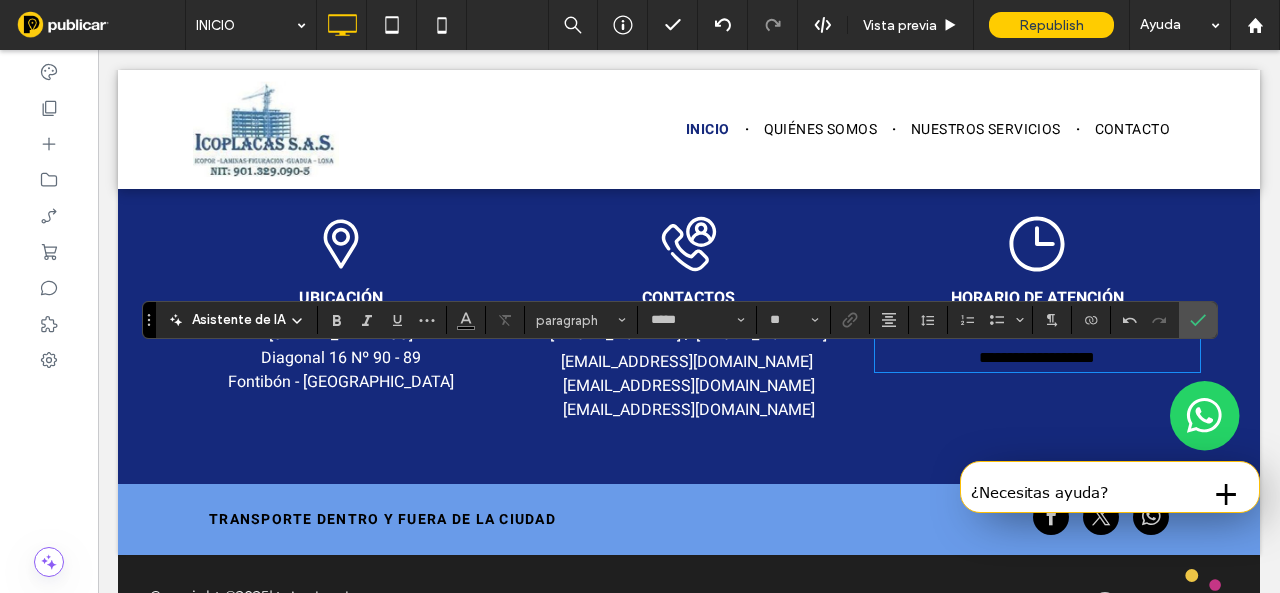 scroll, scrollTop: 0, scrollLeft: 0, axis: both 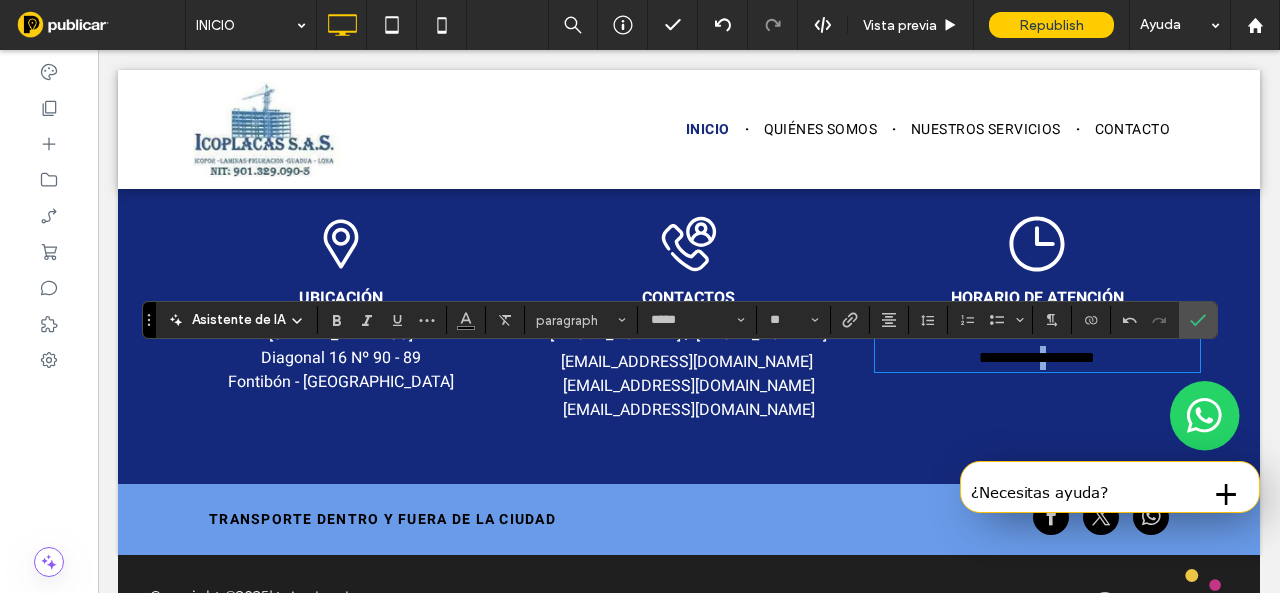 drag, startPoint x: 1049, startPoint y: 389, endPoint x: 1039, endPoint y: 383, distance: 11.661903 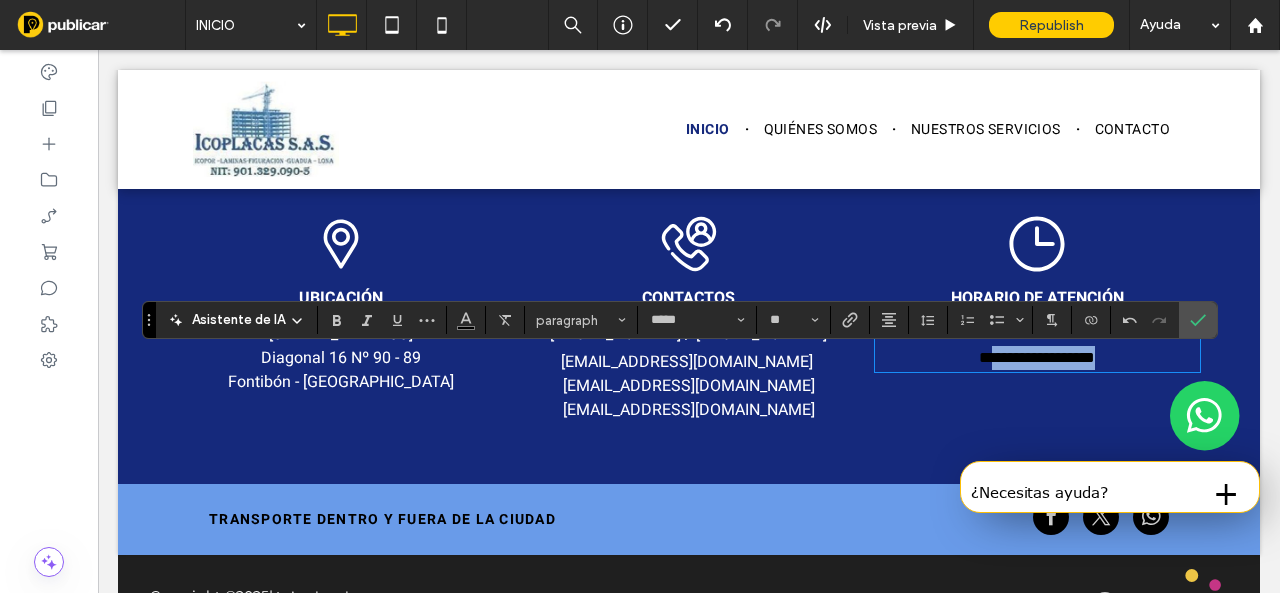 drag, startPoint x: 1108, startPoint y: 387, endPoint x: 963, endPoint y: 386, distance: 145.00345 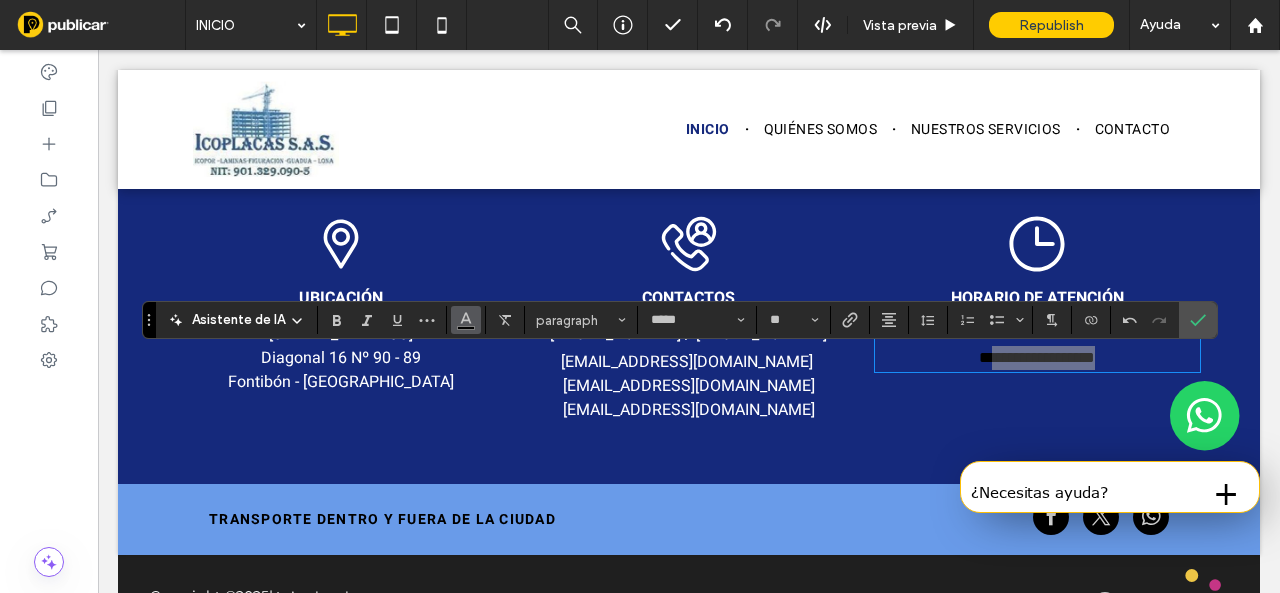 click at bounding box center [466, 318] 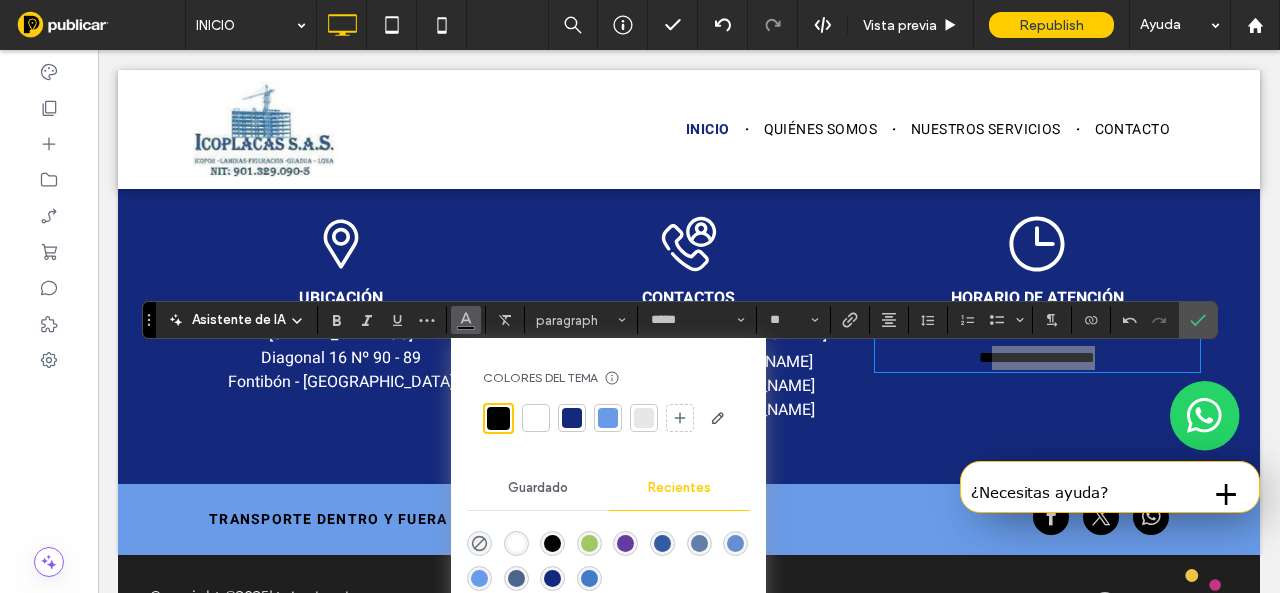 drag, startPoint x: 538, startPoint y: 419, endPoint x: 748, endPoint y: 402, distance: 210.68697 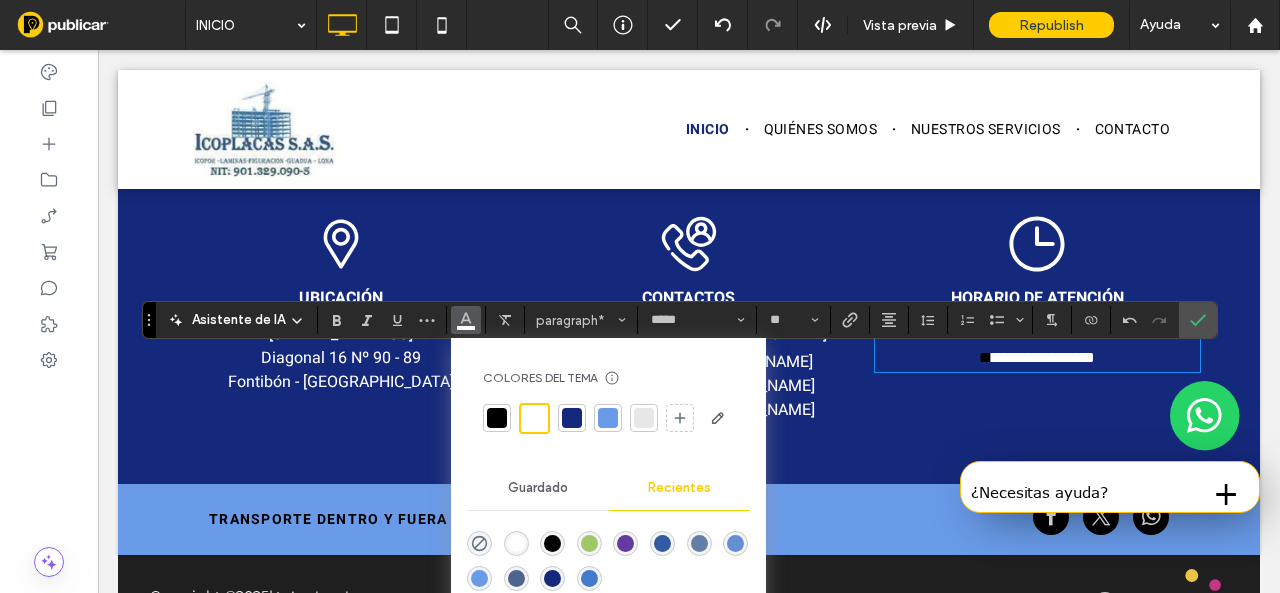 click on "**********" at bounding box center (1037, 333) 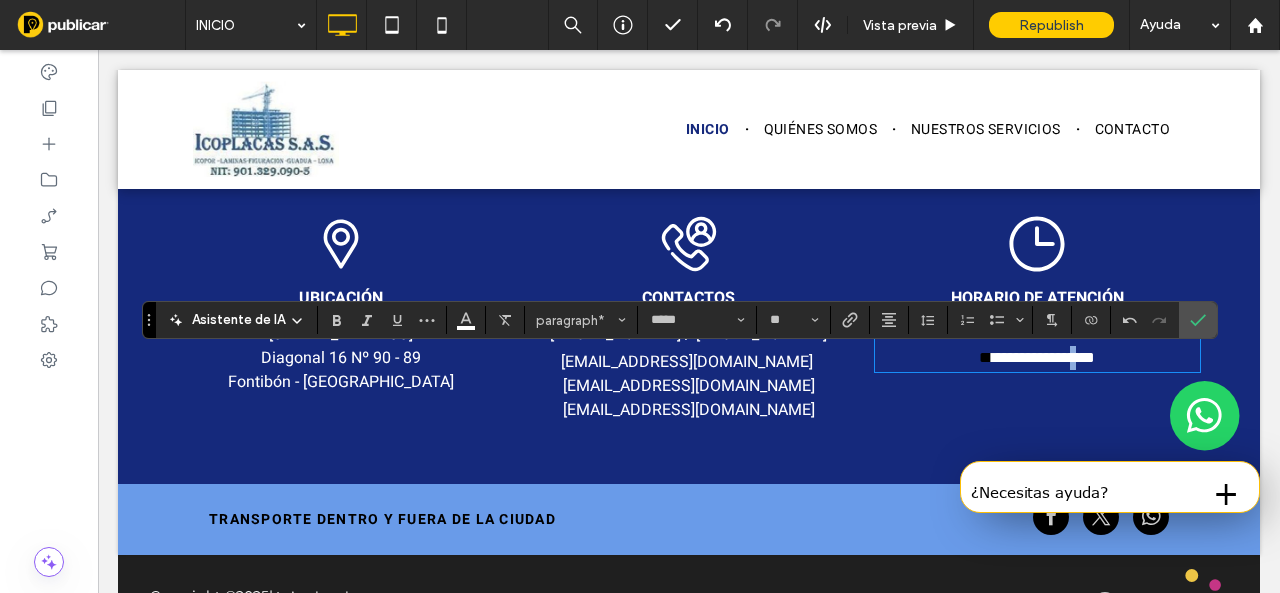 click on "**********" at bounding box center [1043, 357] 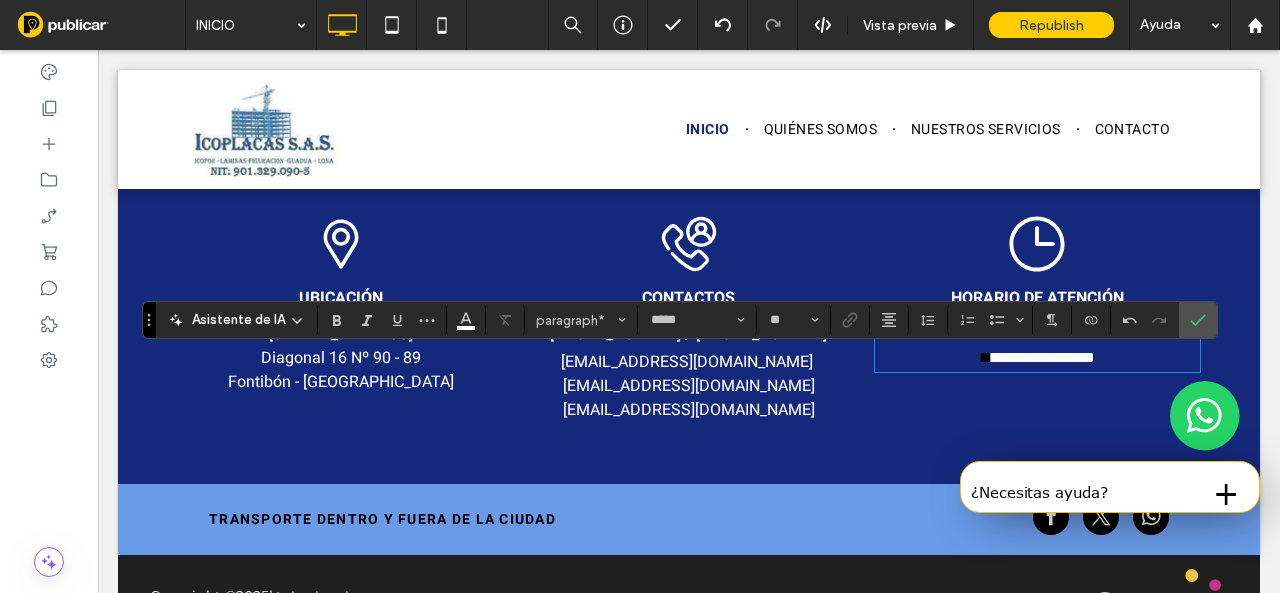 click on "**********" at bounding box center [1037, 358] 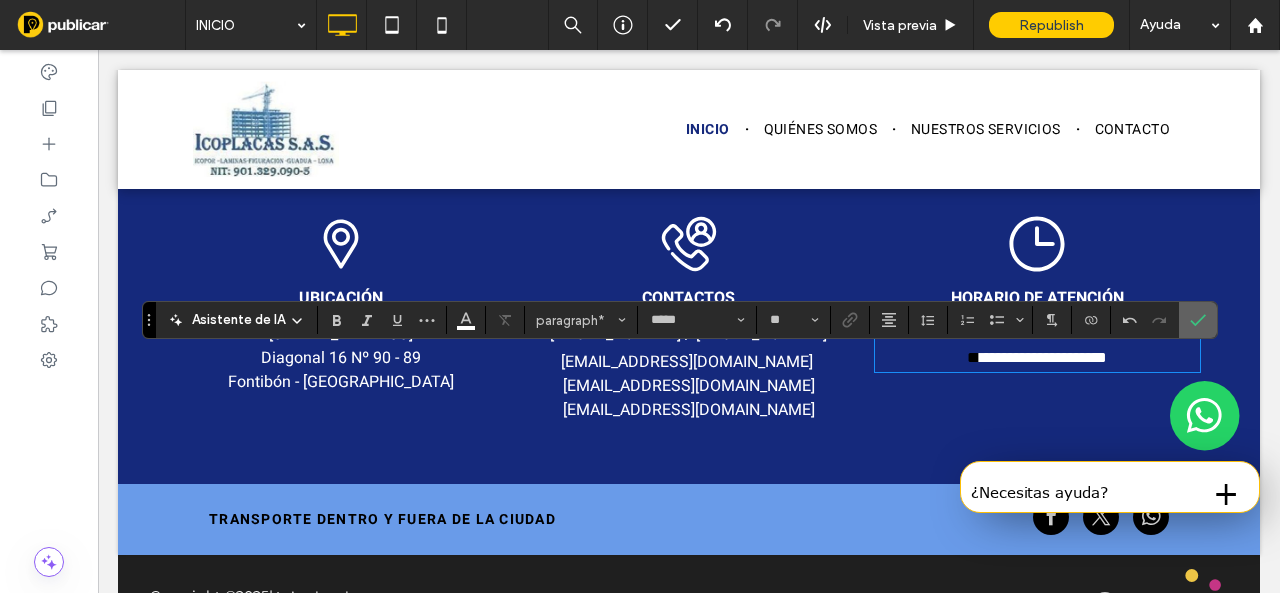 drag, startPoint x: 1191, startPoint y: 324, endPoint x: 944, endPoint y: 367, distance: 250.71498 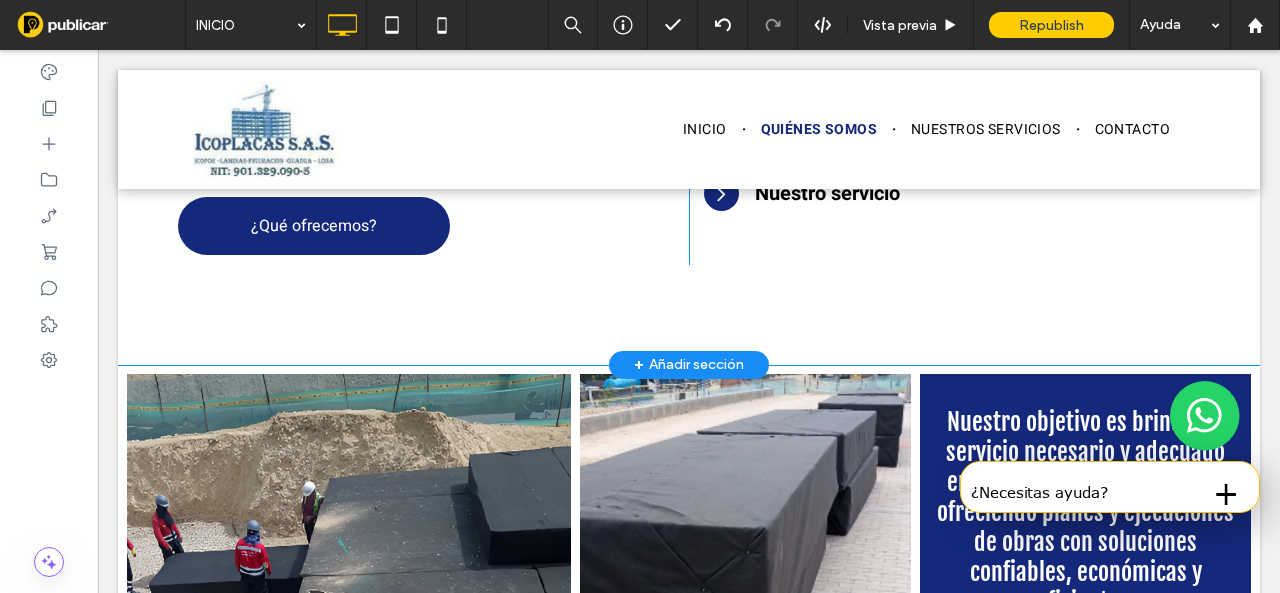 scroll, scrollTop: 1026, scrollLeft: 0, axis: vertical 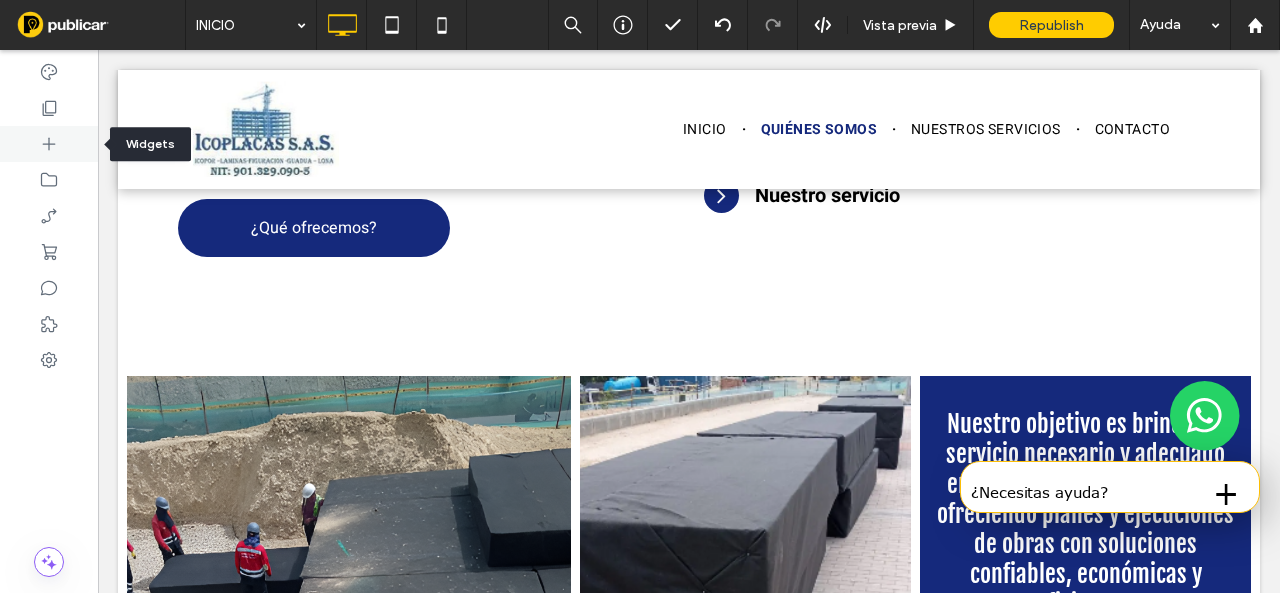 click at bounding box center [49, 144] 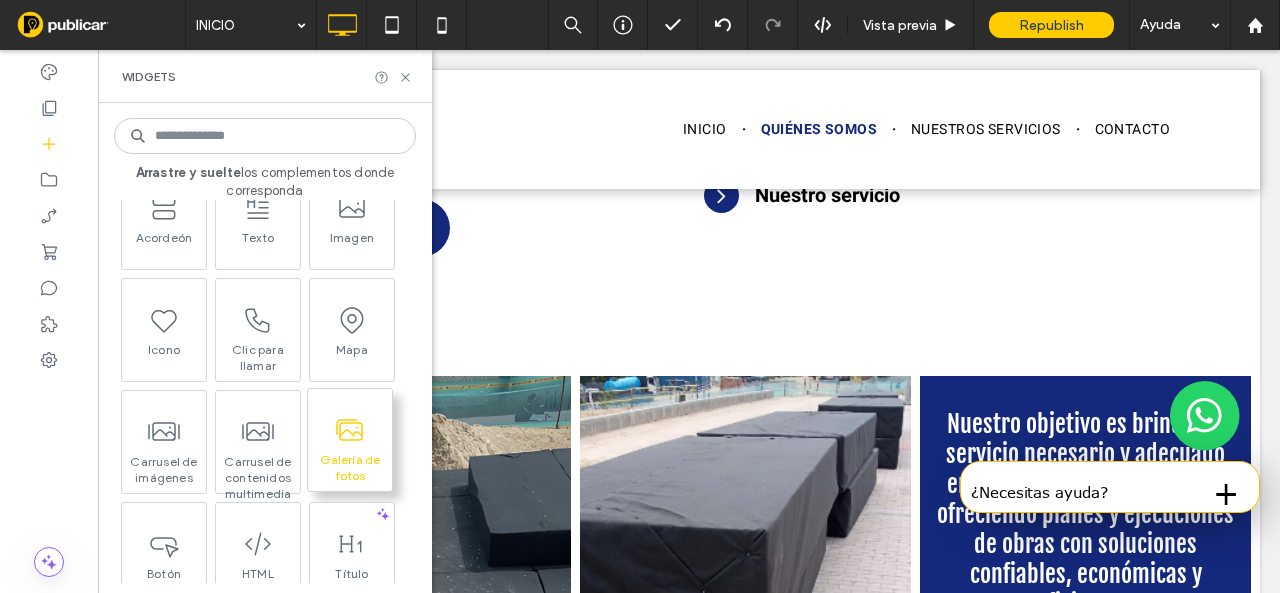 scroll, scrollTop: 400, scrollLeft: 0, axis: vertical 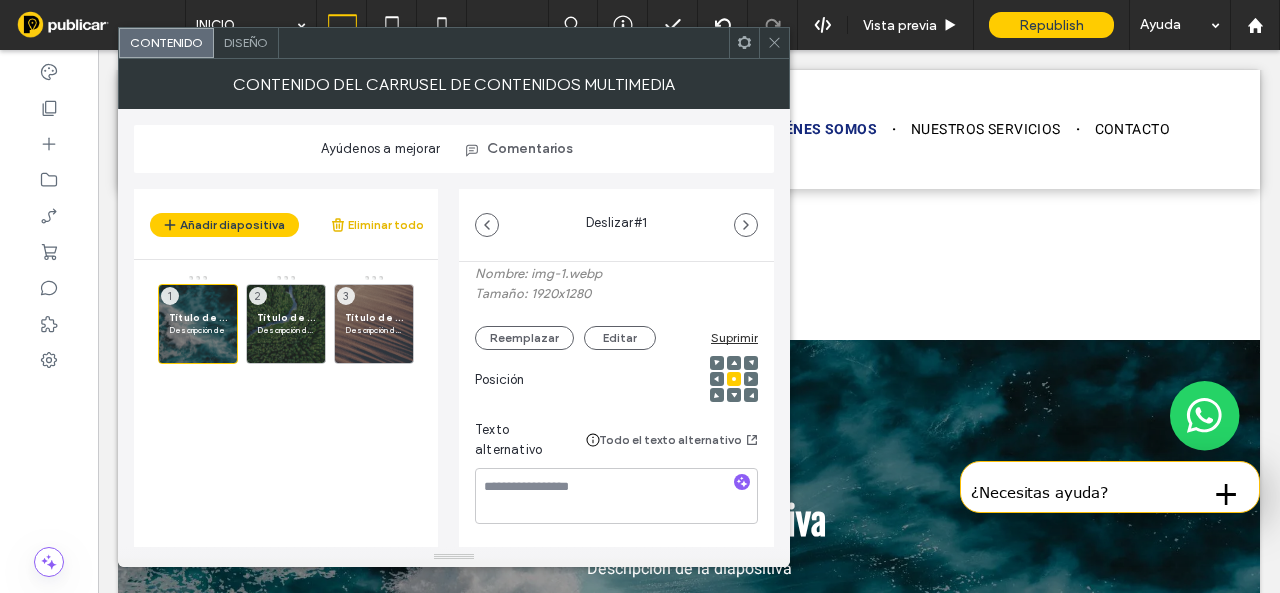 click on "Eliminar todo" at bounding box center [377, 225] 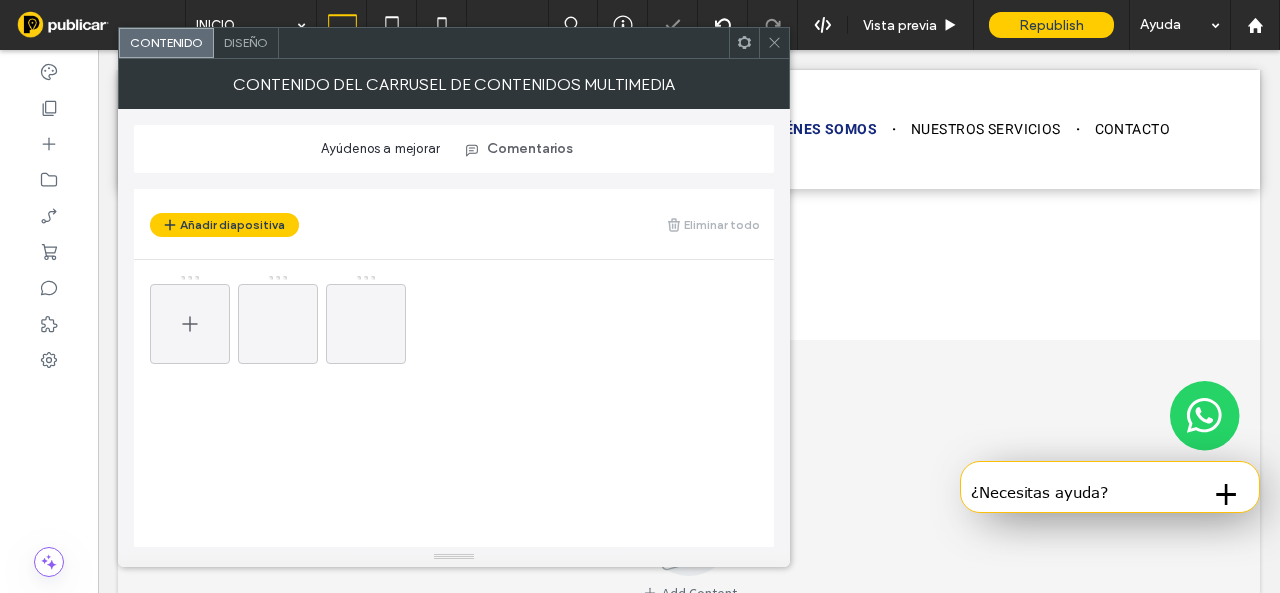 click 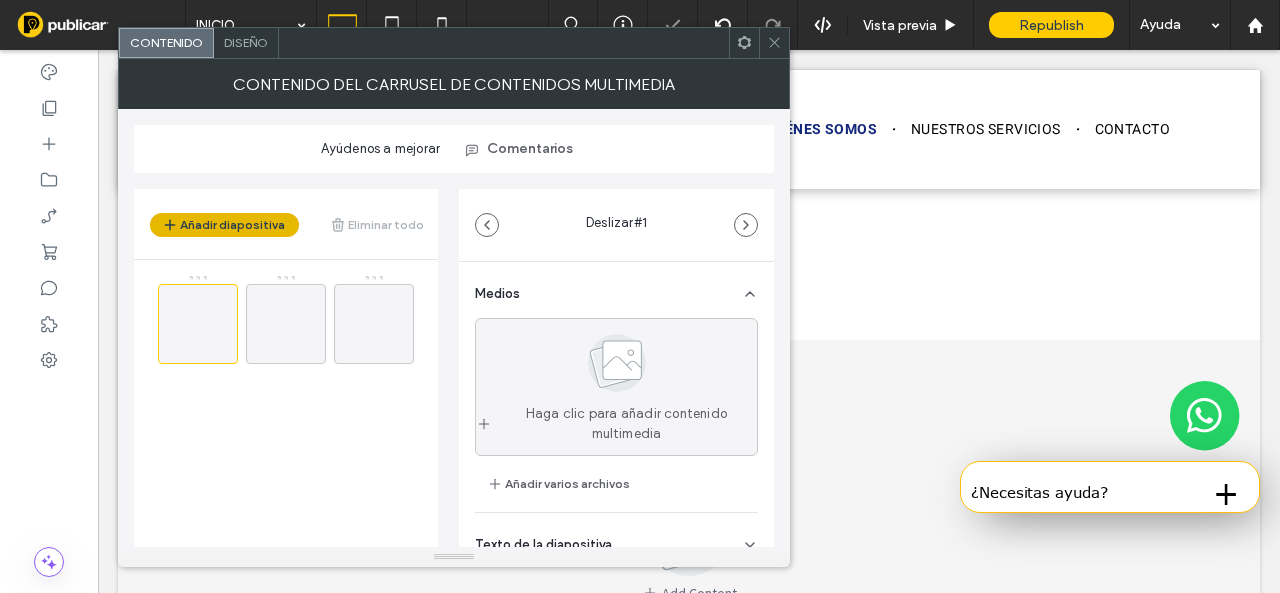 click on "Añadir diapositiva" at bounding box center (224, 225) 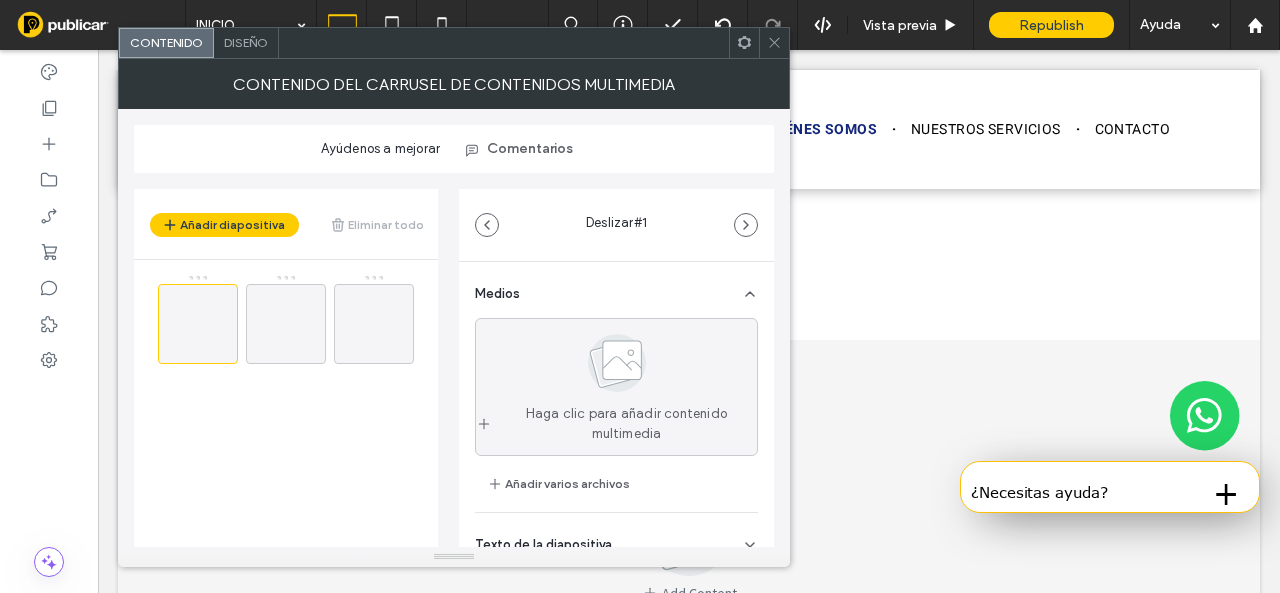 click on "Diseño" at bounding box center (246, 42) 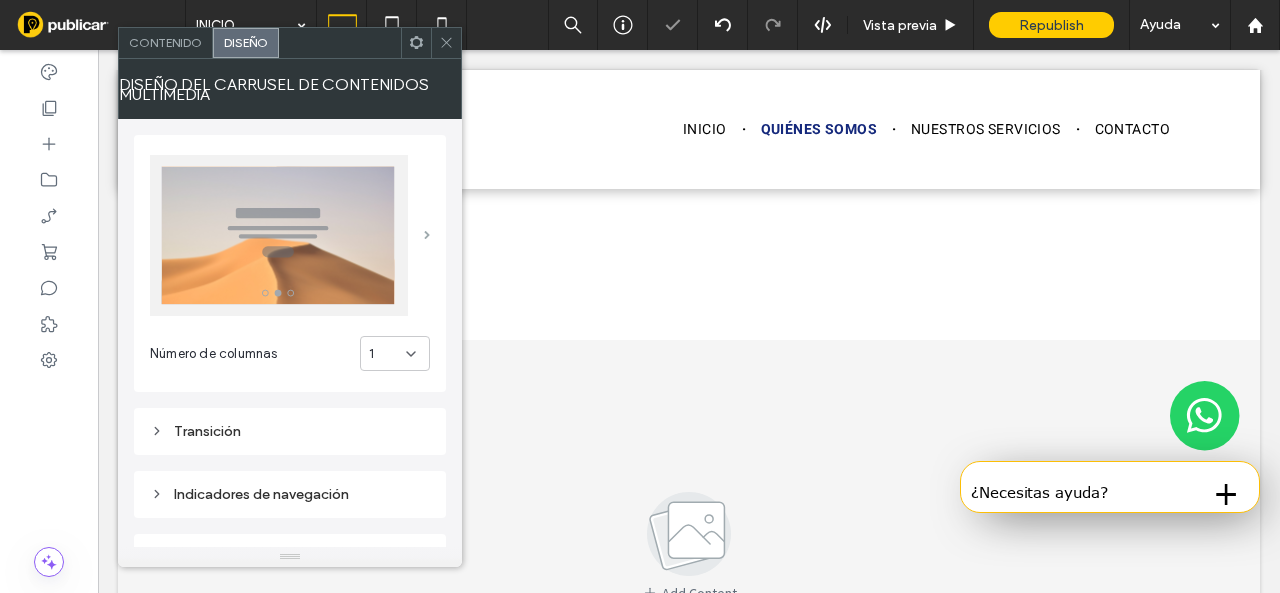click at bounding box center [427, 235] 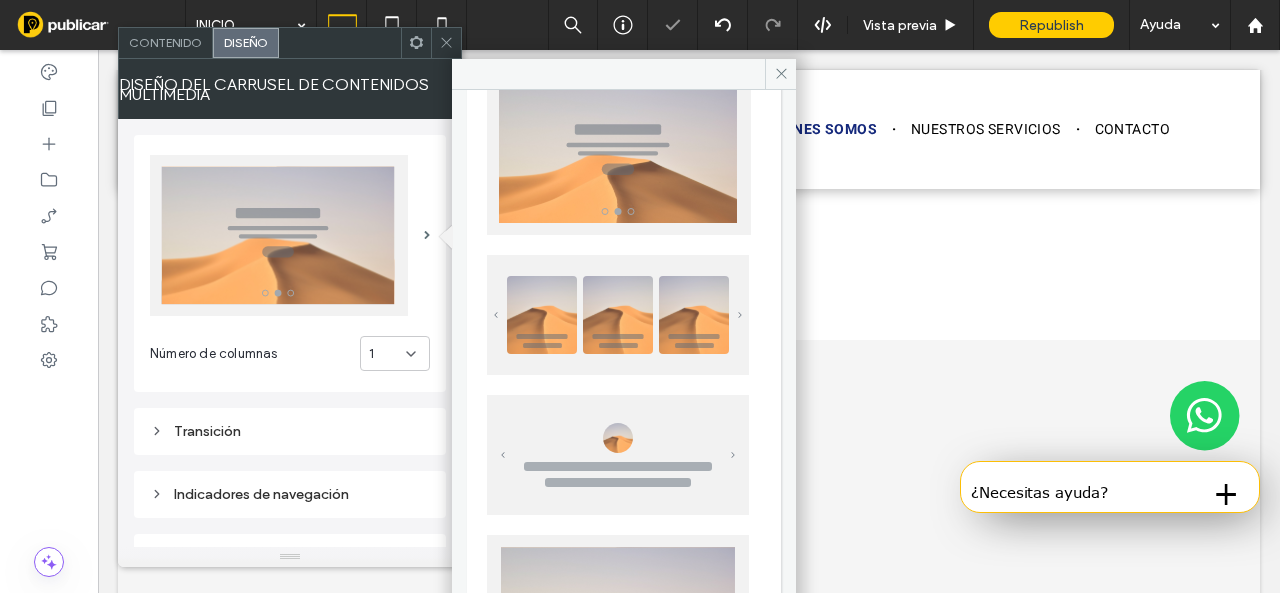 scroll, scrollTop: 200, scrollLeft: 0, axis: vertical 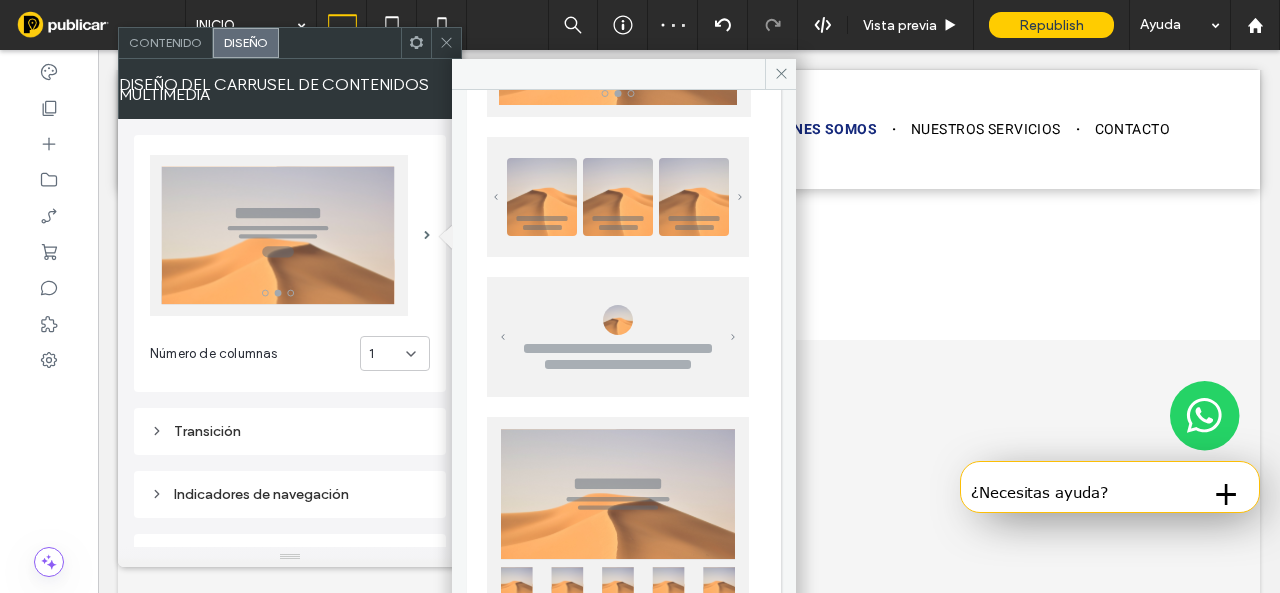 click at bounding box center [618, 197] 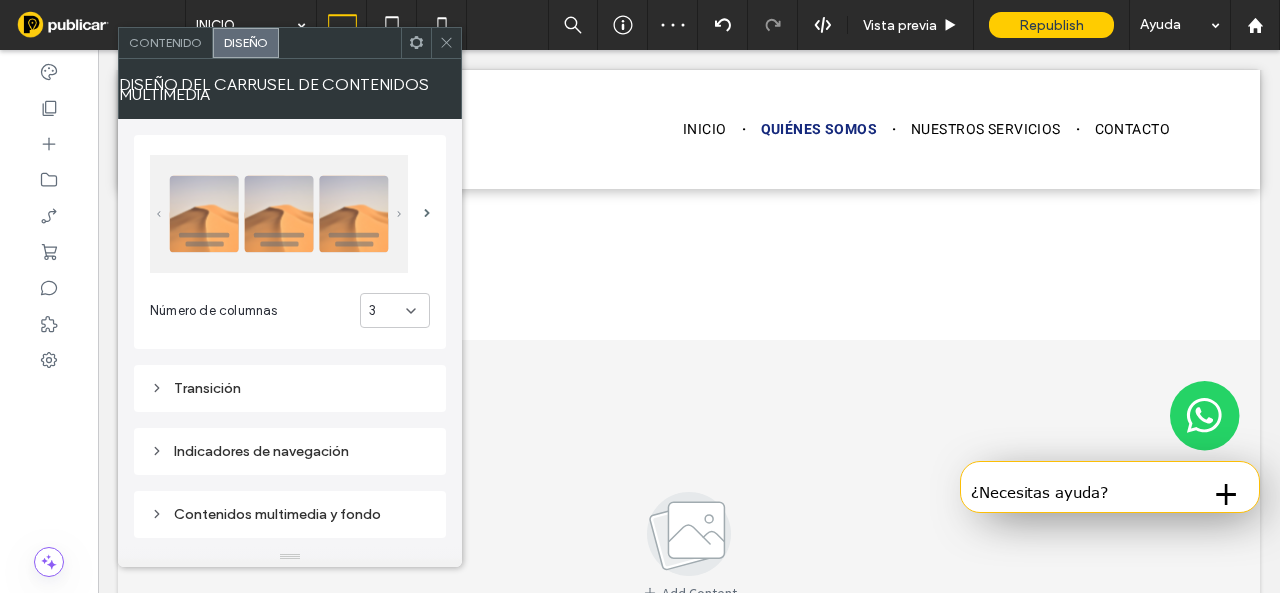 click on "Contenido" at bounding box center (165, 42) 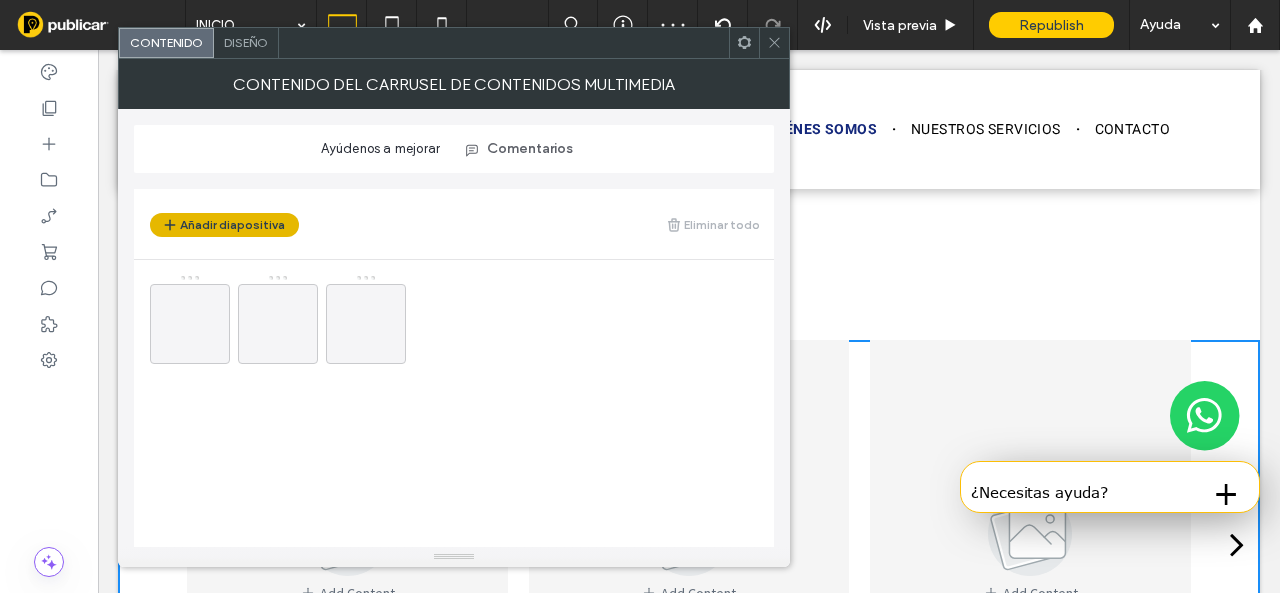 click on "Añadir diapositiva" at bounding box center [224, 225] 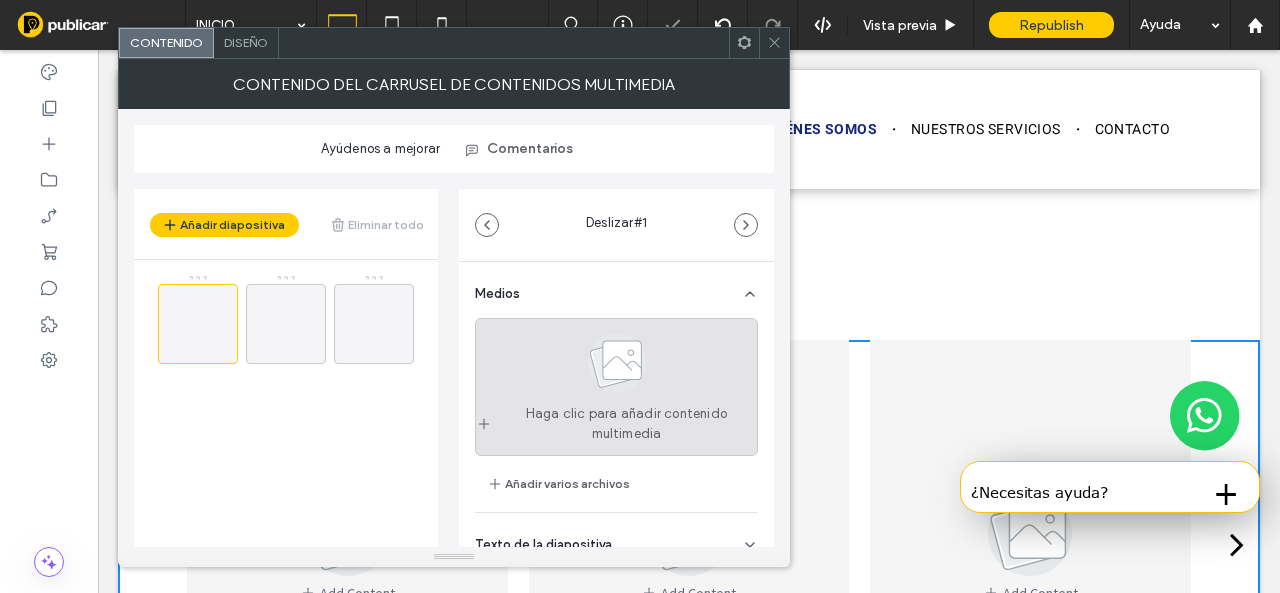 click 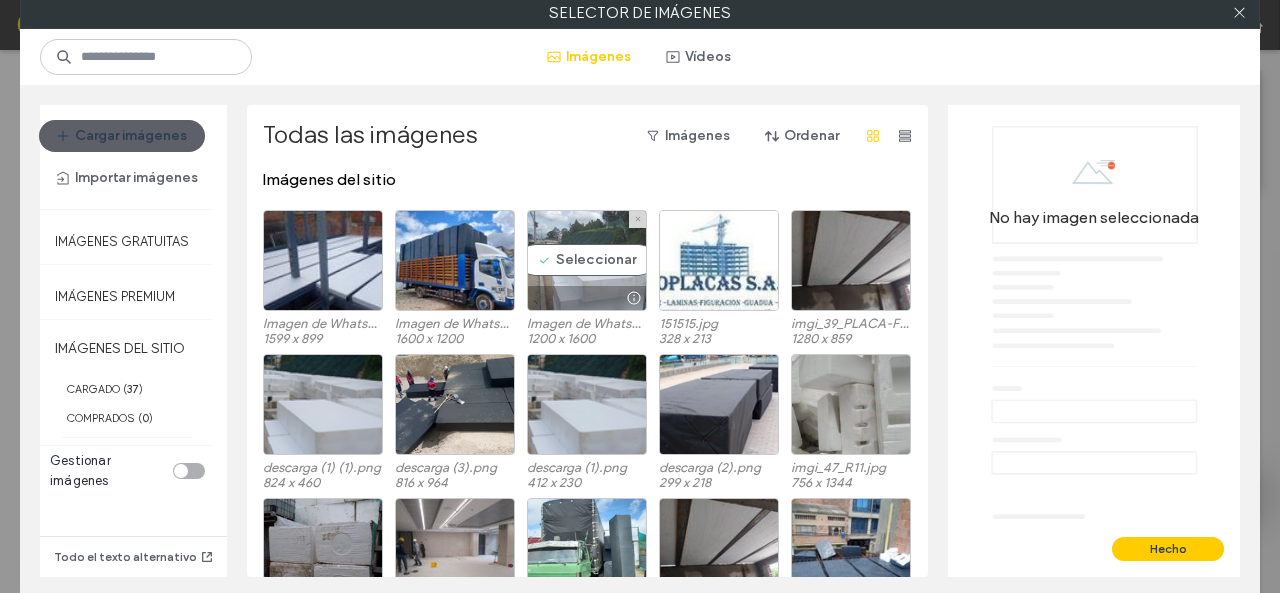 click on "Seleccionar" at bounding box center [587, 260] 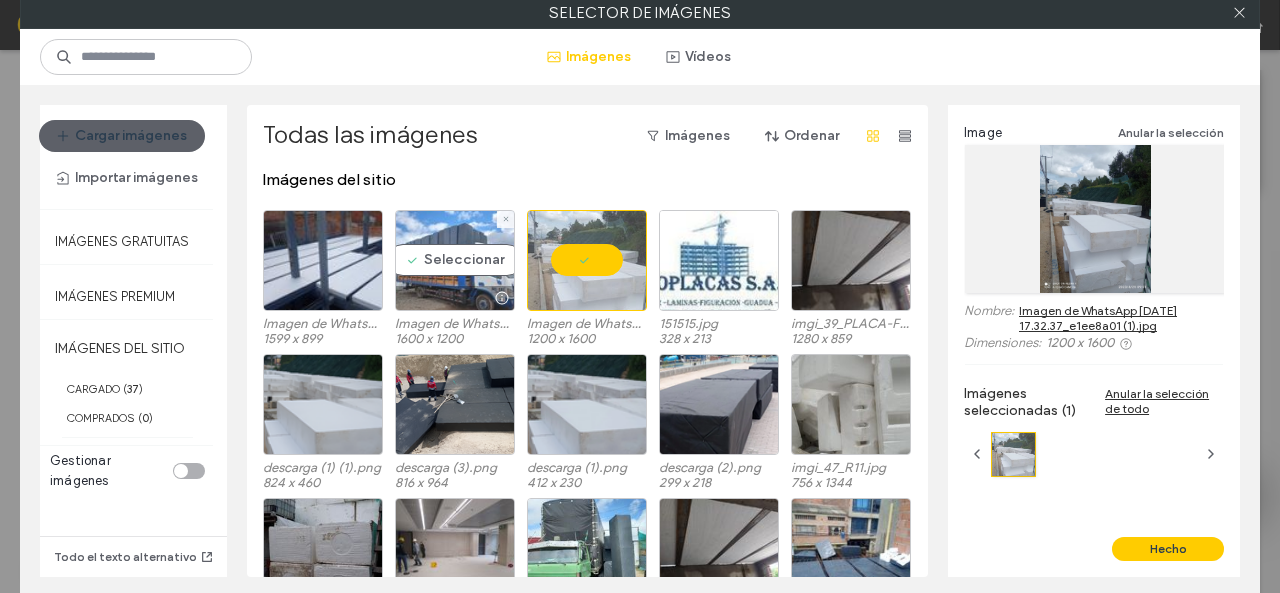 click on "Seleccionar" at bounding box center [455, 260] 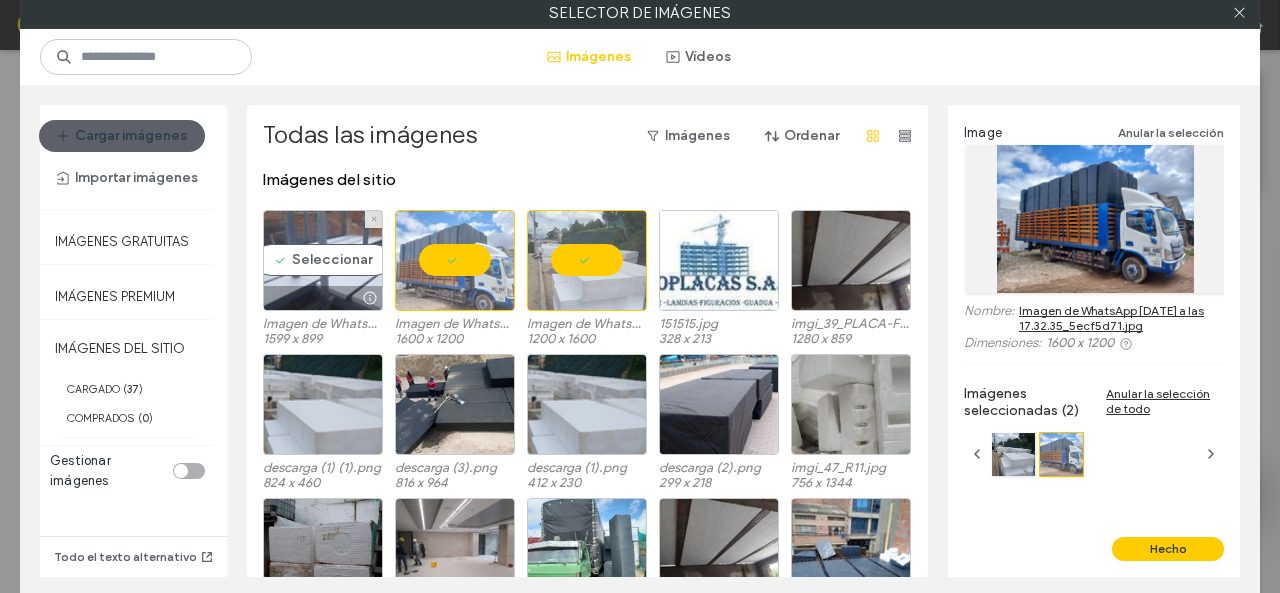 click on "Seleccionar" at bounding box center [323, 260] 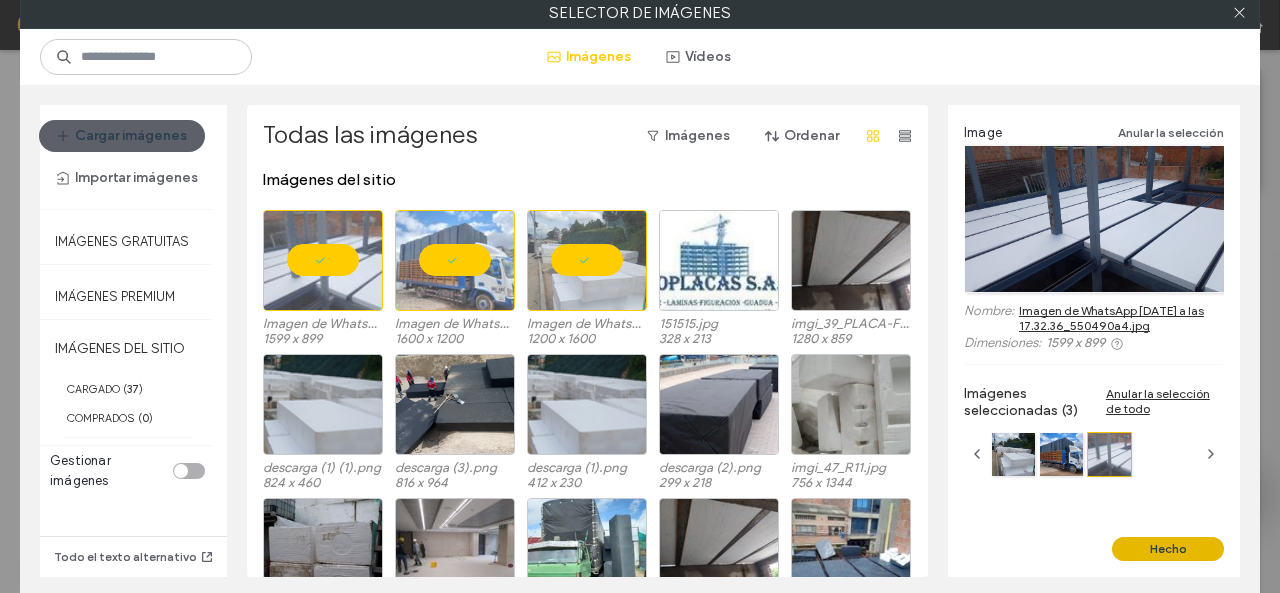 click on "Hecho" at bounding box center (1168, 549) 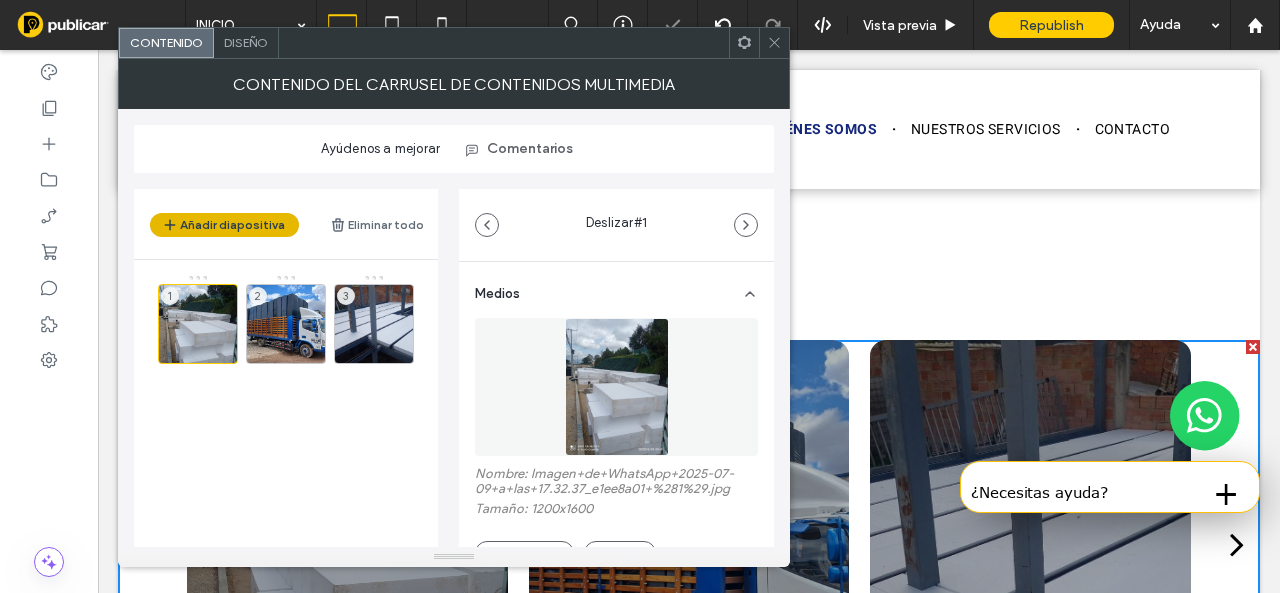 click on "Añadir diapositiva" at bounding box center (224, 225) 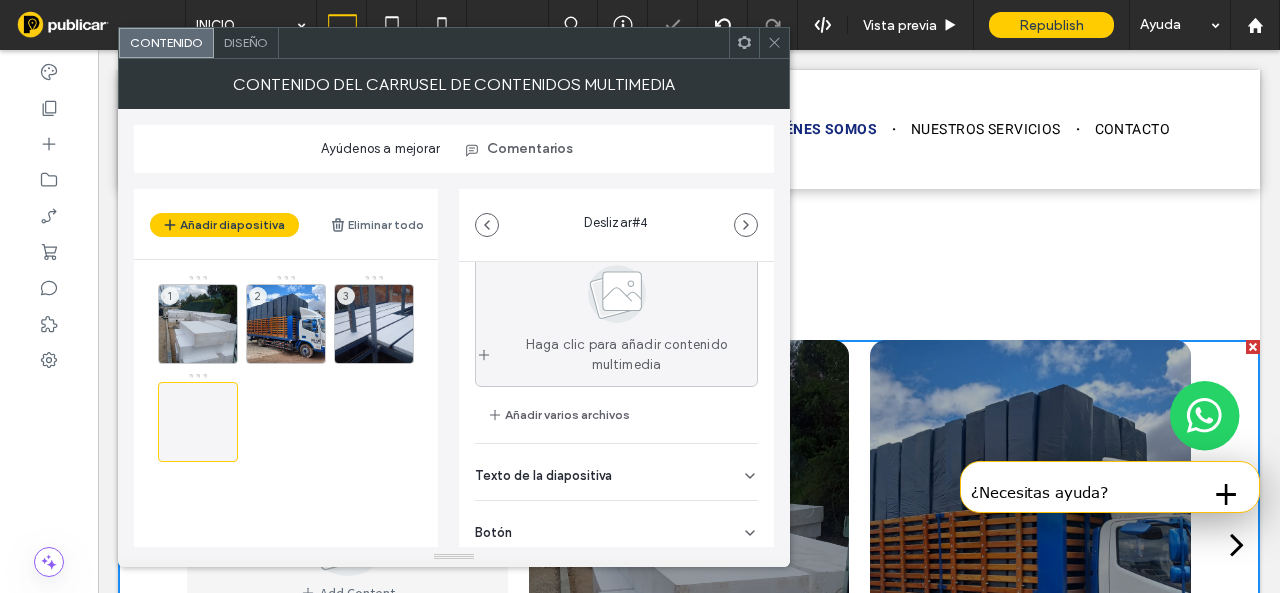 scroll, scrollTop: 100, scrollLeft: 0, axis: vertical 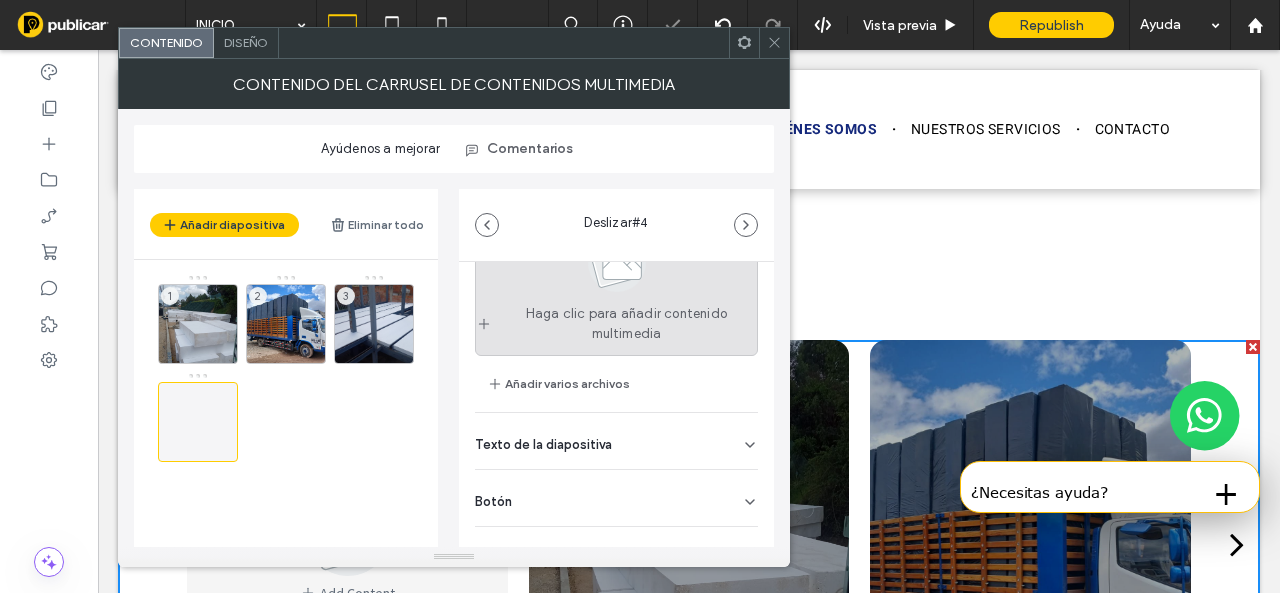 click on "Haga clic para añadir contenido multimedia" at bounding box center (626, 324) 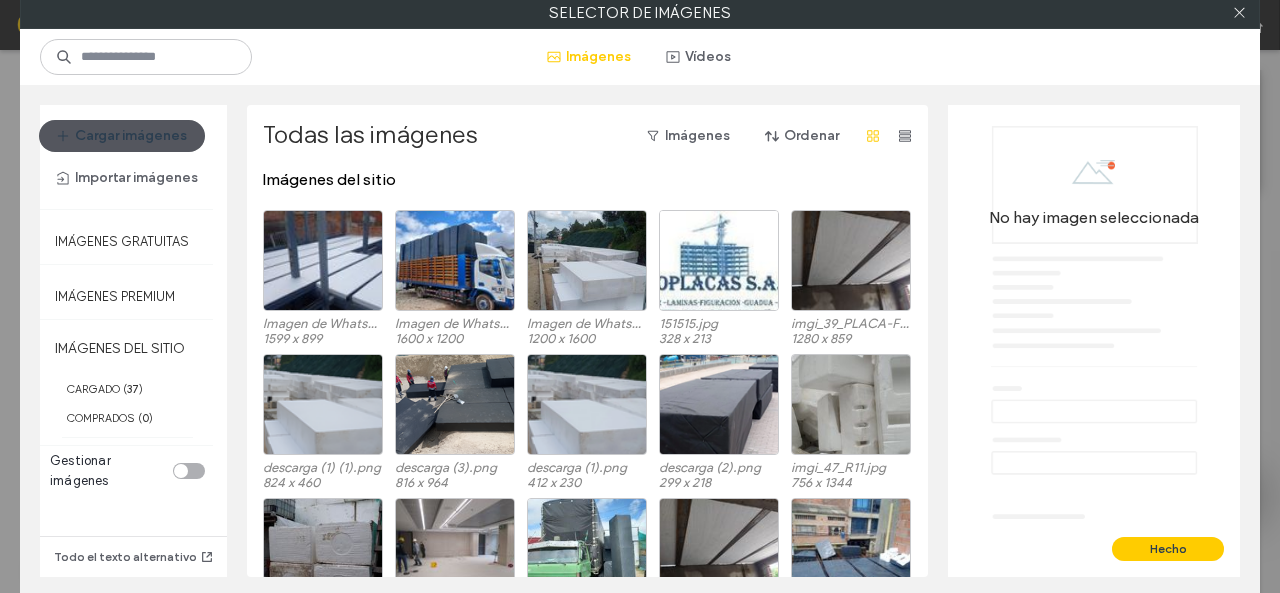 click on "Cargar imágenes" at bounding box center [122, 136] 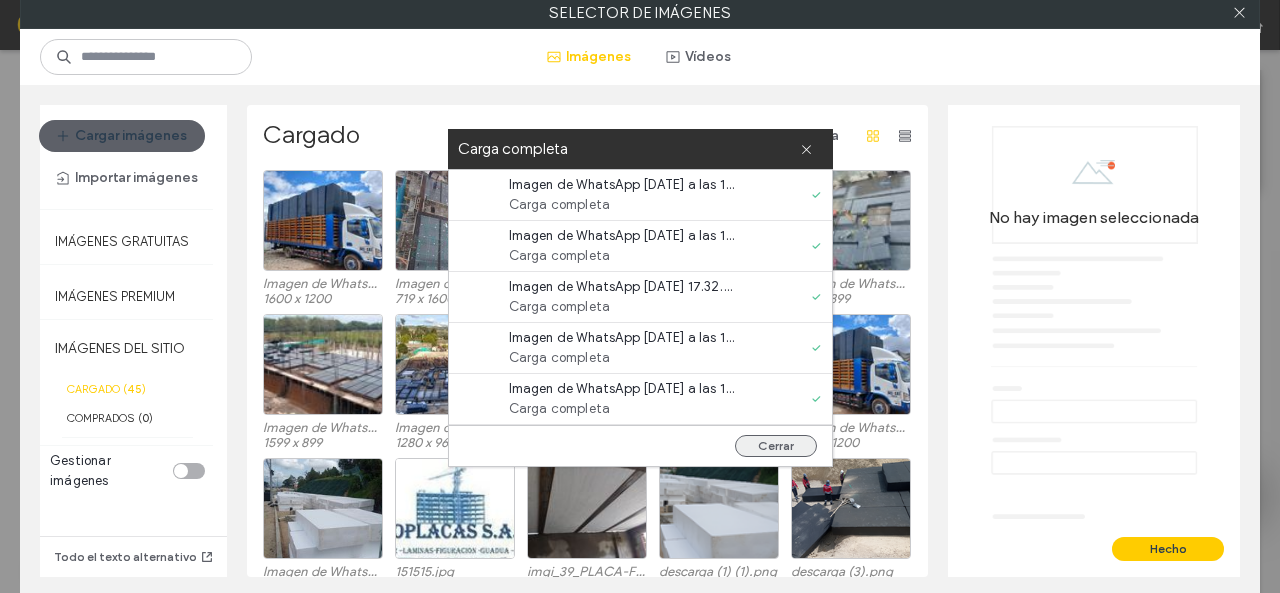 click on "Cerrar" at bounding box center (776, 446) 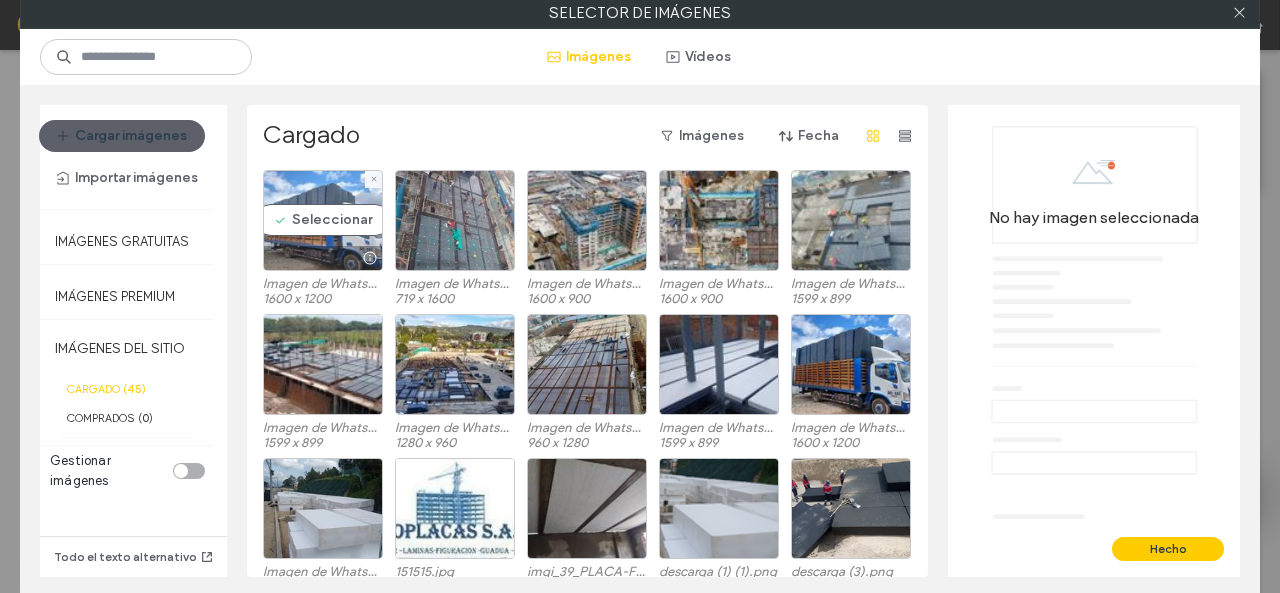 drag, startPoint x: 320, startPoint y: 219, endPoint x: 353, endPoint y: 219, distance: 33 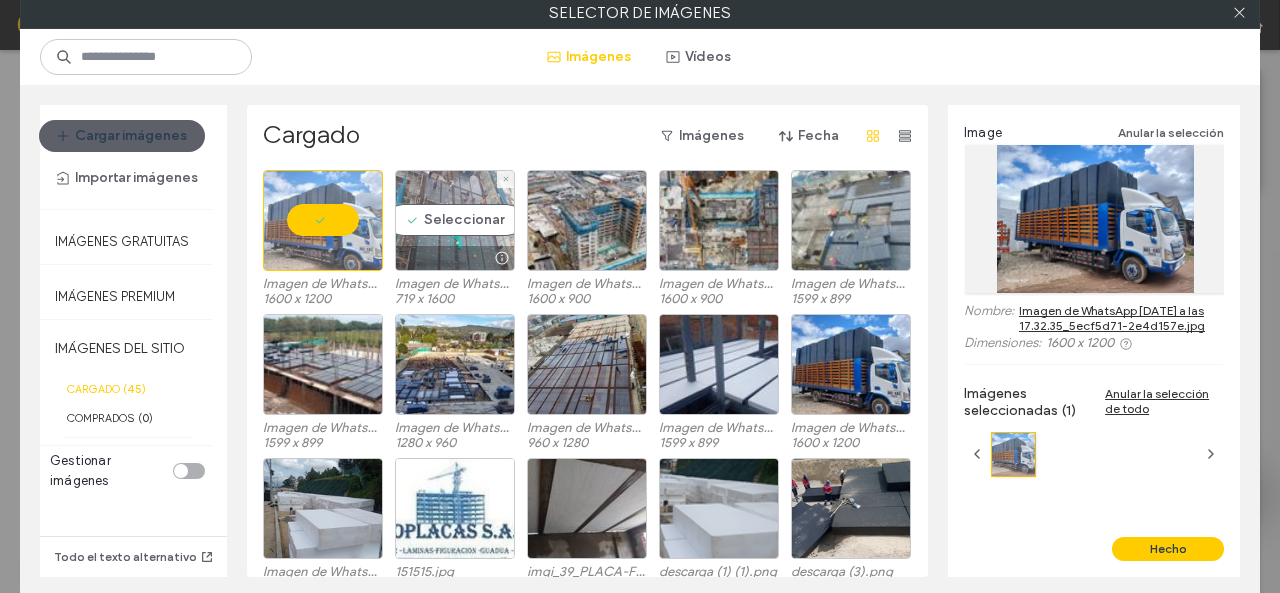 click on "Seleccionar" at bounding box center [455, 220] 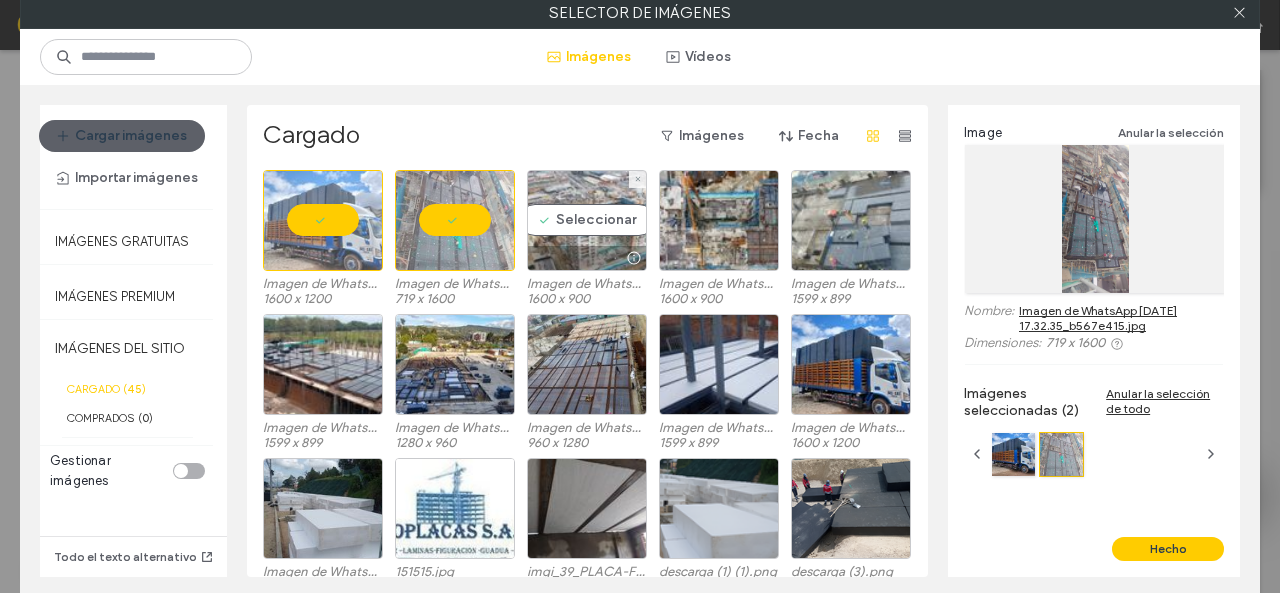 click on "Seleccionar" at bounding box center (587, 220) 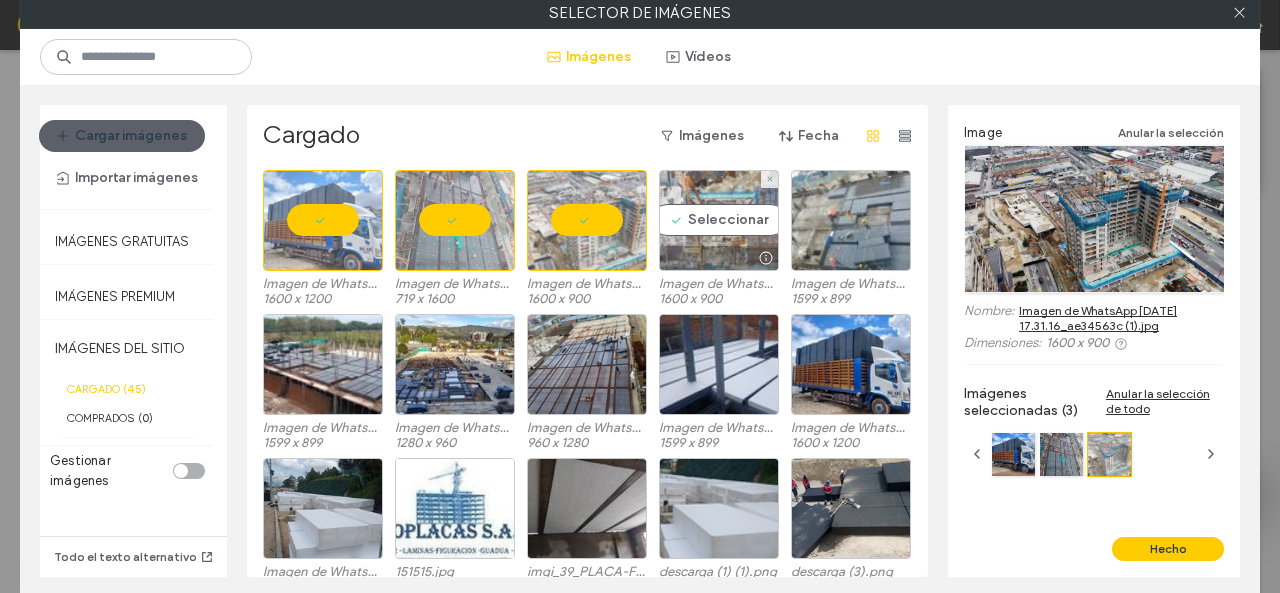 click on "Seleccionar" at bounding box center (719, 220) 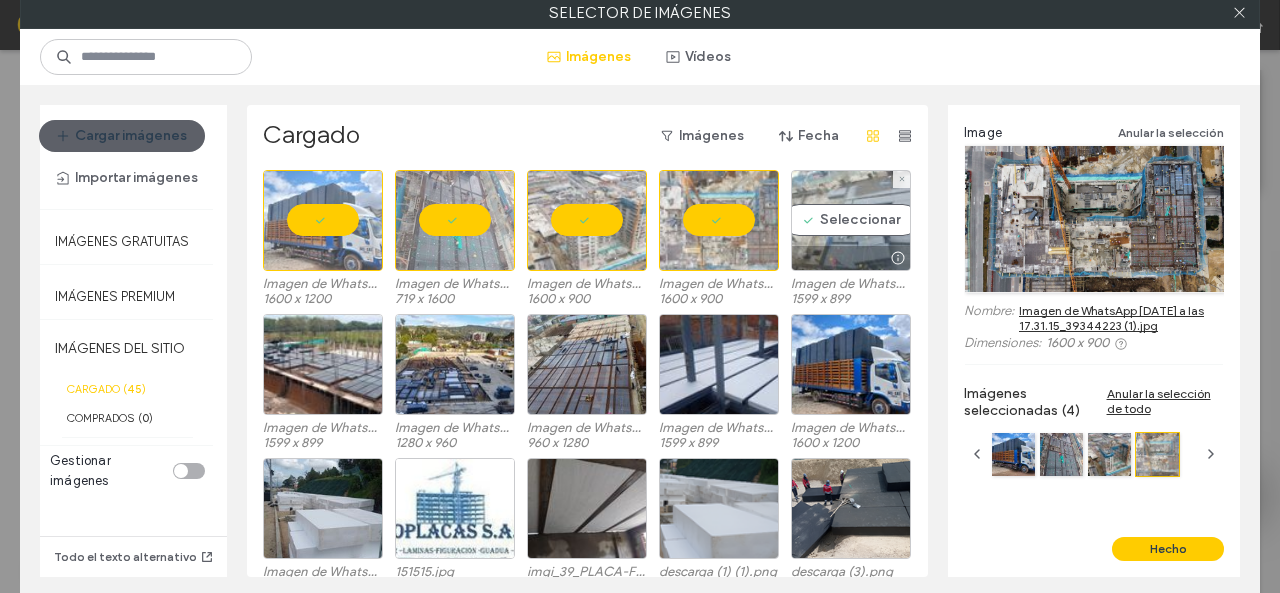 click on "Seleccionar" at bounding box center [851, 220] 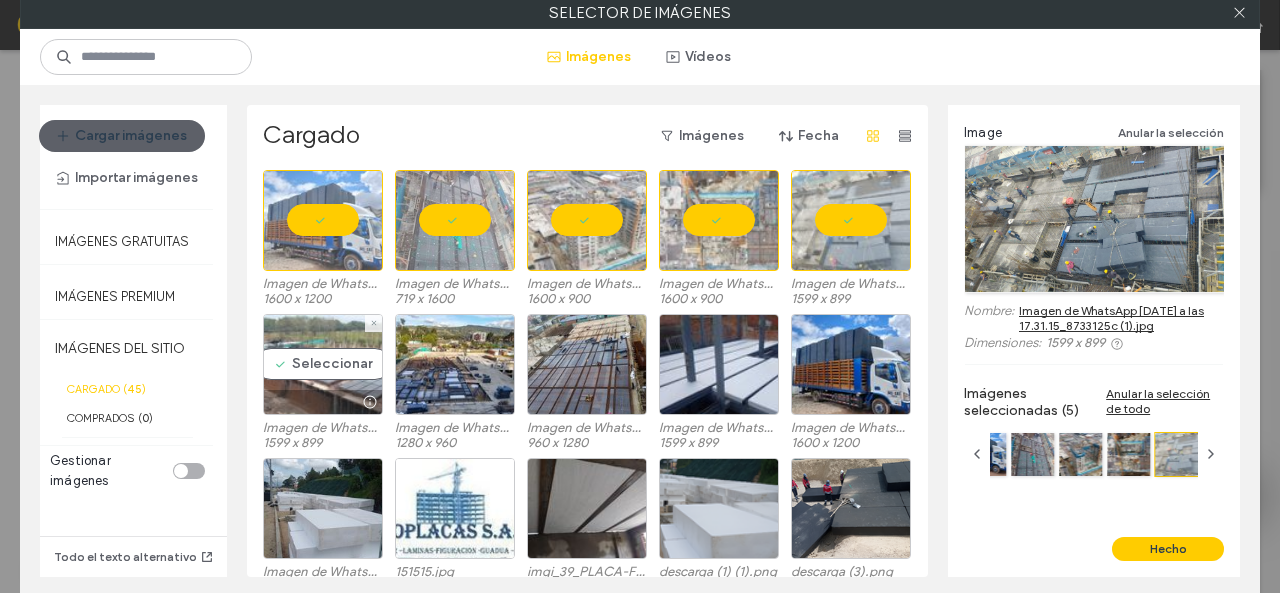 click on "Seleccionar" at bounding box center [323, 364] 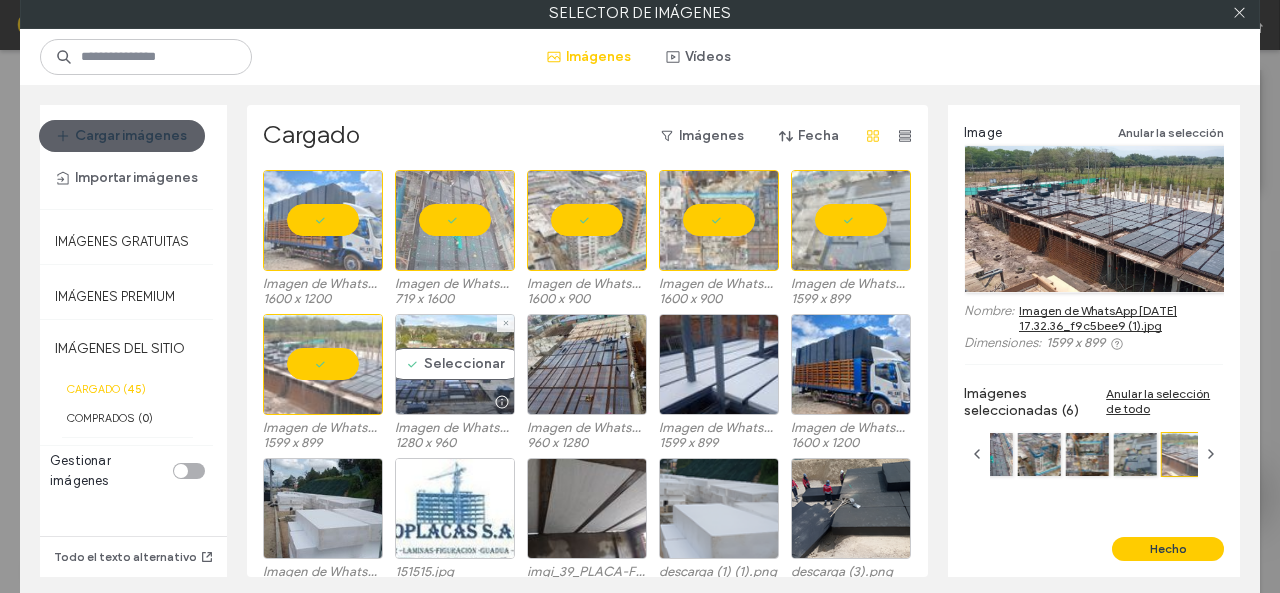 drag, startPoint x: 424, startPoint y: 367, endPoint x: 486, endPoint y: 367, distance: 62 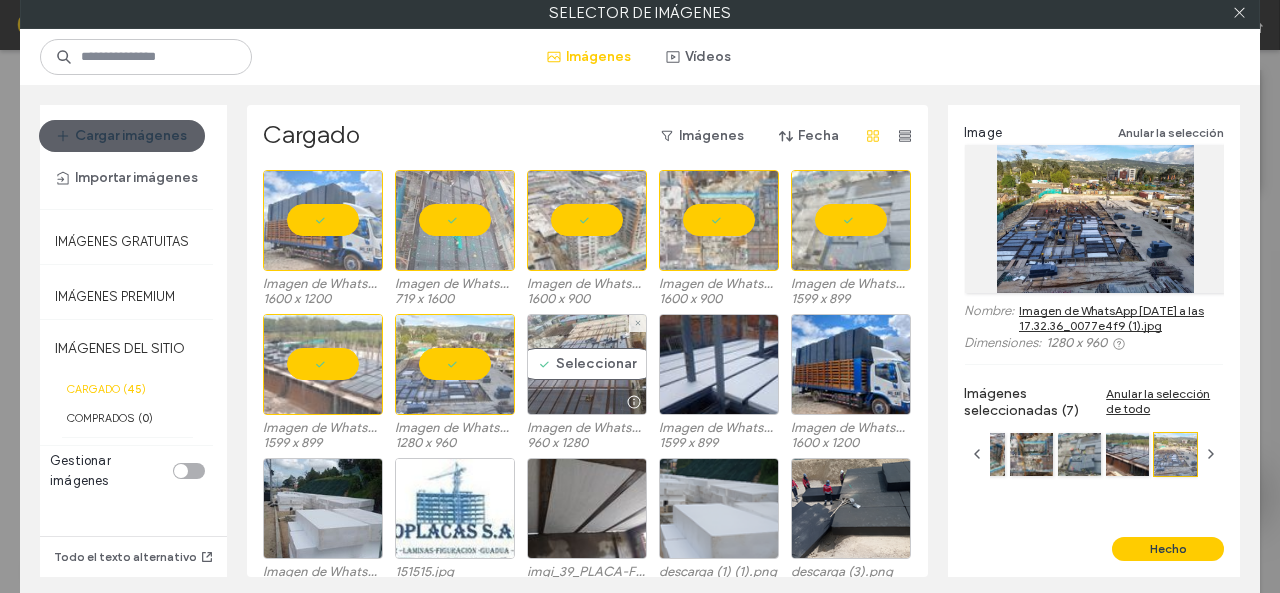 click on "Seleccionar" at bounding box center (587, 364) 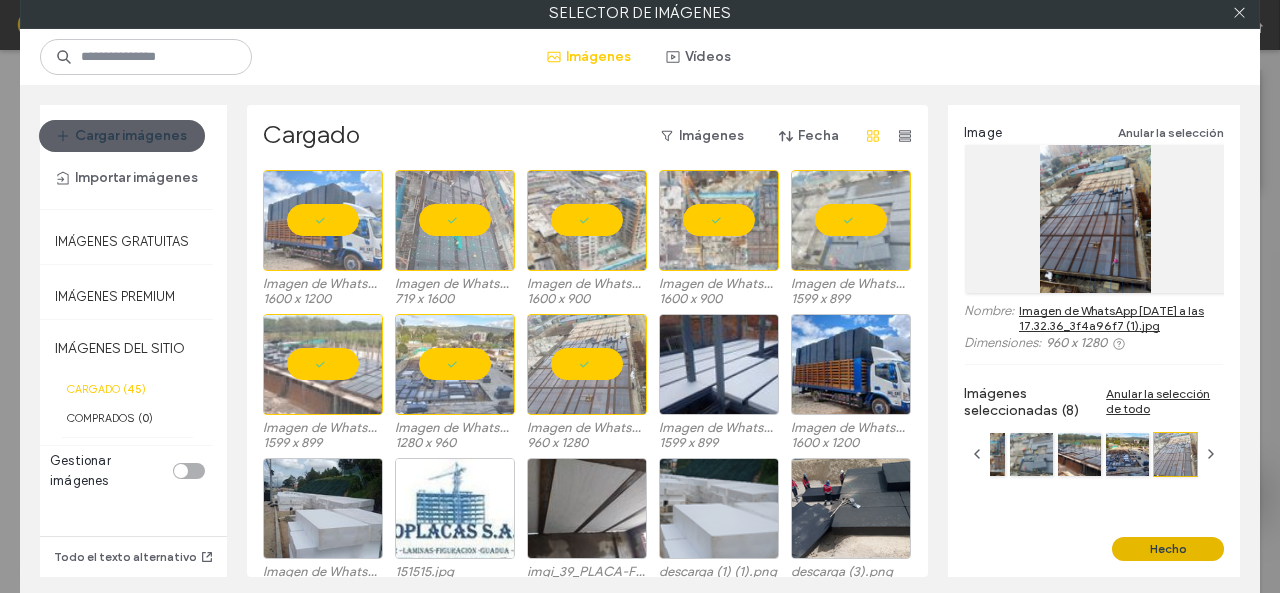 click on "Hecho" at bounding box center (1168, 549) 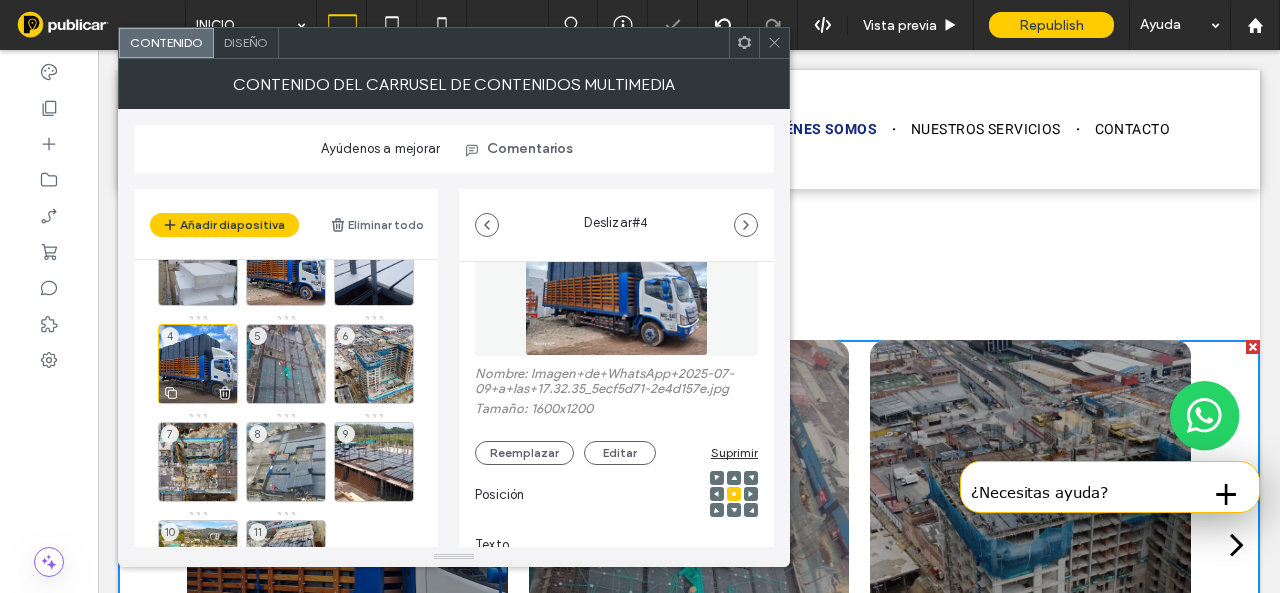 scroll, scrollTop: 0, scrollLeft: 0, axis: both 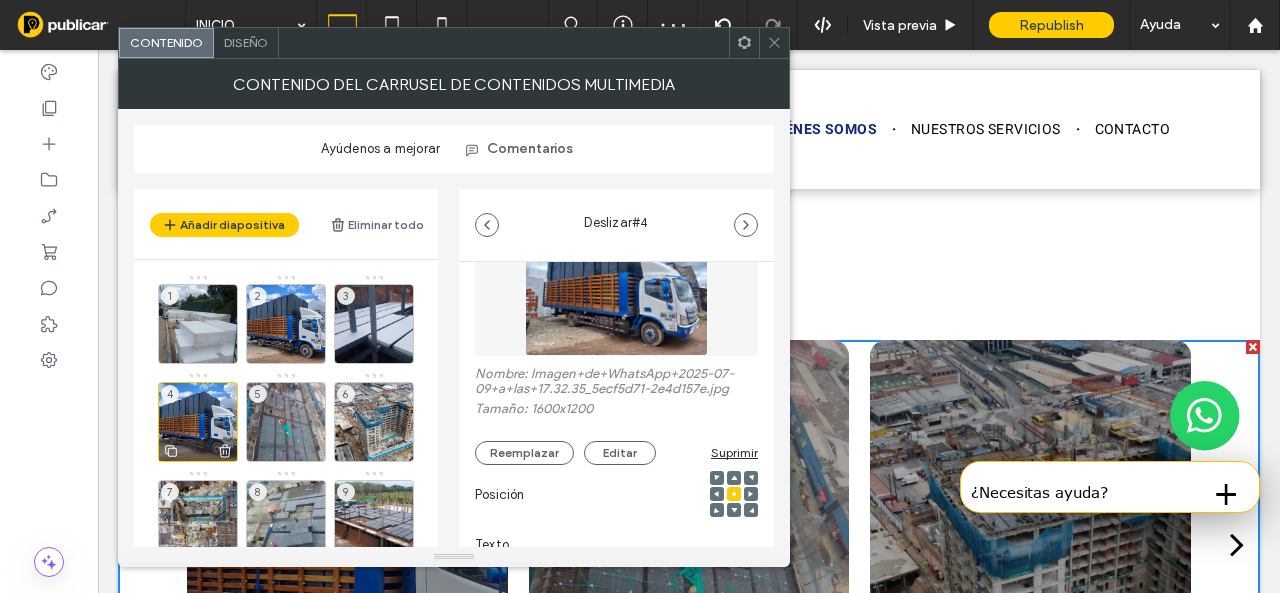 click 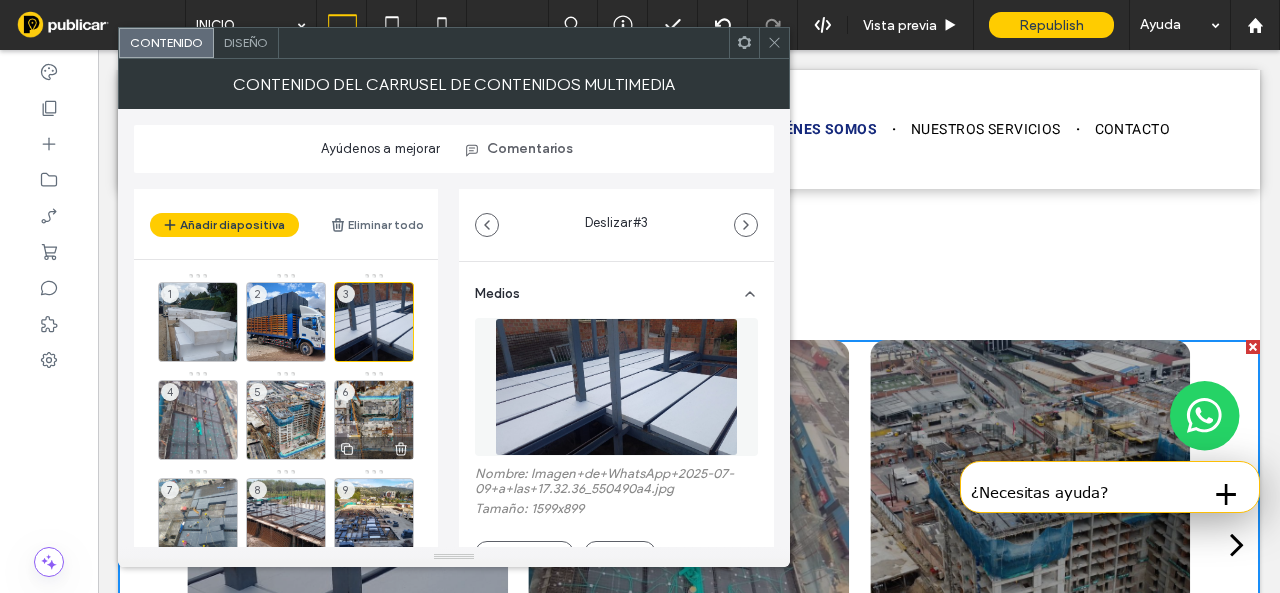 scroll, scrollTop: 0, scrollLeft: 0, axis: both 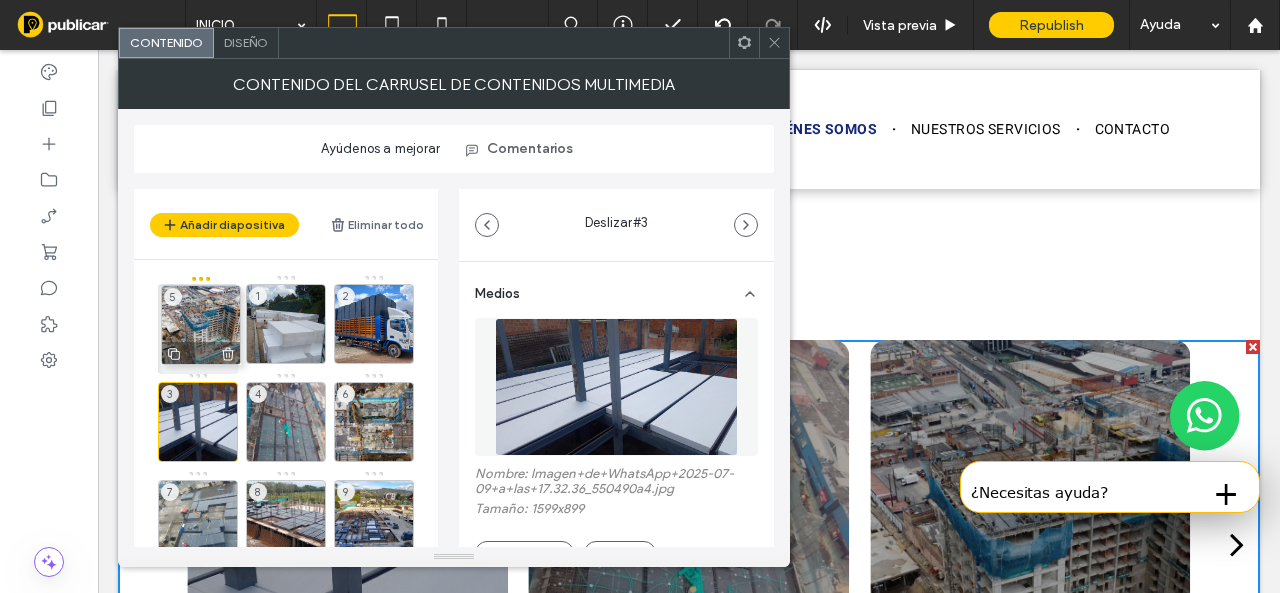 drag, startPoint x: 293, startPoint y: 418, endPoint x: 208, endPoint y: 321, distance: 128.97287 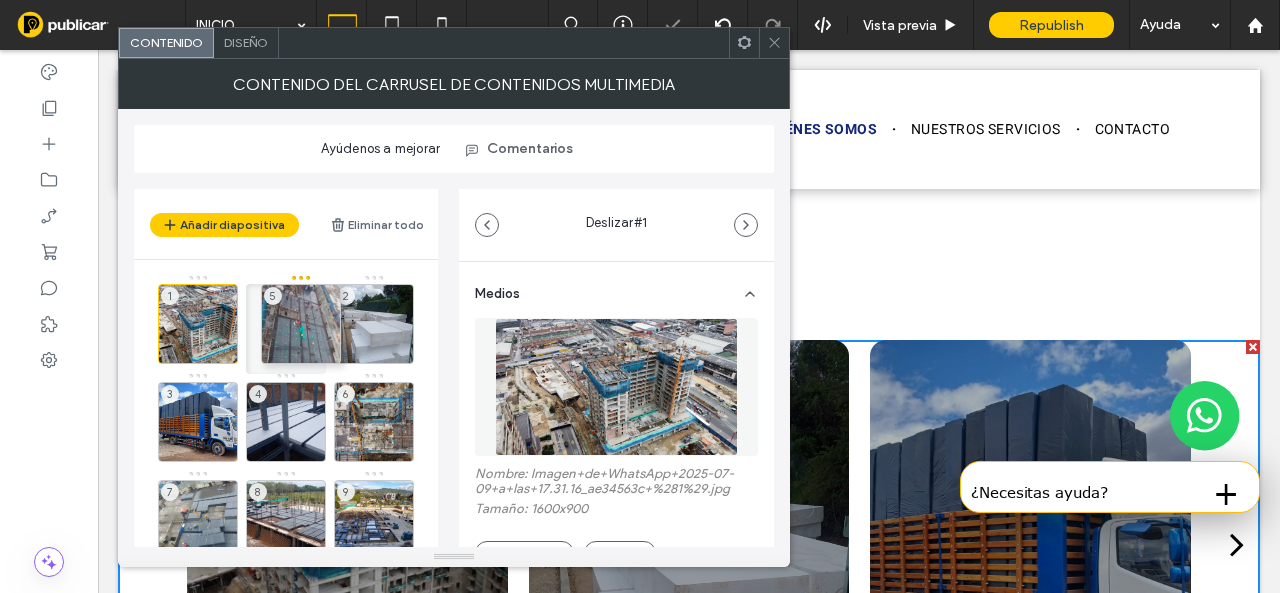 drag, startPoint x: 305, startPoint y: 419, endPoint x: 312, endPoint y: 324, distance: 95.257545 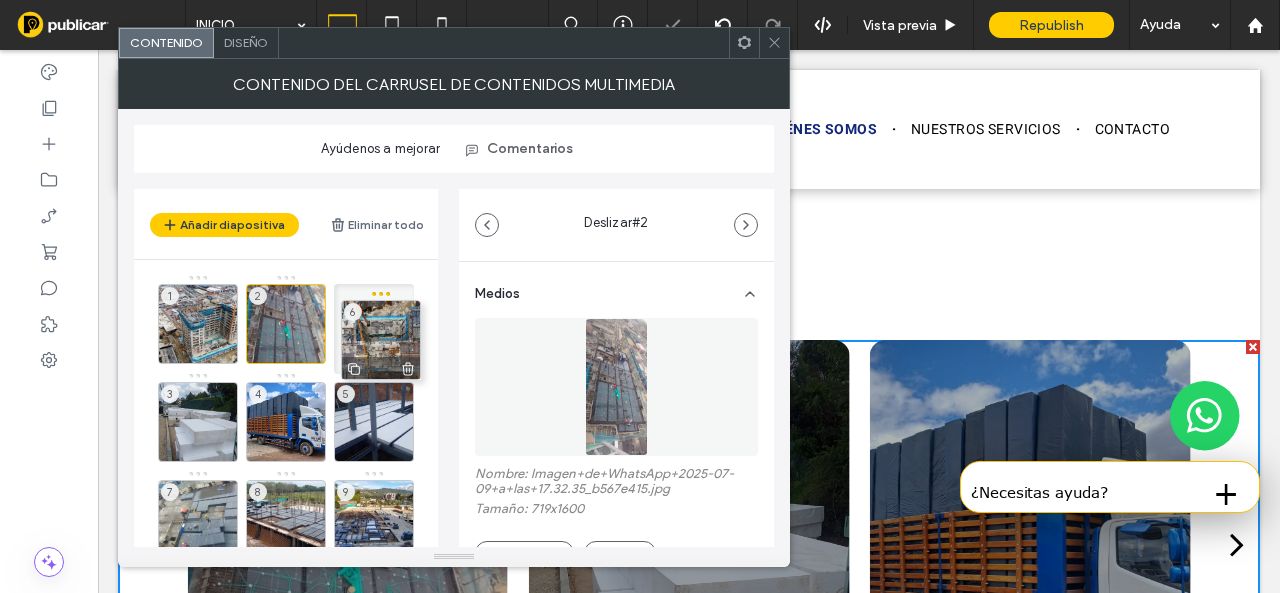 drag, startPoint x: 382, startPoint y: 413, endPoint x: 392, endPoint y: 321, distance: 92.541885 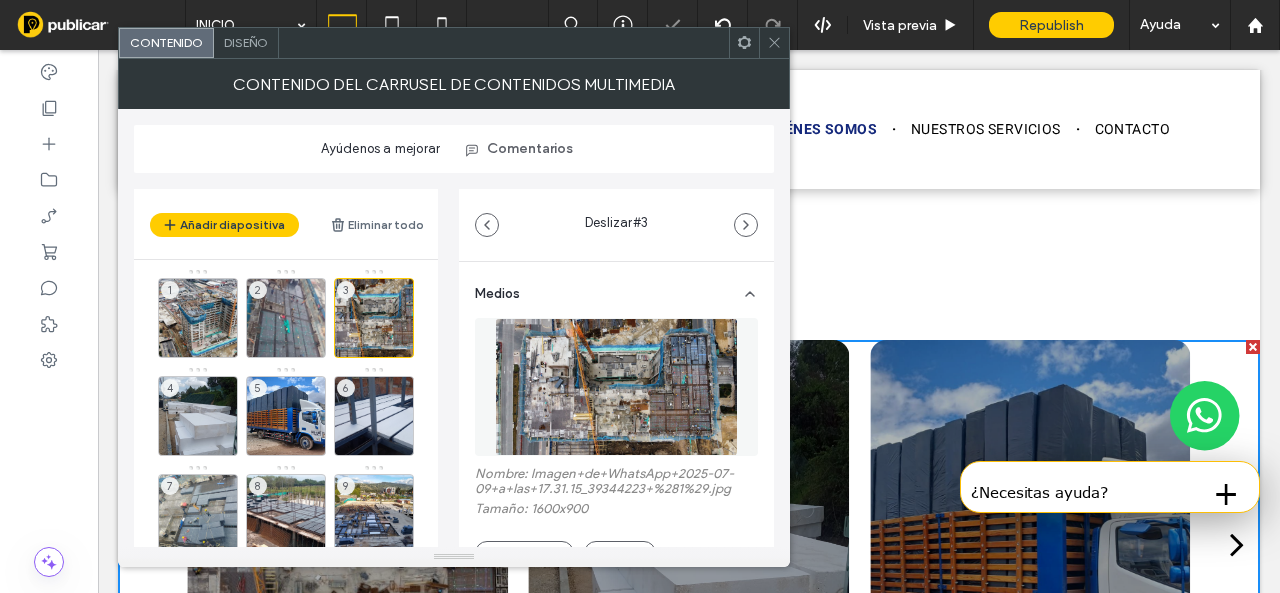 scroll, scrollTop: 0, scrollLeft: 0, axis: both 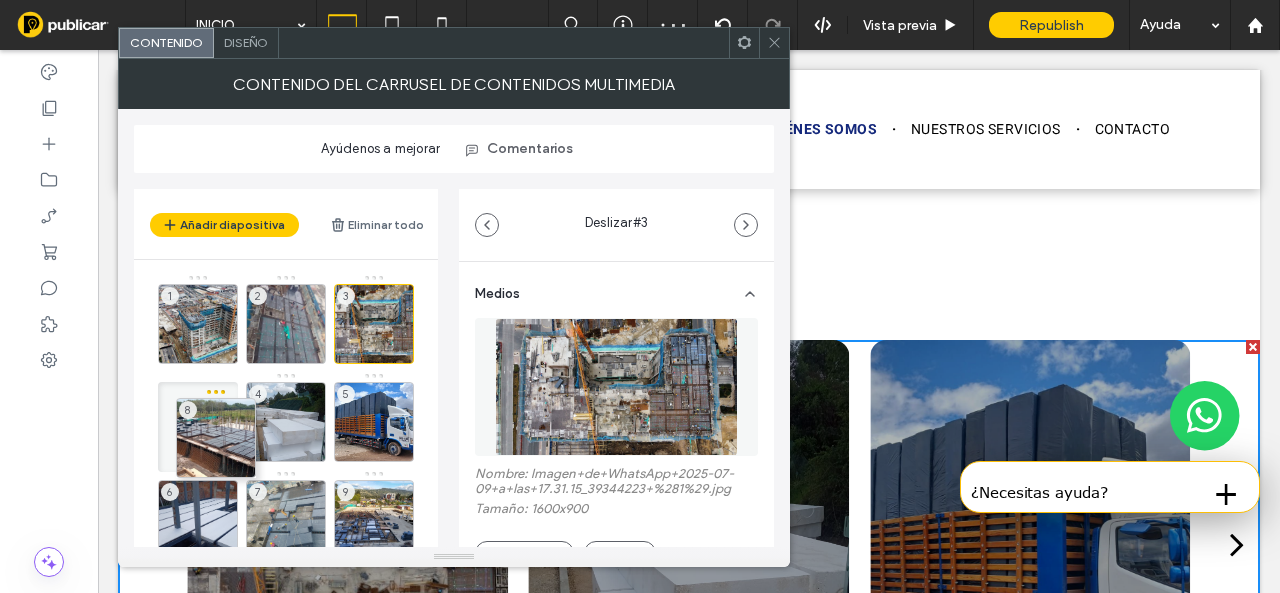 drag, startPoint x: 258, startPoint y: 511, endPoint x: 192, endPoint y: 425, distance: 108.40664 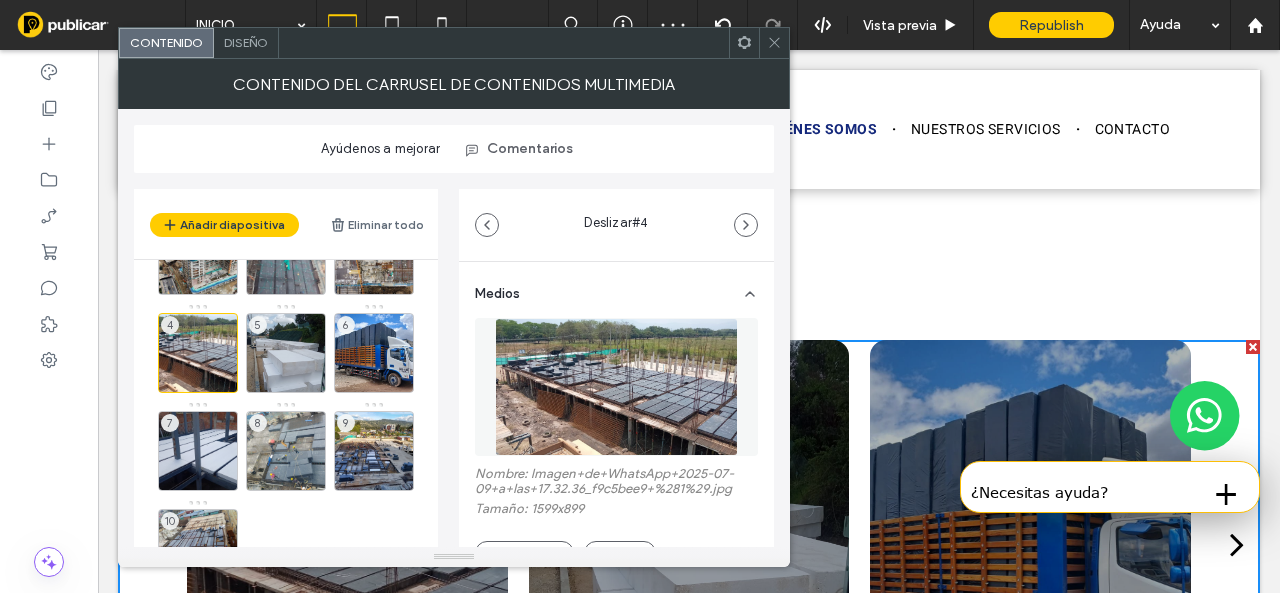 scroll, scrollTop: 100, scrollLeft: 0, axis: vertical 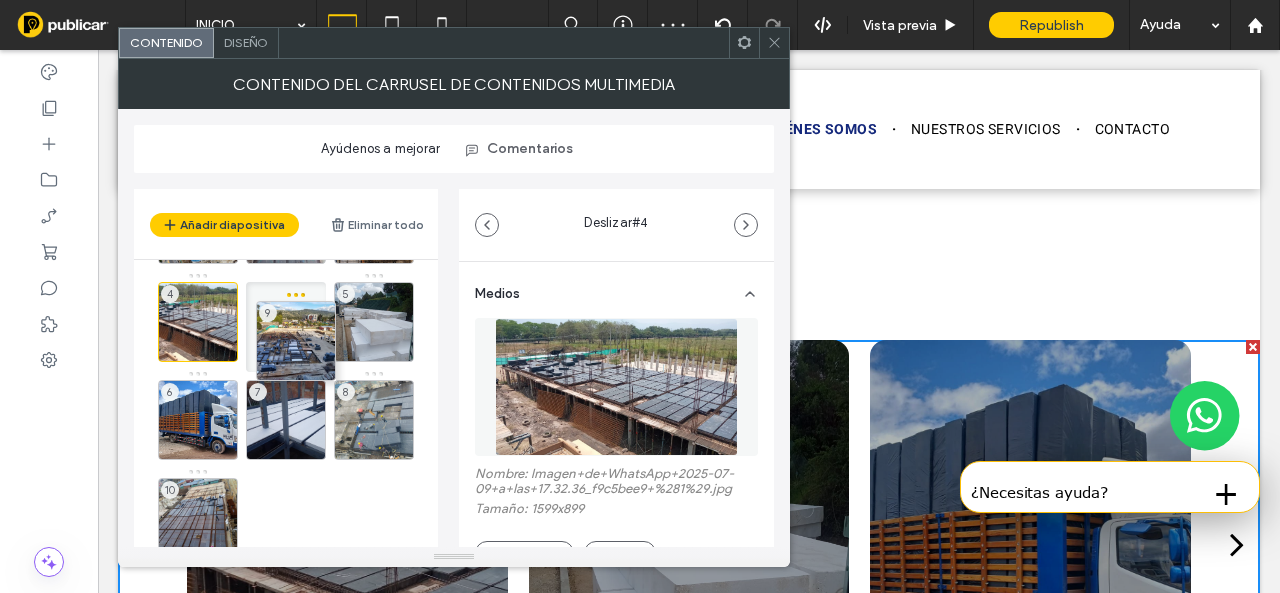 drag, startPoint x: 369, startPoint y: 425, endPoint x: 285, endPoint y: 349, distance: 113.27842 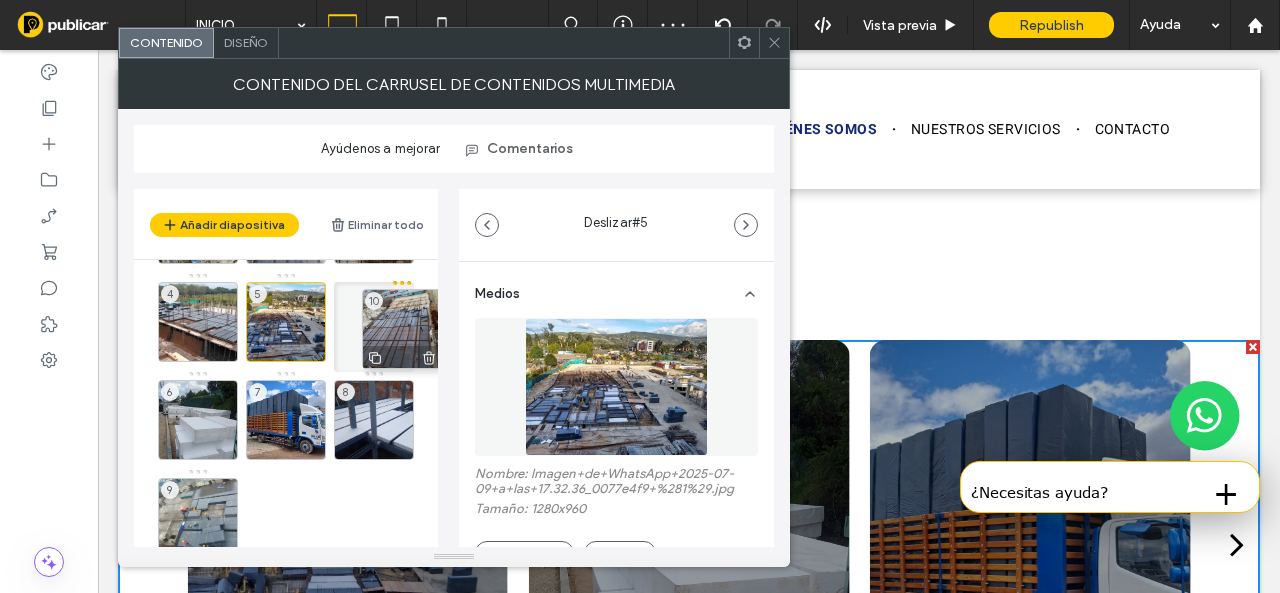 drag, startPoint x: 198, startPoint y: 508, endPoint x: 408, endPoint y: 306, distance: 291.3829 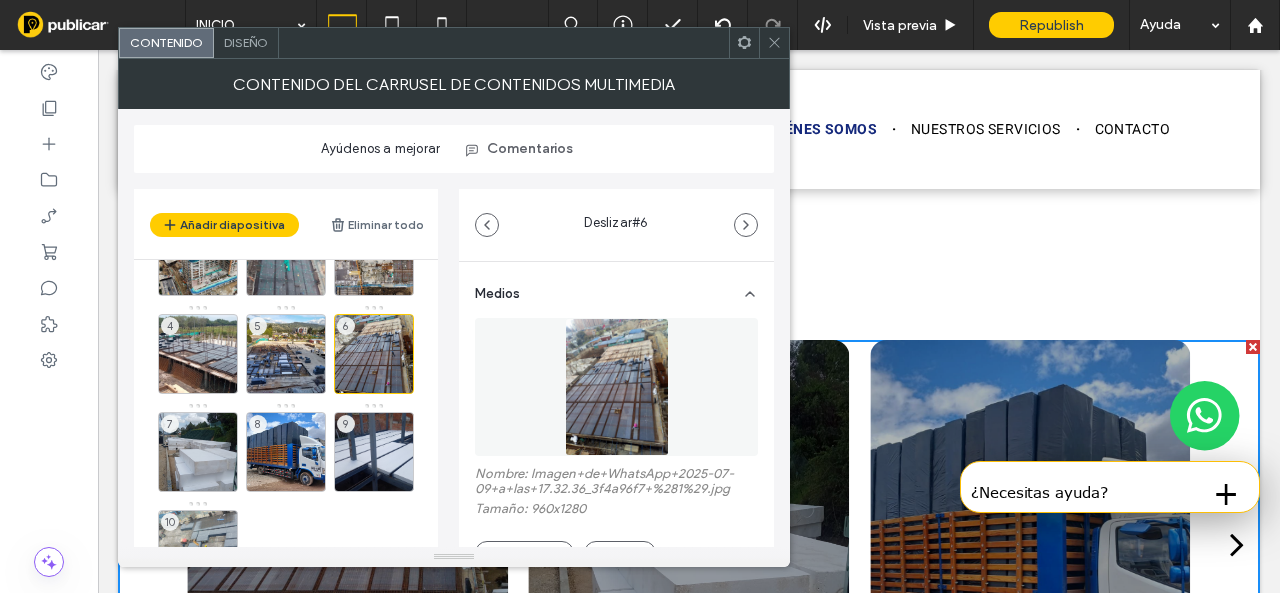 scroll, scrollTop: 100, scrollLeft: 0, axis: vertical 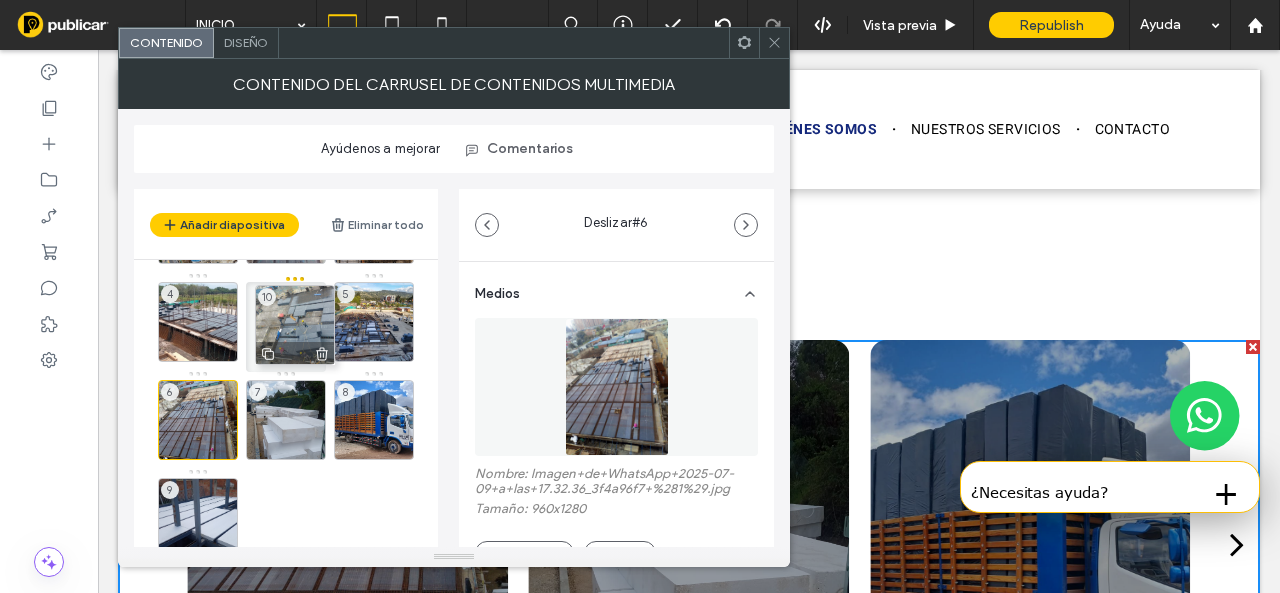 drag, startPoint x: 189, startPoint y: 519, endPoint x: 285, endPoint y: 326, distance: 215.55742 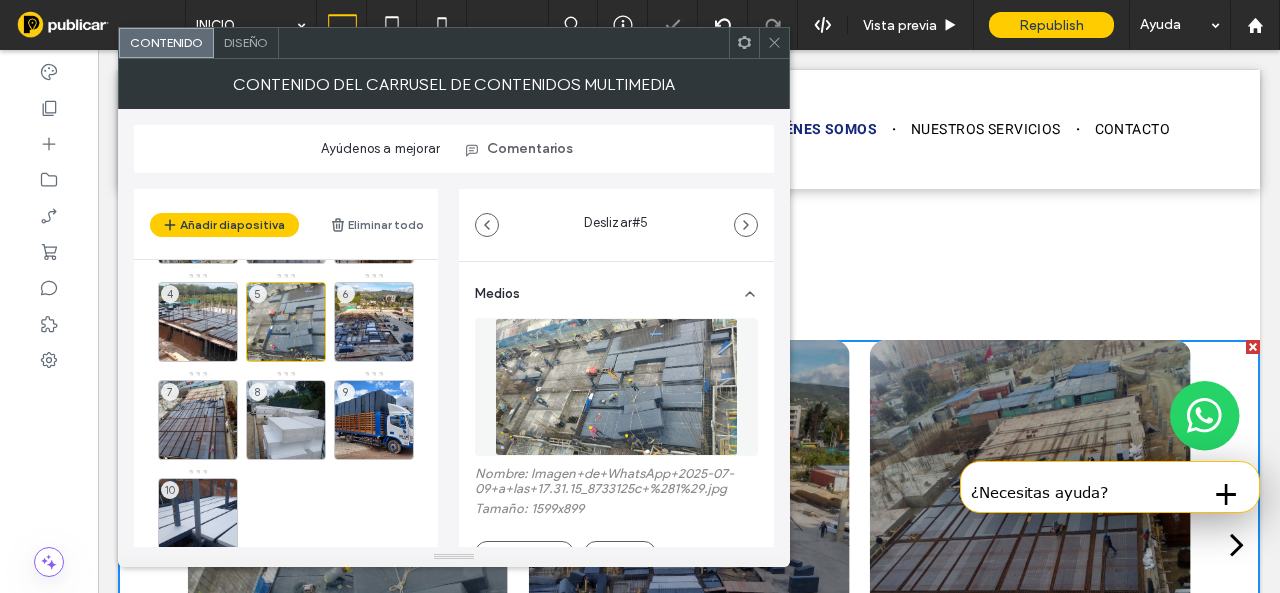 click 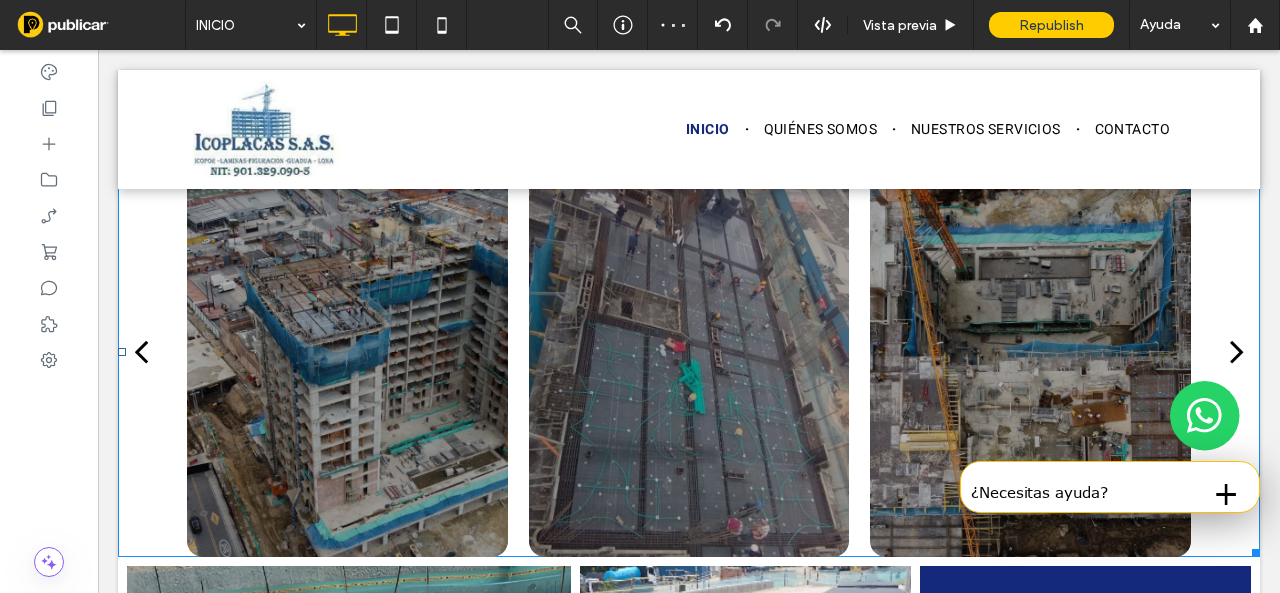 scroll, scrollTop: 1253, scrollLeft: 0, axis: vertical 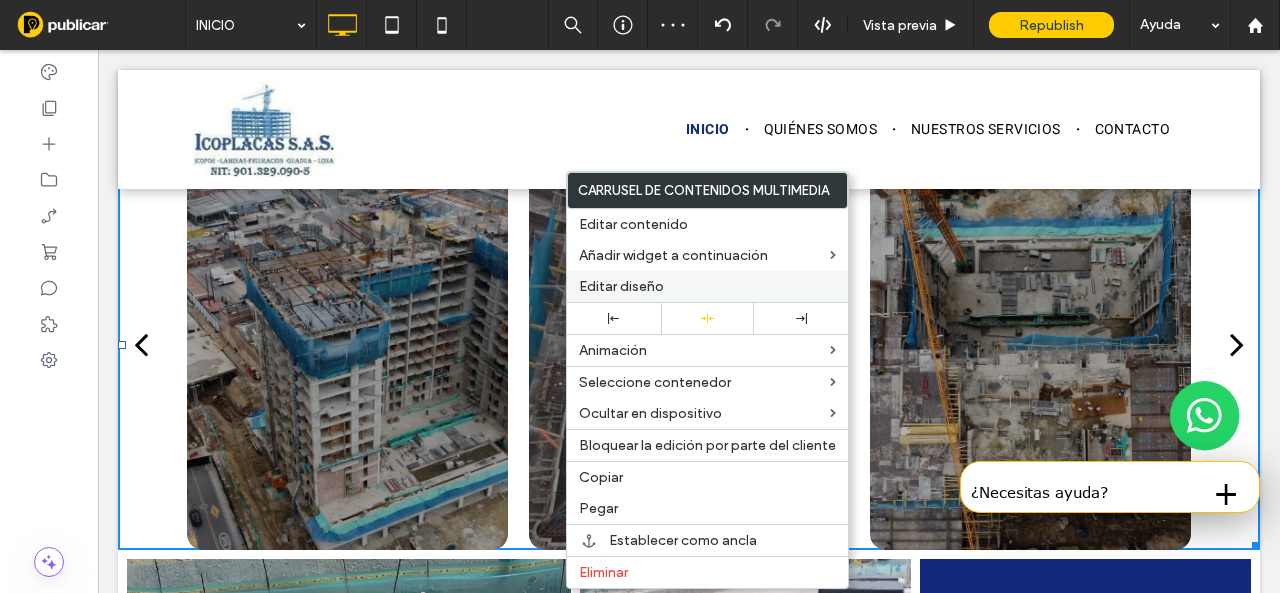 click on "Editar diseño" at bounding box center (621, 286) 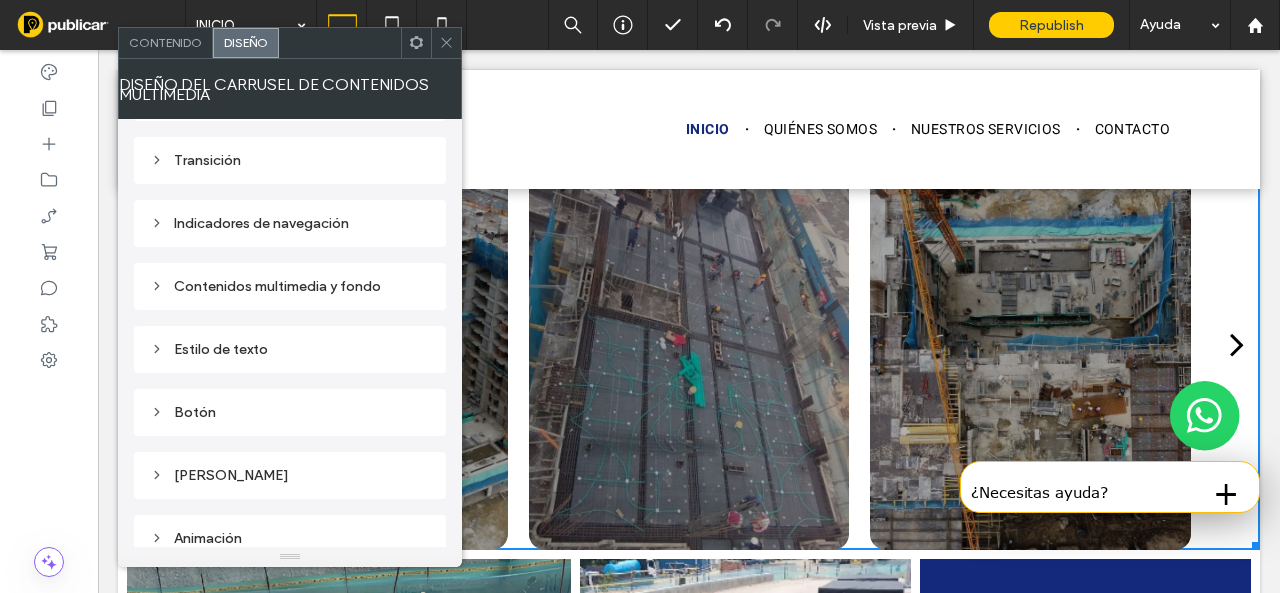 scroll, scrollTop: 100, scrollLeft: 0, axis: vertical 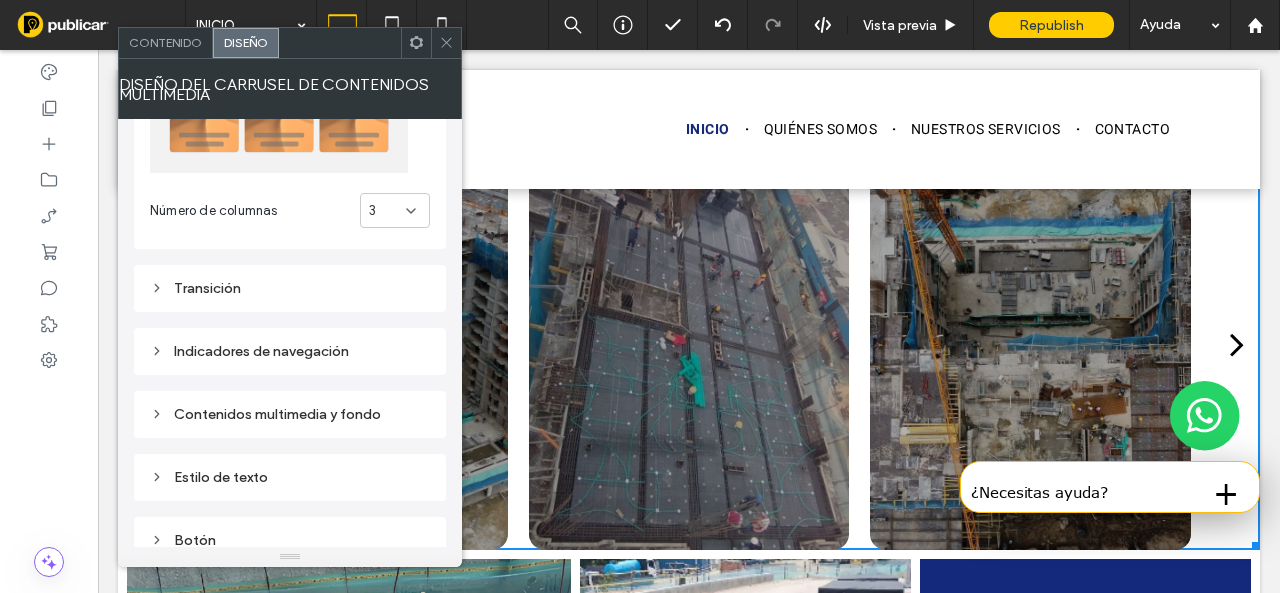 click on "3" at bounding box center (395, 210) 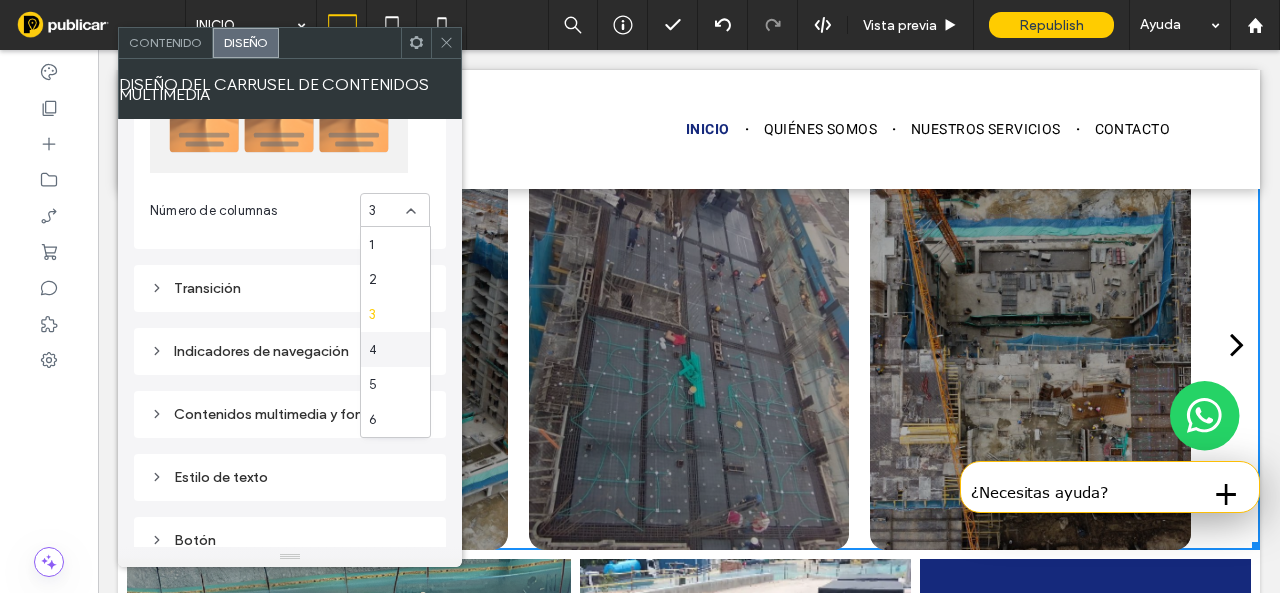 click on "4" at bounding box center (395, 349) 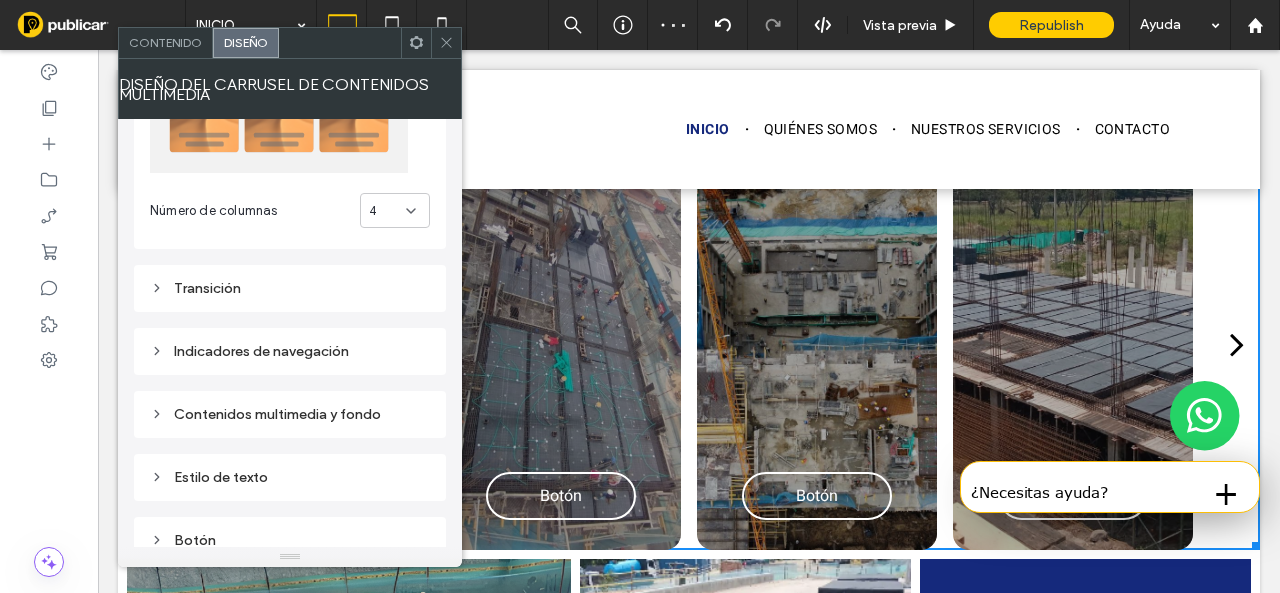 click on "Transición" at bounding box center [290, 288] 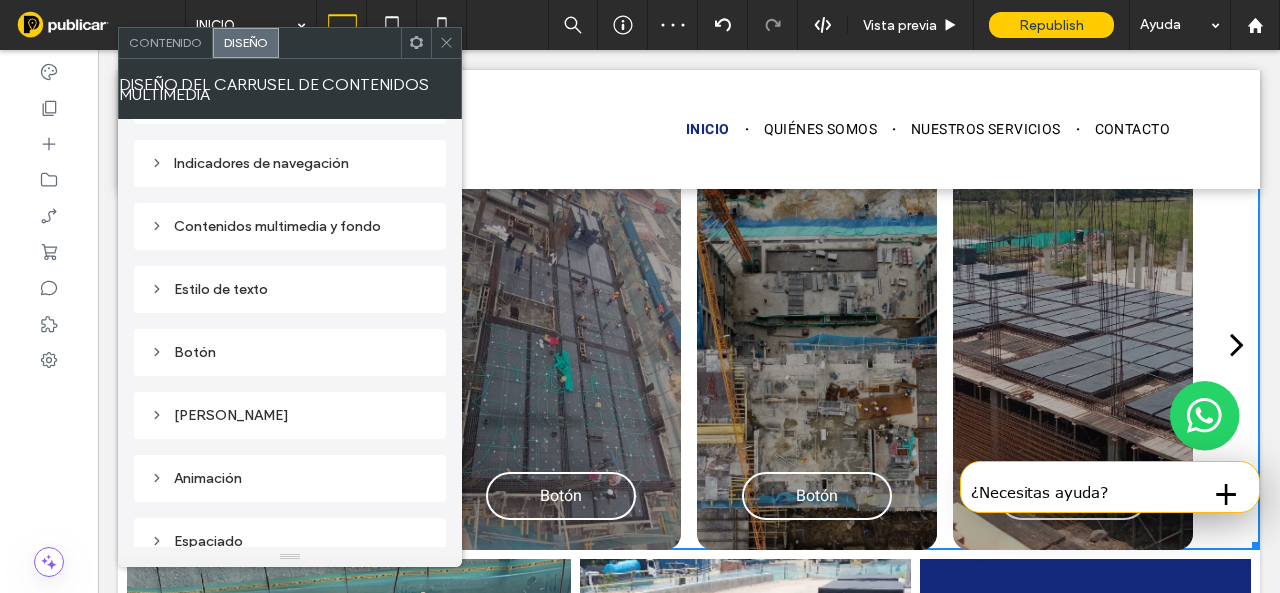scroll, scrollTop: 500, scrollLeft: 0, axis: vertical 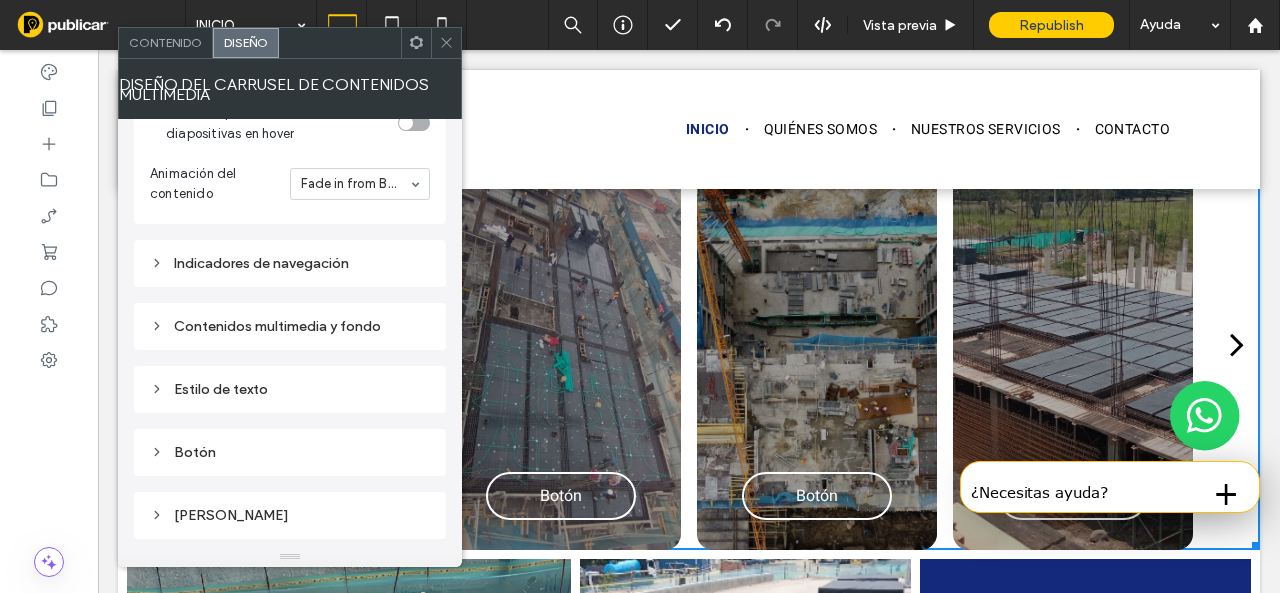 click on "Contenidos multimedia y fondo" at bounding box center [290, 326] 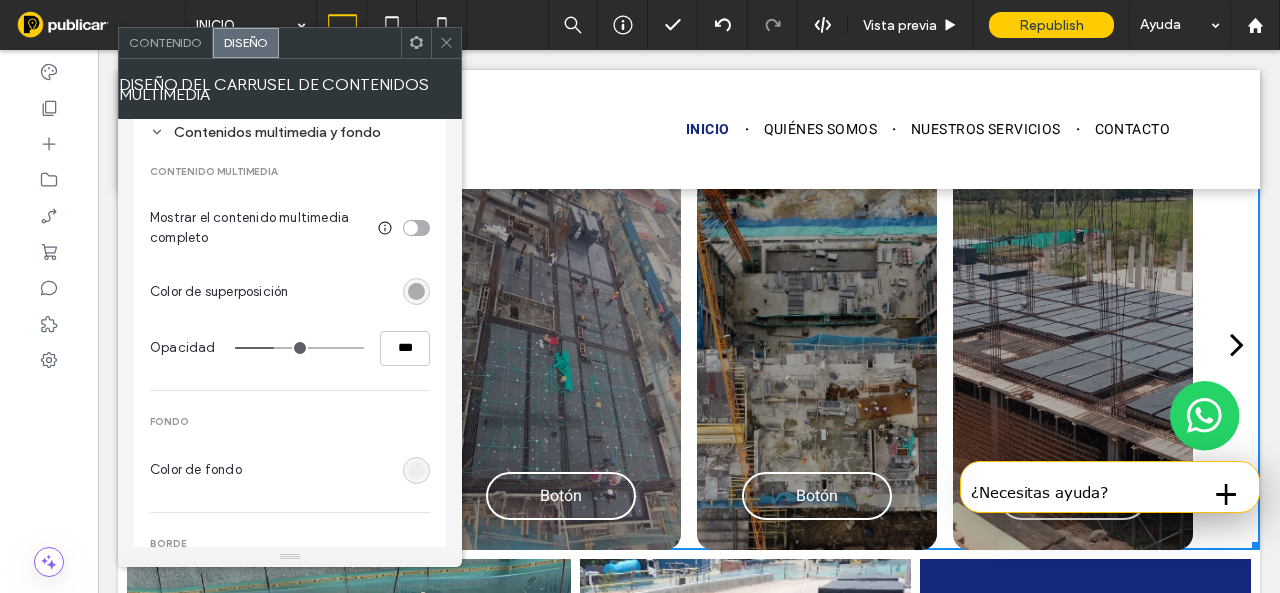 scroll, scrollTop: 700, scrollLeft: 0, axis: vertical 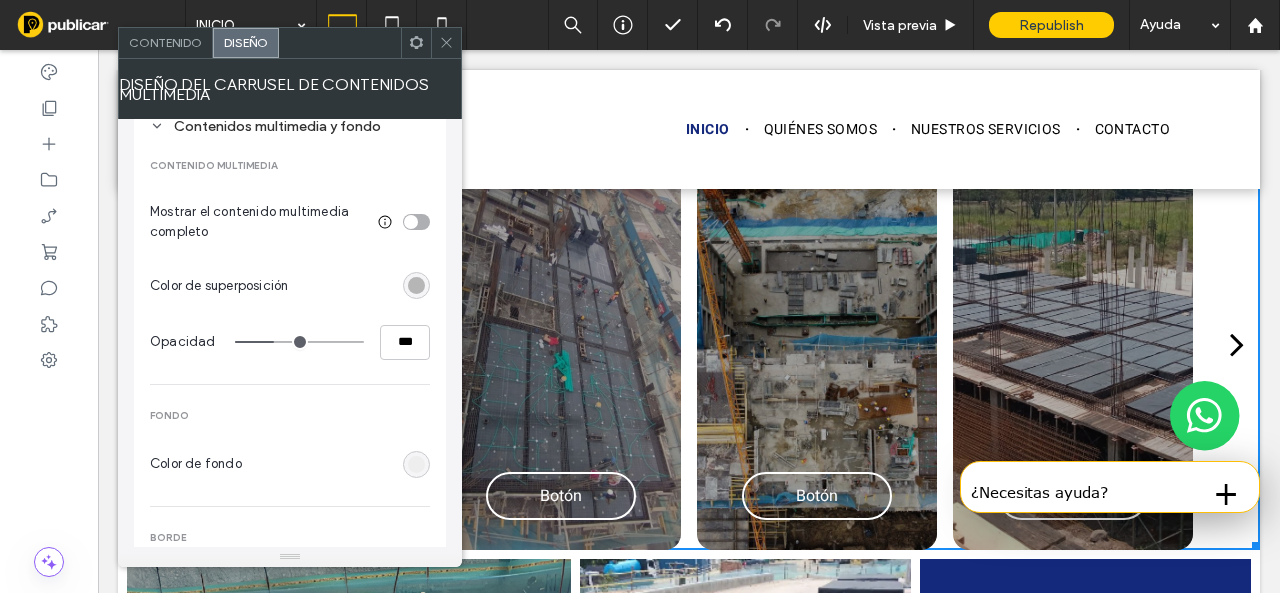 click at bounding box center (416, 285) 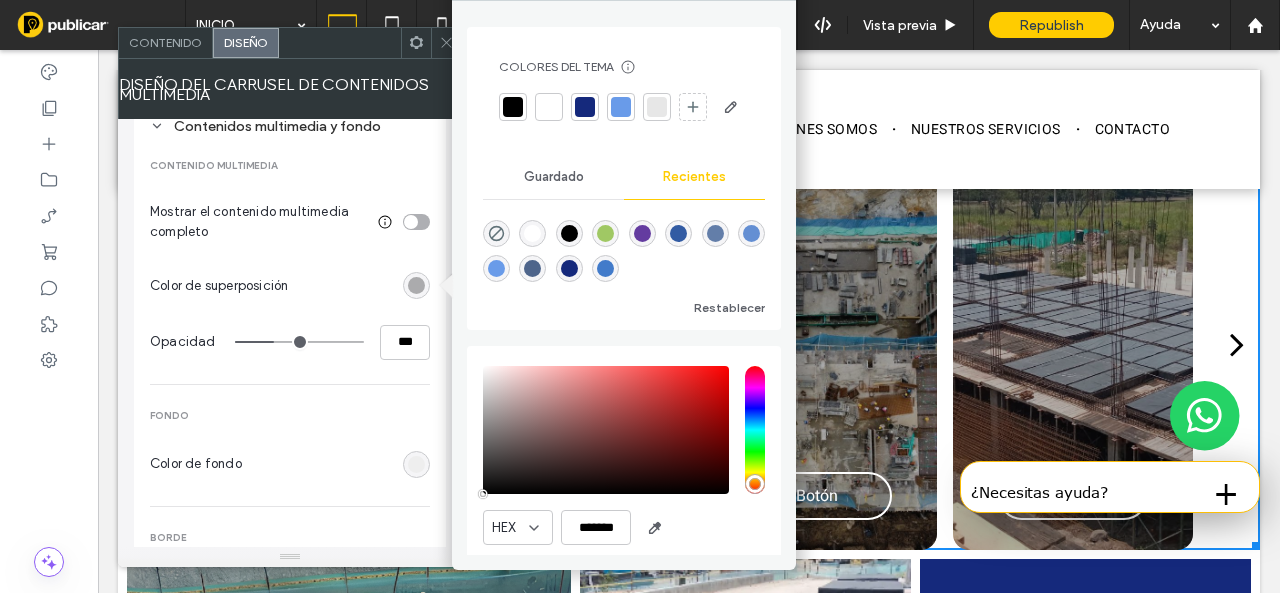 click at bounding box center [513, 107] 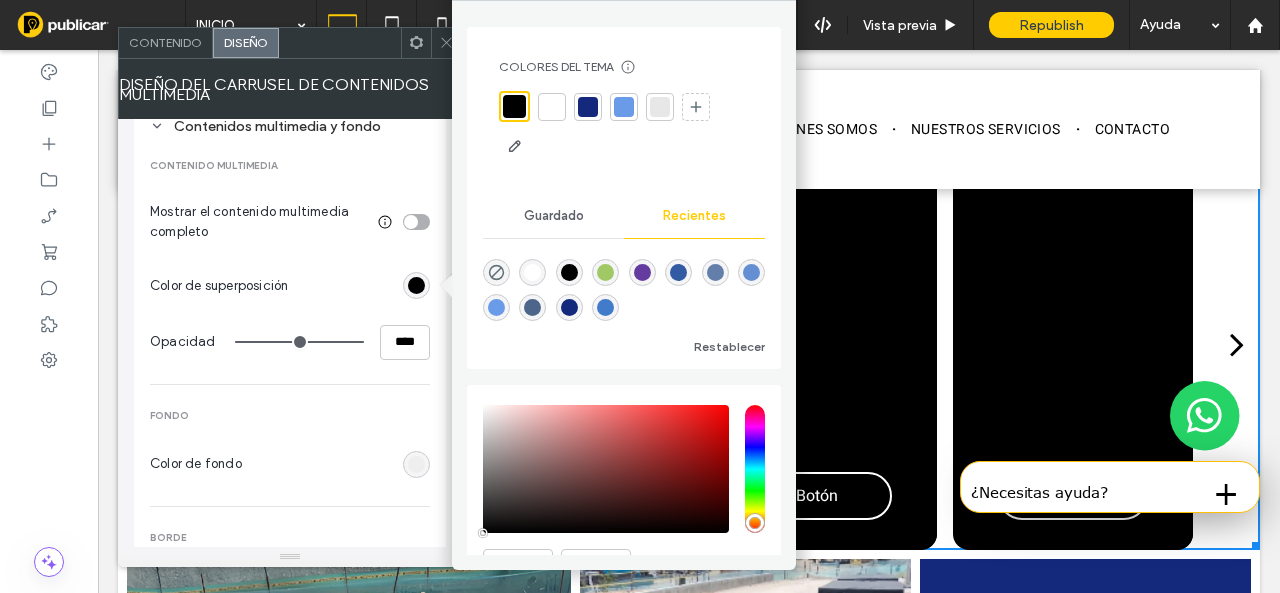 click on "Color de superposición" at bounding box center (290, 286) 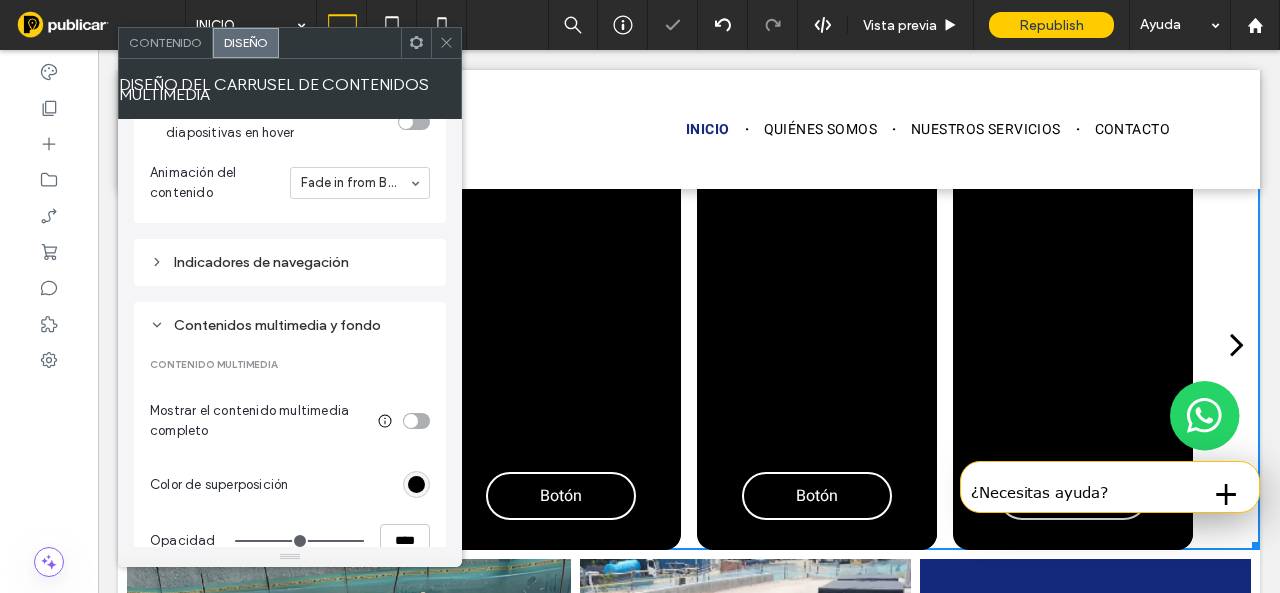 scroll, scrollTop: 500, scrollLeft: 0, axis: vertical 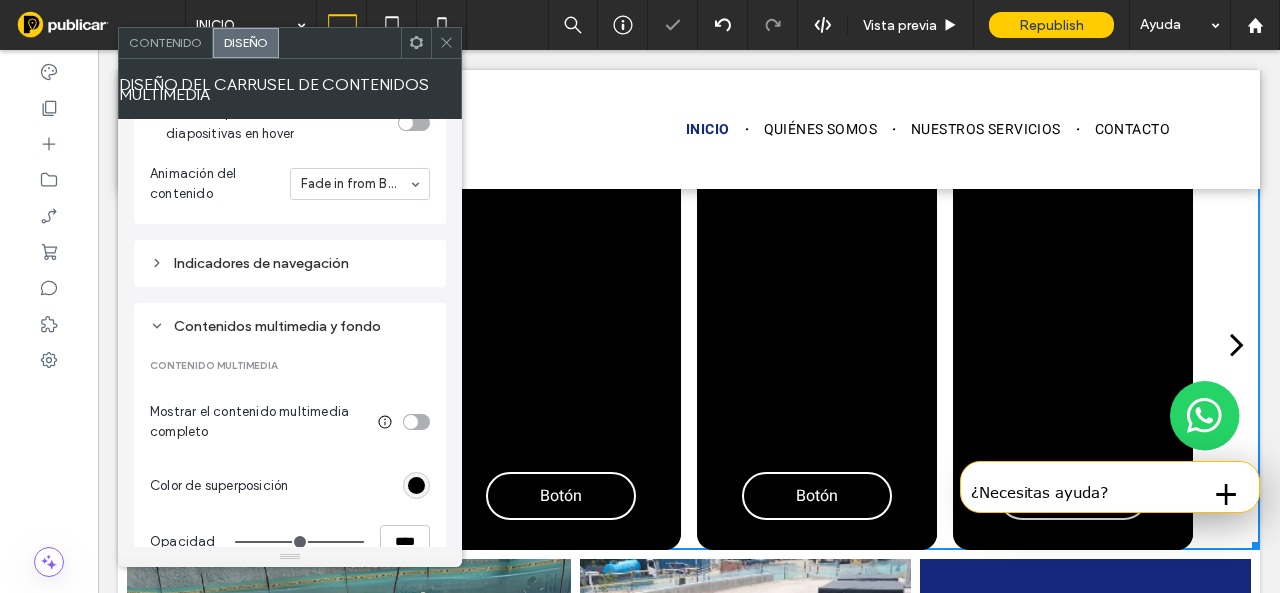 click at bounding box center (416, 485) 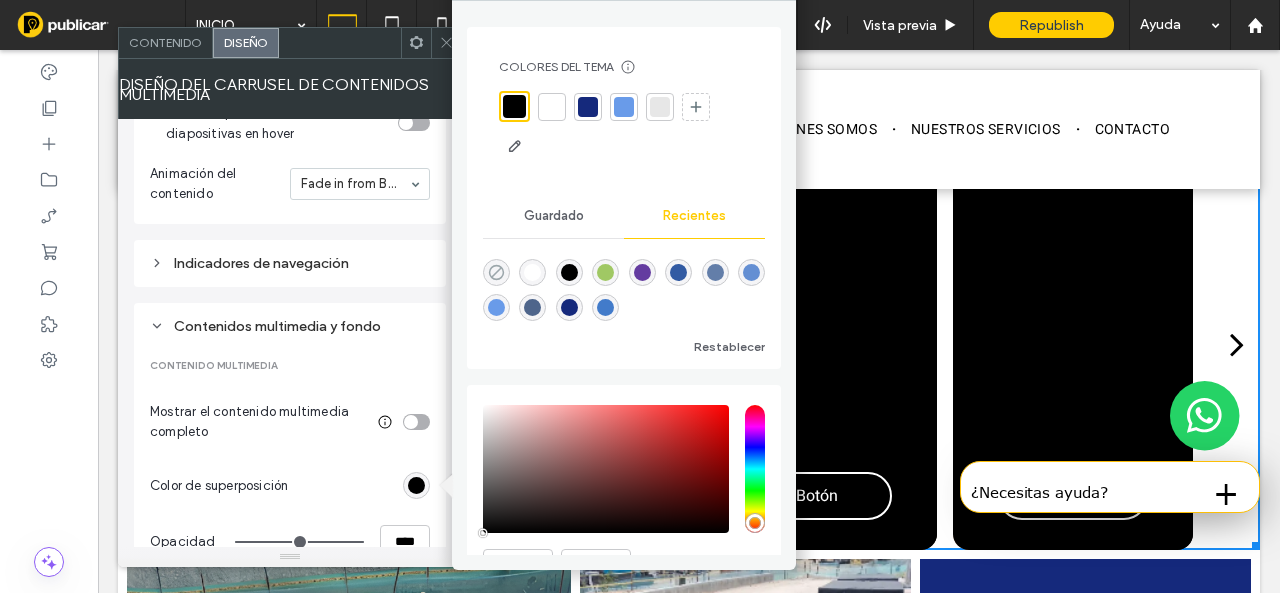 click 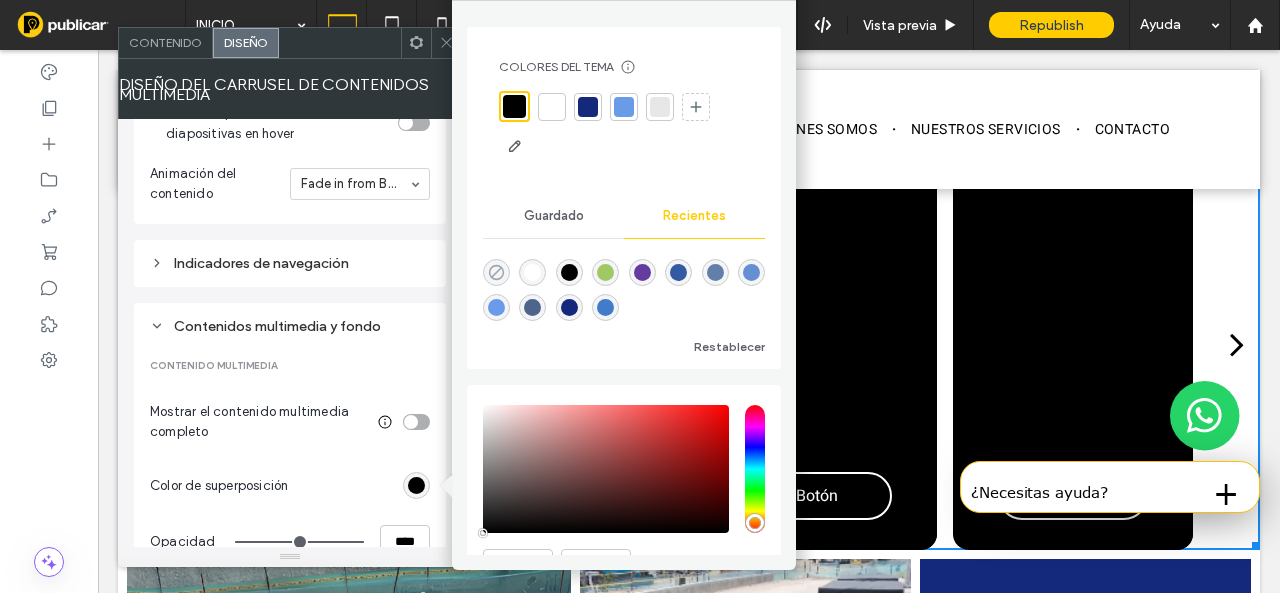 type on "*" 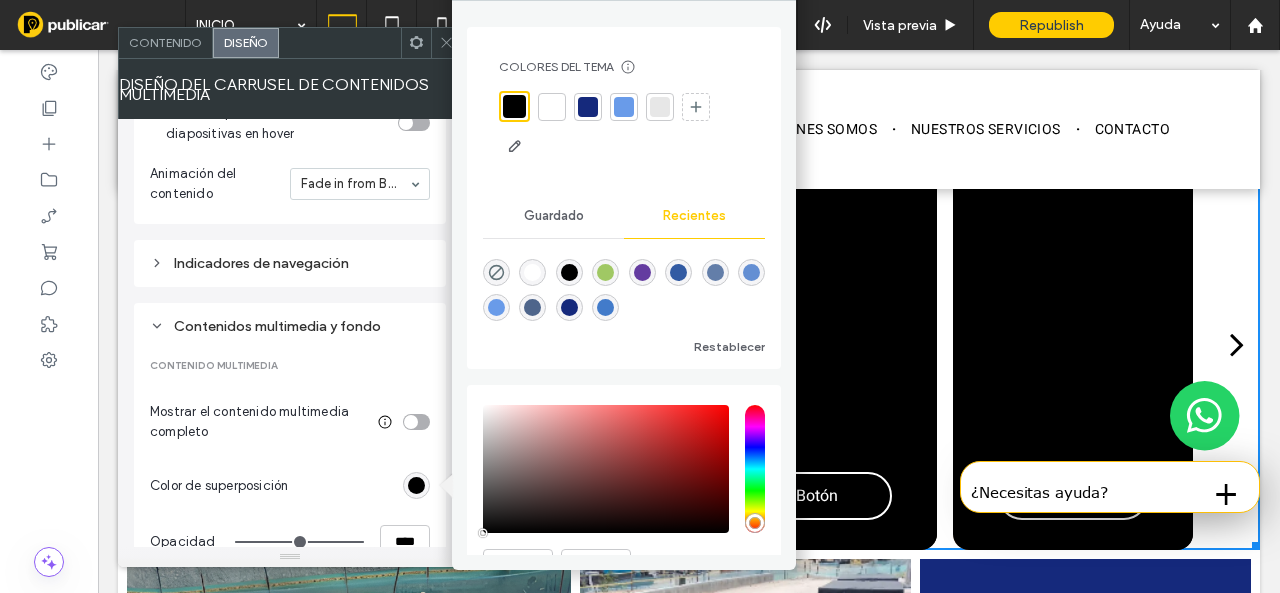 type on "*" 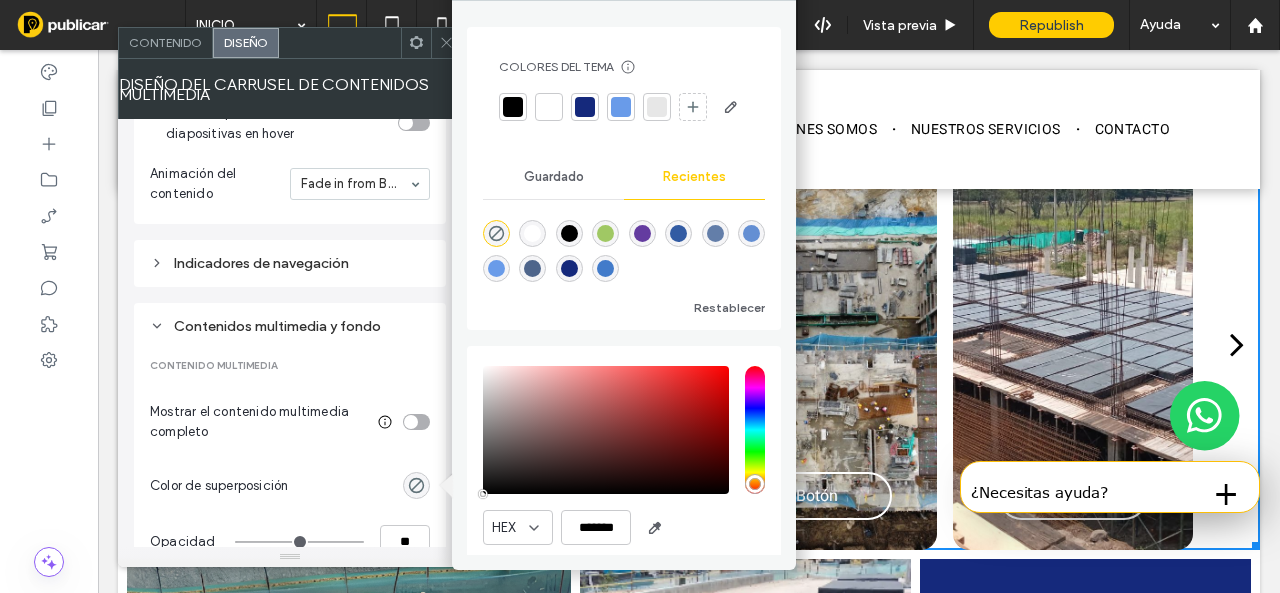 click on "Color de superposición" at bounding box center [290, 486] 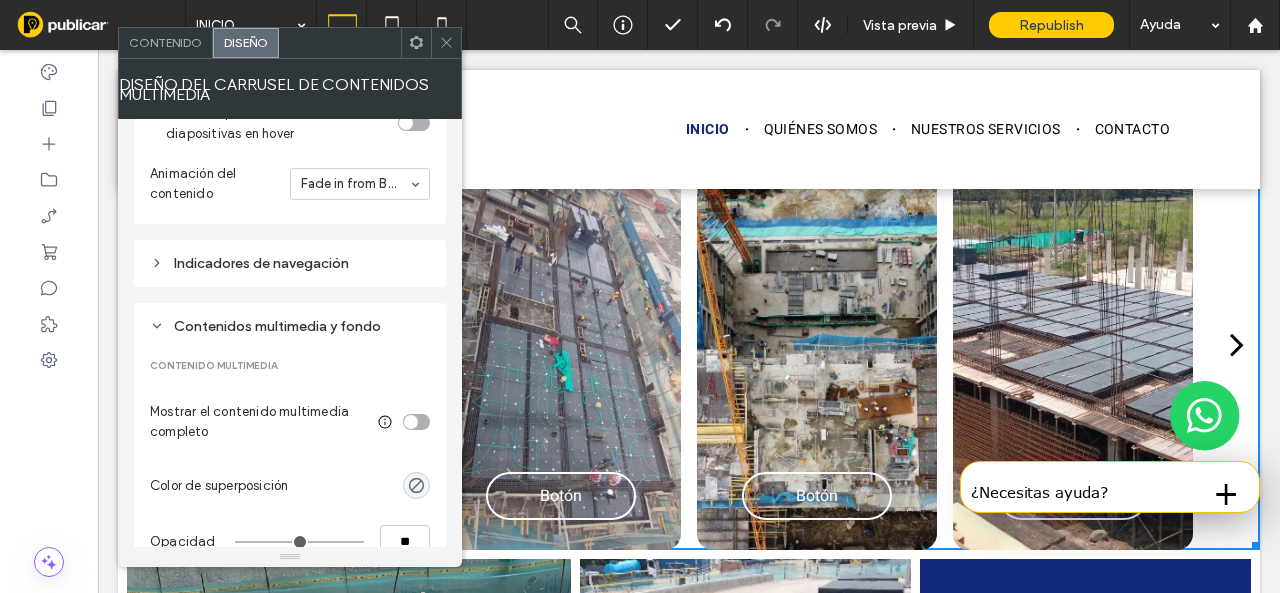 scroll, scrollTop: 600, scrollLeft: 0, axis: vertical 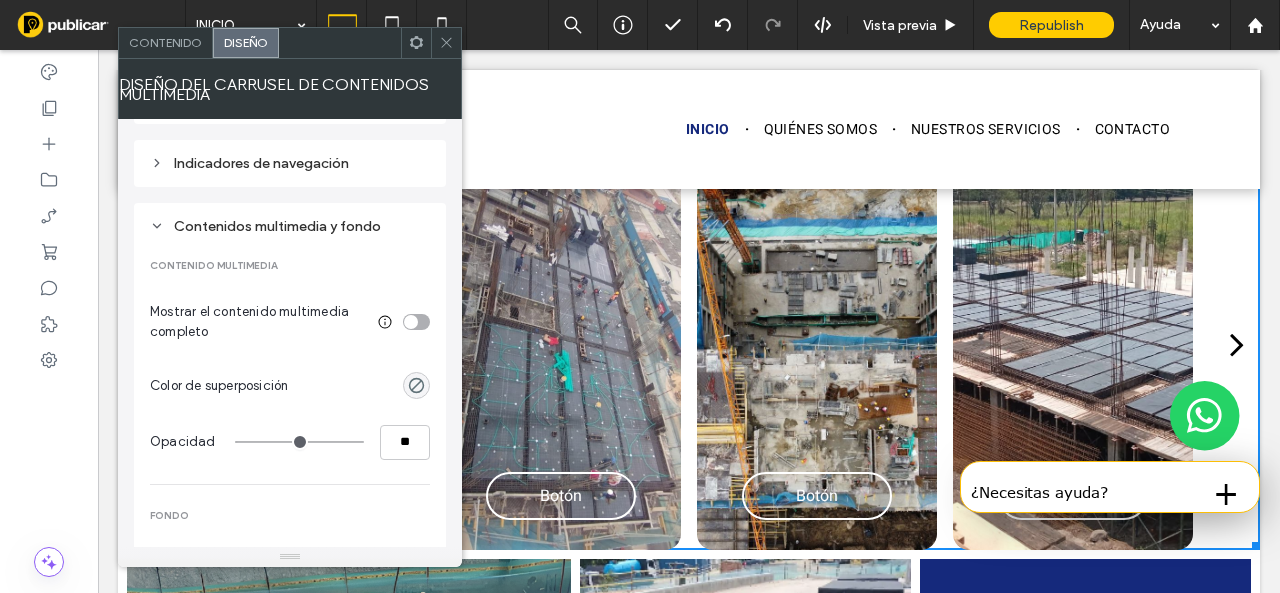 click at bounding box center (416, 322) 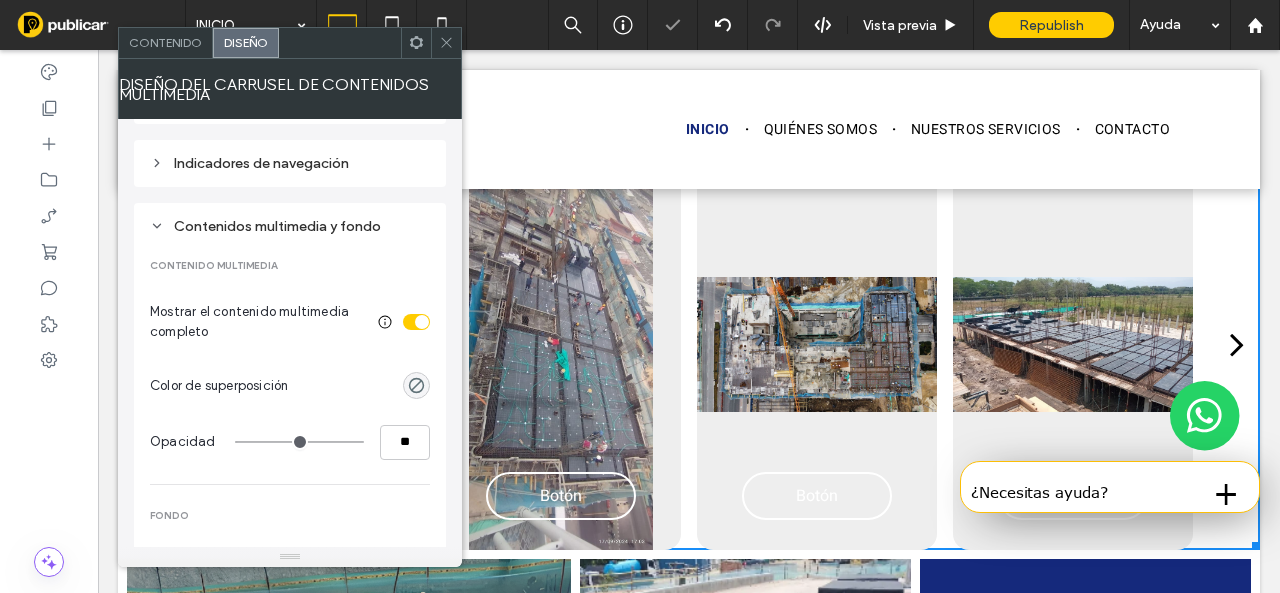 click at bounding box center [422, 322] 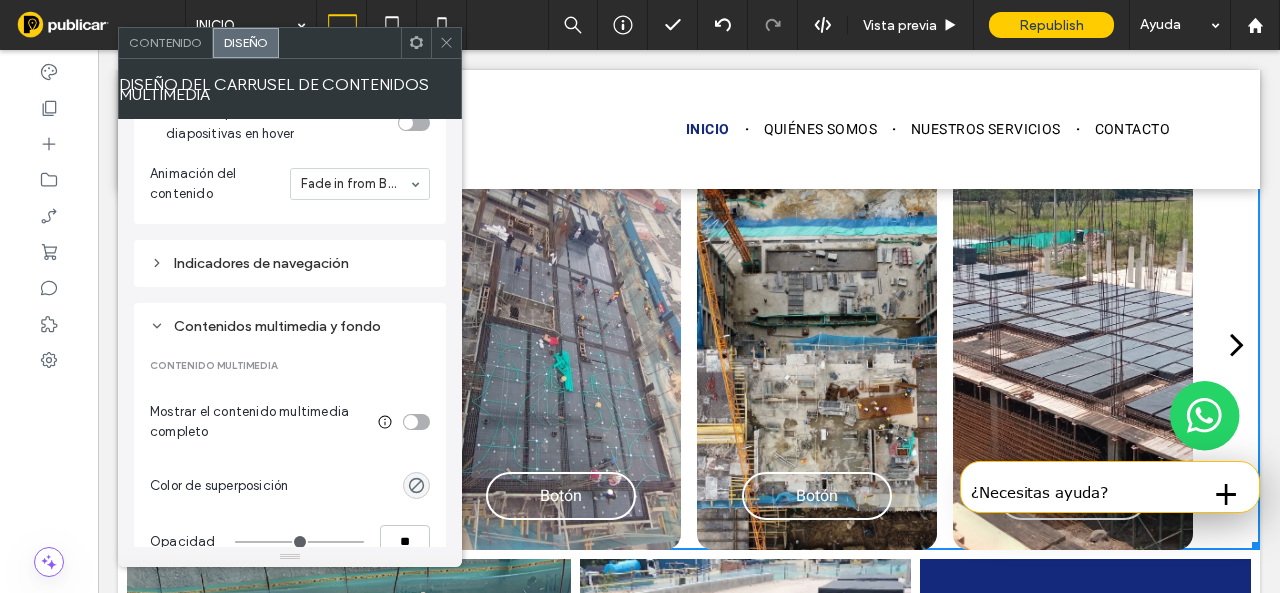 scroll, scrollTop: 600, scrollLeft: 0, axis: vertical 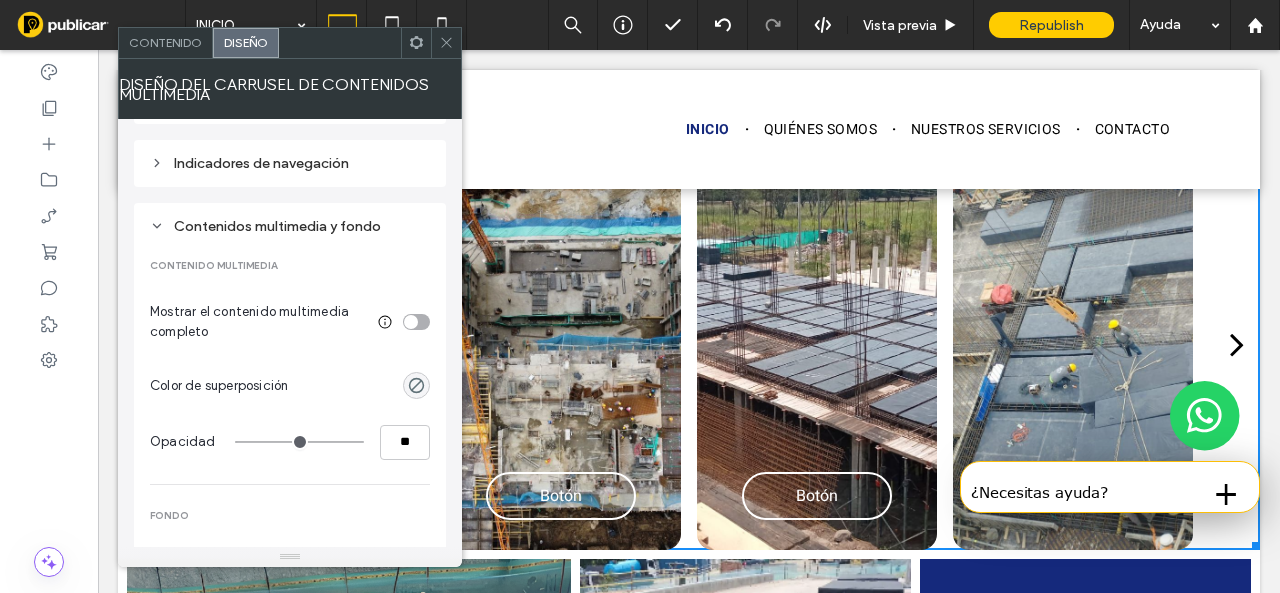 click 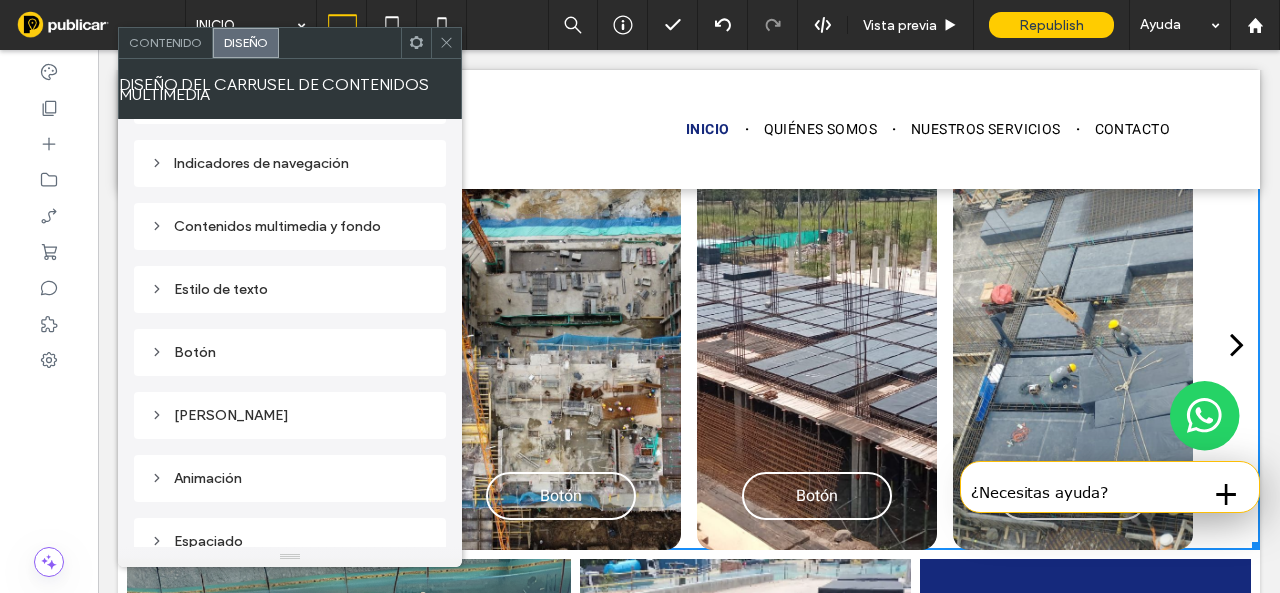 click on "Marco" at bounding box center (290, 415) 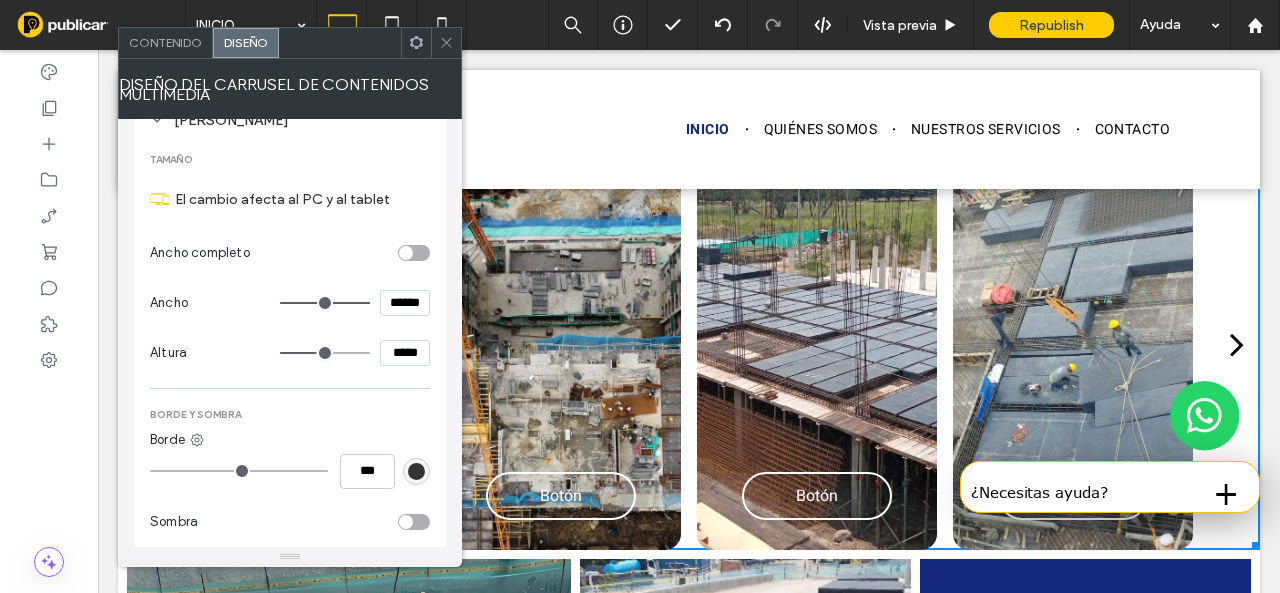 scroll, scrollTop: 900, scrollLeft: 0, axis: vertical 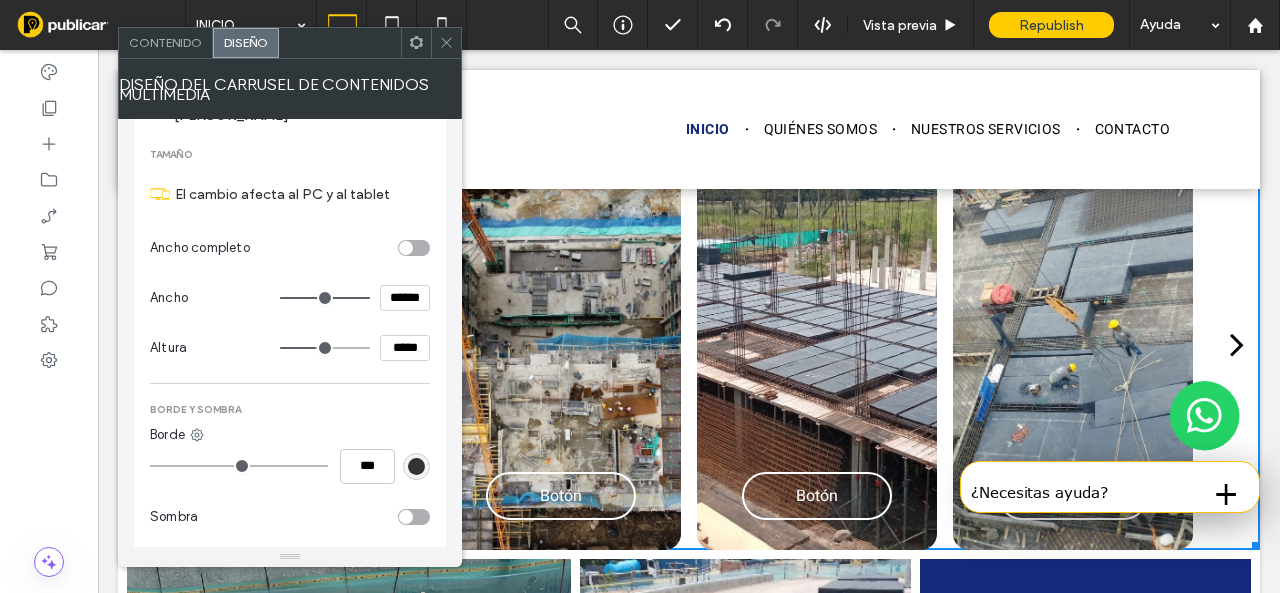 type on "***" 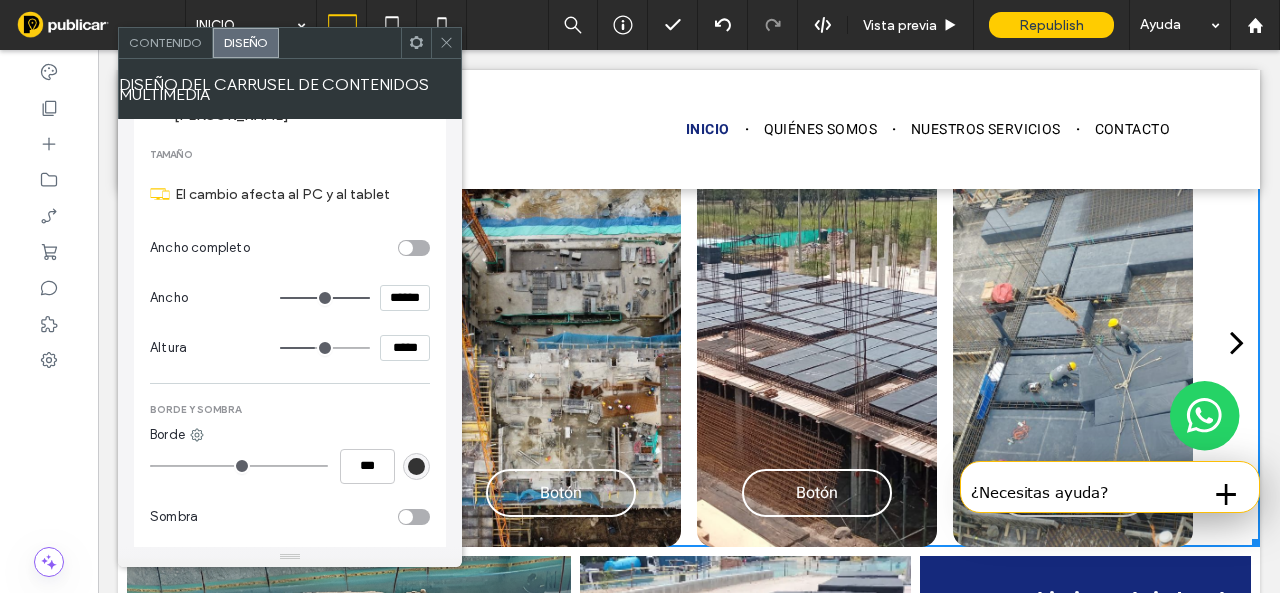 type on "***" 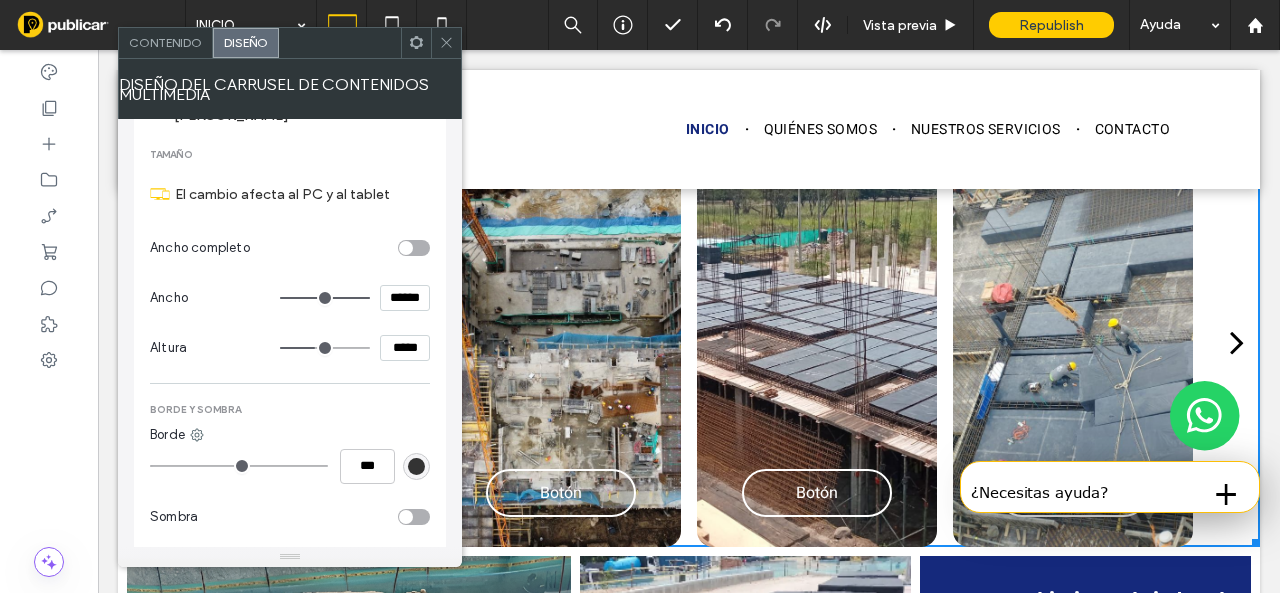 type on "*****" 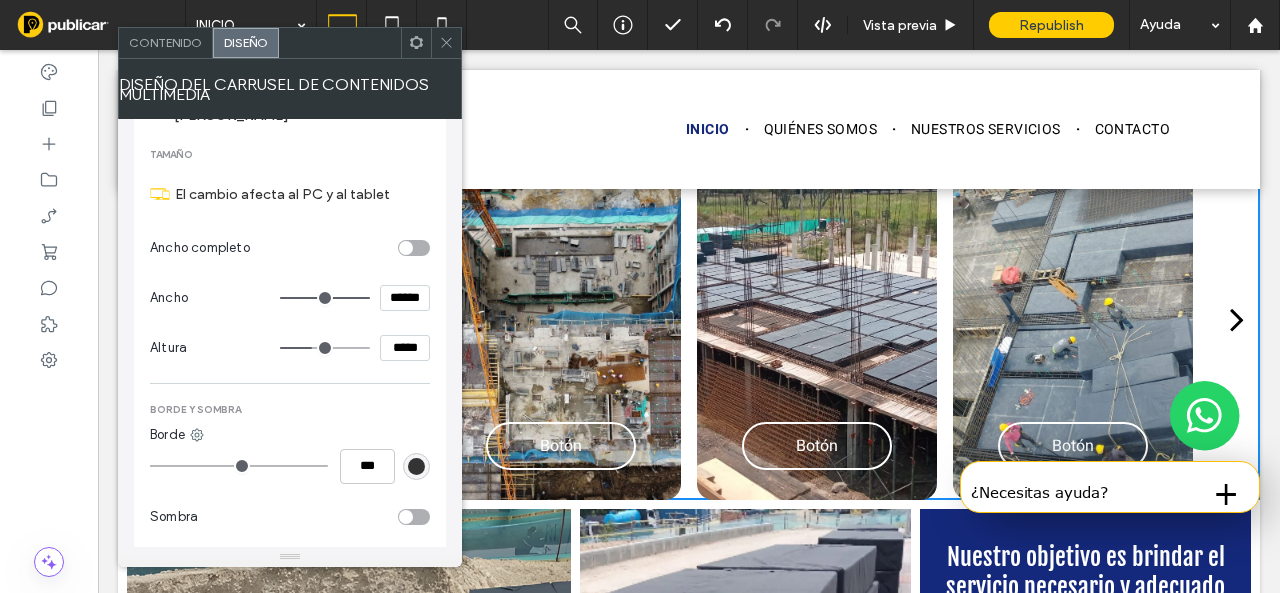 type on "***" 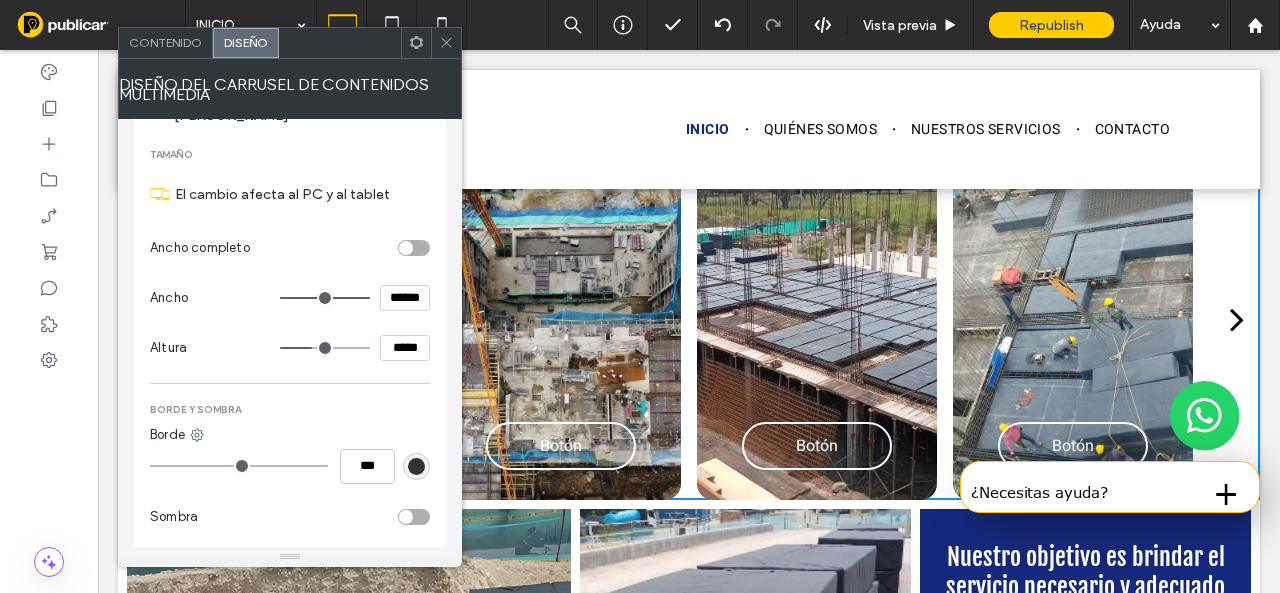 type on "*****" 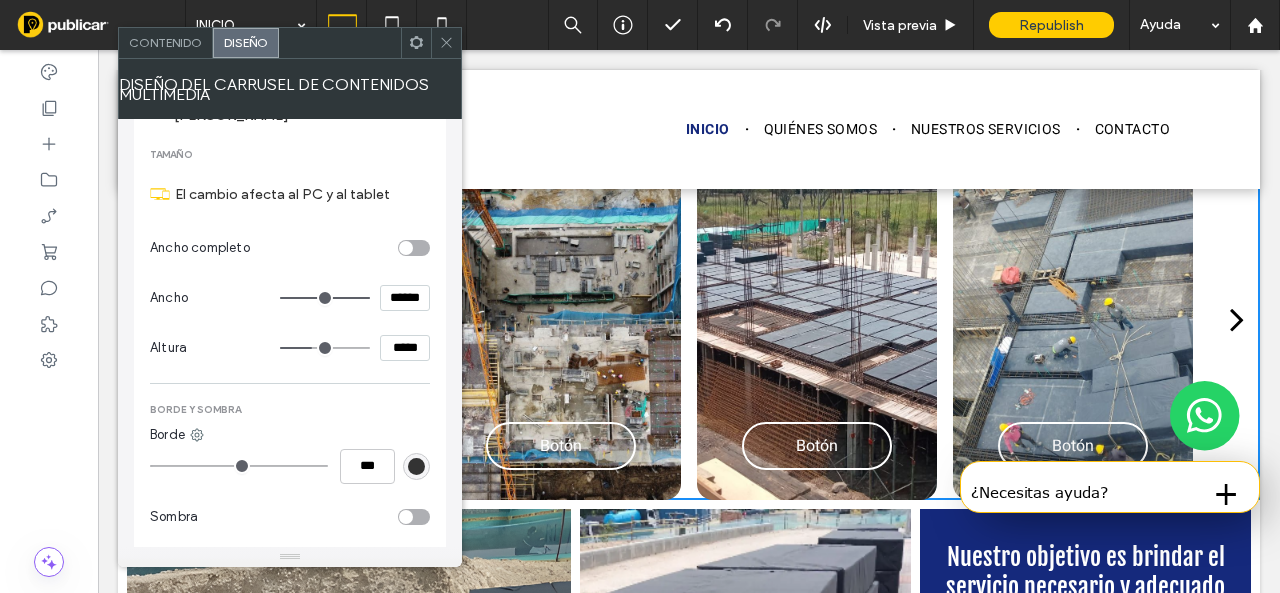 type on "*****" 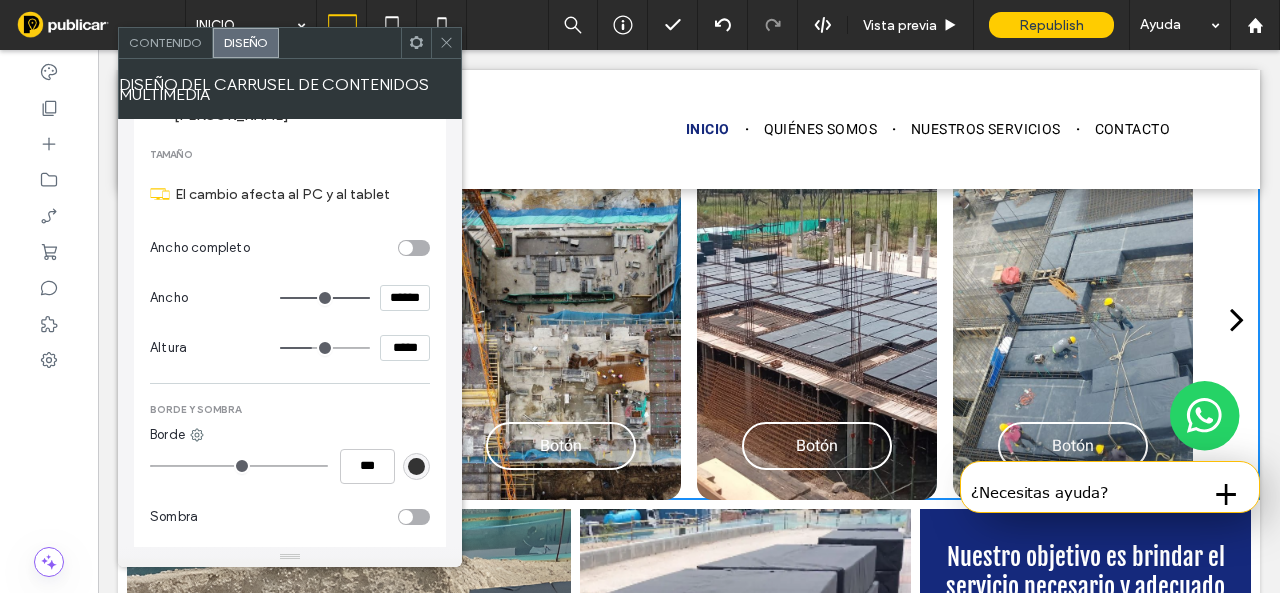 type on "***" 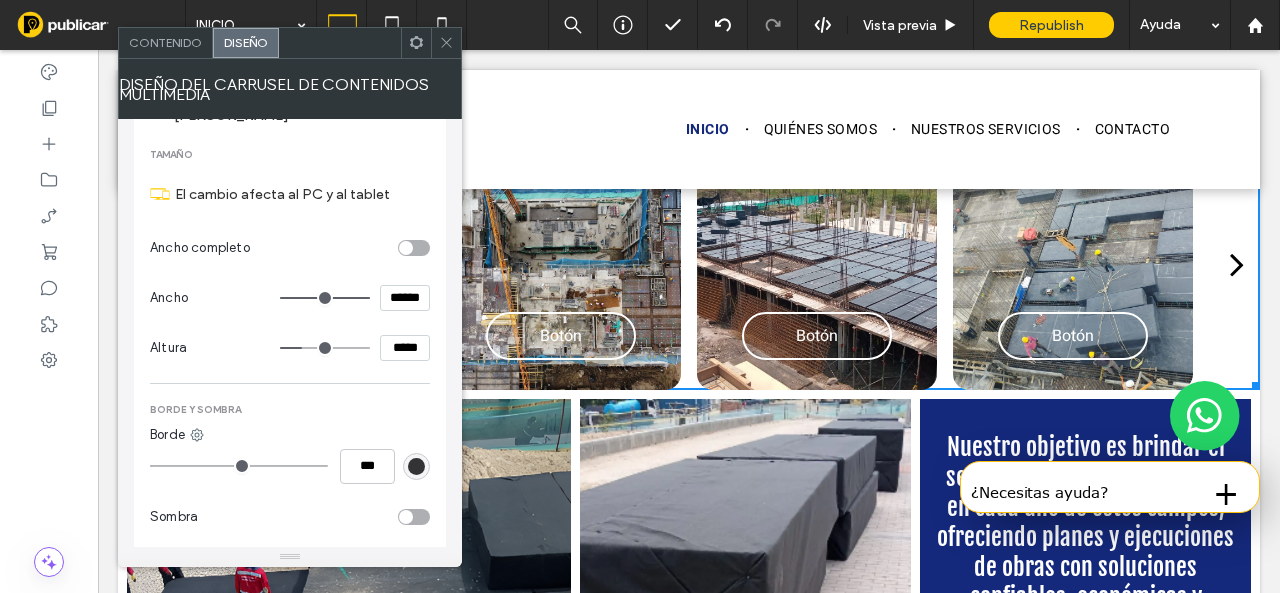 type on "***" 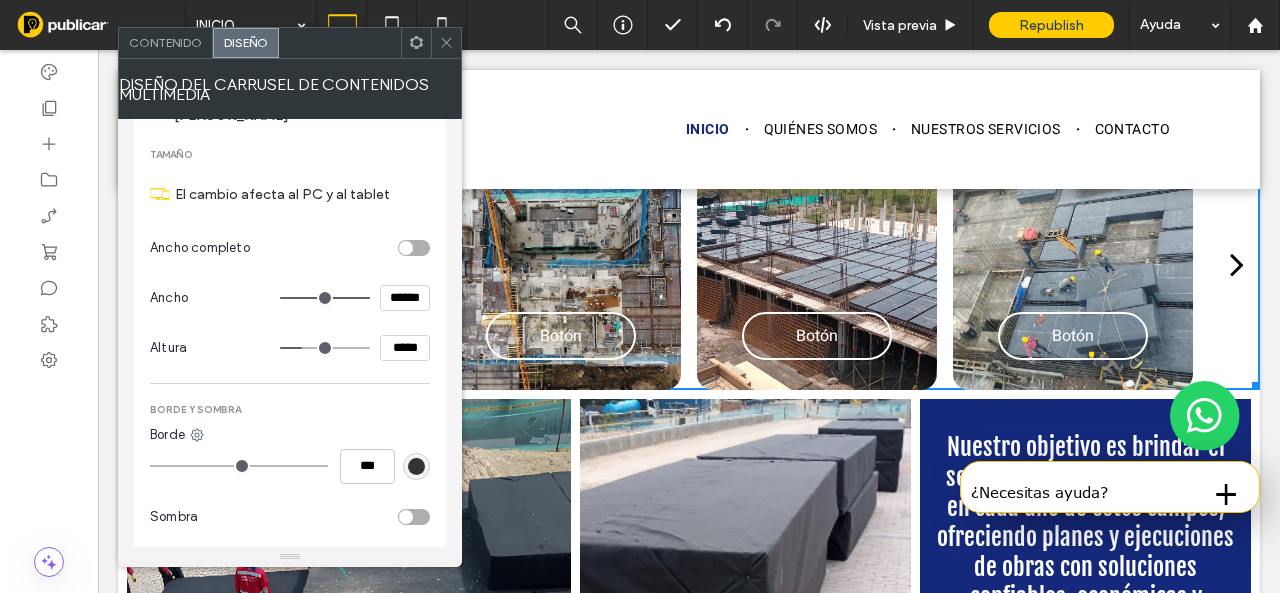 type on "*****" 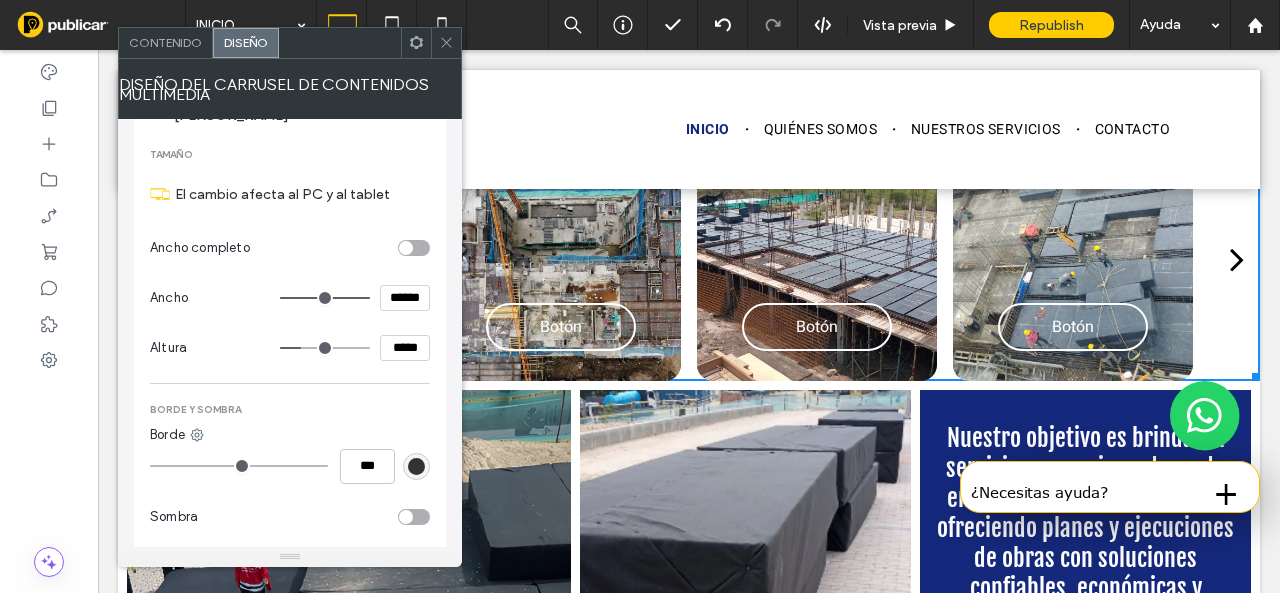 type on "***" 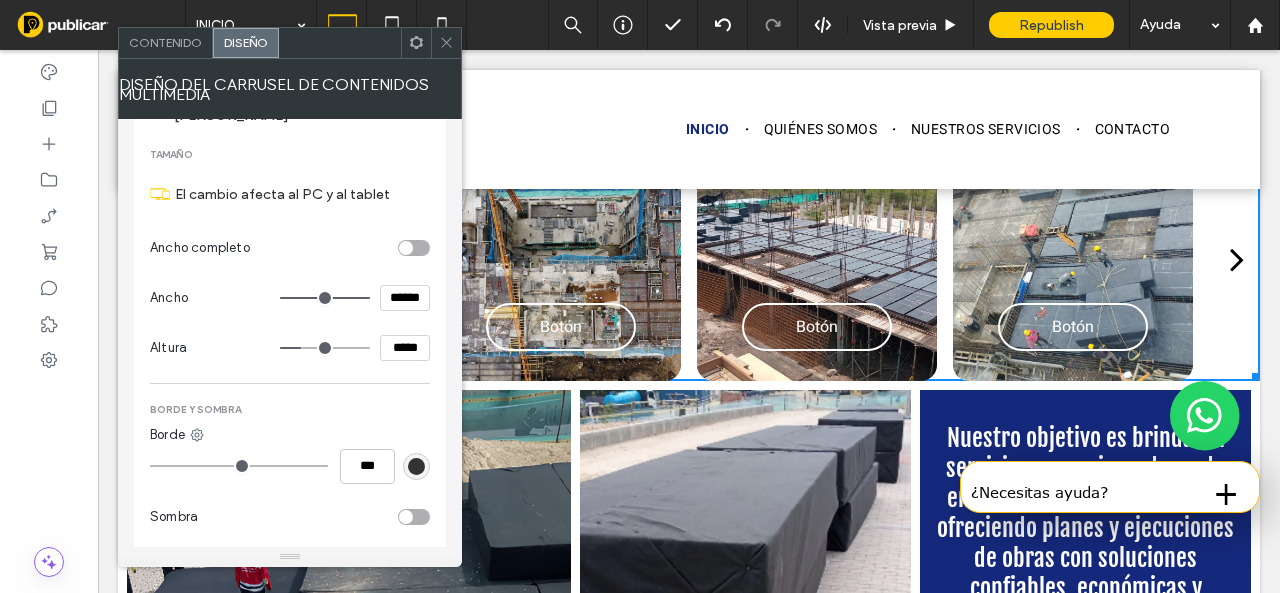 type on "*****" 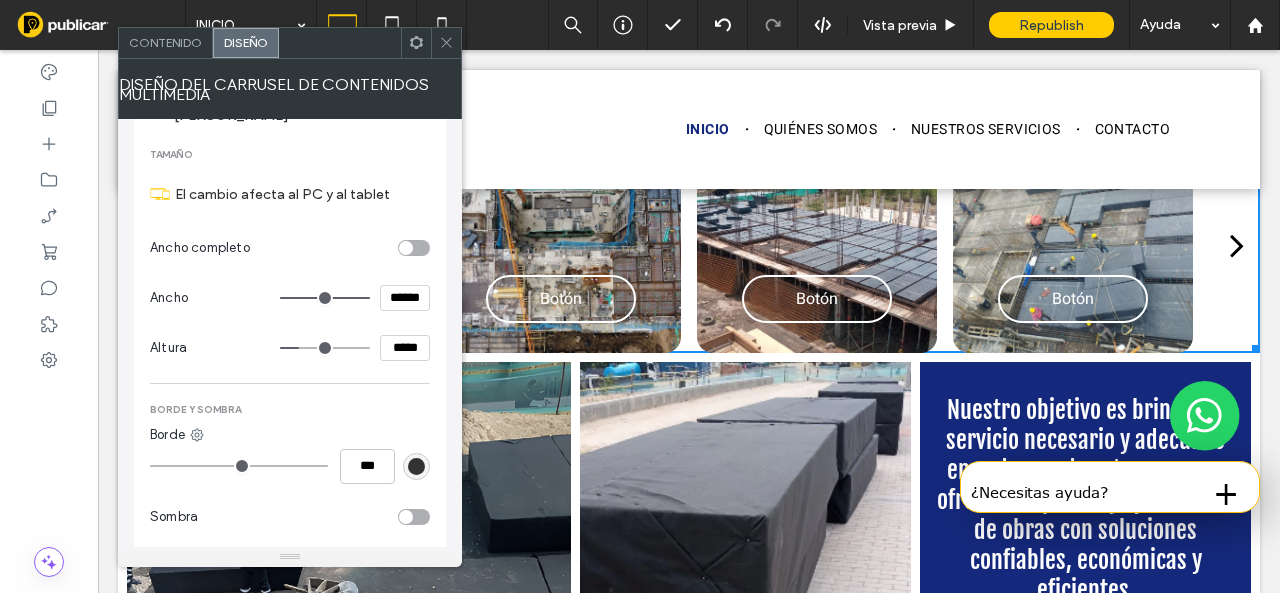 type on "***" 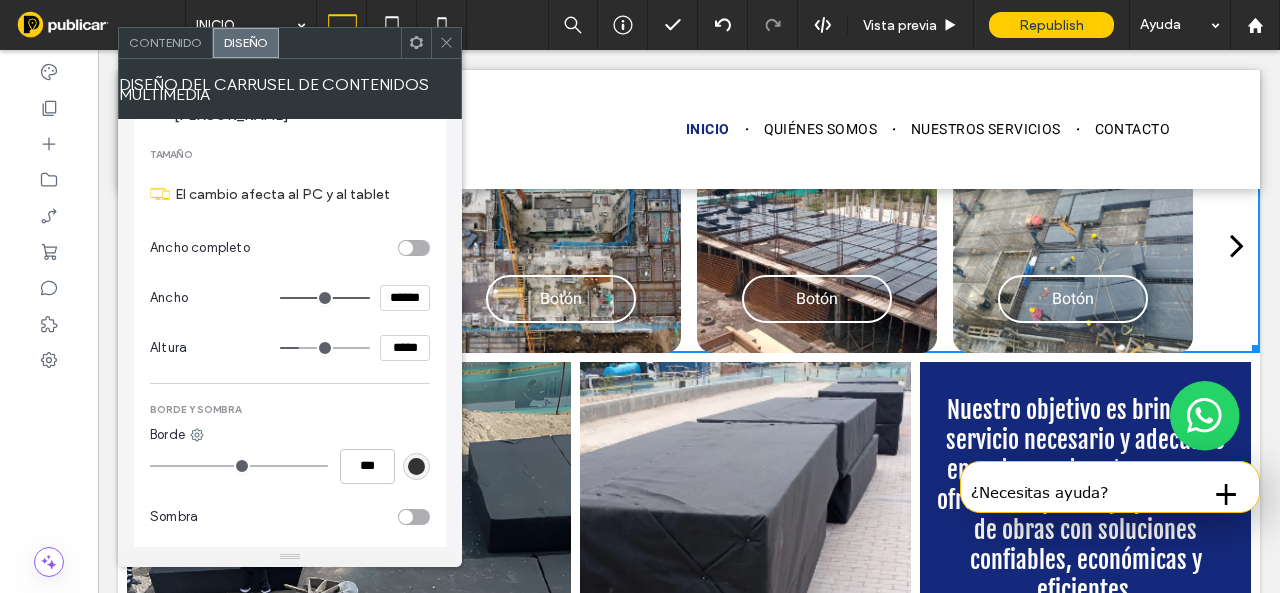 type on "*****" 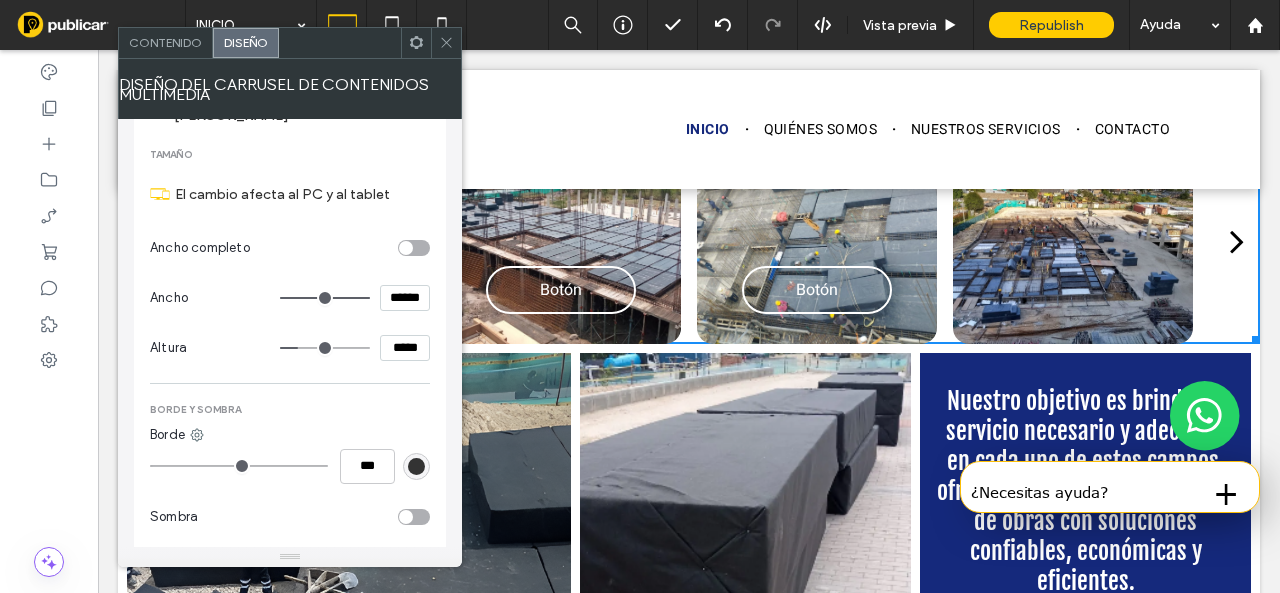 drag, startPoint x: 318, startPoint y: 343, endPoint x: 302, endPoint y: 340, distance: 16.27882 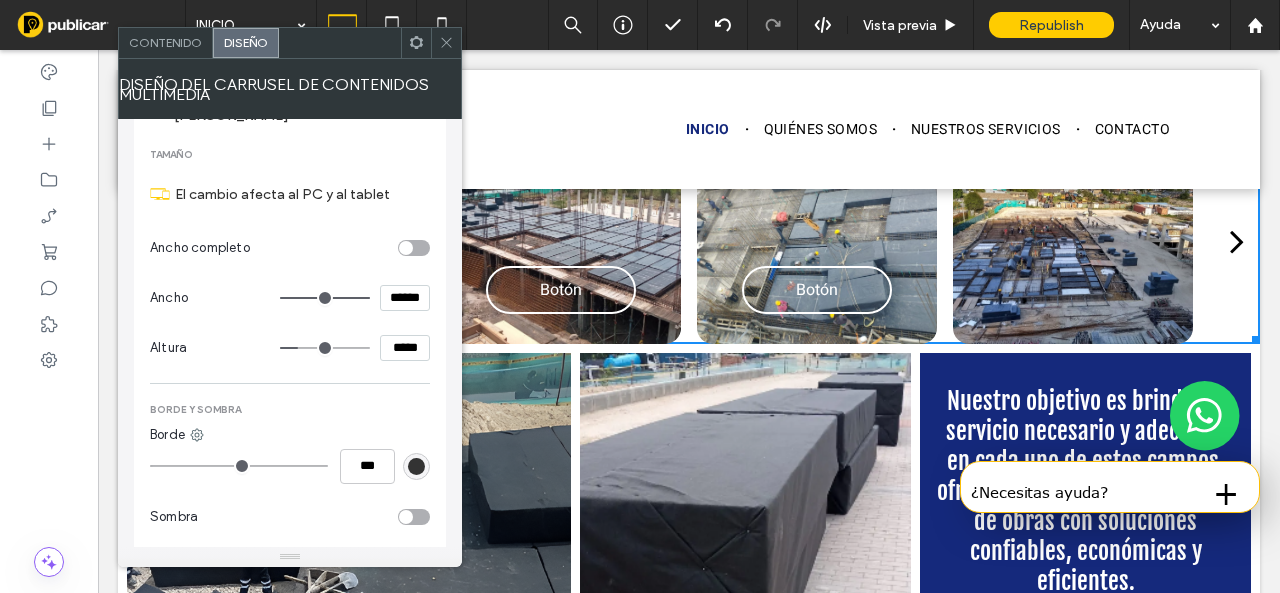 type on "***" 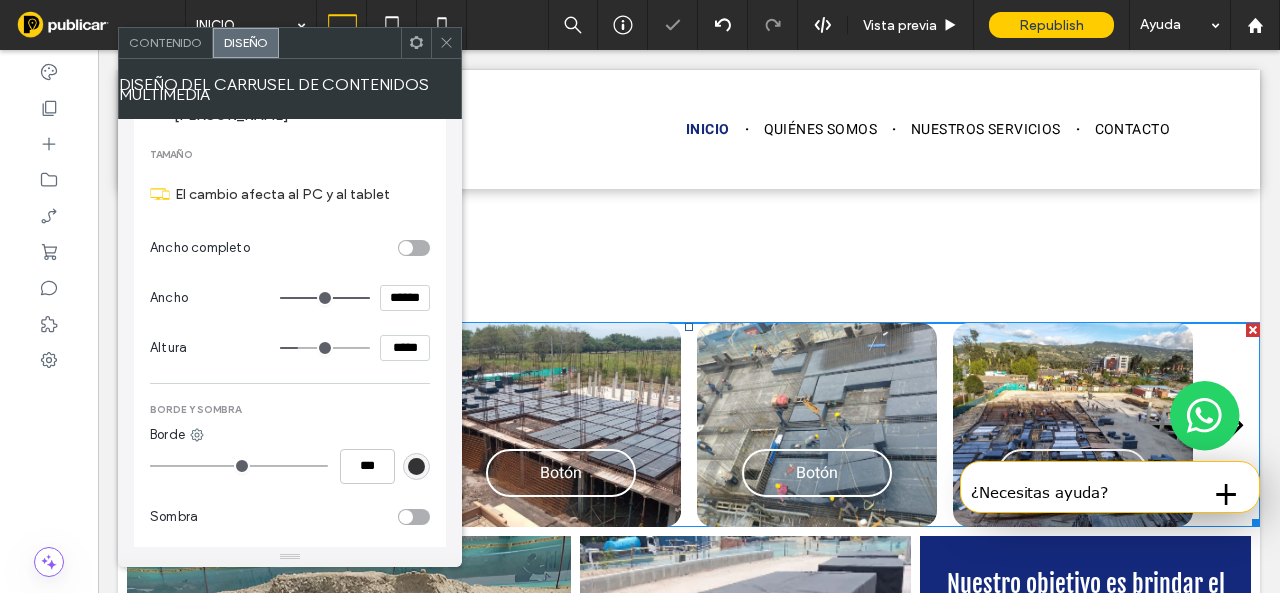 scroll, scrollTop: 1053, scrollLeft: 0, axis: vertical 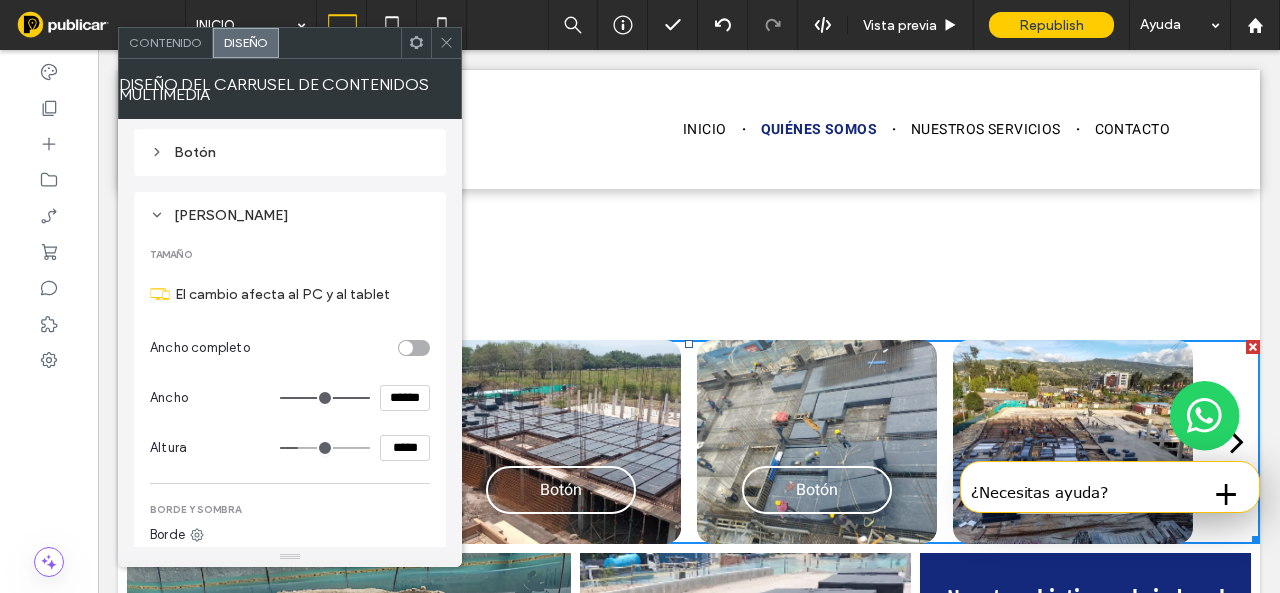 click on "Contenido" at bounding box center (165, 42) 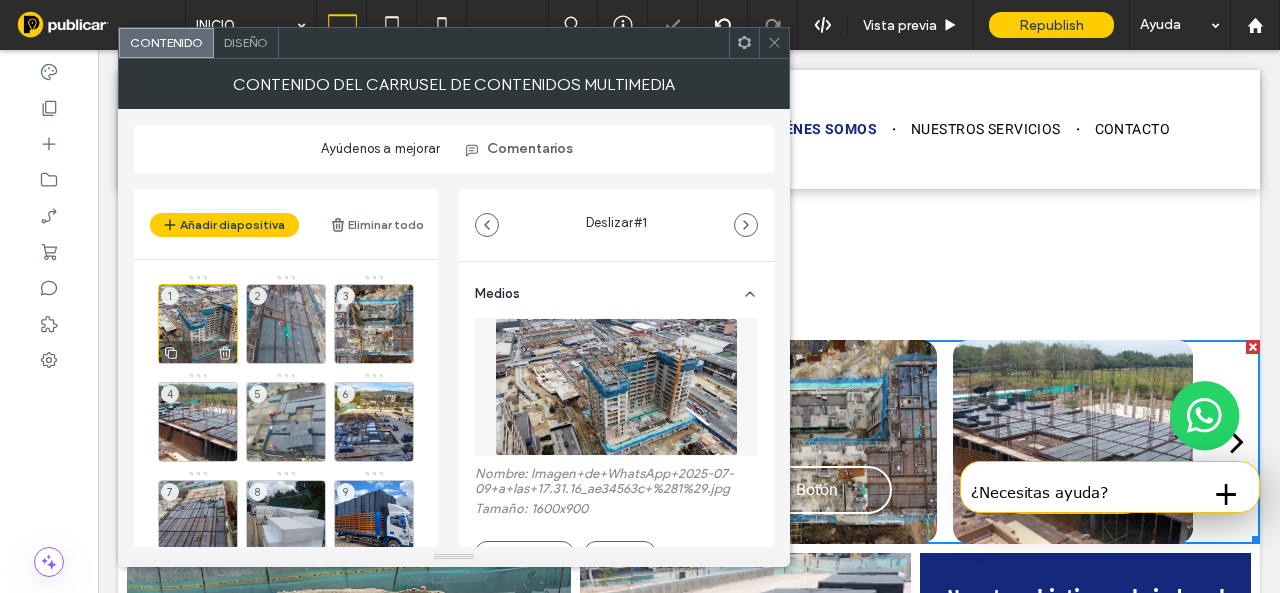 click on "1" at bounding box center [198, 324] 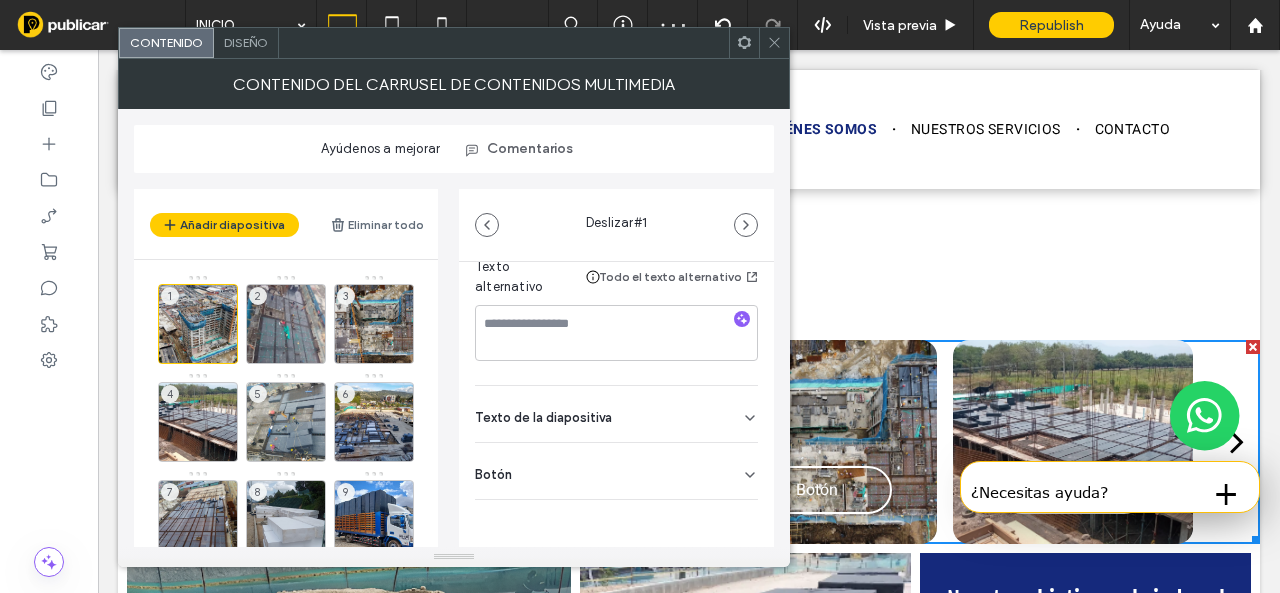 click 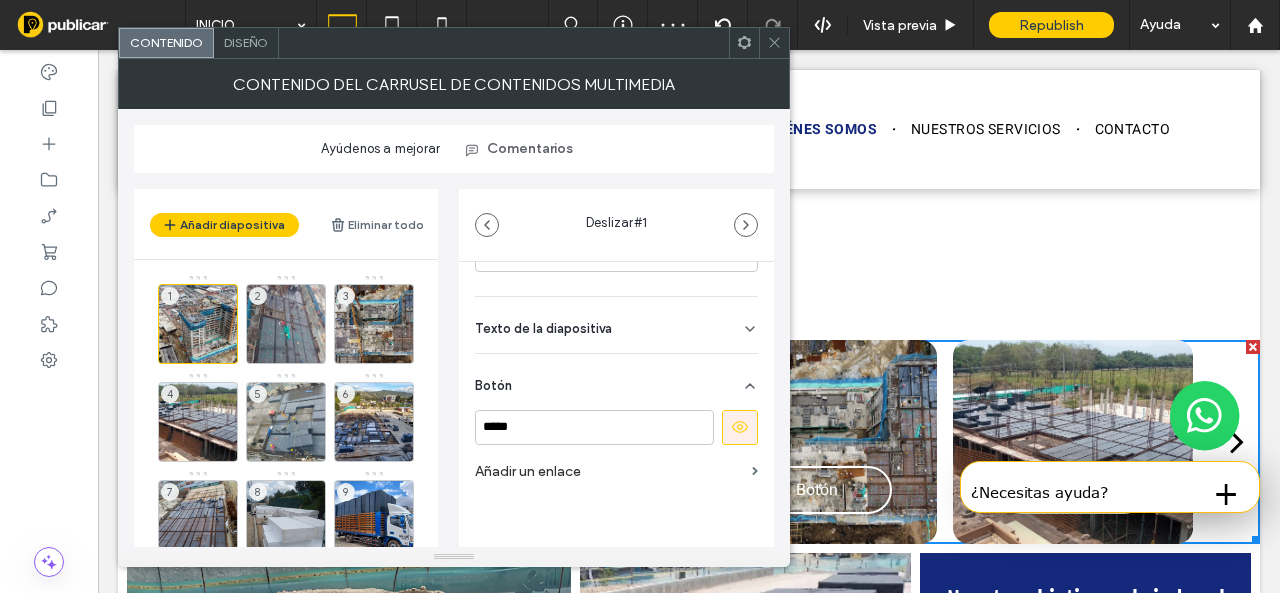 scroll, scrollTop: 468, scrollLeft: 0, axis: vertical 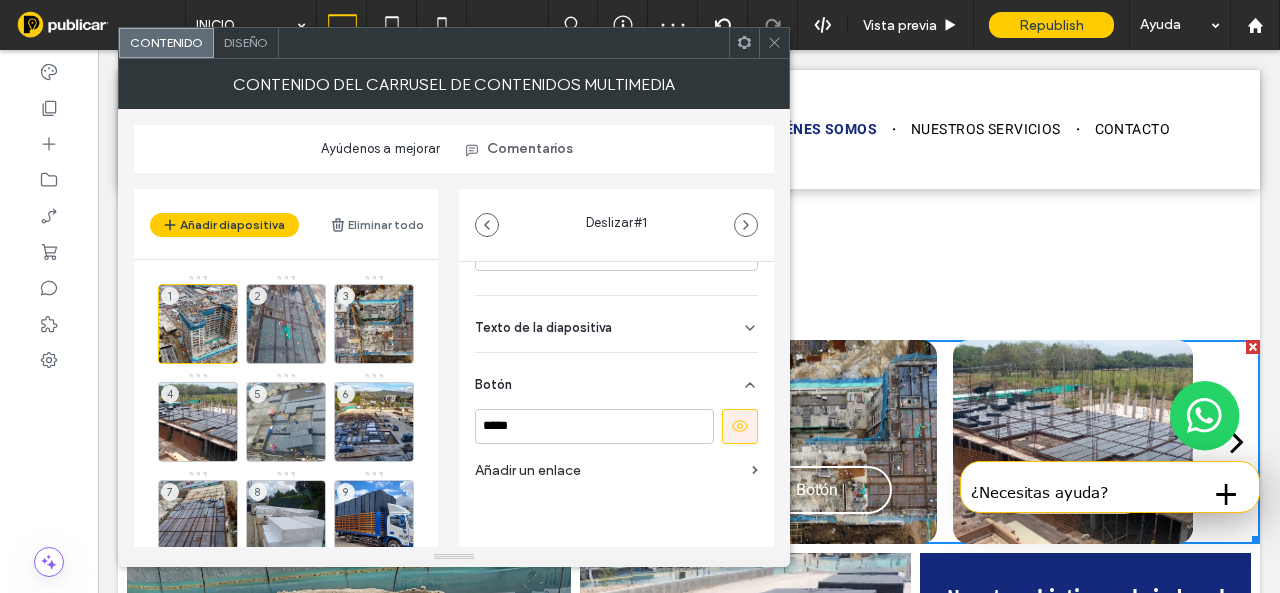 click 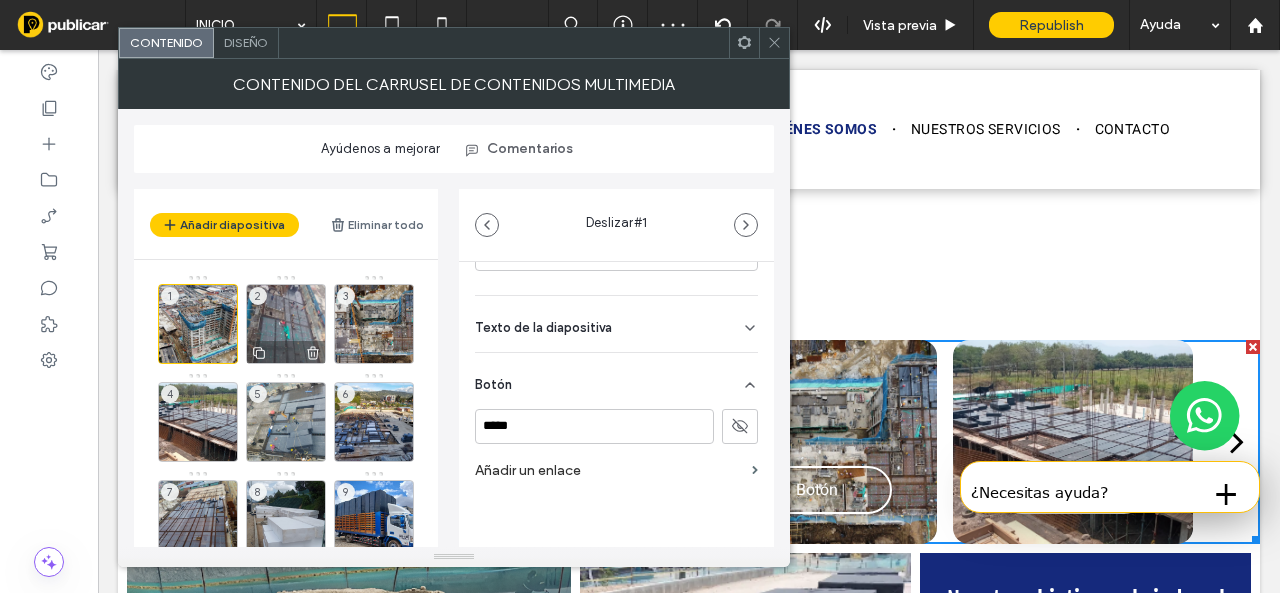 click on "2" at bounding box center (286, 324) 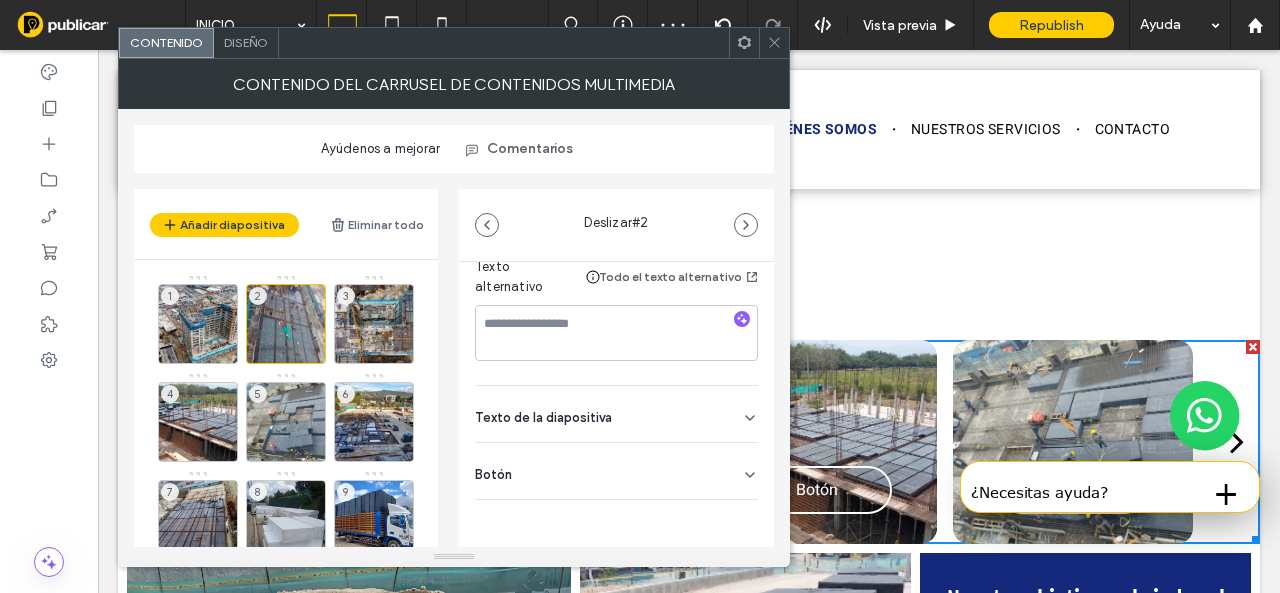 click 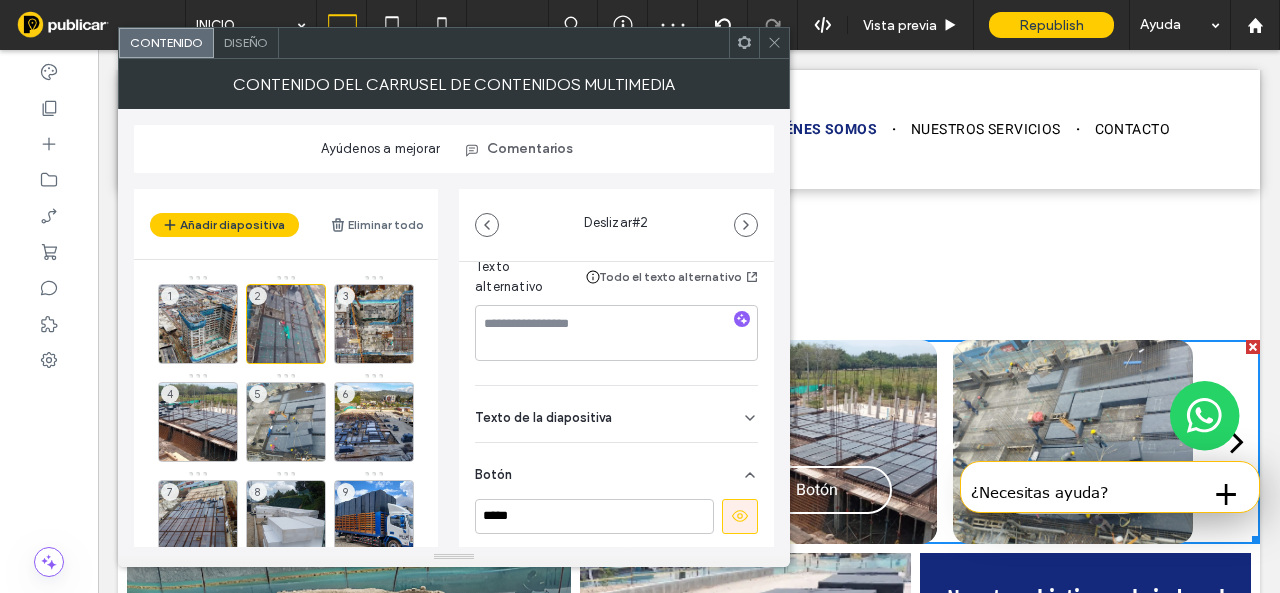 click at bounding box center [740, 516] 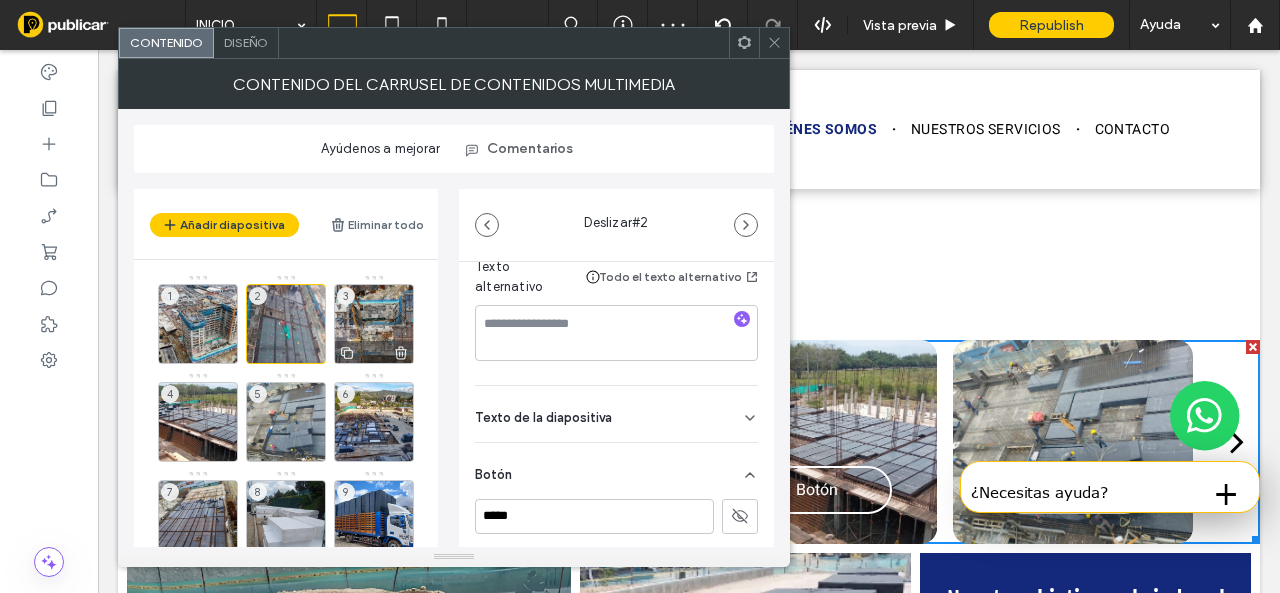 click on "3" at bounding box center (374, 324) 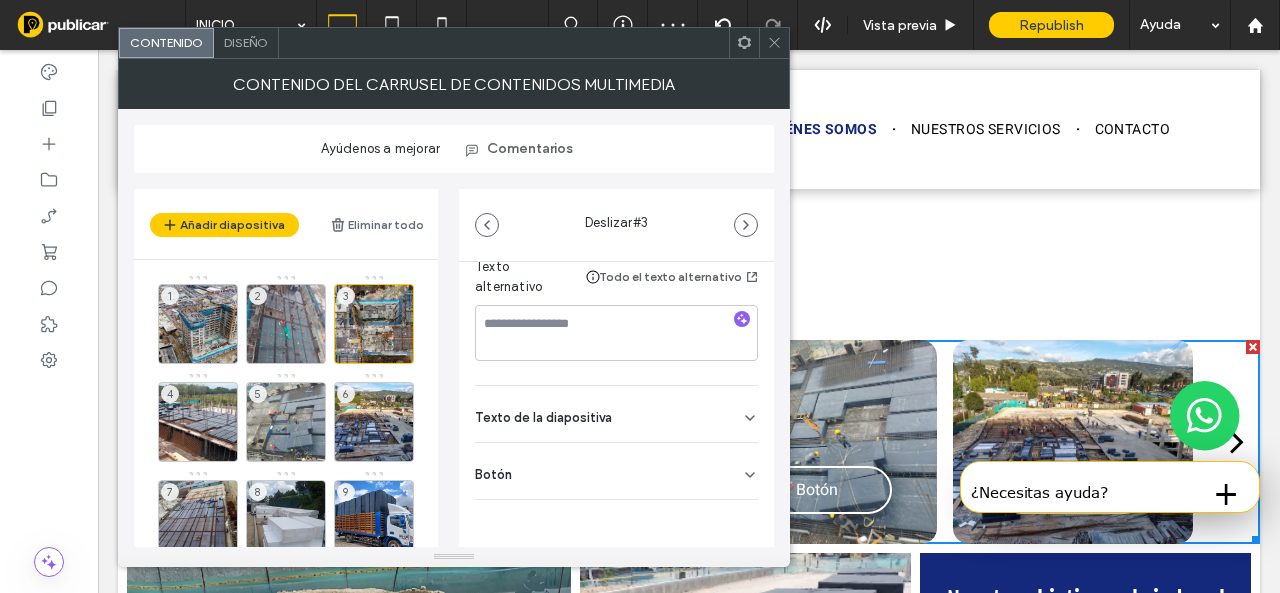 click 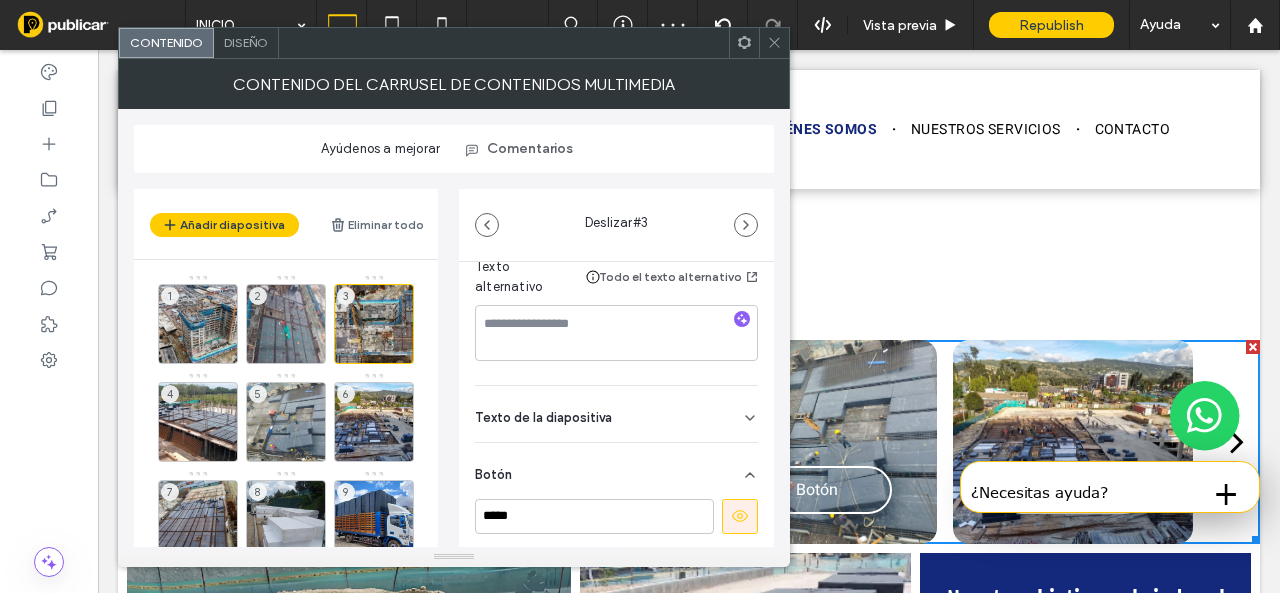 scroll, scrollTop: 378, scrollLeft: 0, axis: vertical 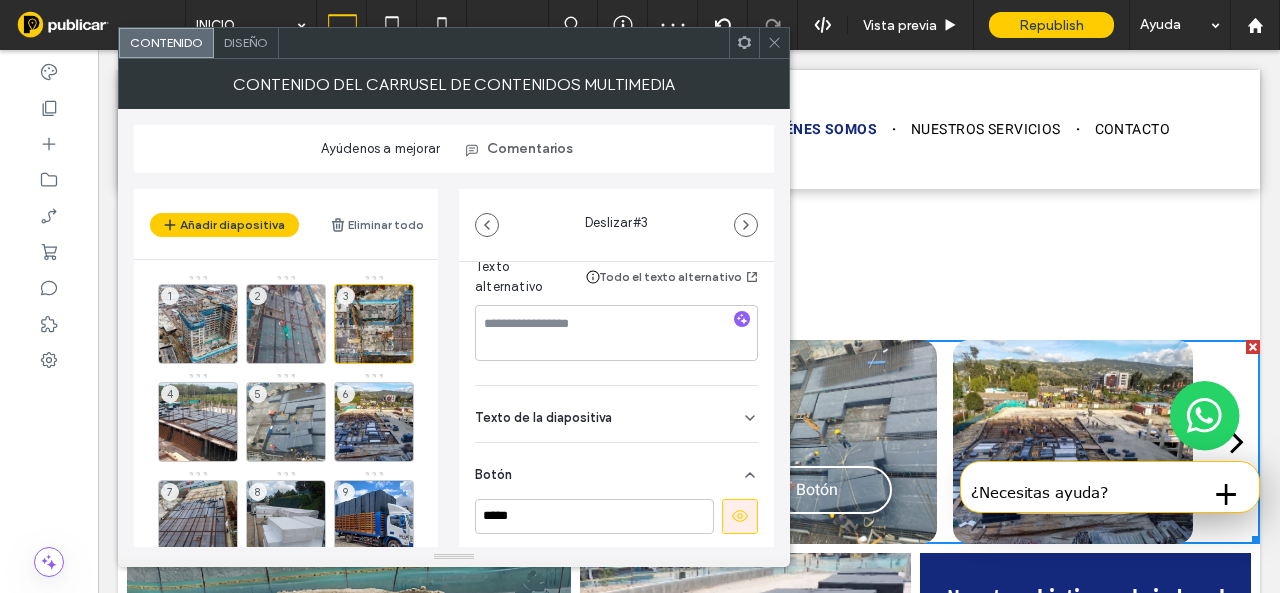 click 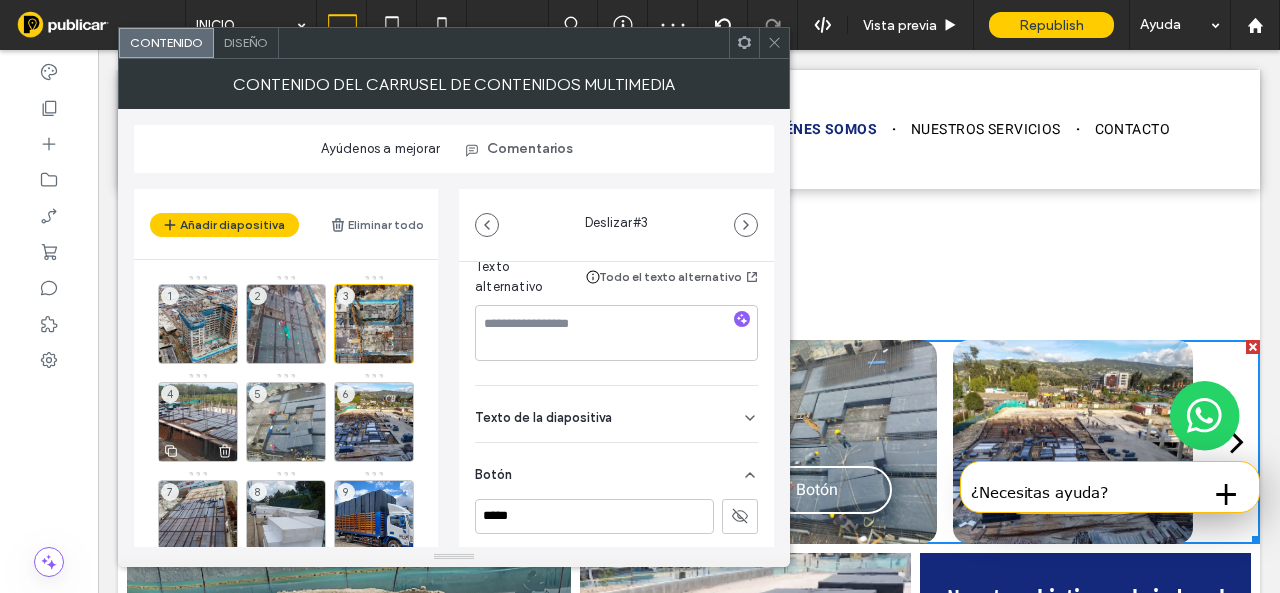 drag, startPoint x: 203, startPoint y: 417, endPoint x: 220, endPoint y: 415, distance: 17.117243 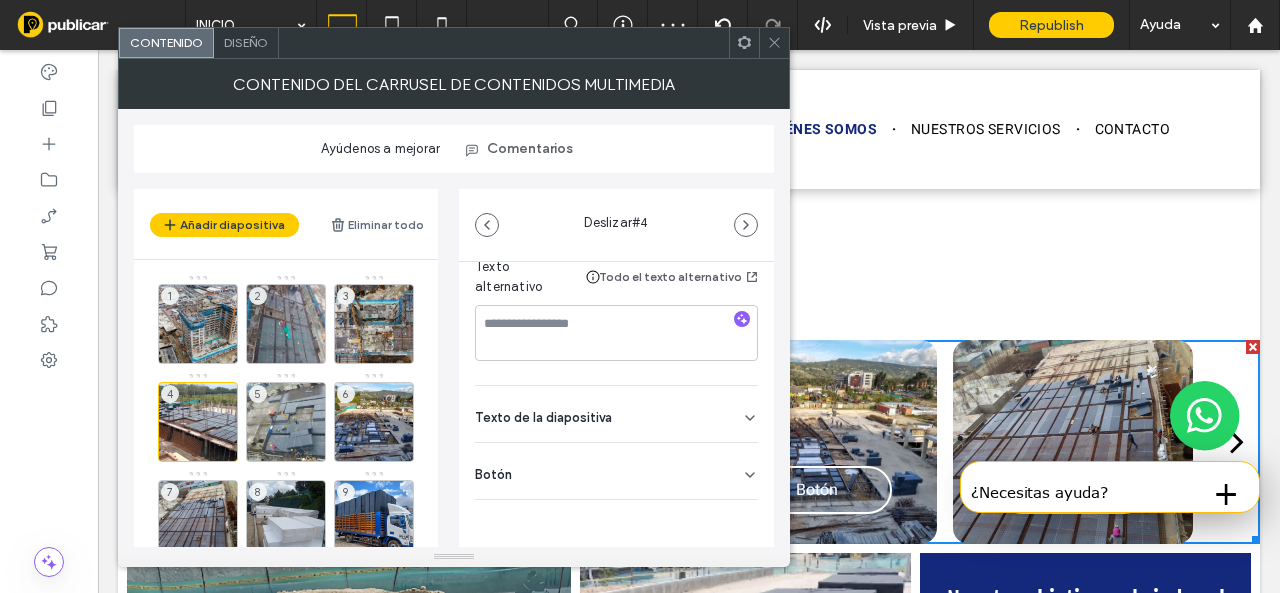 click on "Botón" at bounding box center (616, 471) 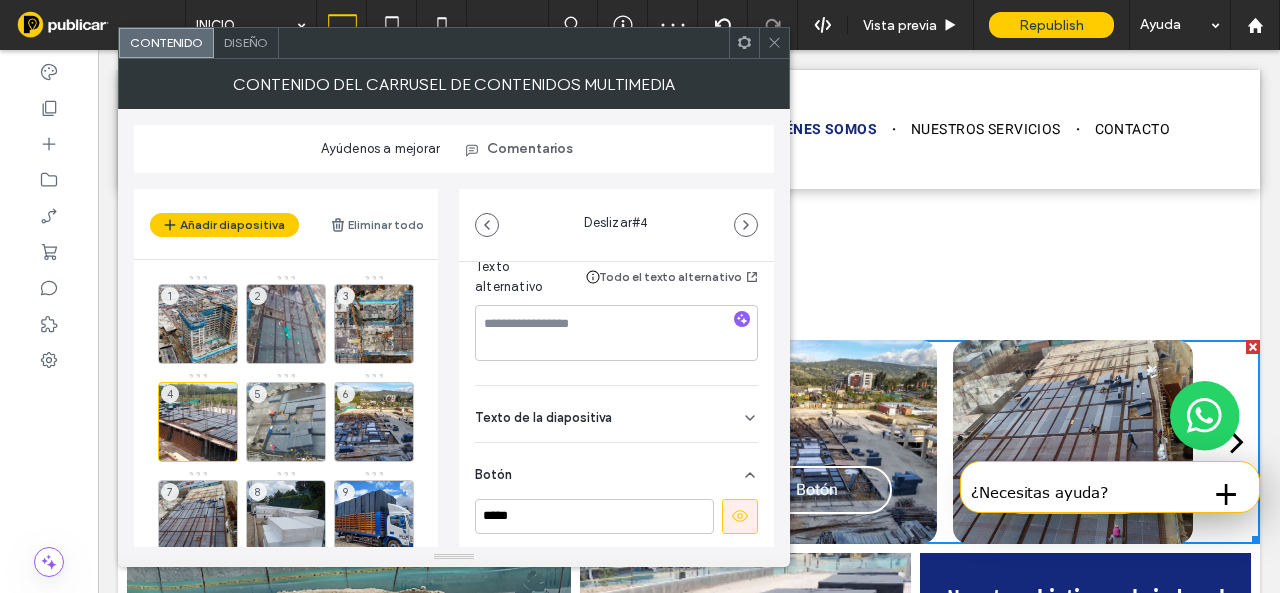 click 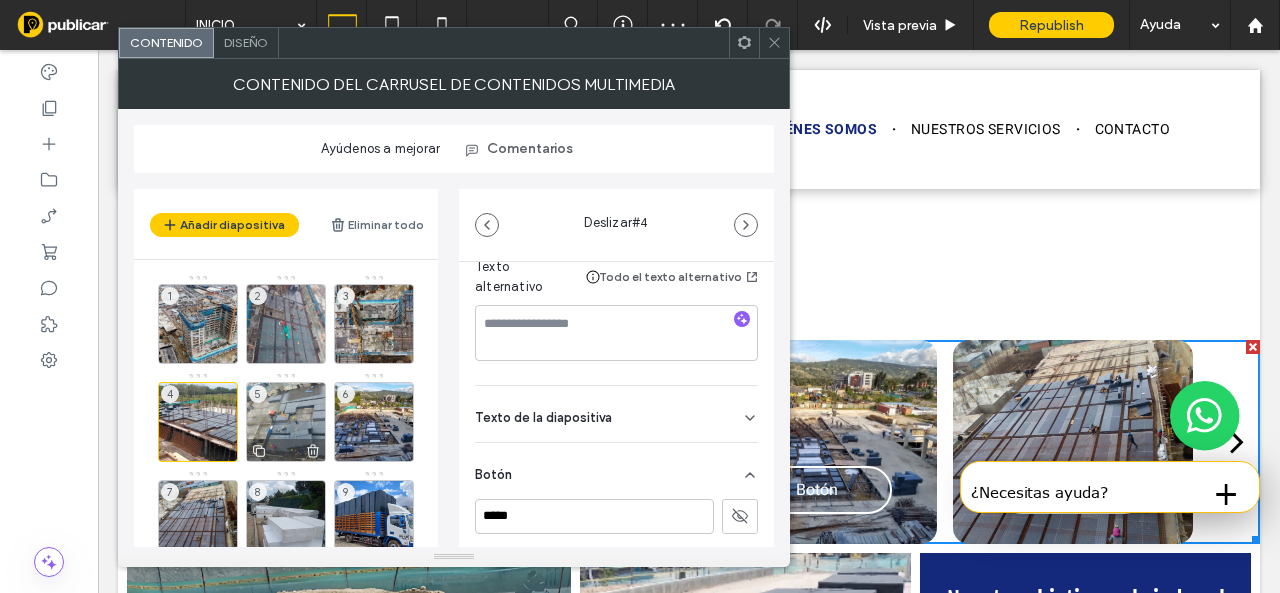 click on "5" at bounding box center (286, 422) 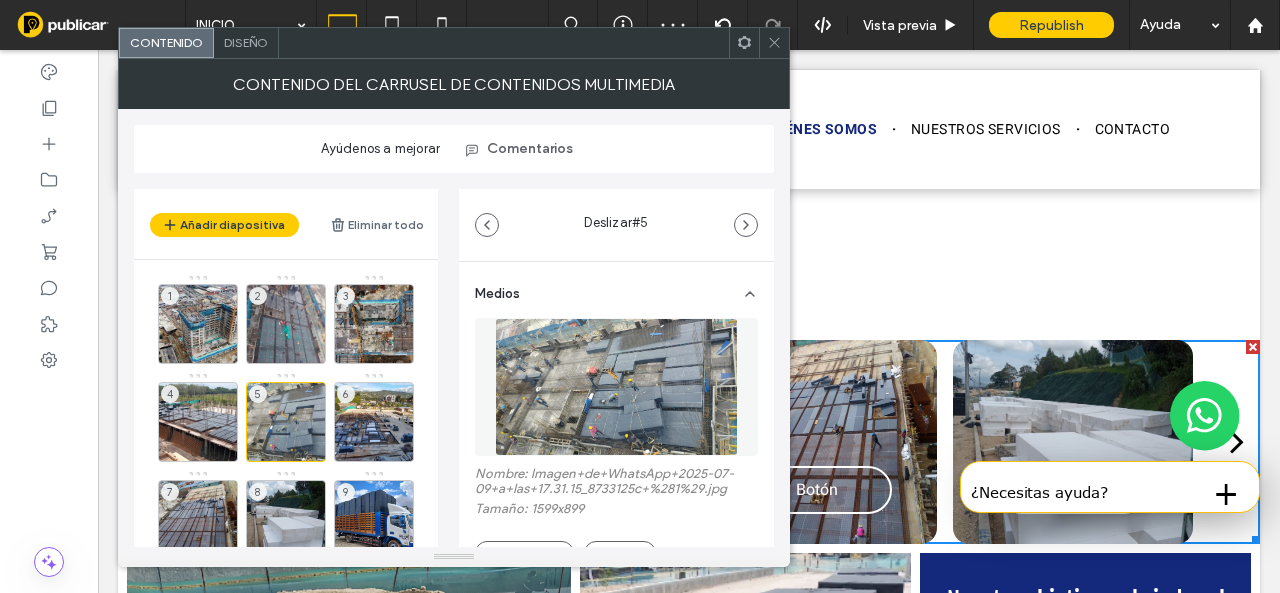 scroll, scrollTop: 378, scrollLeft: 0, axis: vertical 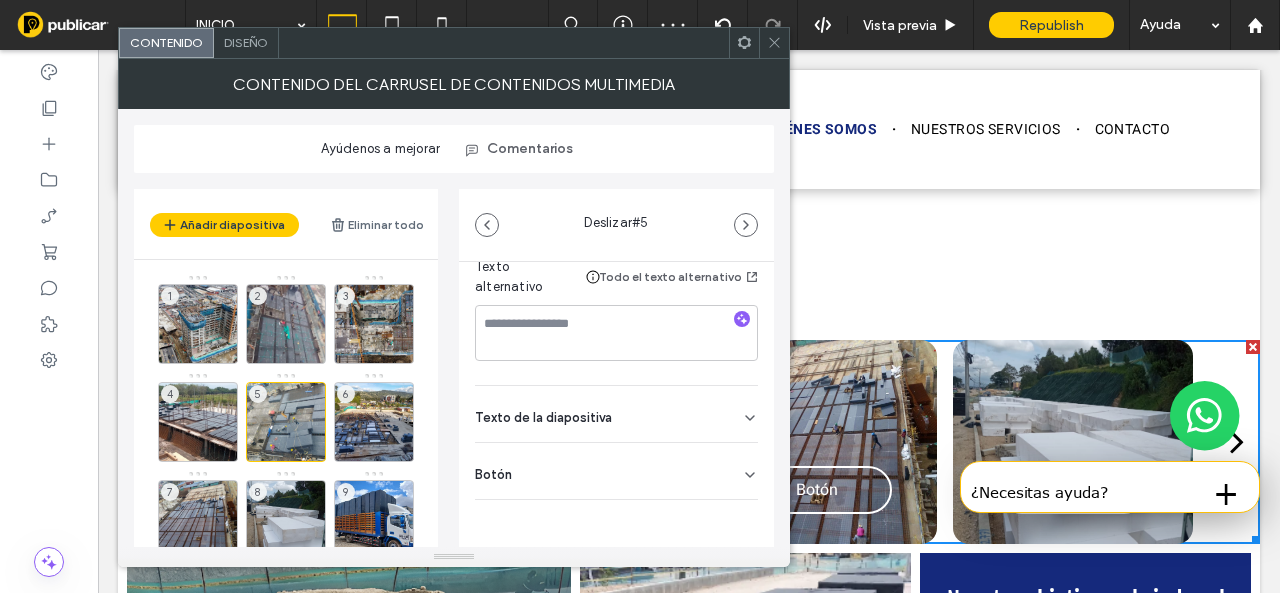 click 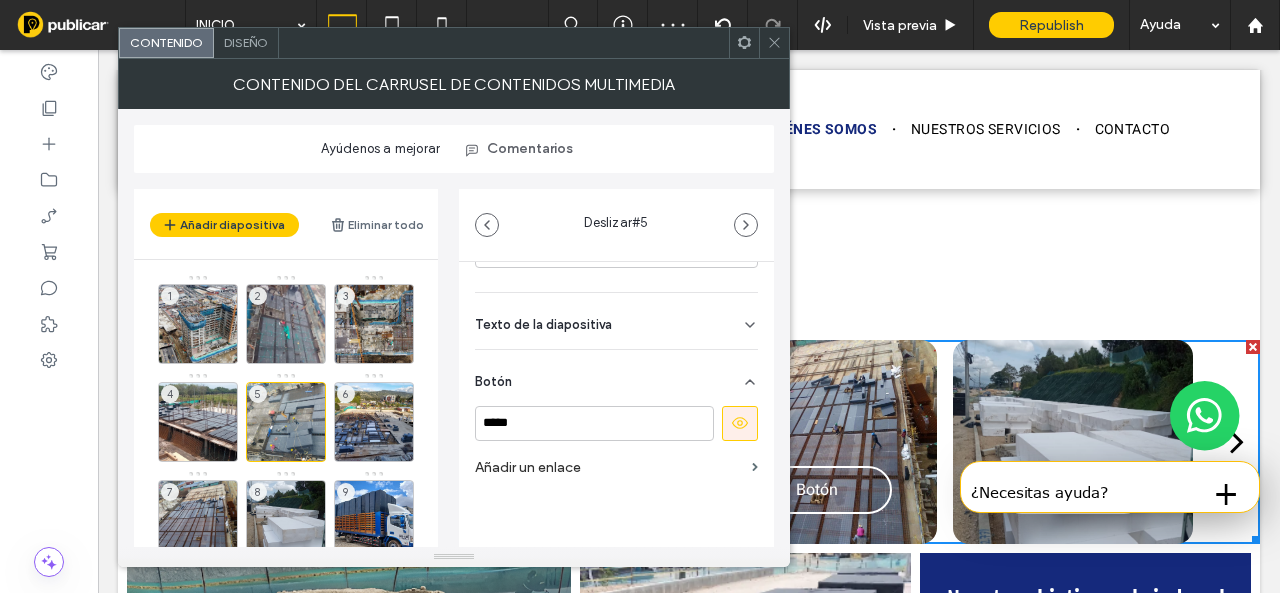 scroll, scrollTop: 473, scrollLeft: 0, axis: vertical 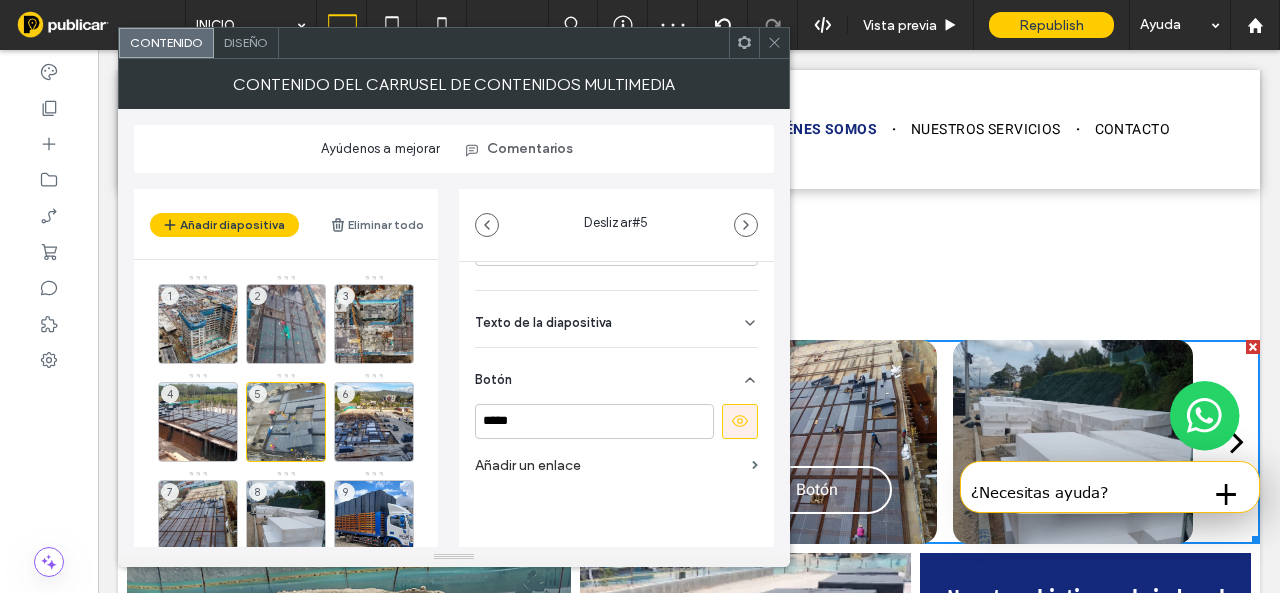 click at bounding box center [740, 421] 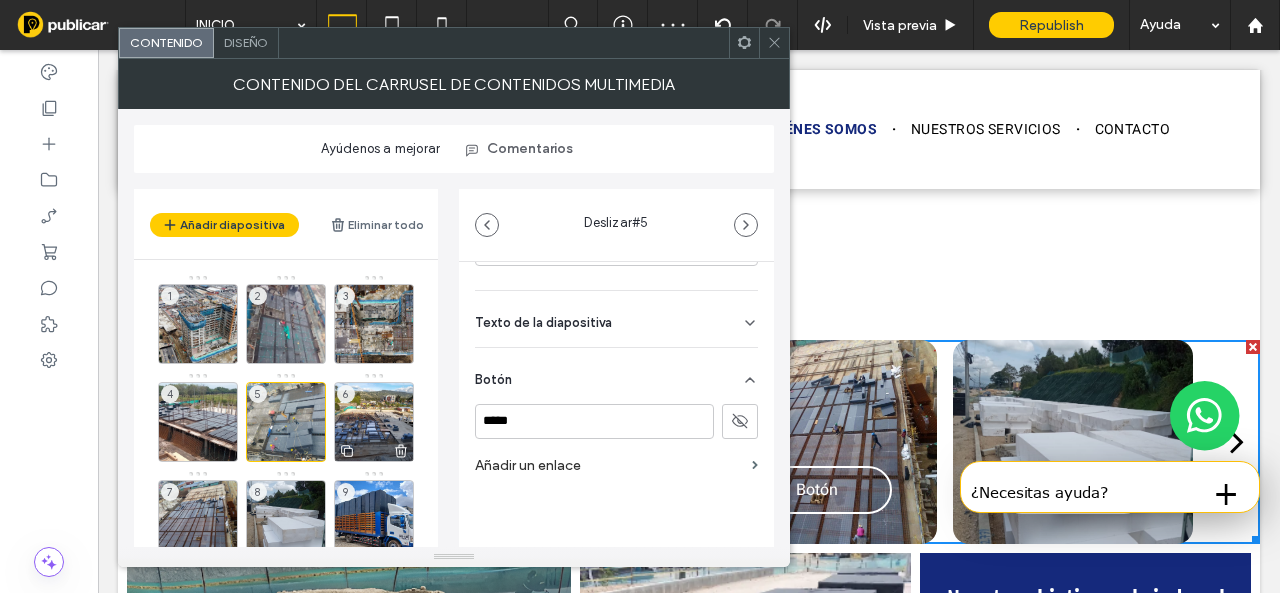 click on "6" at bounding box center (374, 422) 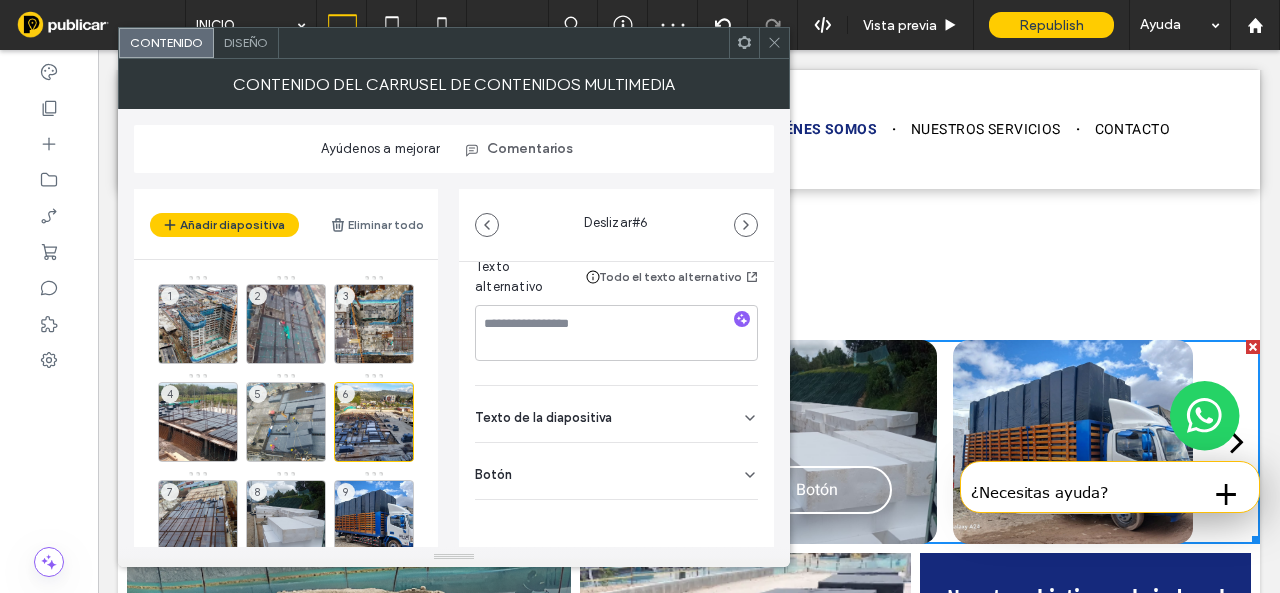 click on "Botón" at bounding box center [616, 471] 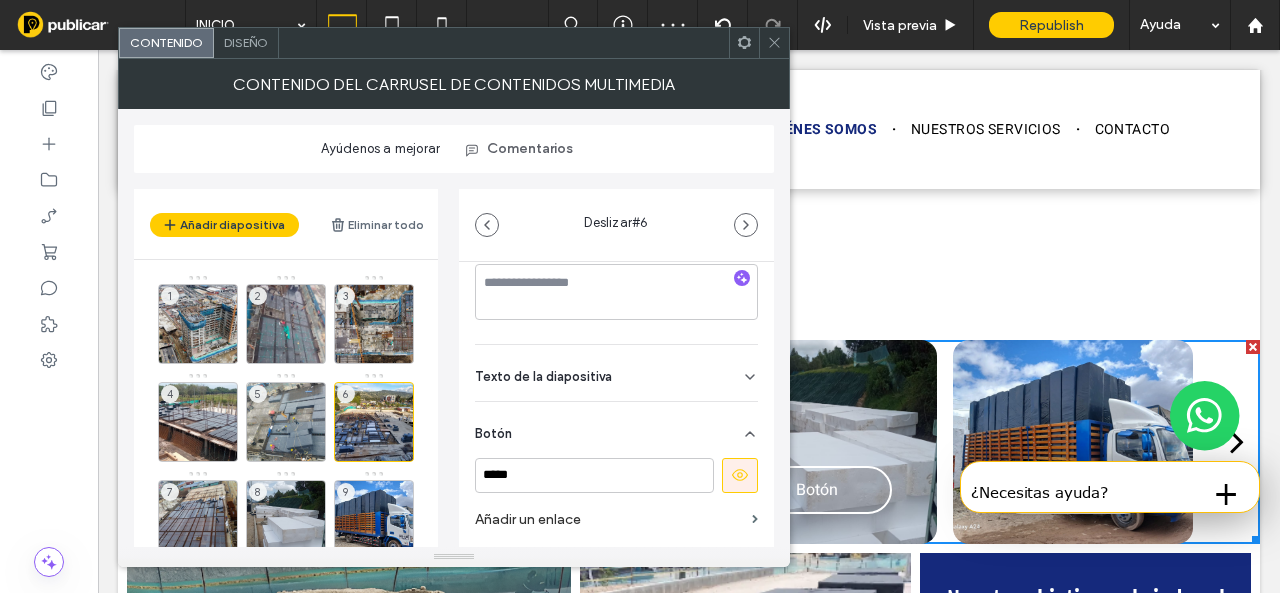 scroll, scrollTop: 464, scrollLeft: 0, axis: vertical 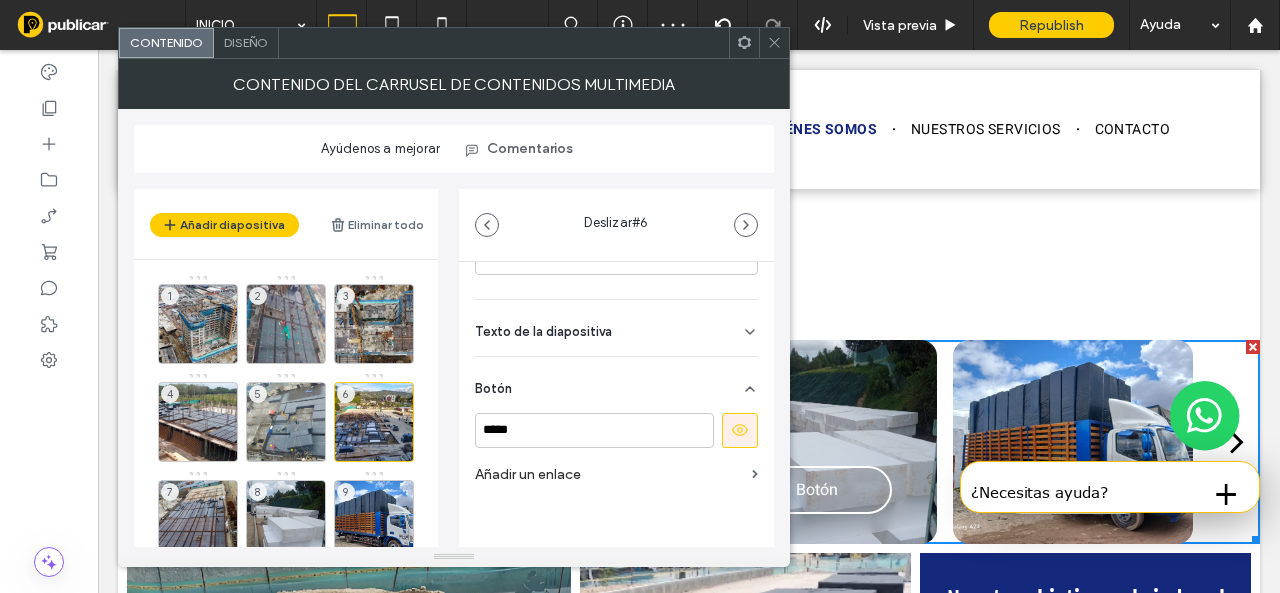 click 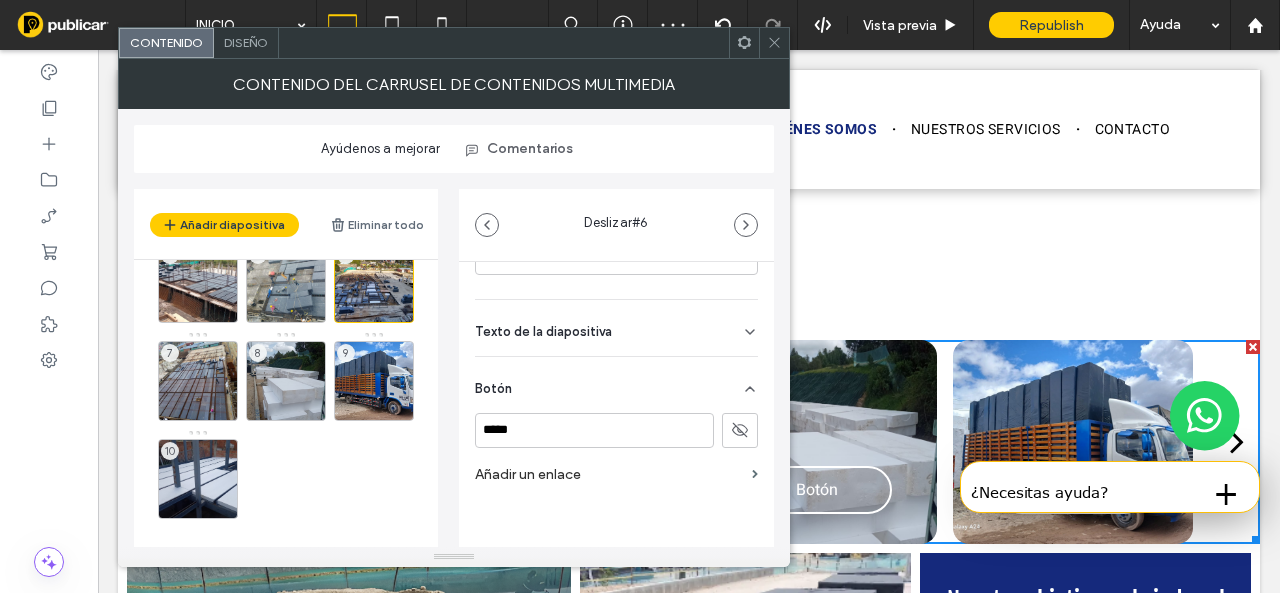 scroll, scrollTop: 145, scrollLeft: 0, axis: vertical 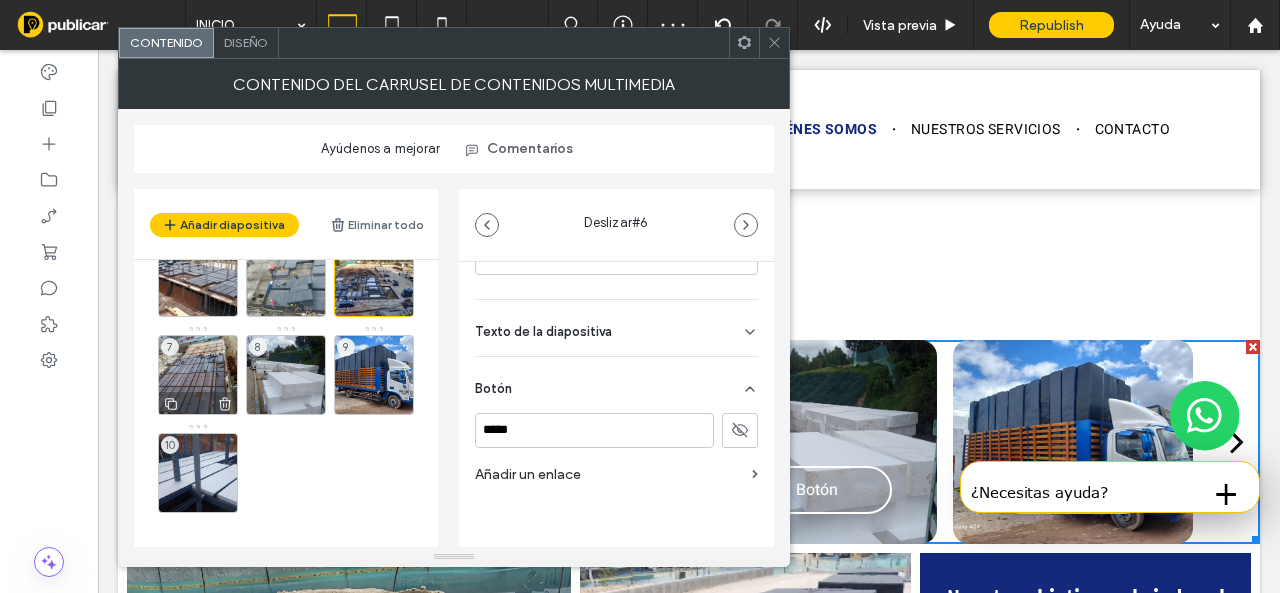 click on "7" at bounding box center (198, 375) 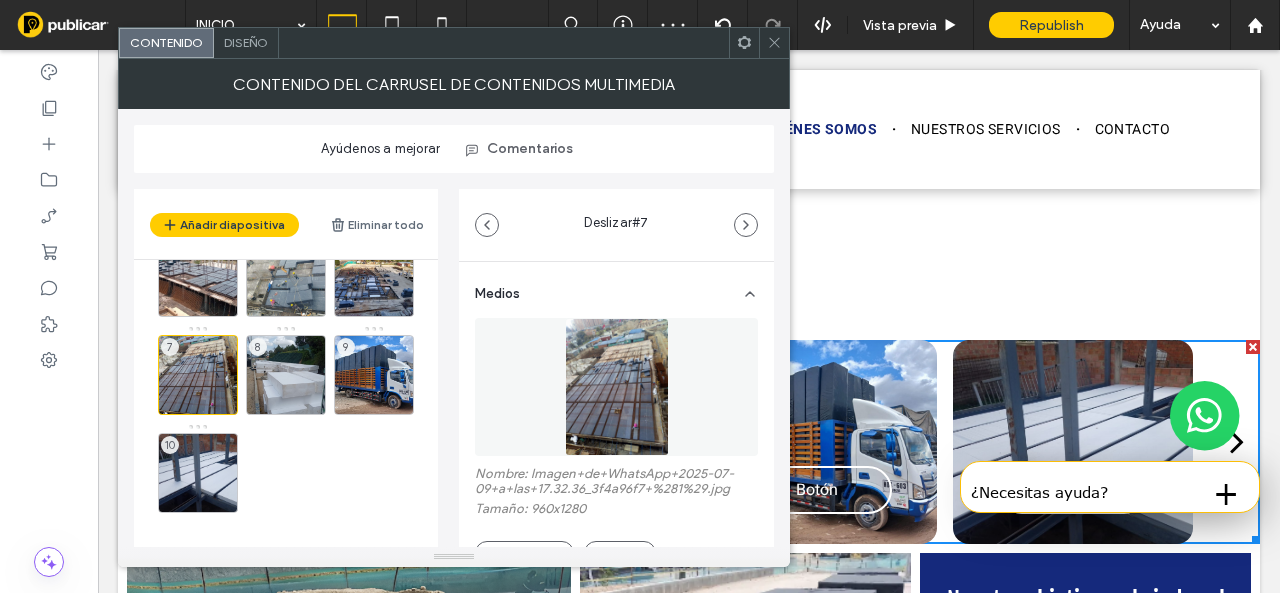 scroll, scrollTop: 378, scrollLeft: 0, axis: vertical 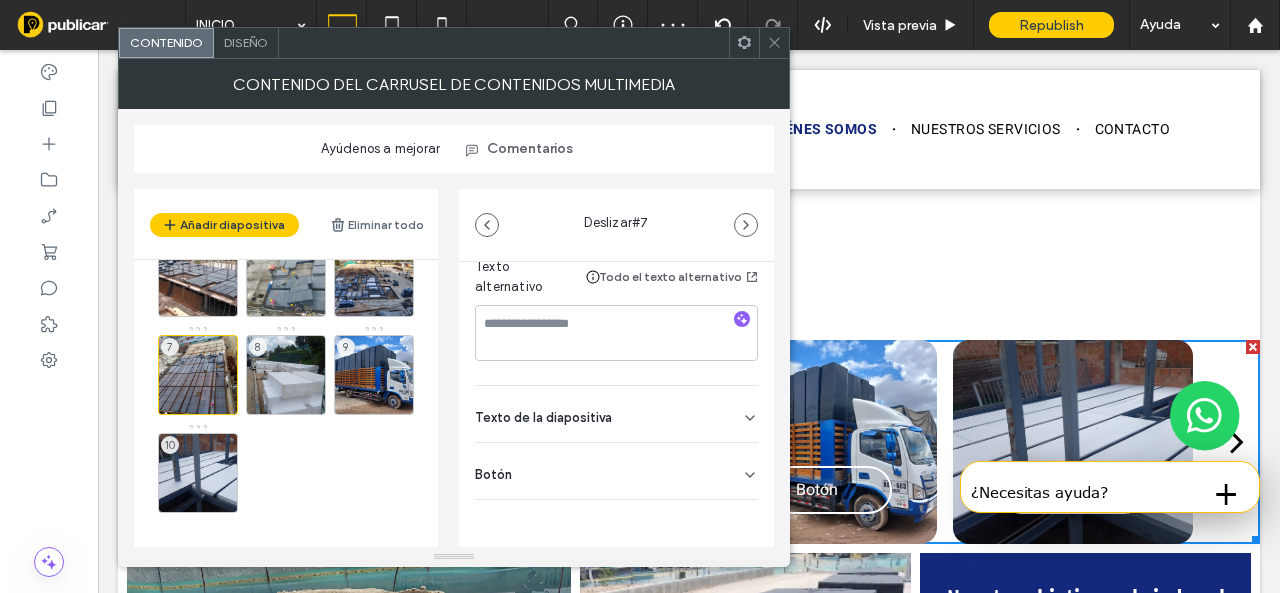 click 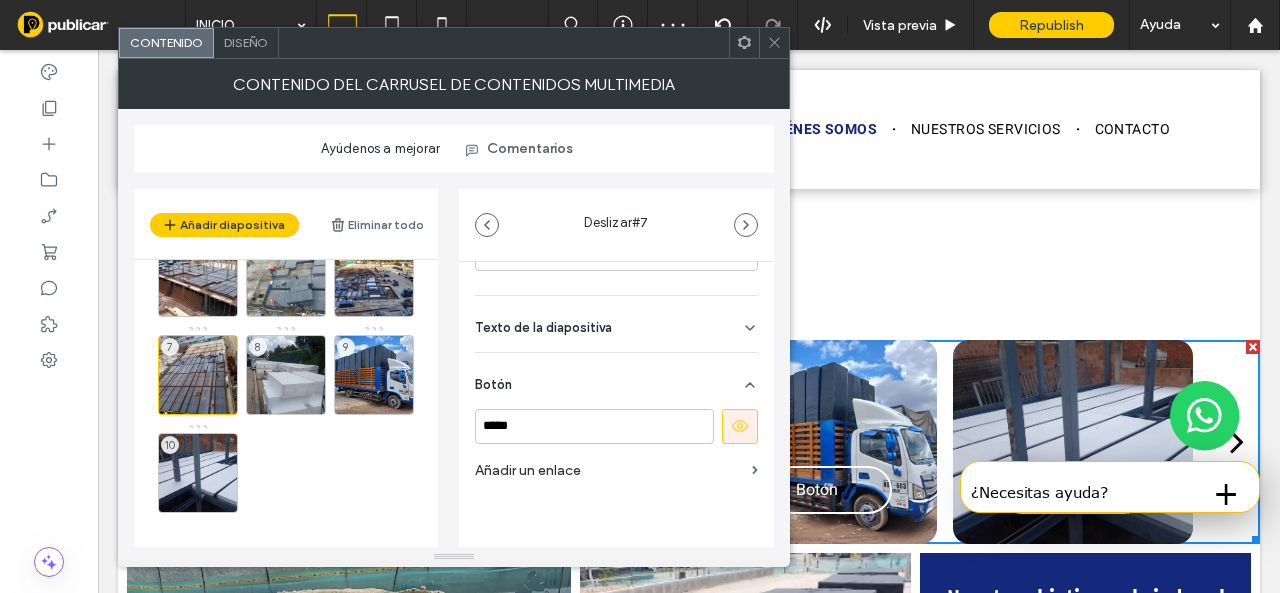 scroll, scrollTop: 473, scrollLeft: 0, axis: vertical 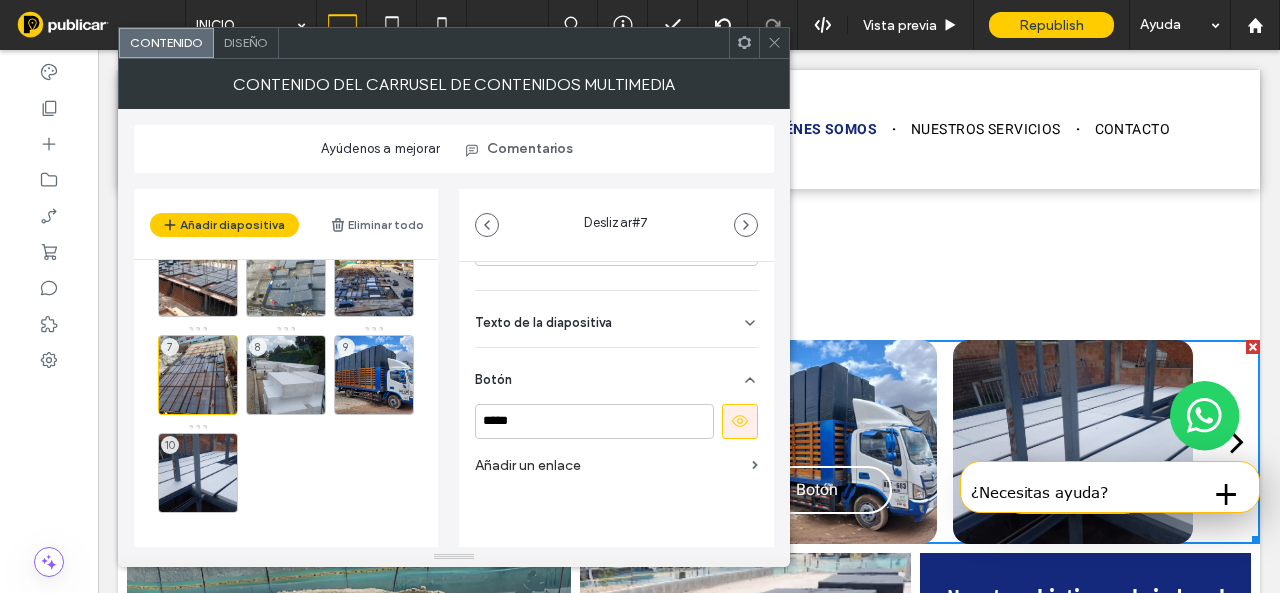 click 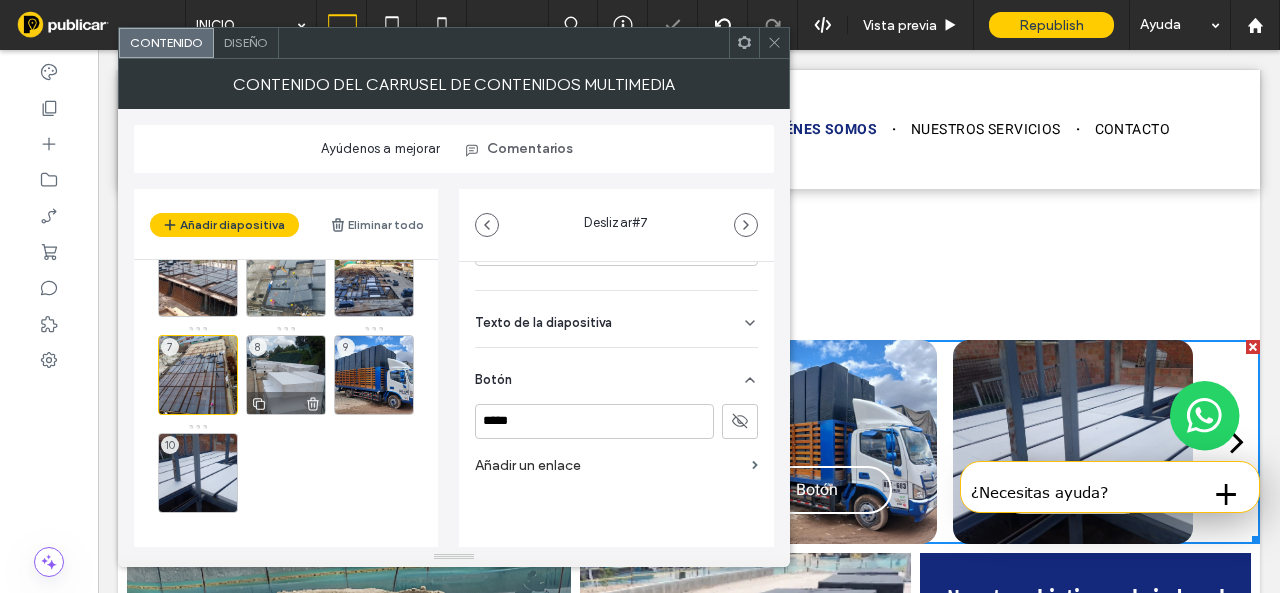 click on "8" at bounding box center (286, 375) 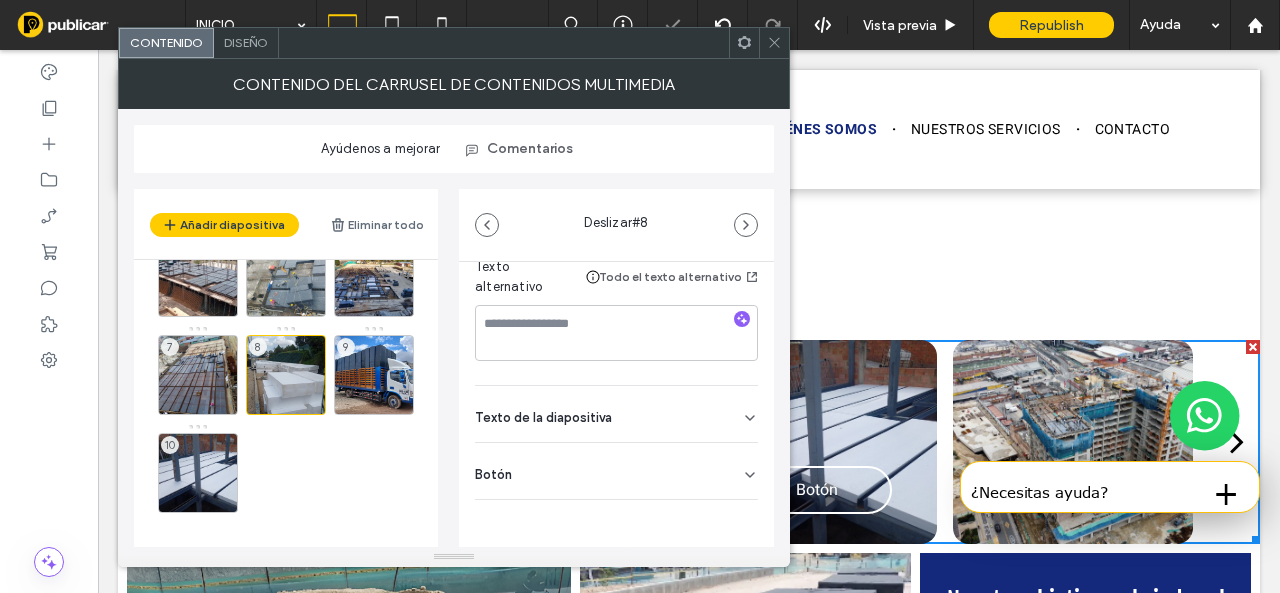 click on "Botón" at bounding box center (616, 471) 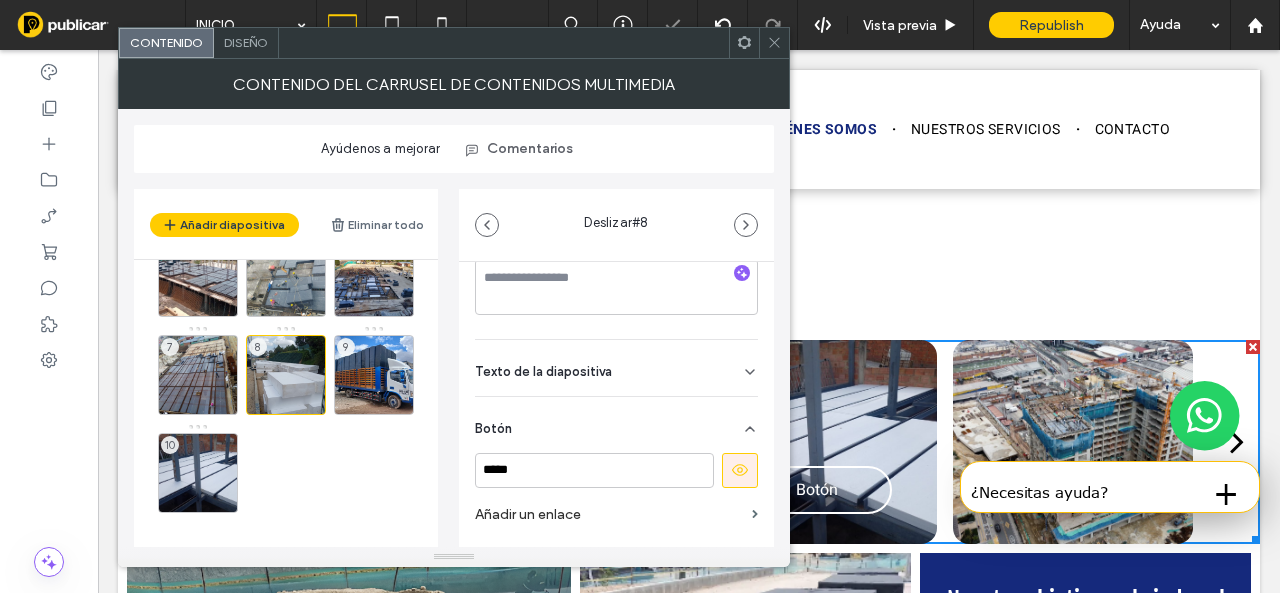scroll, scrollTop: 426, scrollLeft: 0, axis: vertical 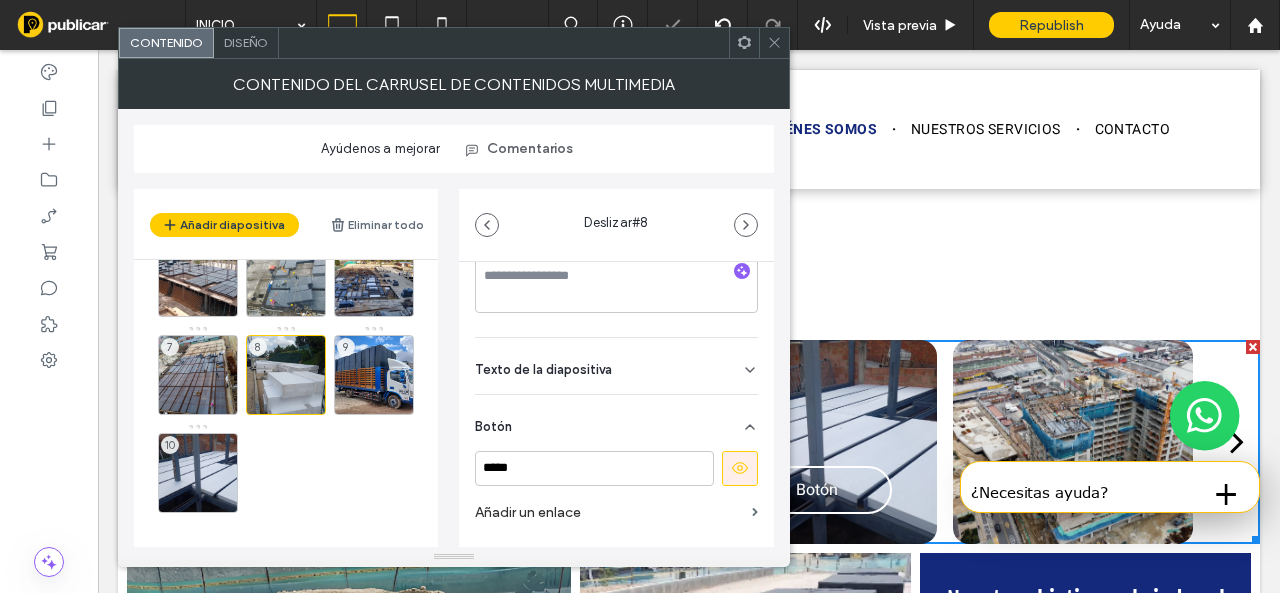 click 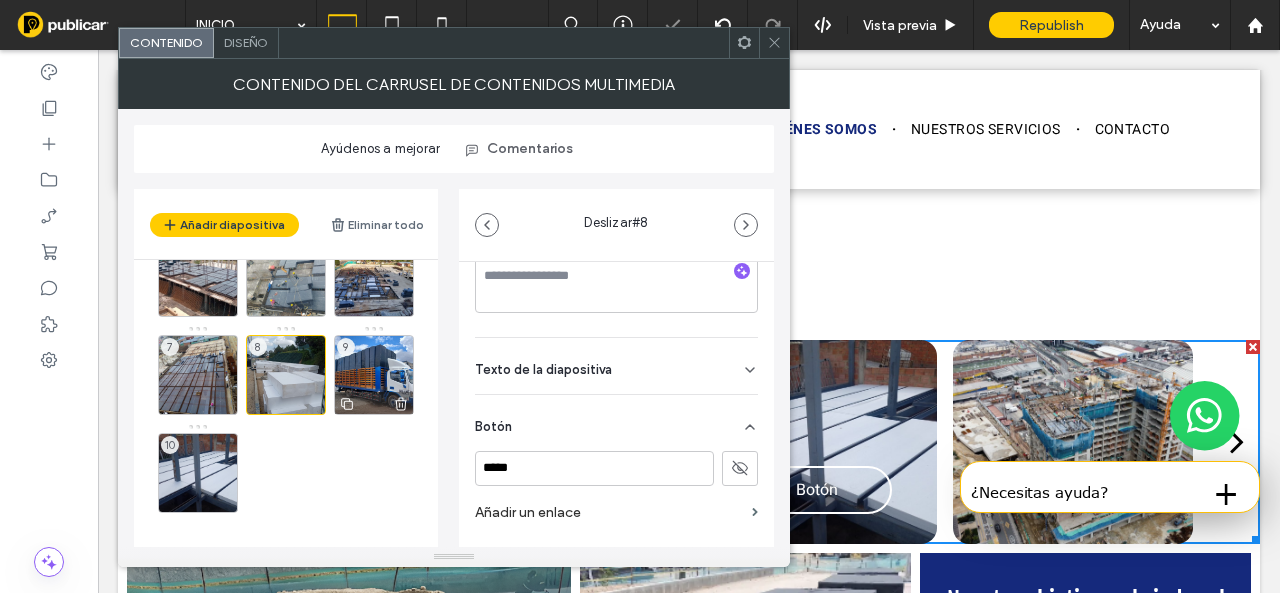 click on "9" at bounding box center (374, 375) 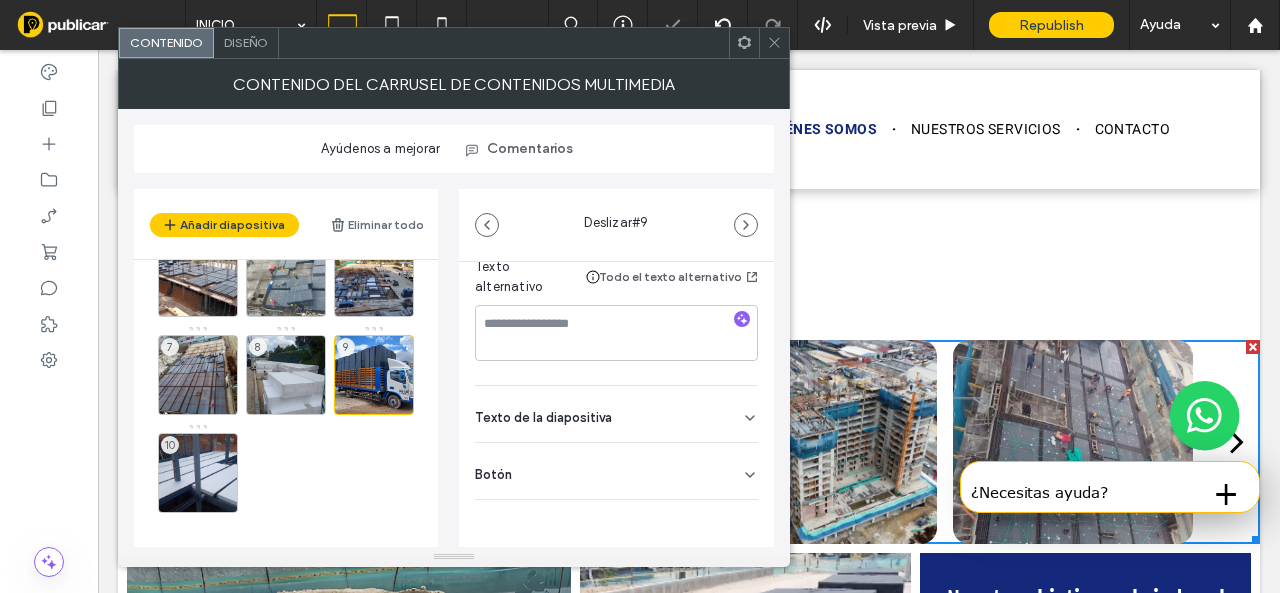 click 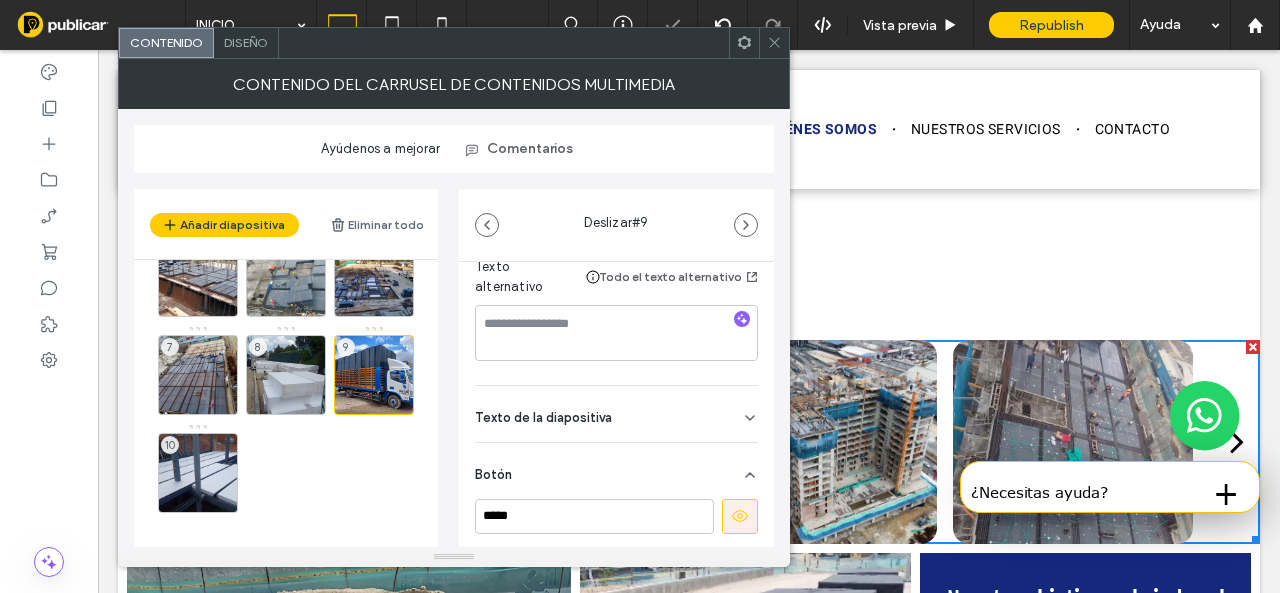 scroll, scrollTop: 378, scrollLeft: 0, axis: vertical 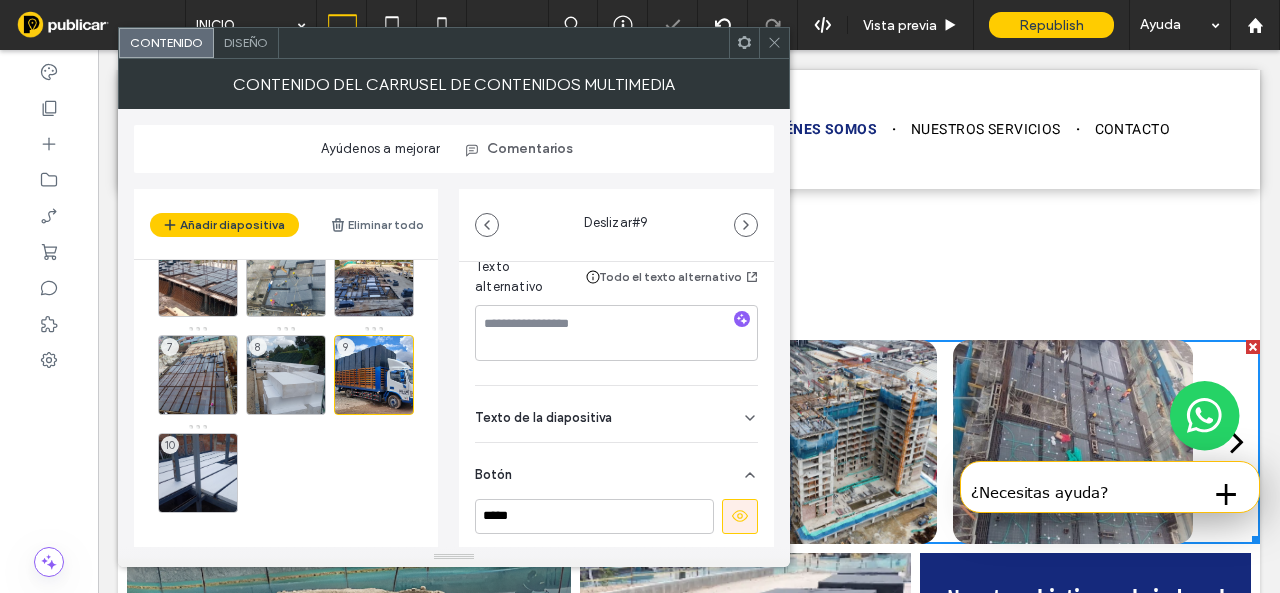 click at bounding box center (740, 516) 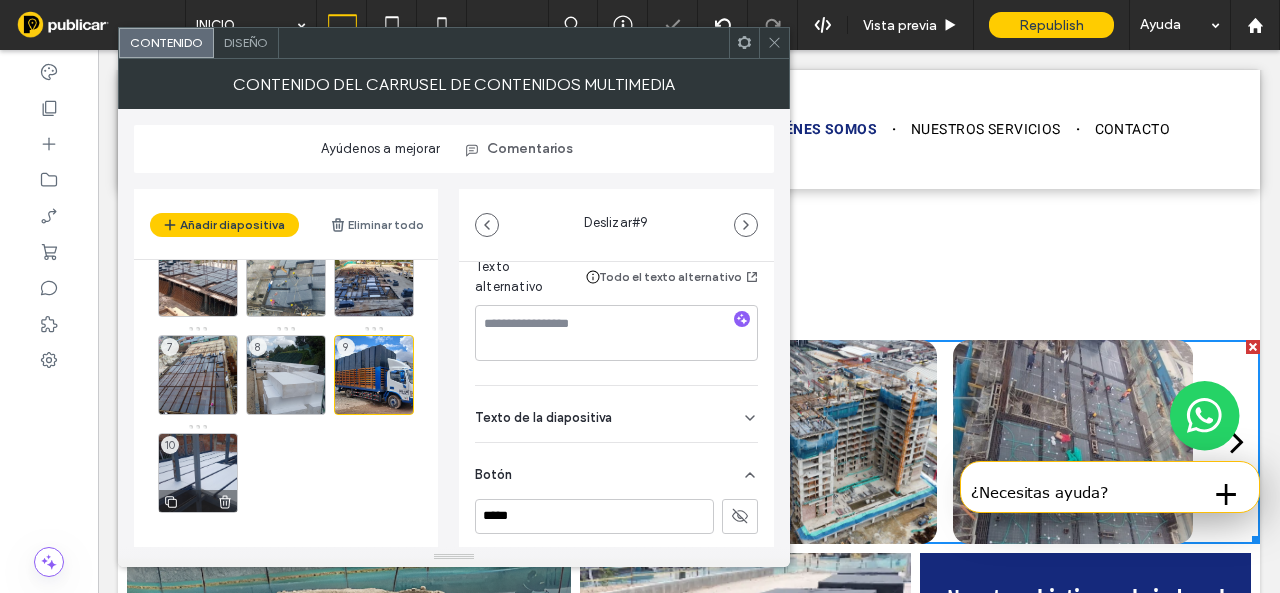 click on "10" at bounding box center (198, 473) 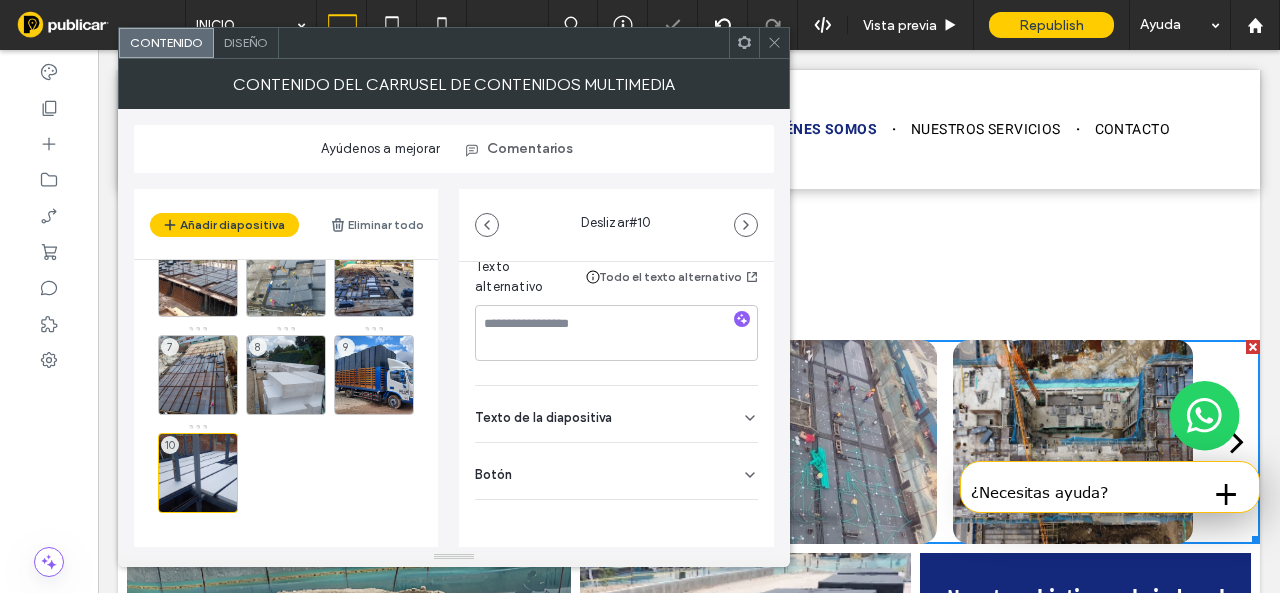 click on "Botón" at bounding box center [616, 471] 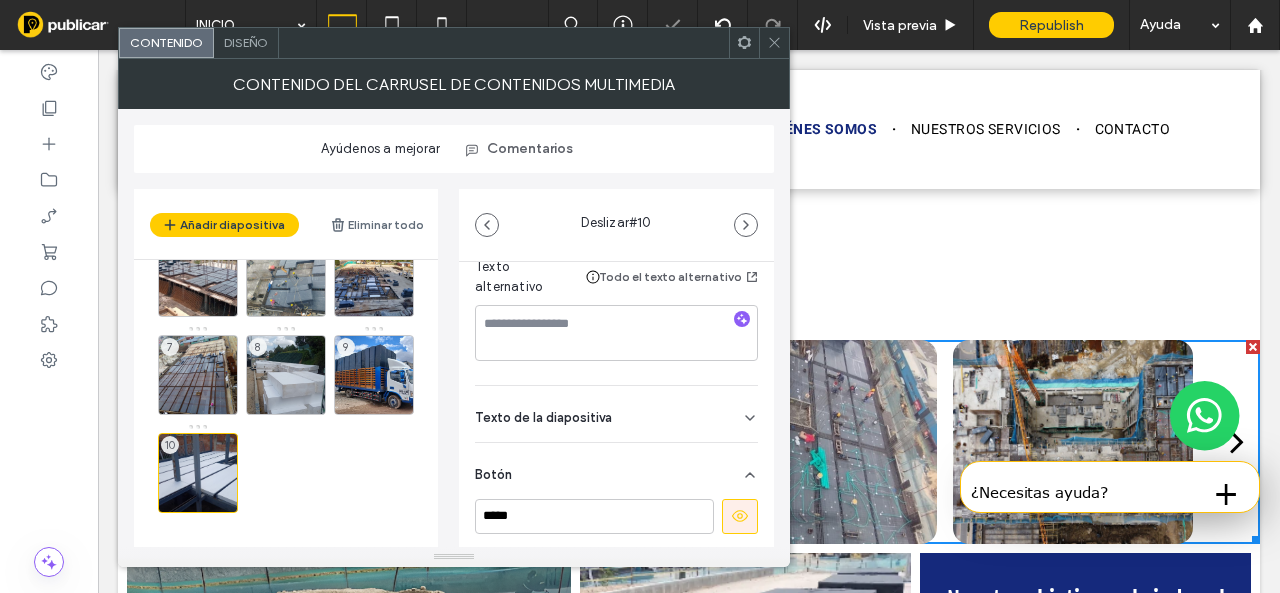 click at bounding box center (740, 516) 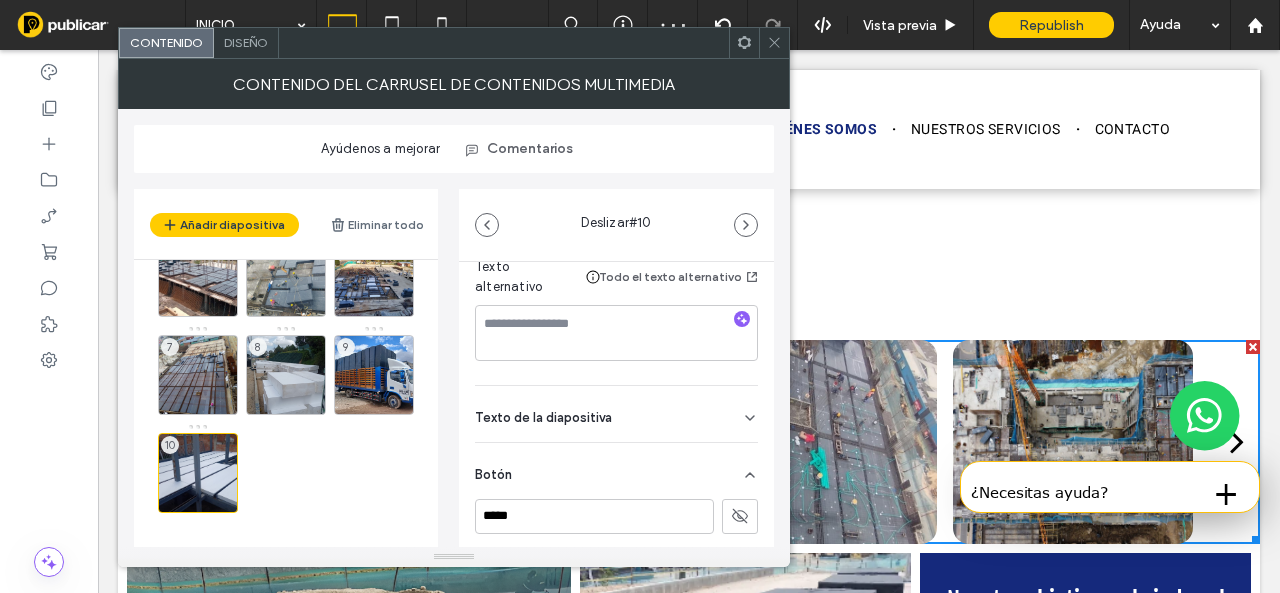 click at bounding box center (774, 43) 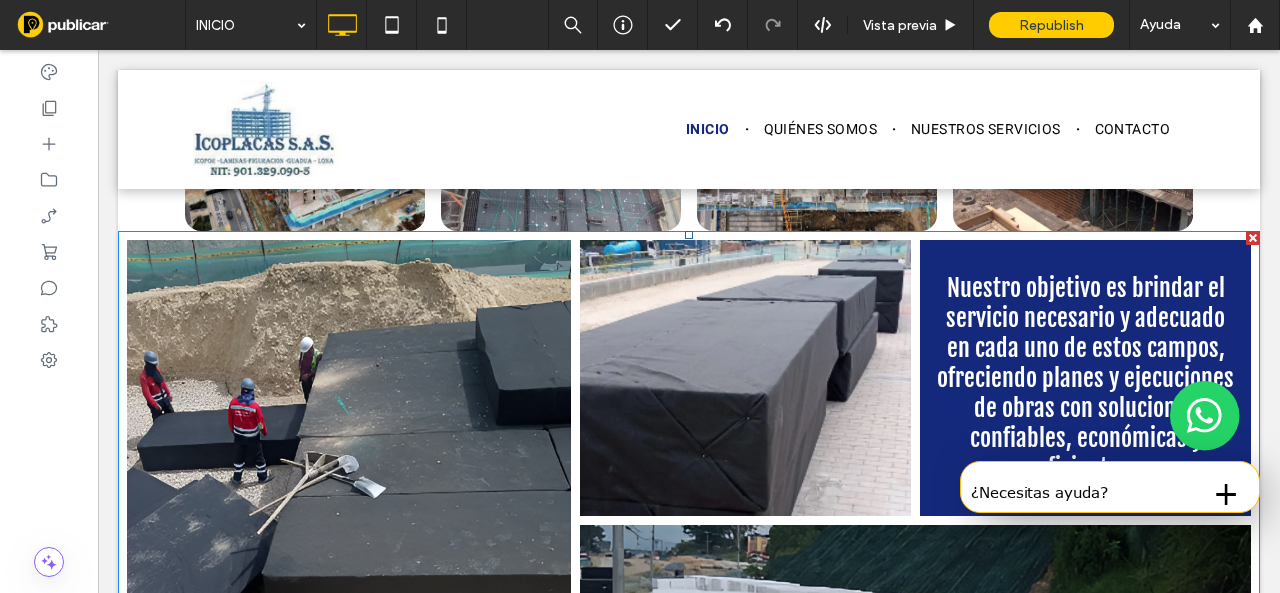 scroll, scrollTop: 1453, scrollLeft: 0, axis: vertical 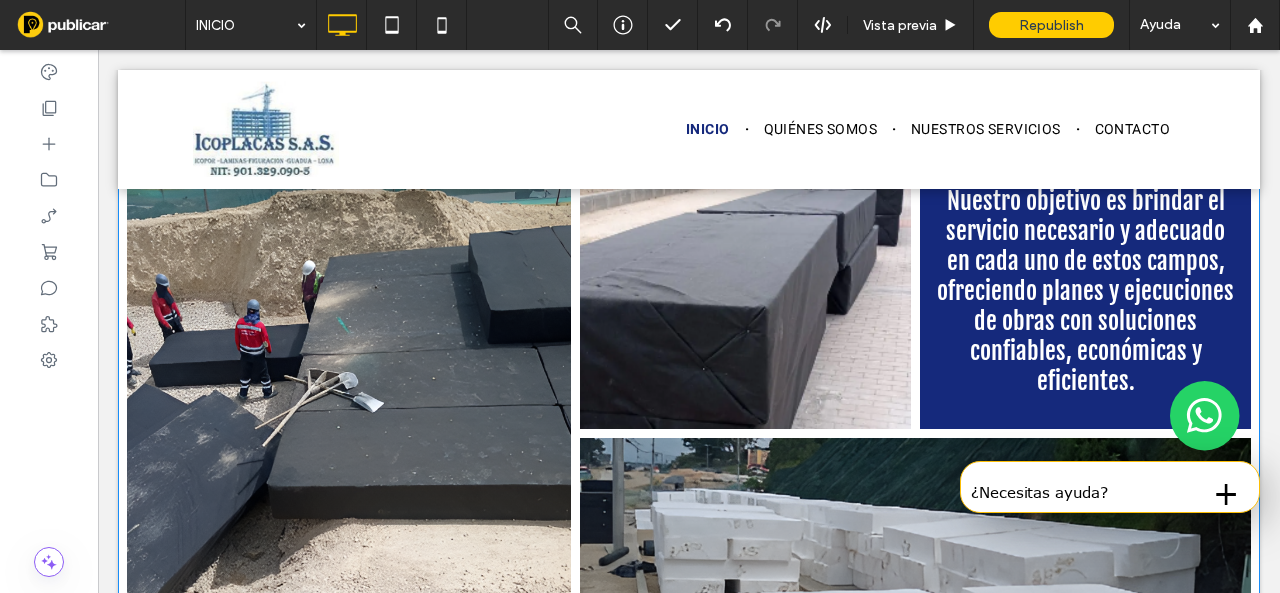 click at bounding box center [1085, 291] 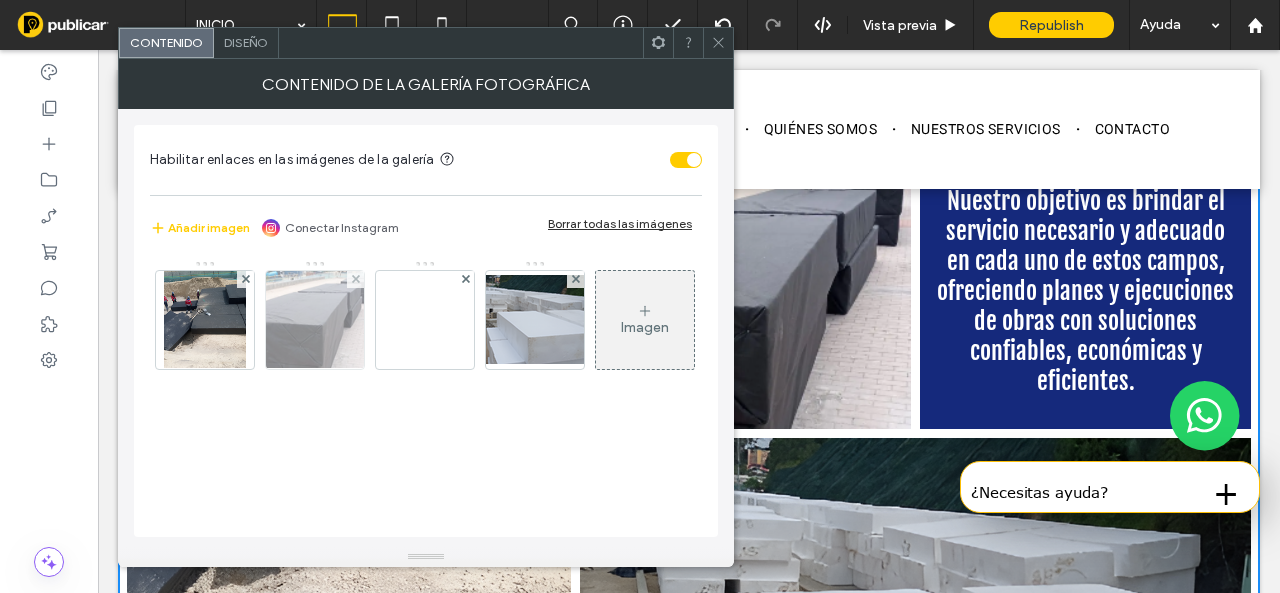 click at bounding box center (315, 320) 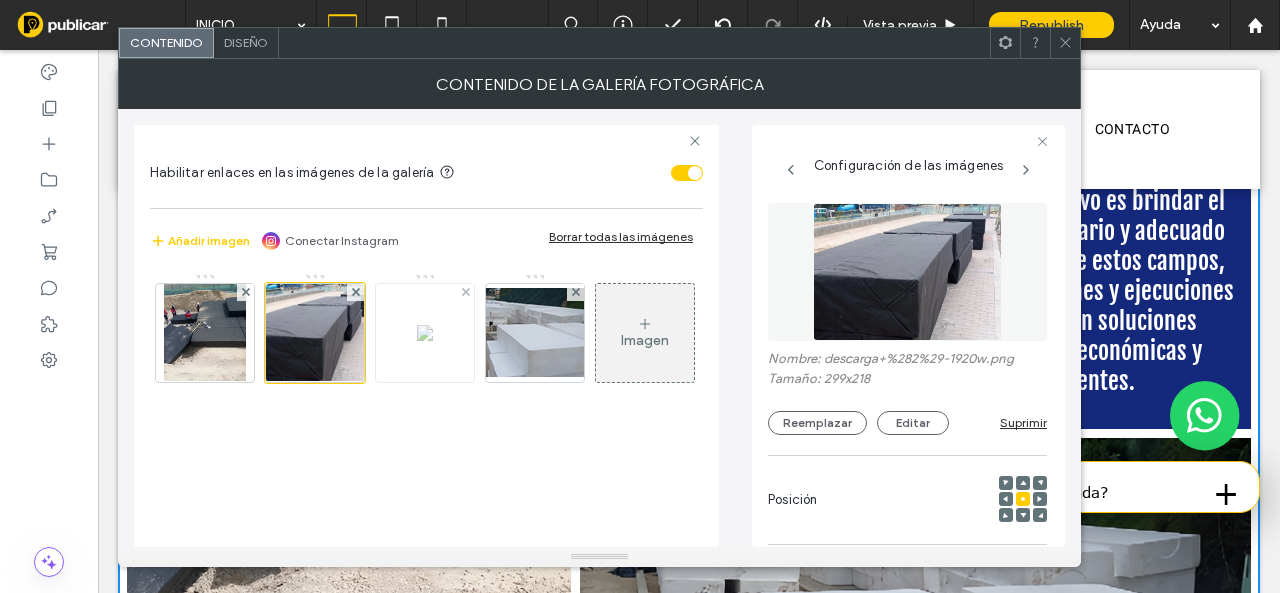 click at bounding box center (425, 333) 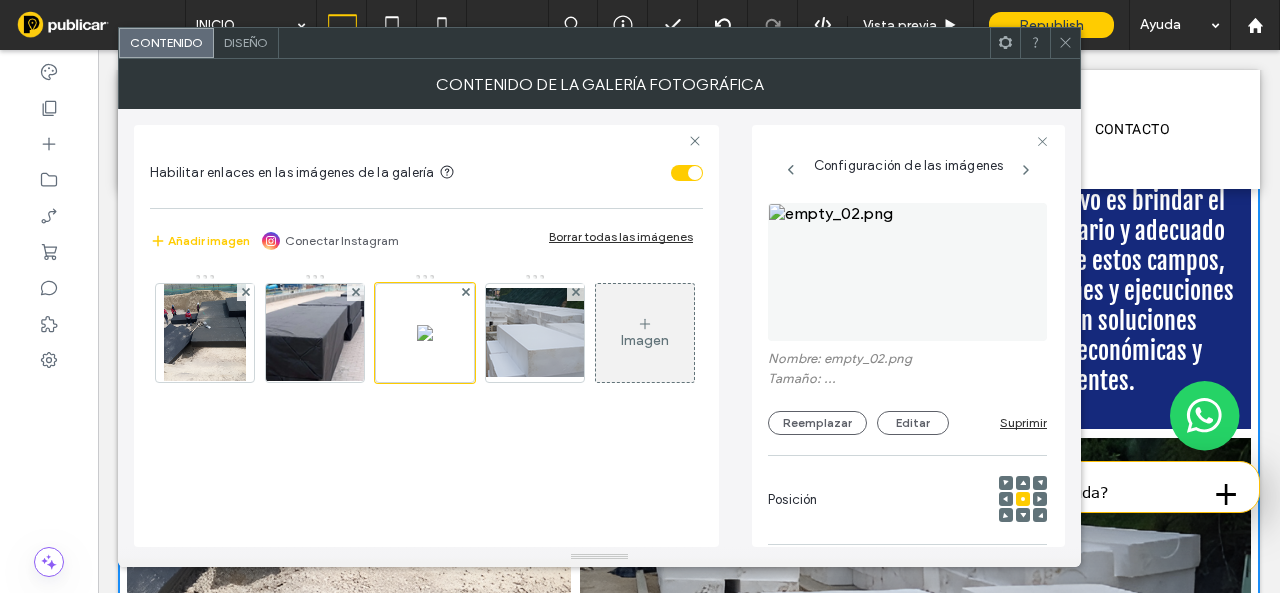 scroll, scrollTop: 299, scrollLeft: 0, axis: vertical 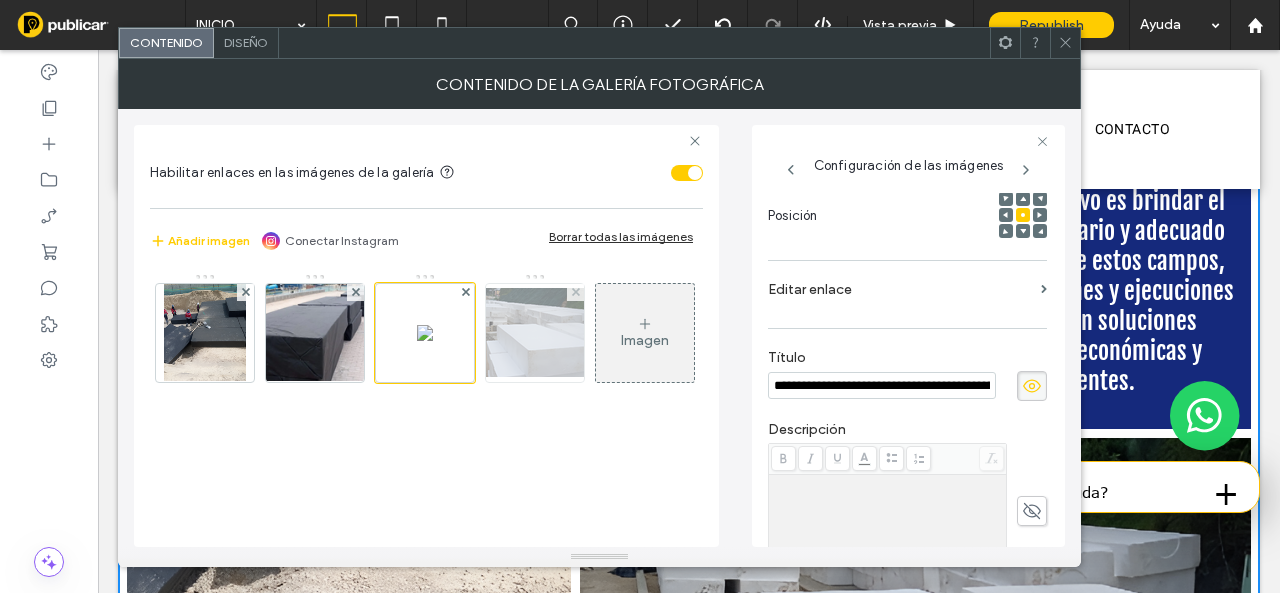 drag, startPoint x: 989, startPoint y: 391, endPoint x: 556, endPoint y: 377, distance: 433.22626 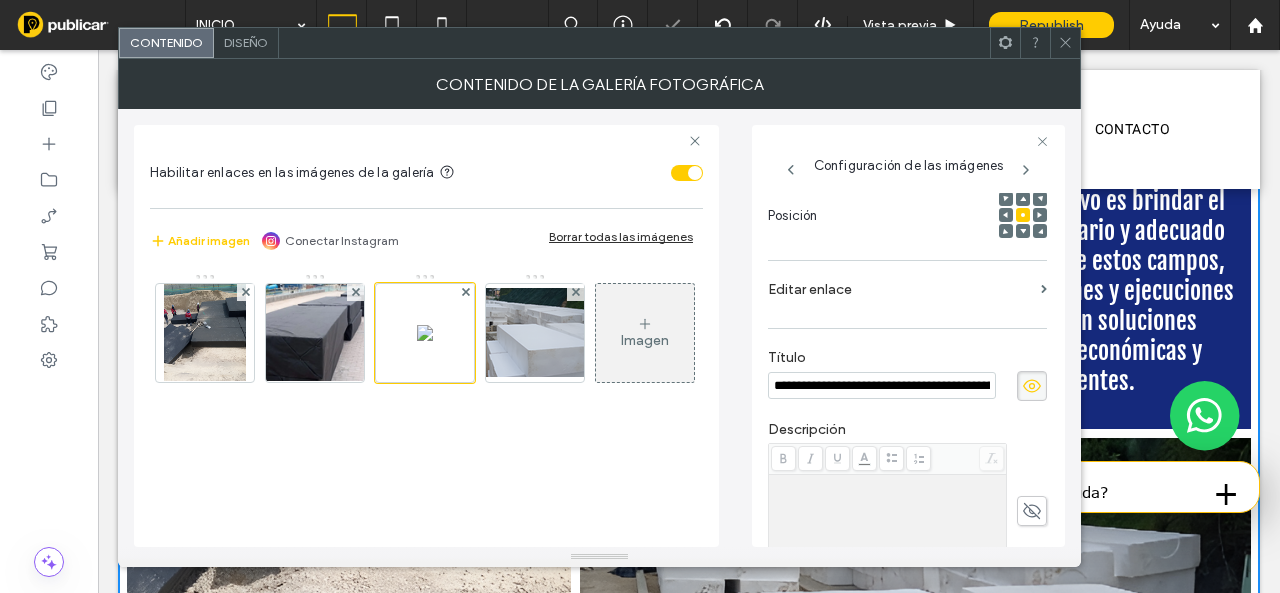 click 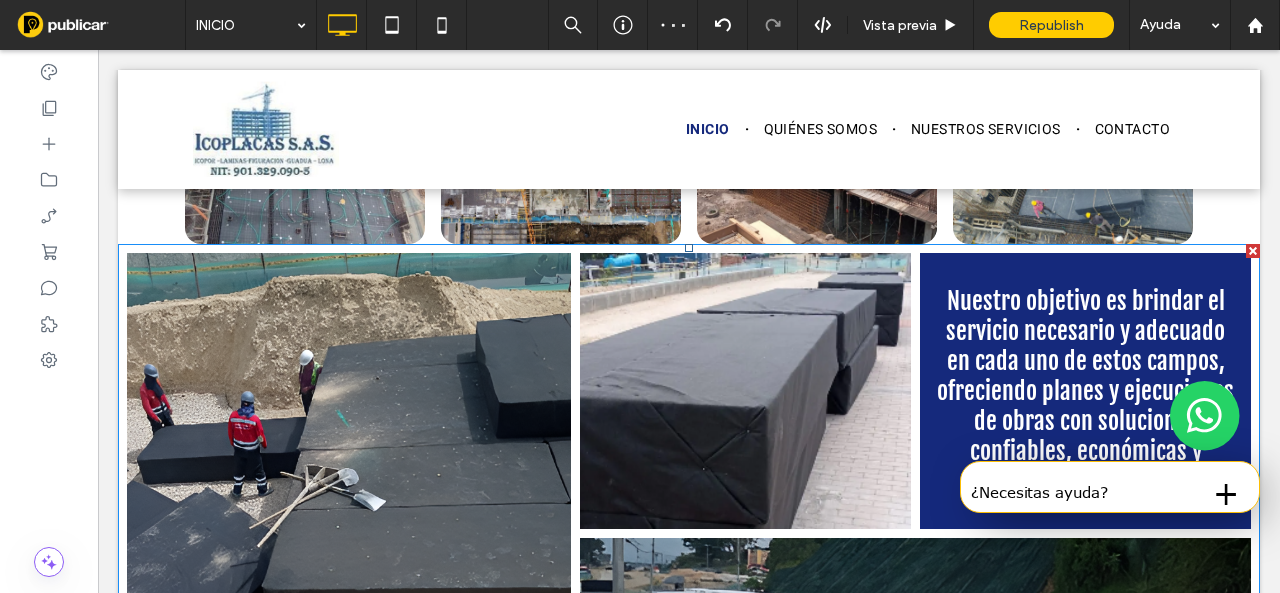 scroll, scrollTop: 1253, scrollLeft: 0, axis: vertical 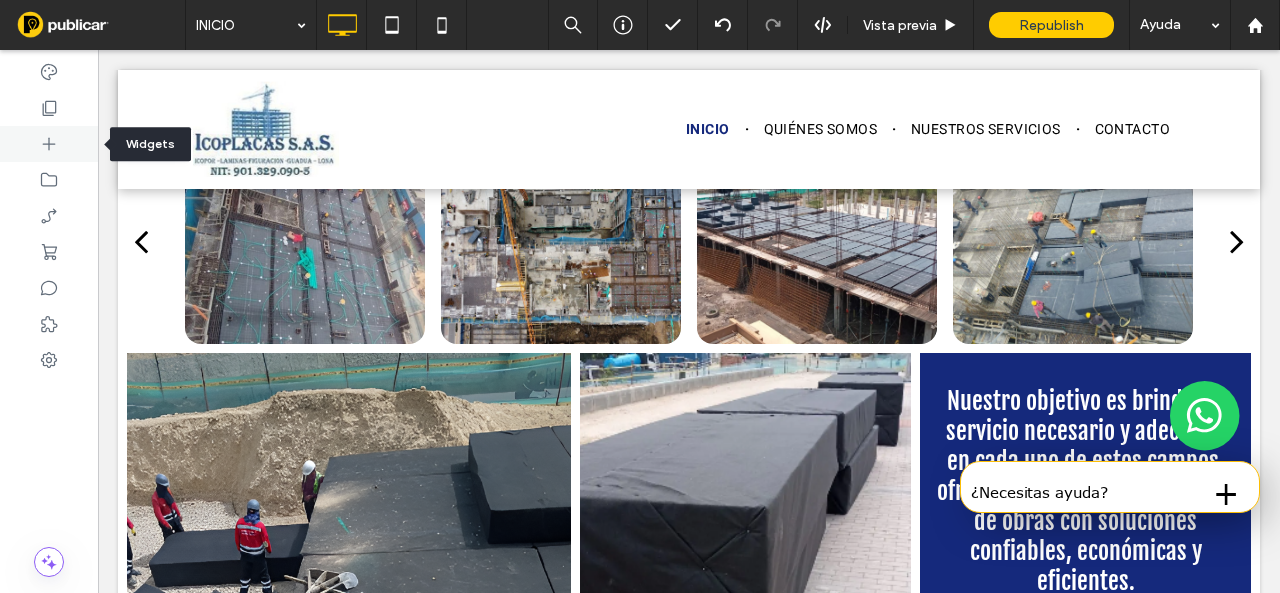 click at bounding box center (49, 144) 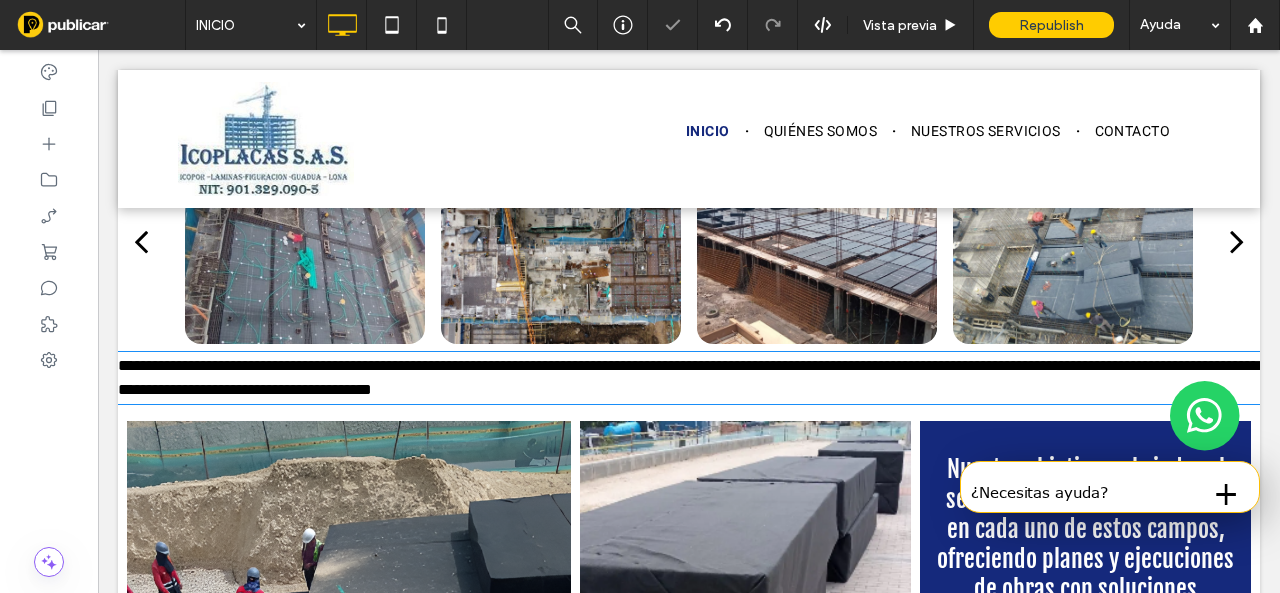 type on "*****" 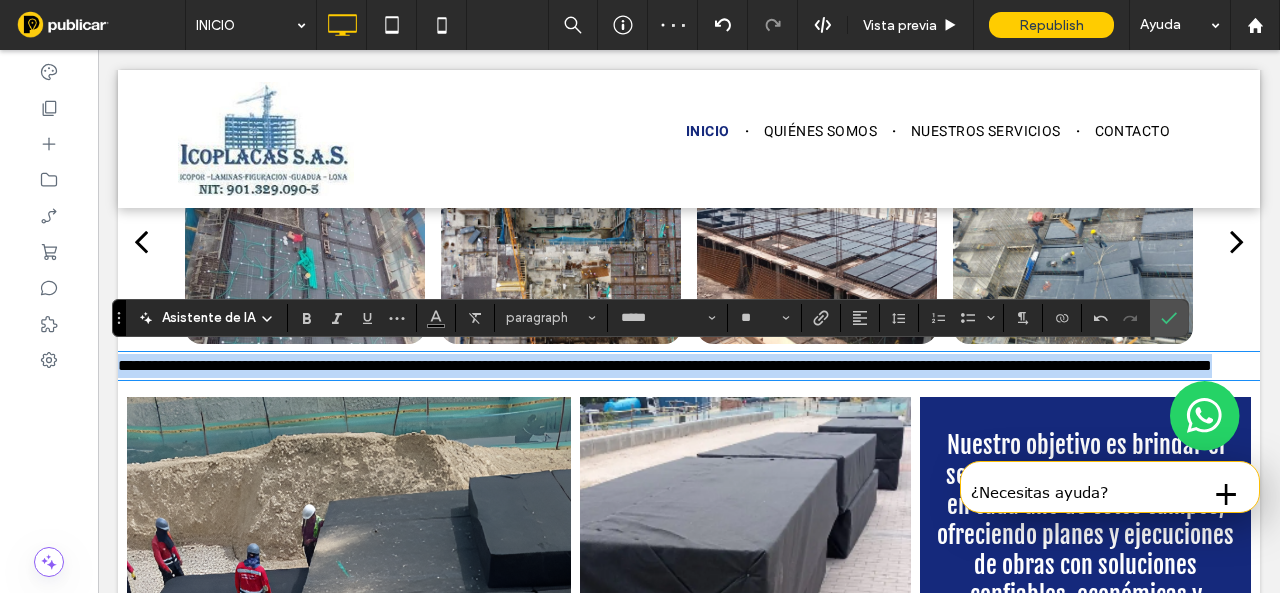 drag, startPoint x: 662, startPoint y: 397, endPoint x: 0, endPoint y: 329, distance: 665.4833 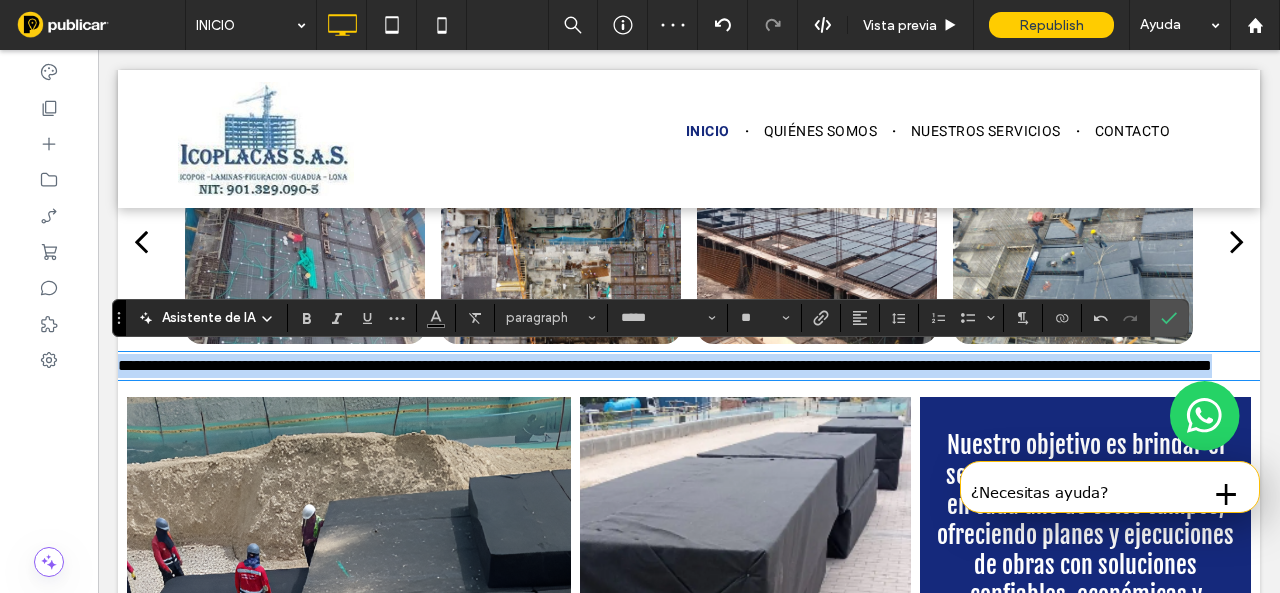 click on "Click To Paste
INICIO
QUIÉNES SOMOS
NUESTROS SERVICIOS
CONTACTO
Click To Paste
encabezado
VENTA DE BLOQUE Y GEOBLOQUE, FABRICACIÓN Y MANO DE OBRA
Suministro de casetón en Icopor de diferentes densidades, en bloque o fraccionado, apto para obras civiles
Click To Paste
Click To Paste
Fila + Añadir sección
OFRECEMOS GEOBLOQUES PARA CONSTRUCCIÓN DE VÍAS Click To Paste
¡Contáctenos para asesorarlo!
Click To Paste
Fila + Añadir sección
Quiénes somos
Icoplacas
¿Qué ofrecemos?
Click To Paste
¿Qué son los geobloques?
Nuestro servicio" at bounding box center (689, 2498) 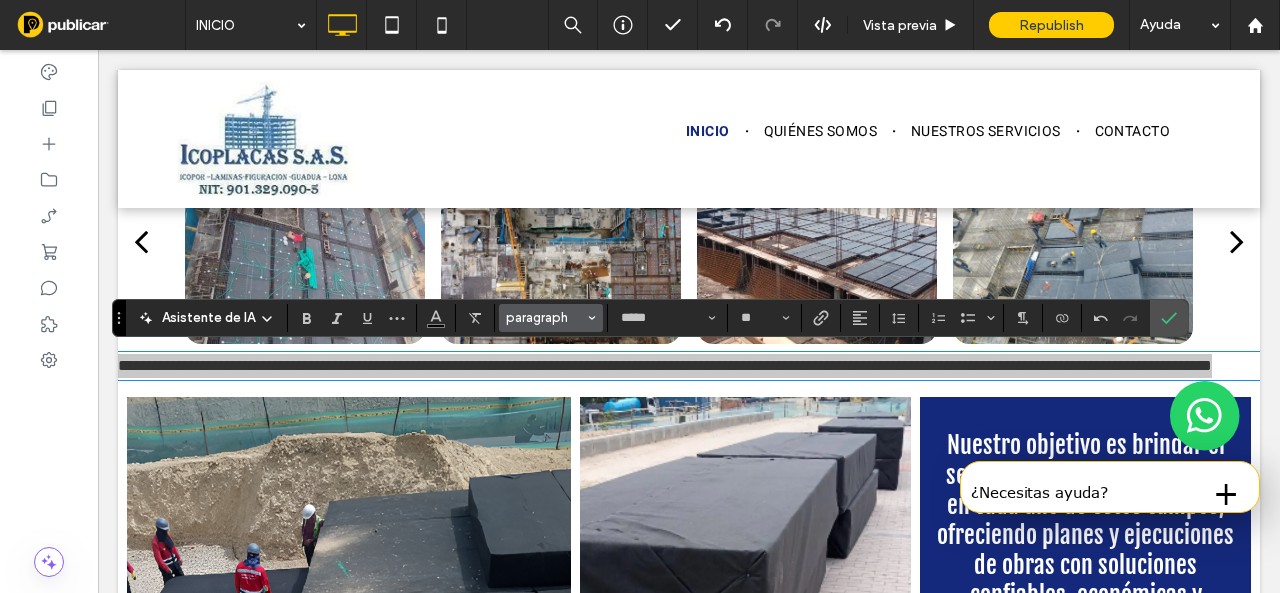 click on "paragraph" at bounding box center (545, 317) 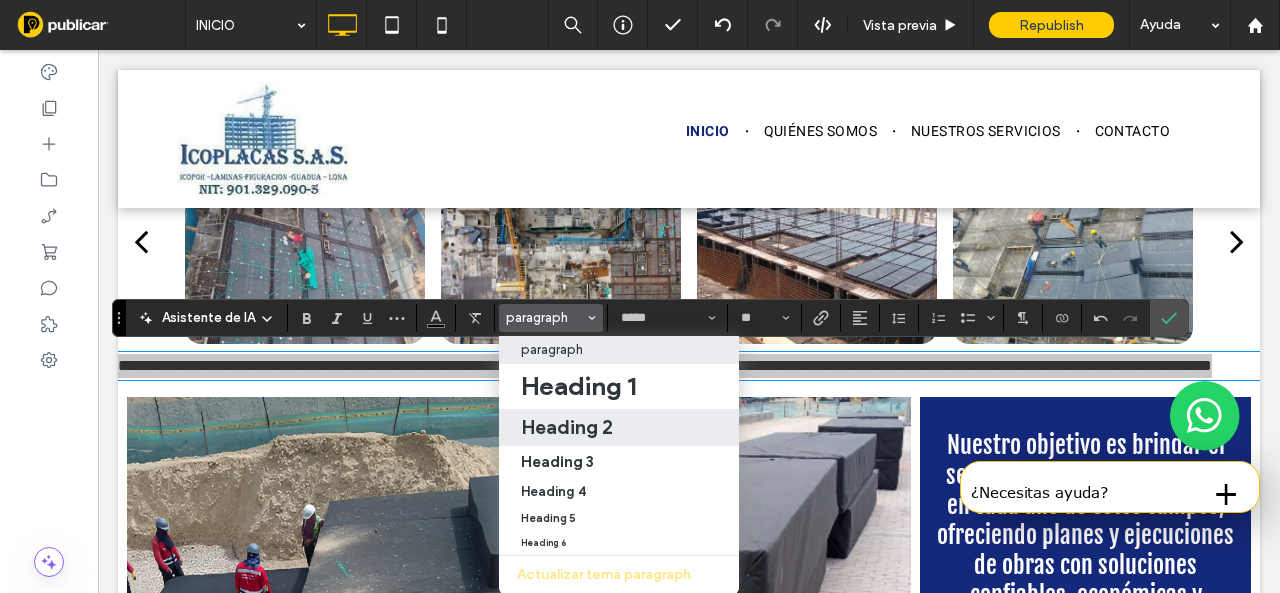 click on "Heading 2" at bounding box center [567, 427] 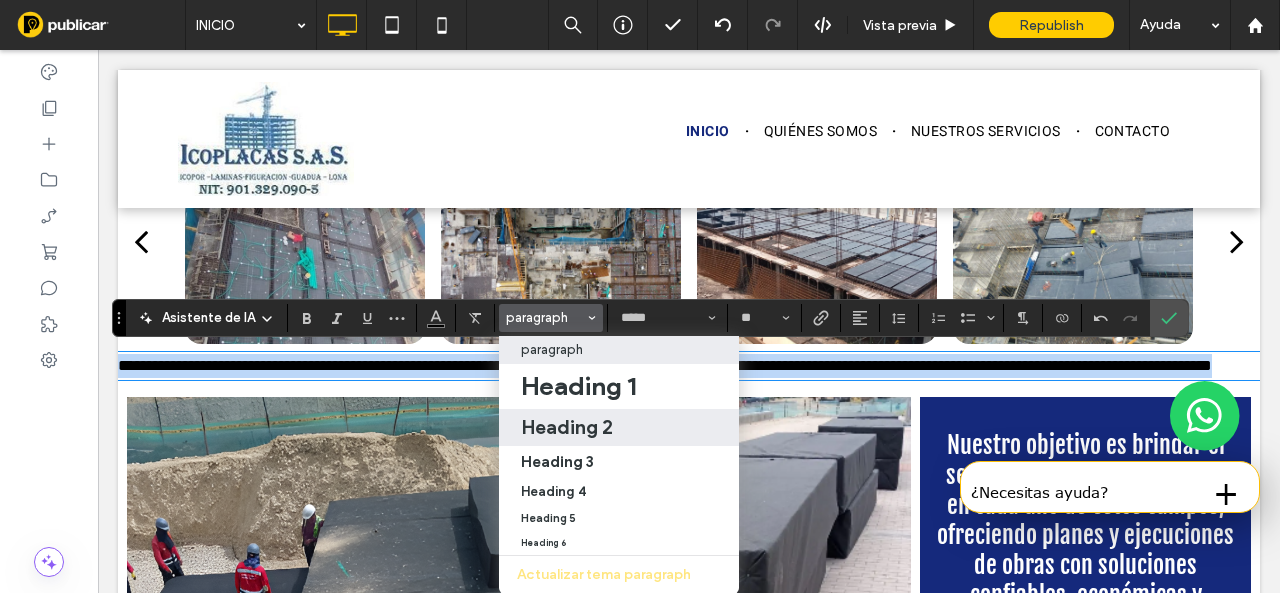 type on "**********" 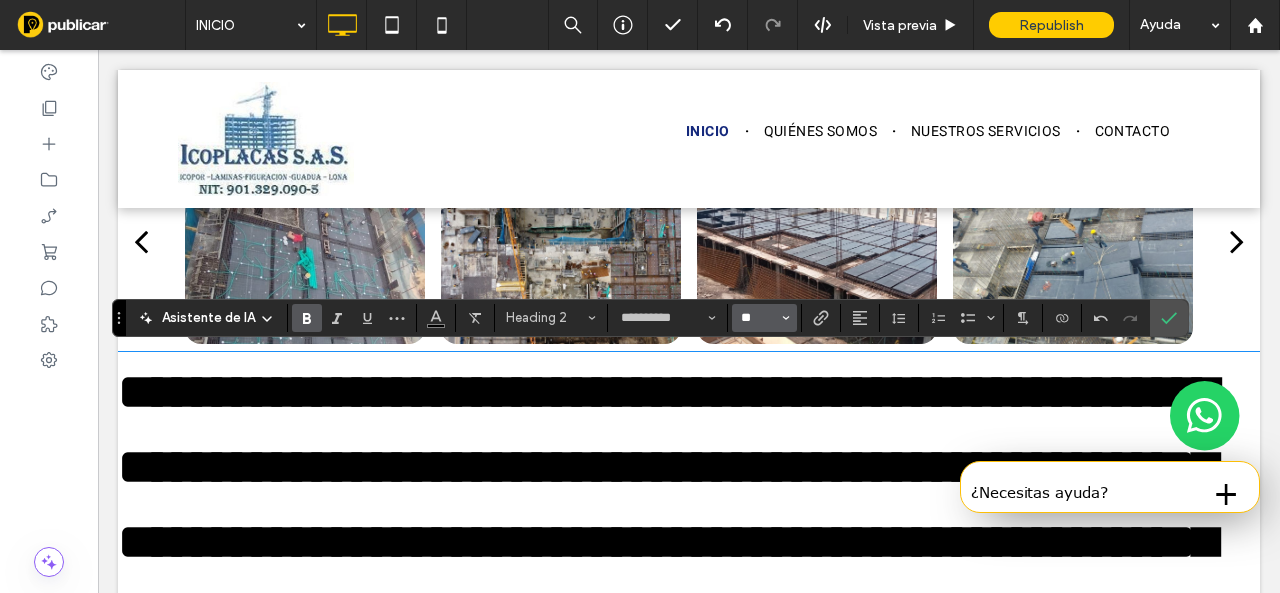 click on "**" at bounding box center (758, 318) 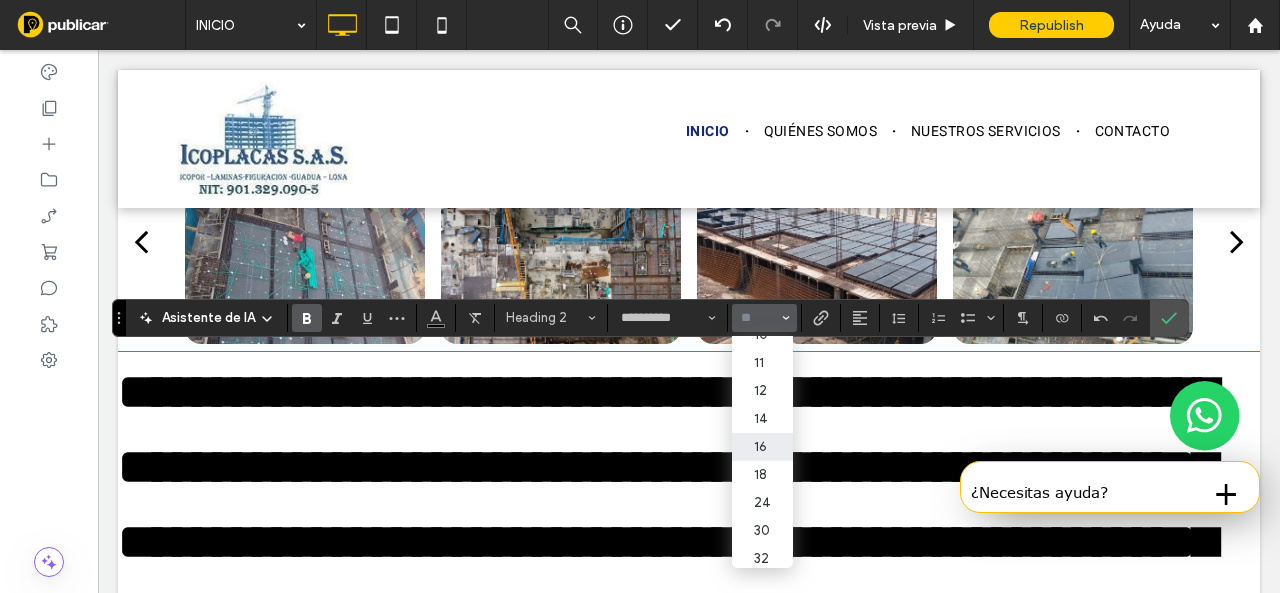 scroll, scrollTop: 100, scrollLeft: 0, axis: vertical 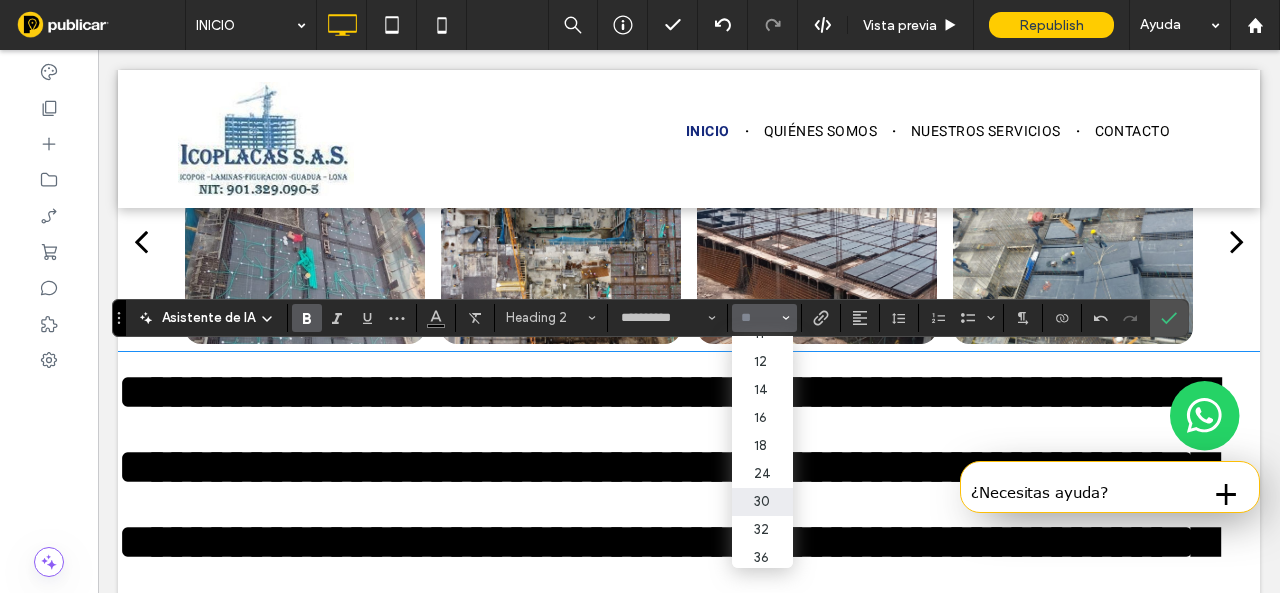 click on "30" at bounding box center (762, 502) 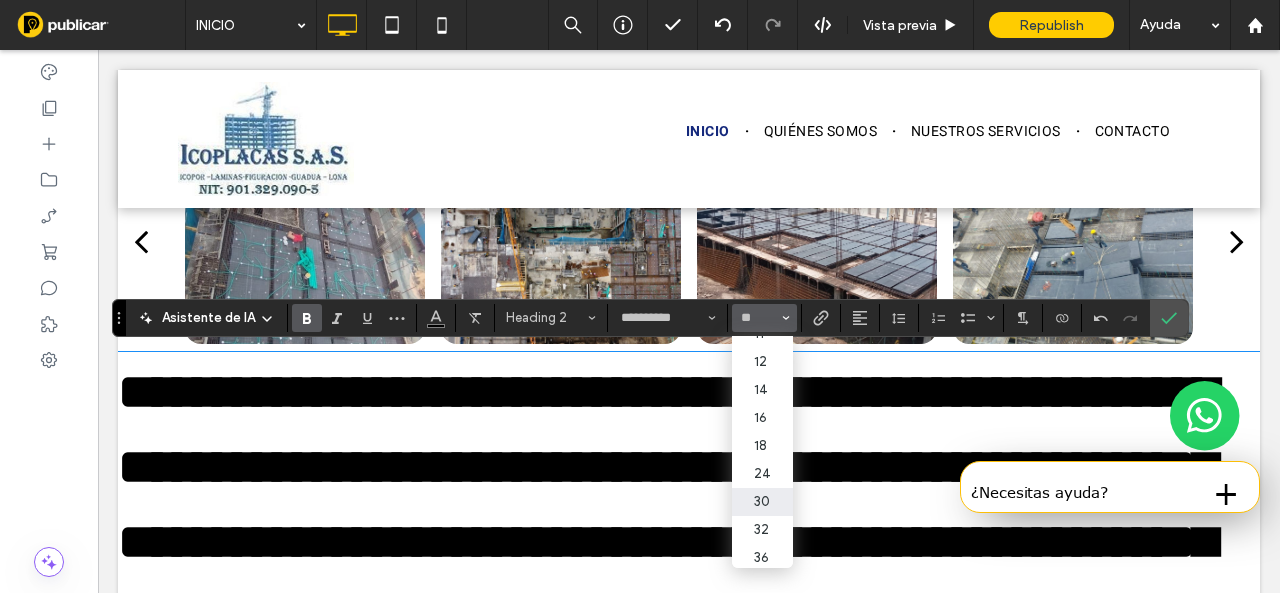 type on "**" 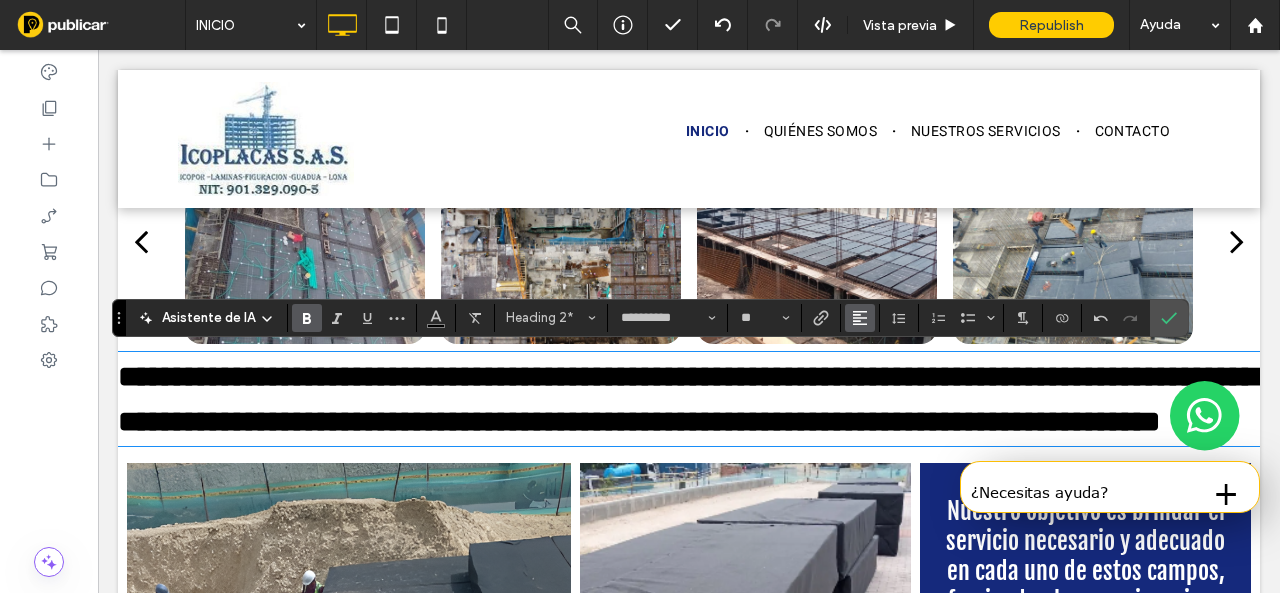 click 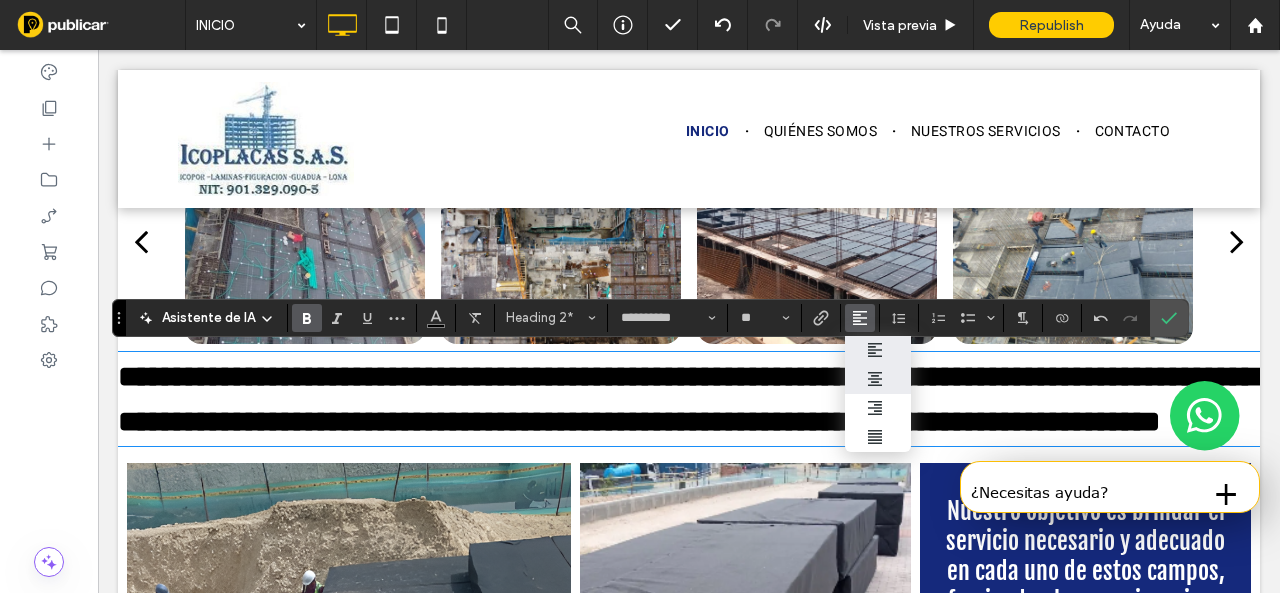 click at bounding box center (878, 379) 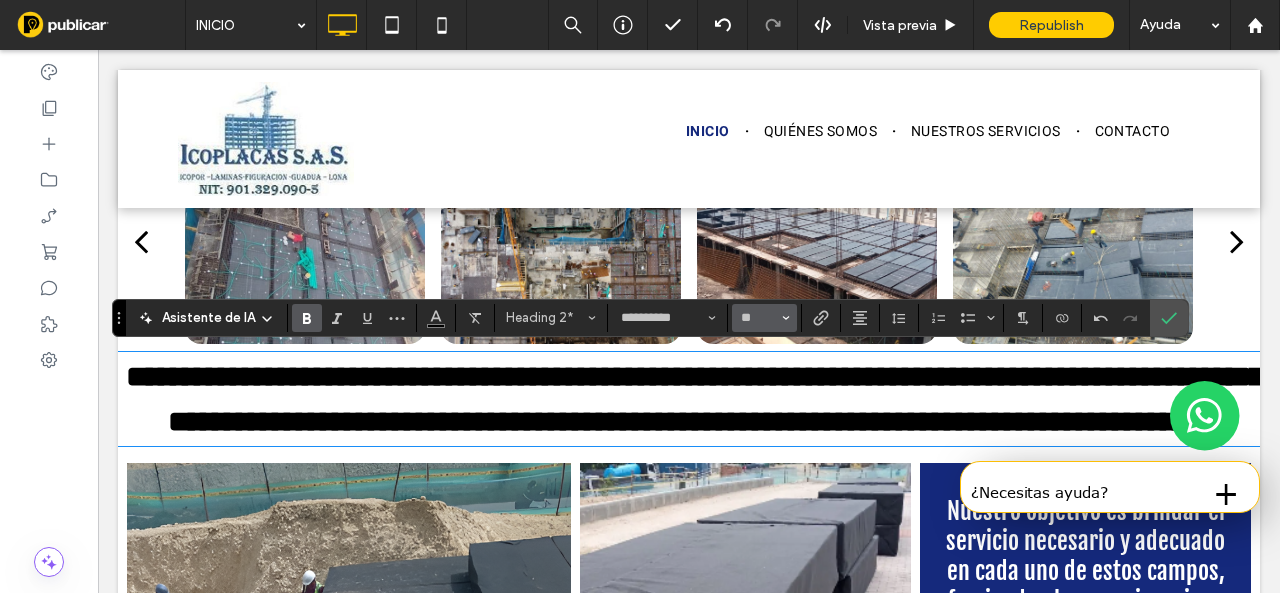 click on "**" at bounding box center [758, 318] 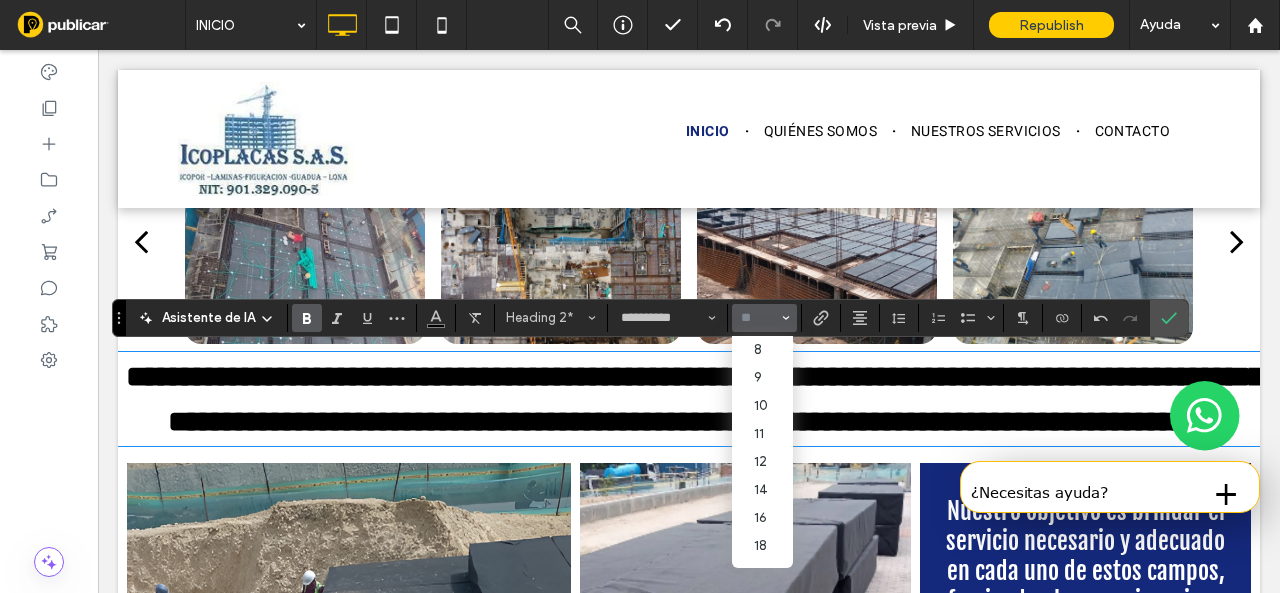 scroll, scrollTop: 200, scrollLeft: 0, axis: vertical 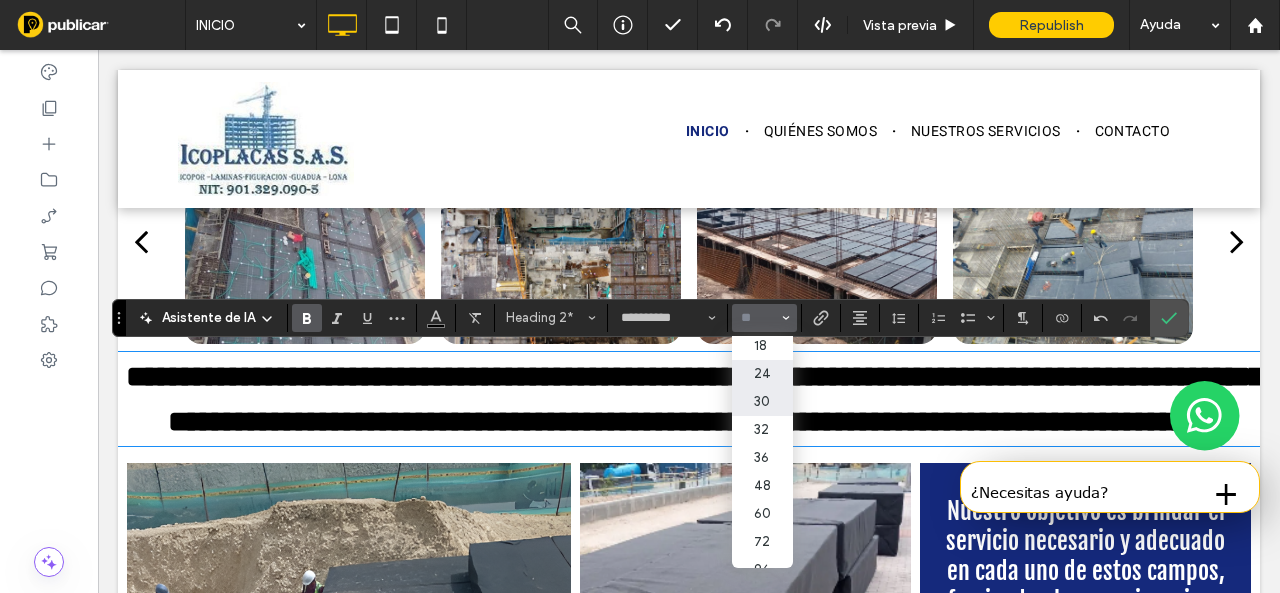 click on "24" at bounding box center (762, 374) 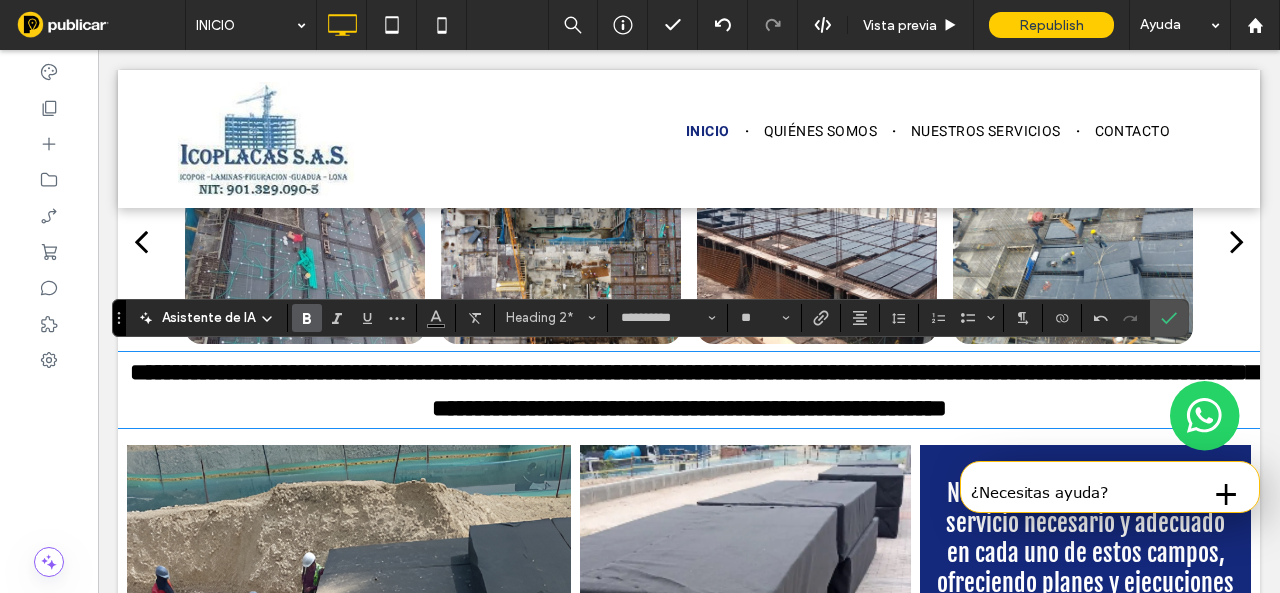 type on "**" 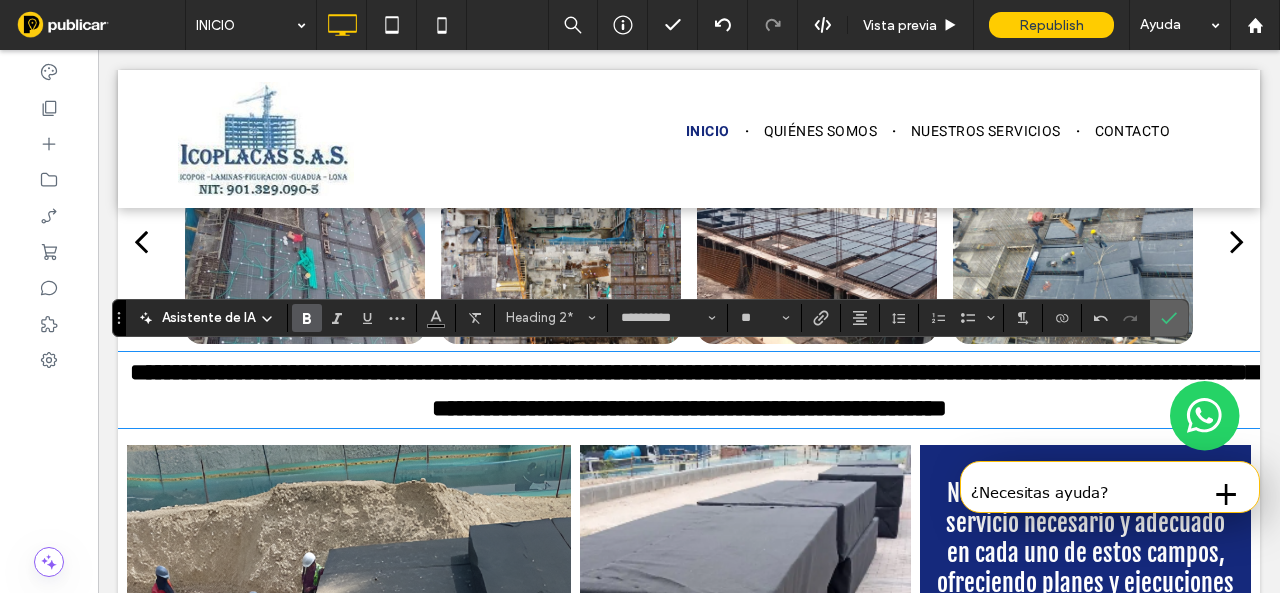 drag, startPoint x: 1164, startPoint y: 319, endPoint x: 964, endPoint y: 281, distance: 203.57799 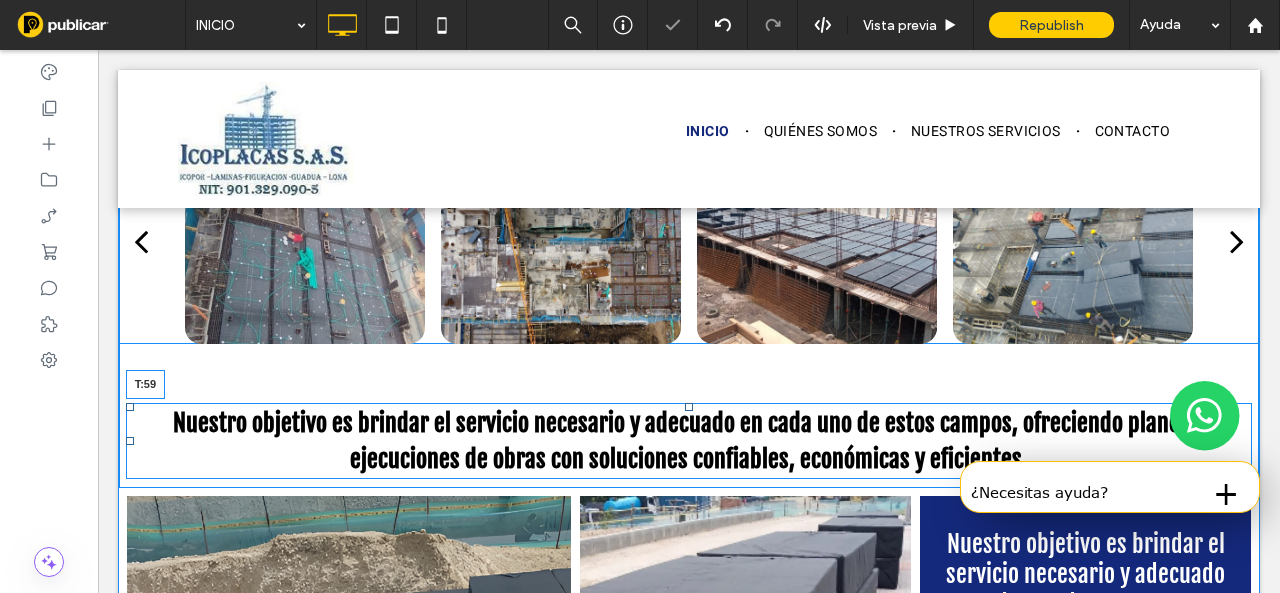 drag, startPoint x: 681, startPoint y: 355, endPoint x: 686, endPoint y: 406, distance: 51.24451 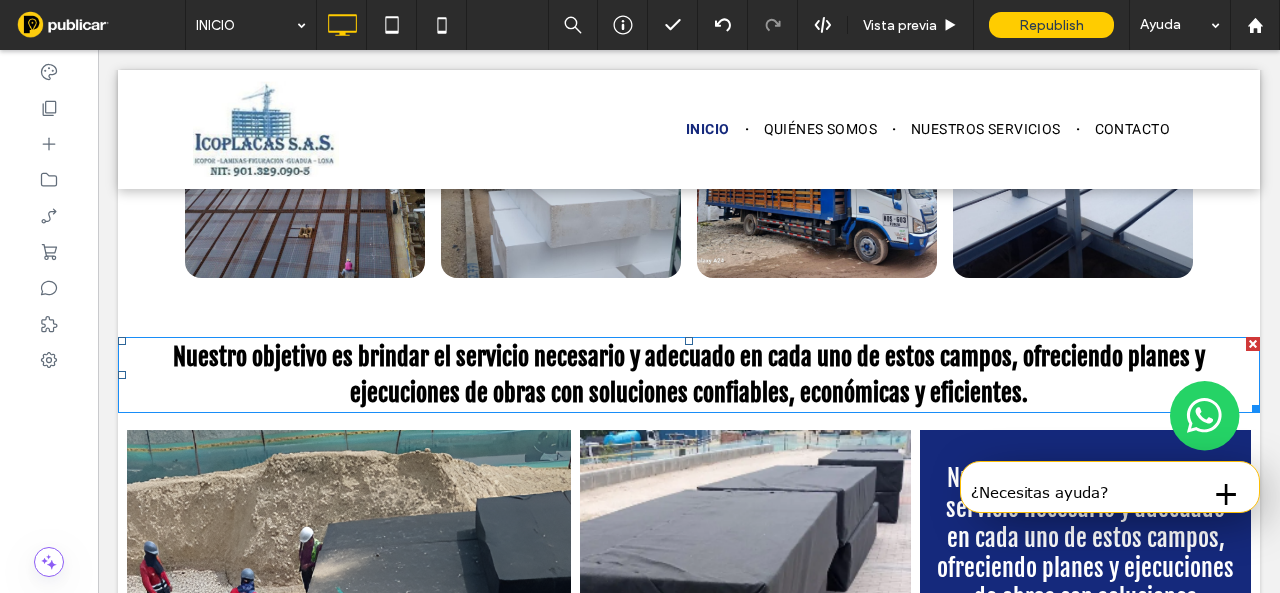 scroll, scrollTop: 1472, scrollLeft: 0, axis: vertical 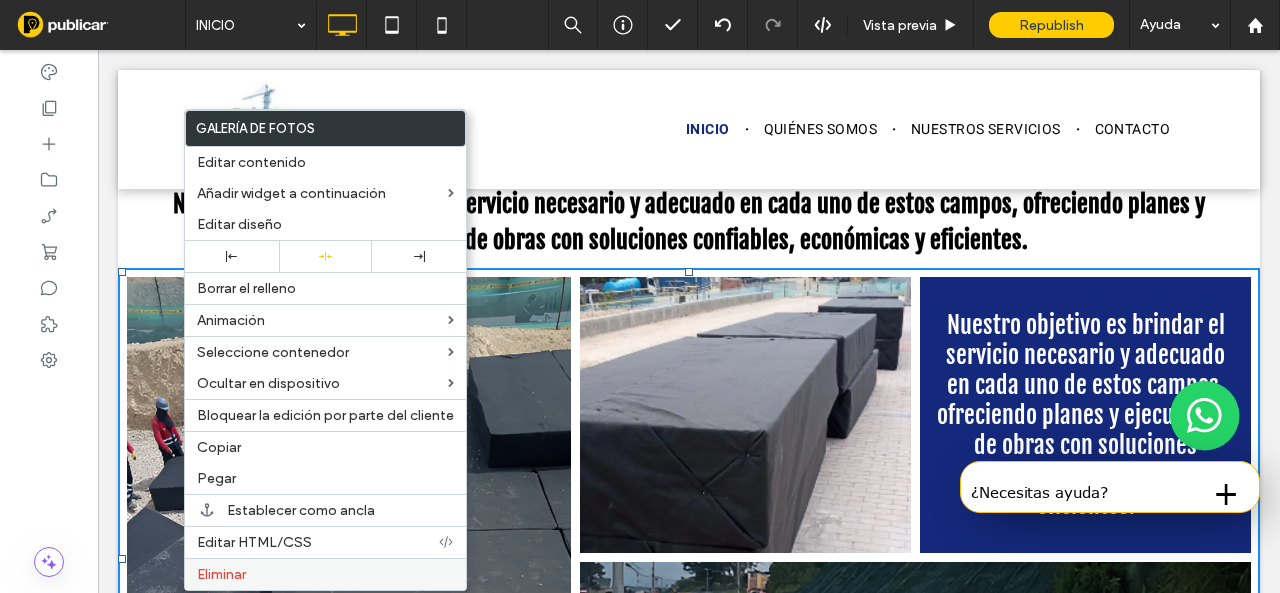 click on "Eliminar" at bounding box center [325, 574] 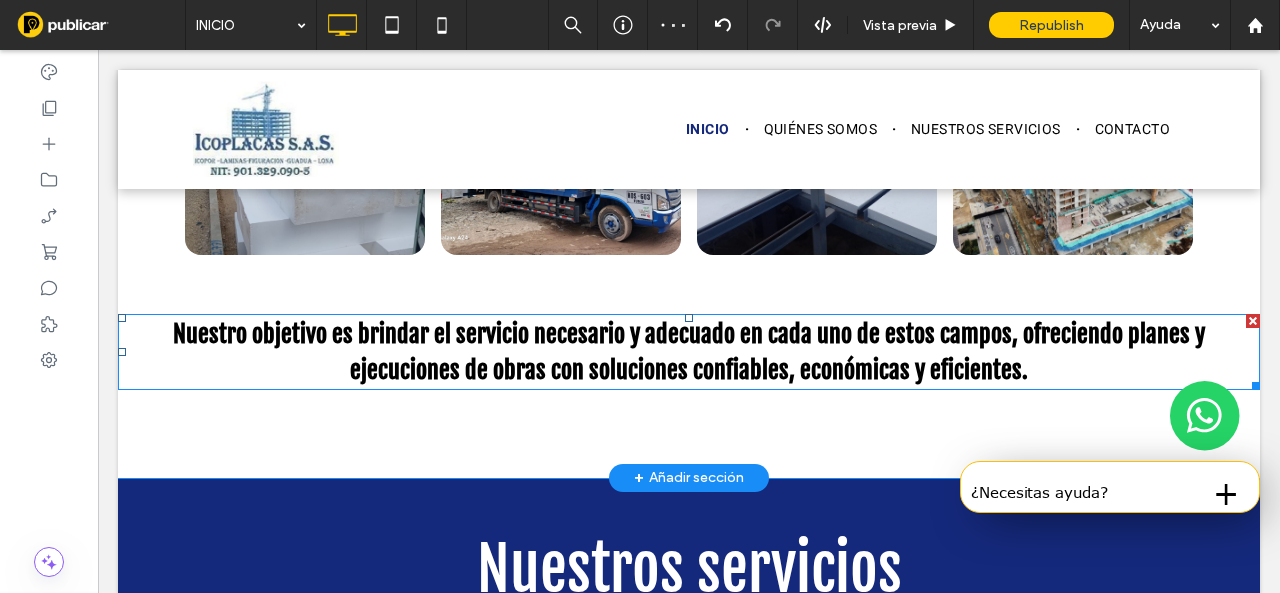 scroll, scrollTop: 1372, scrollLeft: 0, axis: vertical 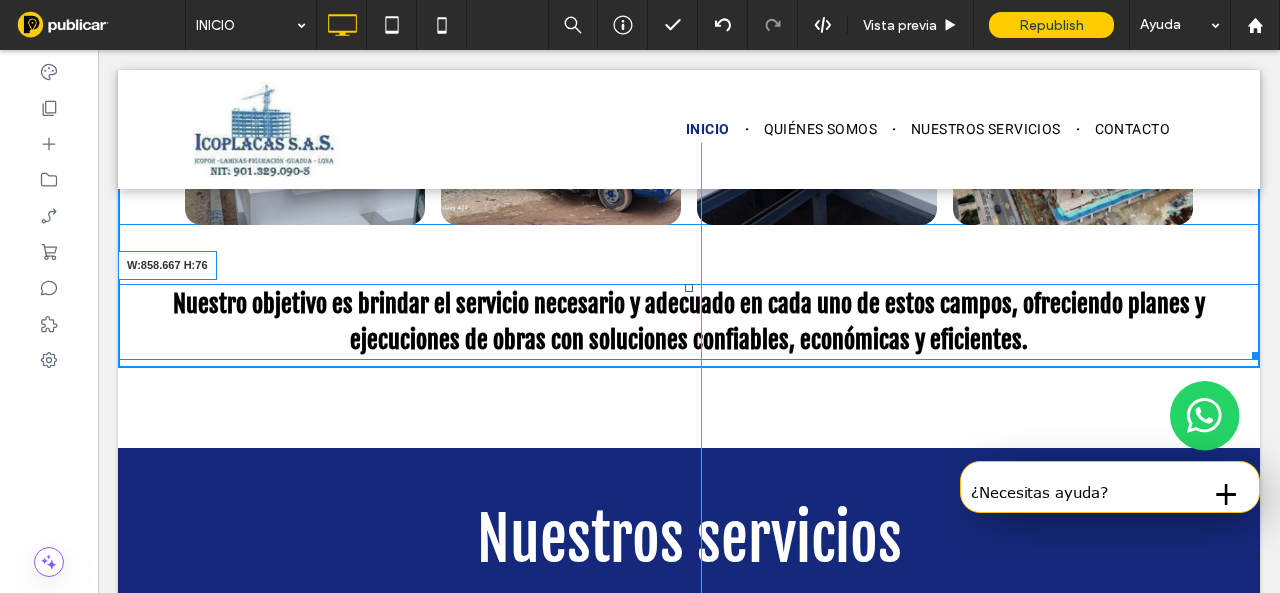 drag, startPoint x: 1238, startPoint y: 355, endPoint x: 1104, endPoint y: 333, distance: 135.79396 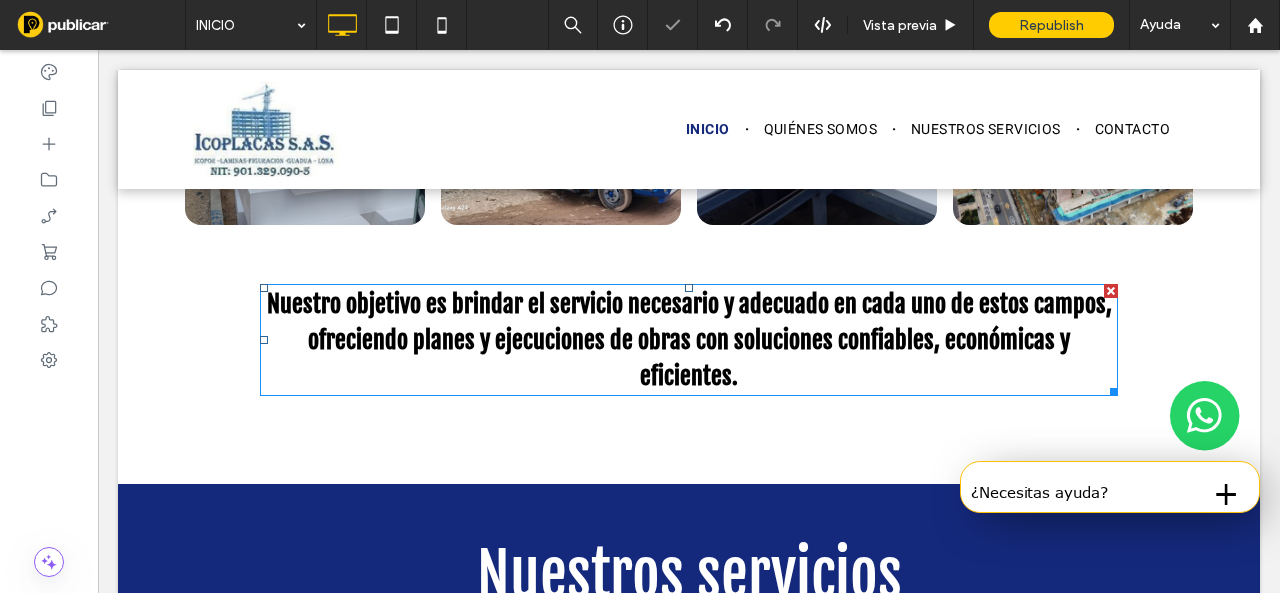 click on "Nuestro objetivo es brindar el servicio necesario y adecuado en cada uno de estos campos, ofreciendo planes y ejecuciones de obras con soluciones confiables, económicas y eficientes." at bounding box center (689, 340) 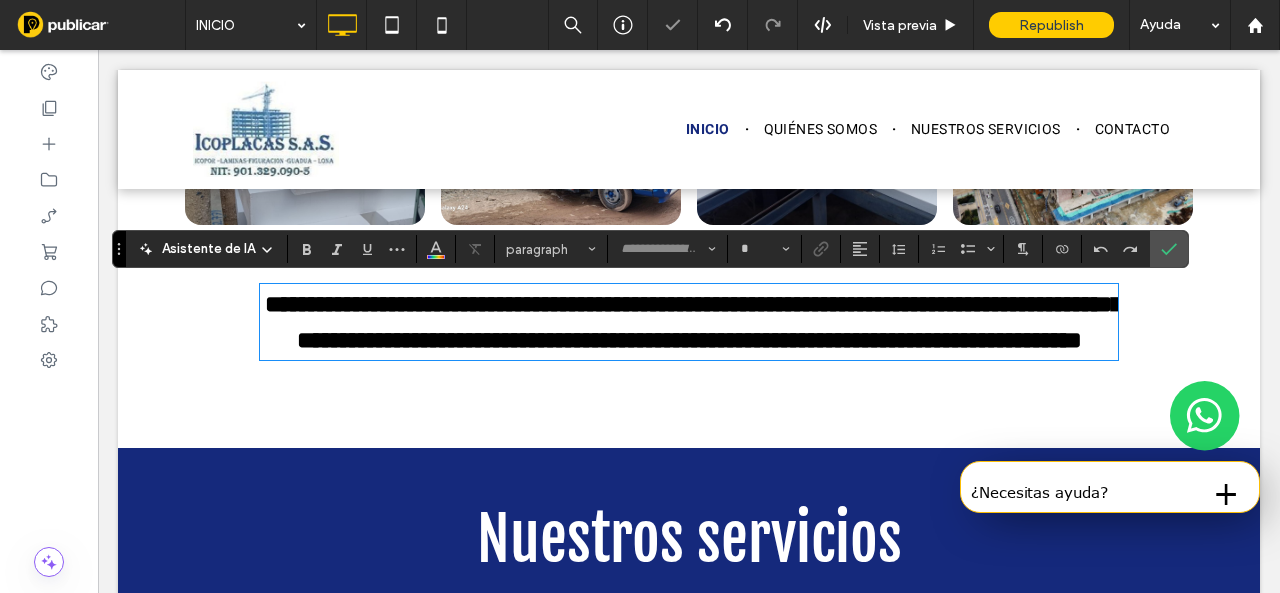 type on "**********" 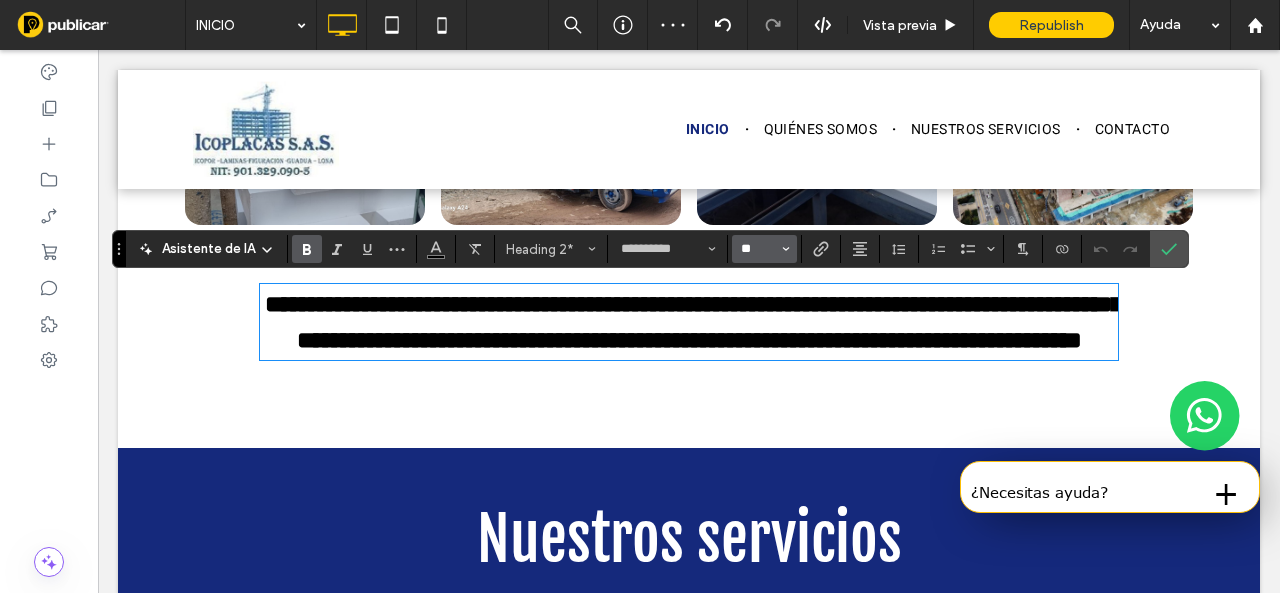click on "**" at bounding box center (758, 249) 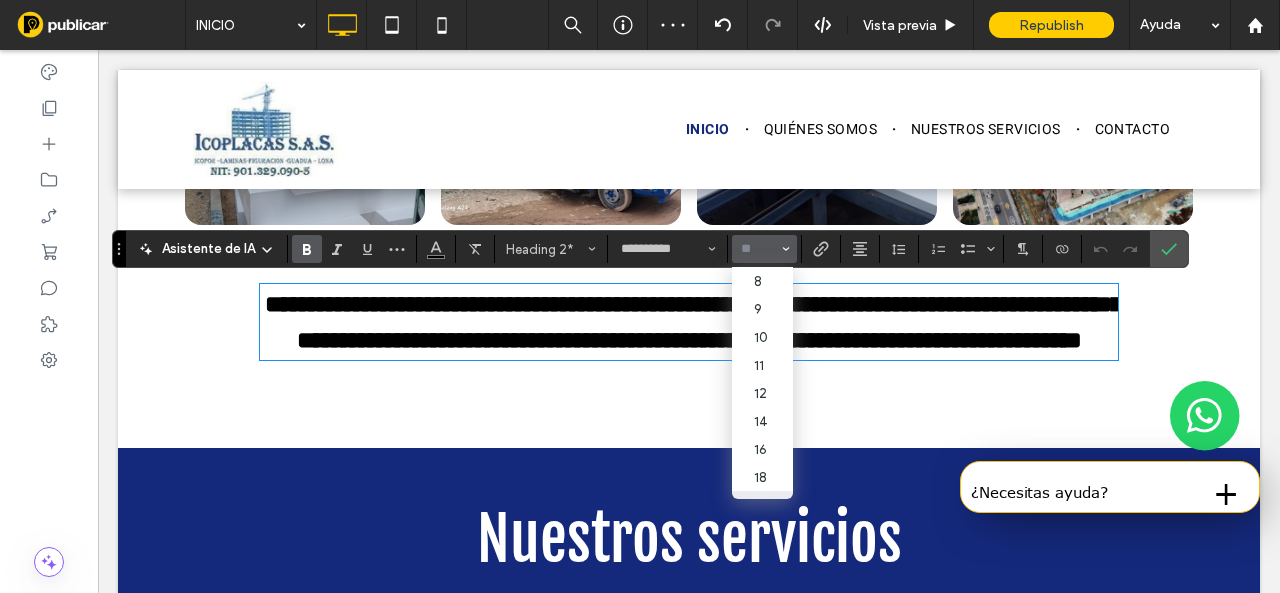click 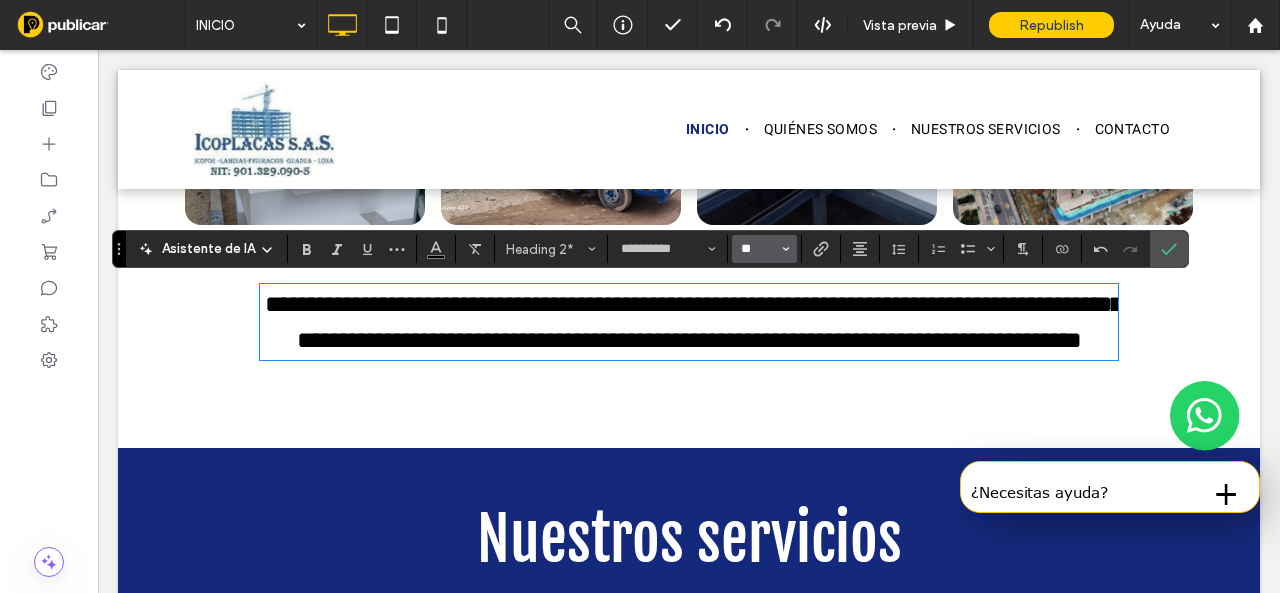 click on "**" at bounding box center [758, 249] 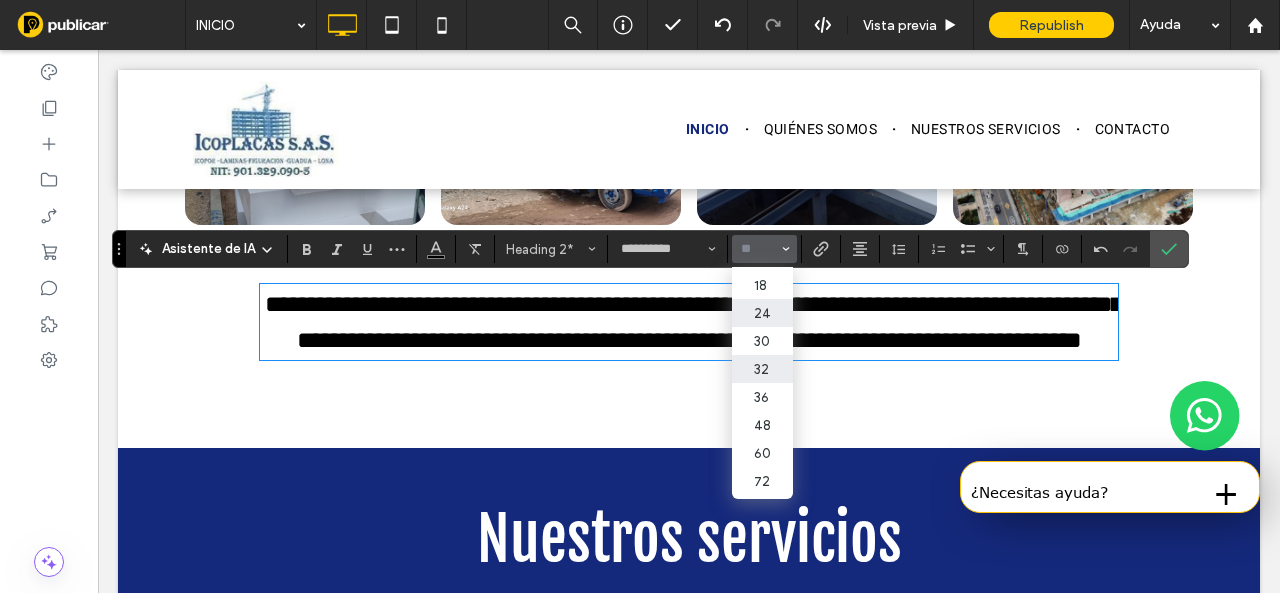 scroll, scrollTop: 200, scrollLeft: 0, axis: vertical 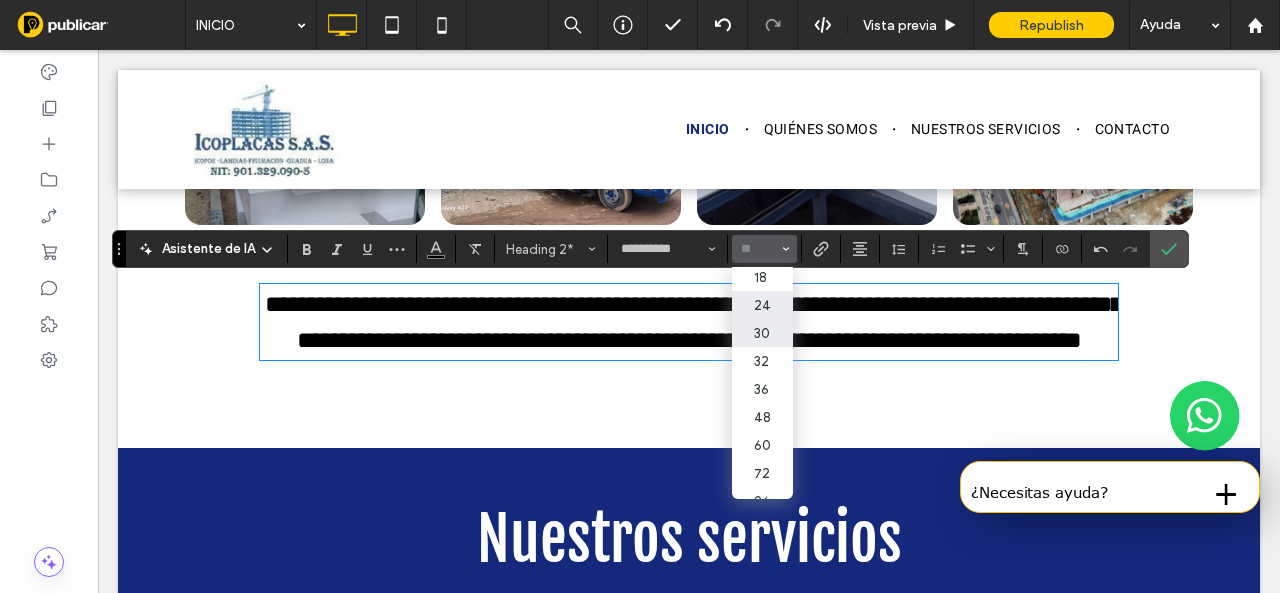 click on "30" at bounding box center (762, 333) 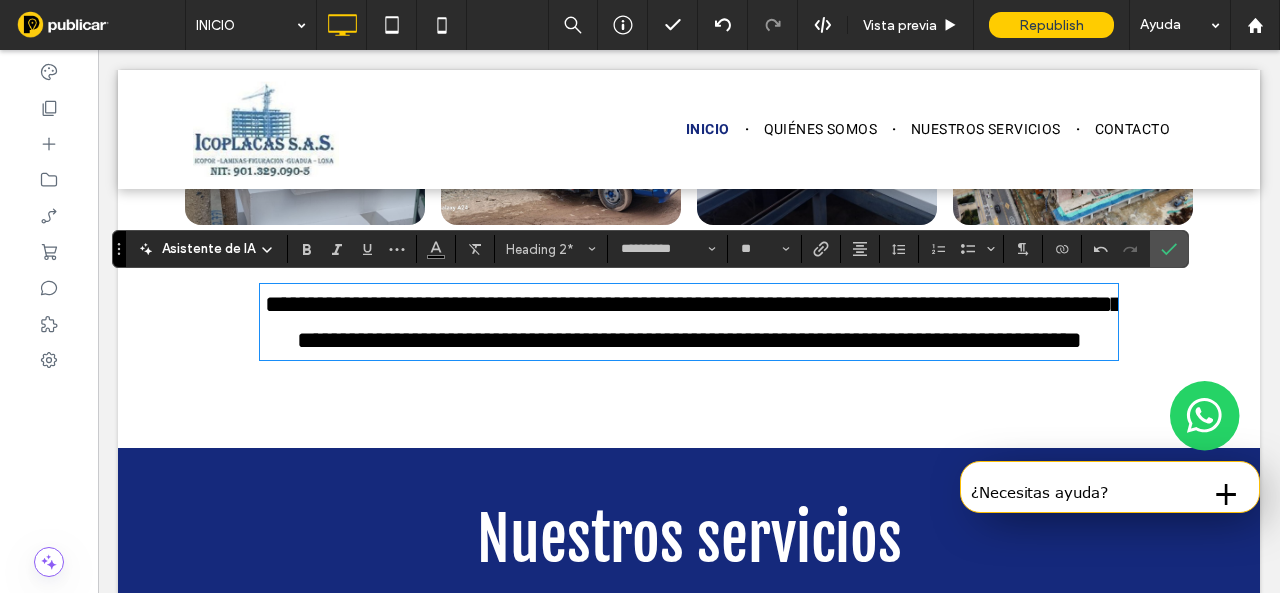 type on "**" 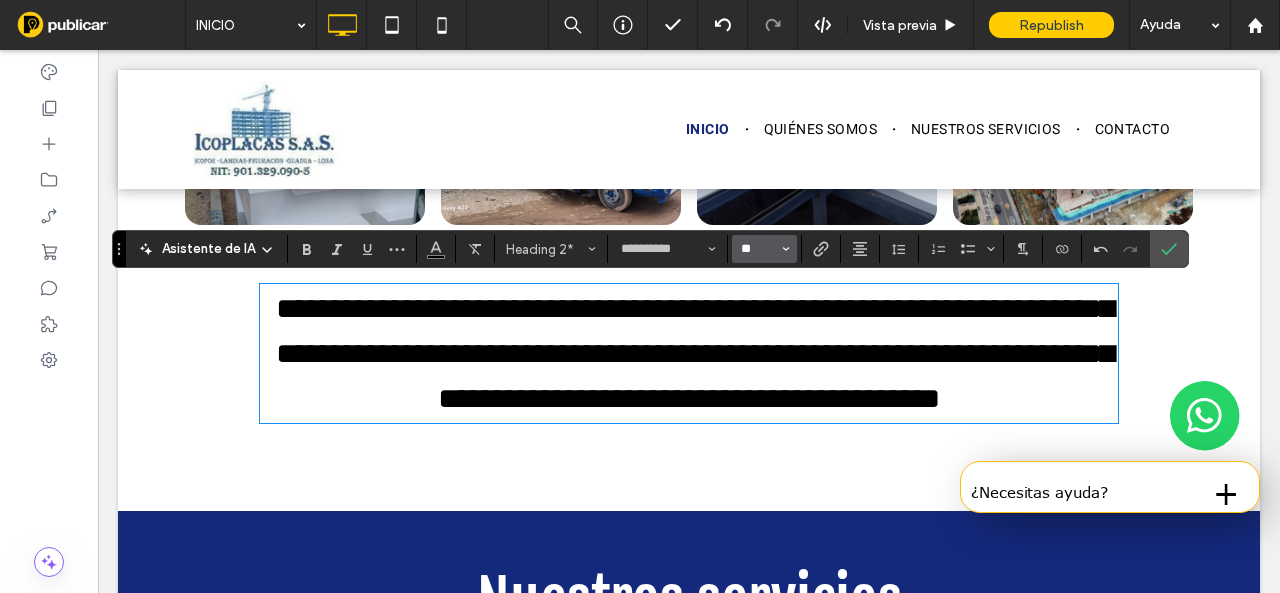 click on "**" at bounding box center (758, 249) 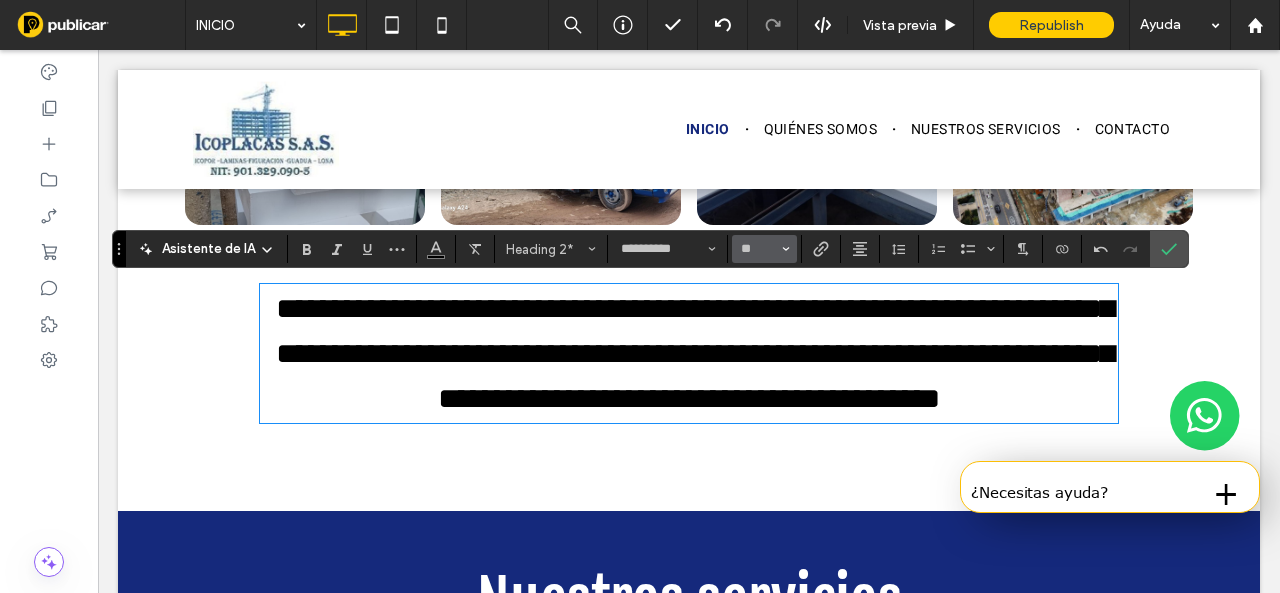 type on "**" 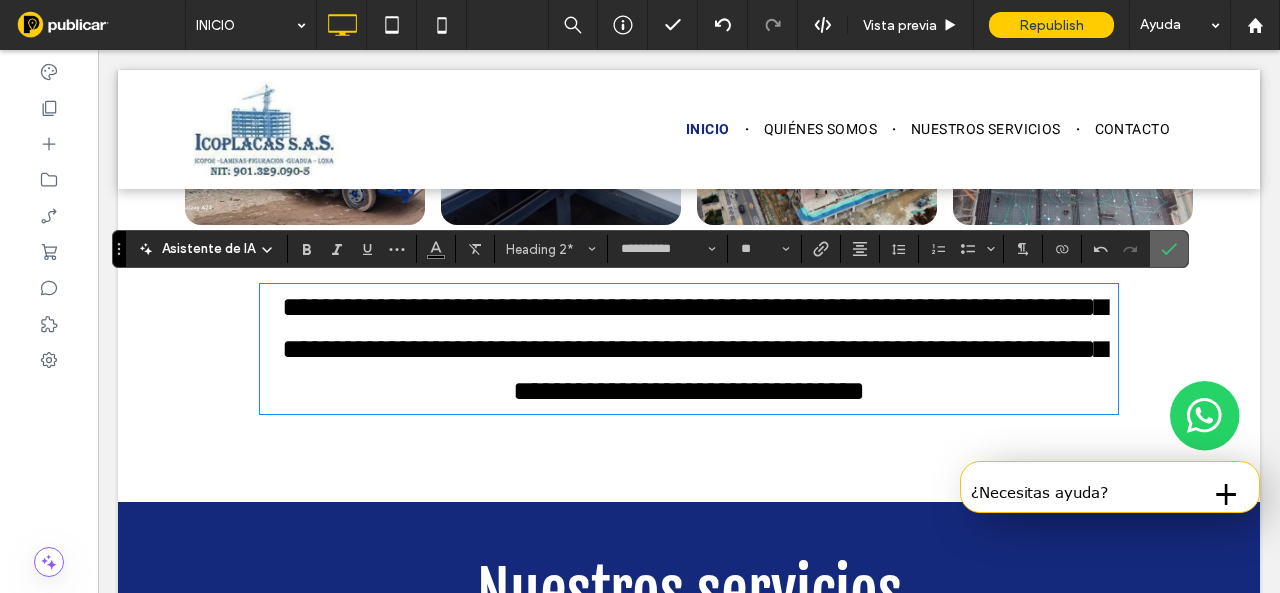click at bounding box center (1169, 249) 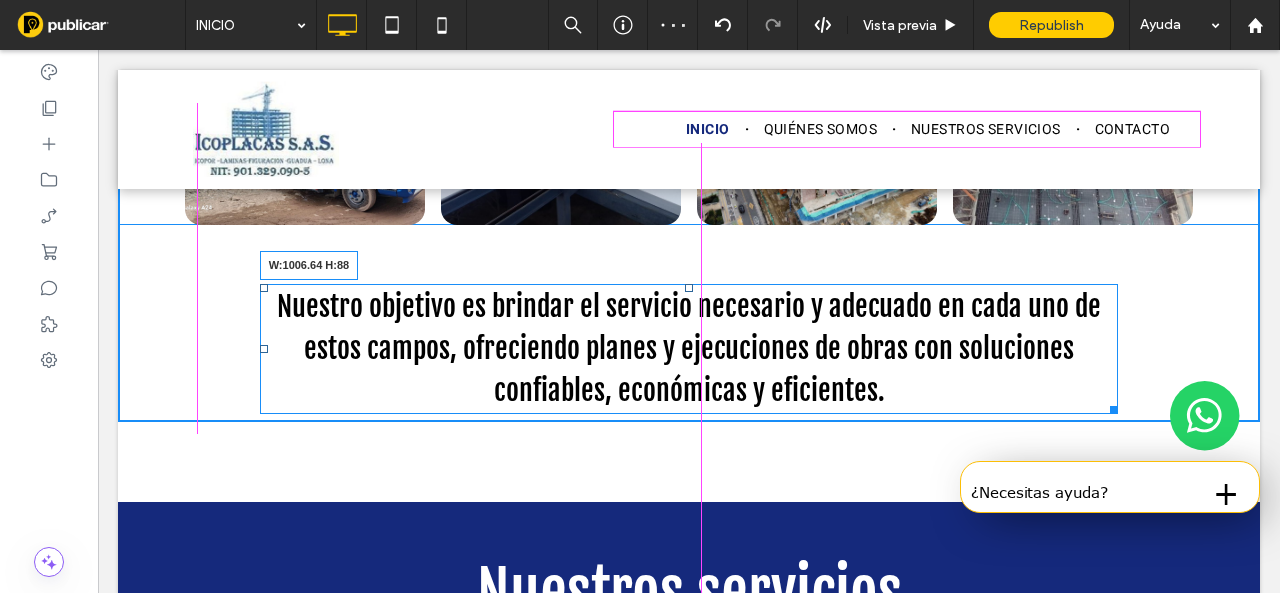 drag, startPoint x: 1102, startPoint y: 411, endPoint x: 1055, endPoint y: 493, distance: 94.51455 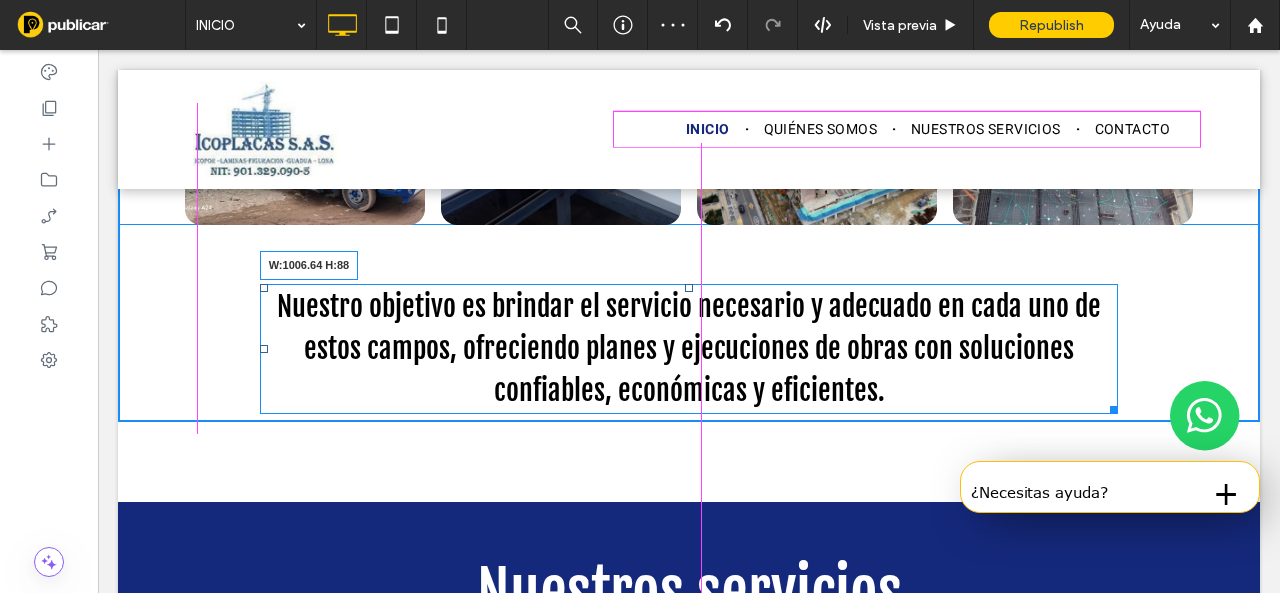 click on "Click To Paste
INICIO
QUIÉNES SOMOS
NUESTROS SERVICIOS
CONTACTO
Click To Paste
encabezado
VENTA DE BLOQUE Y GEOBLOQUE, FABRICACIÓN Y MANO DE OBRA
Suministro de casetón en Icopor de diferentes densidades, en bloque o fraccionado, apto para obras civiles
Click To Paste
Click To Paste
Fila + Añadir sección
OFRECEMOS GEOBLOQUES PARA CONSTRUCCIÓN DE VÍAS Click To Paste
¡Contáctenos para asesorarlo!
Click To Paste
Fila + Añadir sección
Quiénes somos
Icoplacas
¿Qué ofrecemos?
Click To Paste
¿Qué son los geobloques?
Nuestro servicio
Click To Paste
Fila +" at bounding box center (689, 2113) 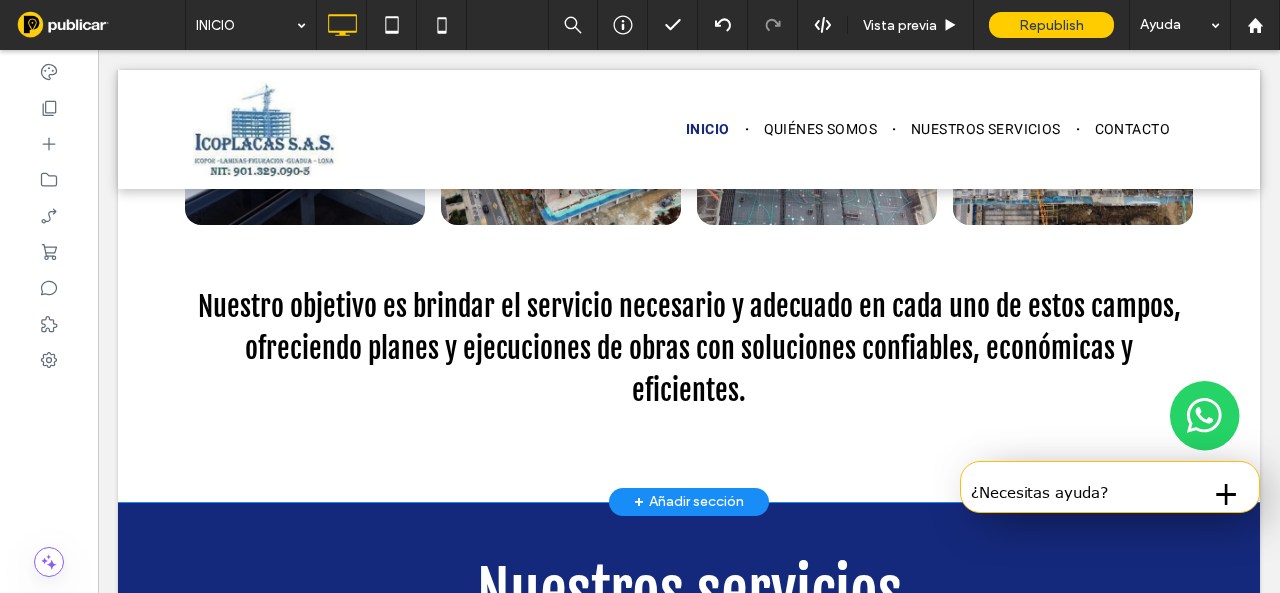 scroll, scrollTop: 1172, scrollLeft: 0, axis: vertical 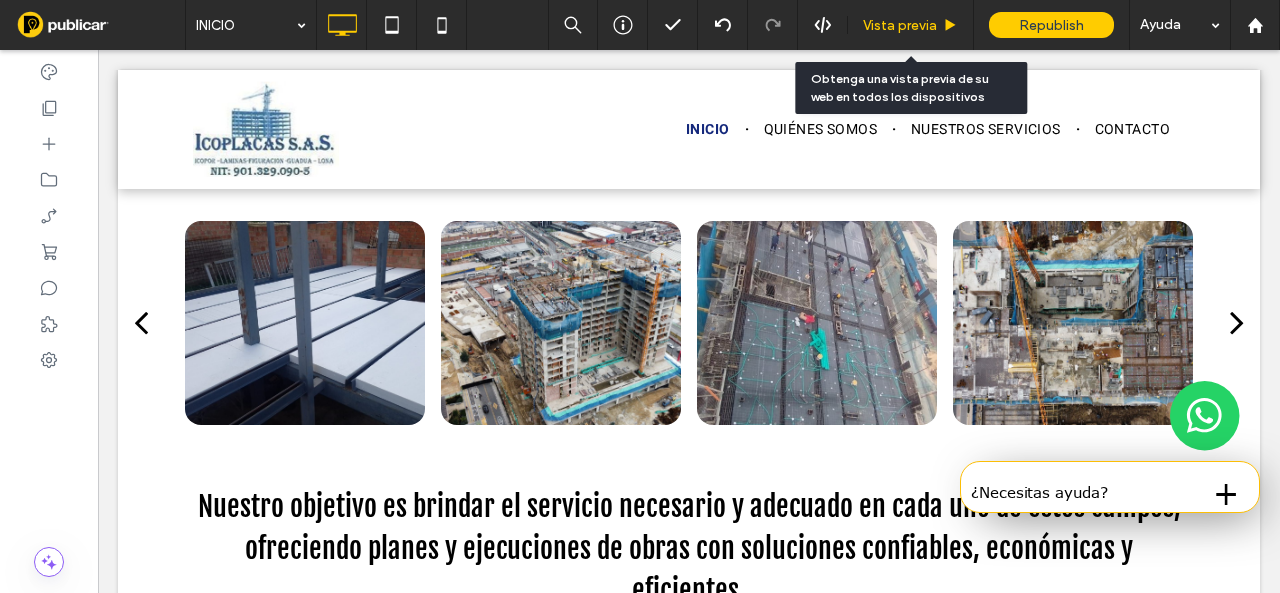 click on "Vista previa" at bounding box center (900, 25) 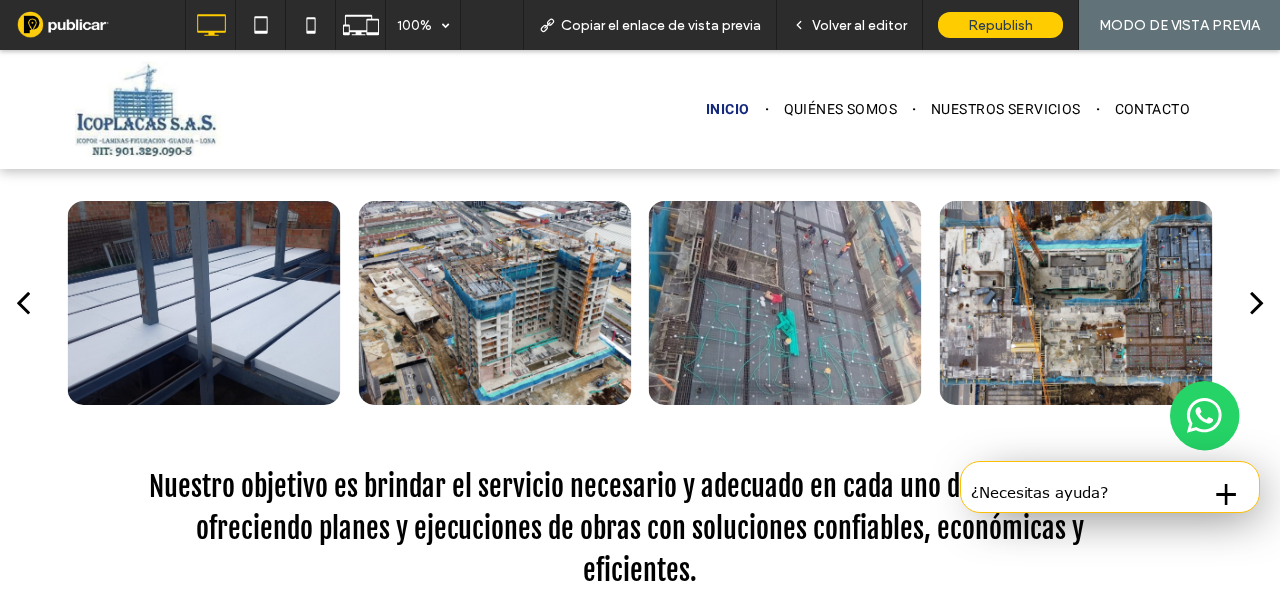 click at bounding box center [1076, 303] 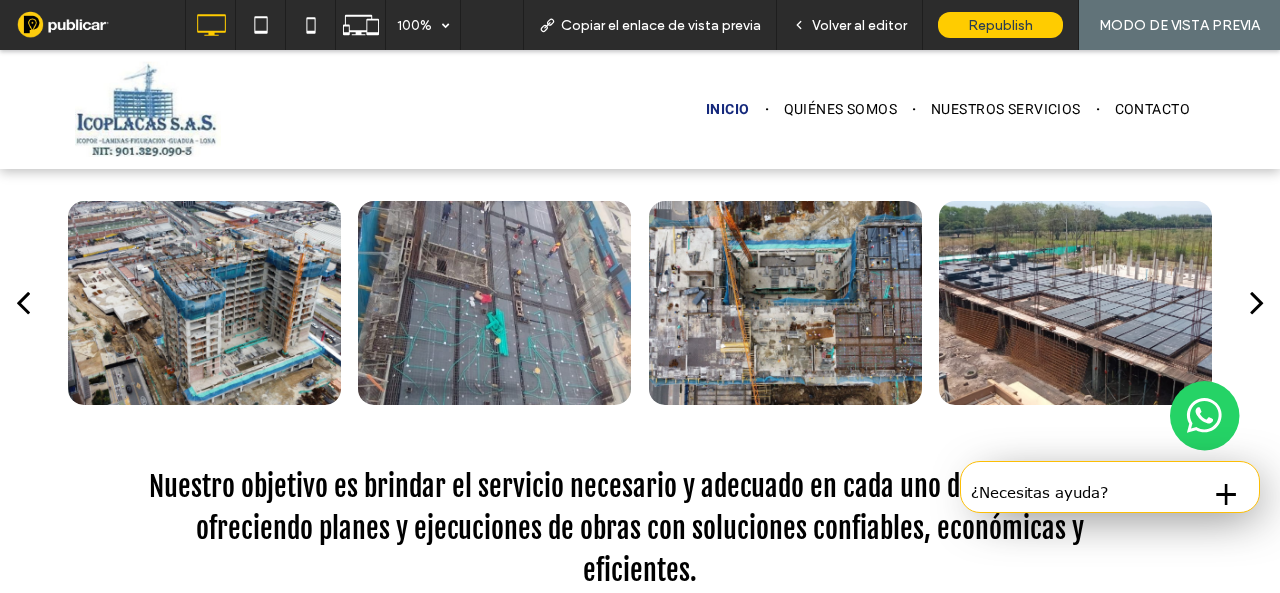 click at bounding box center [1257, 303] 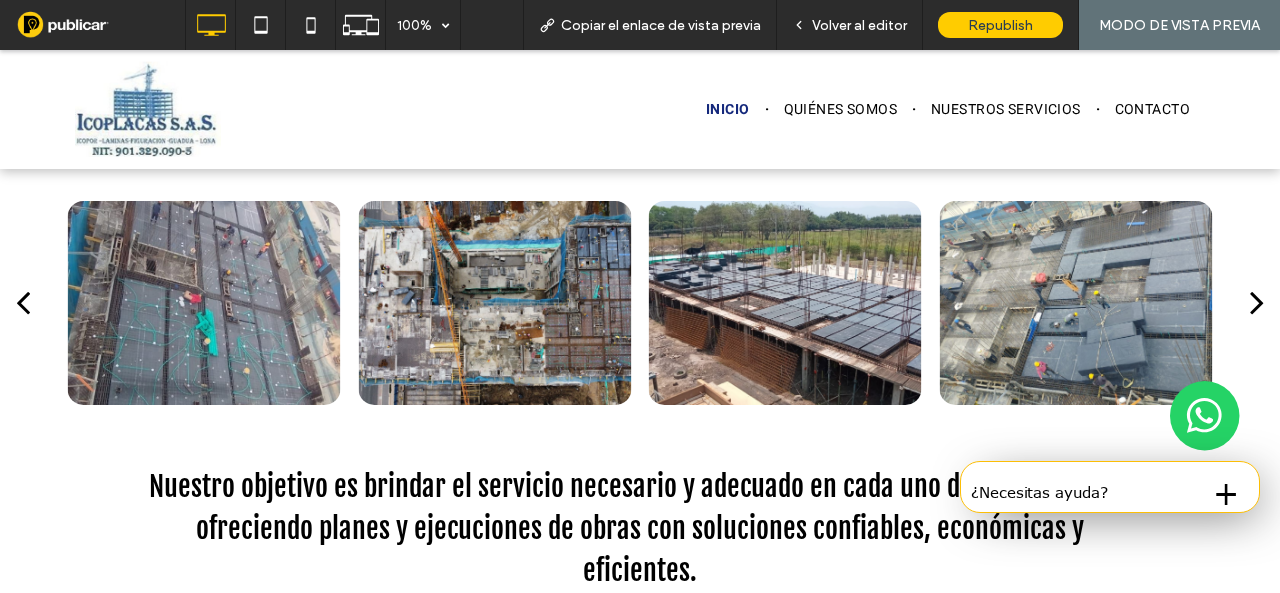 click at bounding box center [1257, 303] 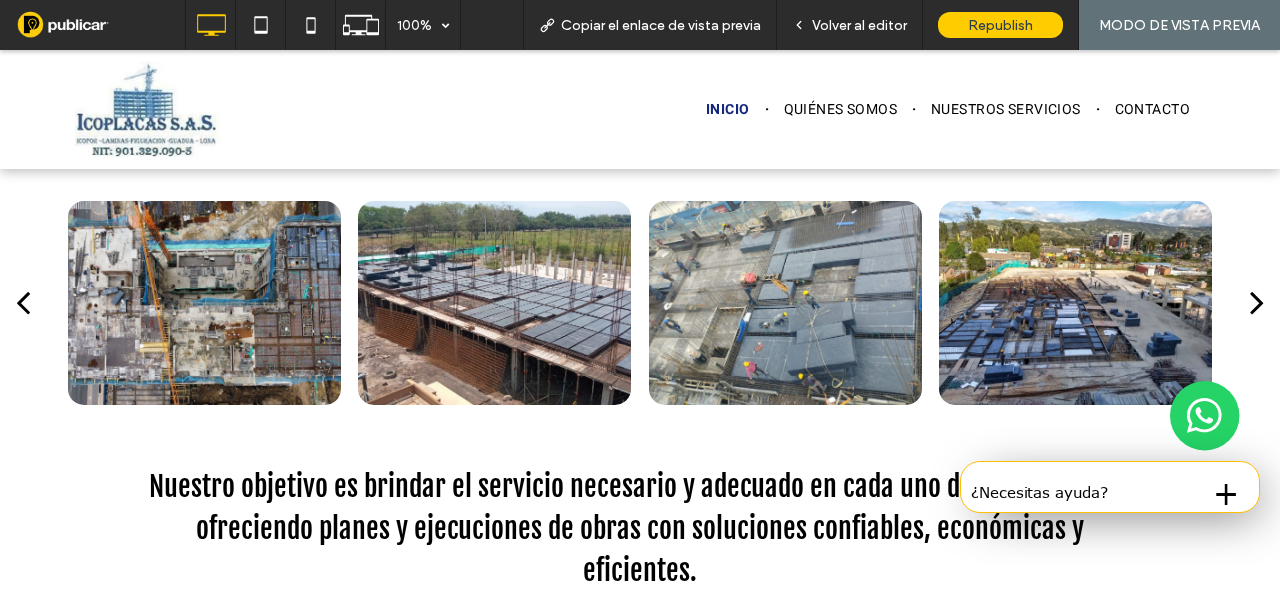 click at bounding box center (1257, 303) 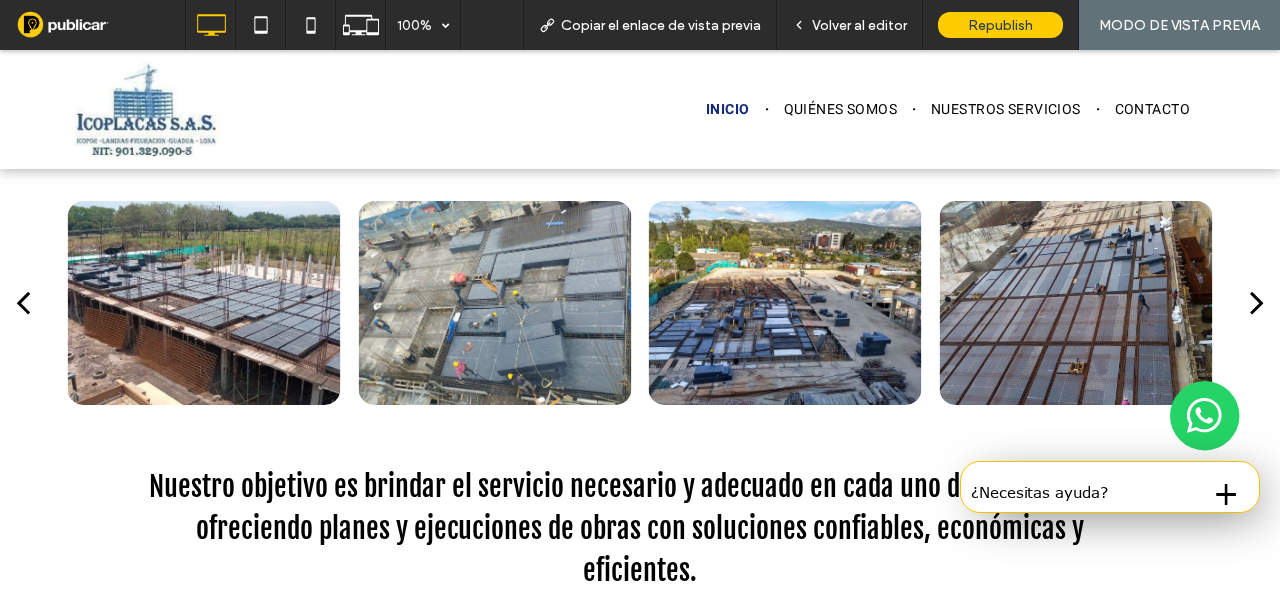 click at bounding box center [1257, 303] 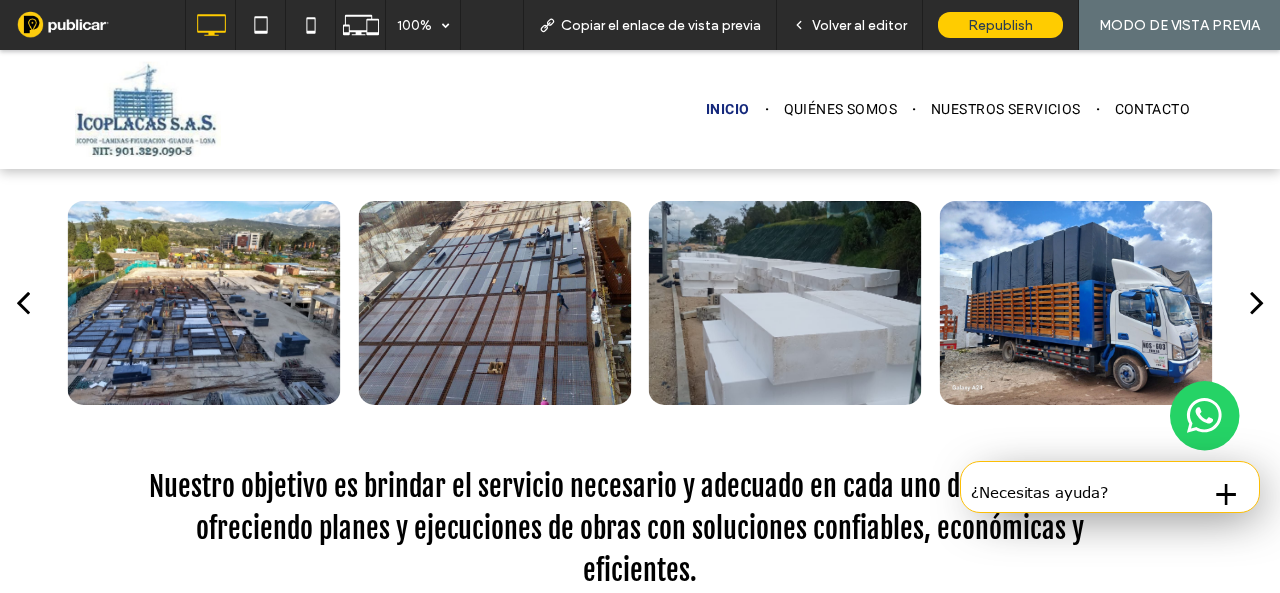 click at bounding box center [1257, 303] 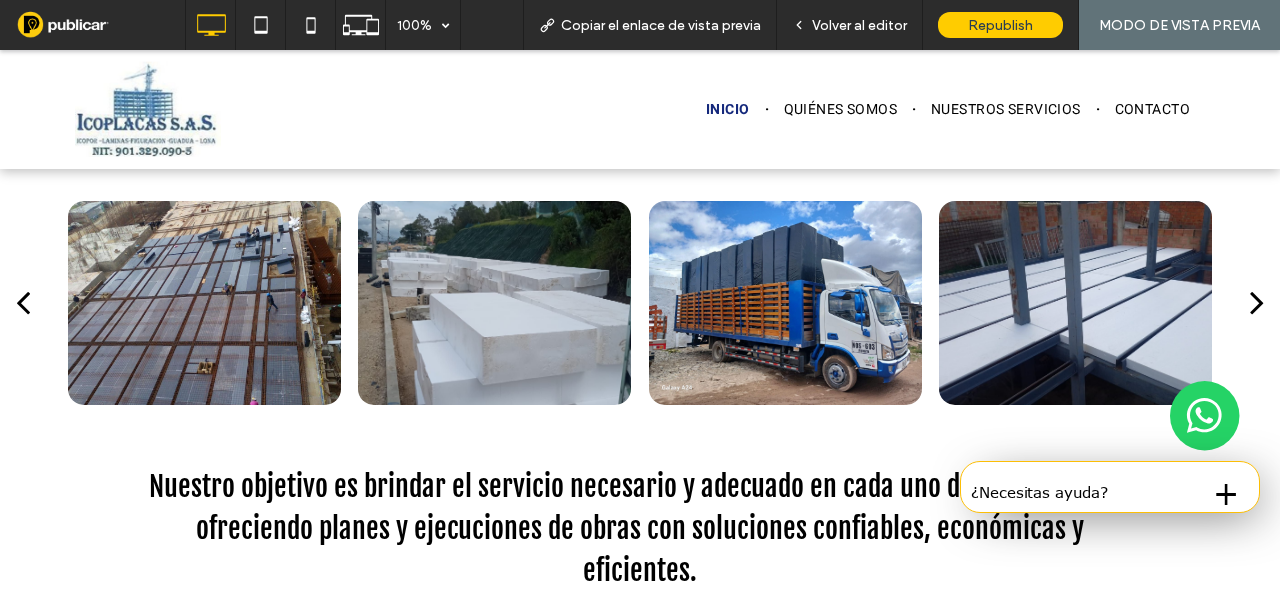 click at bounding box center [1257, 303] 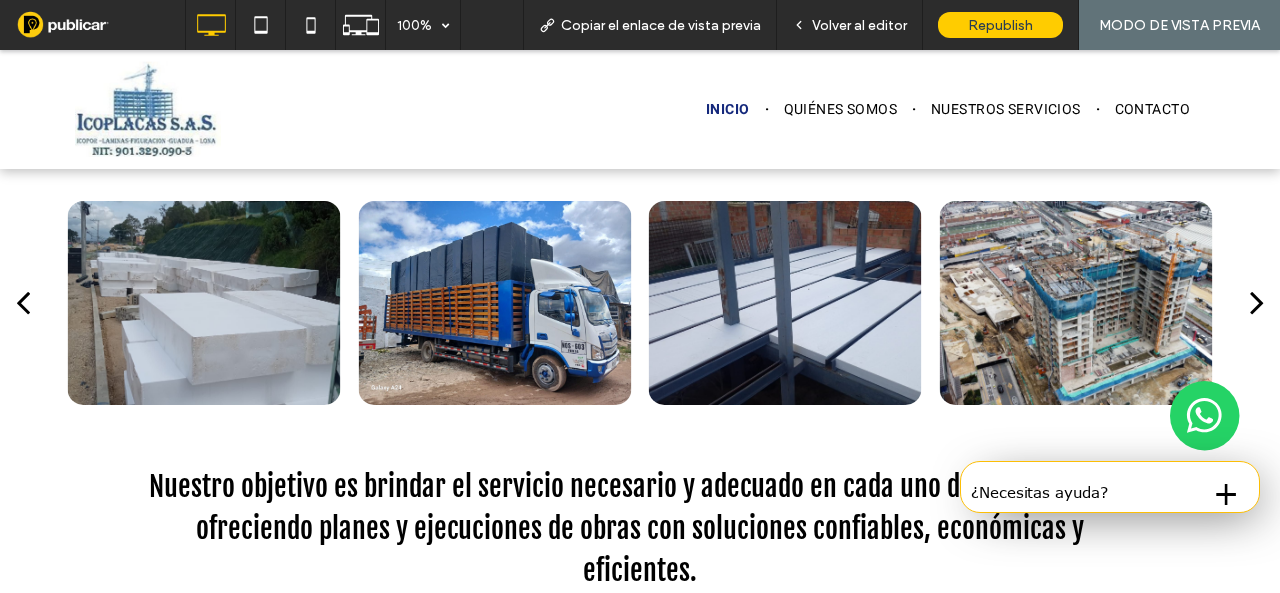 click at bounding box center [1257, 303] 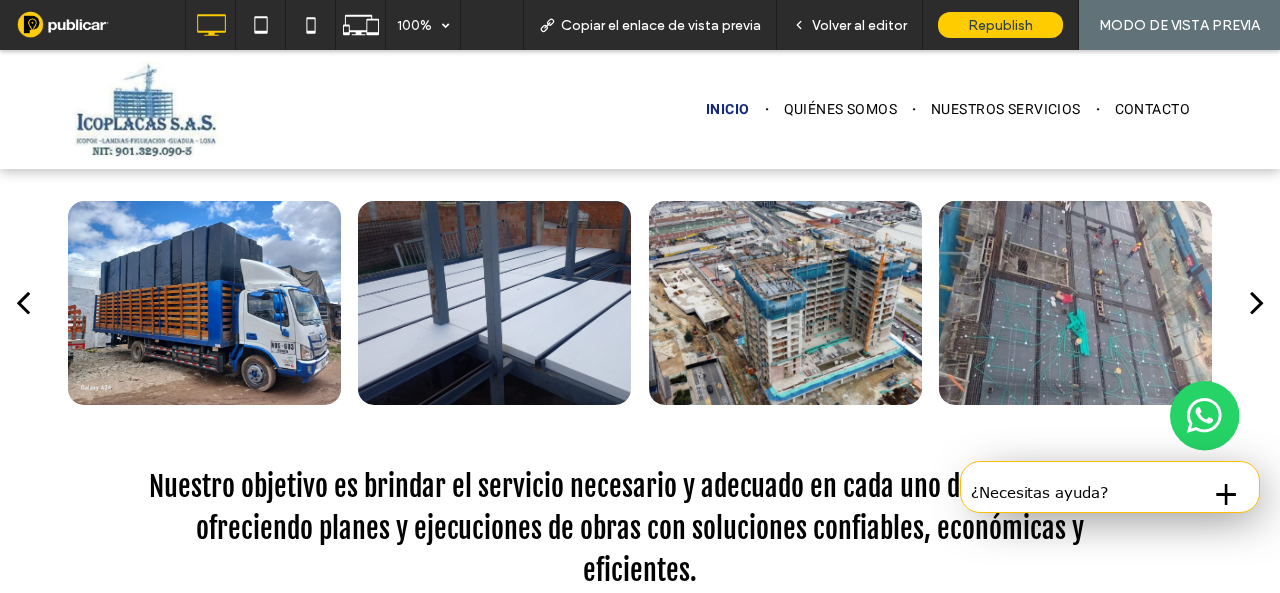 click at bounding box center (1257, 303) 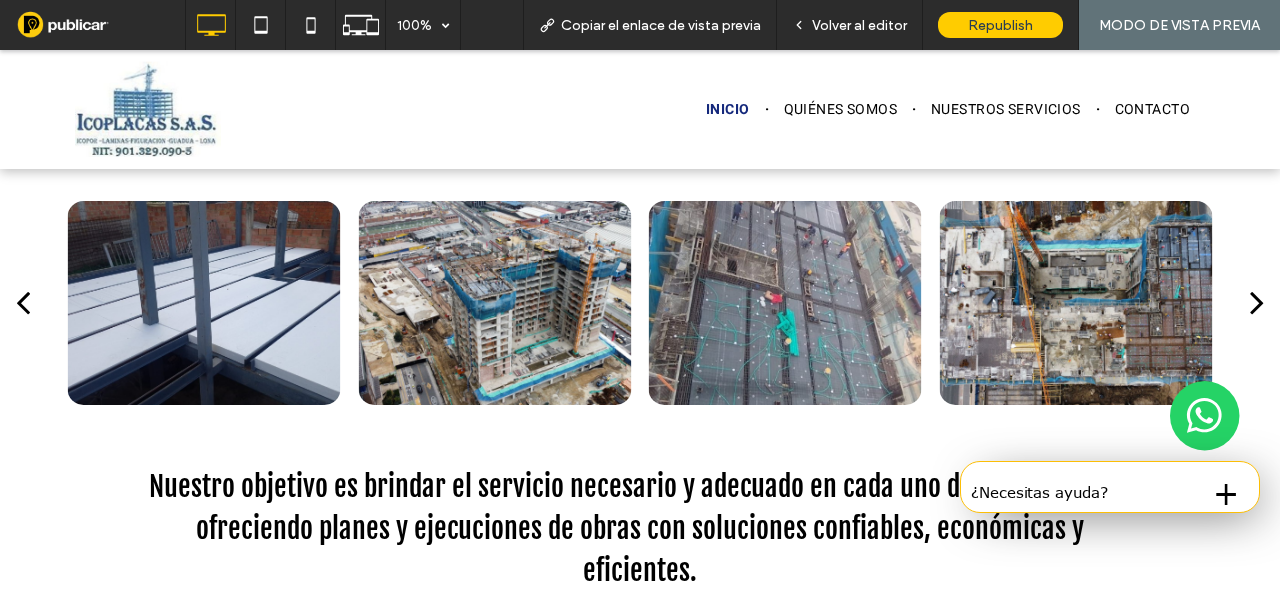 click at bounding box center [1257, 303] 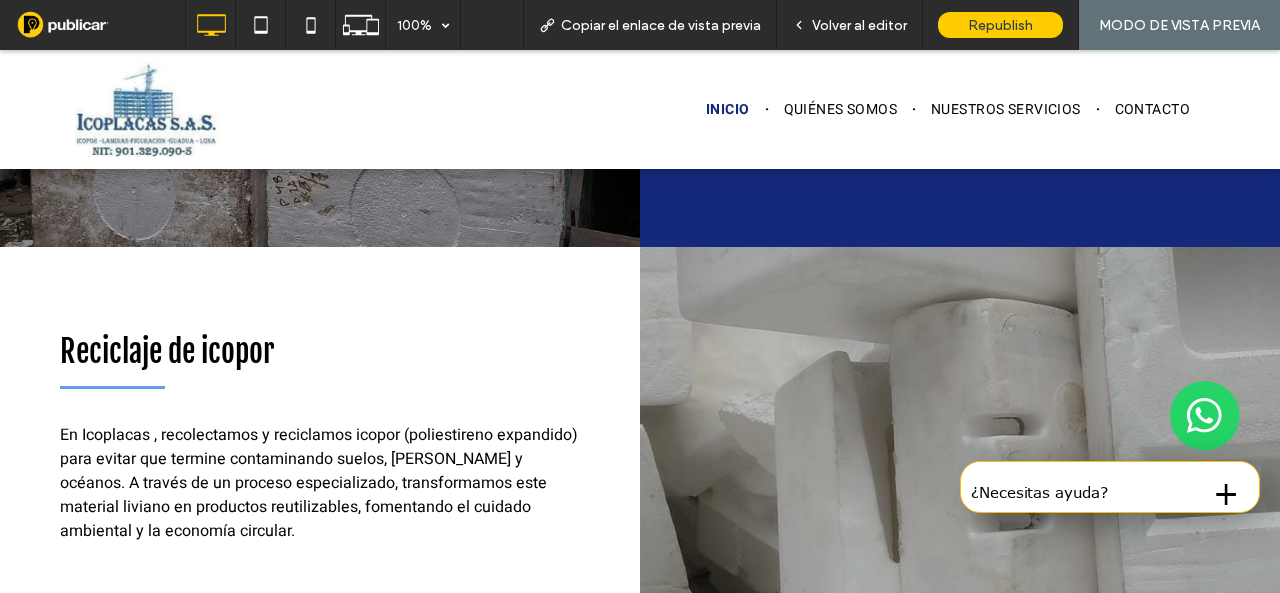 scroll, scrollTop: 4272, scrollLeft: 0, axis: vertical 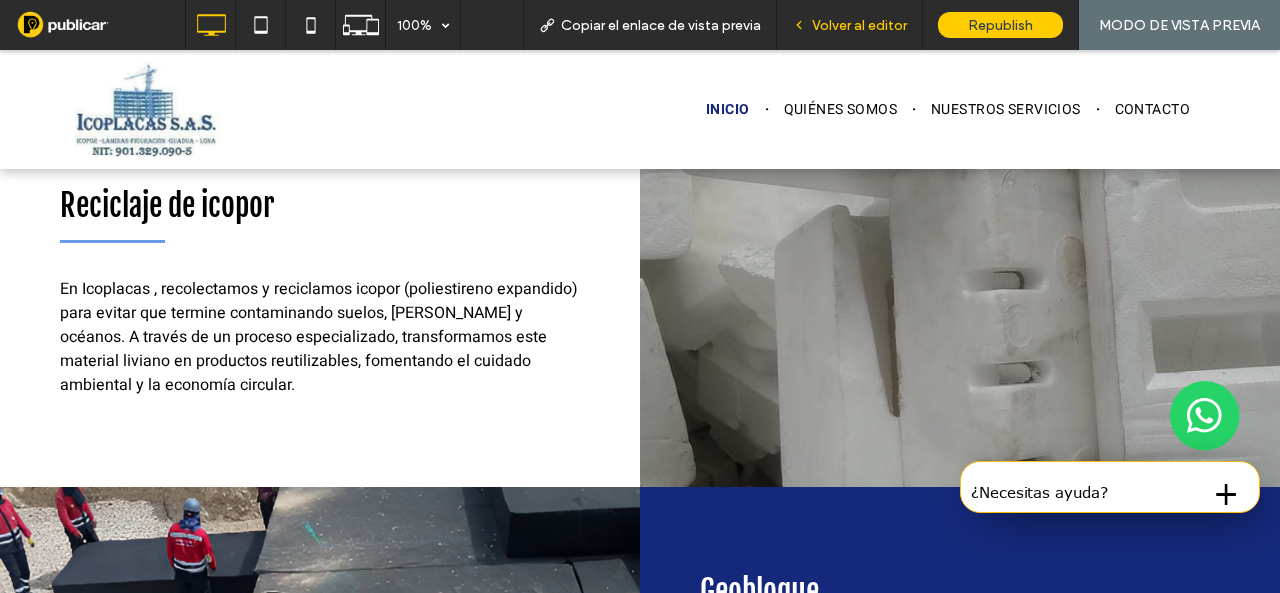 click on "Volver al editor" at bounding box center [850, 25] 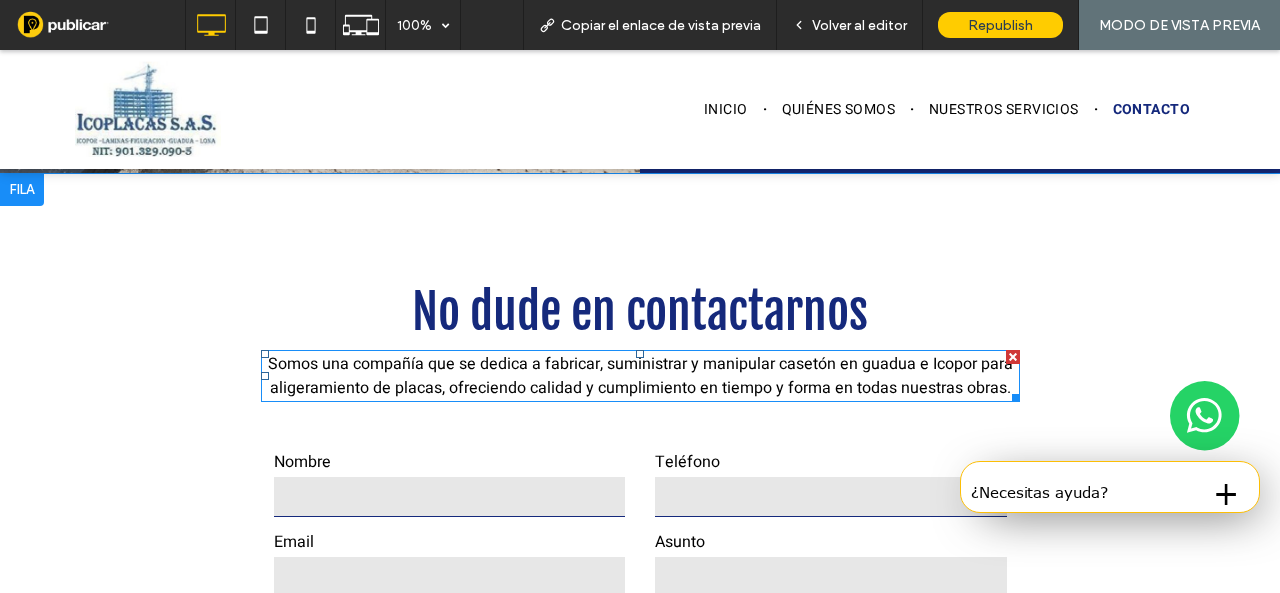scroll, scrollTop: 4872, scrollLeft: 0, axis: vertical 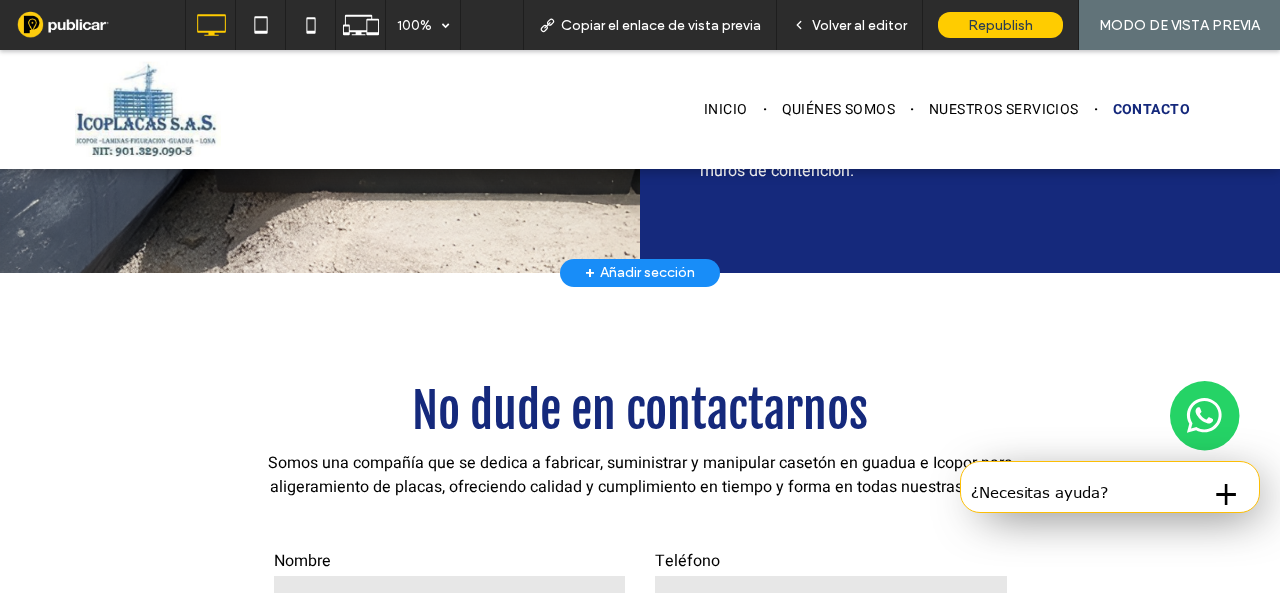 click on "+ Añadir sección" at bounding box center [640, 273] 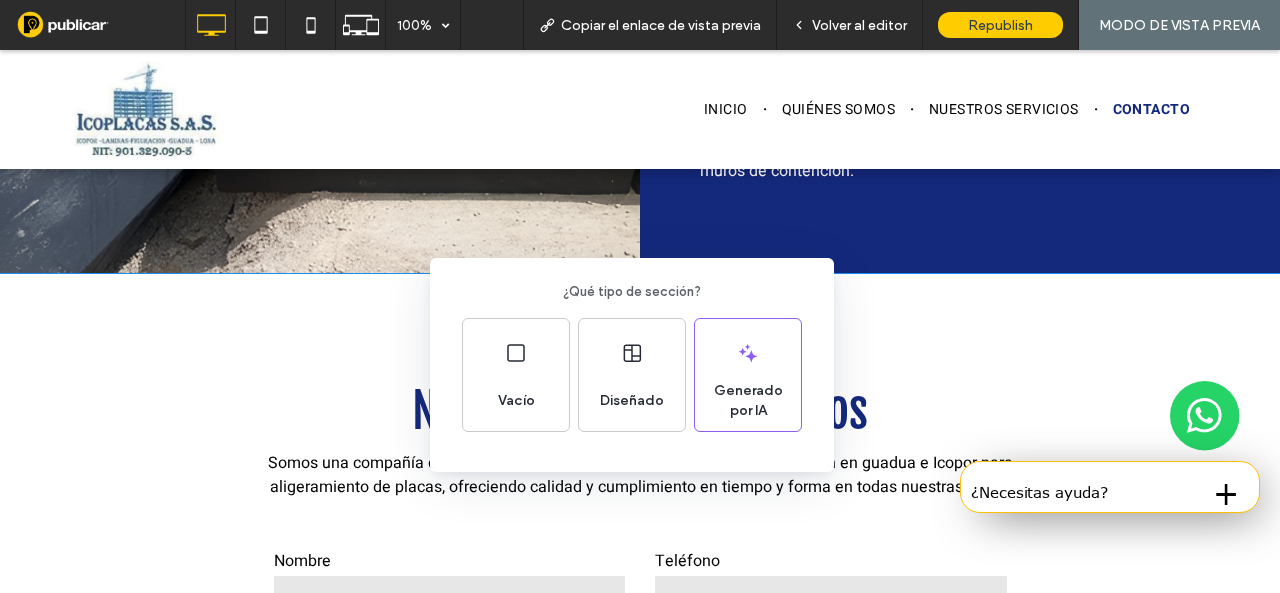 click on "¿Qué tipo de sección? Vacío Diseñado Generado por IA" at bounding box center (640, 345) 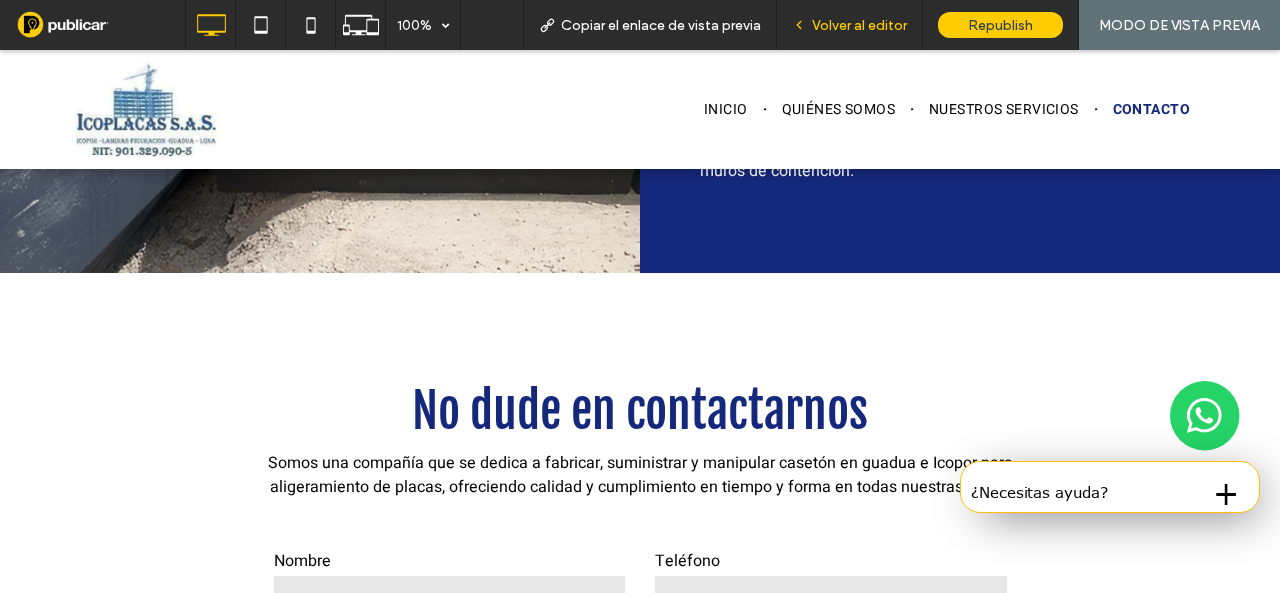 click on "Volver al editor" at bounding box center [859, 25] 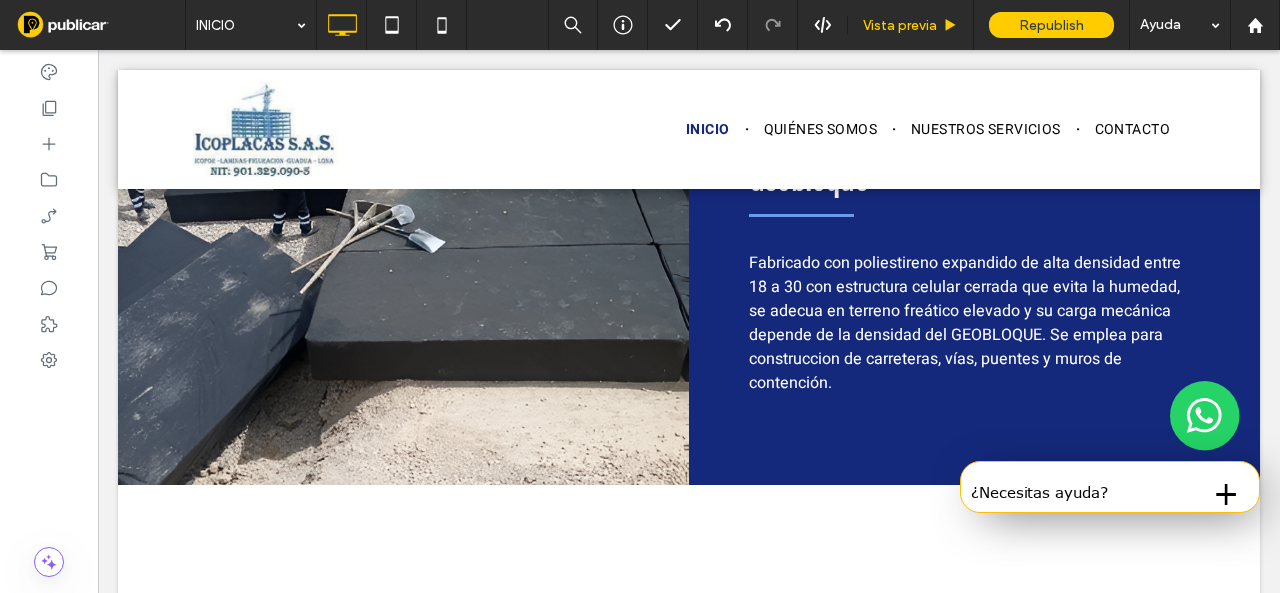 scroll, scrollTop: 5037, scrollLeft: 0, axis: vertical 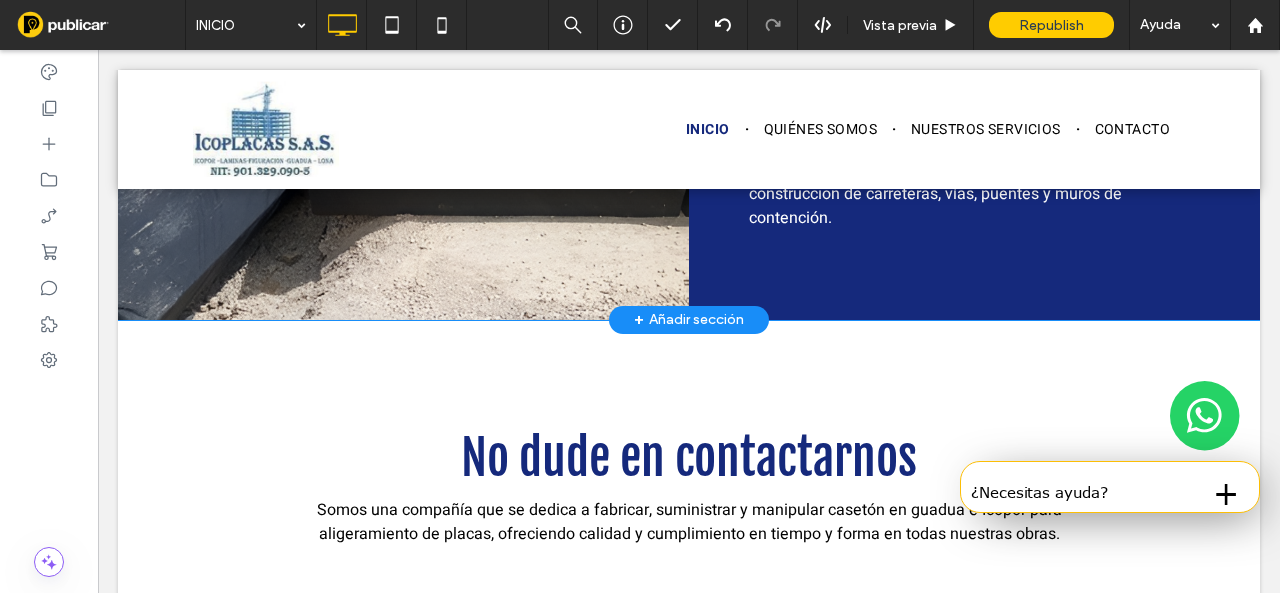 click on "+ Añadir sección" at bounding box center (689, 320) 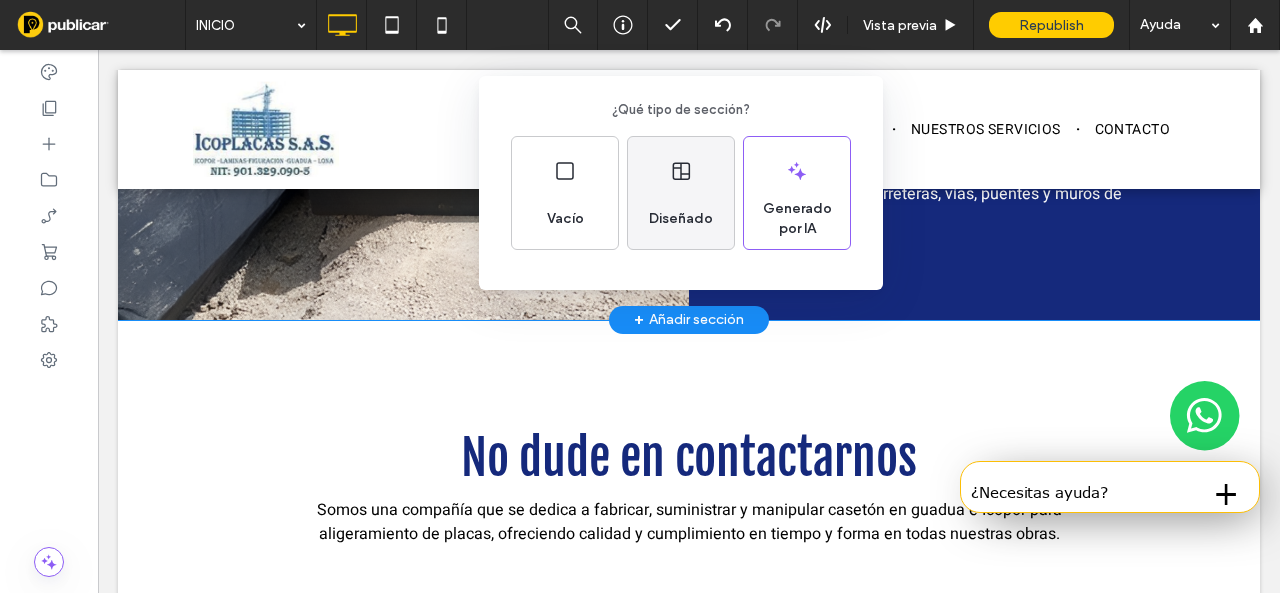 click on "Diseñado" at bounding box center [681, 219] 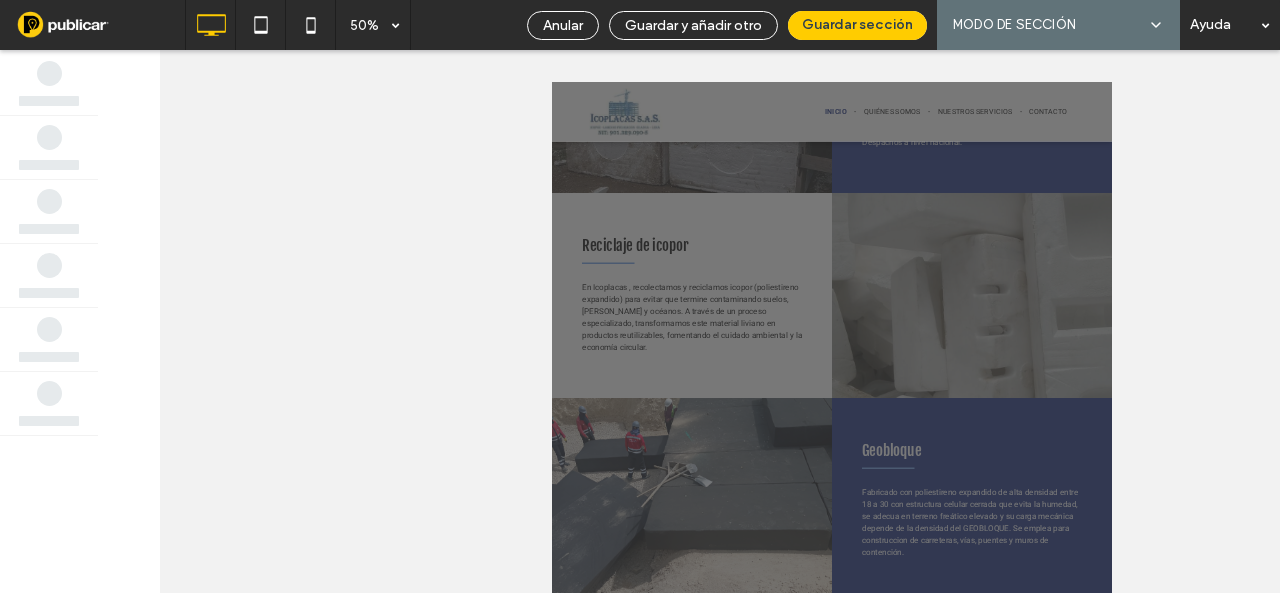 scroll, scrollTop: 4314, scrollLeft: 0, axis: vertical 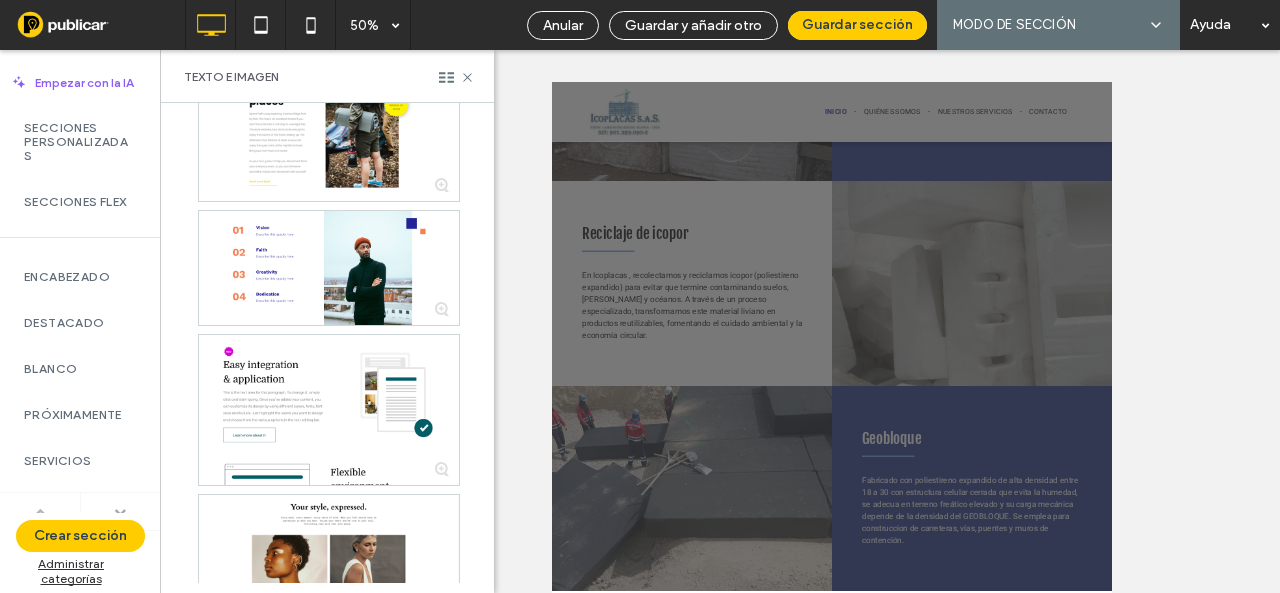 click at bounding box center (120, 512) 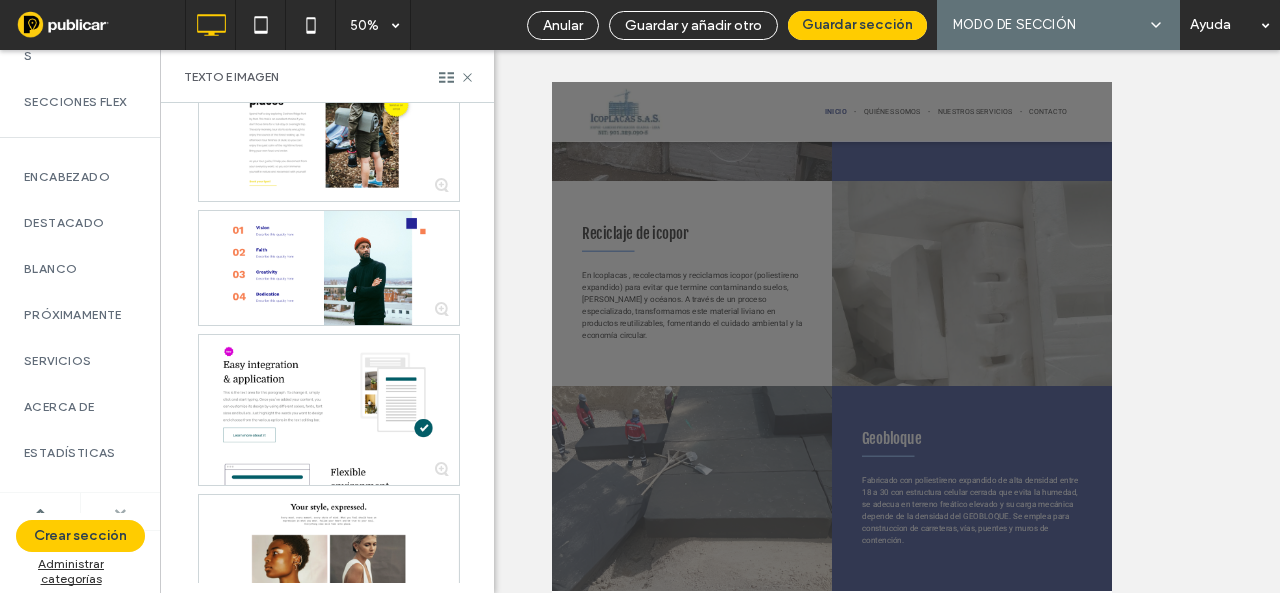 click at bounding box center (120, 512) 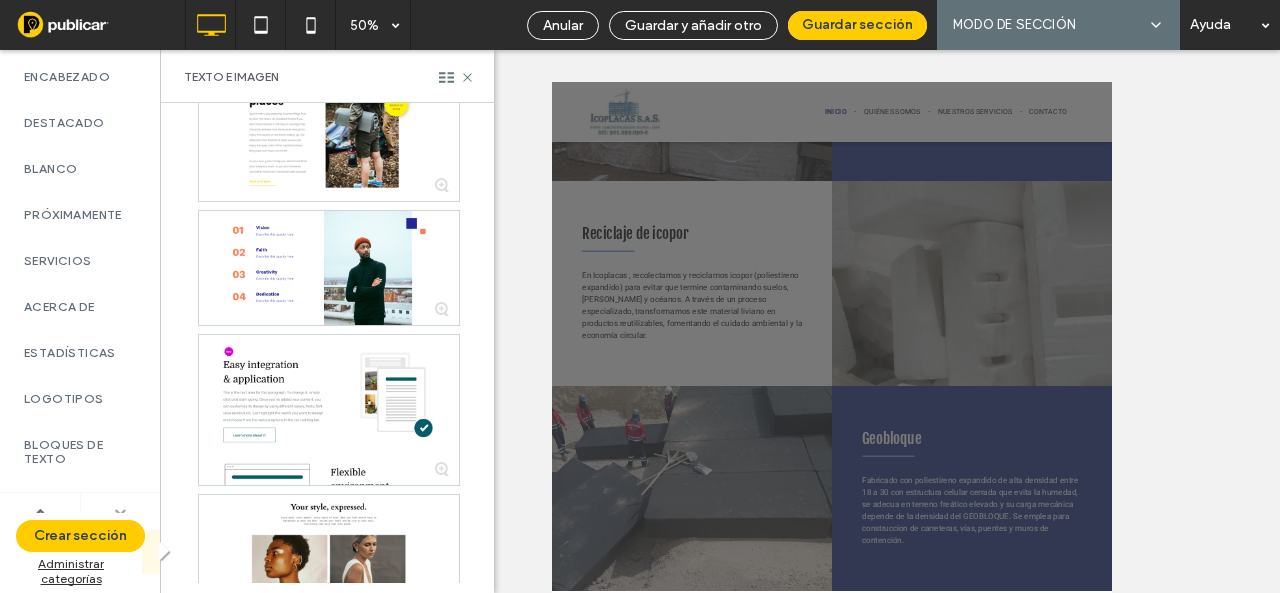 click at bounding box center [120, 512] 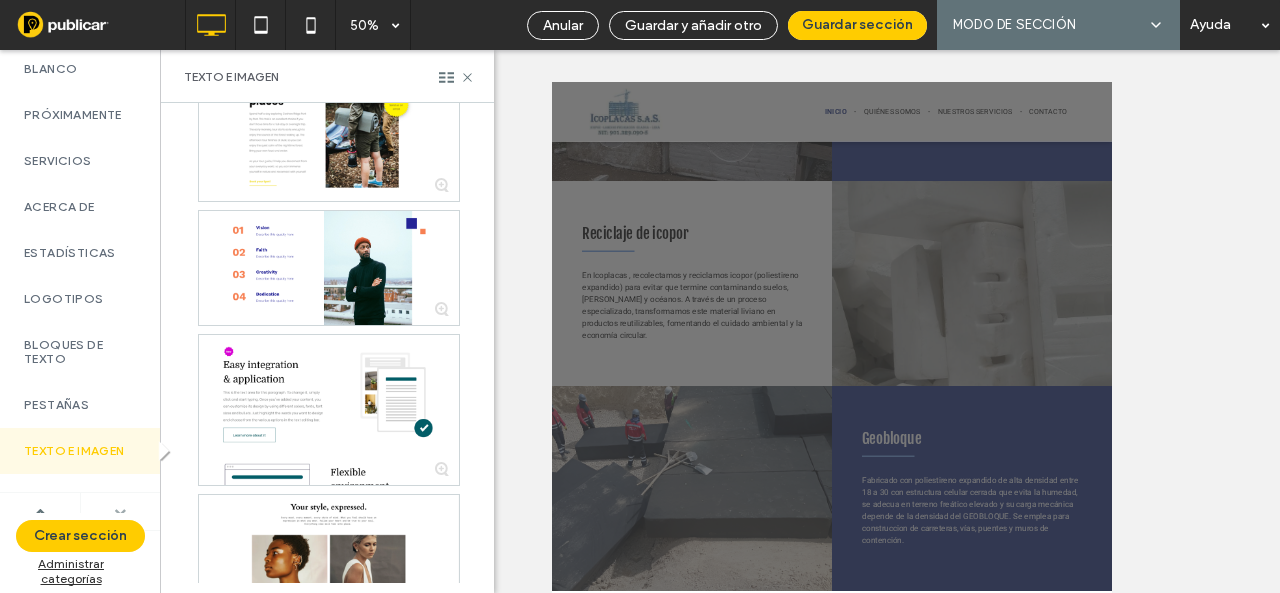 click at bounding box center (120, 511) 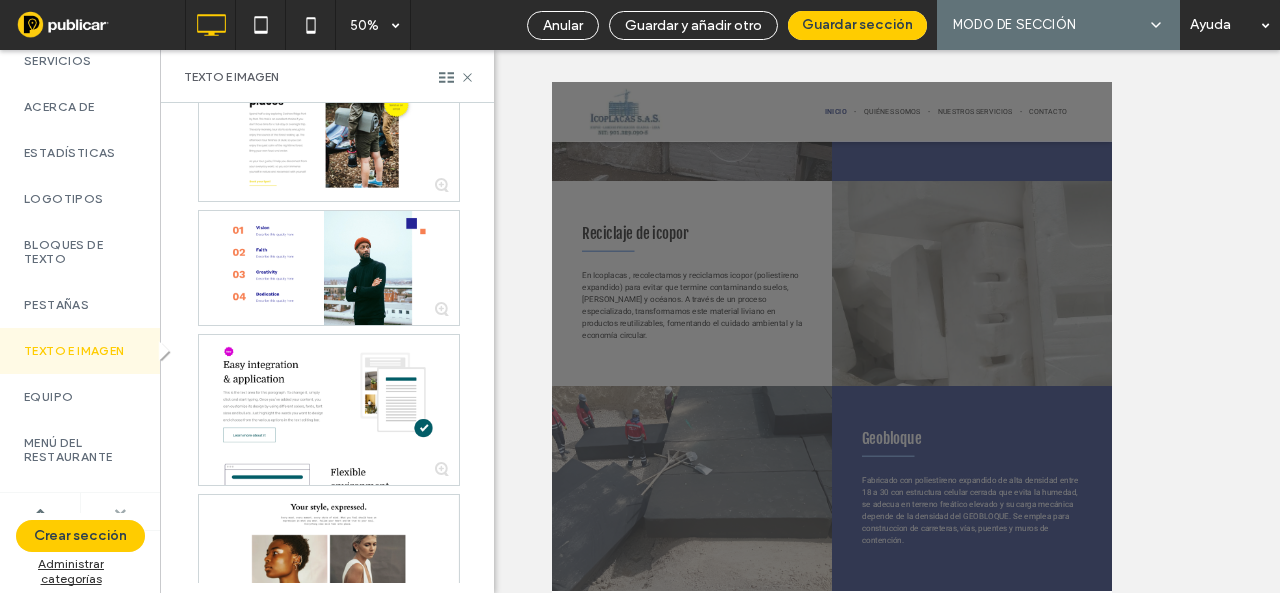 click at bounding box center (120, 511) 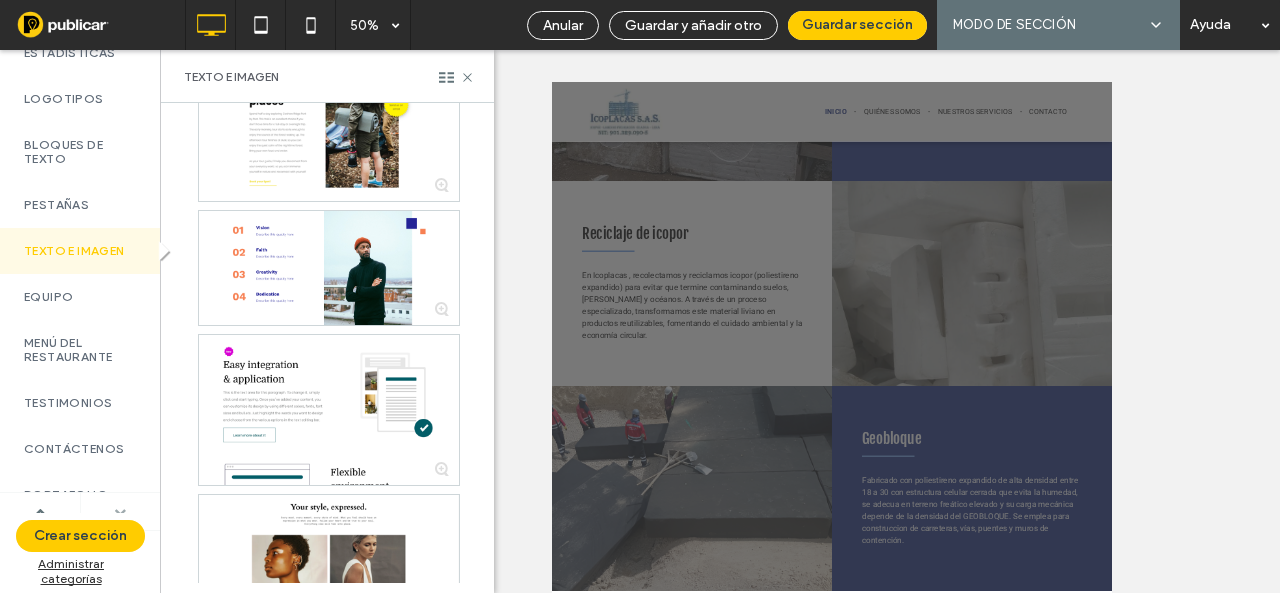 click at bounding box center [120, 511] 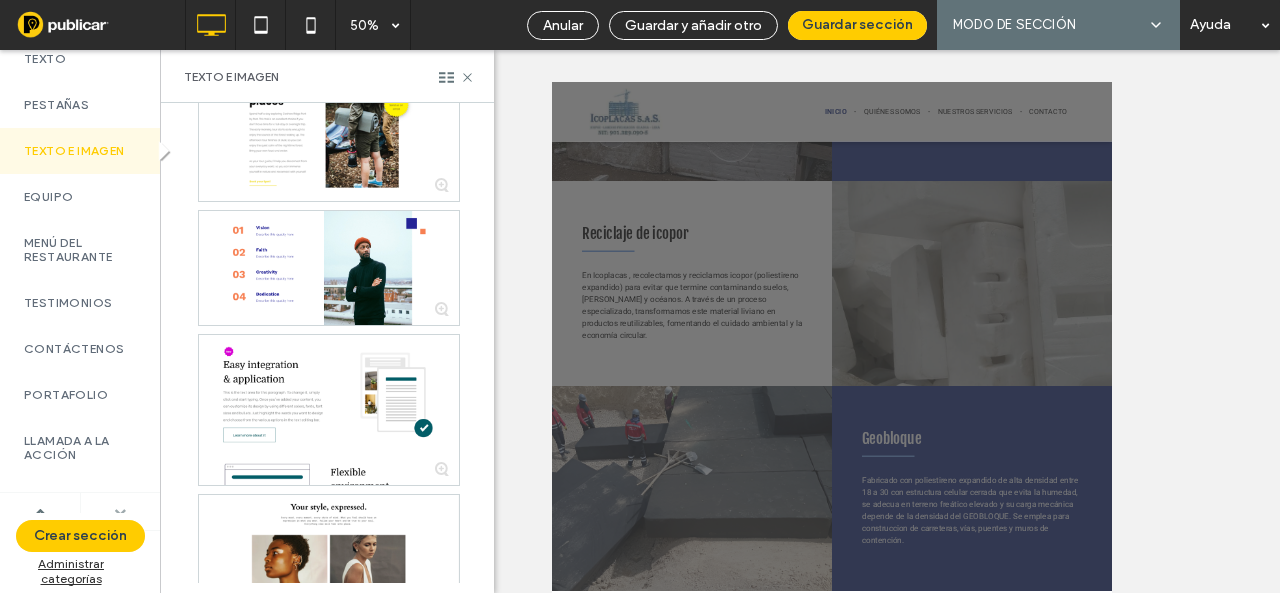 click at bounding box center (120, 511) 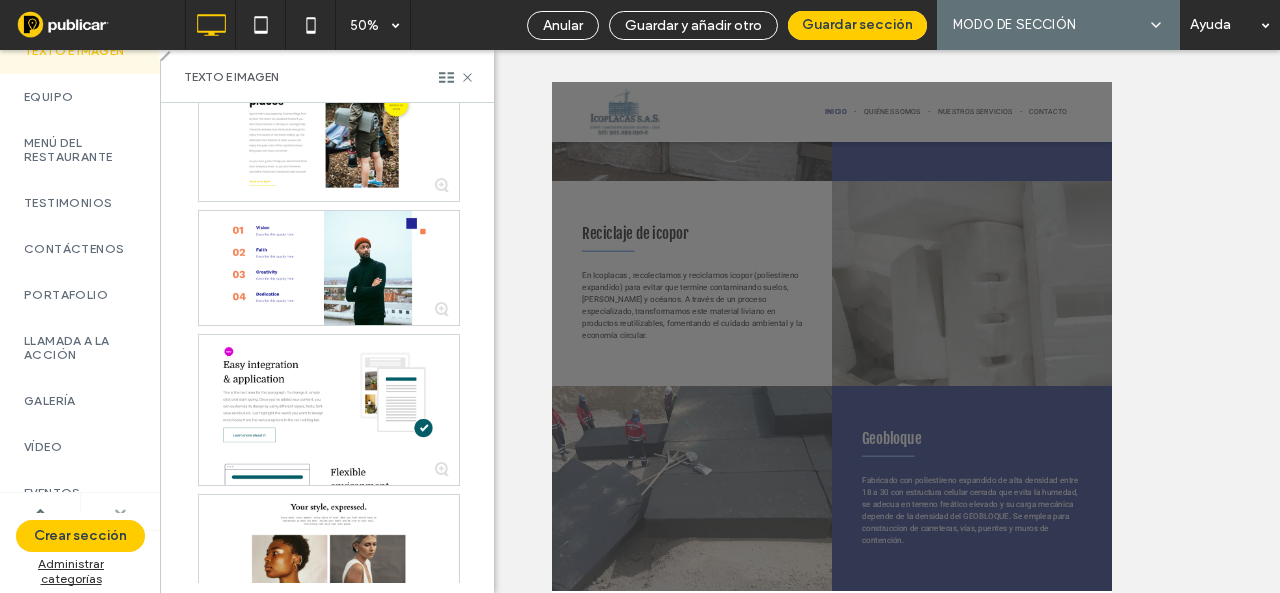 click at bounding box center [120, 511] 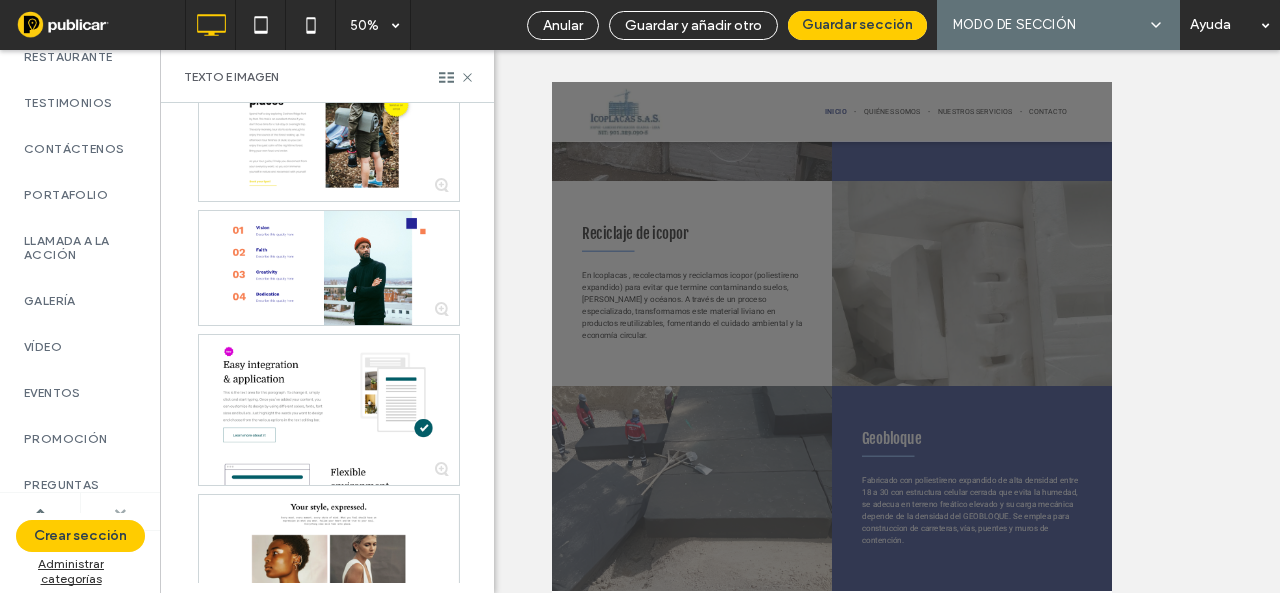 click at bounding box center [120, 511] 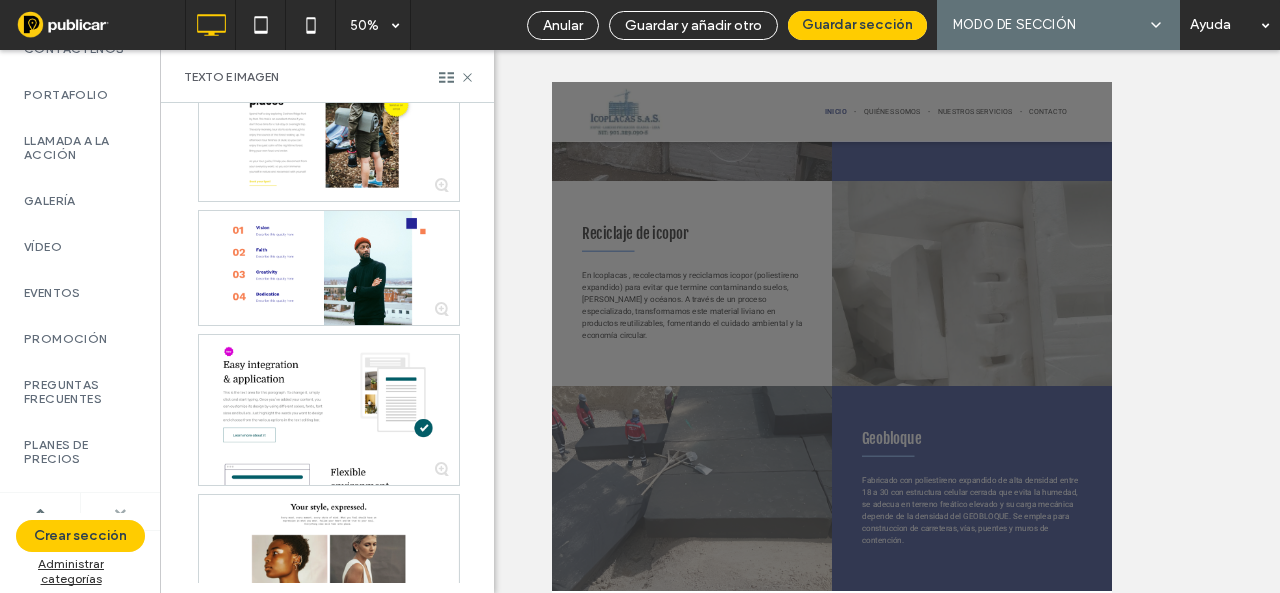 click at bounding box center (120, 511) 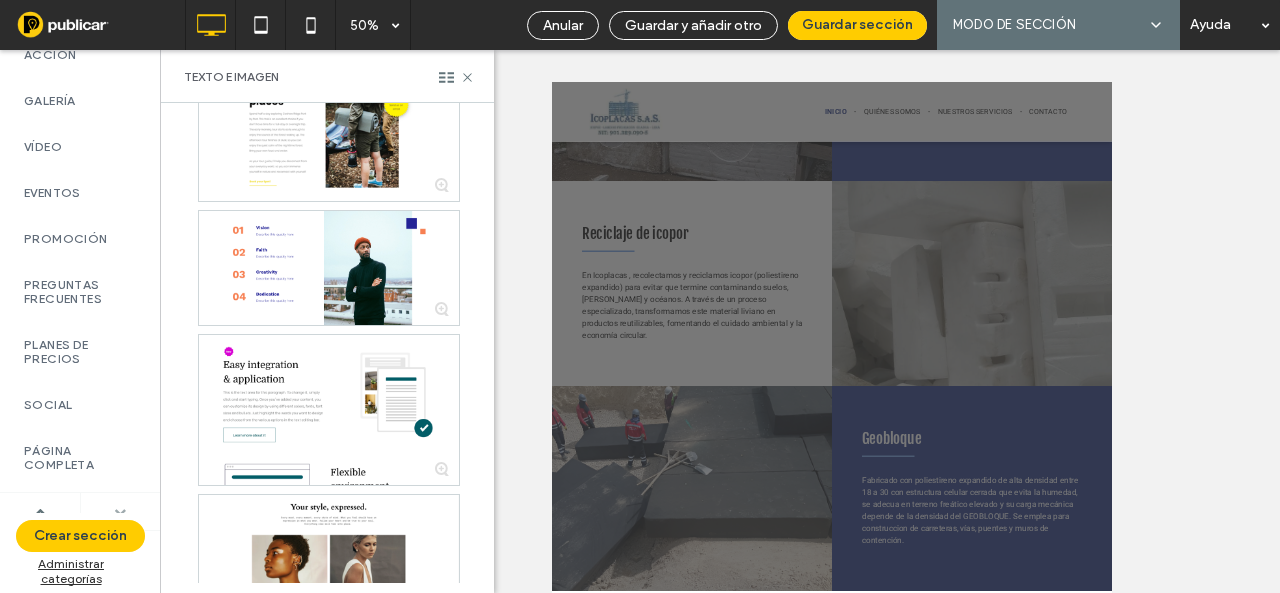 click at bounding box center [120, 511] 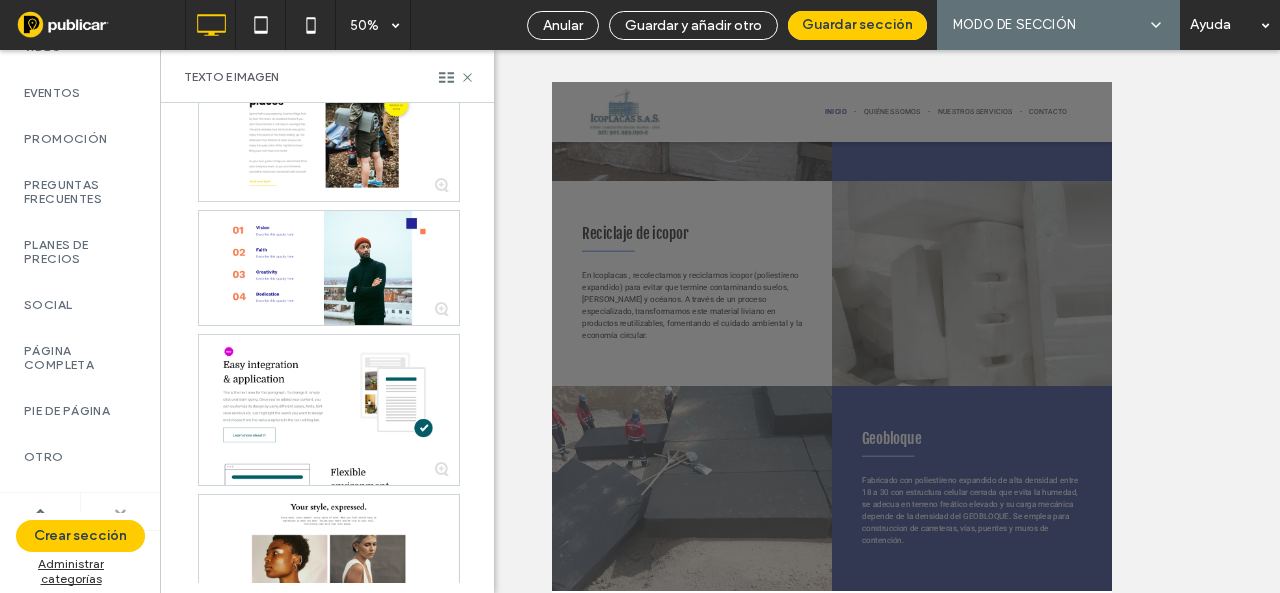 click at bounding box center [120, 511] 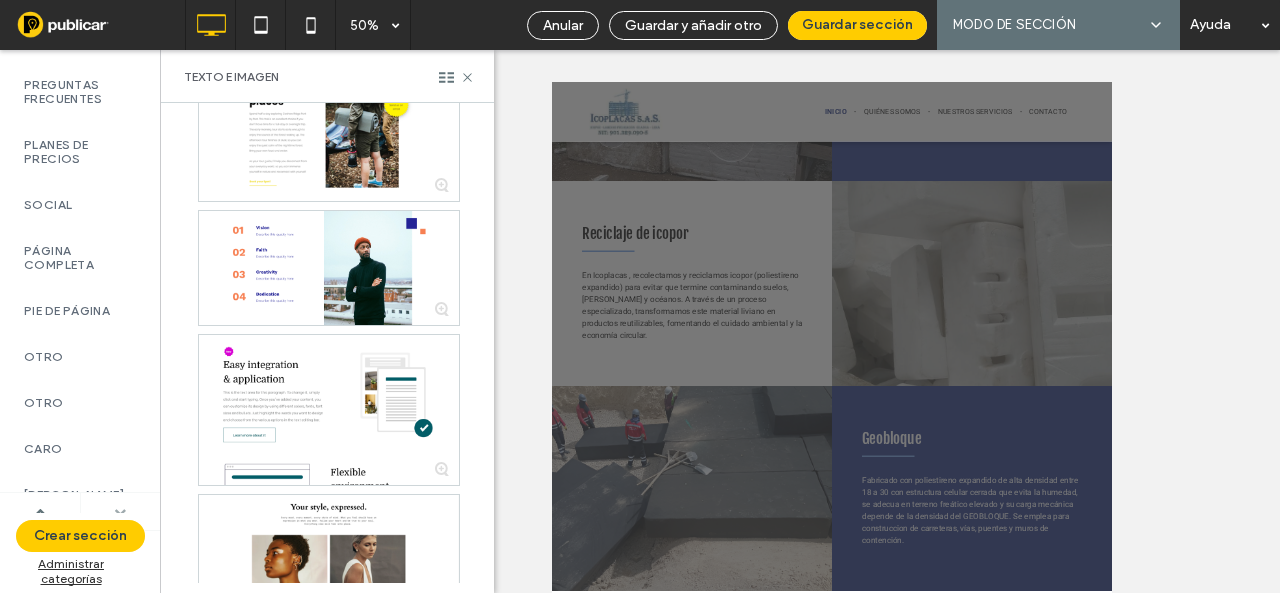 click at bounding box center (120, 511) 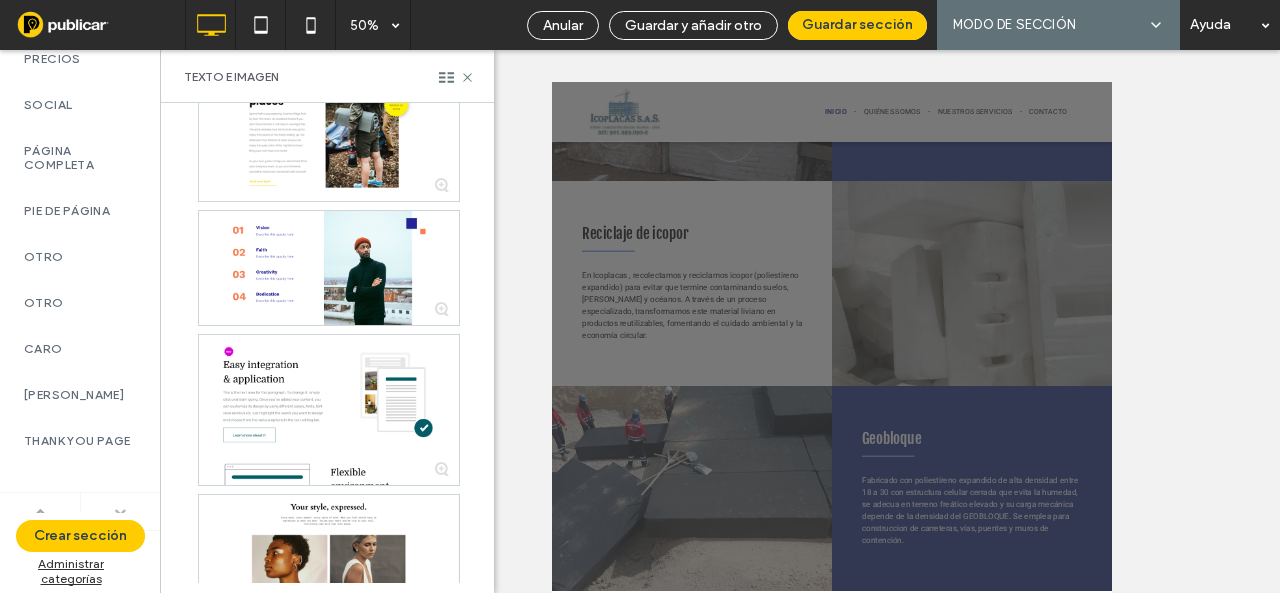 click at bounding box center (40, 512) 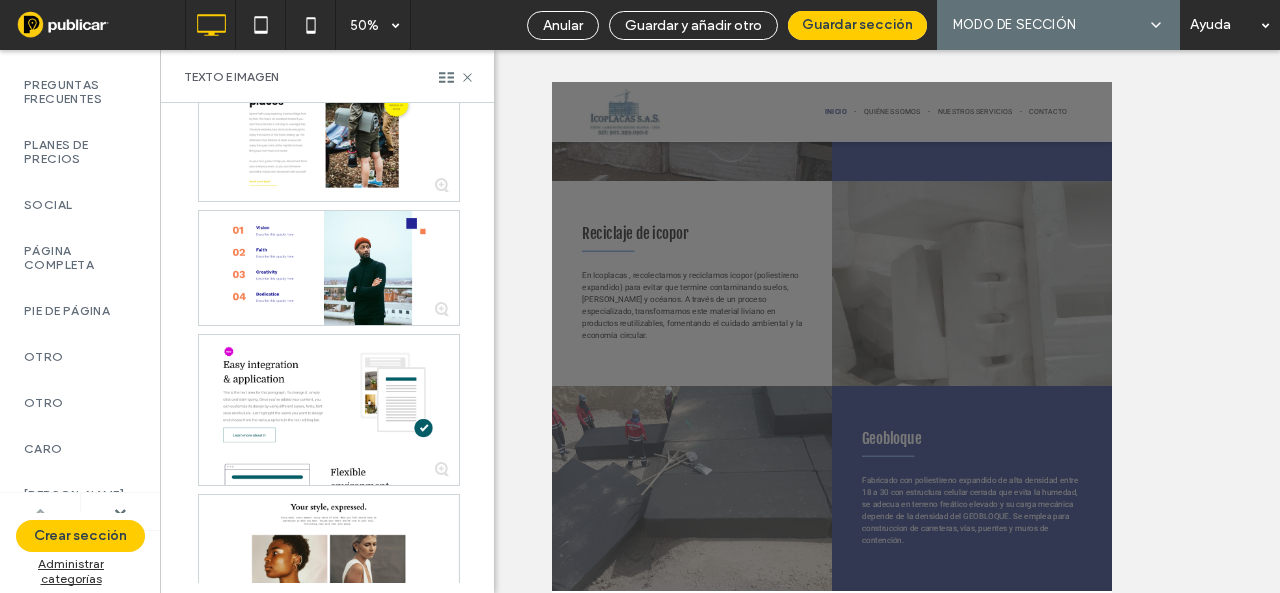 click at bounding box center [40, 512] 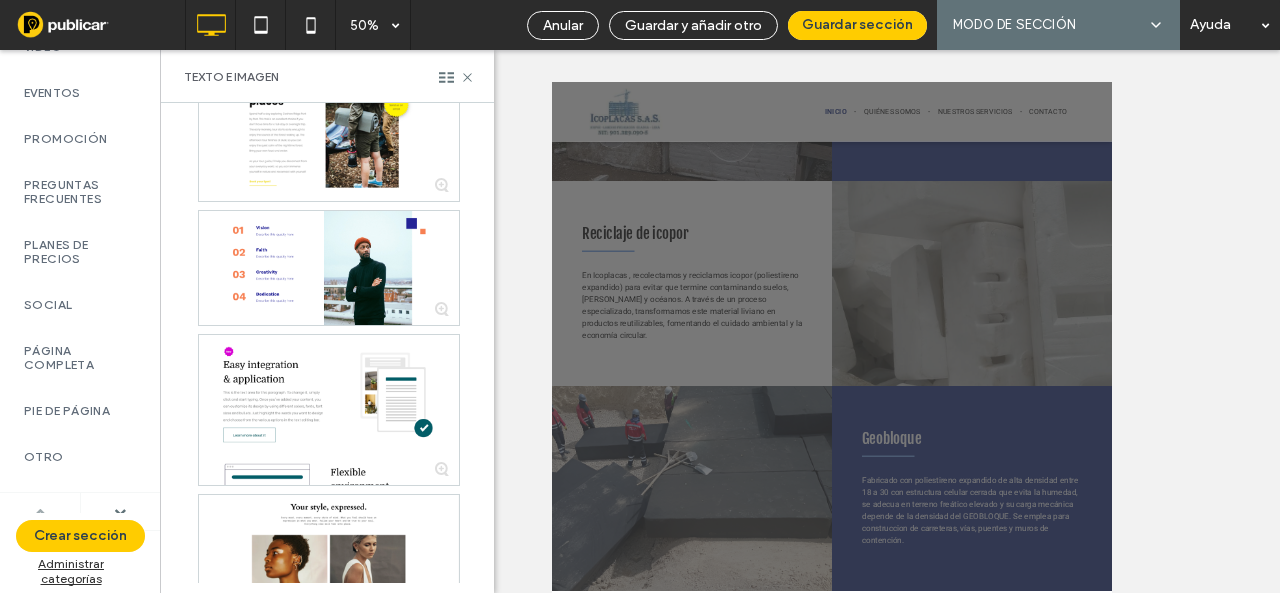 click at bounding box center [40, 512] 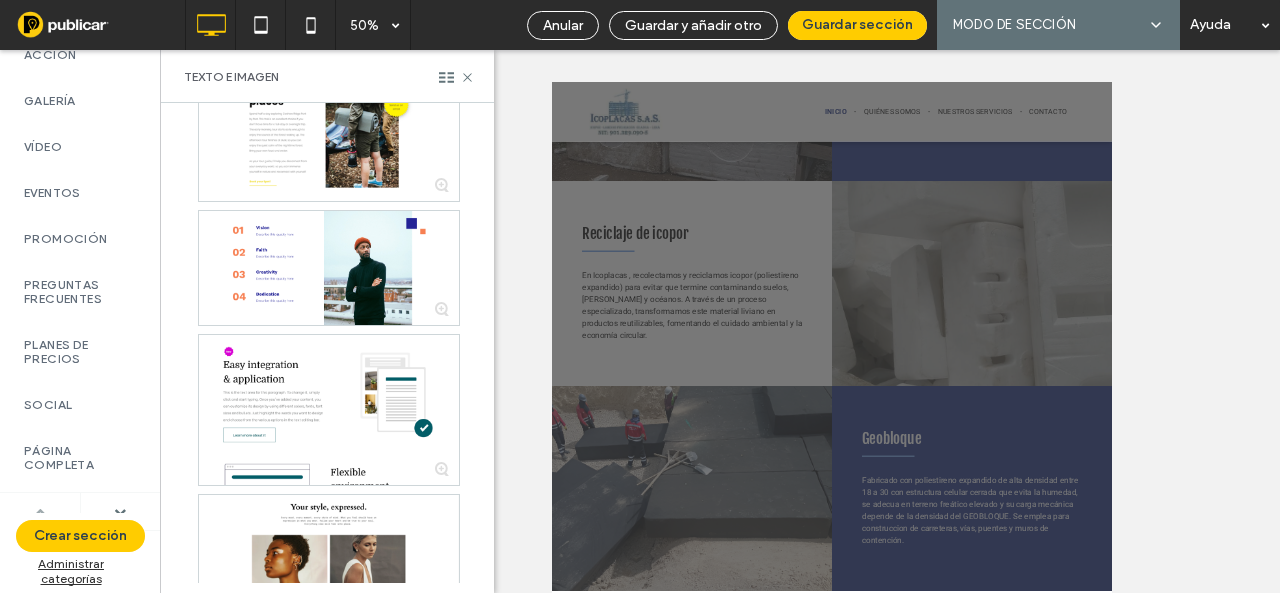 click at bounding box center (40, 512) 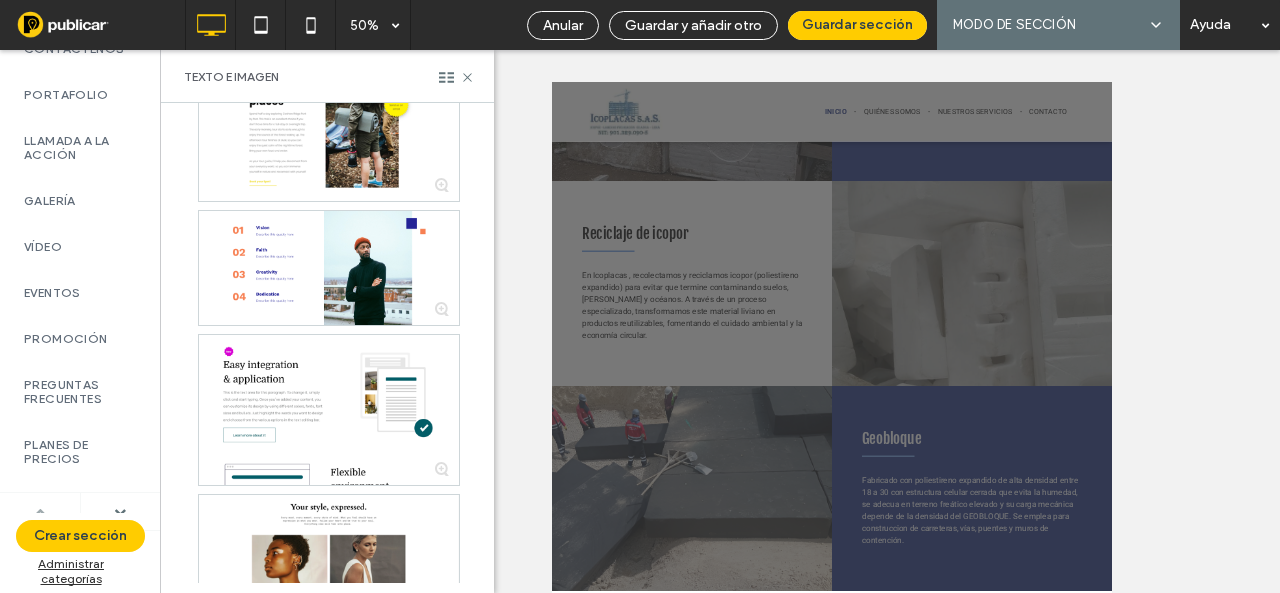 click at bounding box center (40, 512) 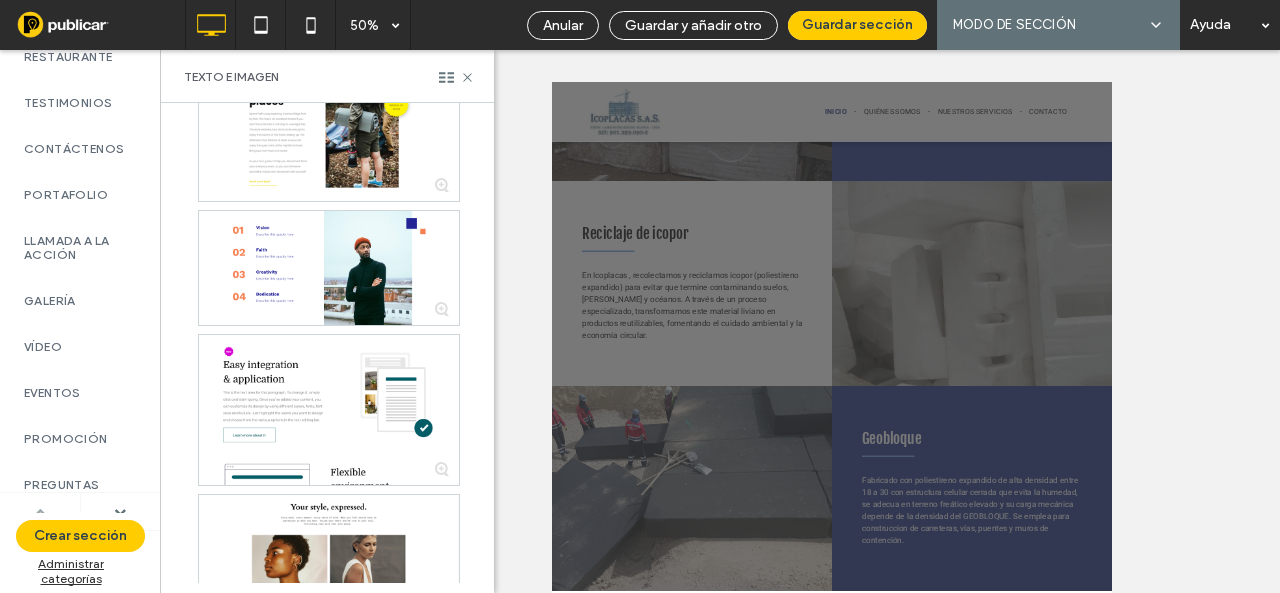 click at bounding box center [40, 512] 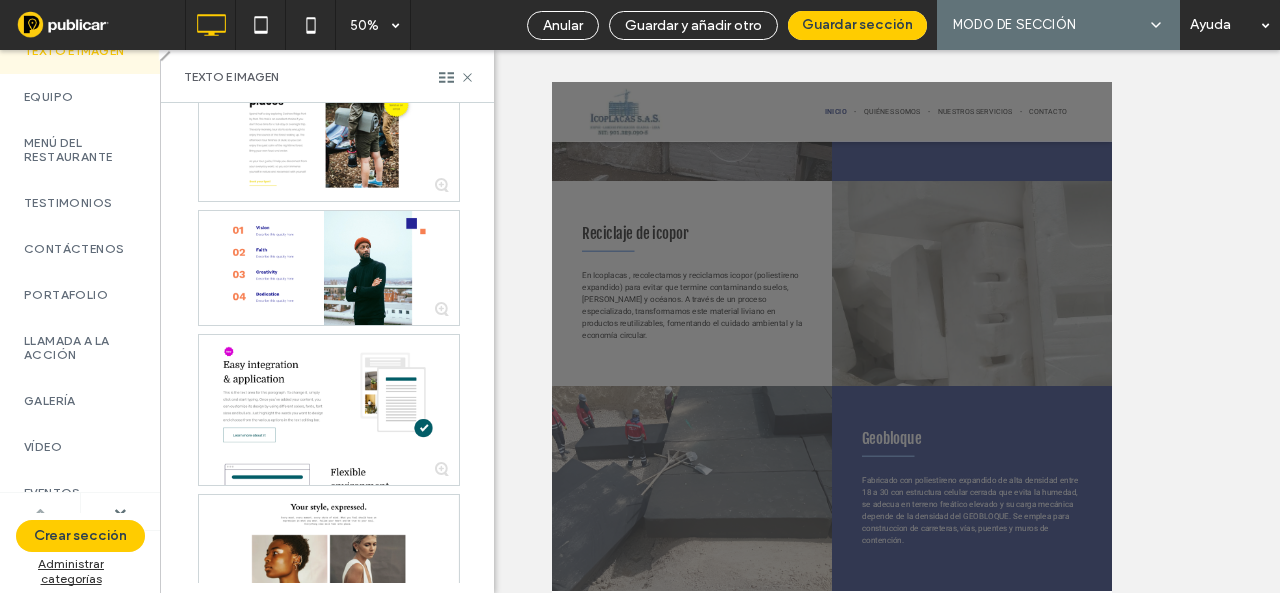 click at bounding box center (40, 512) 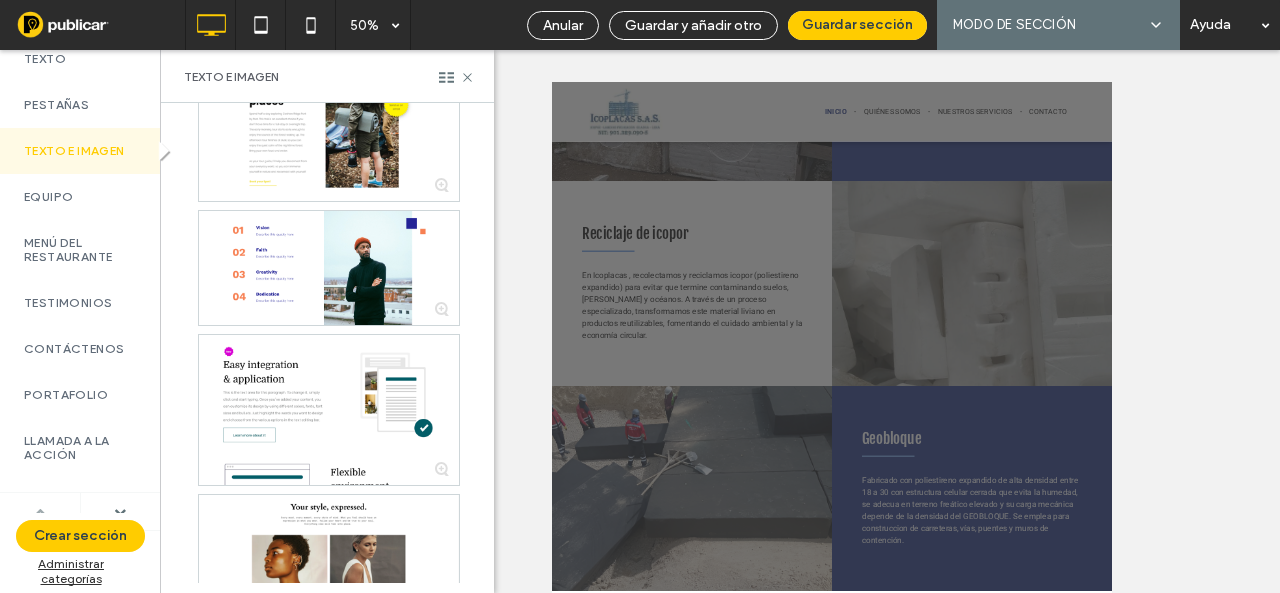click at bounding box center (40, 512) 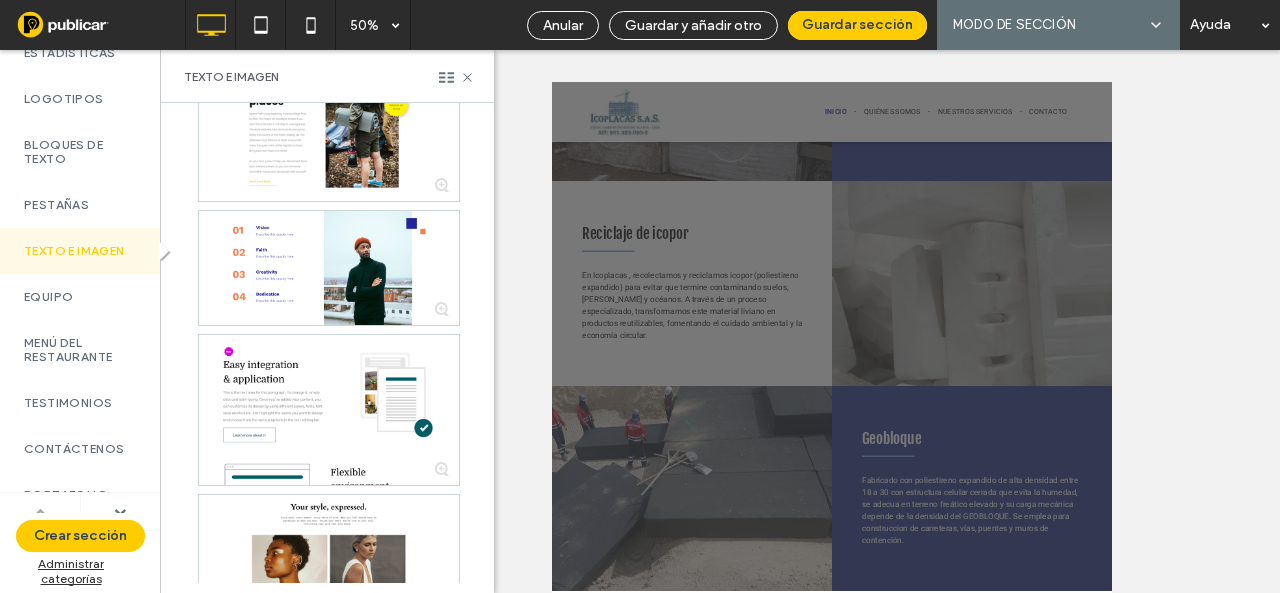 click at bounding box center [40, 512] 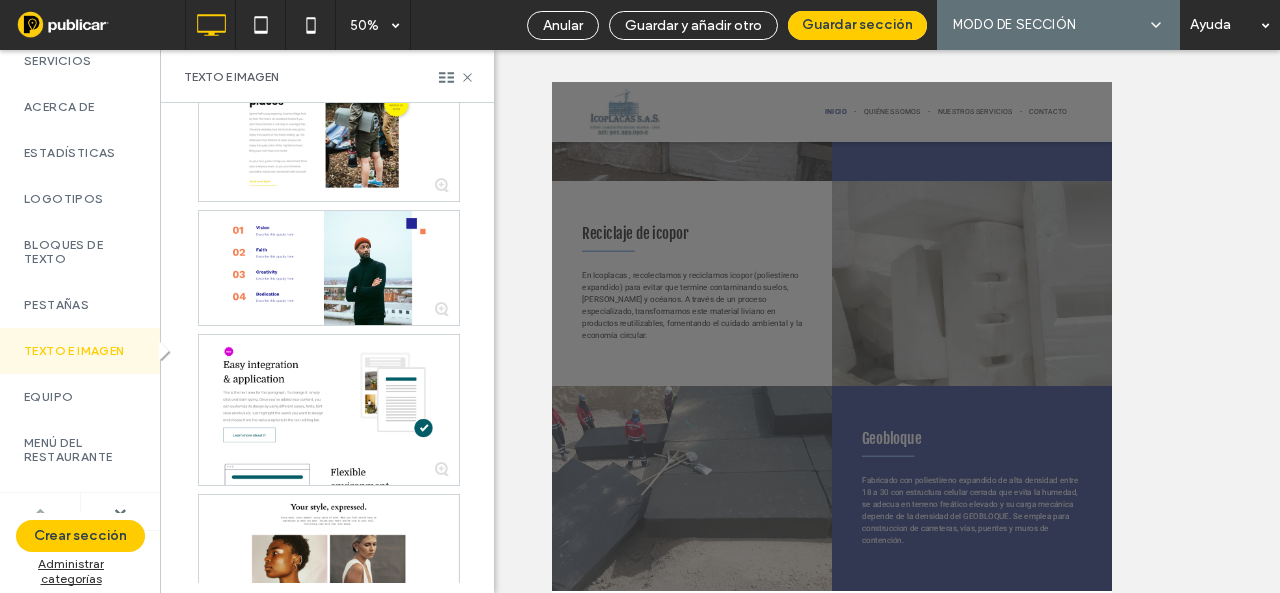 click at bounding box center [40, 512] 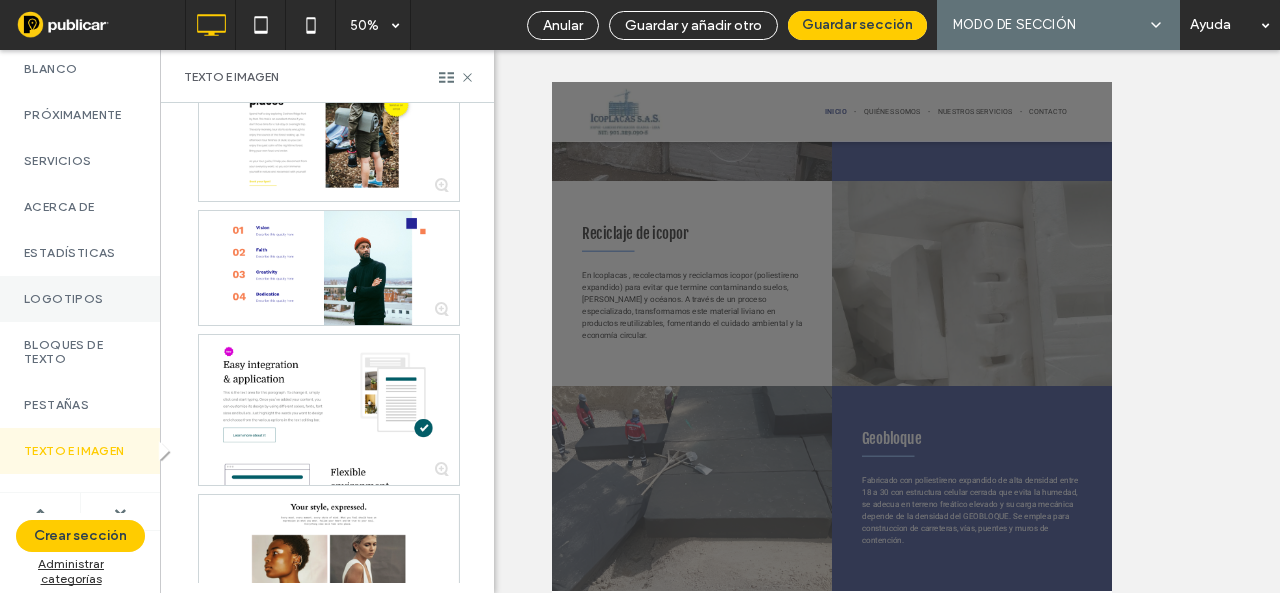 click on "Logotipos" at bounding box center [80, 299] 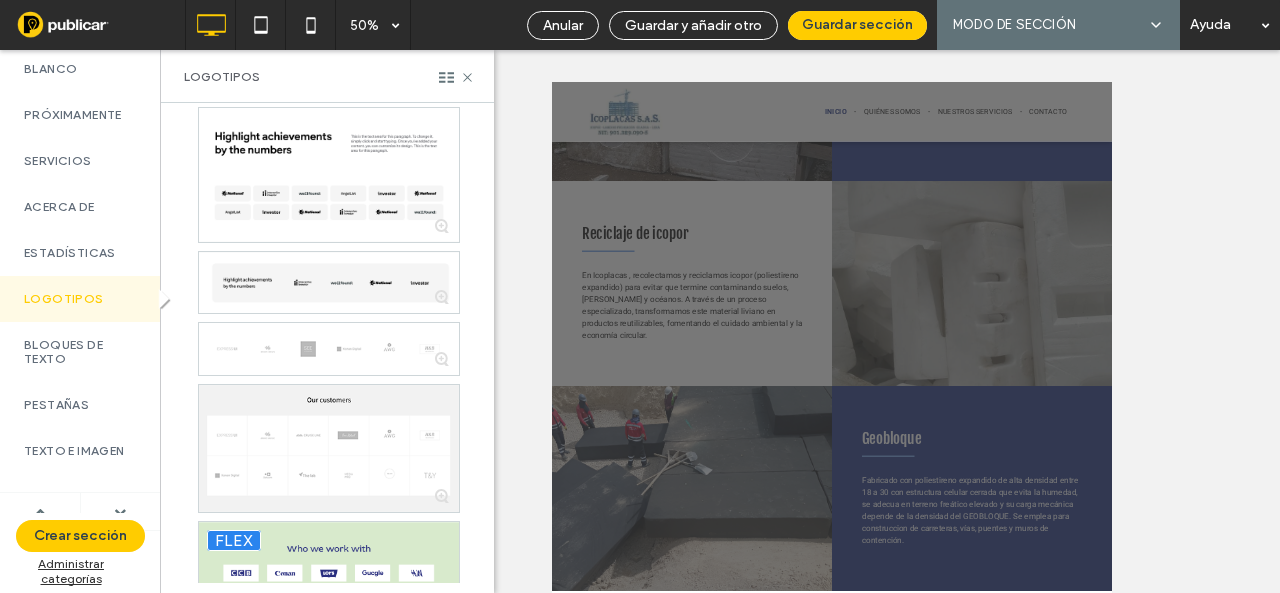 scroll, scrollTop: 1256, scrollLeft: 0, axis: vertical 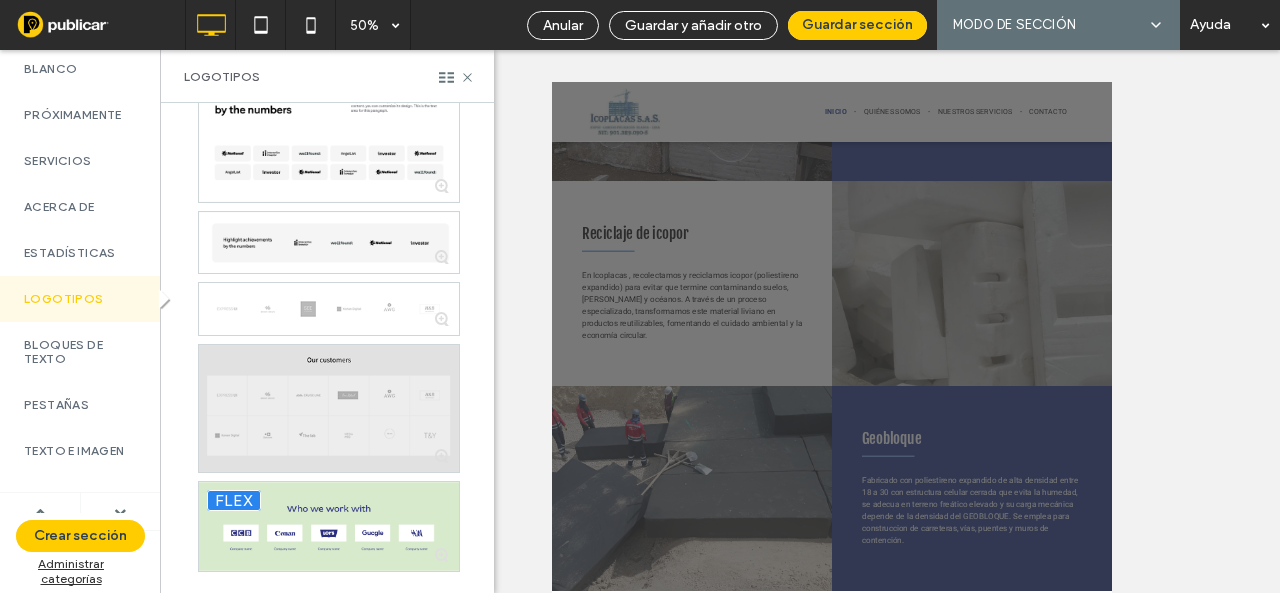 click at bounding box center [329, 408] 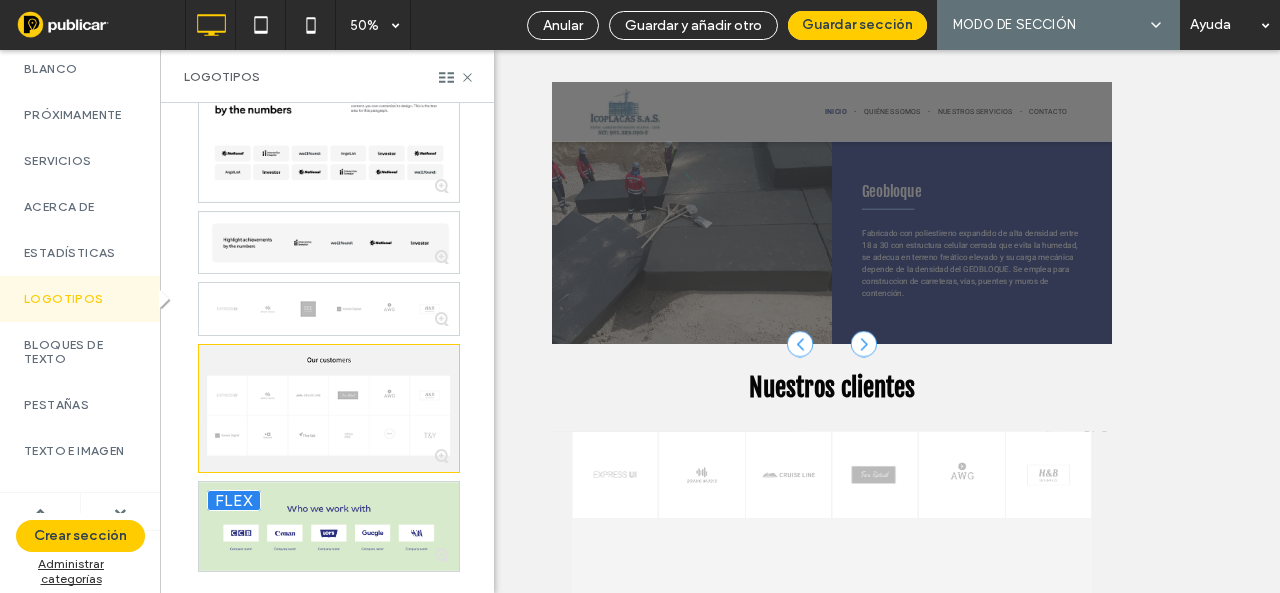 scroll, scrollTop: 4934, scrollLeft: 0, axis: vertical 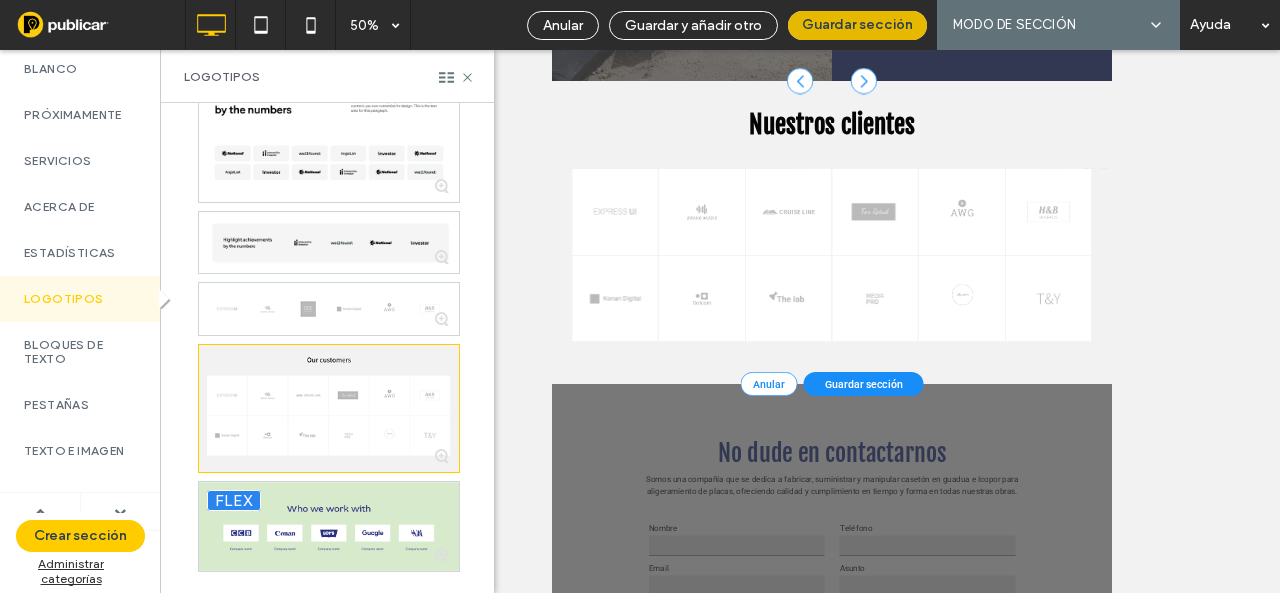 click on "Guardar sección" at bounding box center [857, 25] 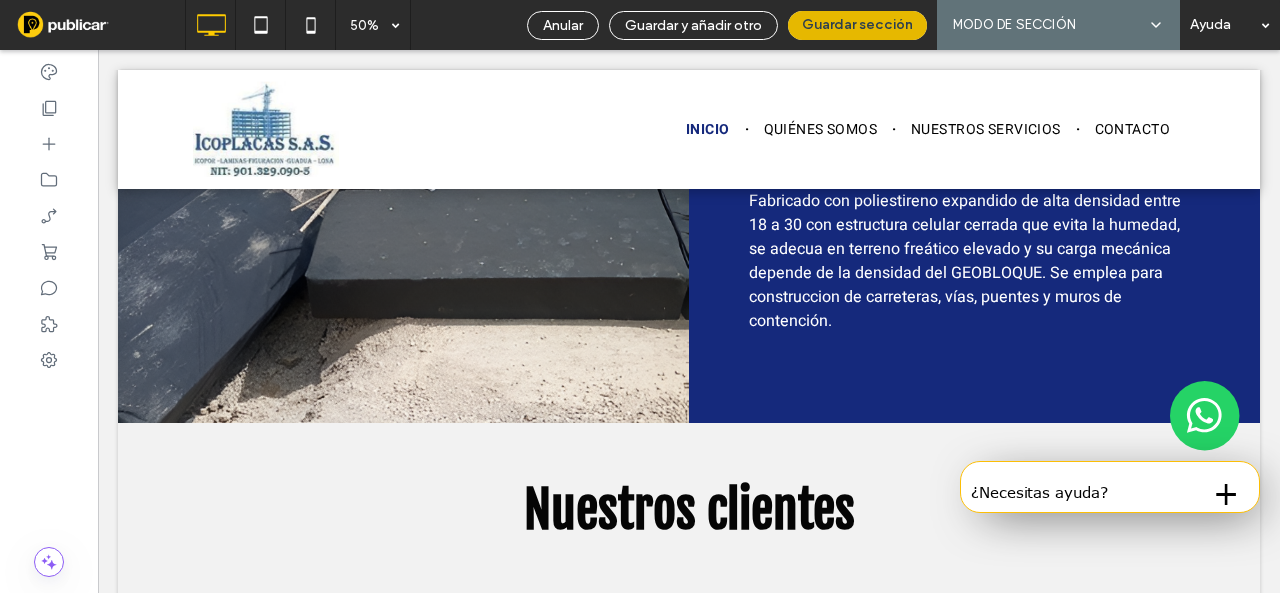 scroll, scrollTop: 0, scrollLeft: 0, axis: both 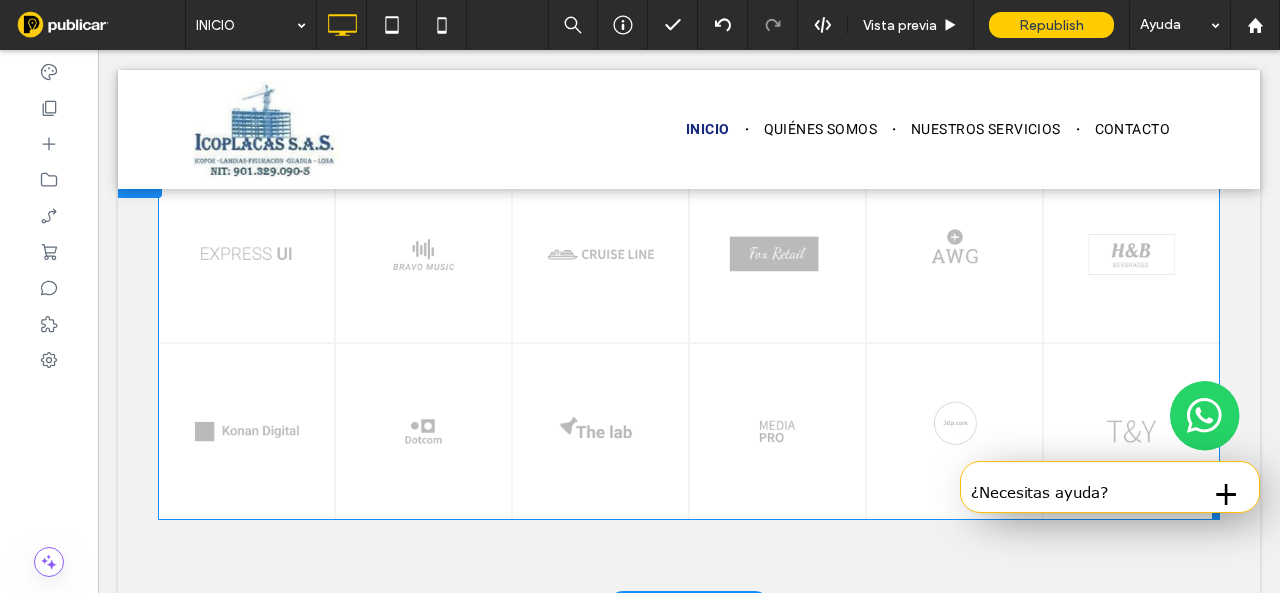 click at bounding box center (247, 255) 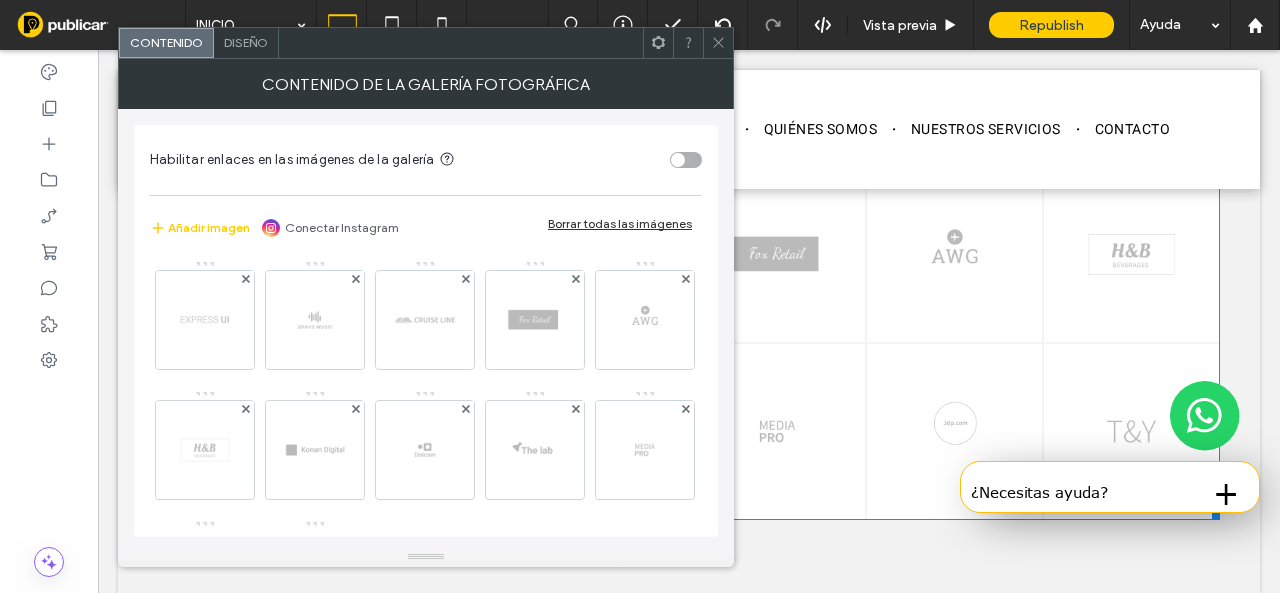 click on "Imagen" at bounding box center [425, 455] 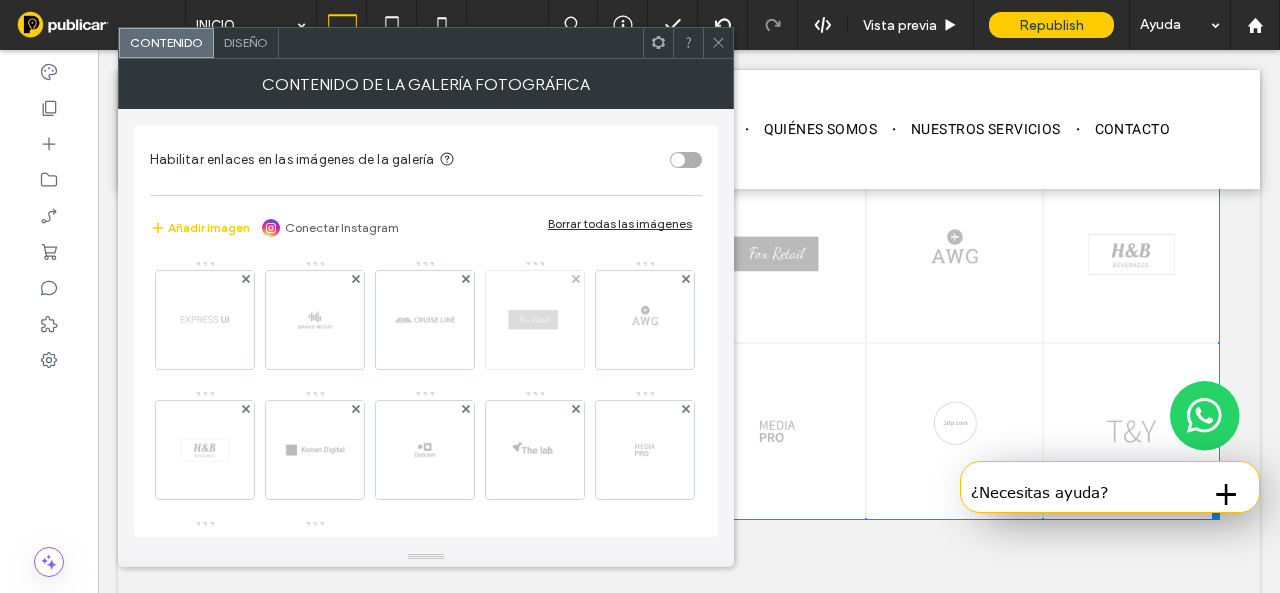 drag, startPoint x: 275, startPoint y: 271, endPoint x: 555, endPoint y: 293, distance: 280.86295 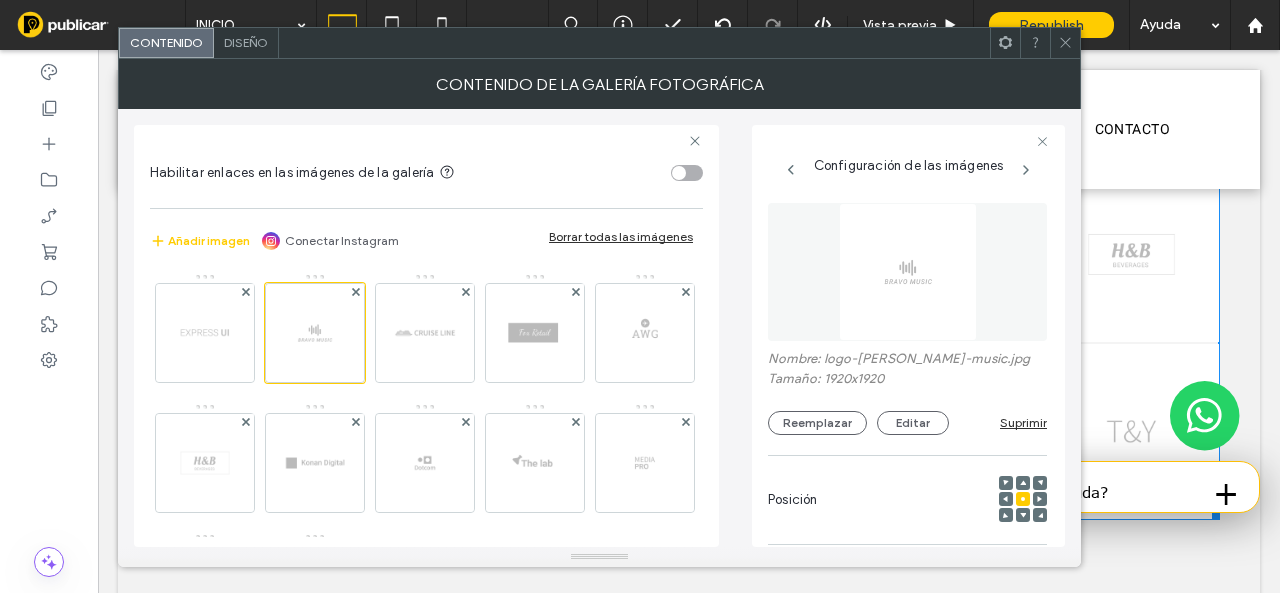 click on "Borrar todas las imágenes" at bounding box center [621, 236] 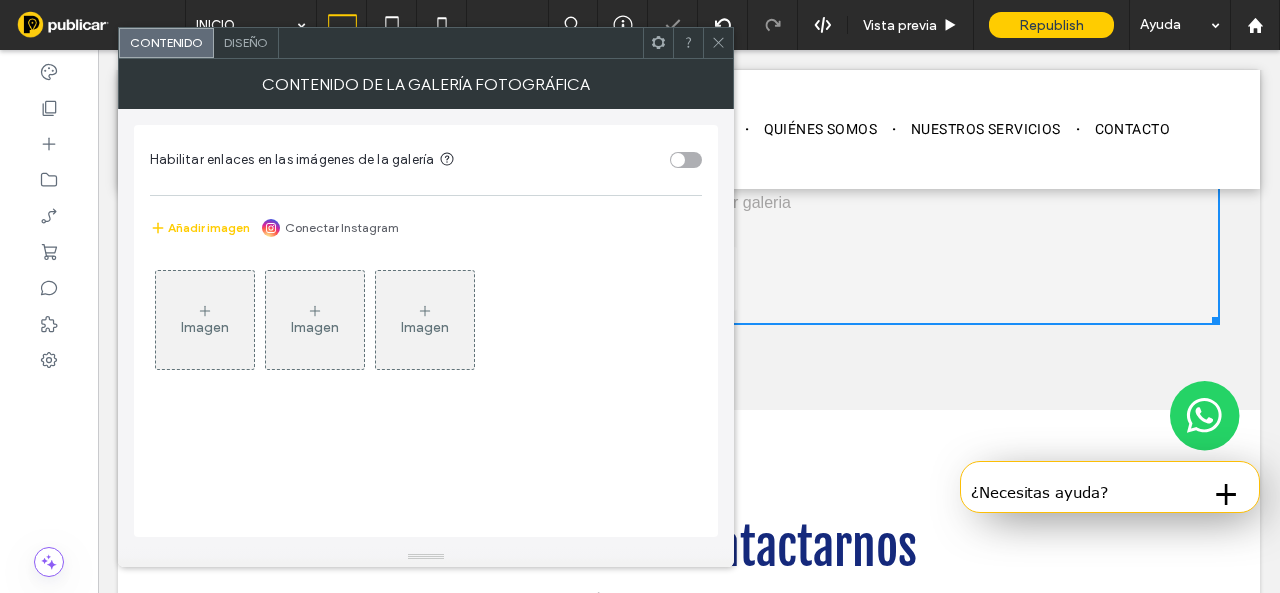 click on "Imagen" at bounding box center [205, 320] 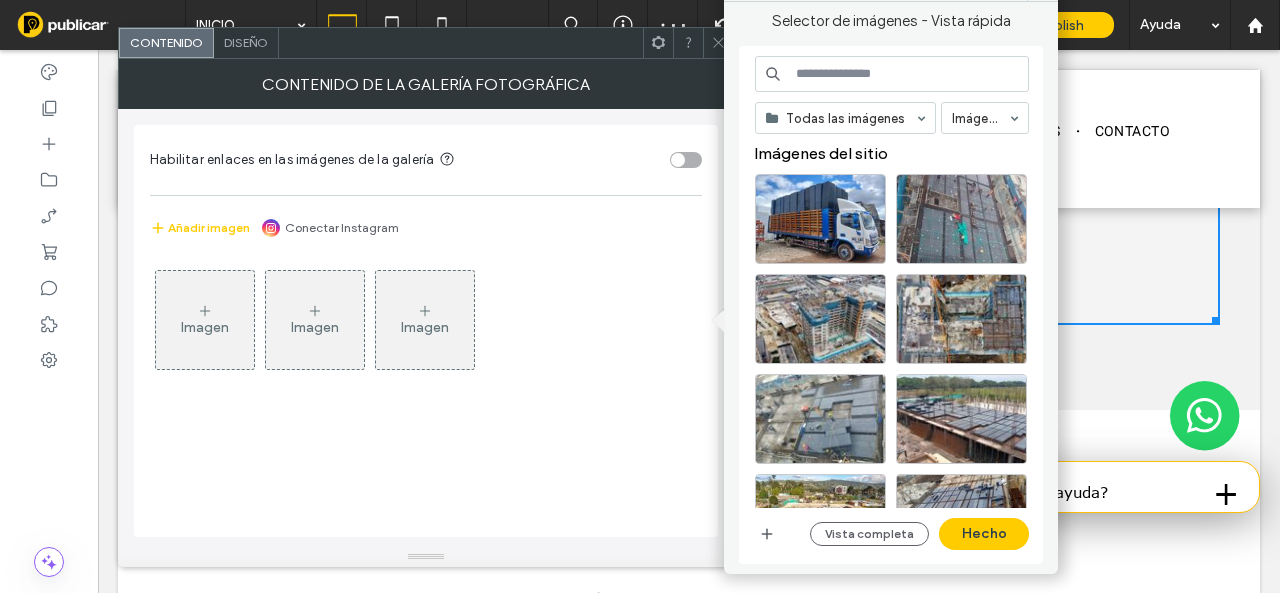 click on "Vista completa Hecho" at bounding box center (892, 534) 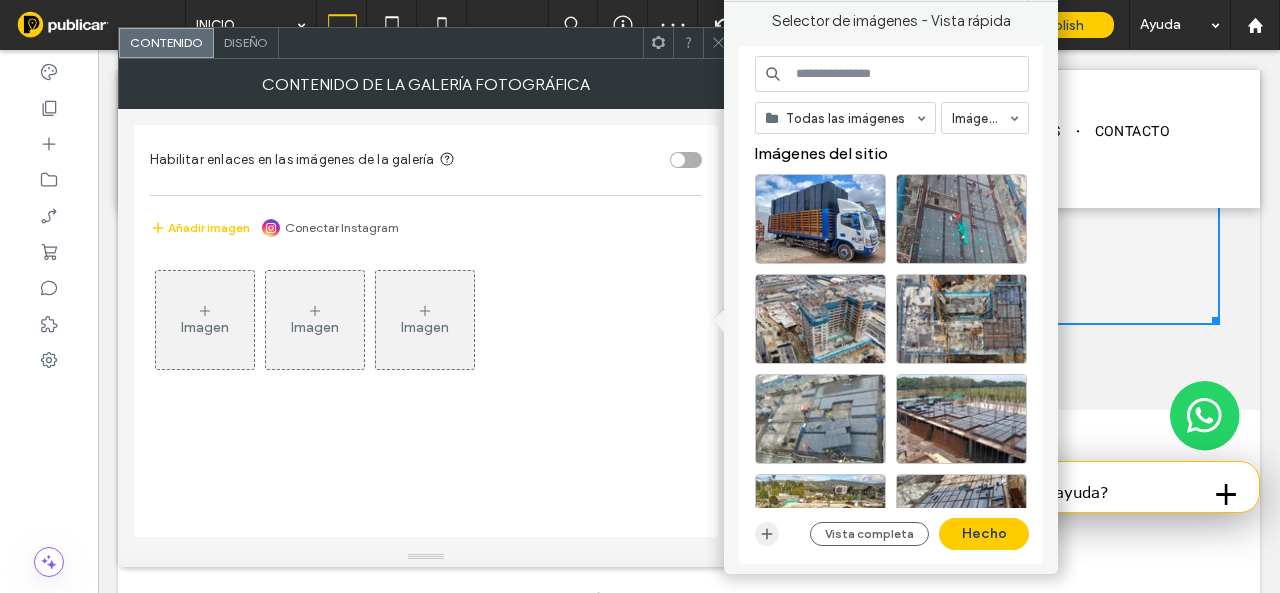 click 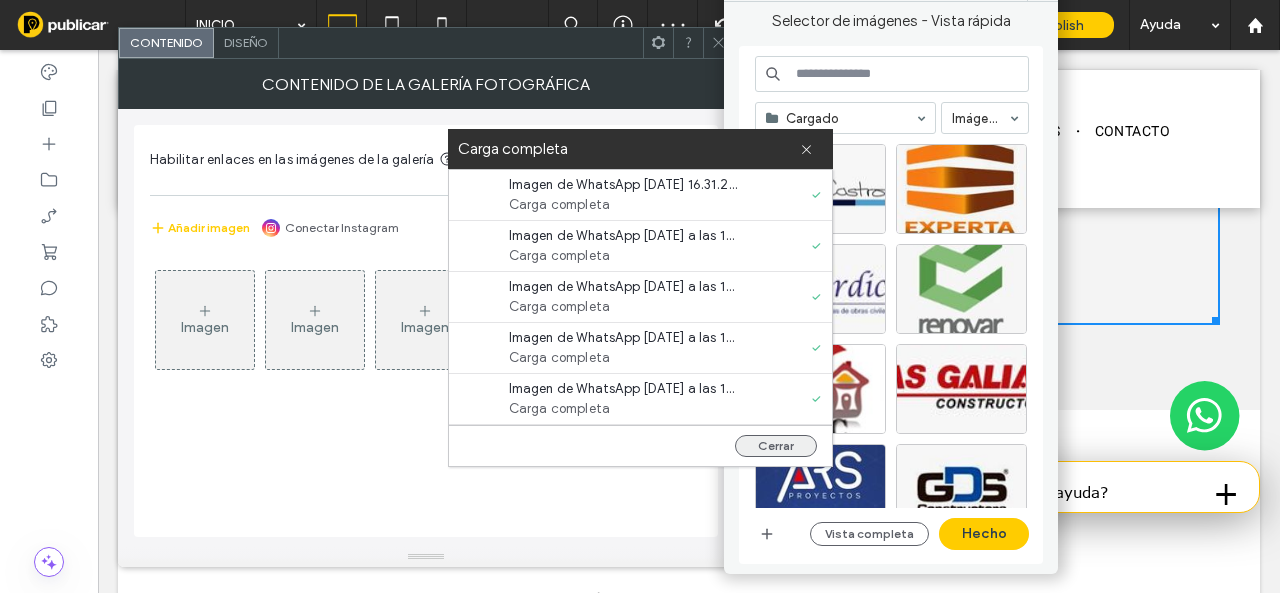 click on "Cerrar" at bounding box center [776, 446] 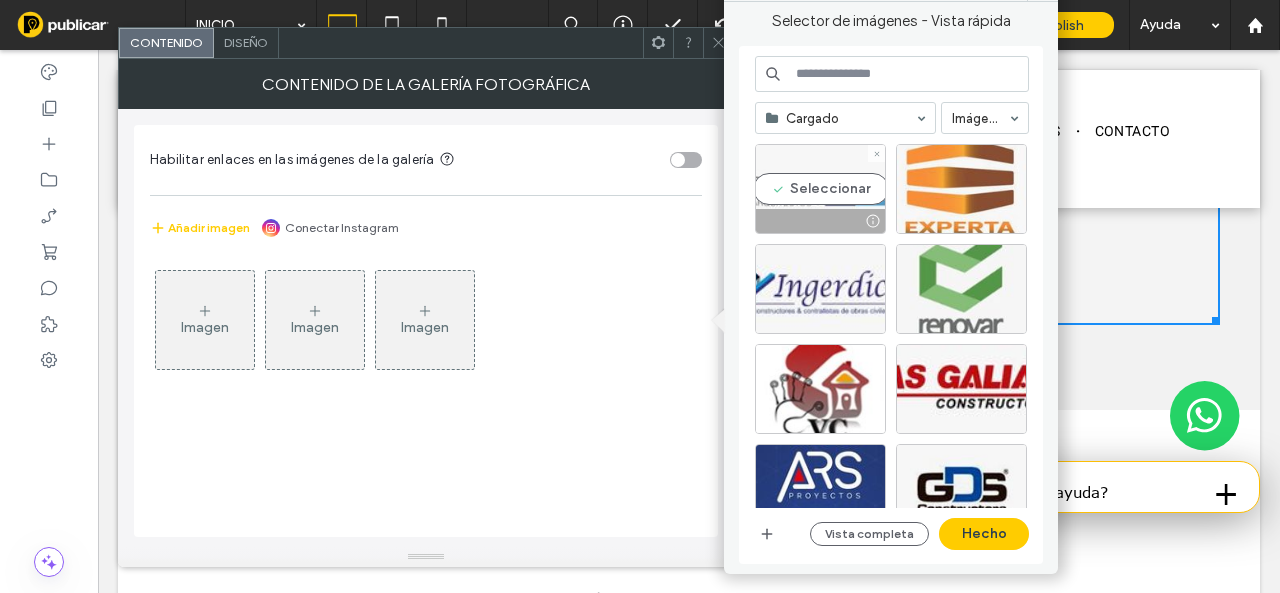 drag, startPoint x: 854, startPoint y: 192, endPoint x: 903, endPoint y: 207, distance: 51.24451 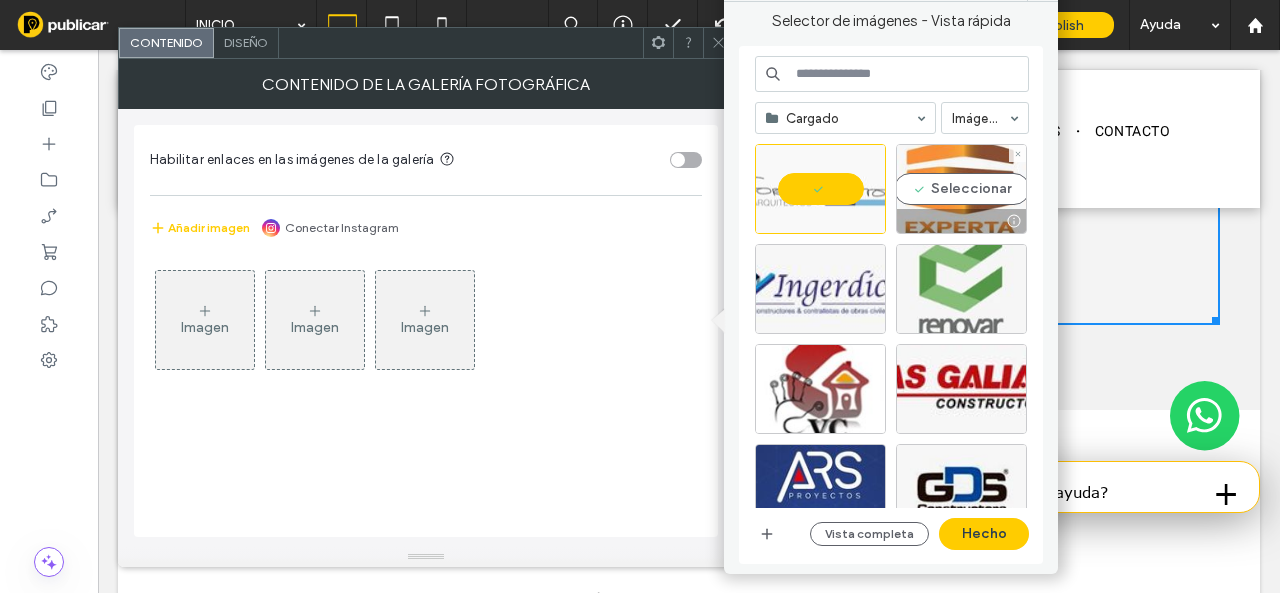 click at bounding box center [961, 221] 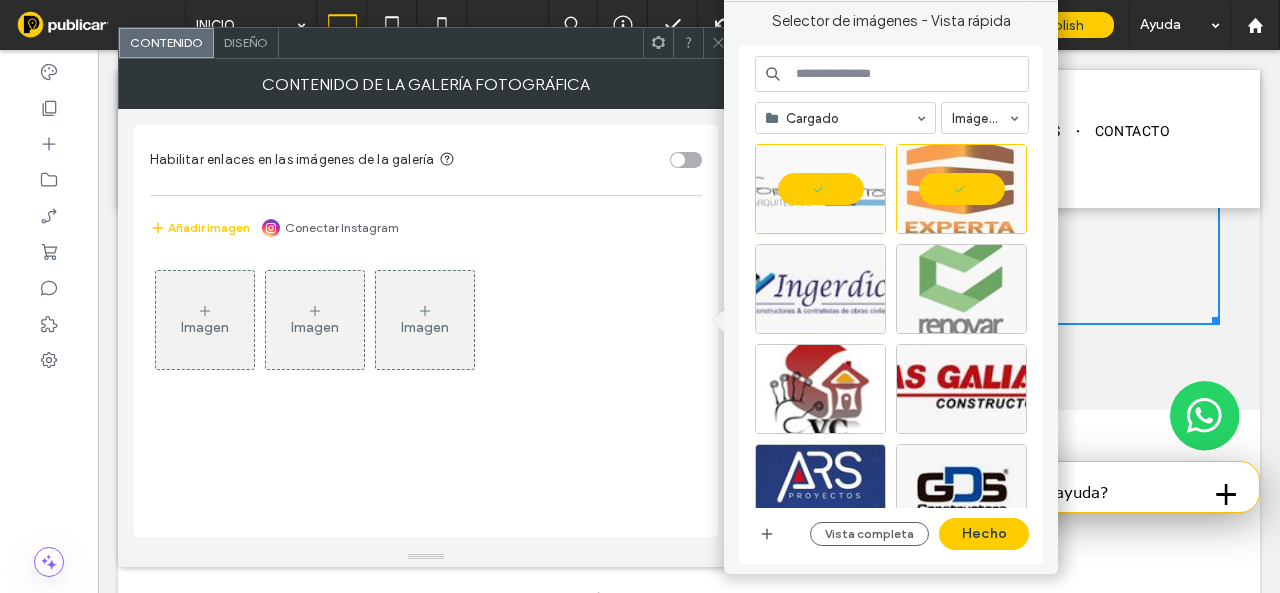 click at bounding box center [961, 289] 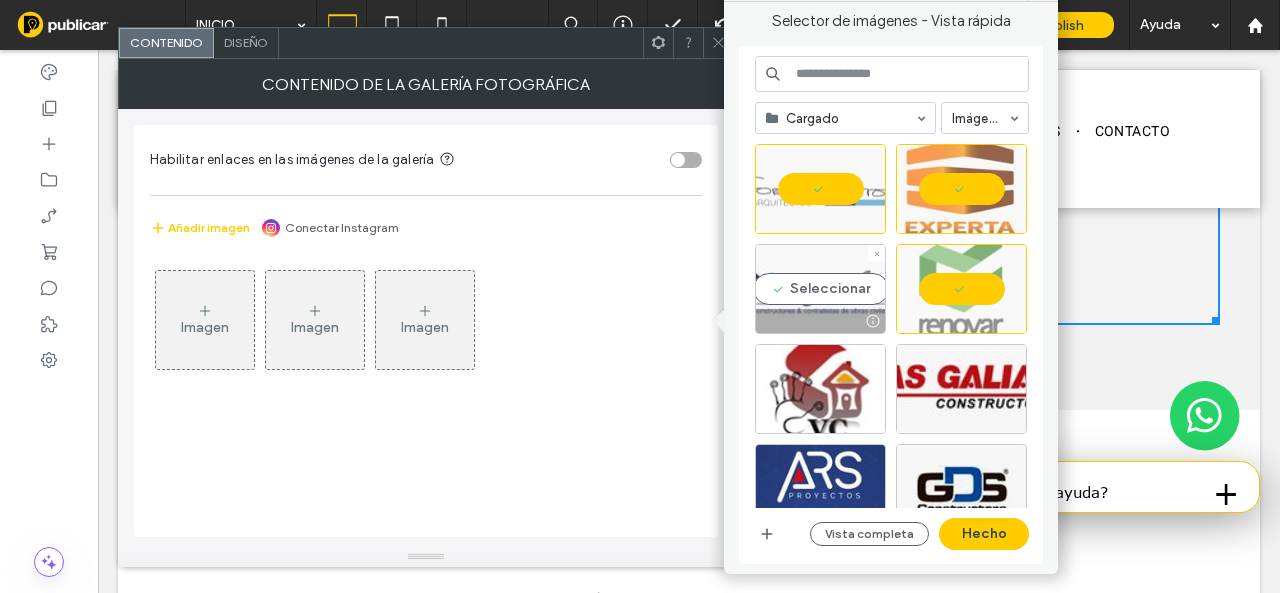 click on "Seleccionar" at bounding box center [820, 289] 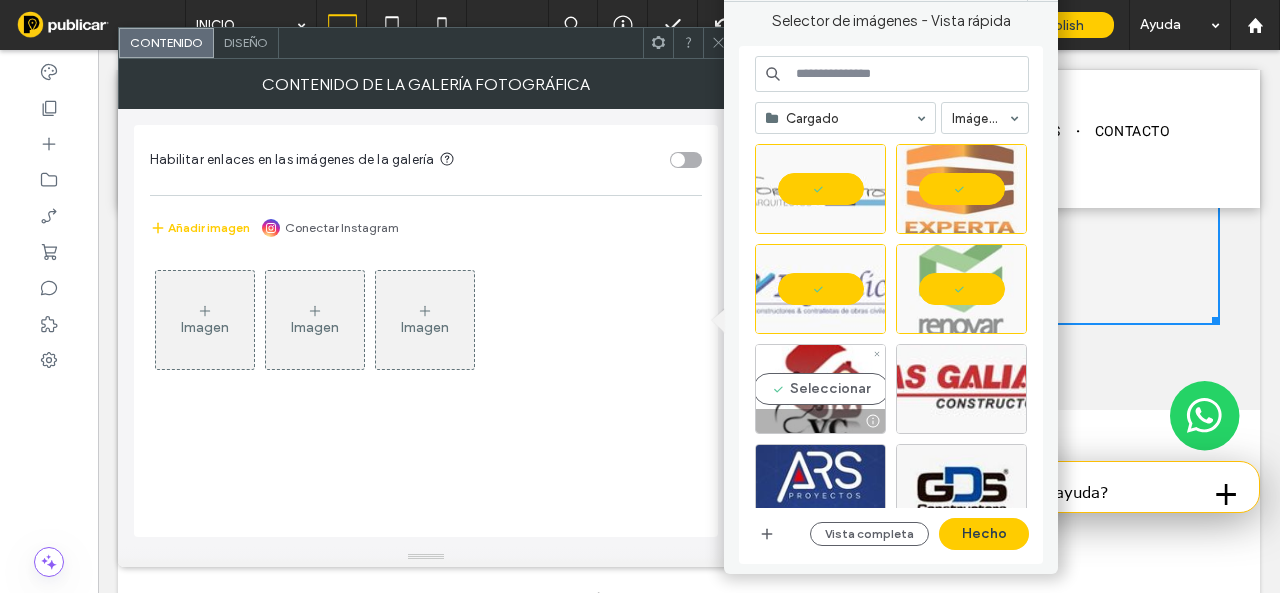 drag, startPoint x: 825, startPoint y: 402, endPoint x: 922, endPoint y: 387, distance: 98.15294 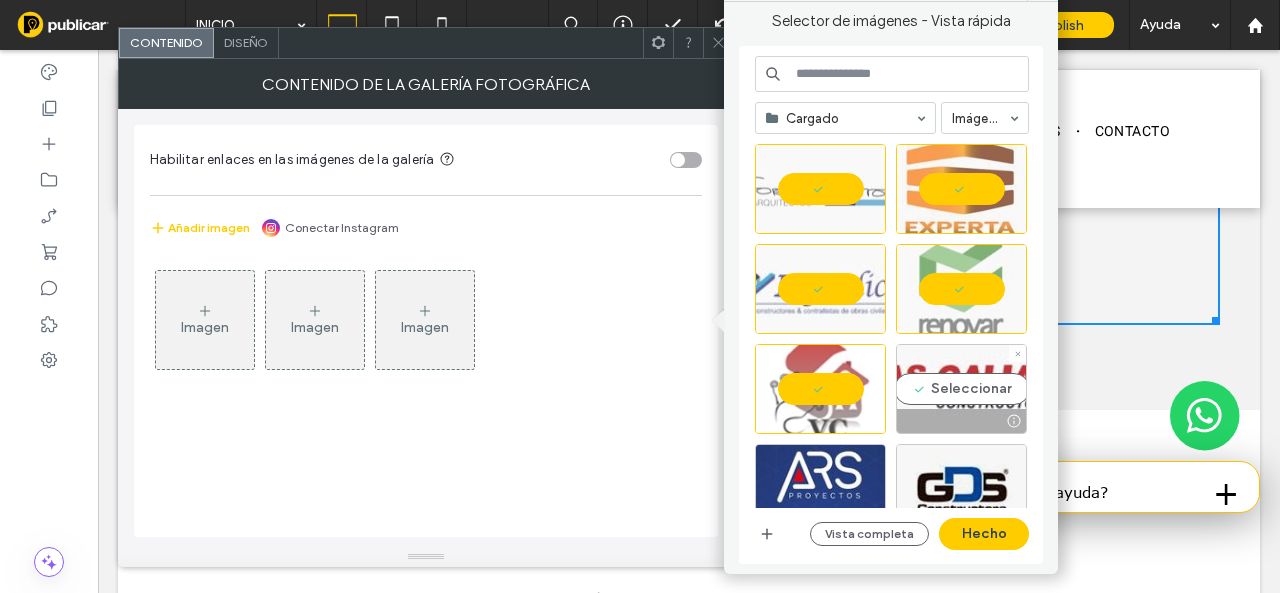 click on "Seleccionar" at bounding box center [961, 389] 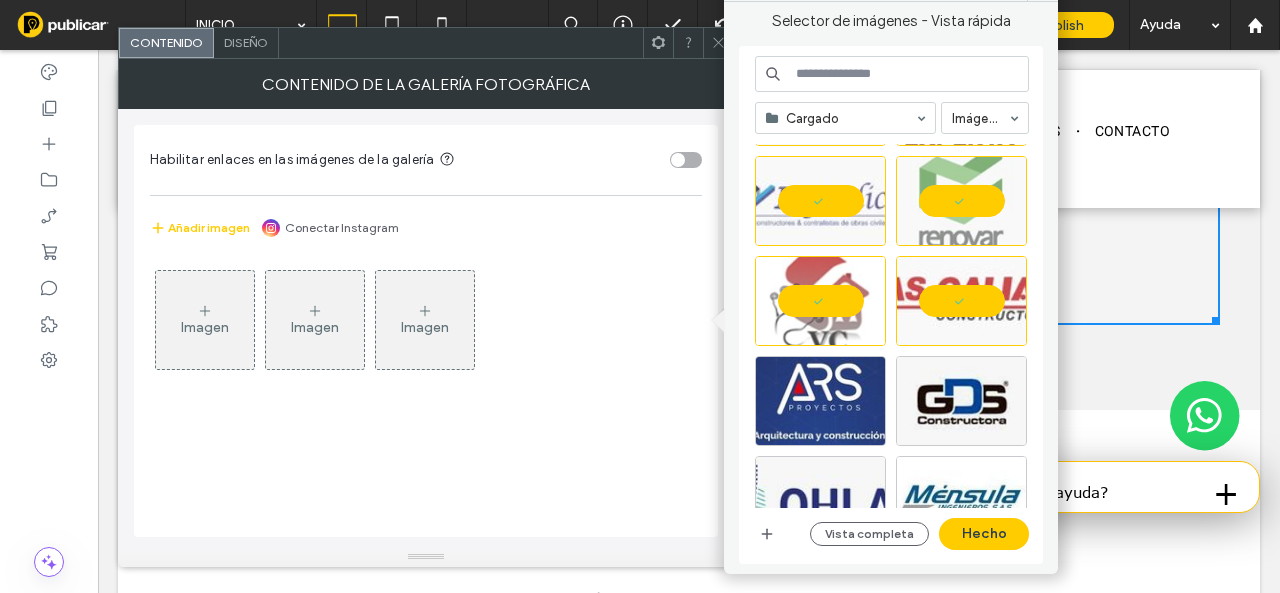 scroll, scrollTop: 200, scrollLeft: 0, axis: vertical 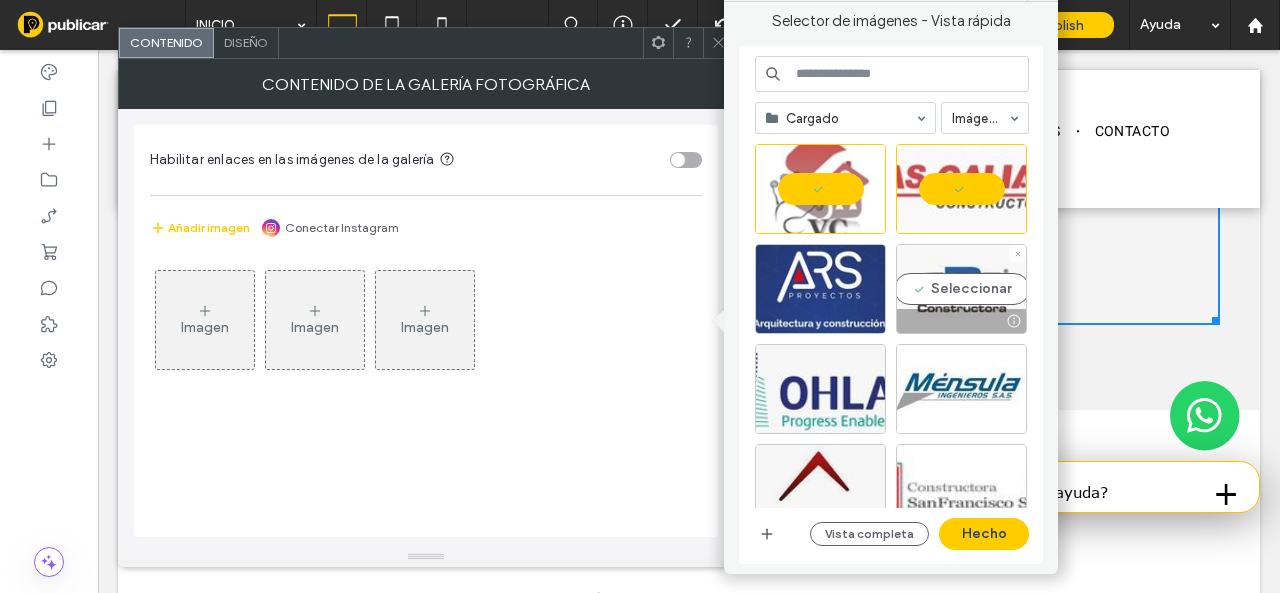 click at bounding box center (961, 321) 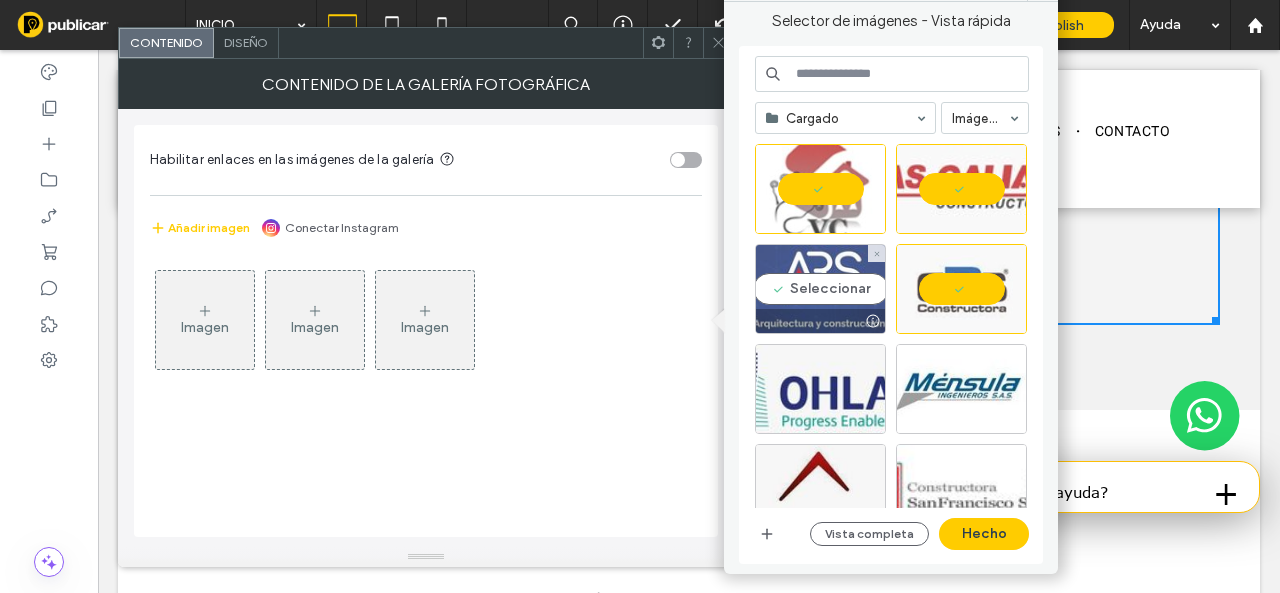 click at bounding box center [820, 321] 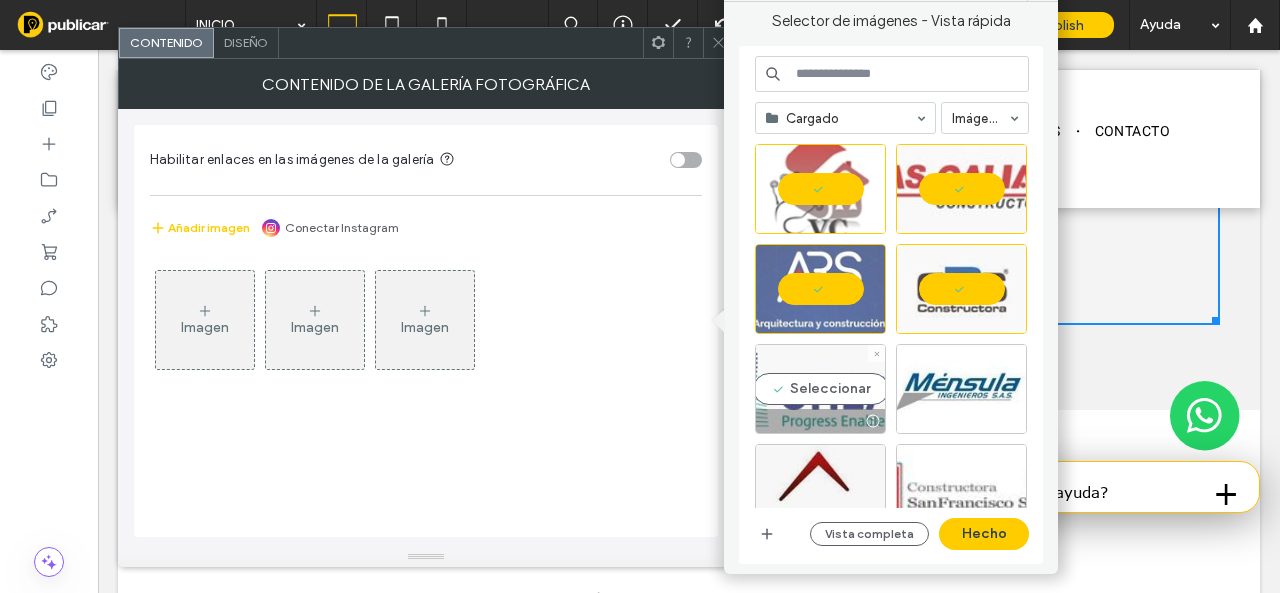 click on "Seleccionar" at bounding box center [820, 389] 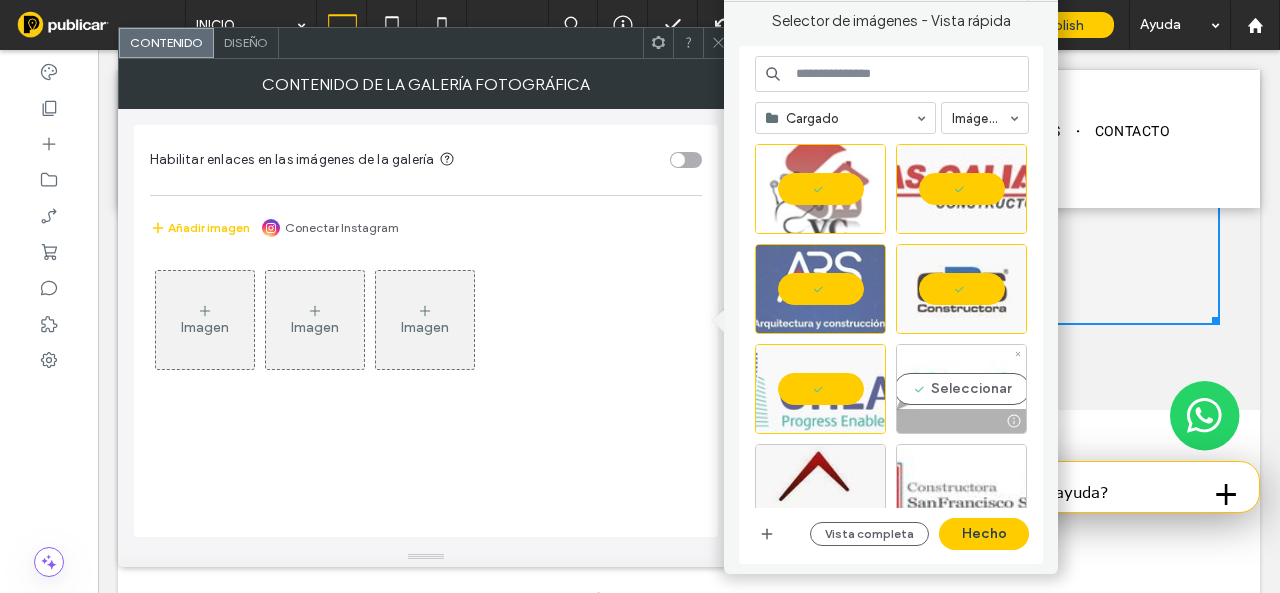 click on "Seleccionar" at bounding box center [961, 389] 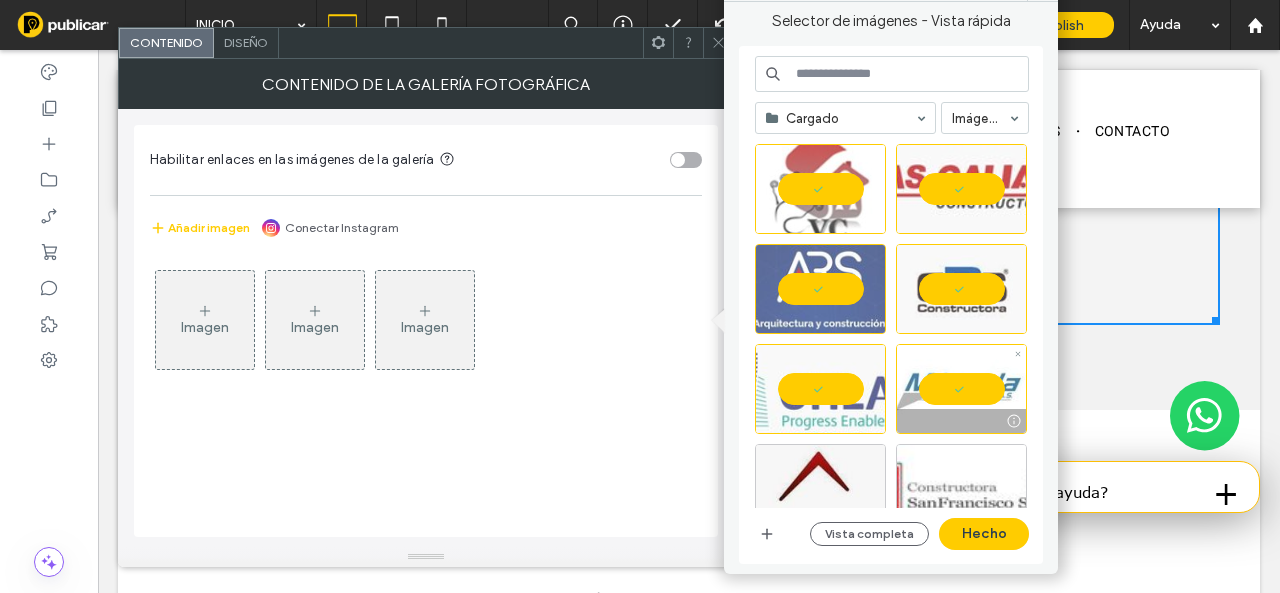 scroll, scrollTop: 300, scrollLeft: 0, axis: vertical 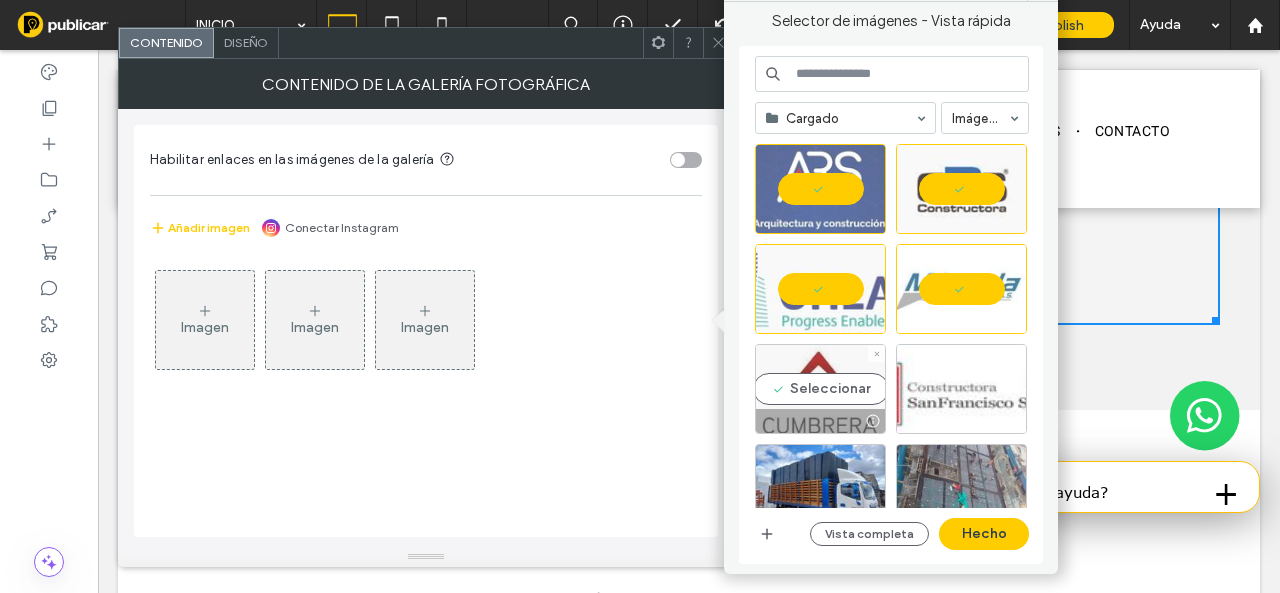 click on "Seleccionar" at bounding box center (820, 389) 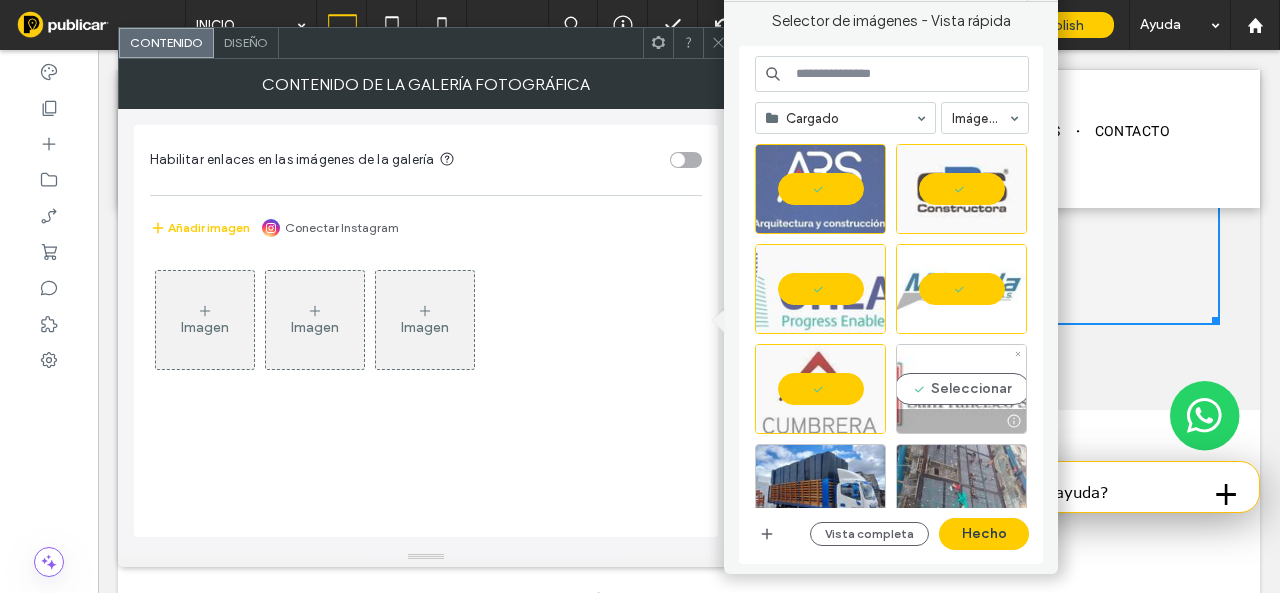 click on "Seleccionar" at bounding box center [961, 389] 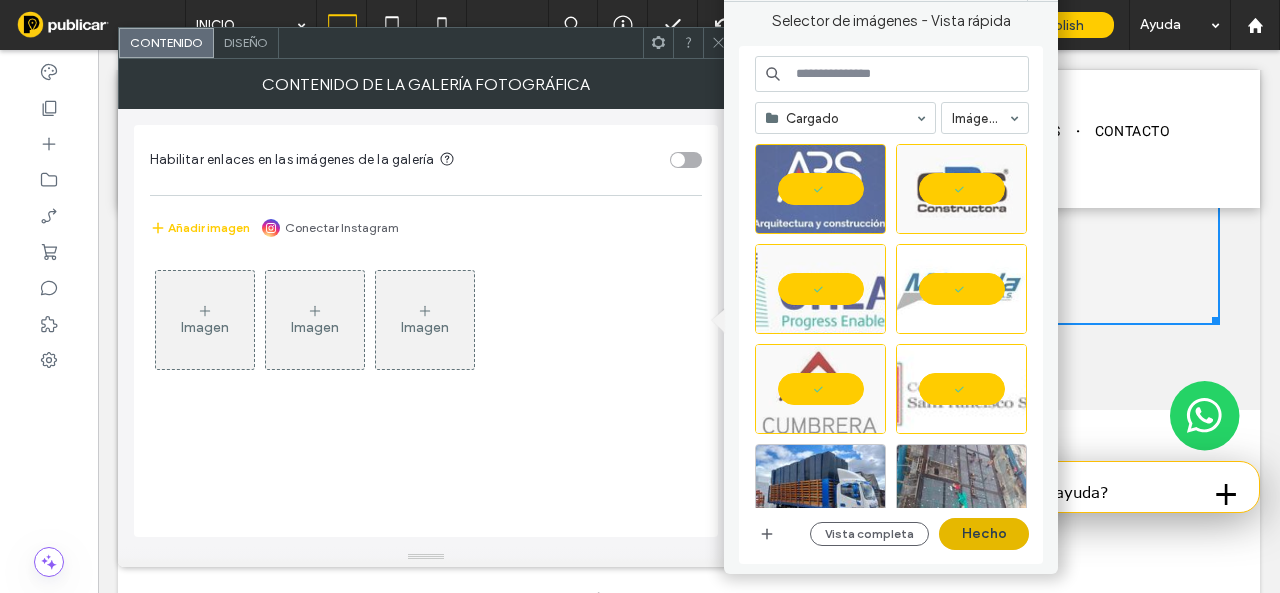 drag, startPoint x: 974, startPoint y: 531, endPoint x: 778, endPoint y: 437, distance: 217.37524 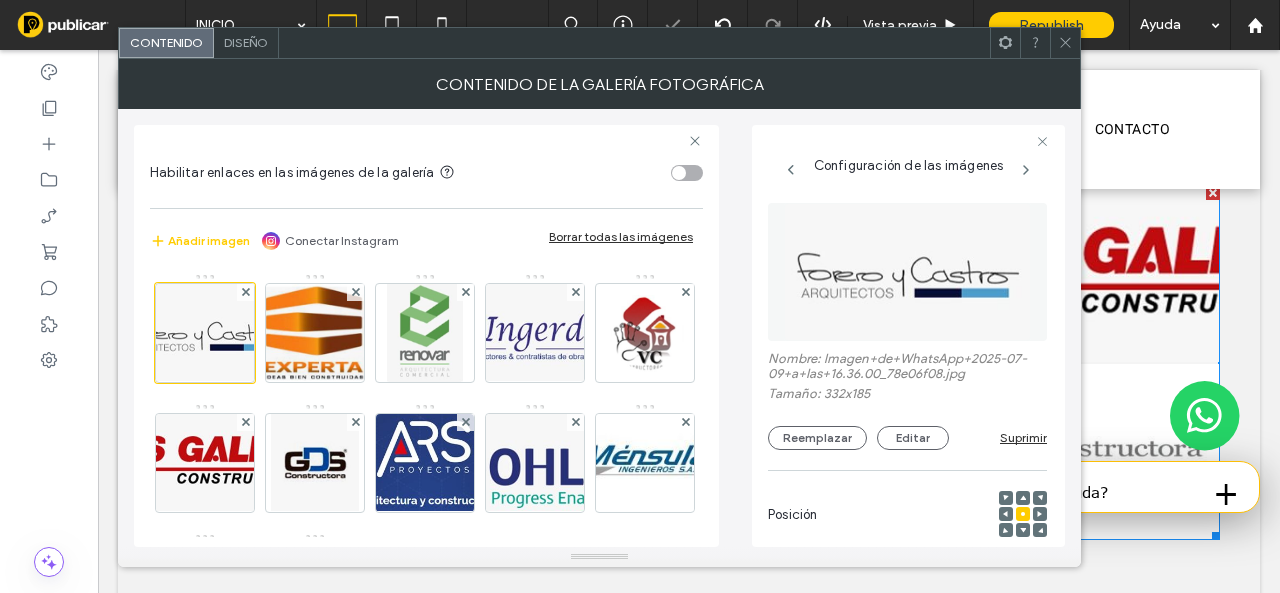 scroll, scrollTop: 5385, scrollLeft: 0, axis: vertical 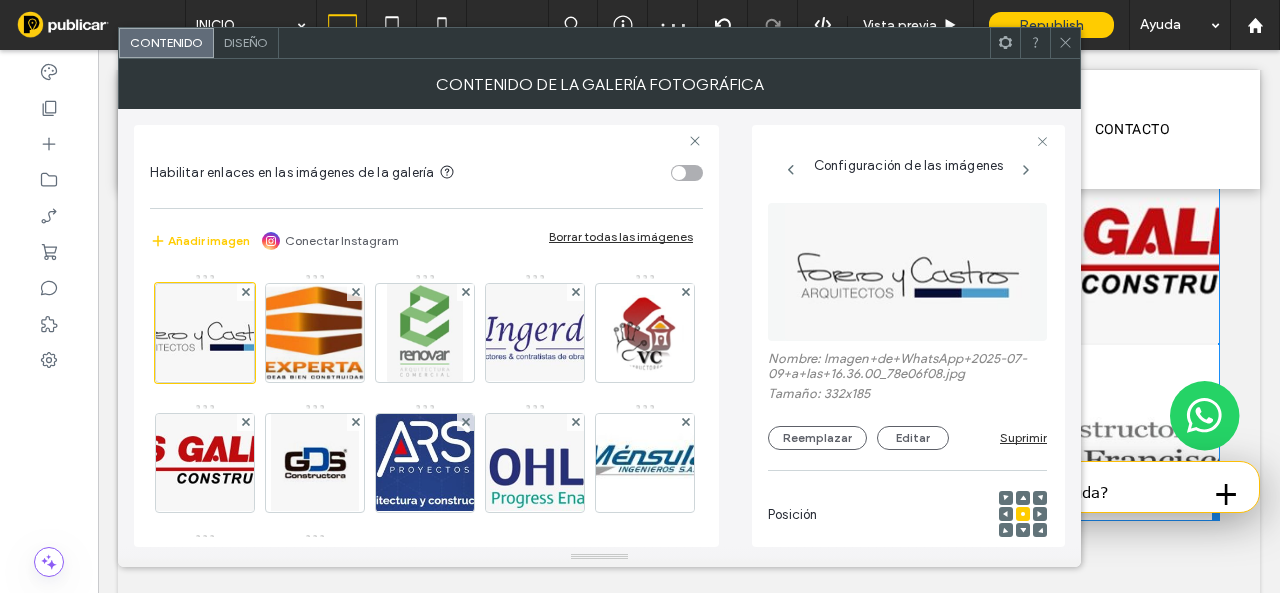 click 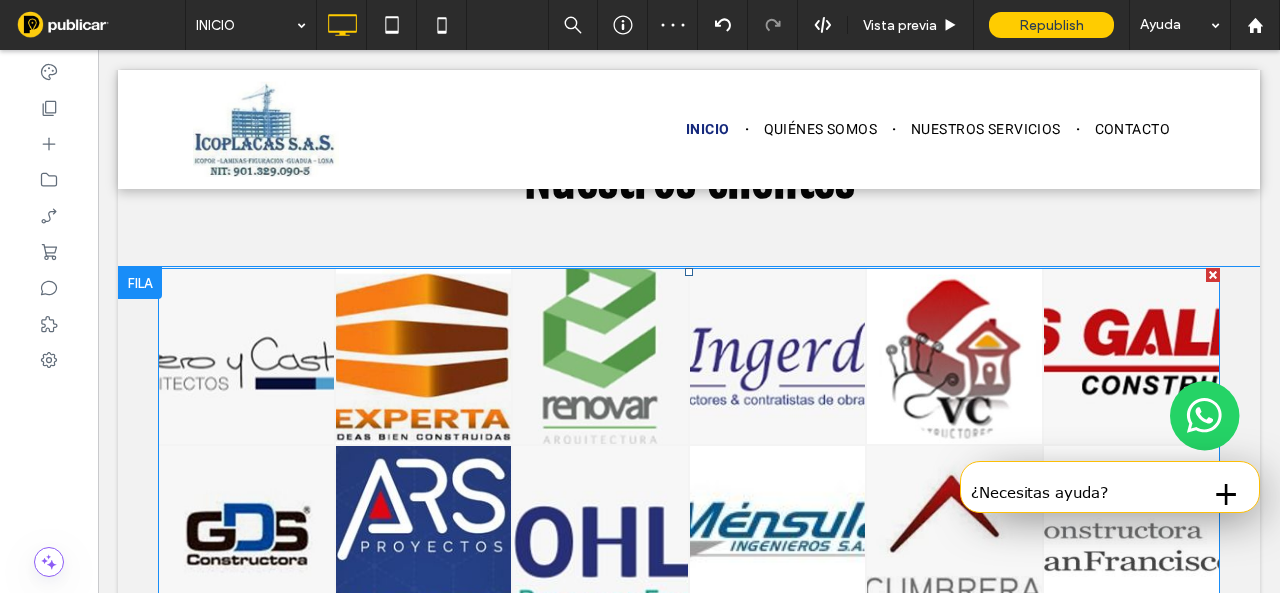 scroll, scrollTop: 5385, scrollLeft: 0, axis: vertical 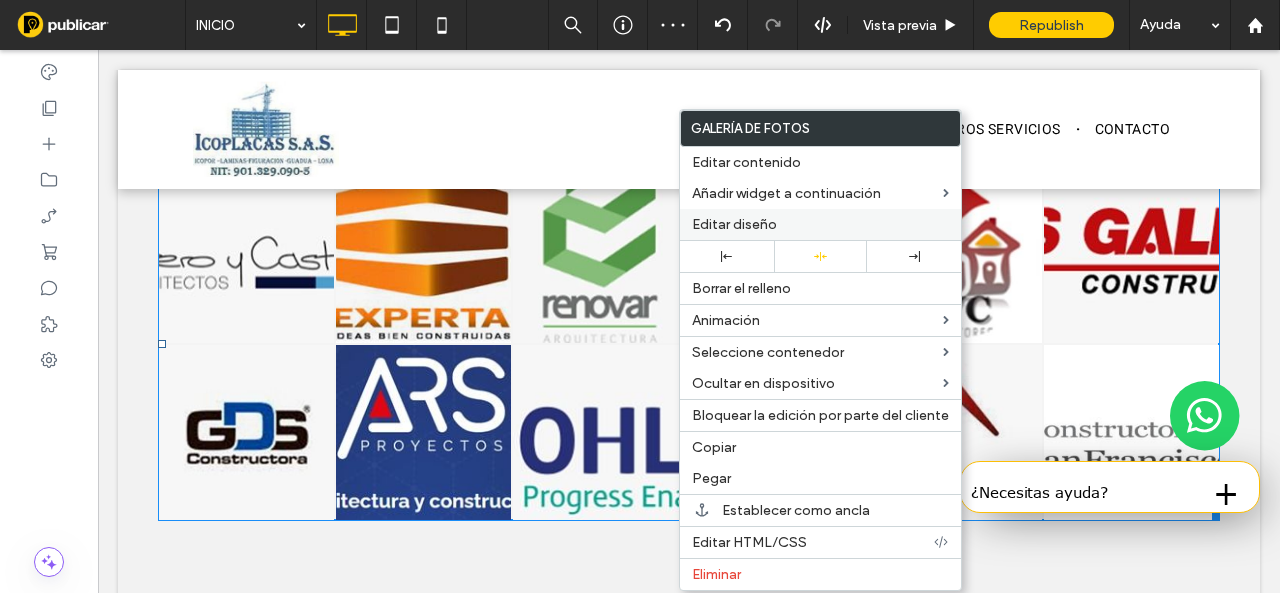 click on "Editar diseño" at bounding box center (734, 224) 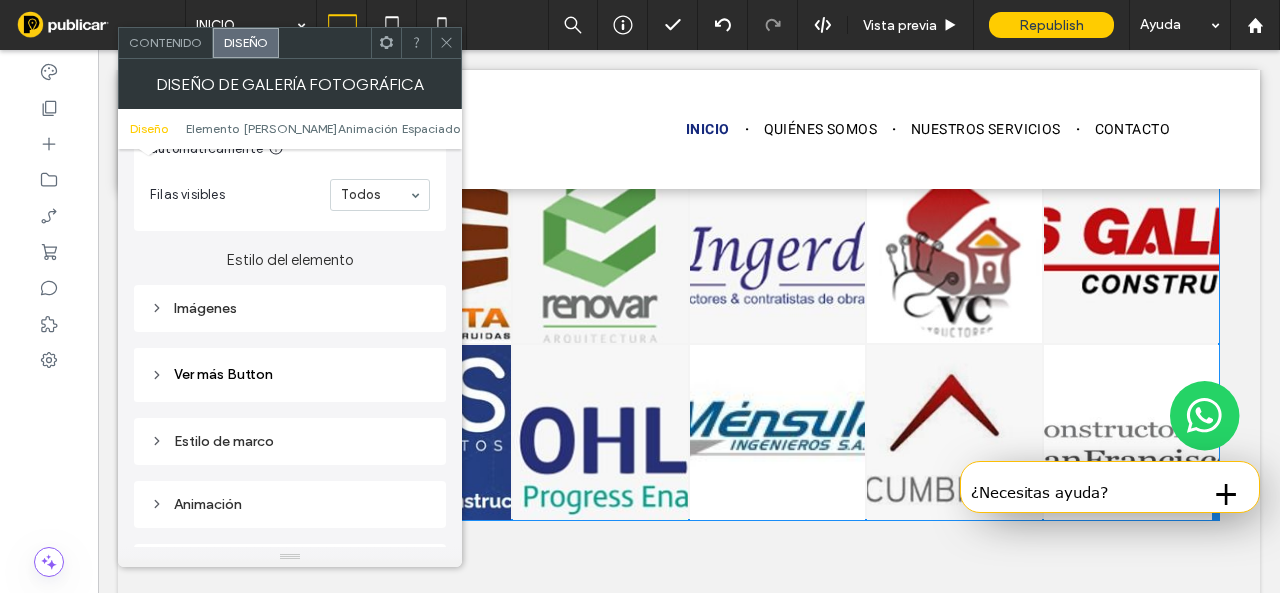 scroll, scrollTop: 700, scrollLeft: 0, axis: vertical 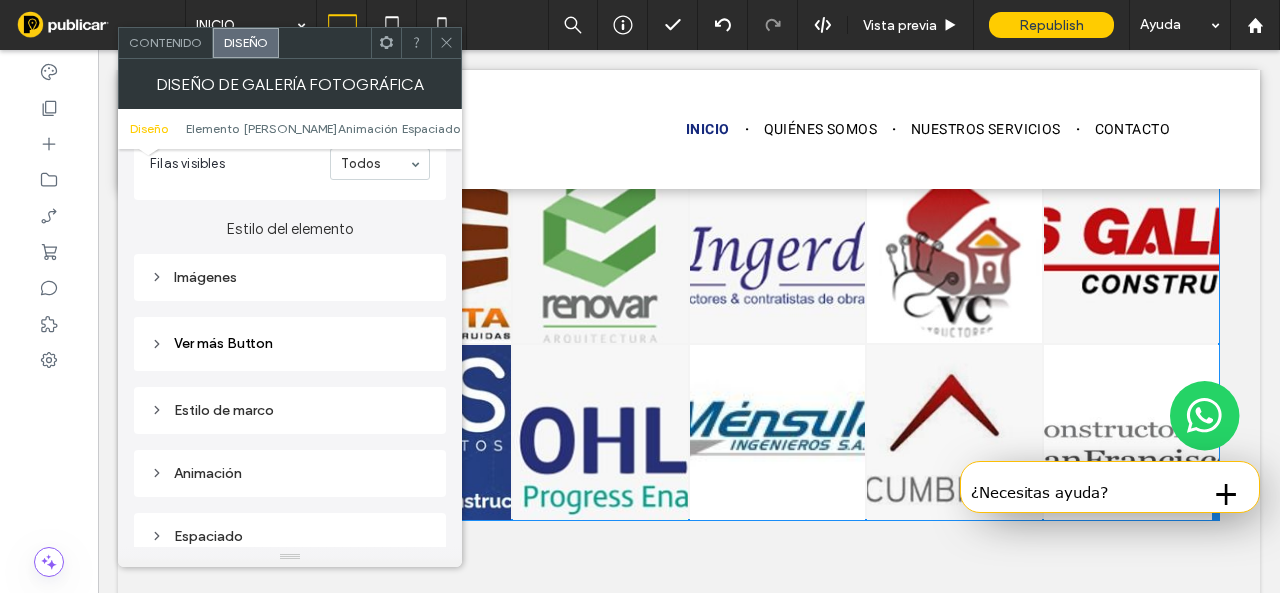 drag, startPoint x: 270, startPoint y: 277, endPoint x: 274, endPoint y: 291, distance: 14.56022 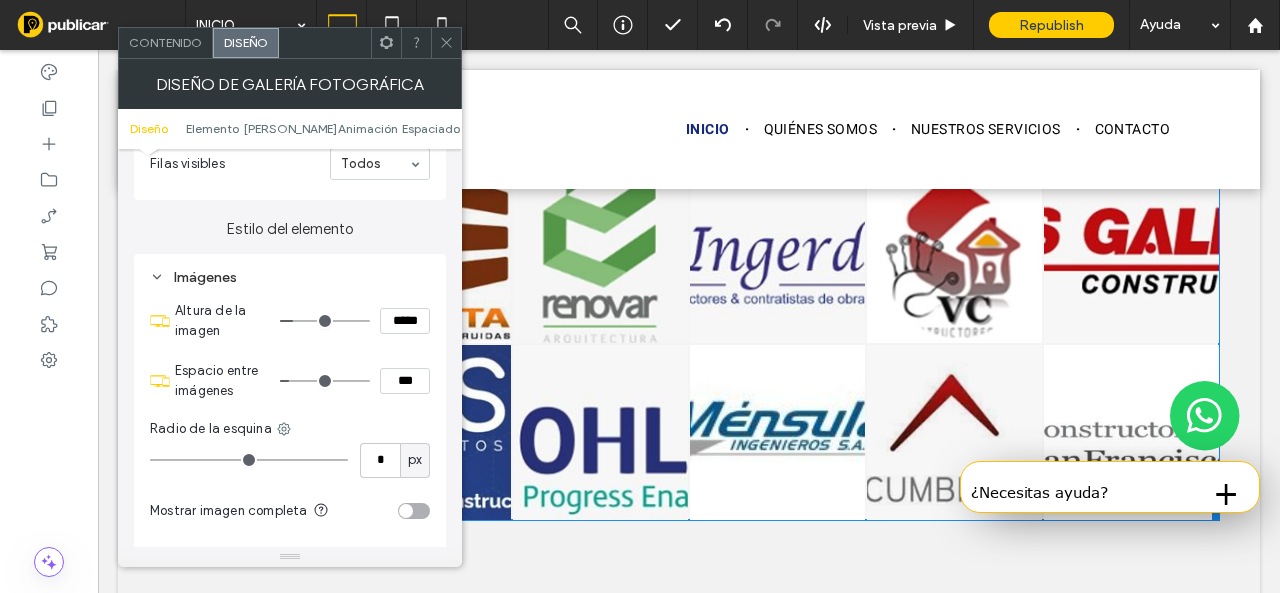 scroll, scrollTop: 800, scrollLeft: 0, axis: vertical 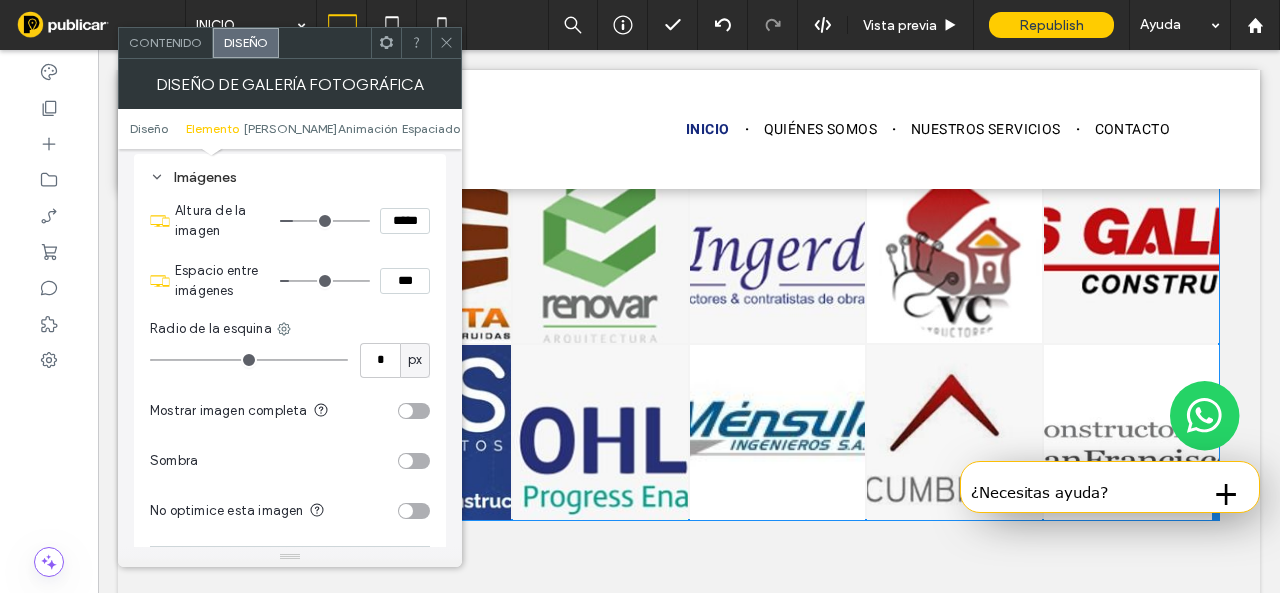 click at bounding box center (414, 411) 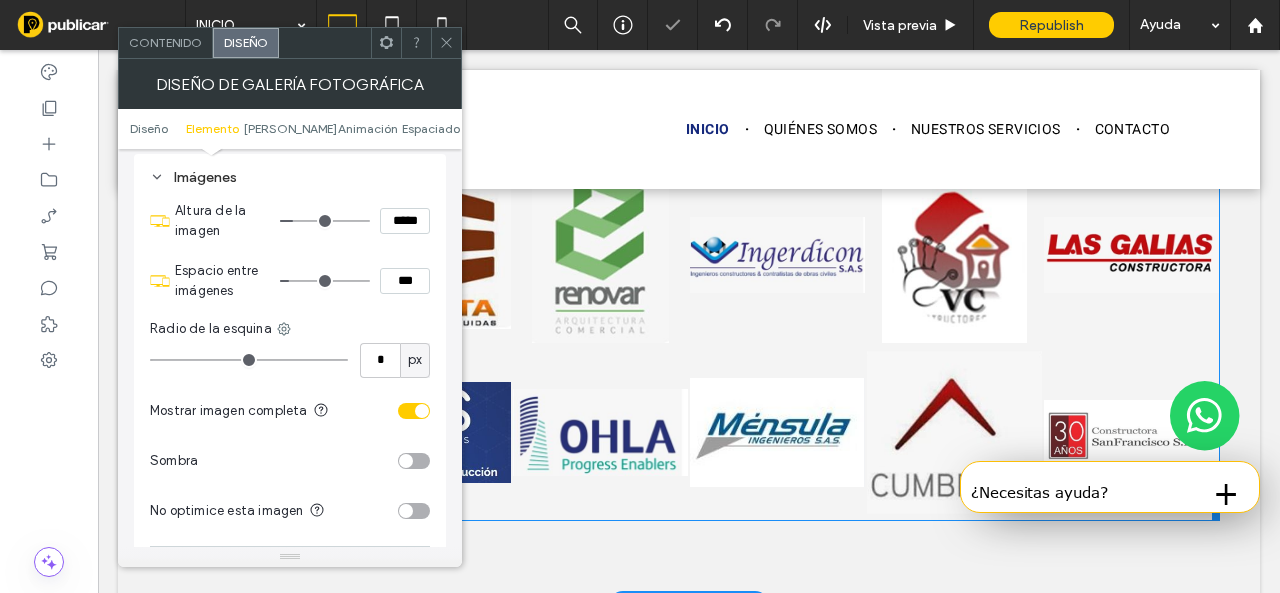 scroll, scrollTop: 5485, scrollLeft: 0, axis: vertical 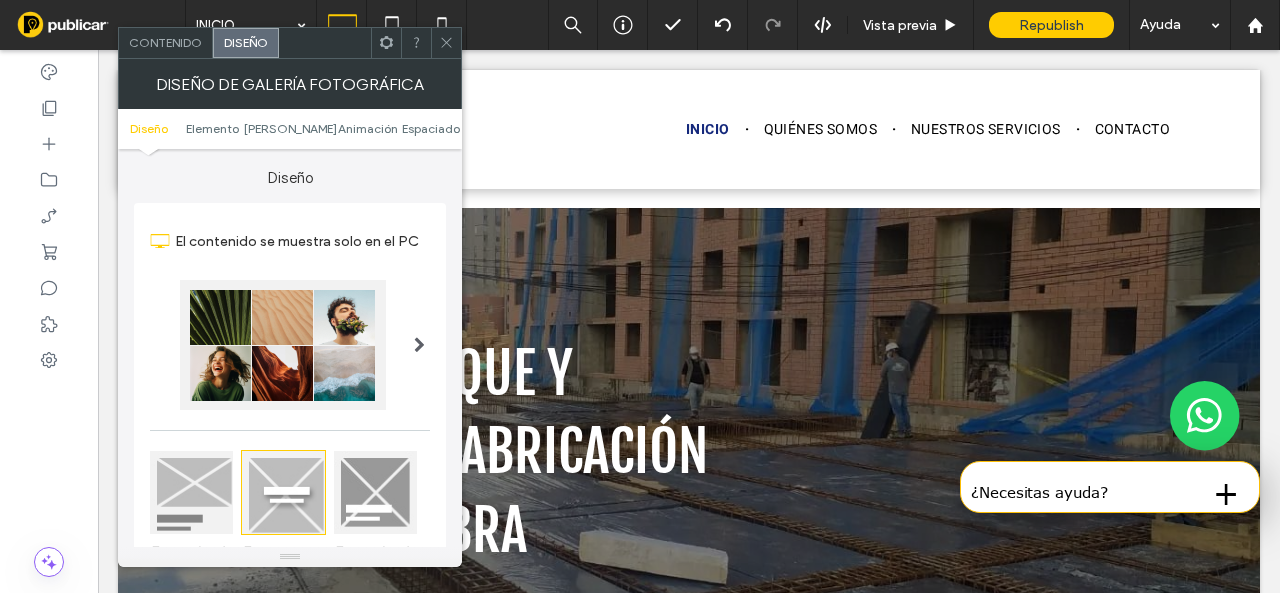 click at bounding box center (446, 43) 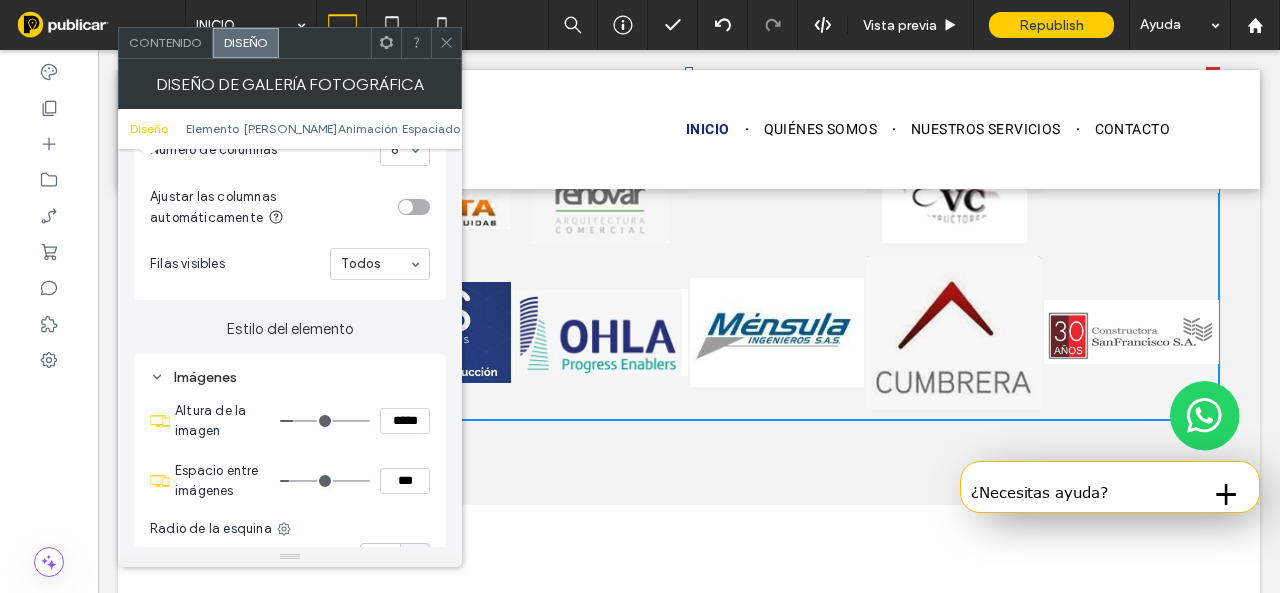 scroll, scrollTop: 0, scrollLeft: 0, axis: both 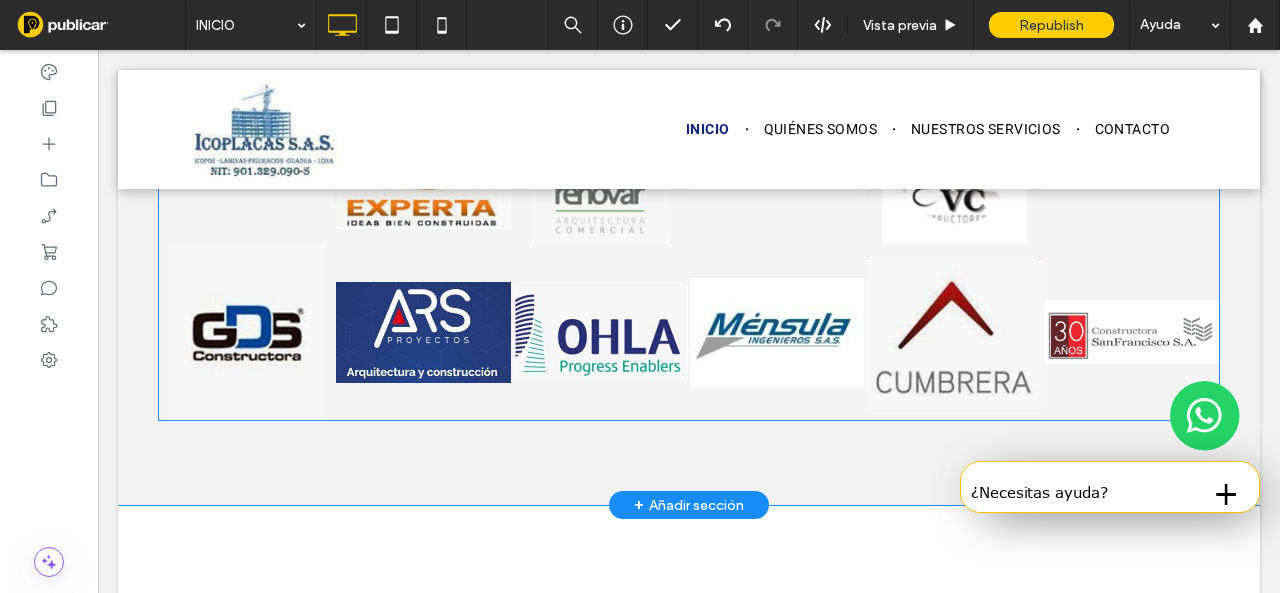 click at bounding box center (601, 332) 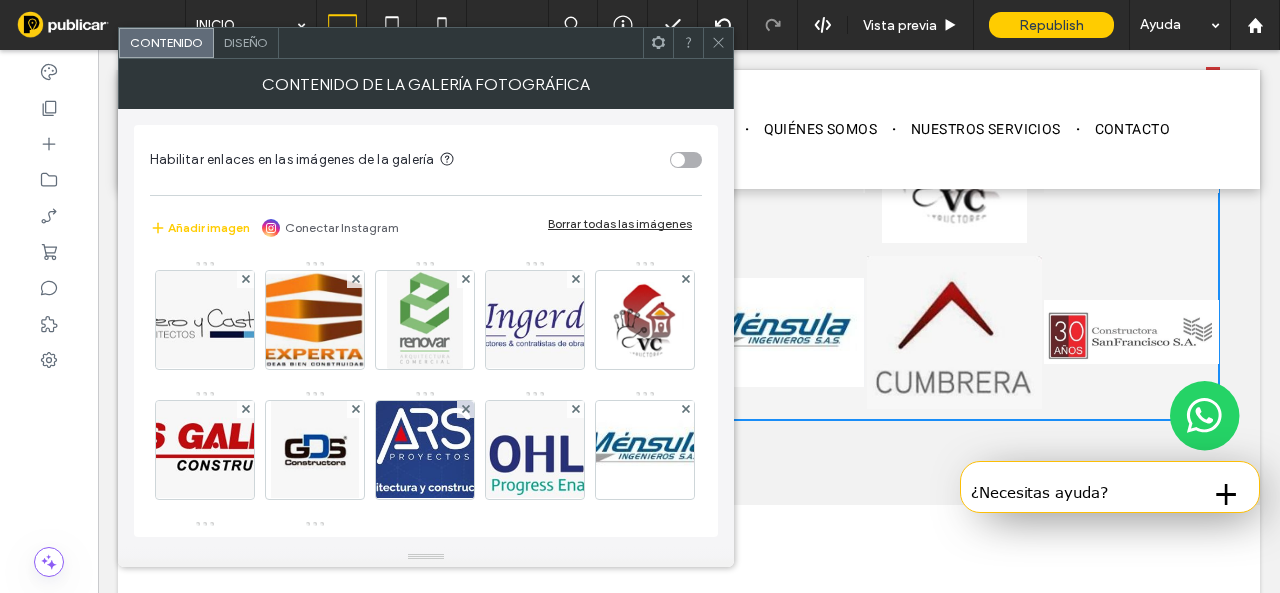 click on "Diseño" at bounding box center [246, 42] 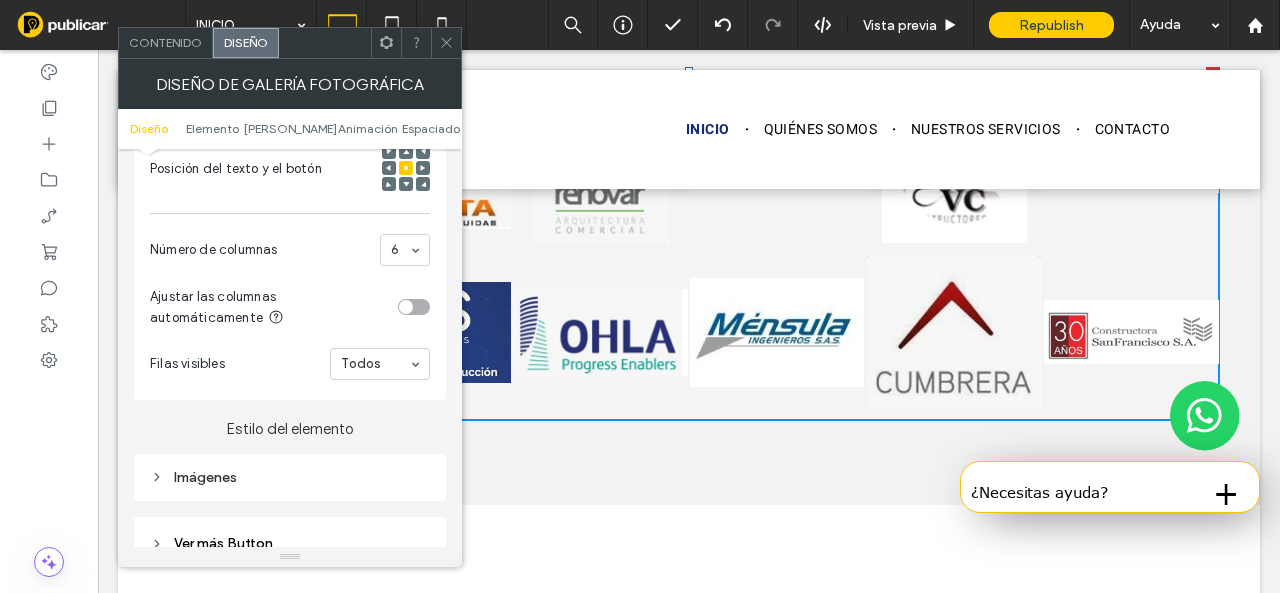 scroll, scrollTop: 600, scrollLeft: 0, axis: vertical 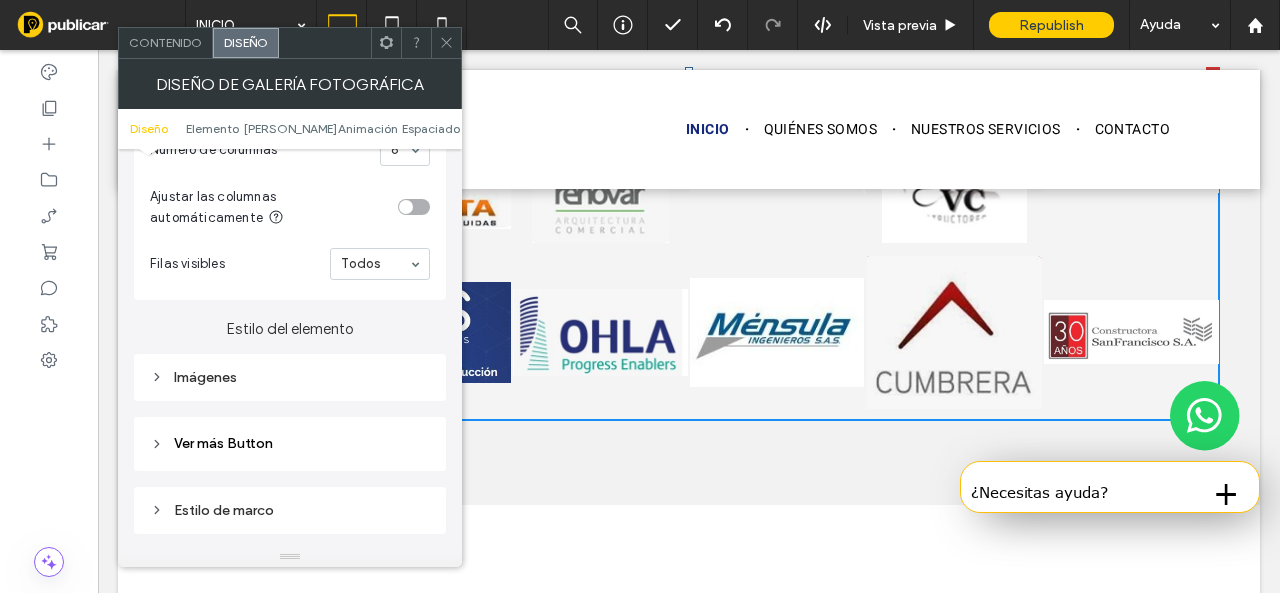 click on "Imágenes" at bounding box center (290, 377) 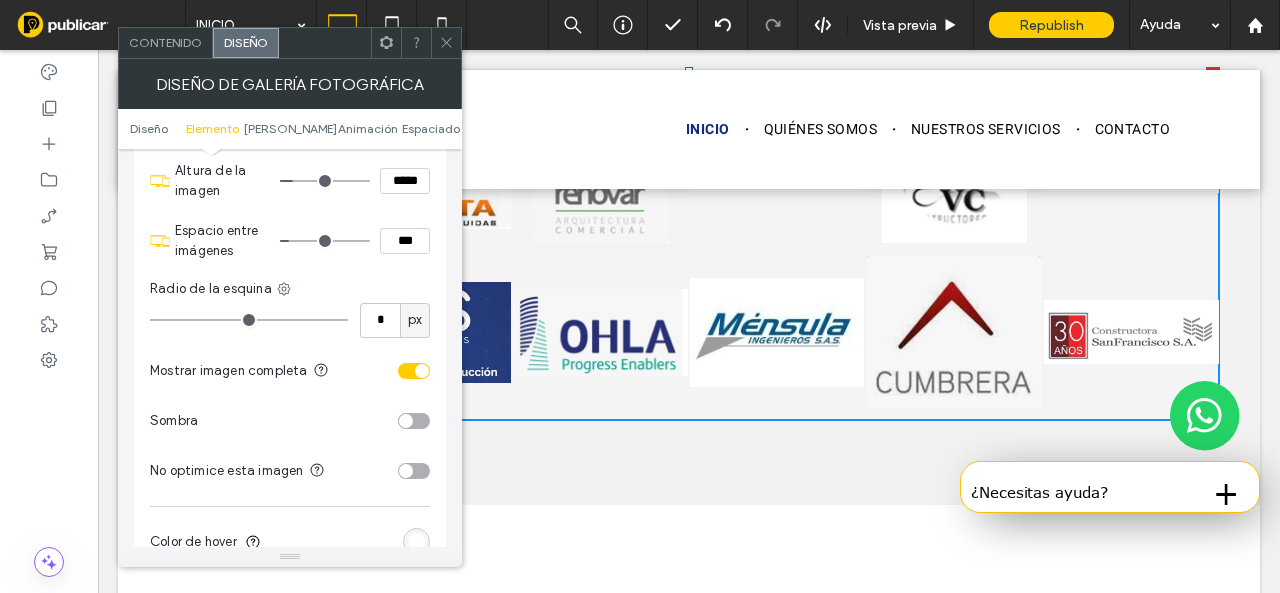 scroll, scrollTop: 900, scrollLeft: 0, axis: vertical 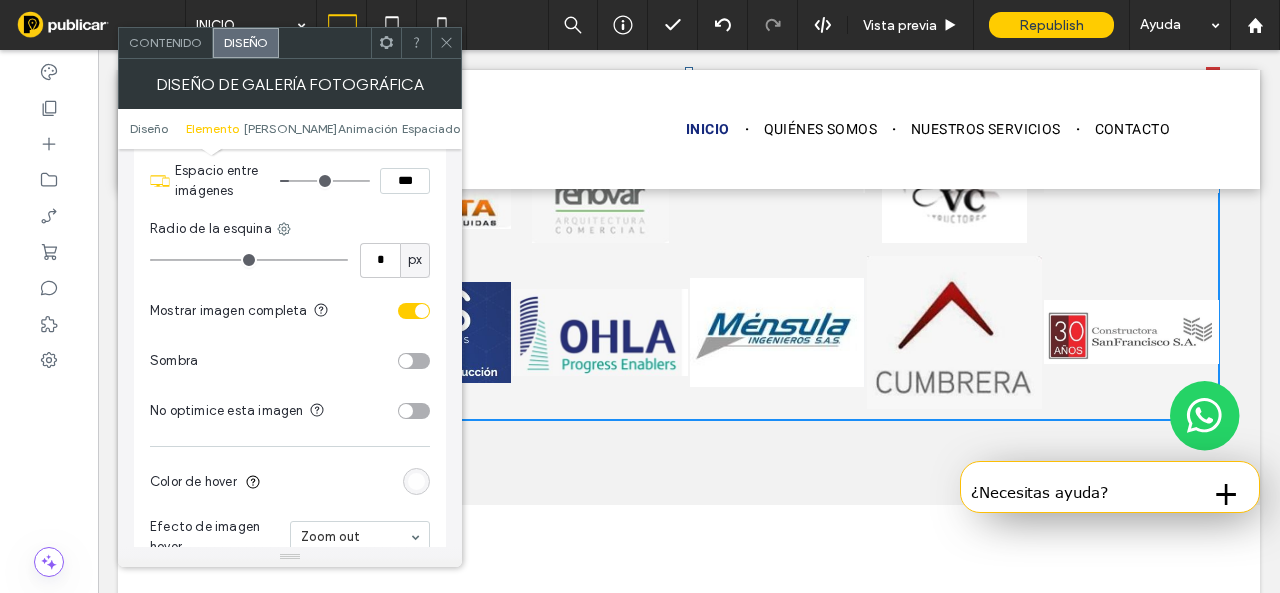 drag, startPoint x: 421, startPoint y: 486, endPoint x: 414, endPoint y: 452, distance: 34.713108 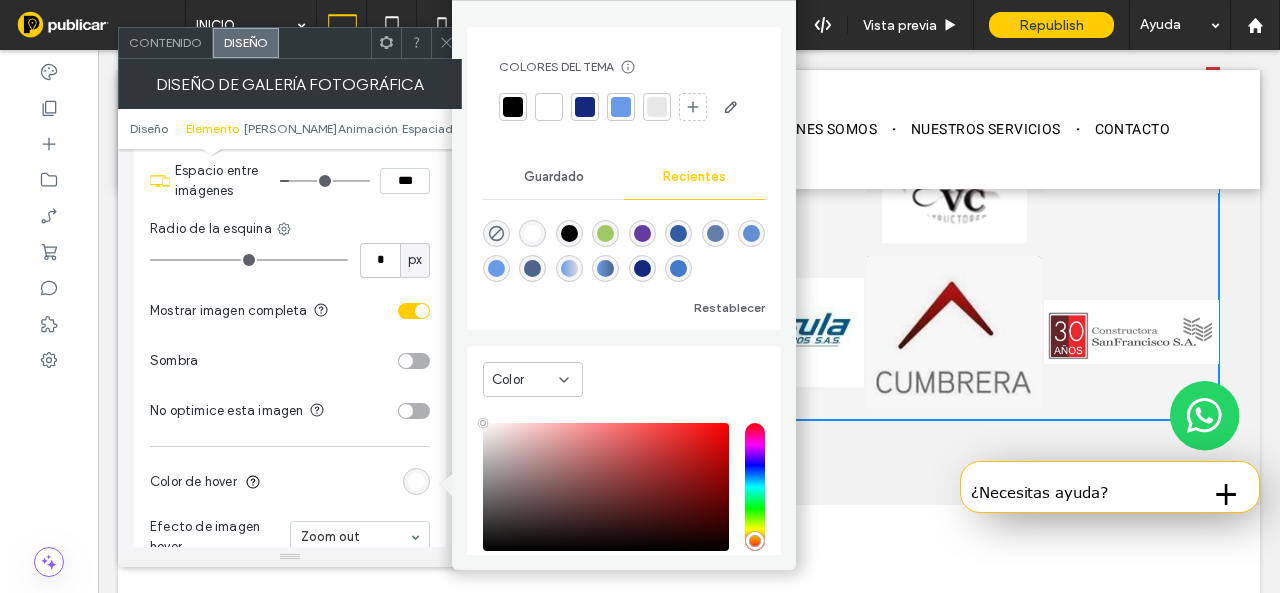 click at bounding box center (549, 107) 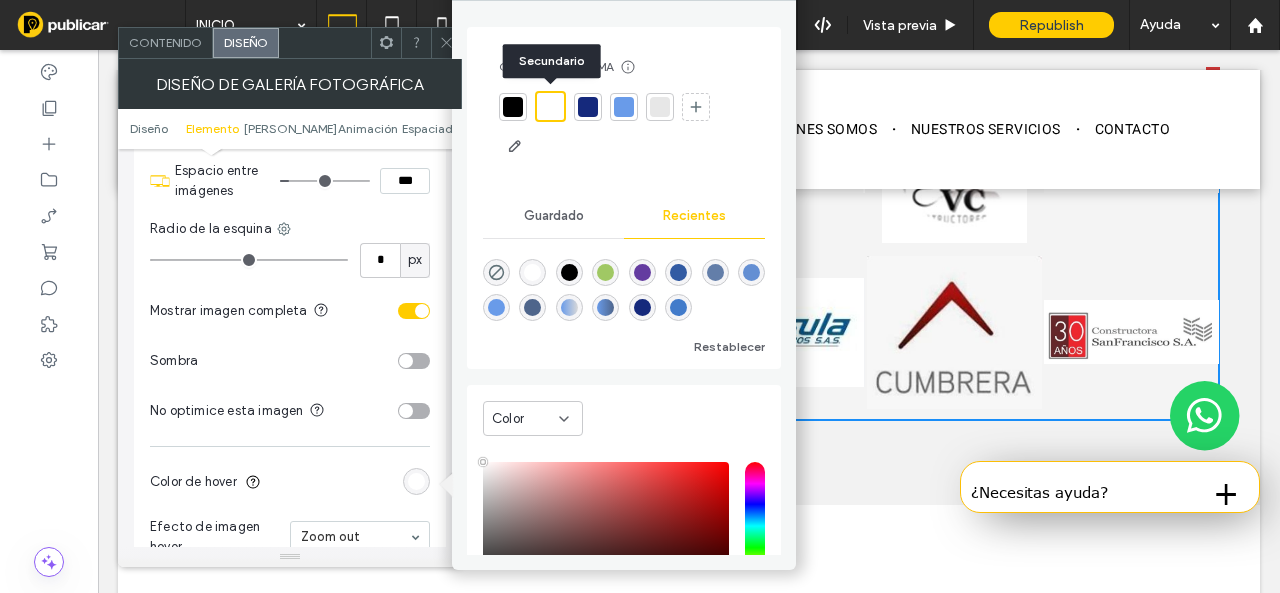 click at bounding box center [550, 106] 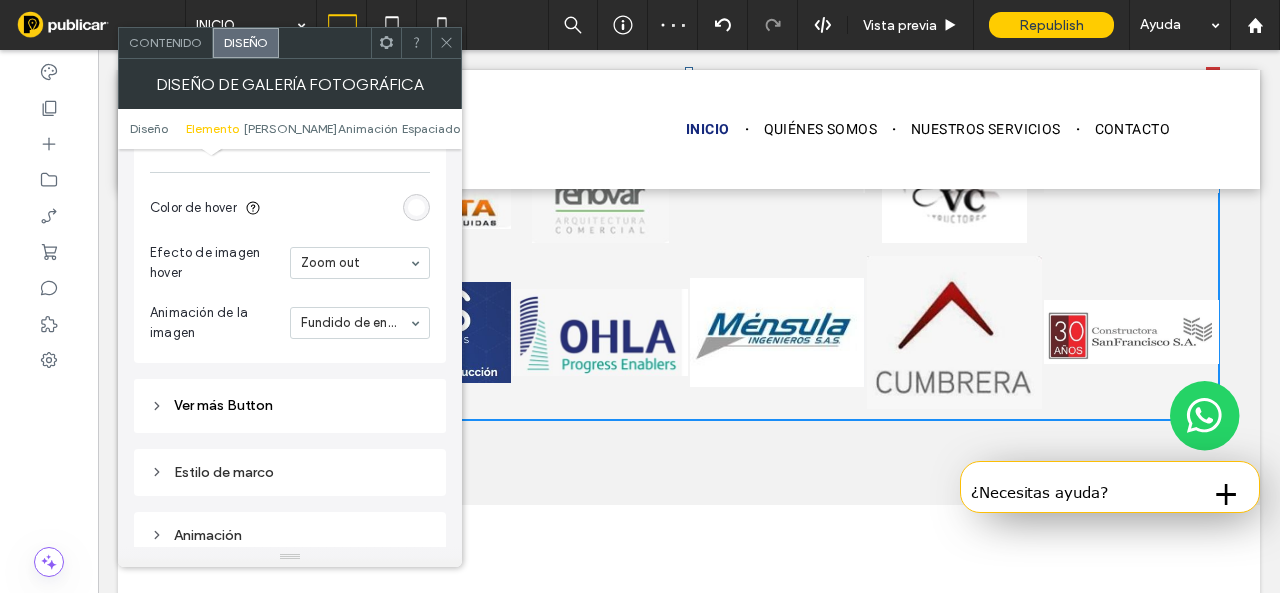 scroll, scrollTop: 1300, scrollLeft: 0, axis: vertical 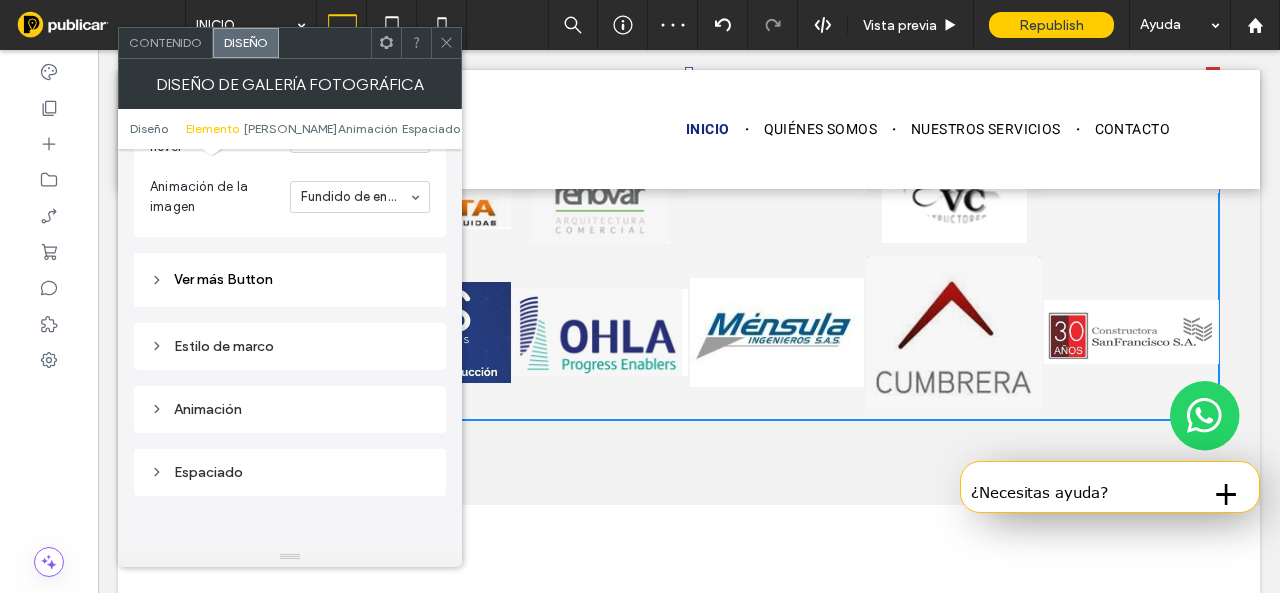 click on "Estilo de marco" at bounding box center [290, 346] 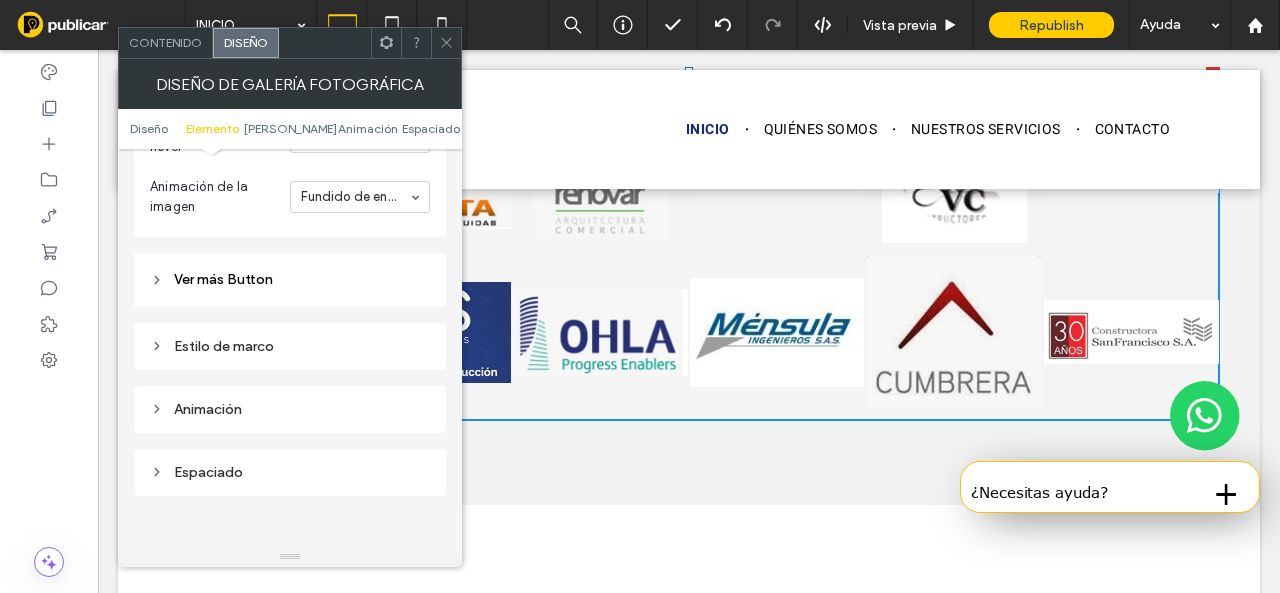 click 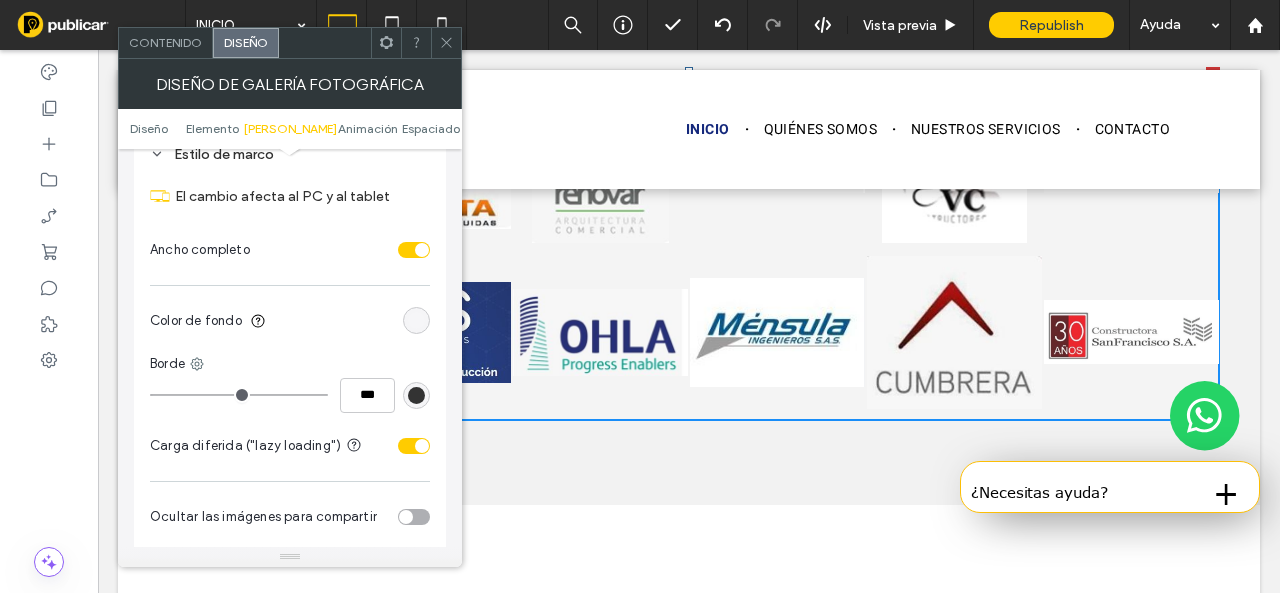 scroll, scrollTop: 1500, scrollLeft: 0, axis: vertical 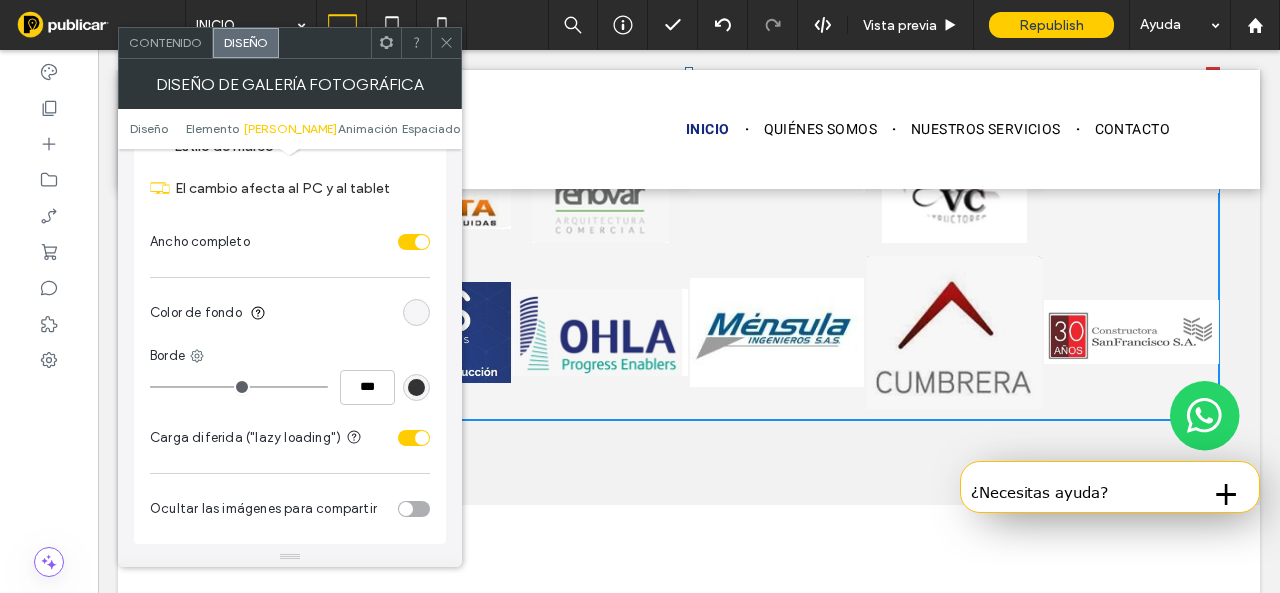 click at bounding box center [416, 312] 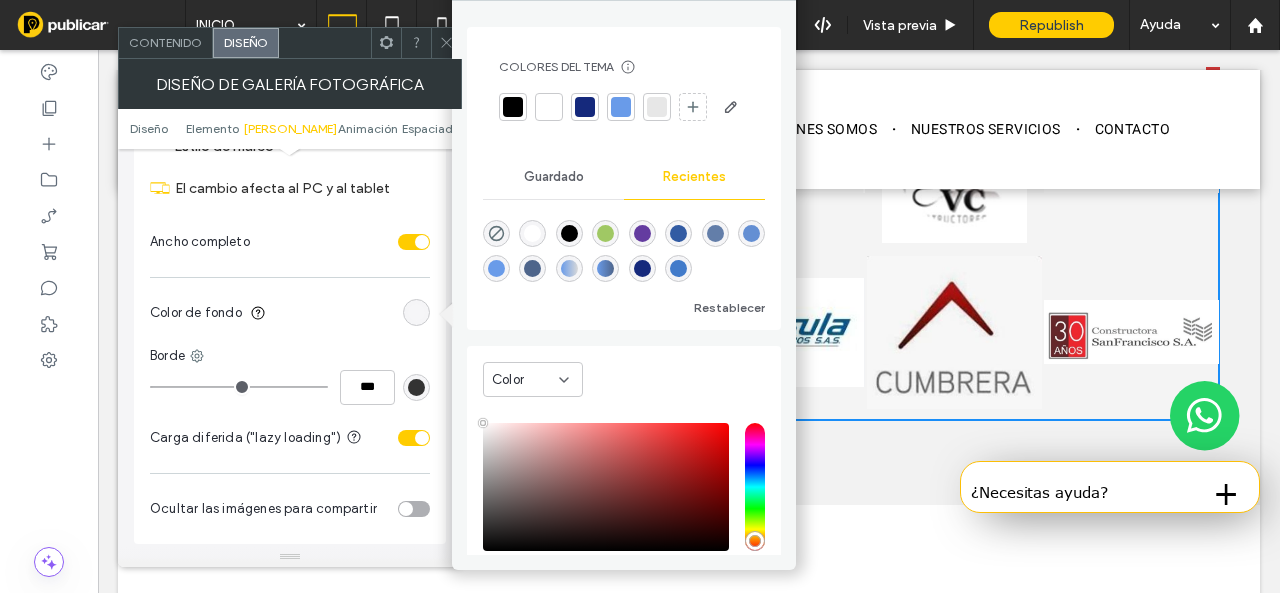 click at bounding box center [549, 107] 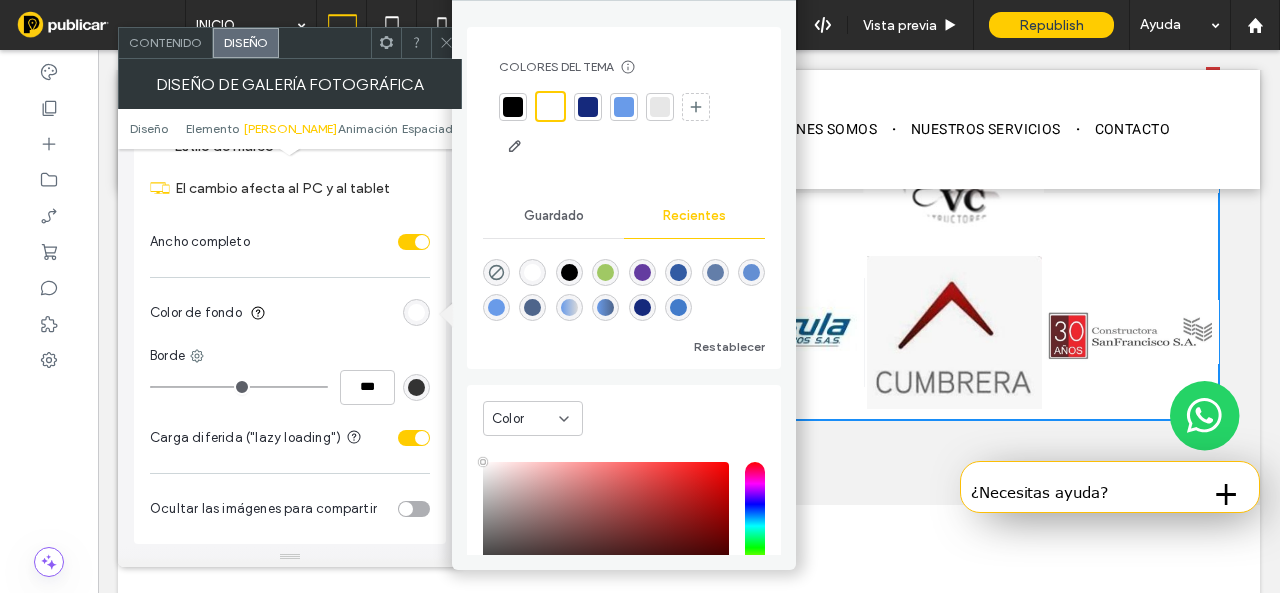 drag, startPoint x: 442, startPoint y: 51, endPoint x: 528, endPoint y: 73, distance: 88.76936 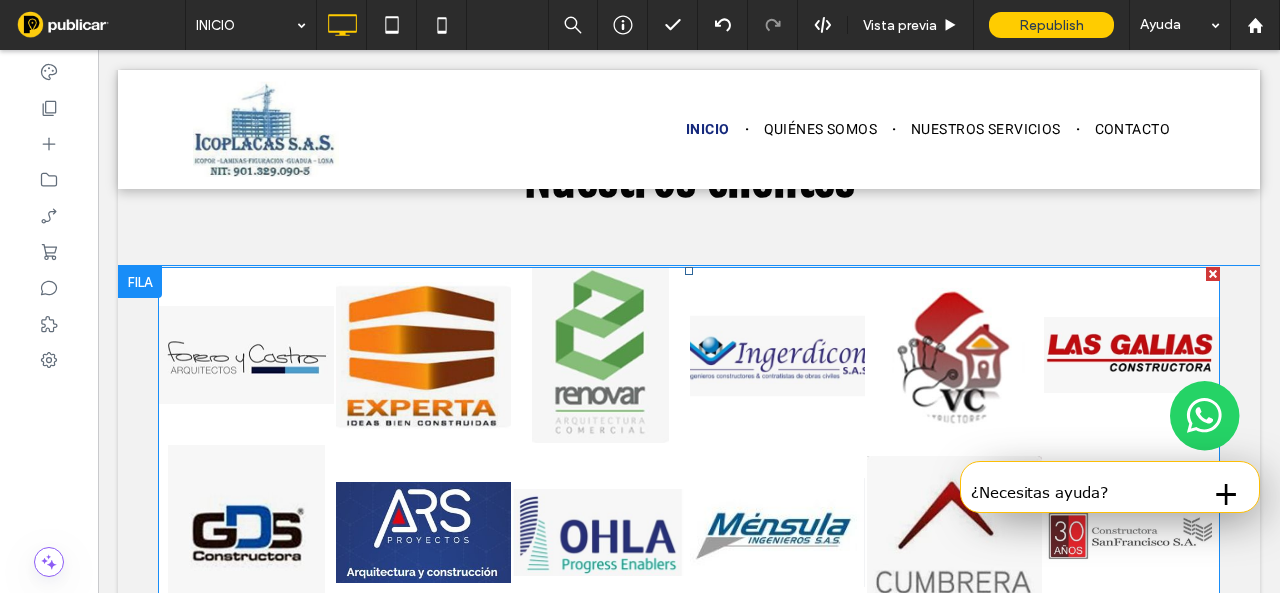 scroll, scrollTop: 5385, scrollLeft: 0, axis: vertical 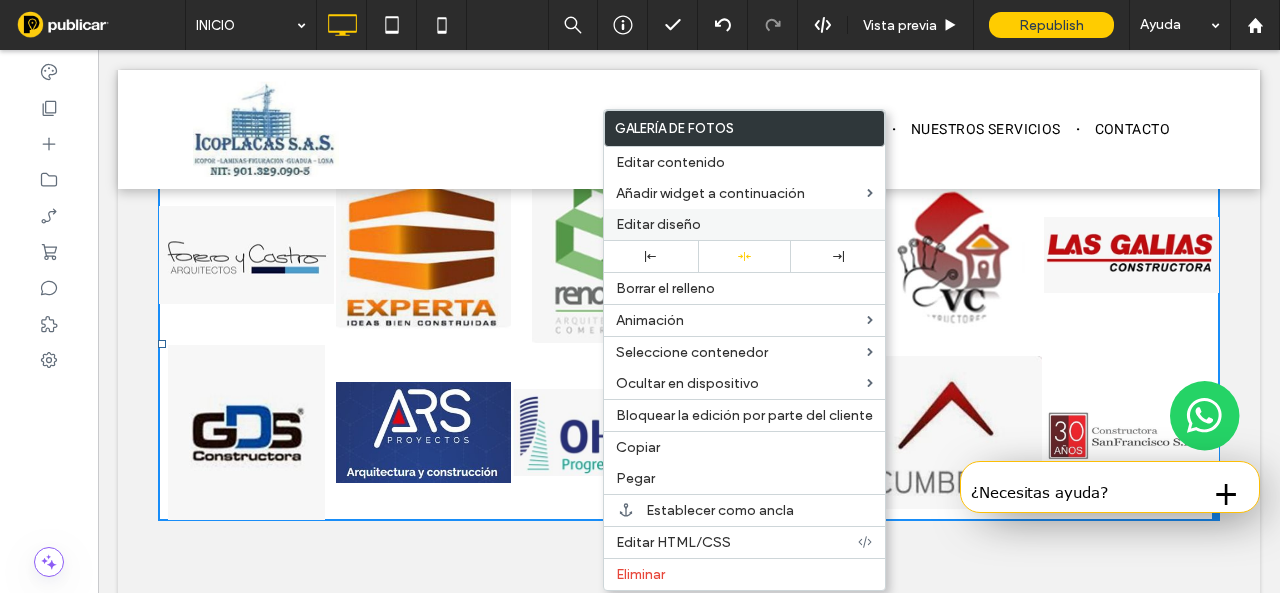 click on "Editar diseño" at bounding box center [658, 224] 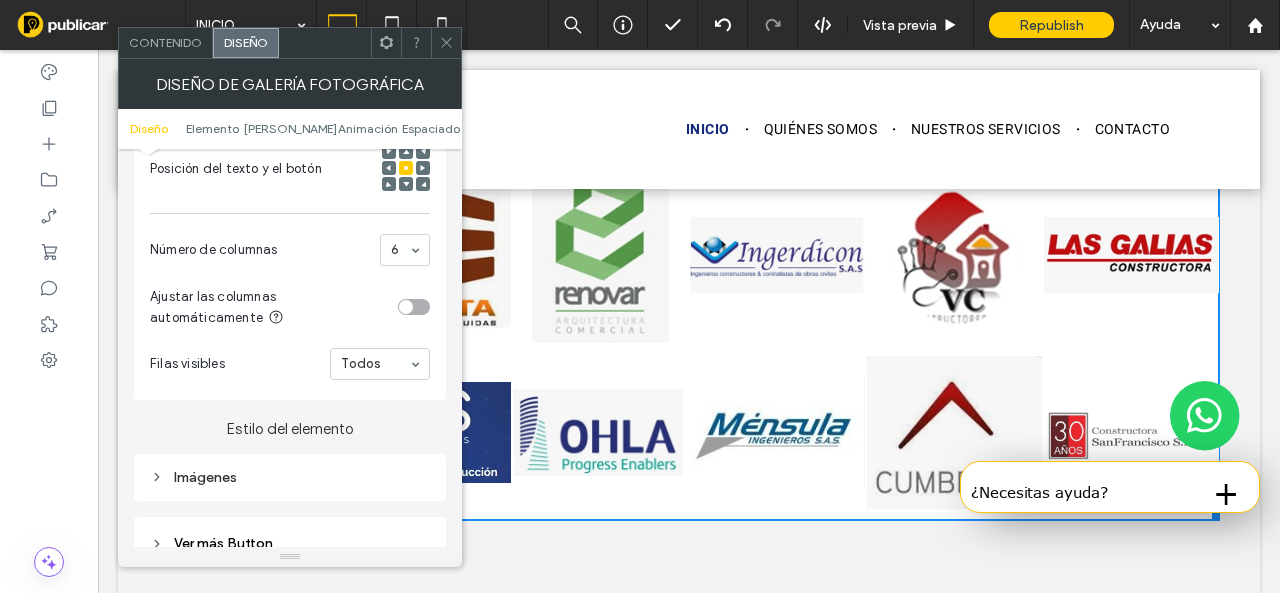 scroll, scrollTop: 600, scrollLeft: 0, axis: vertical 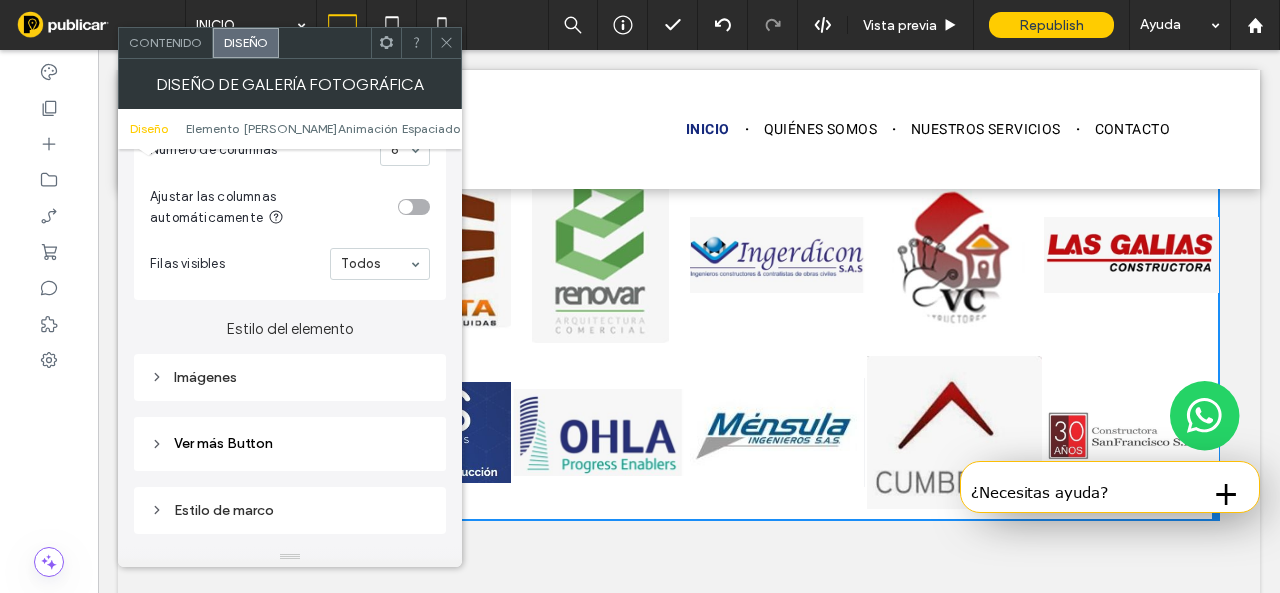 click on "Imágenes" at bounding box center [290, 377] 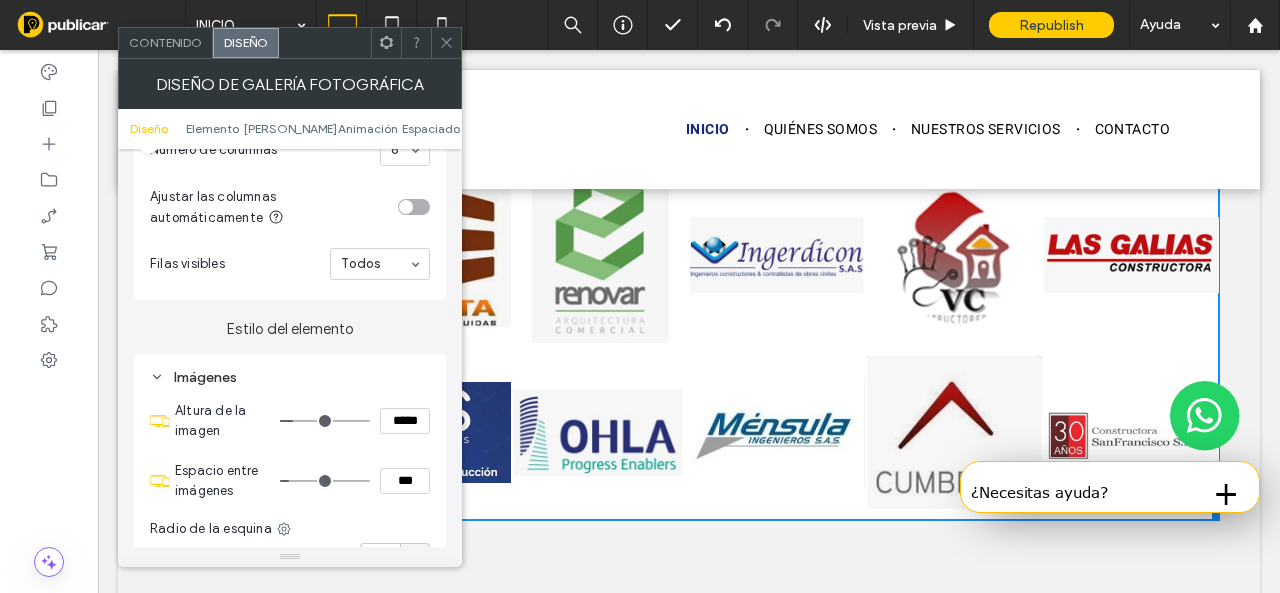 type on "*" 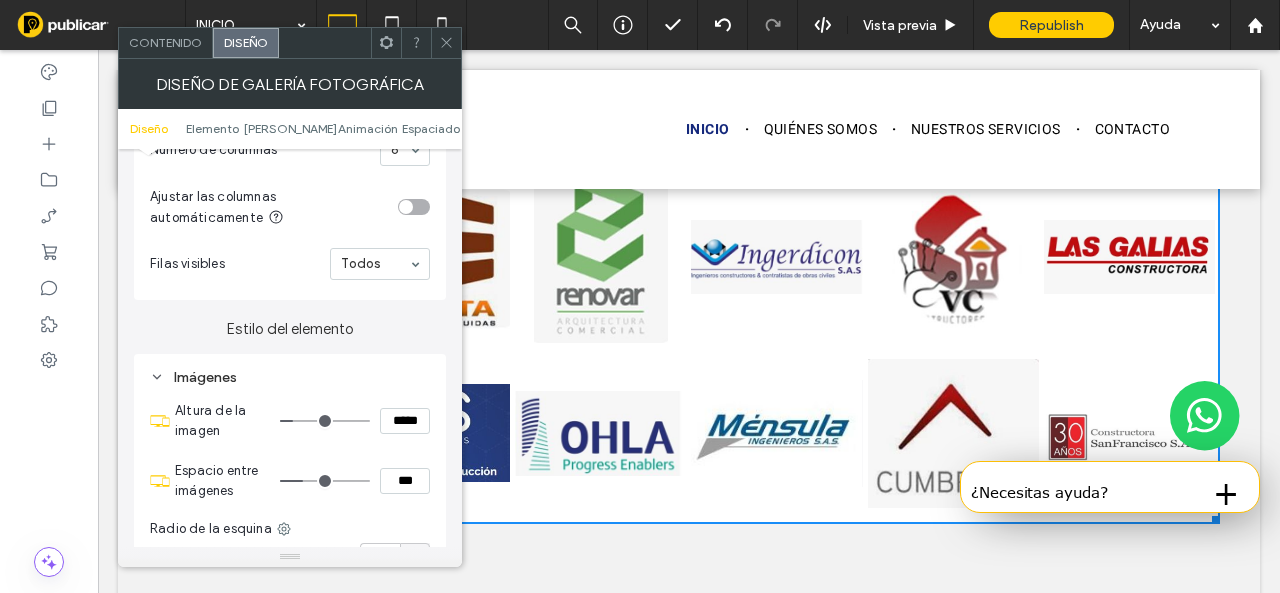 type on "*" 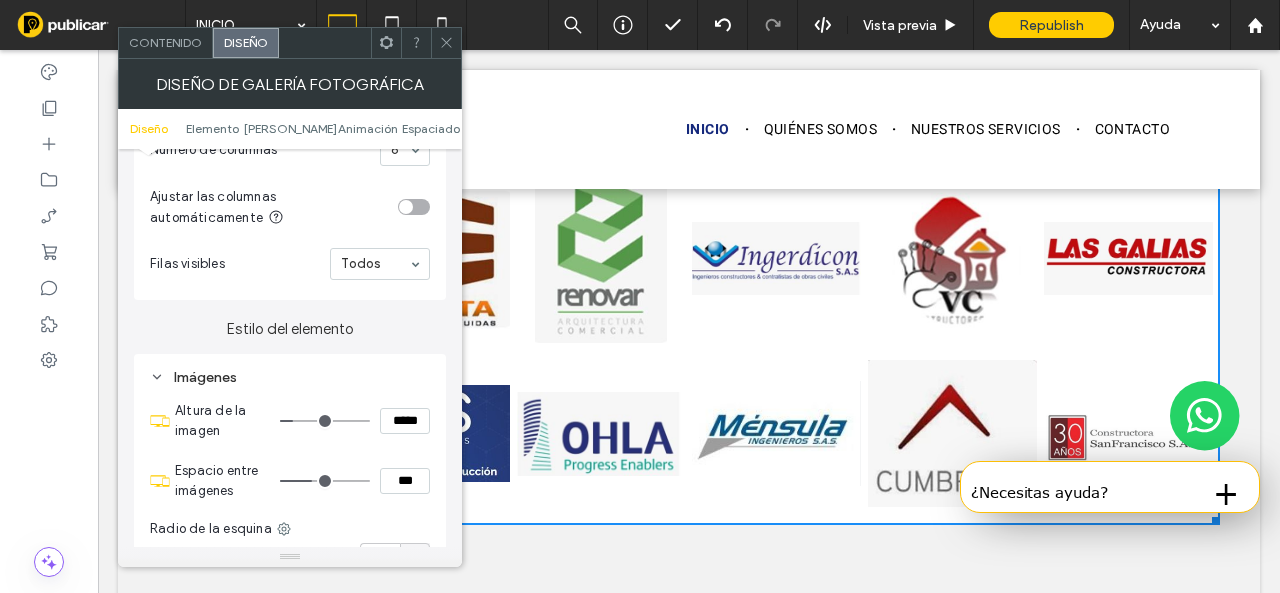 type on "*" 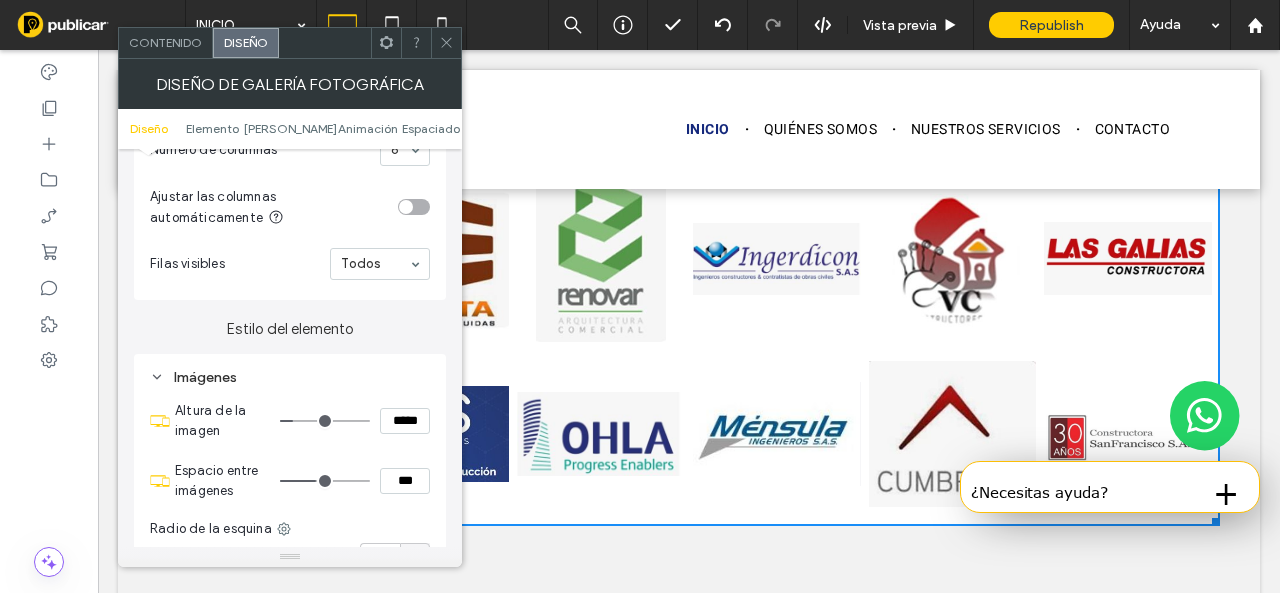 type on "*" 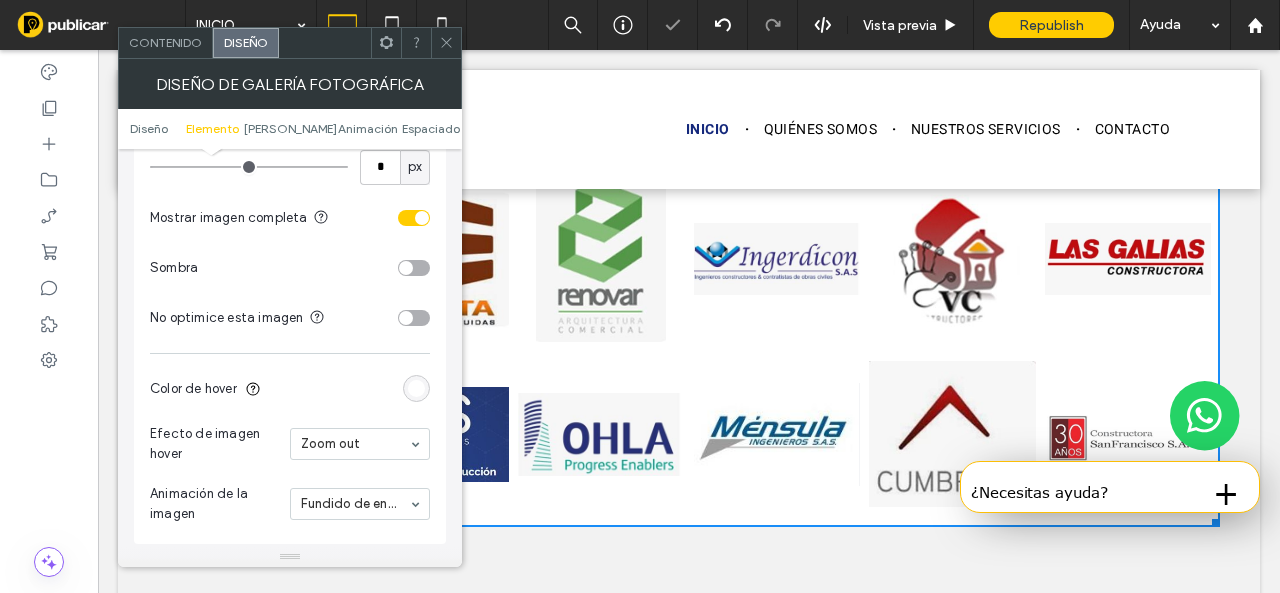 scroll, scrollTop: 1000, scrollLeft: 0, axis: vertical 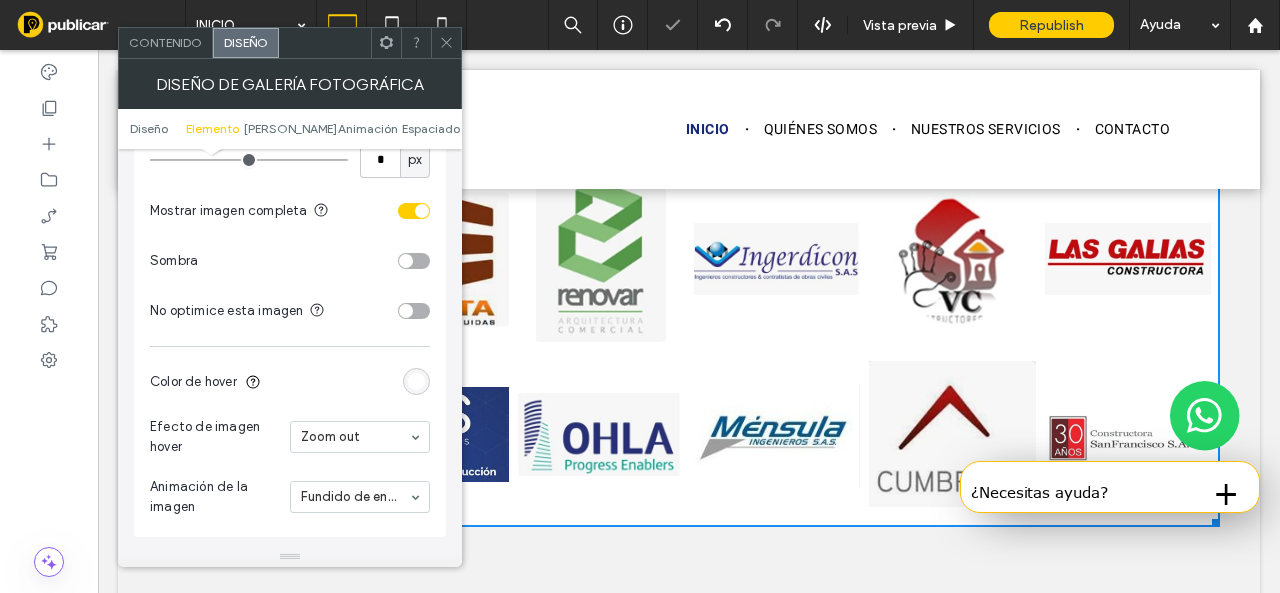 click at bounding box center [414, 261] 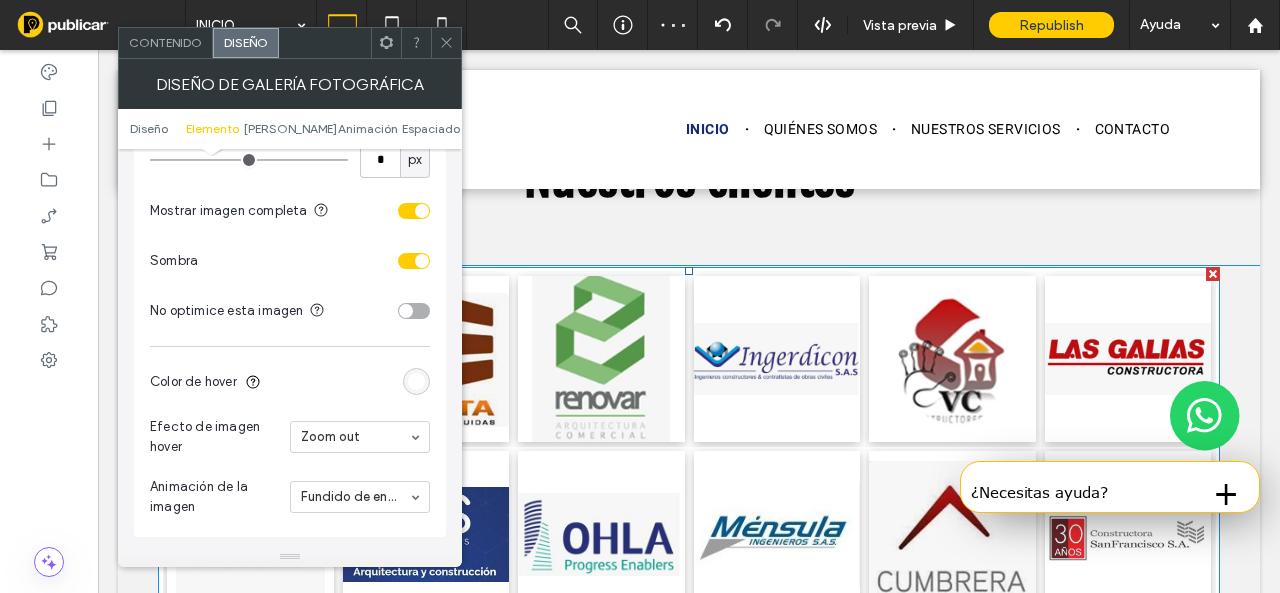 scroll, scrollTop: 5385, scrollLeft: 0, axis: vertical 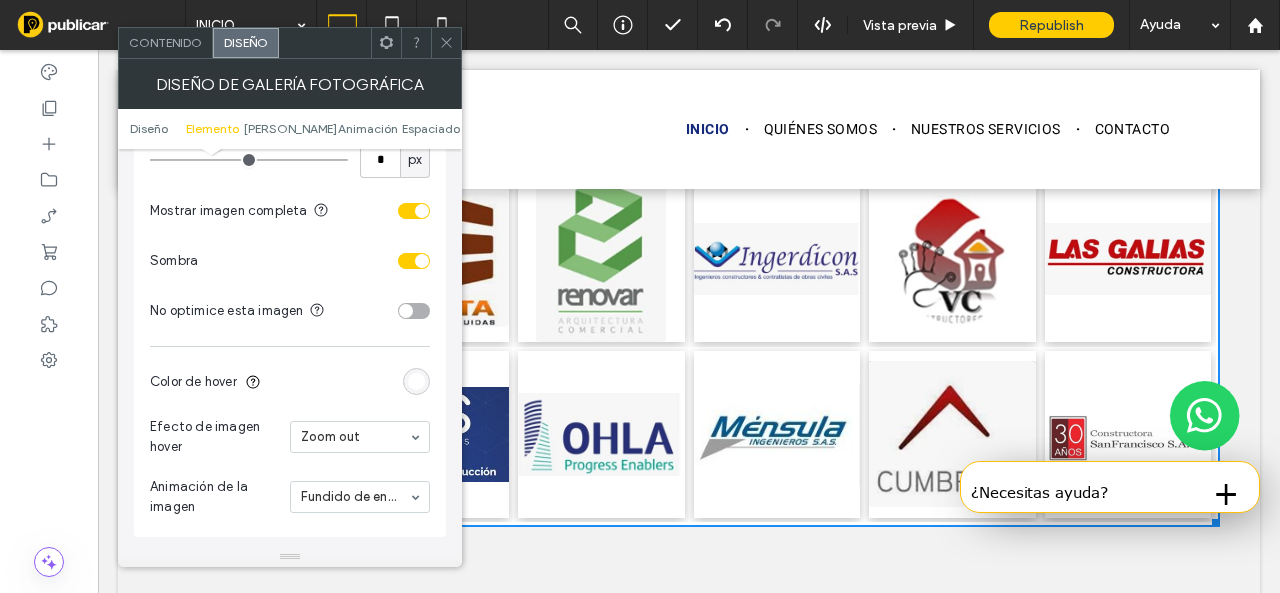 click at bounding box center [446, 43] 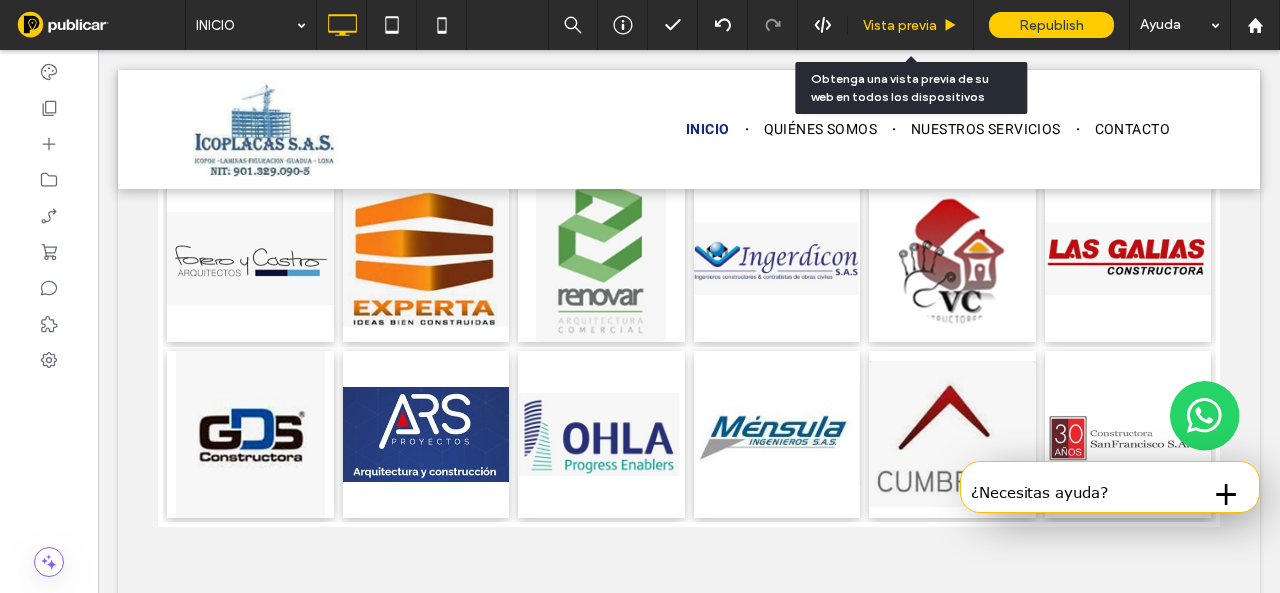 click on "Vista previa" at bounding box center [900, 25] 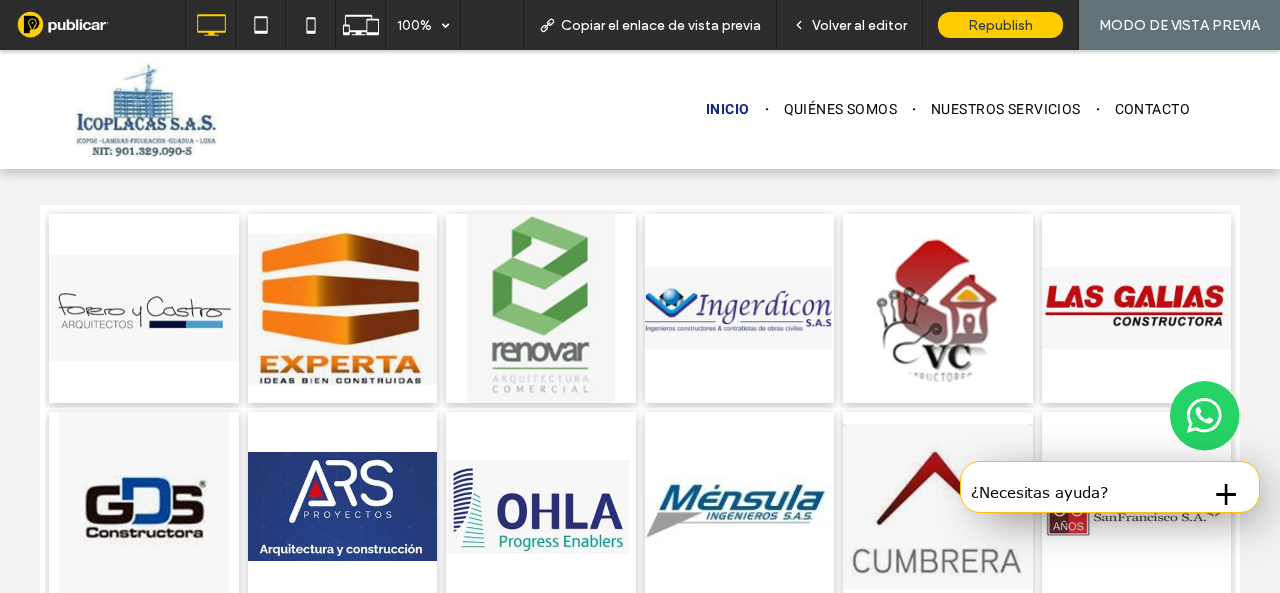 scroll, scrollTop: 5104, scrollLeft: 0, axis: vertical 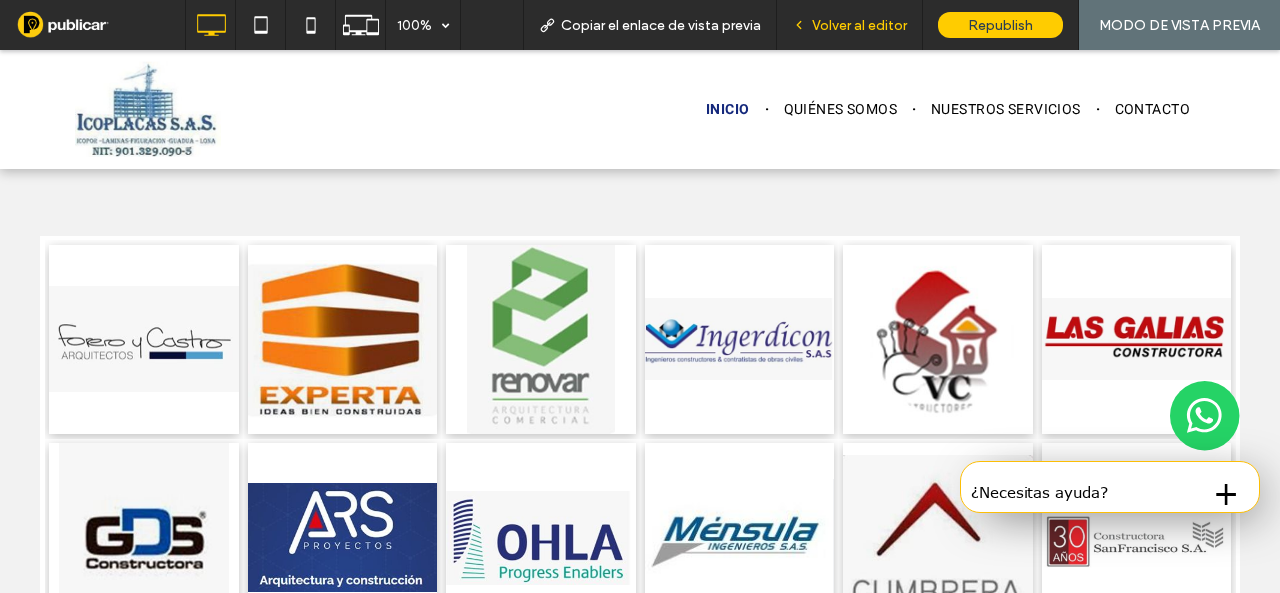 click on "Volver al editor" at bounding box center [859, 25] 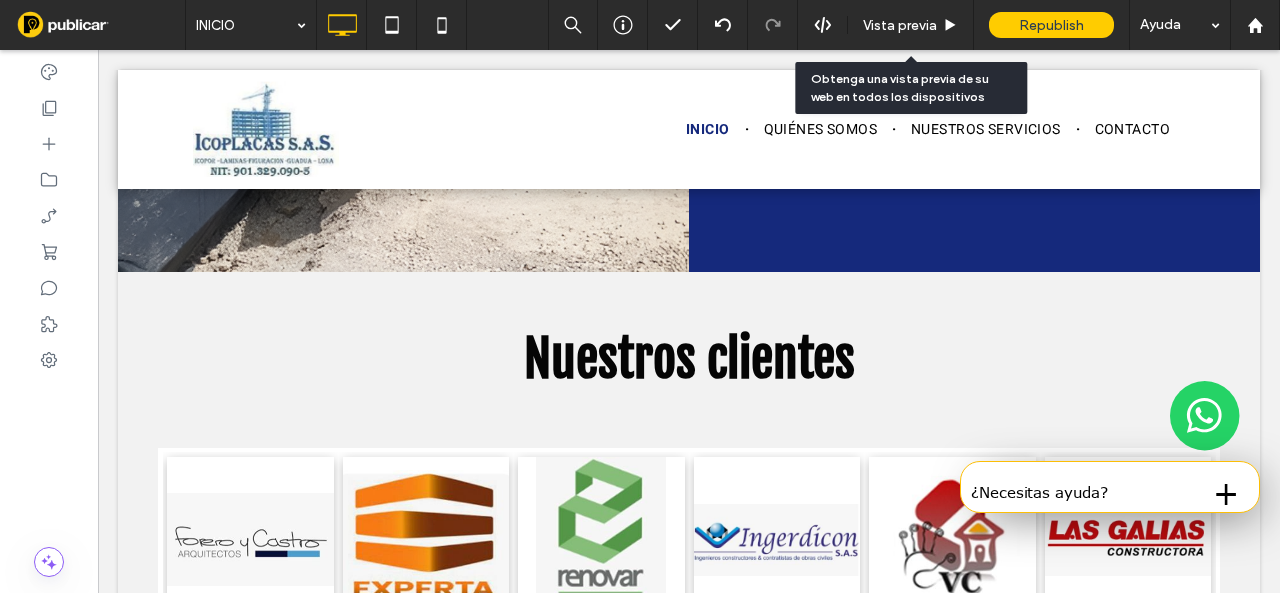 scroll, scrollTop: 5268, scrollLeft: 0, axis: vertical 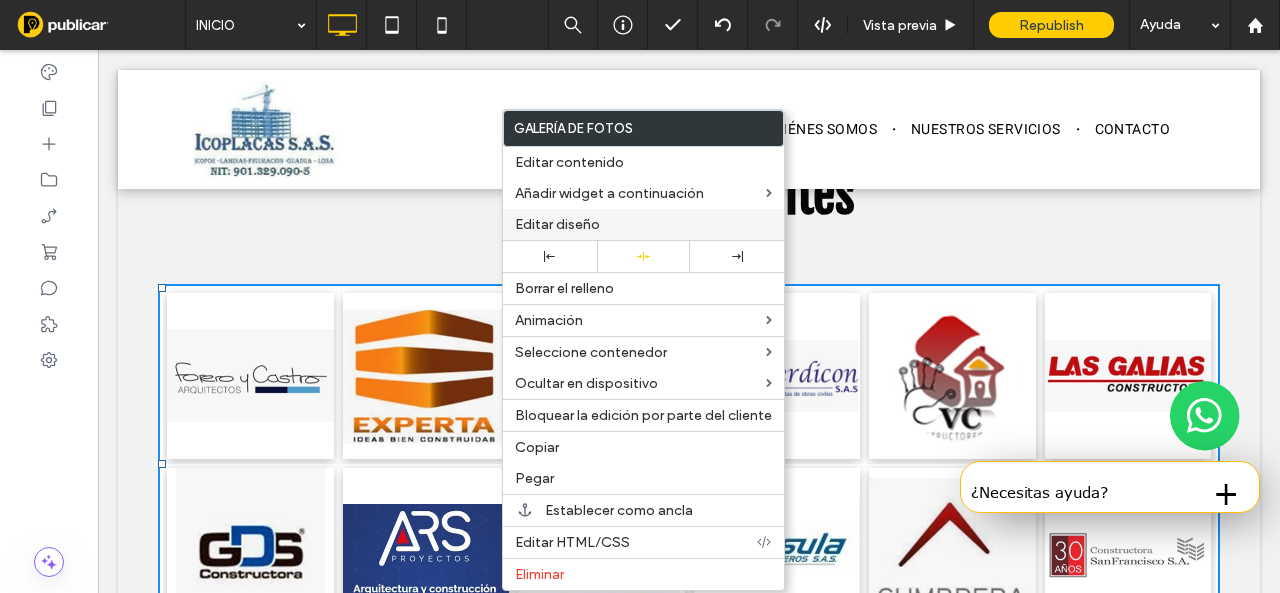 click on "Editar diseño" at bounding box center (557, 224) 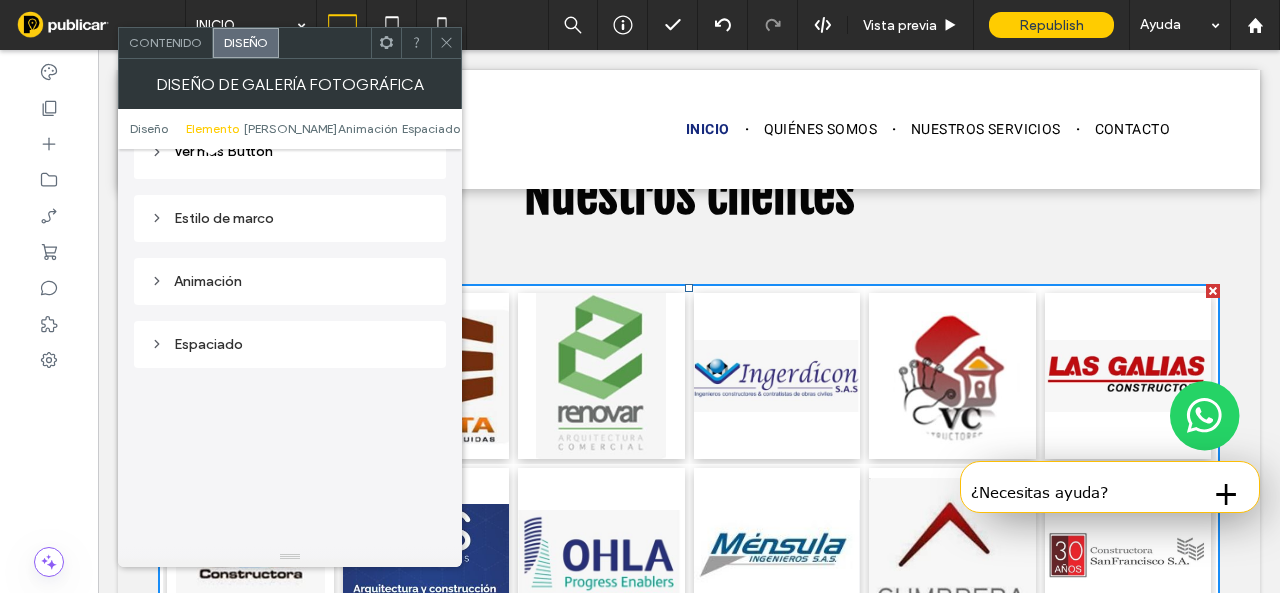 scroll, scrollTop: 900, scrollLeft: 0, axis: vertical 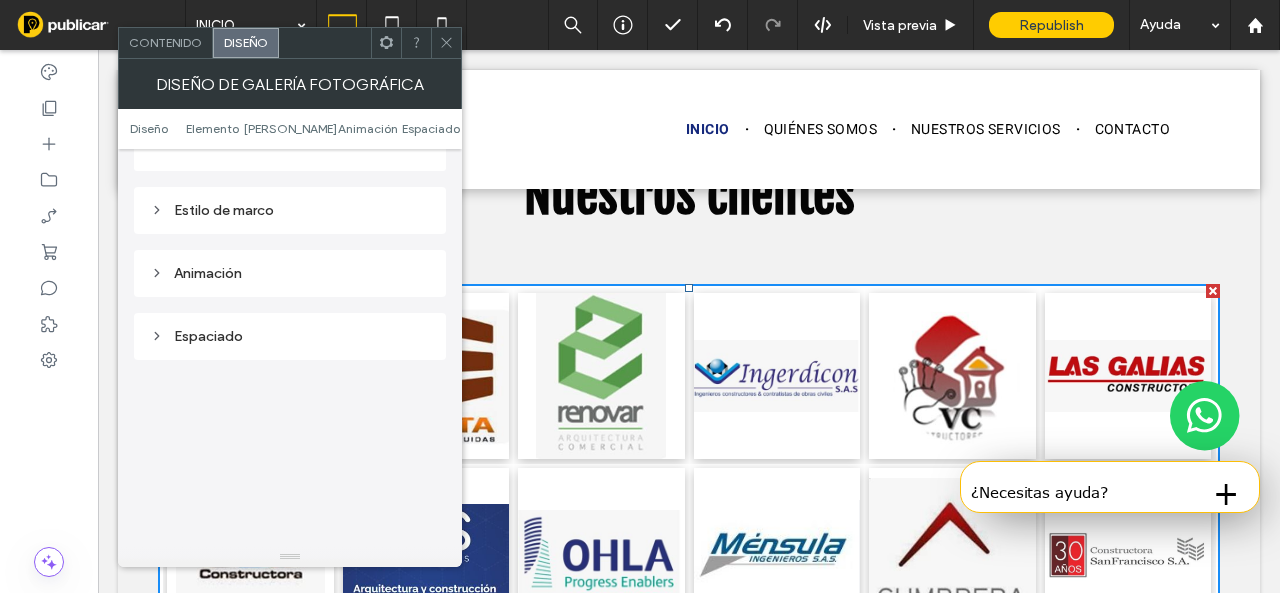 click on "Estilo de marco" at bounding box center [290, 210] 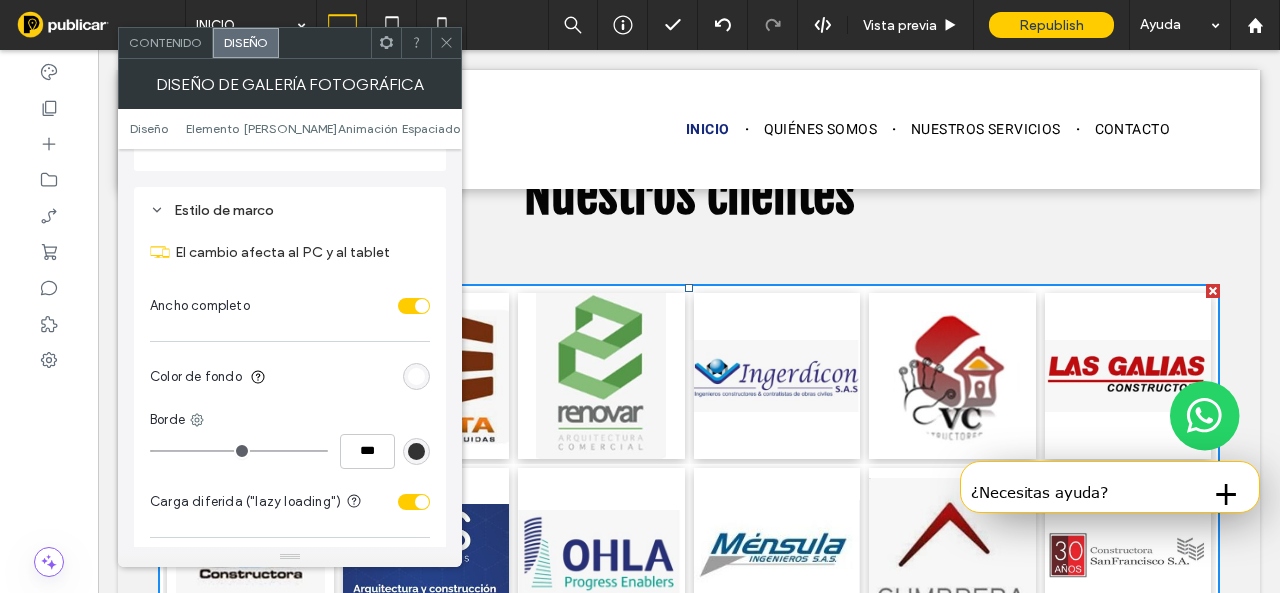 click at bounding box center (416, 376) 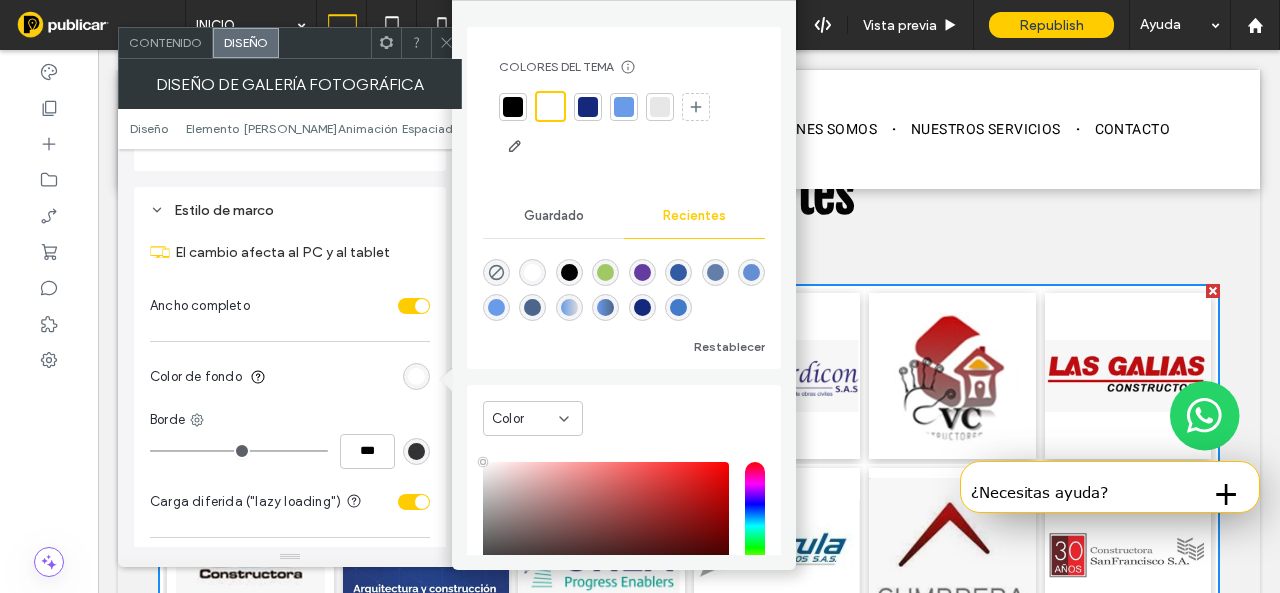 click at bounding box center [660, 107] 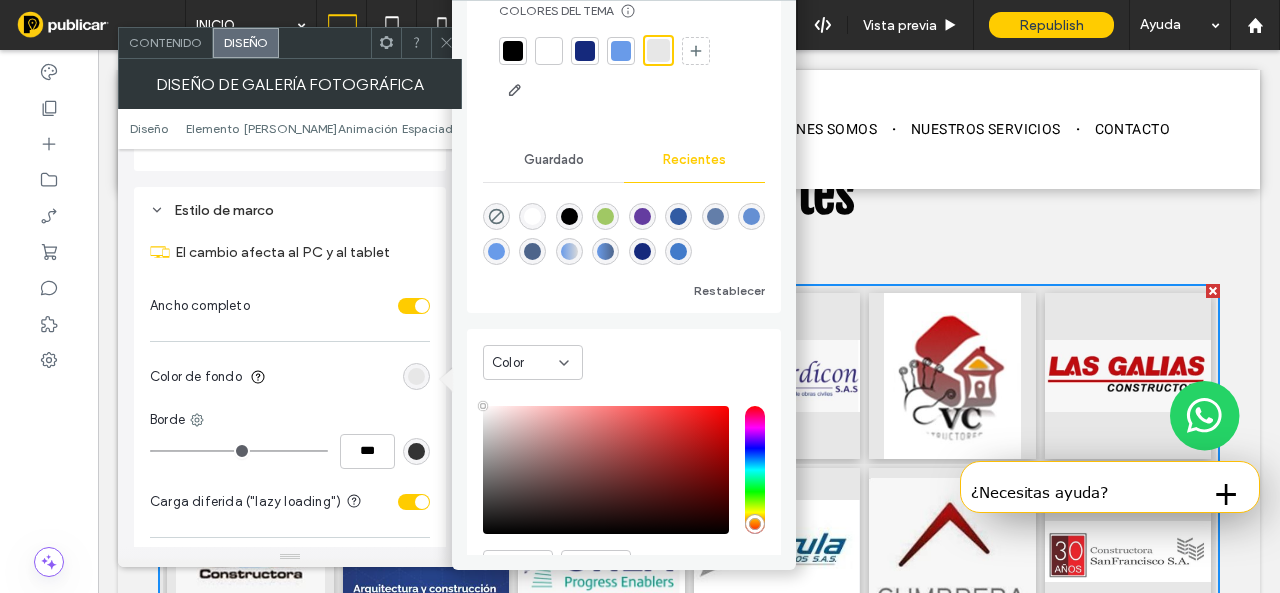 scroll, scrollTop: 100, scrollLeft: 0, axis: vertical 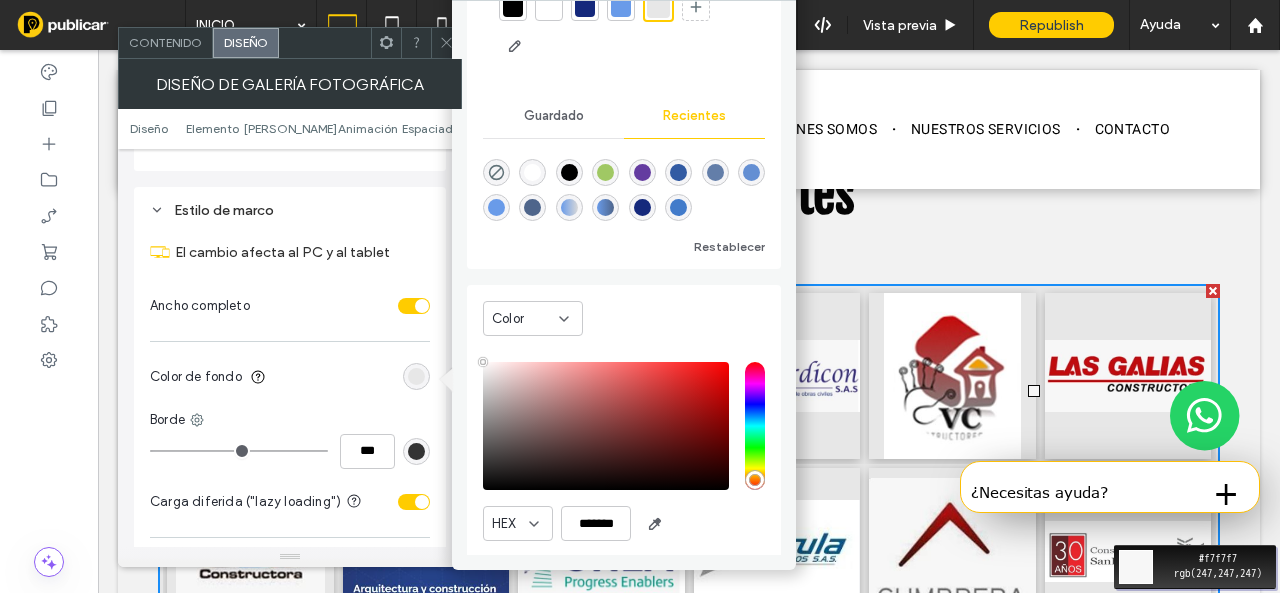 drag, startPoint x: 1058, startPoint y: 400, endPoint x: 958, endPoint y: 347, distance: 113.17685 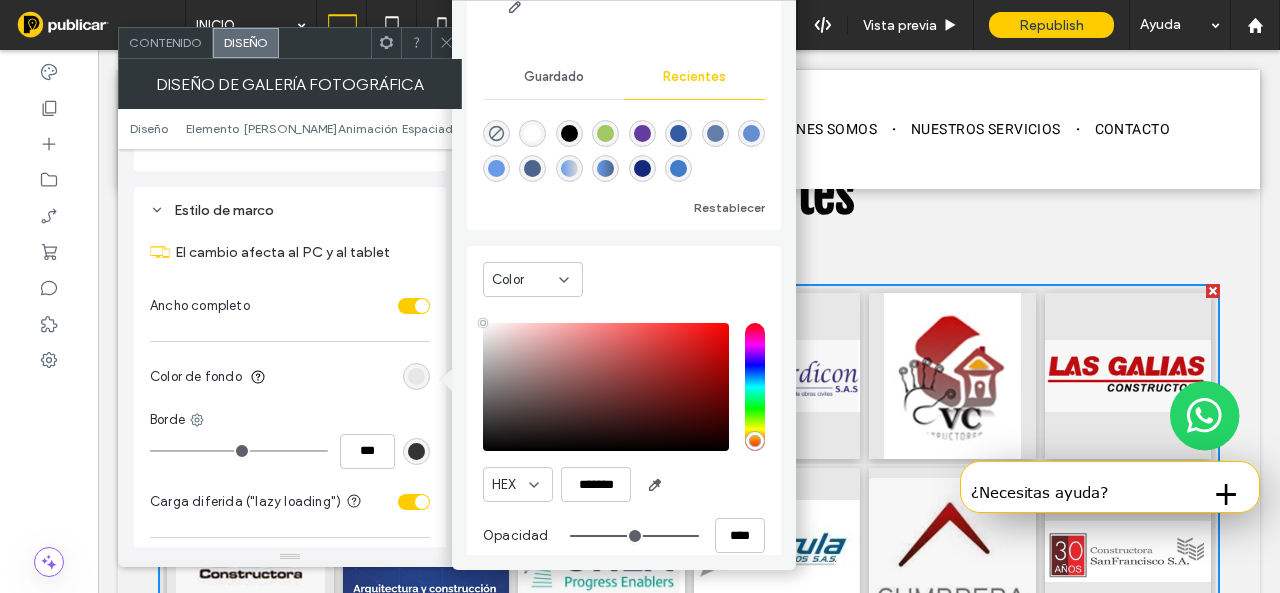 scroll, scrollTop: 161, scrollLeft: 0, axis: vertical 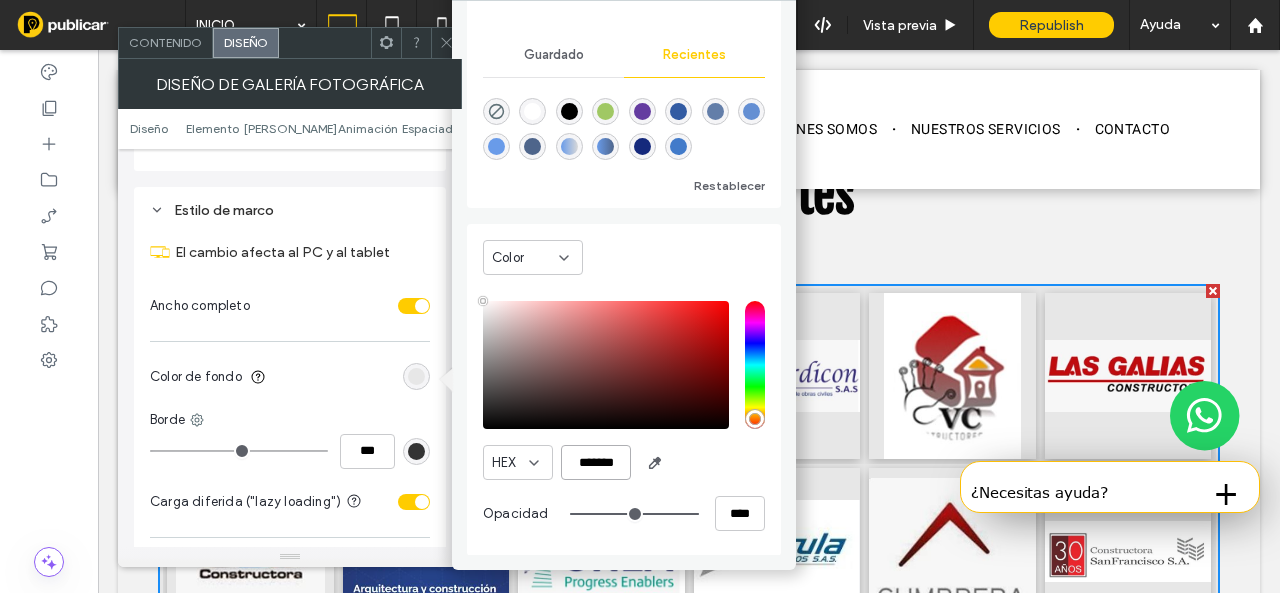 drag, startPoint x: 575, startPoint y: 463, endPoint x: 614, endPoint y: 463, distance: 39 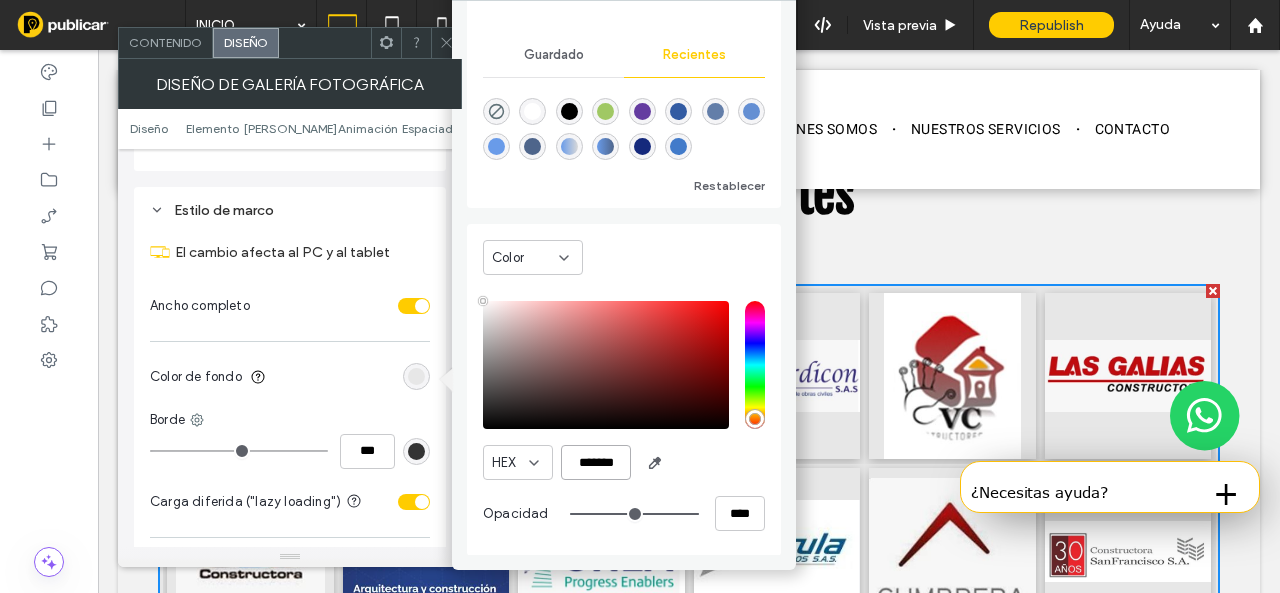 paste 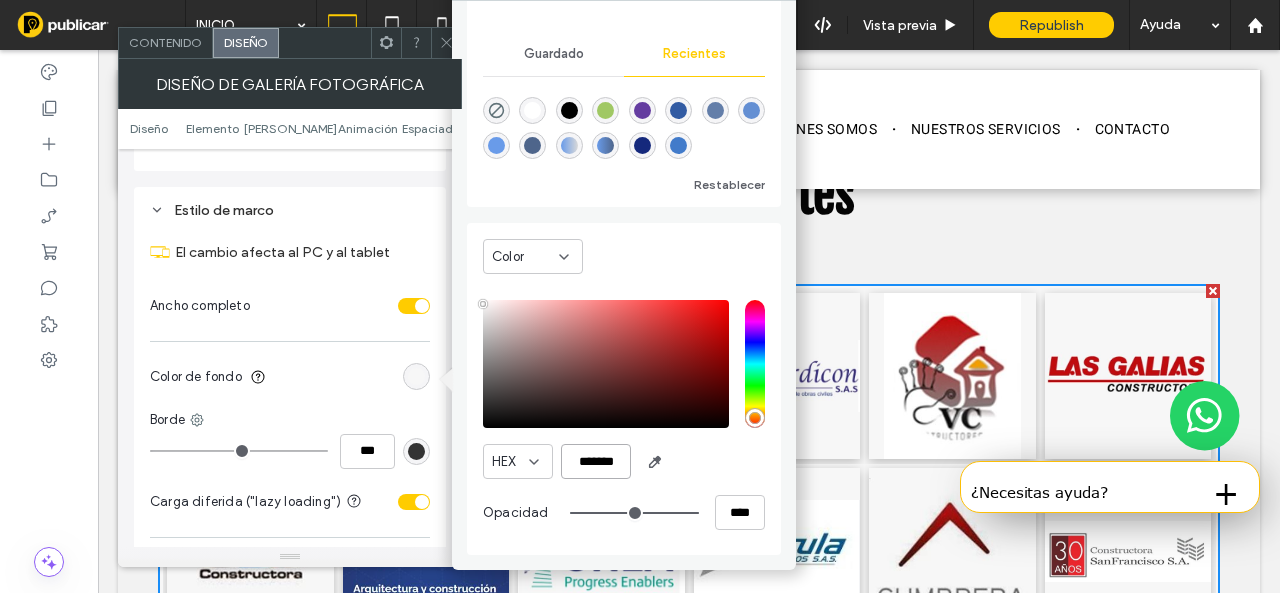 scroll, scrollTop: 159, scrollLeft: 0, axis: vertical 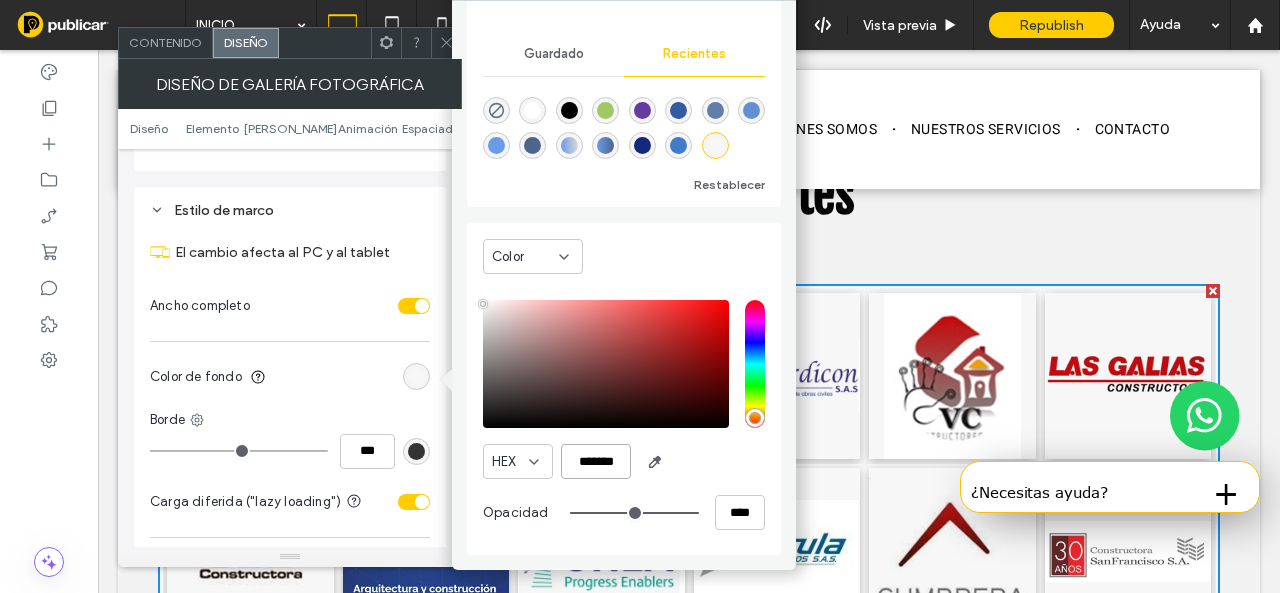 type on "*******" 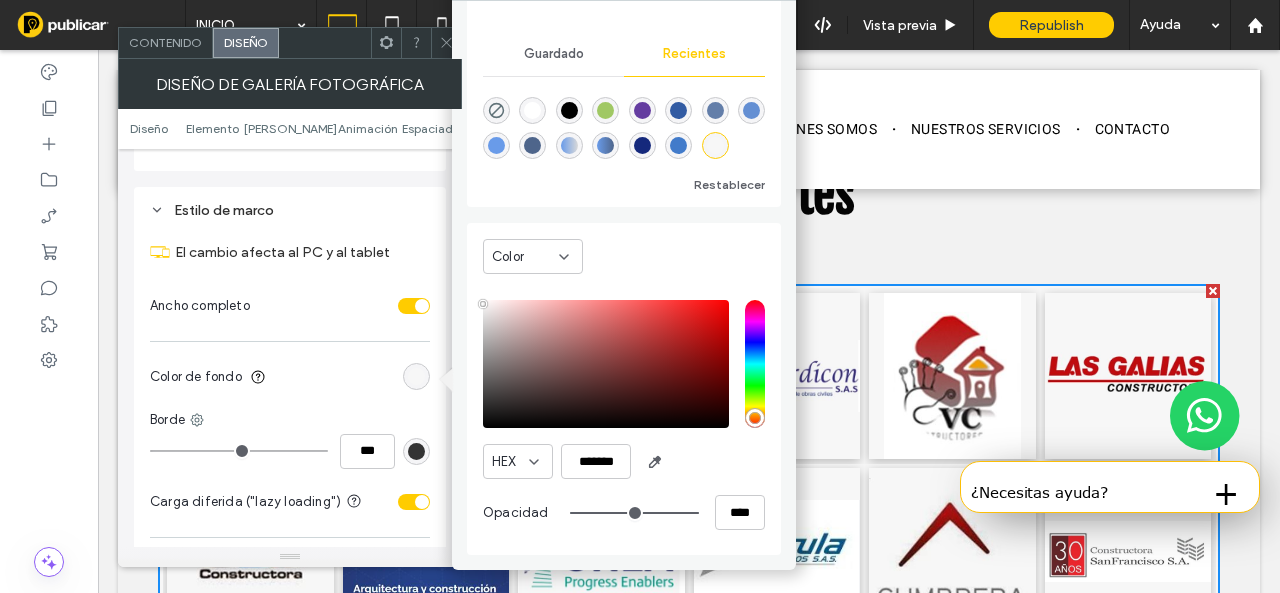 click 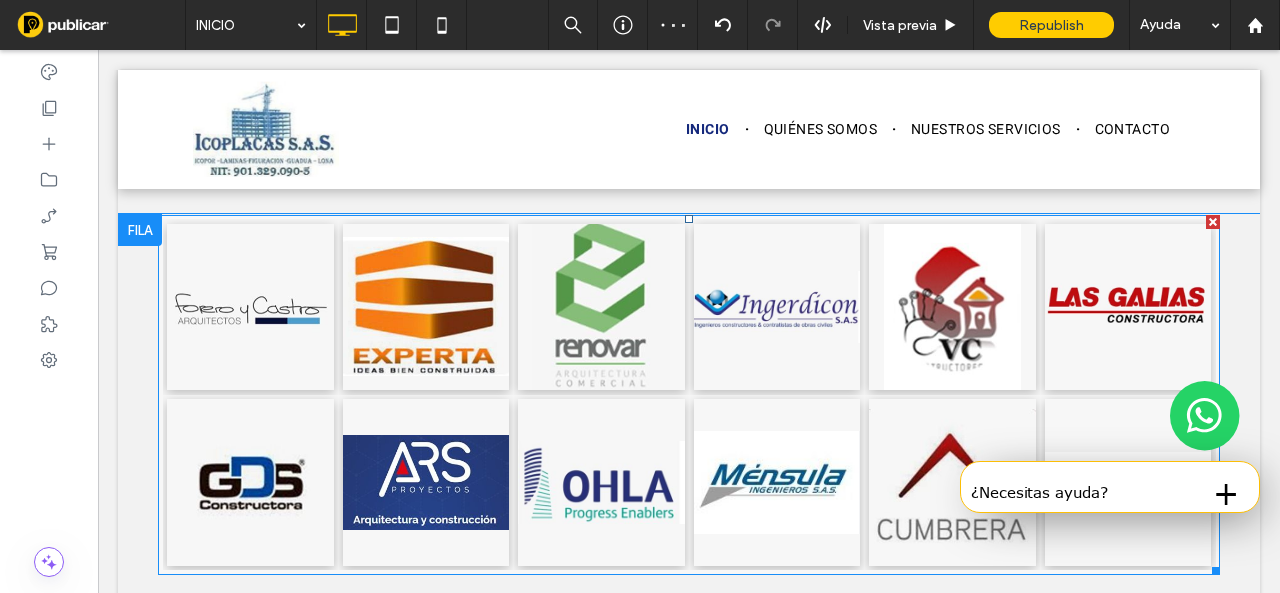 scroll, scrollTop: 5368, scrollLeft: 0, axis: vertical 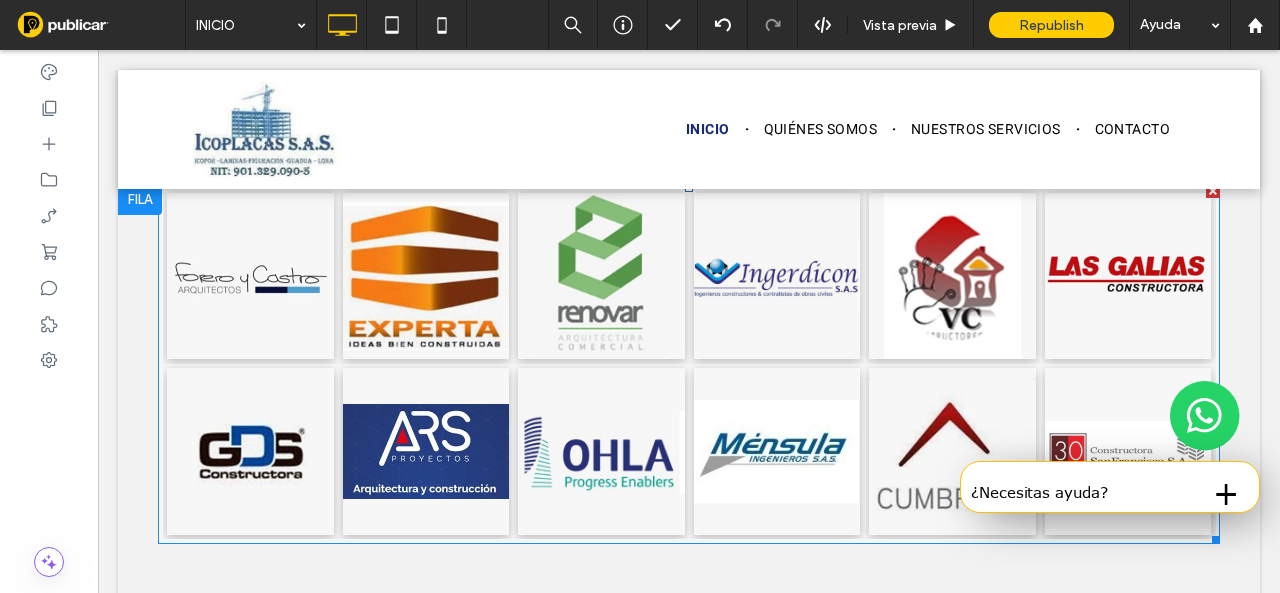 click at bounding box center [426, 276] 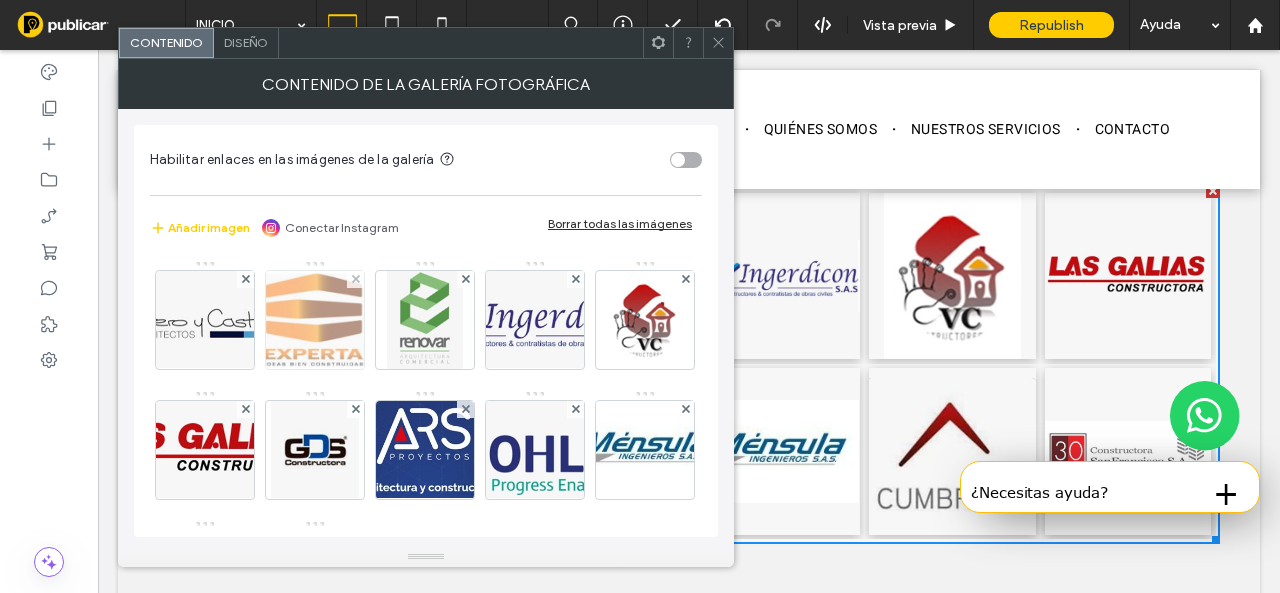 click at bounding box center (315, 320) 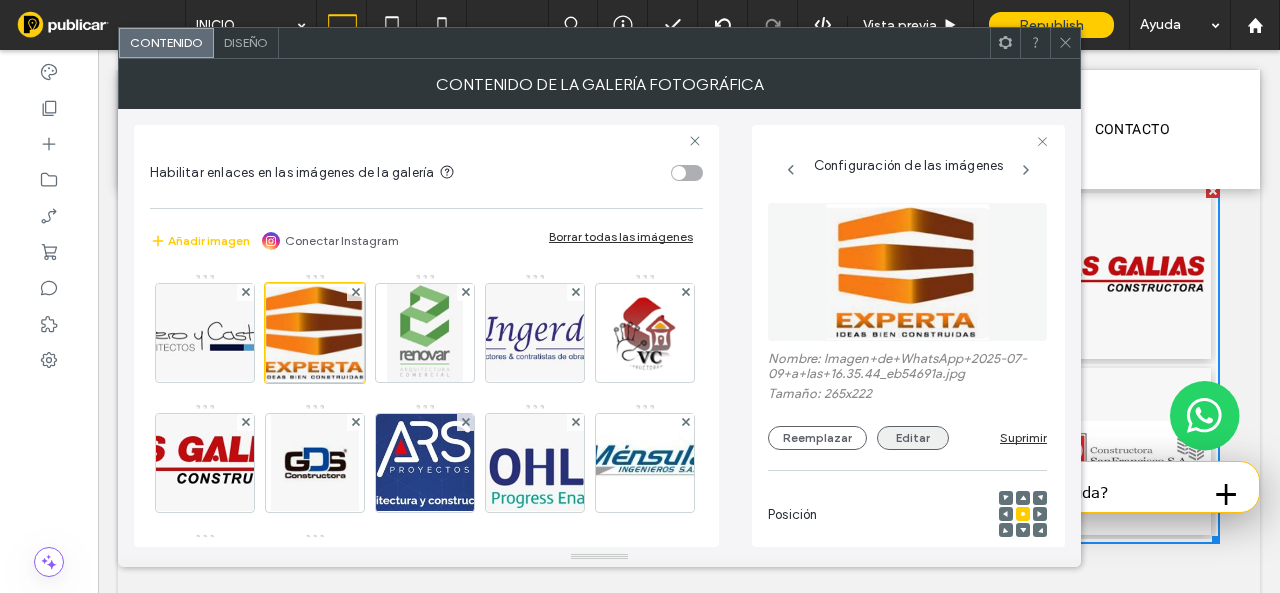 click on "Editar" at bounding box center [913, 438] 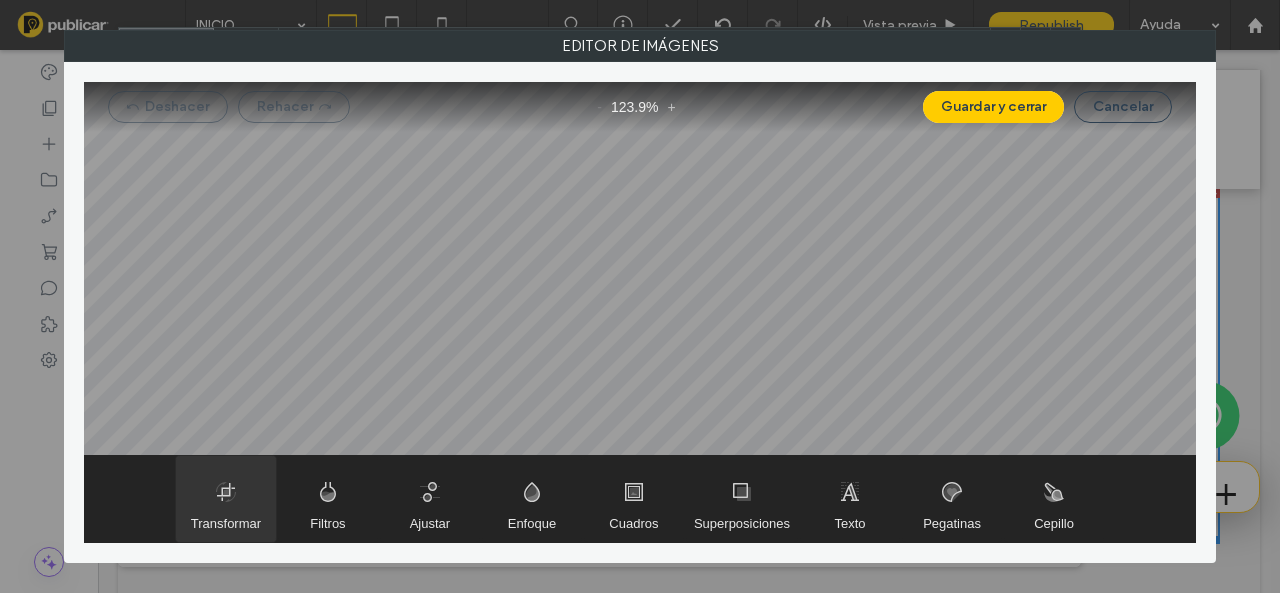 click at bounding box center [226, 499] 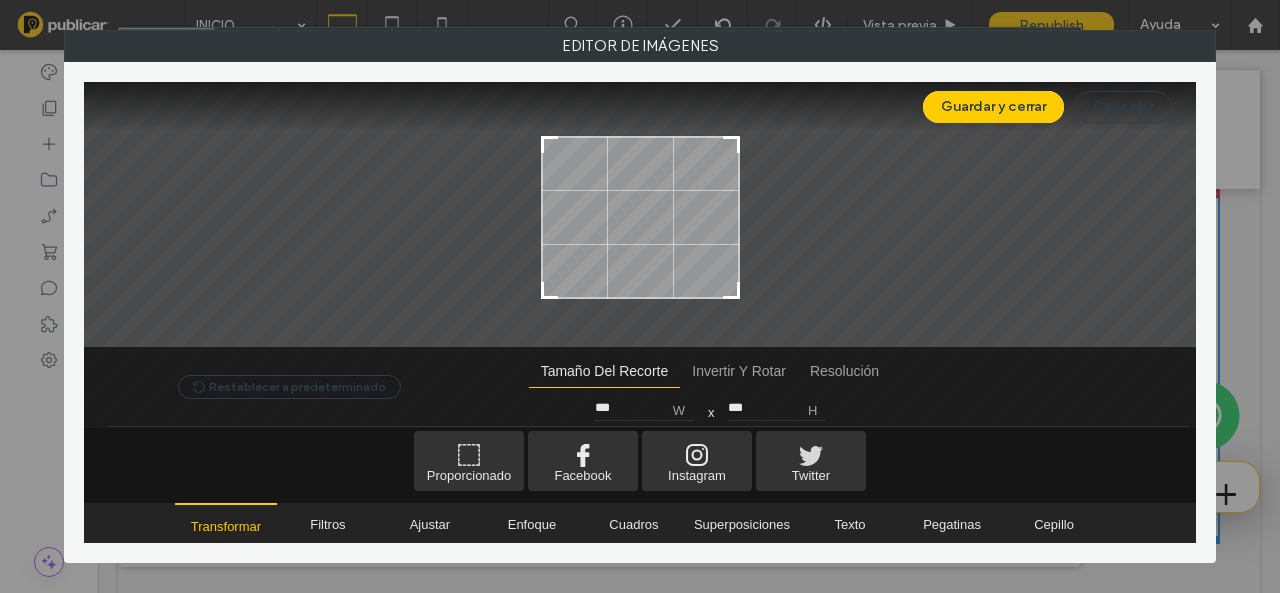 type on "***" 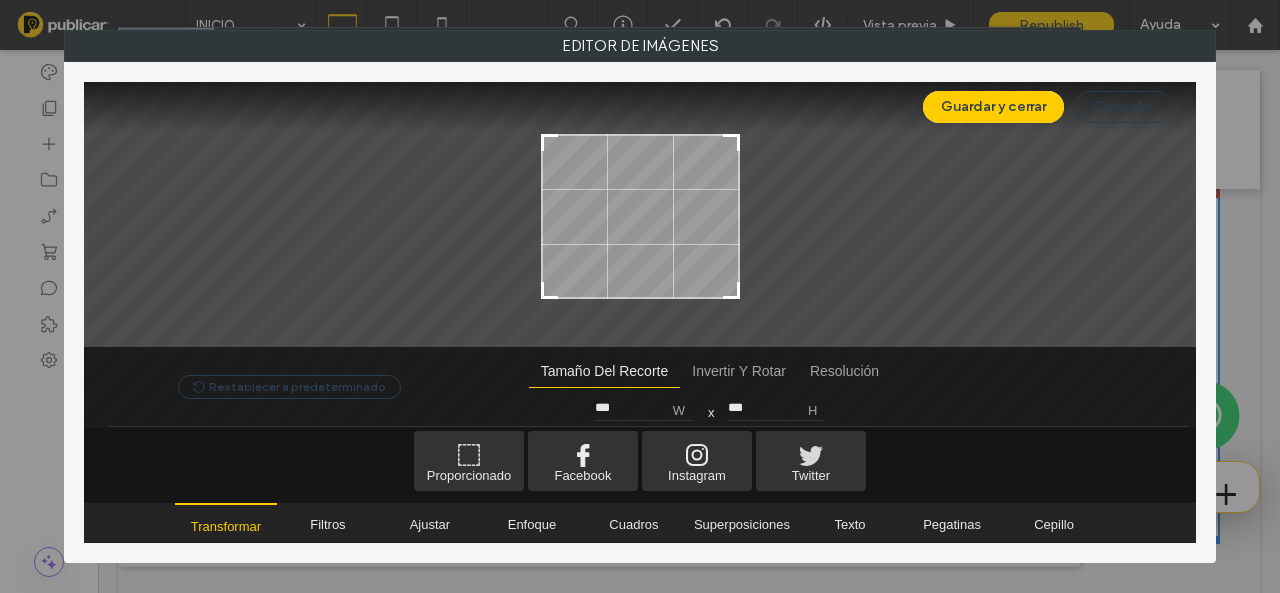 click at bounding box center (731, 143) 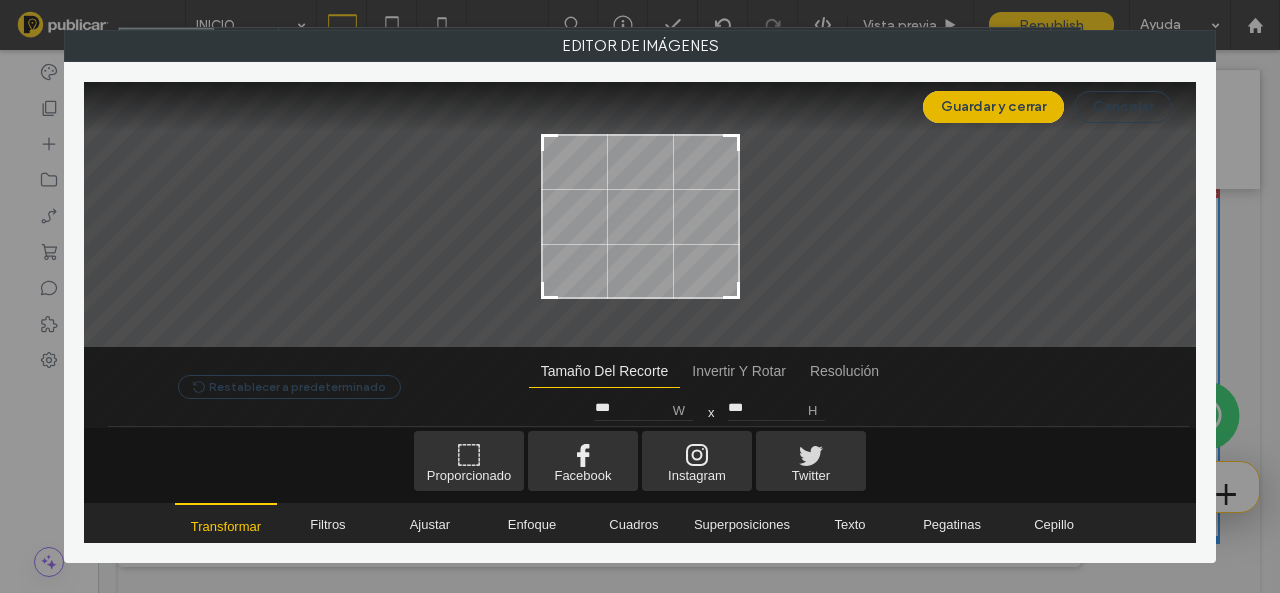 click on "Guardar y cerrar" at bounding box center (993, 107) 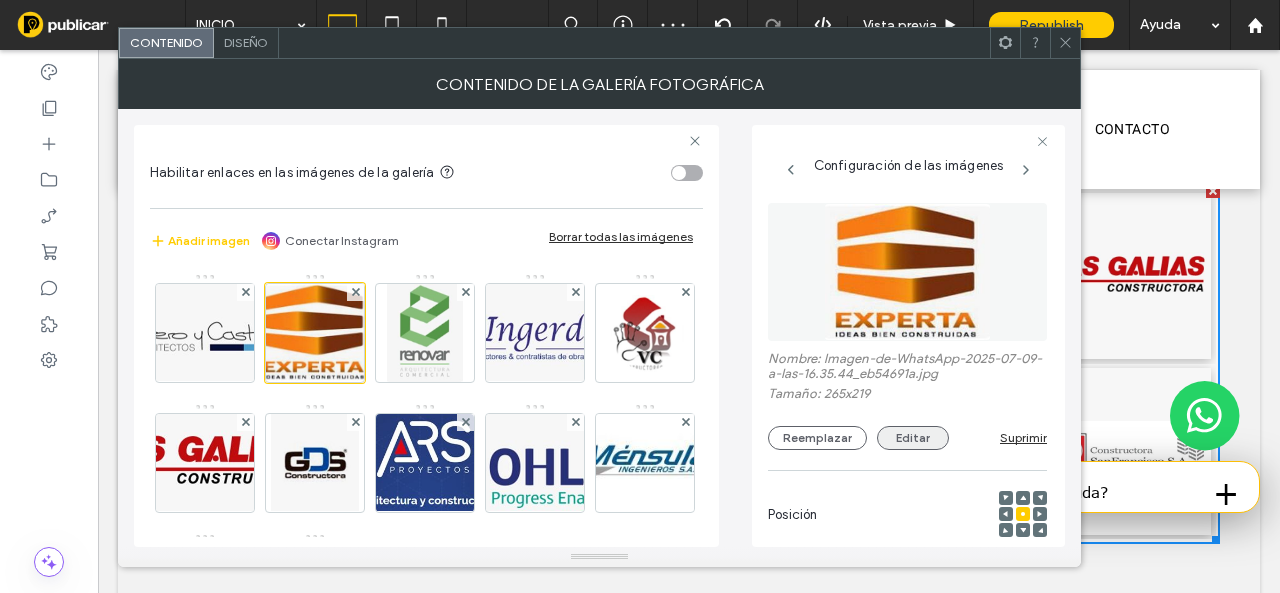 click on "Editar" at bounding box center (913, 438) 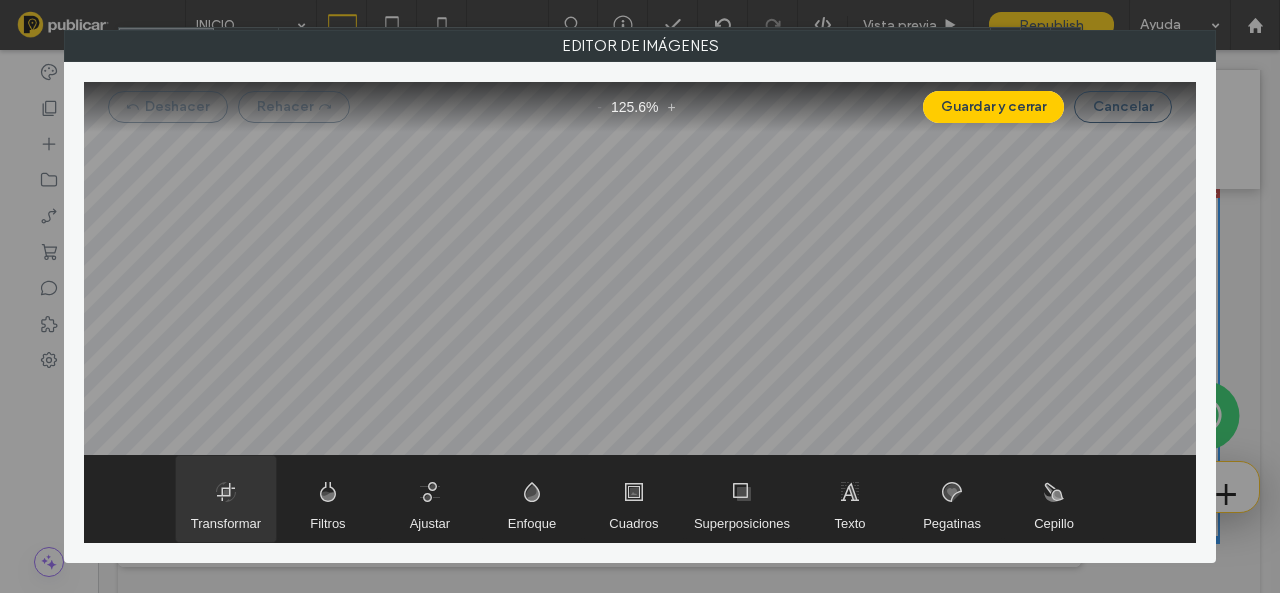 click at bounding box center [226, 499] 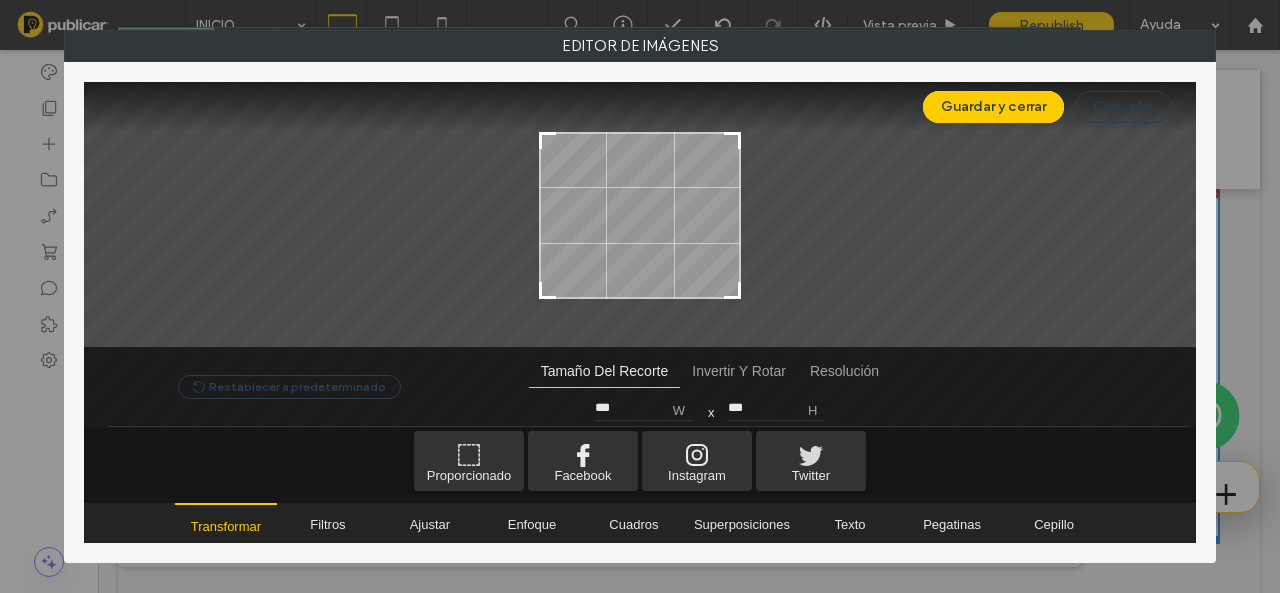 type on "***" 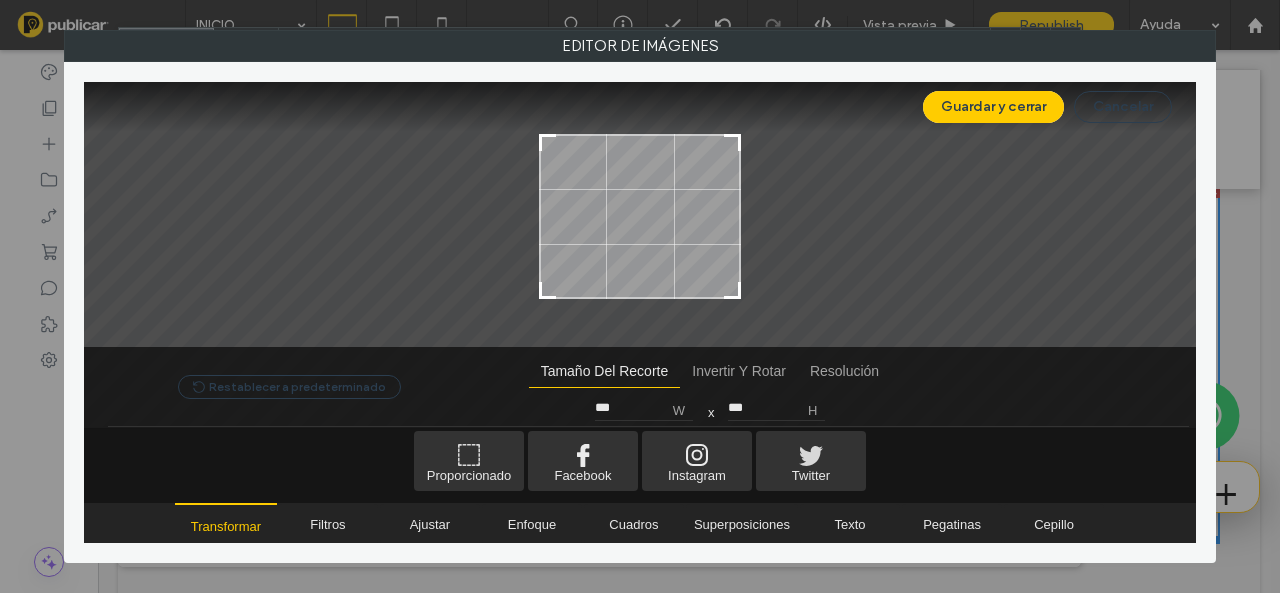 click at bounding box center [732, 143] 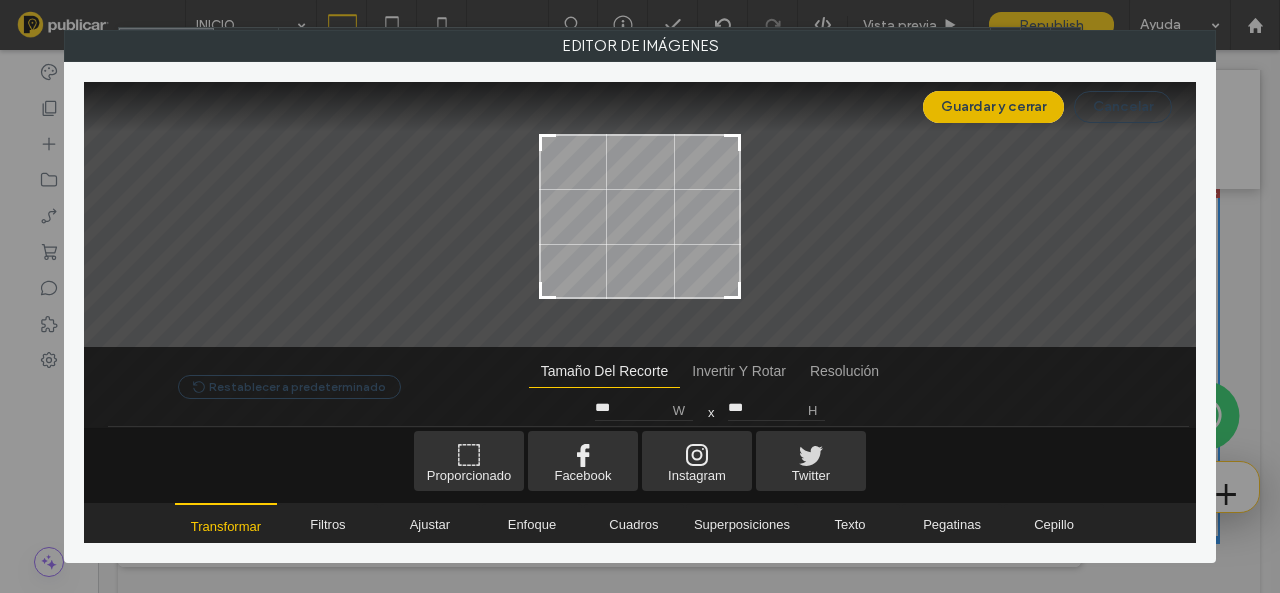 click on "Guardar y cerrar" at bounding box center [993, 107] 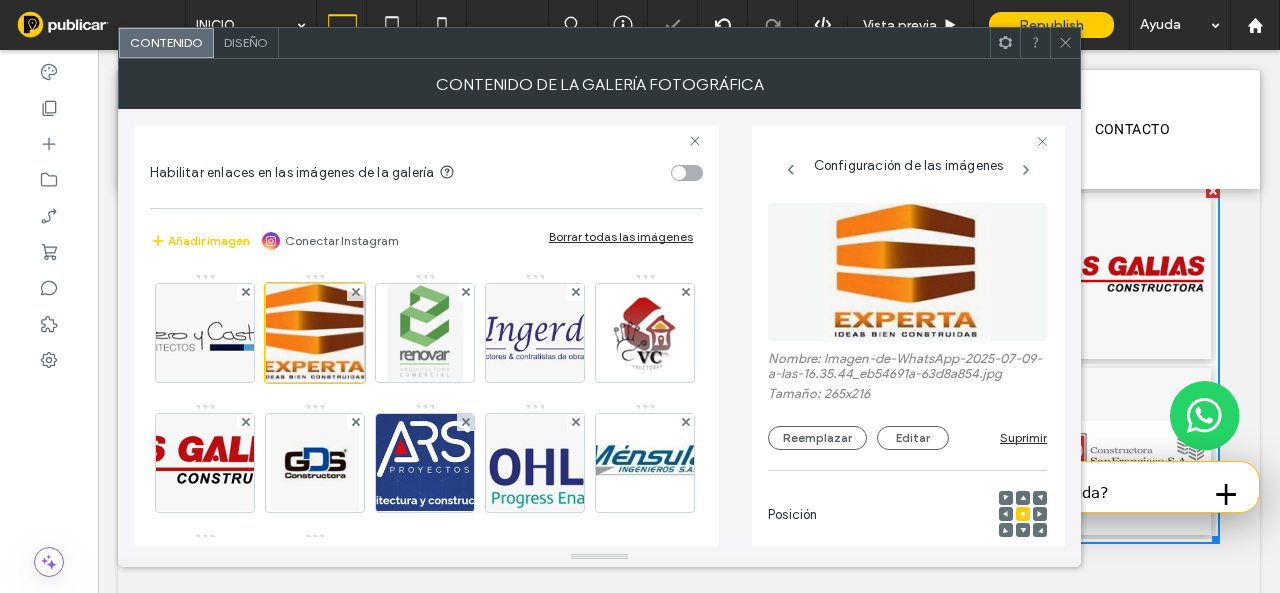 click 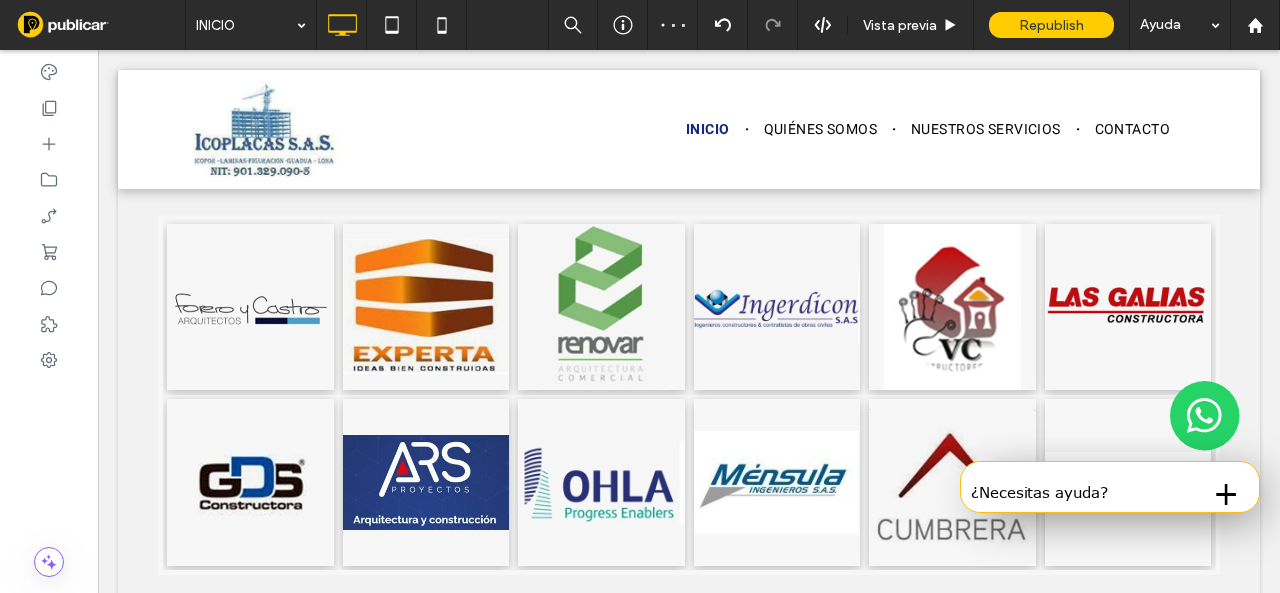scroll, scrollTop: 5368, scrollLeft: 0, axis: vertical 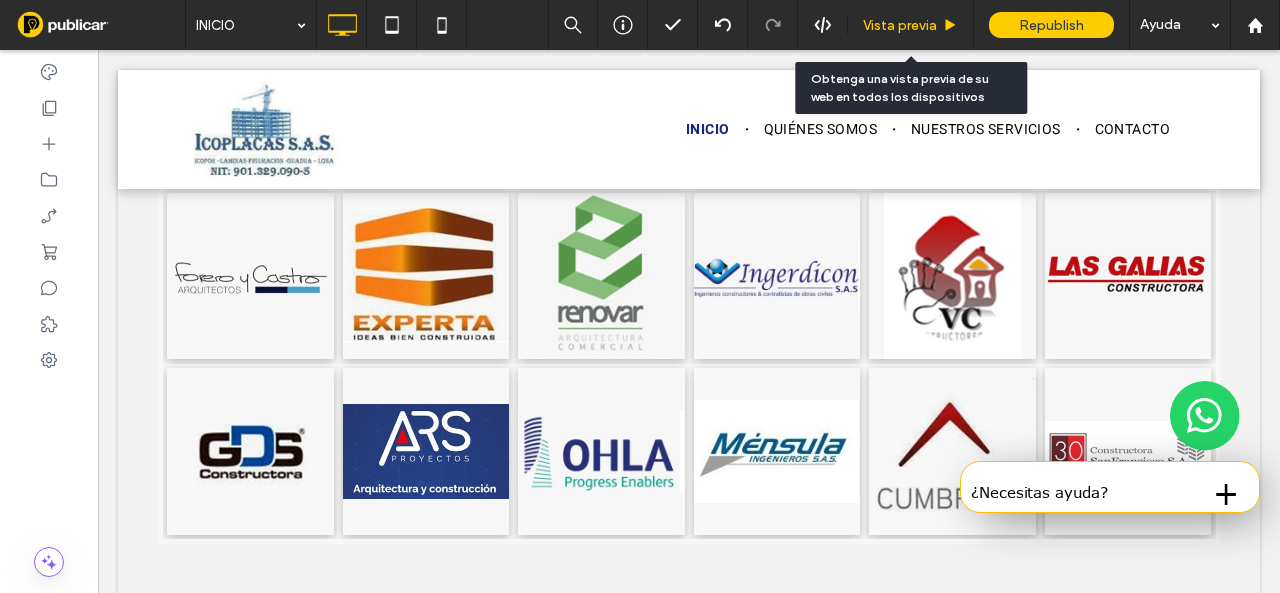 click on "Vista previa" at bounding box center (900, 25) 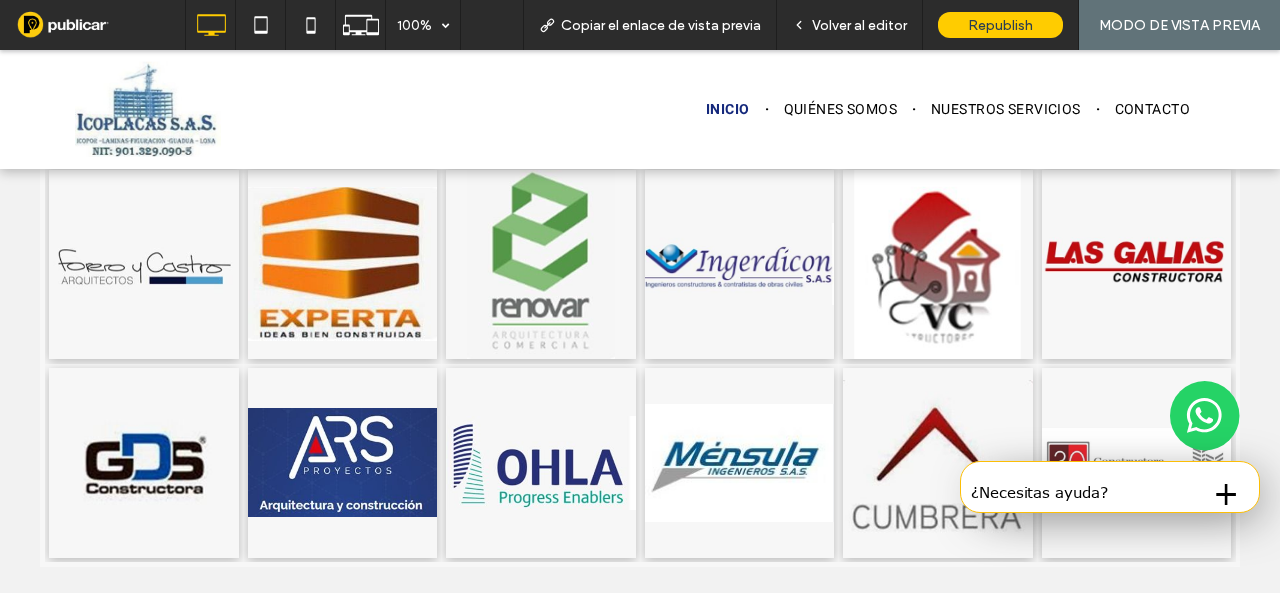 scroll, scrollTop: 5210, scrollLeft: 0, axis: vertical 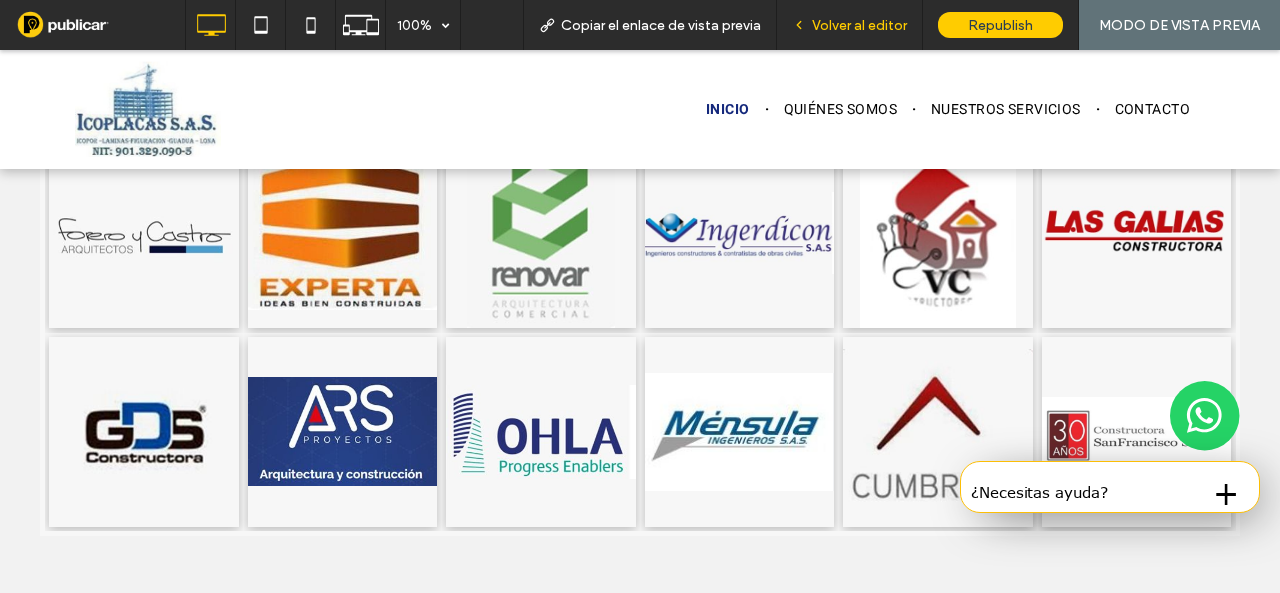 click on "Volver al editor" at bounding box center (859, 25) 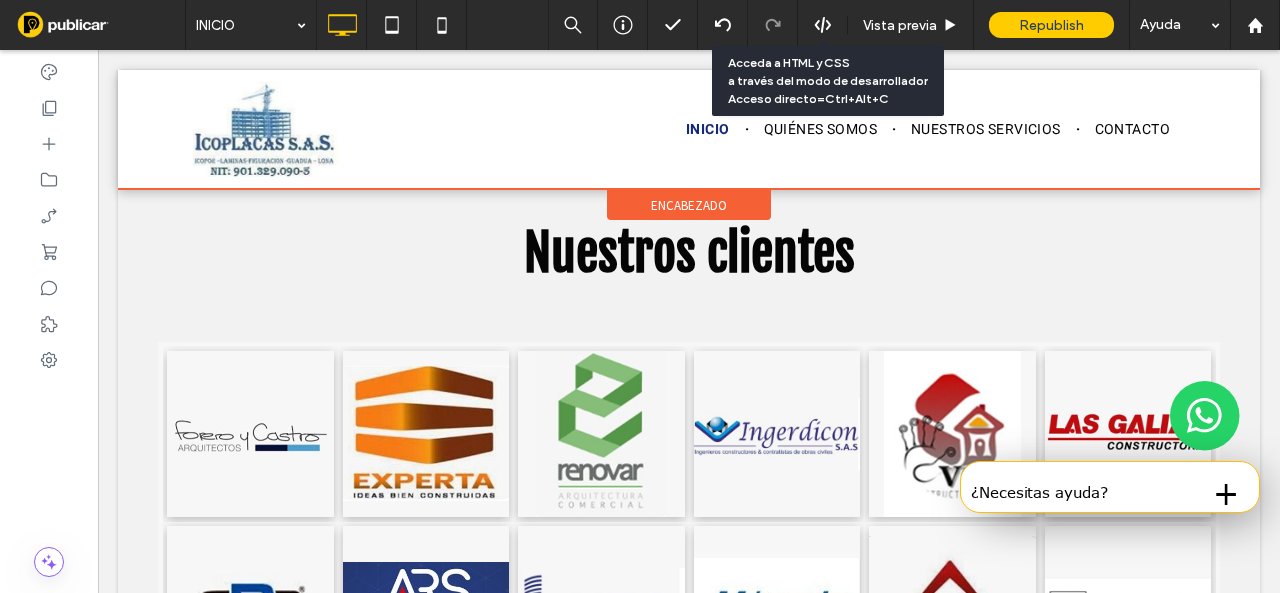 scroll, scrollTop: 5258, scrollLeft: 0, axis: vertical 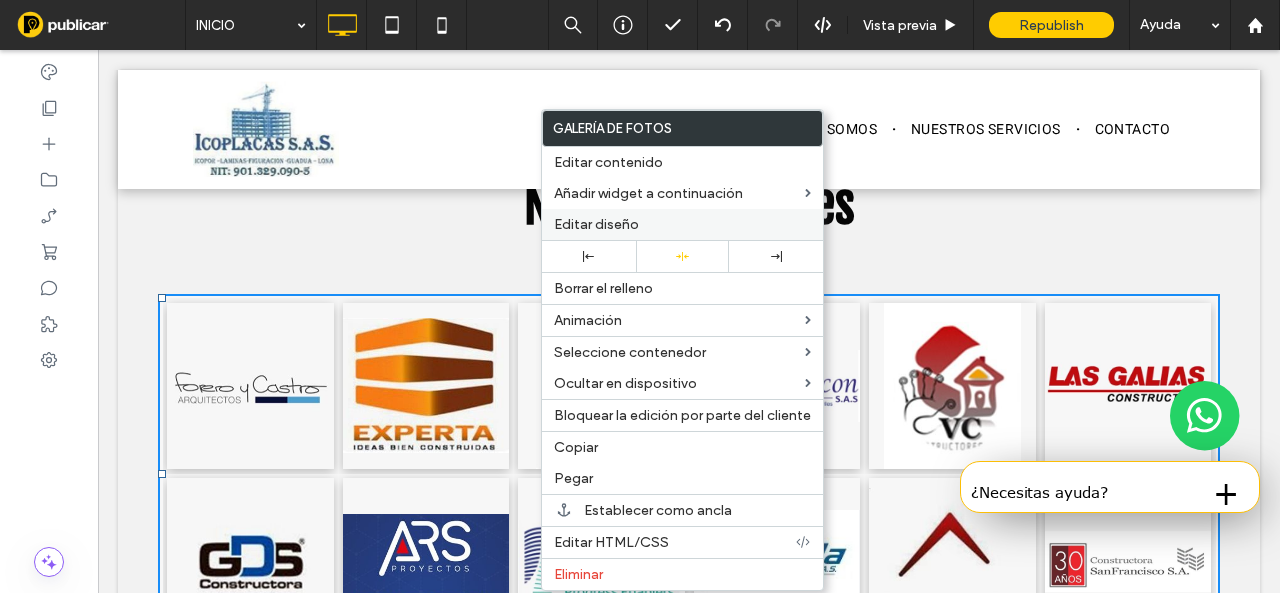 click on "Editar diseño" at bounding box center [596, 224] 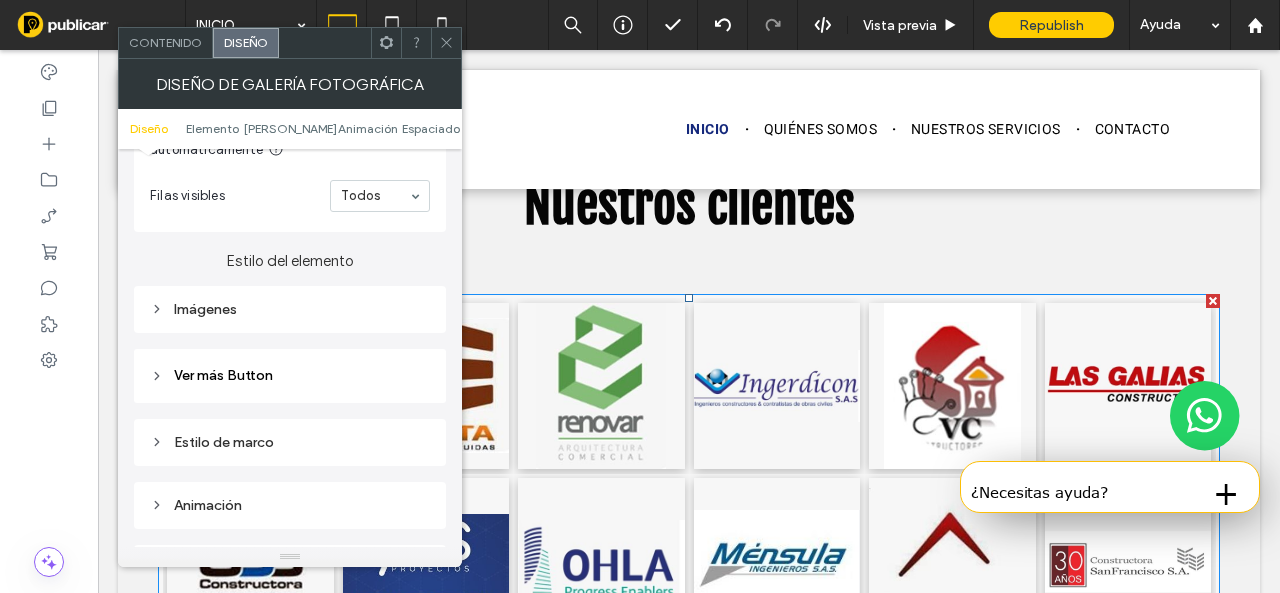 scroll, scrollTop: 700, scrollLeft: 0, axis: vertical 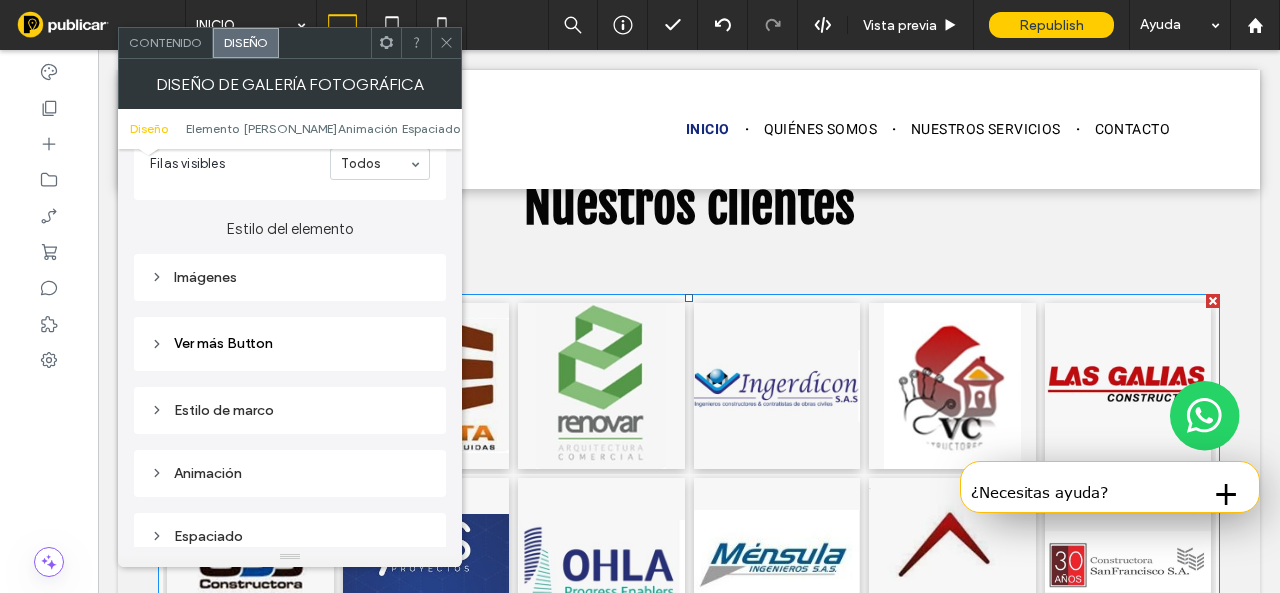 click on "Imágenes" at bounding box center (290, 277) 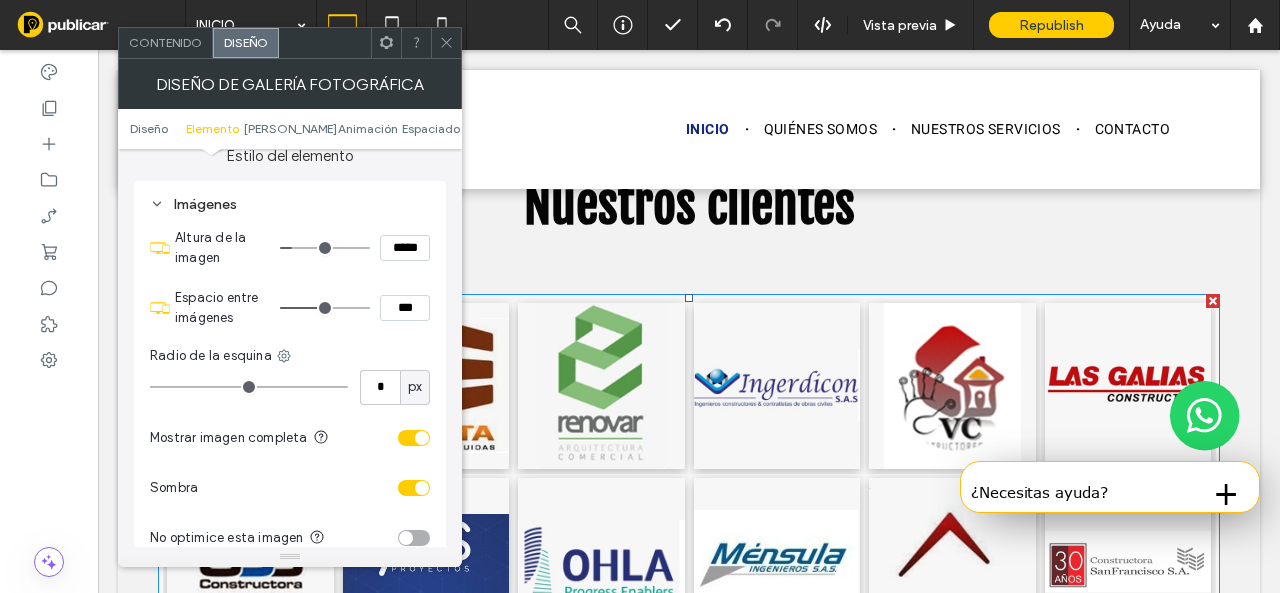 scroll, scrollTop: 800, scrollLeft: 0, axis: vertical 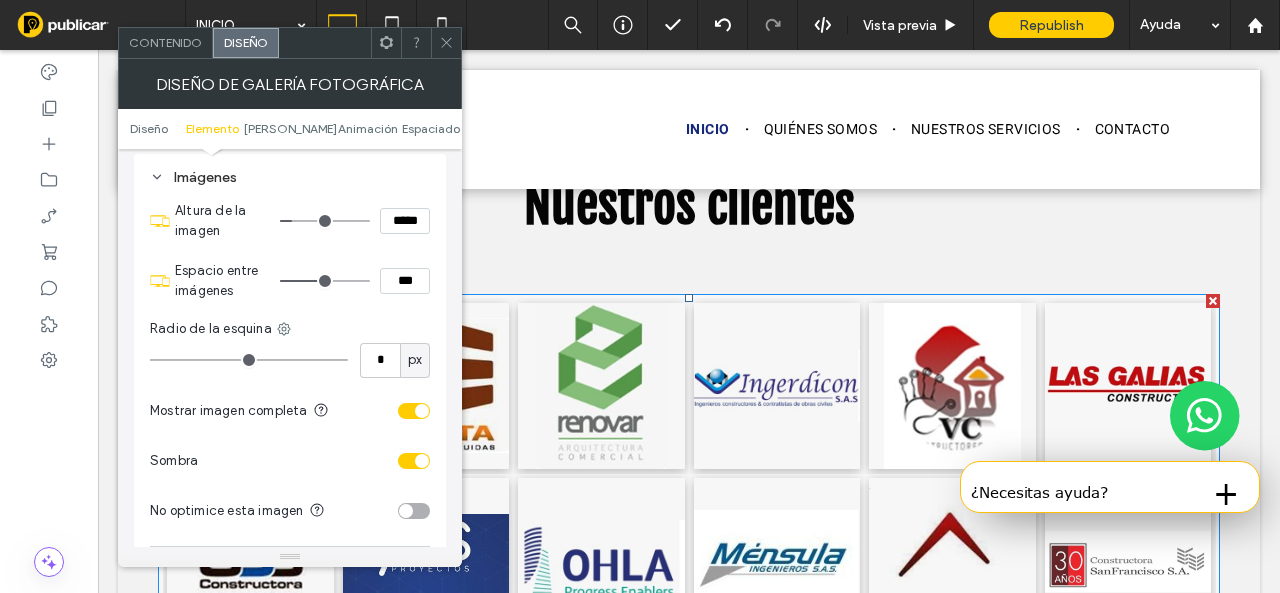click at bounding box center [414, 461] 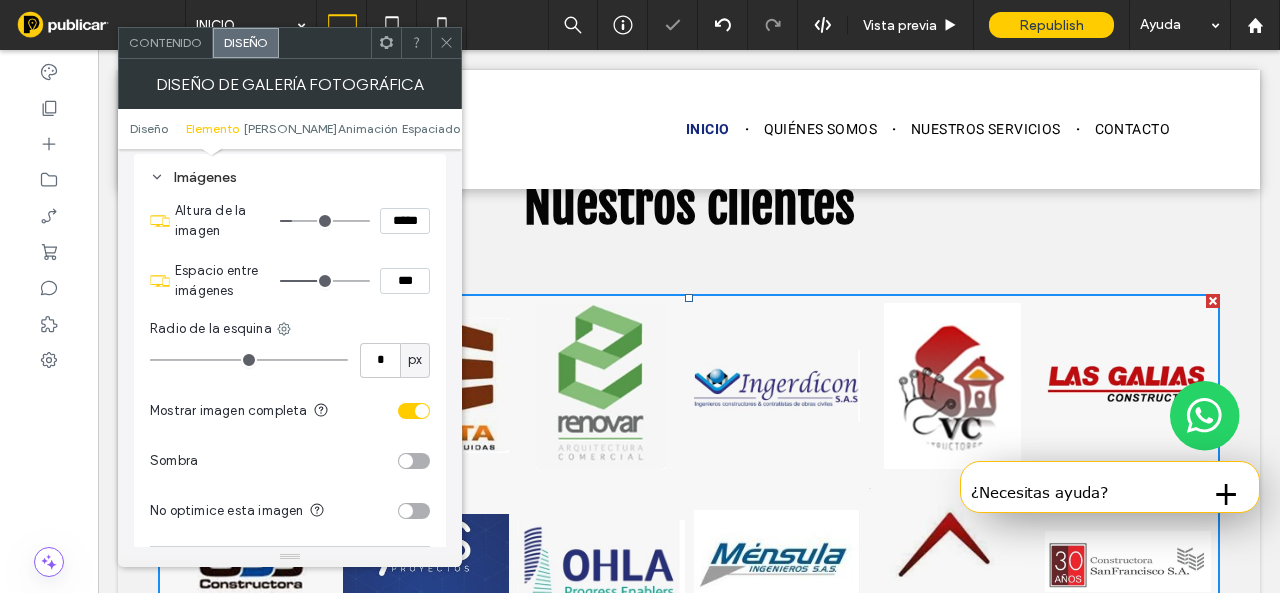 click 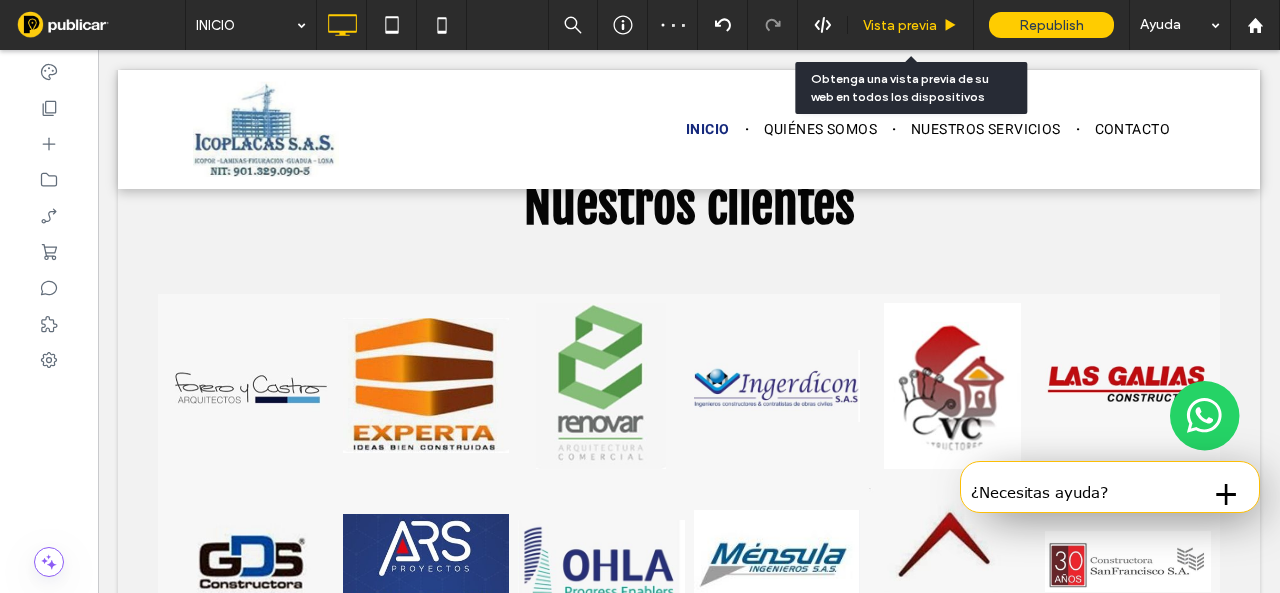 click on "Vista previa" at bounding box center (911, 25) 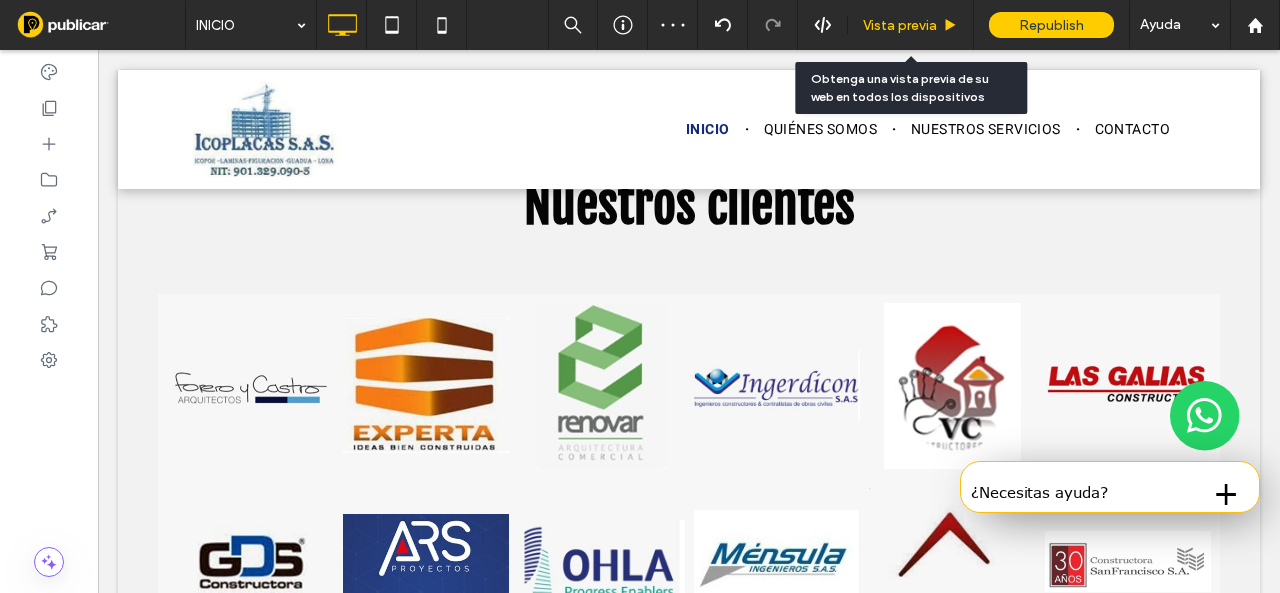 click on "Vista previa" at bounding box center (911, 25) 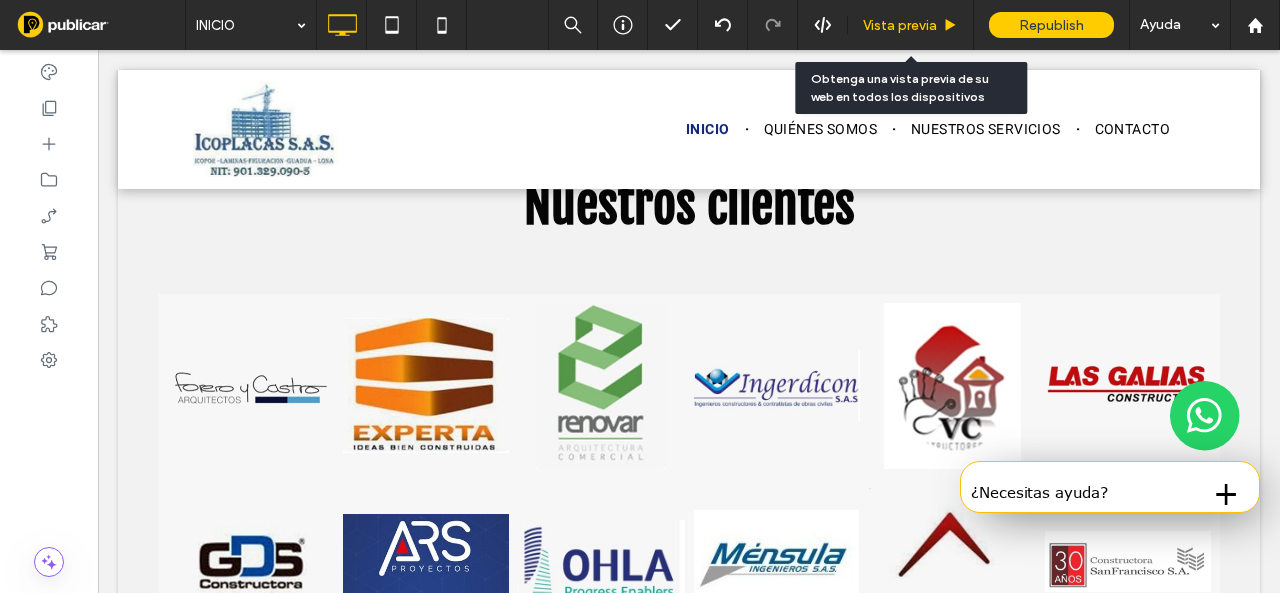 click on "Vista previa" at bounding box center (911, 25) 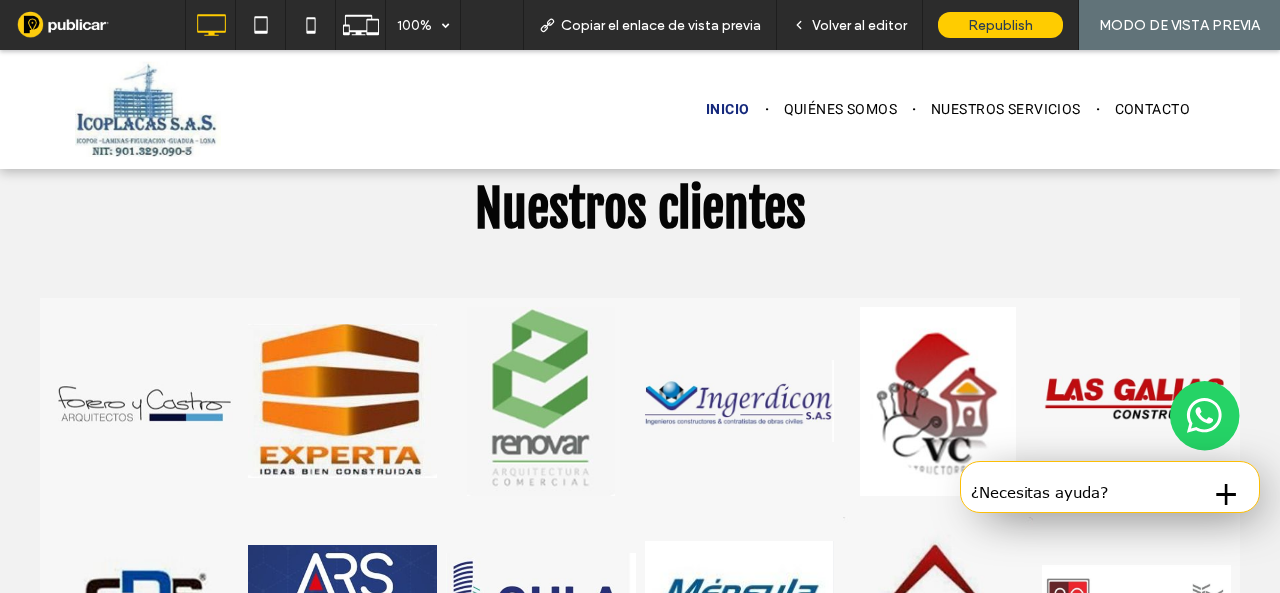 scroll, scrollTop: 5010, scrollLeft: 0, axis: vertical 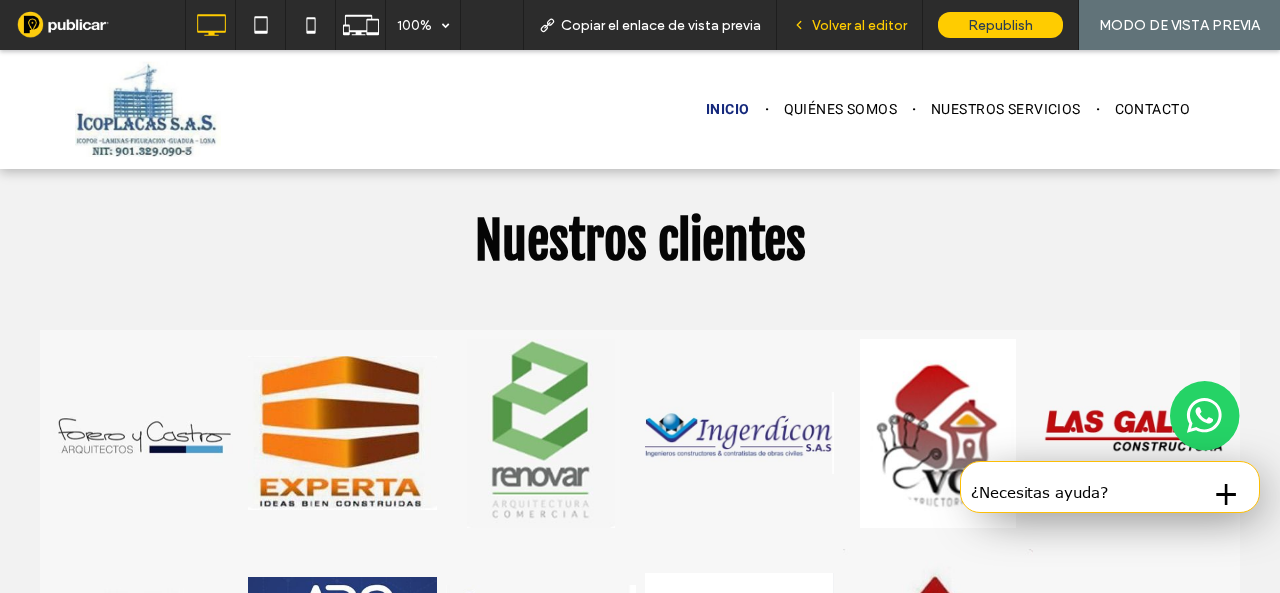 click on "Volver al editor" at bounding box center [859, 25] 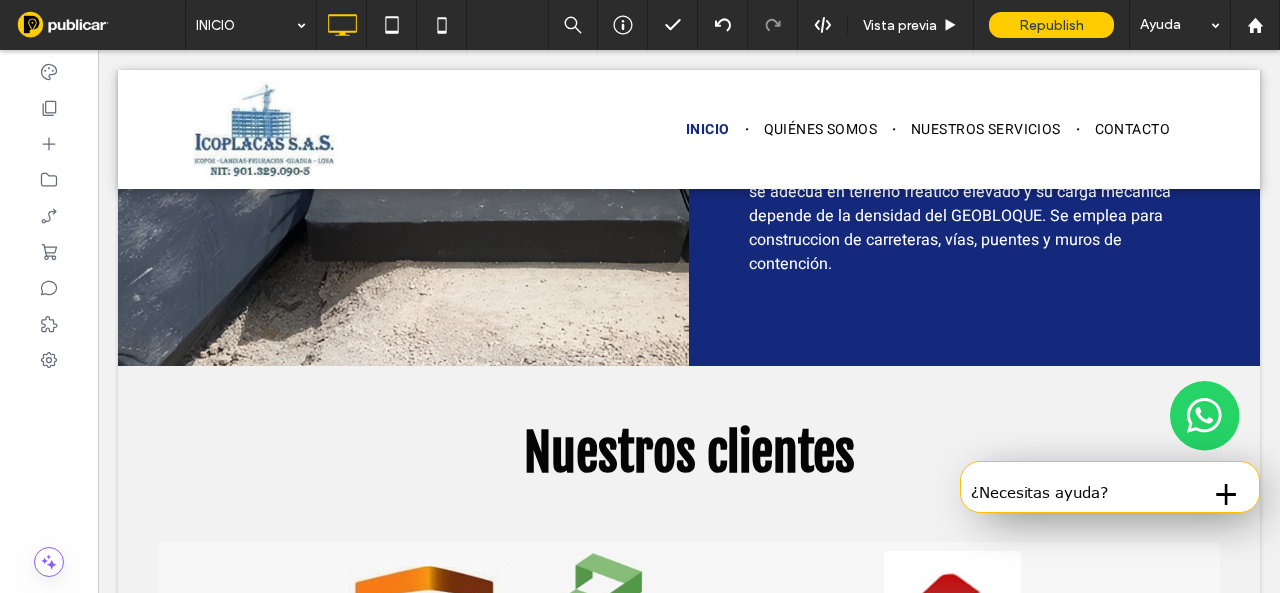 scroll, scrollTop: 5175, scrollLeft: 0, axis: vertical 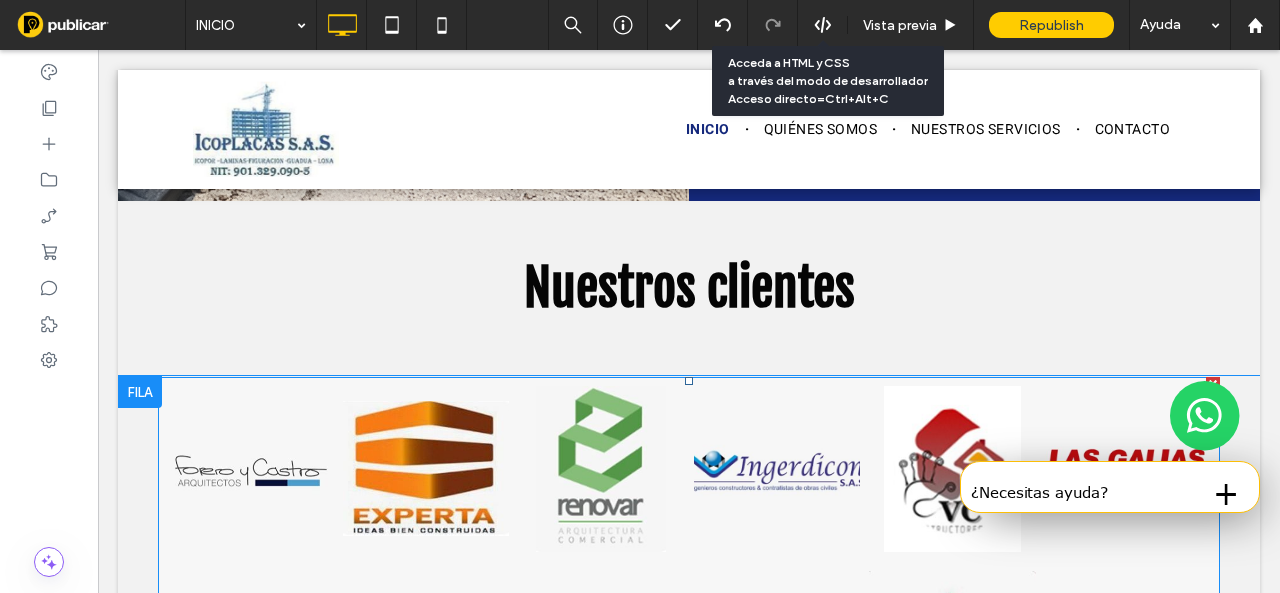 click at bounding box center [777, 469] 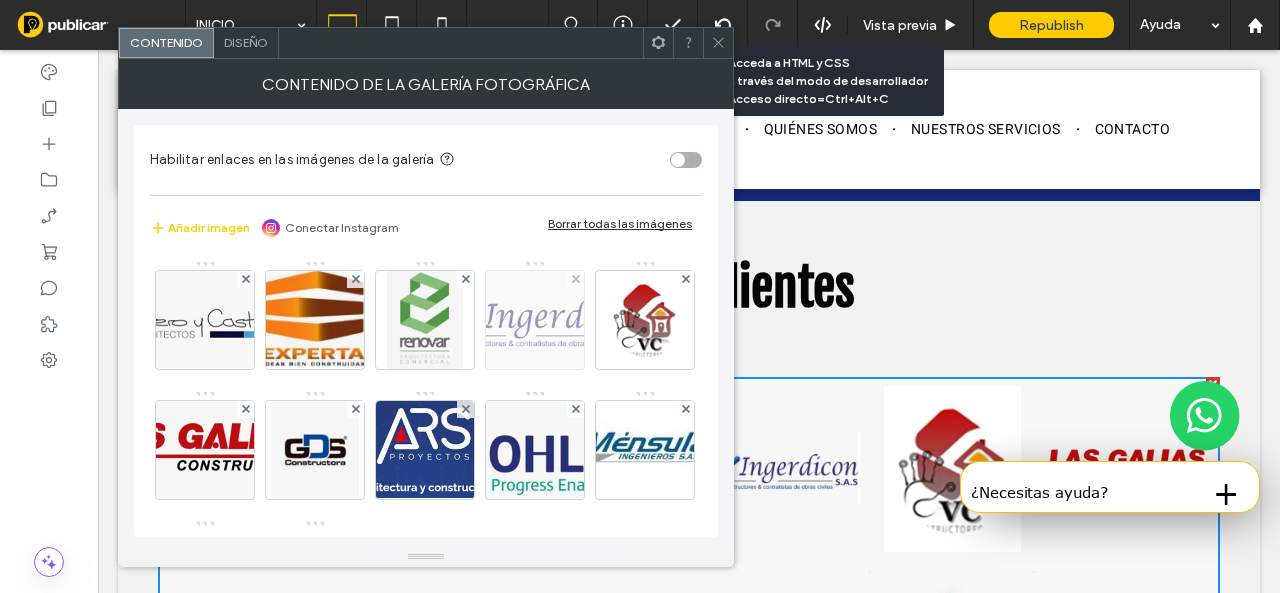 click at bounding box center [534, 320] 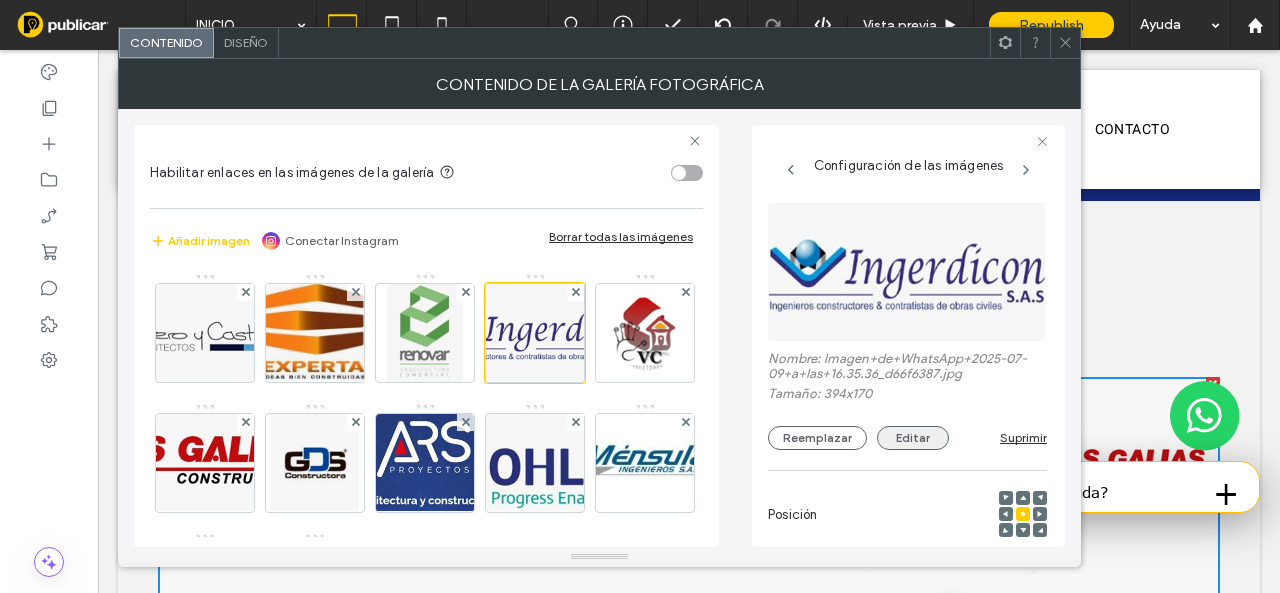 click on "Editar" at bounding box center (913, 438) 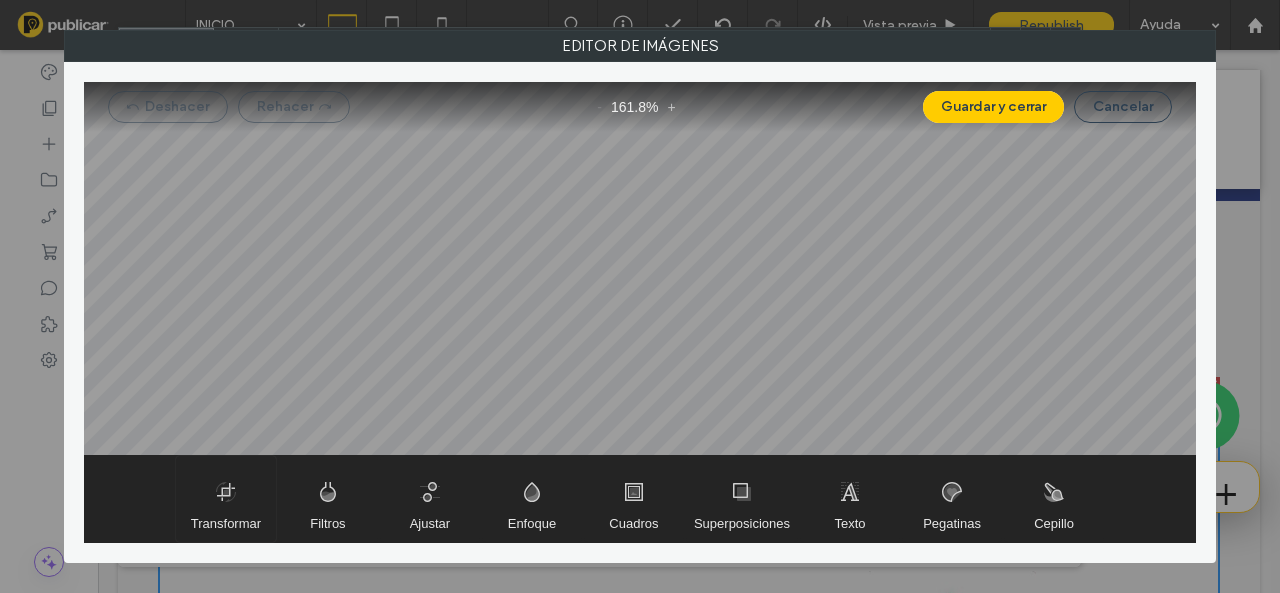 drag, startPoint x: 201, startPoint y: 495, endPoint x: 248, endPoint y: 462, distance: 57.428215 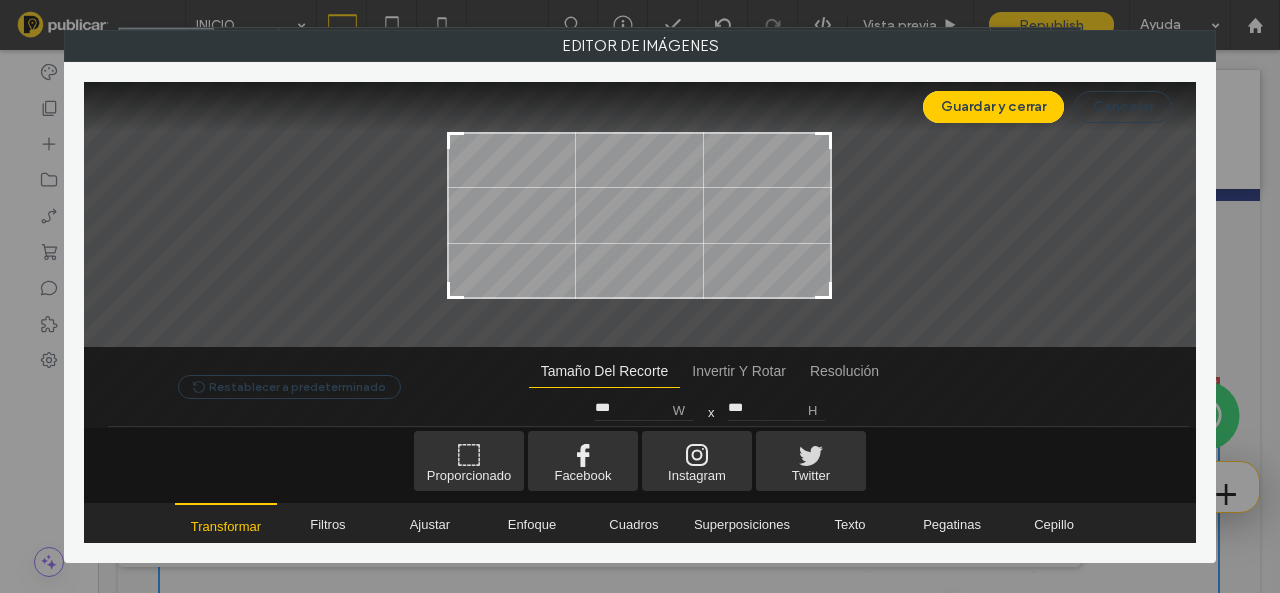 type on "***" 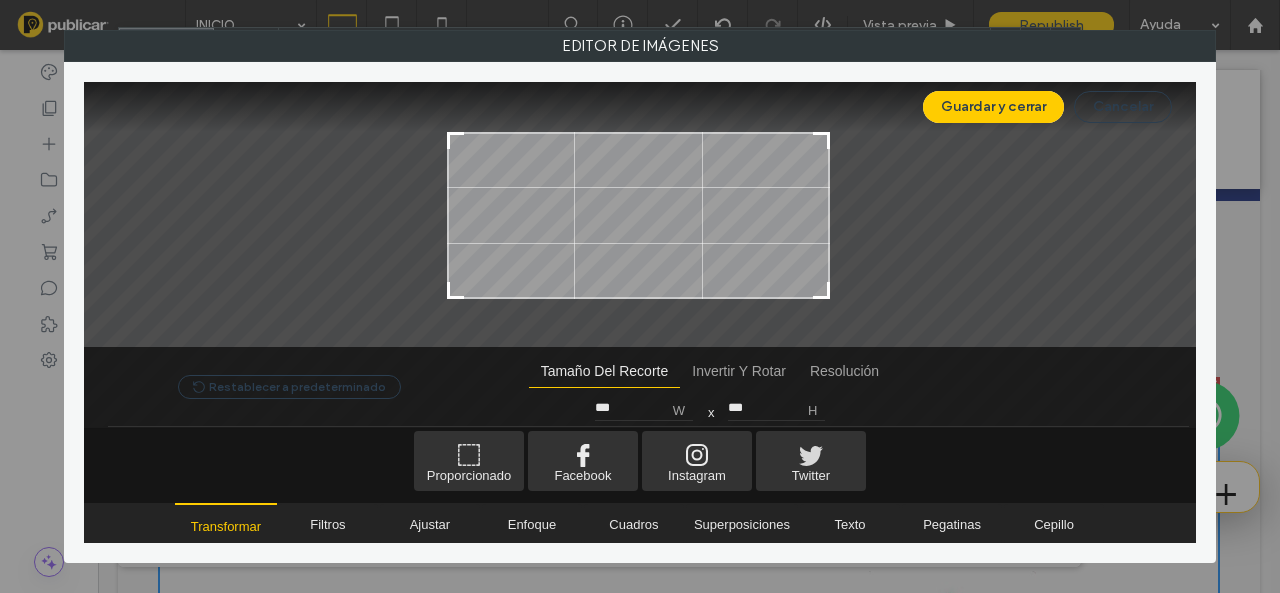 click on "Guardar y cerrar Cancelar Restablecer a predeterminado Tamaño del recorte Invertir y rotar Resolución Tamaño del recorte *** W x *** h Proporcionado Personalizar cuadrado 4:3 16:9 3:4 9:16 Facebook Perfil Título Entrada Instagram Paisaje Retrato cuadrado Historia Twitter Entrada Perfil Título Transformar Filtros Ajustar Enfoque Cuadros Superposiciones Texto Pegatinas Cepillo" at bounding box center (640, 313) 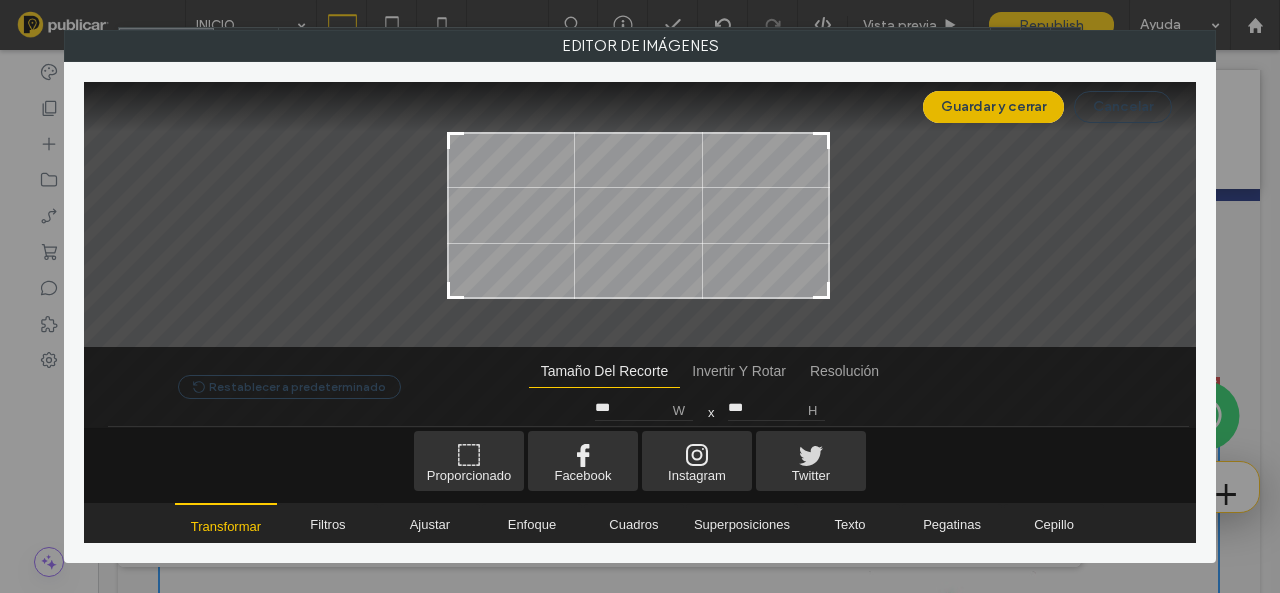 click on "Guardar y cerrar" at bounding box center (993, 107) 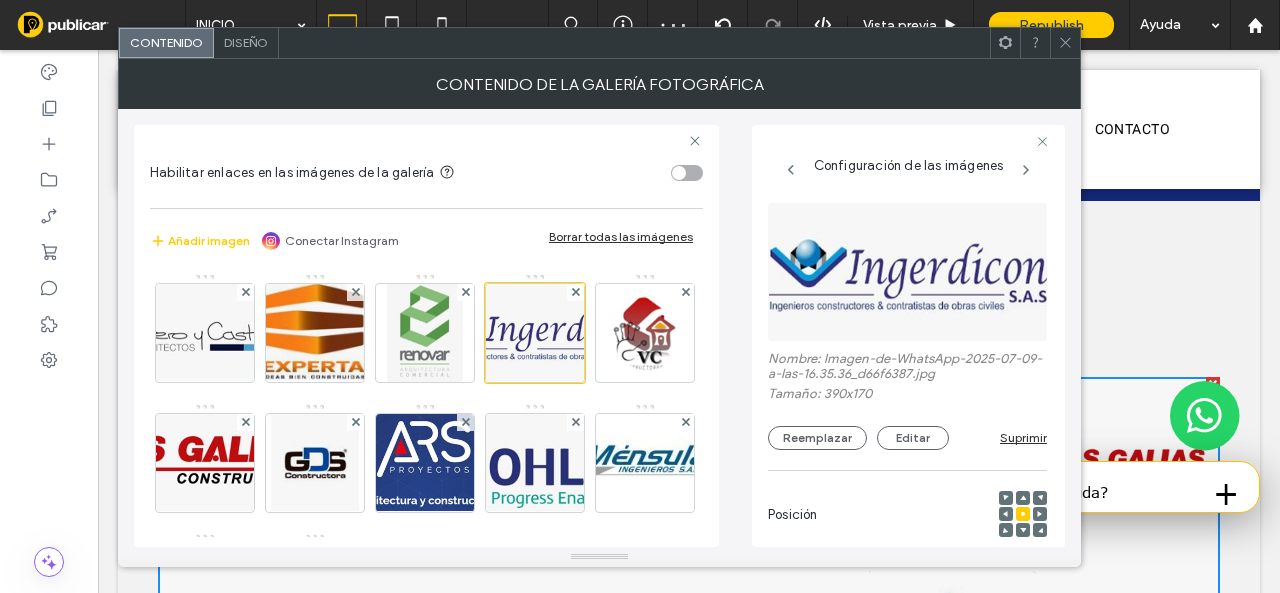 click 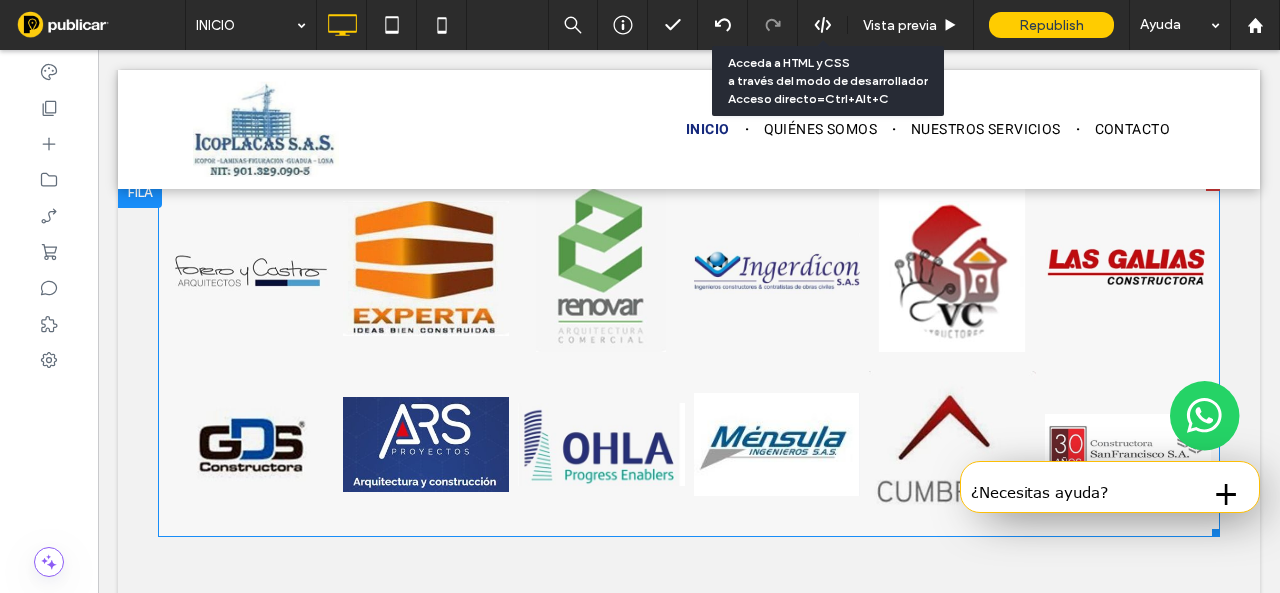 scroll, scrollTop: 5475, scrollLeft: 0, axis: vertical 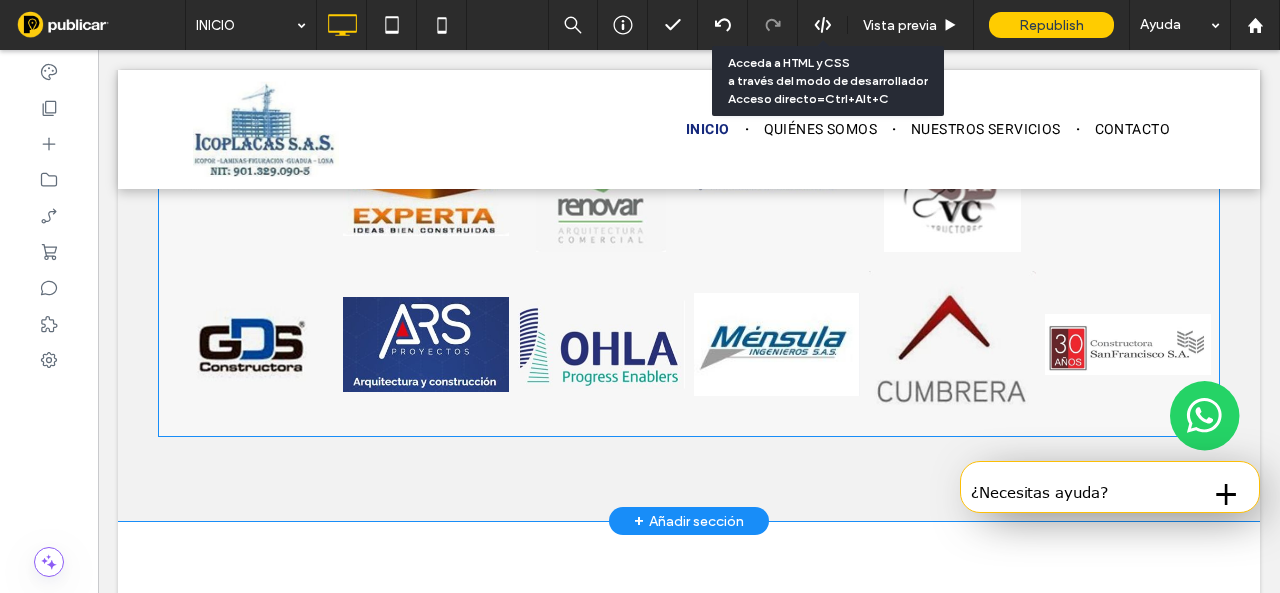 click at bounding box center [601, 344] 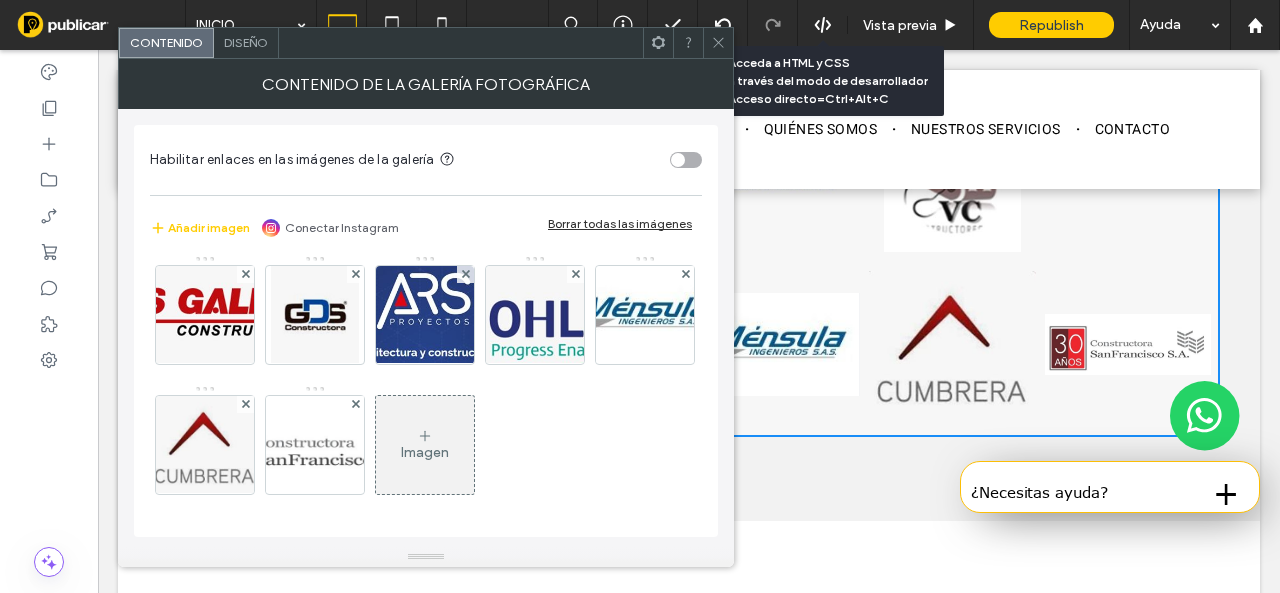 scroll, scrollTop: 200, scrollLeft: 0, axis: vertical 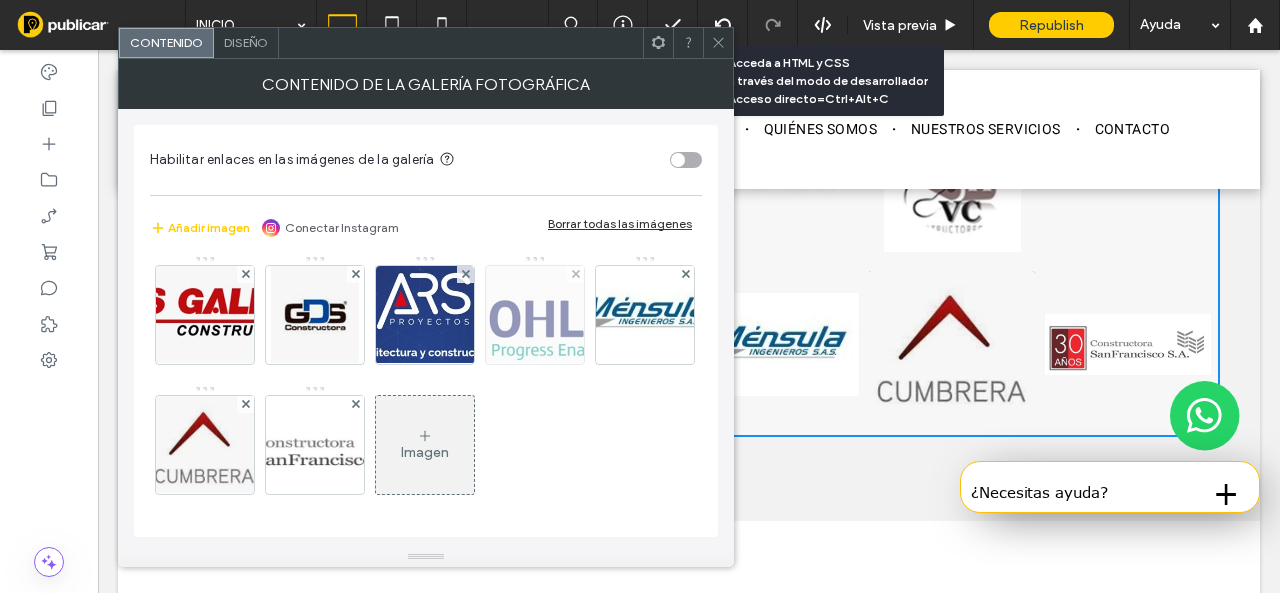 click at bounding box center (534, 315) 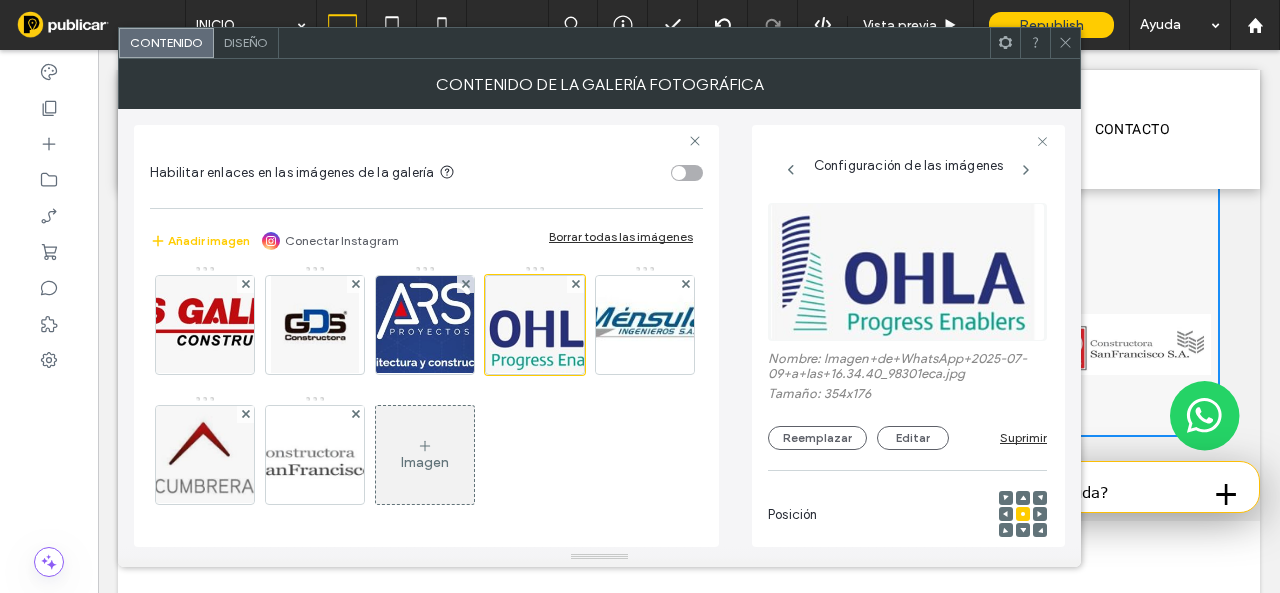 click on "Nombre: Imagen+de+WhatsApp+2025-07-09+a+las+16.34.40_98301eca.jpg Tamaño: 354x176 Reemplazar Editar Suprimir" at bounding box center (907, 326) 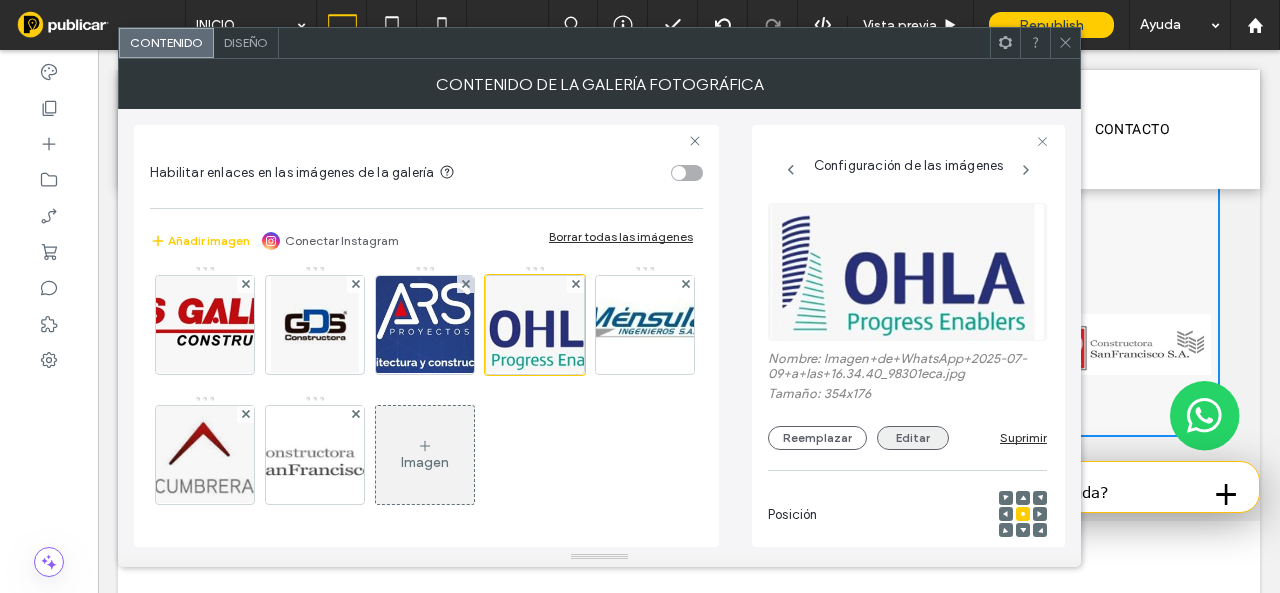 click on "Editar" at bounding box center (913, 438) 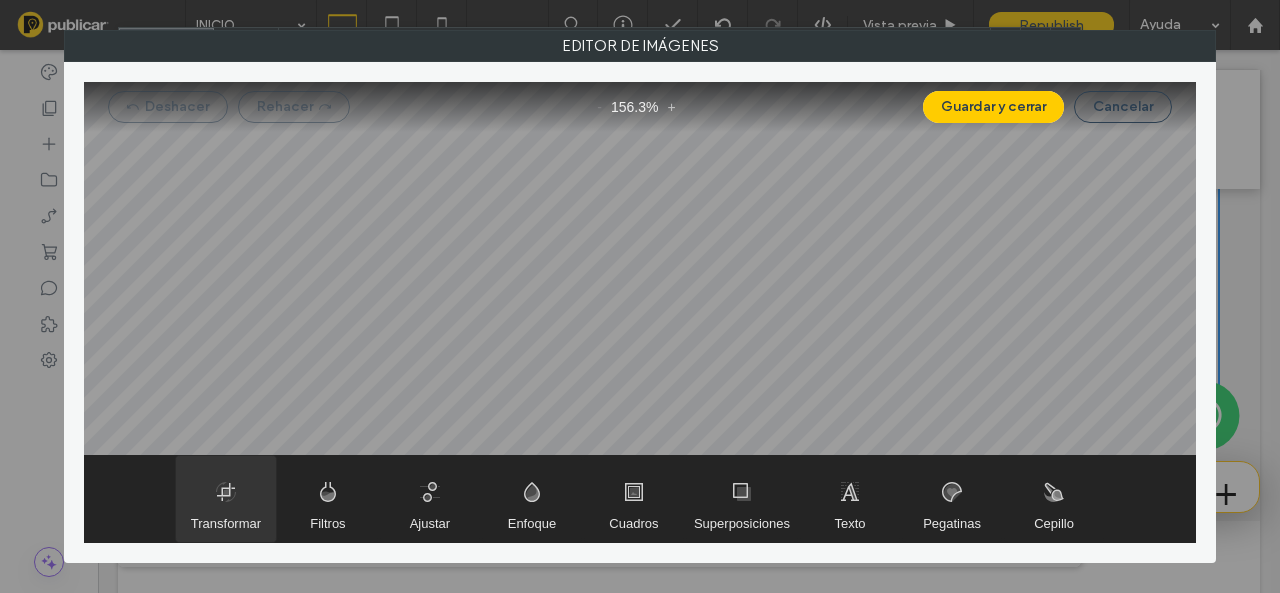 click at bounding box center [226, 499] 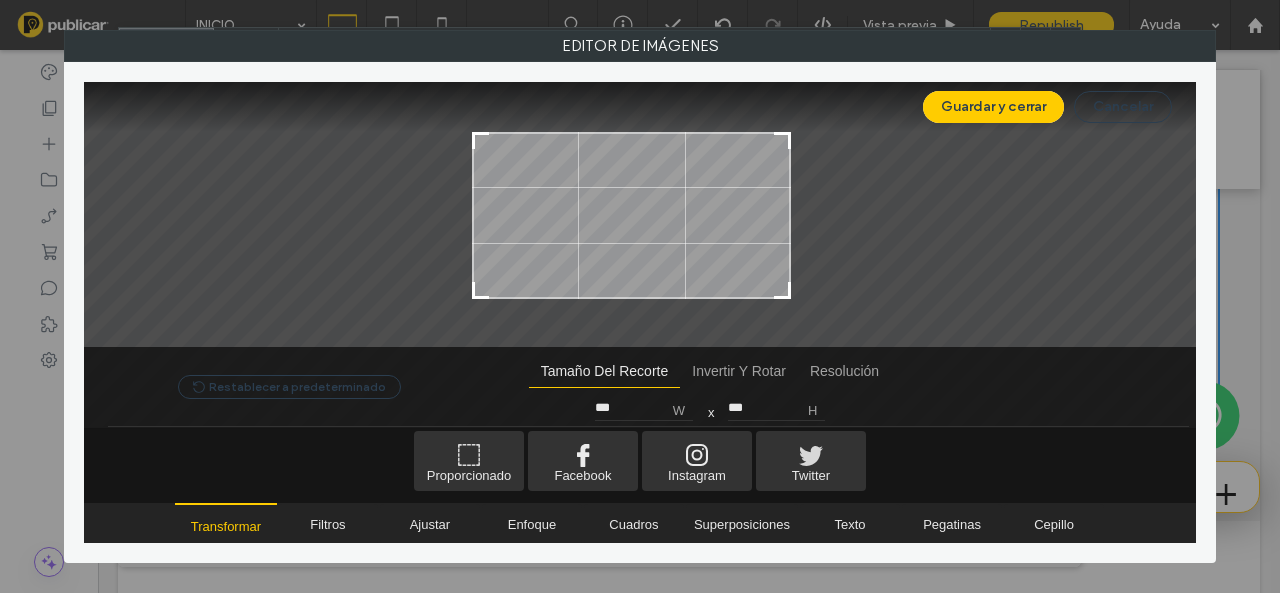 drag, startPoint x: 805, startPoint y: 294, endPoint x: 788, endPoint y: 294, distance: 17 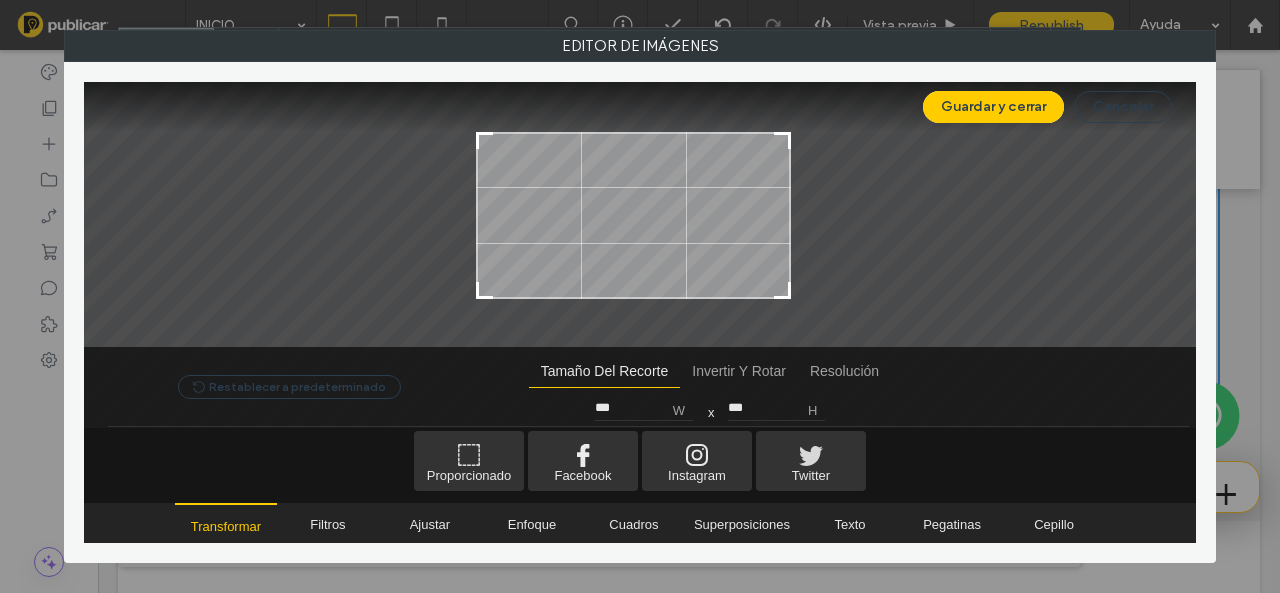 type on "***" 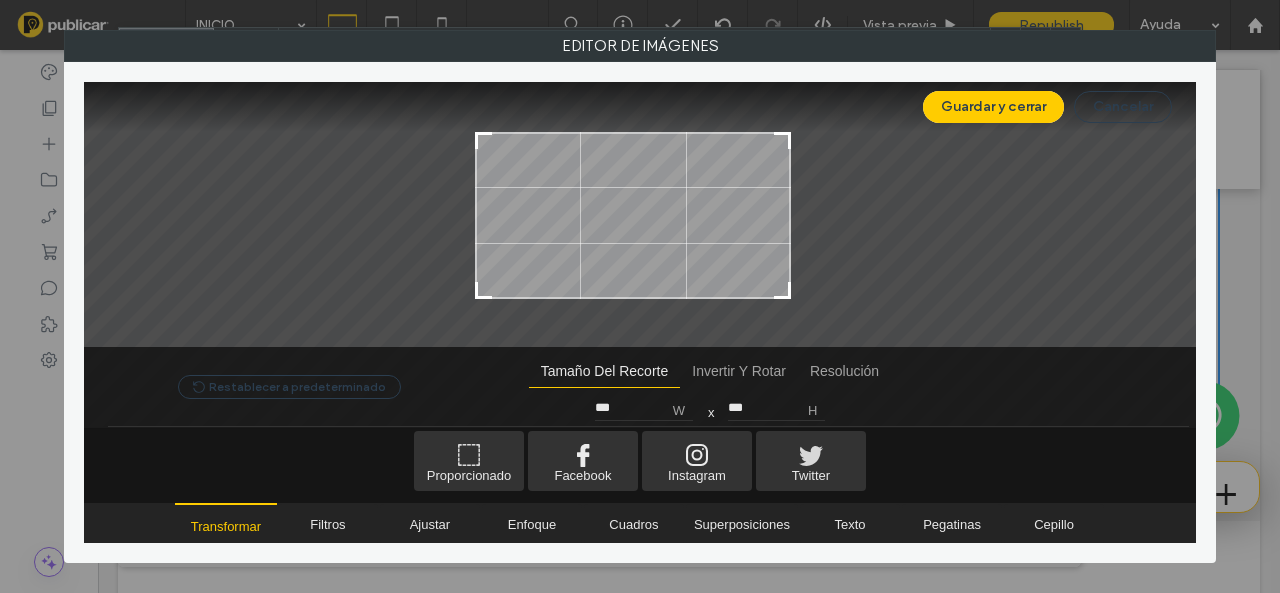 click at bounding box center (484, 141) 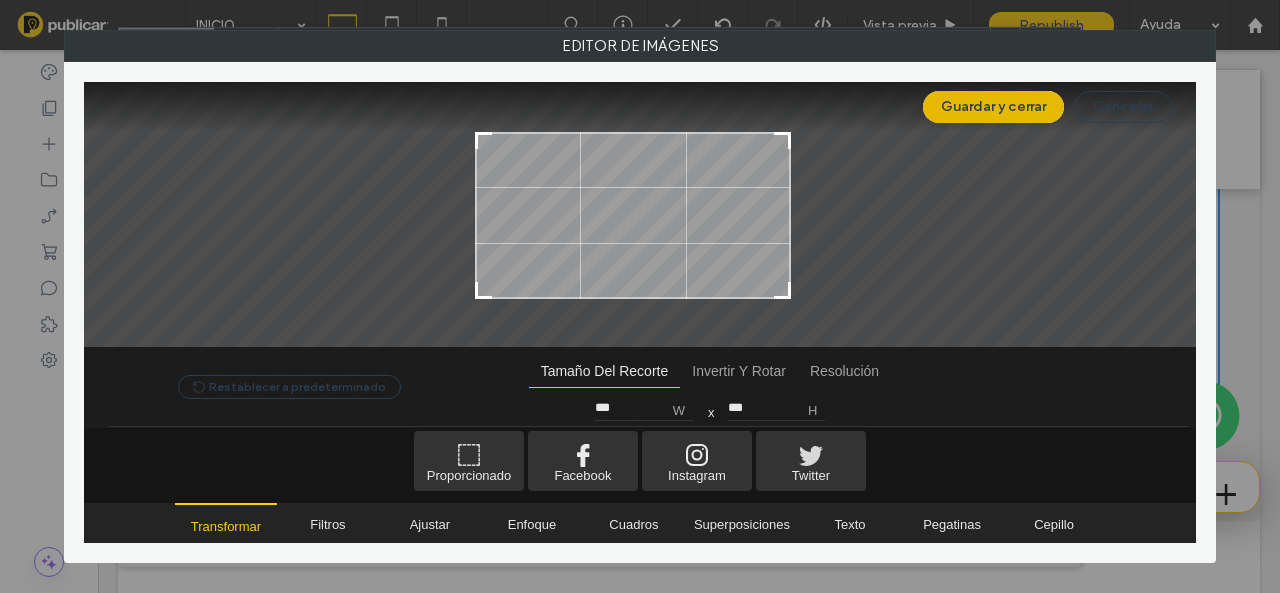click on "Guardar y cerrar" at bounding box center (993, 107) 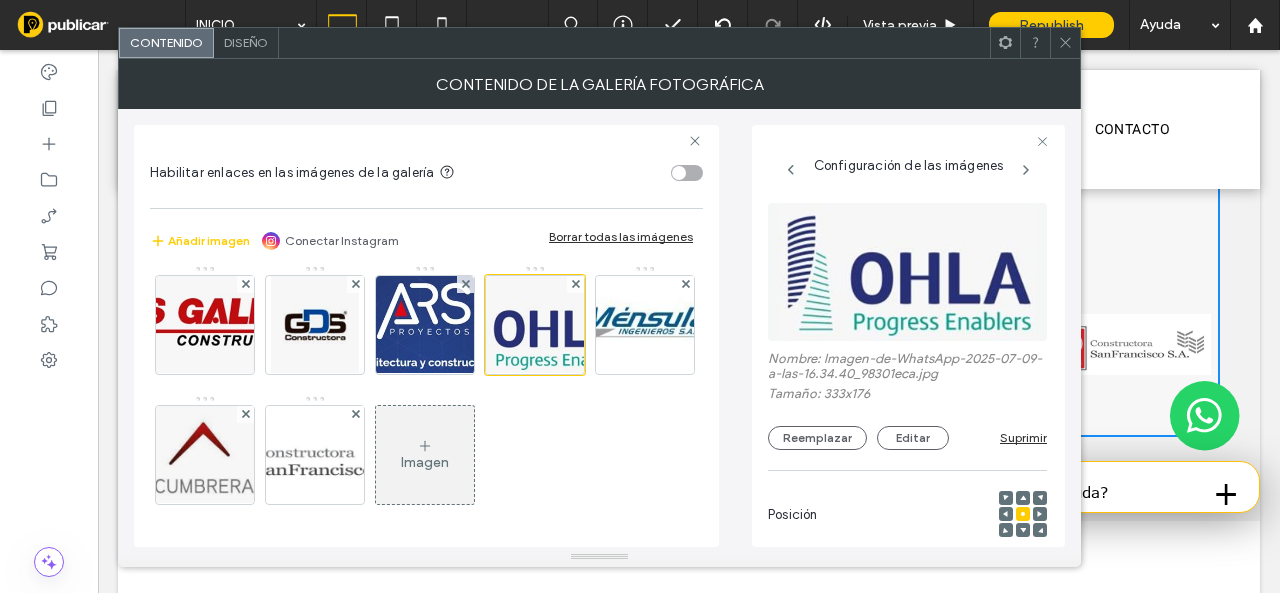 click 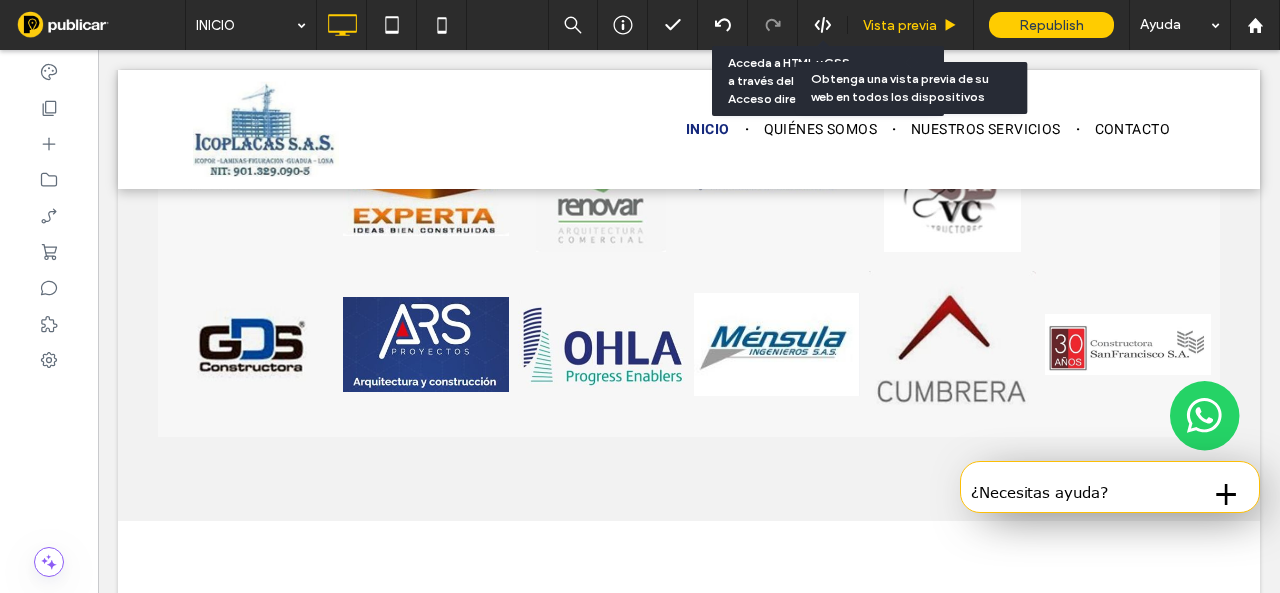 click on "Vista previa" at bounding box center [900, 25] 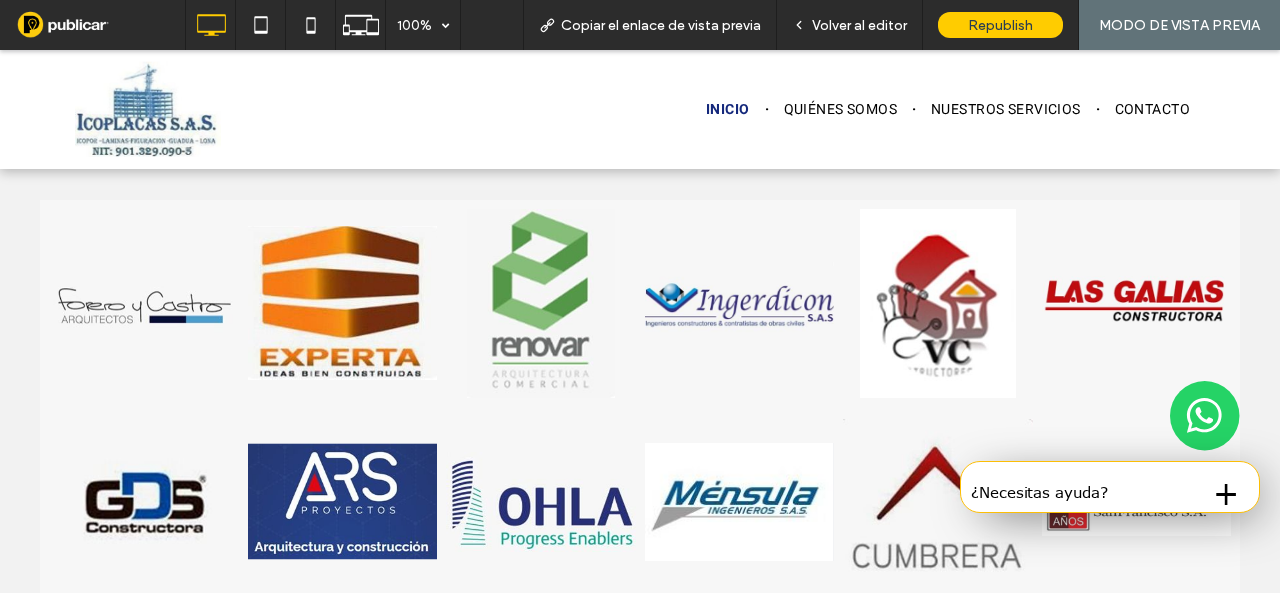 scroll, scrollTop: 5095, scrollLeft: 0, axis: vertical 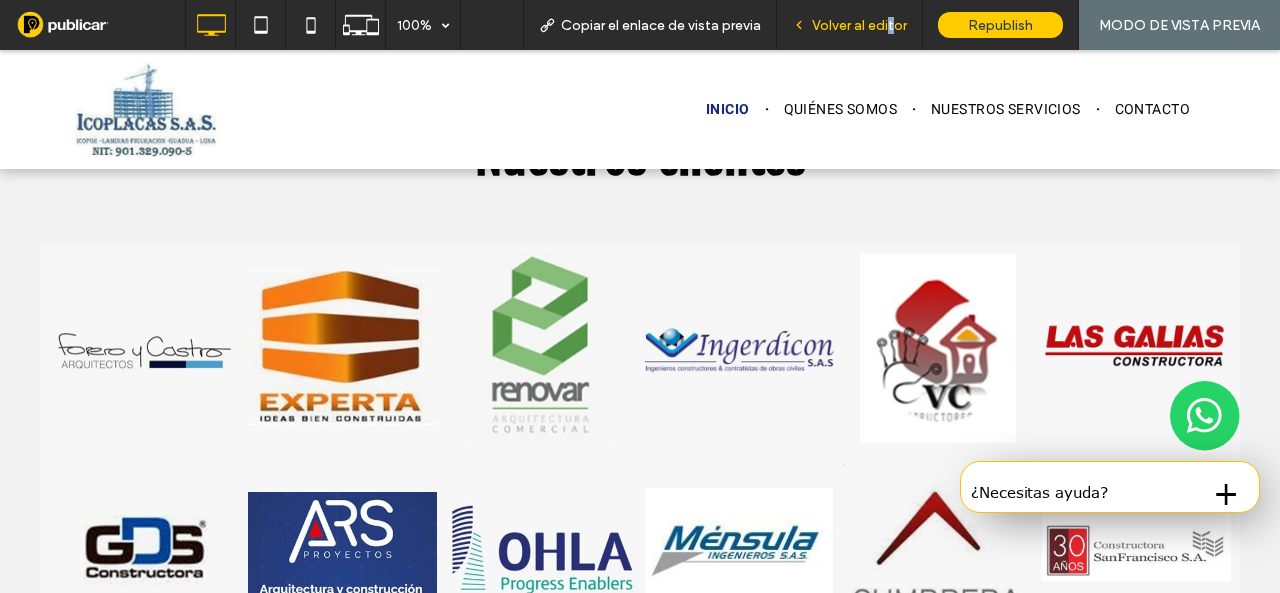 click on "Volver al editor" at bounding box center (859, 25) 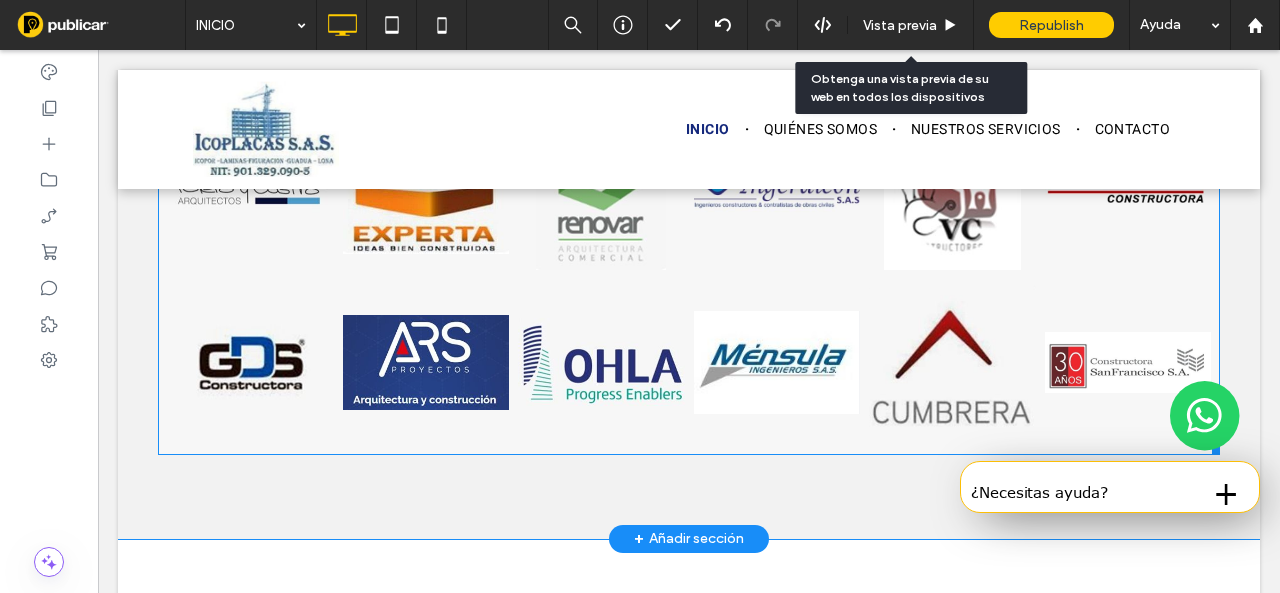 scroll, scrollTop: 5460, scrollLeft: 0, axis: vertical 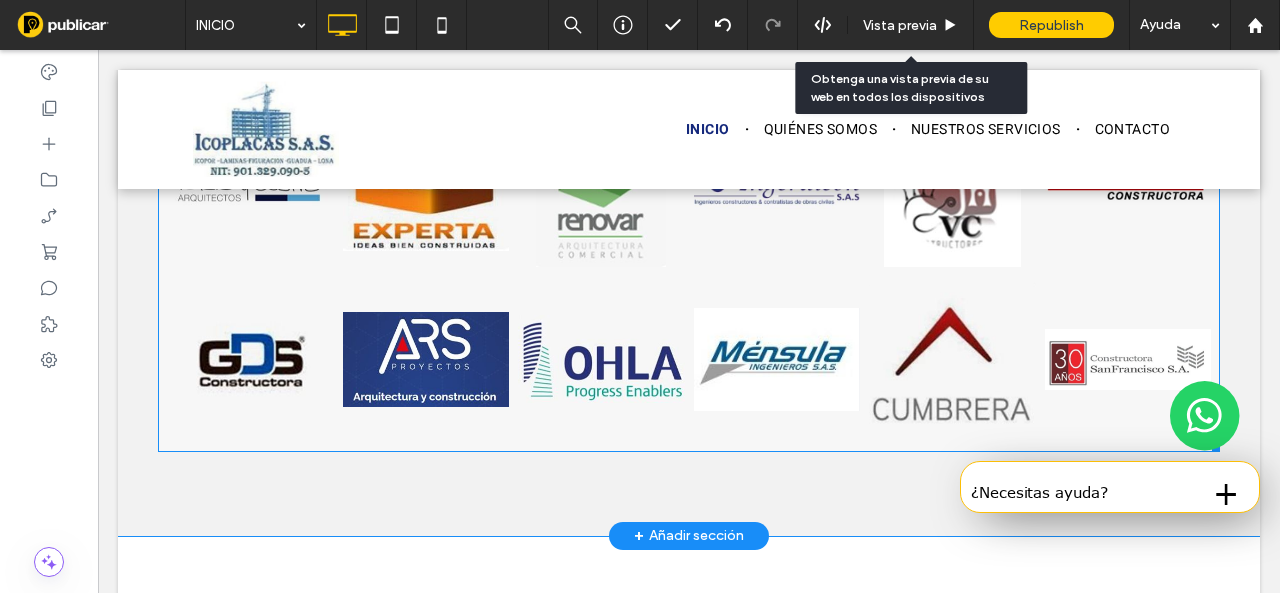 click at bounding box center (952, 359) 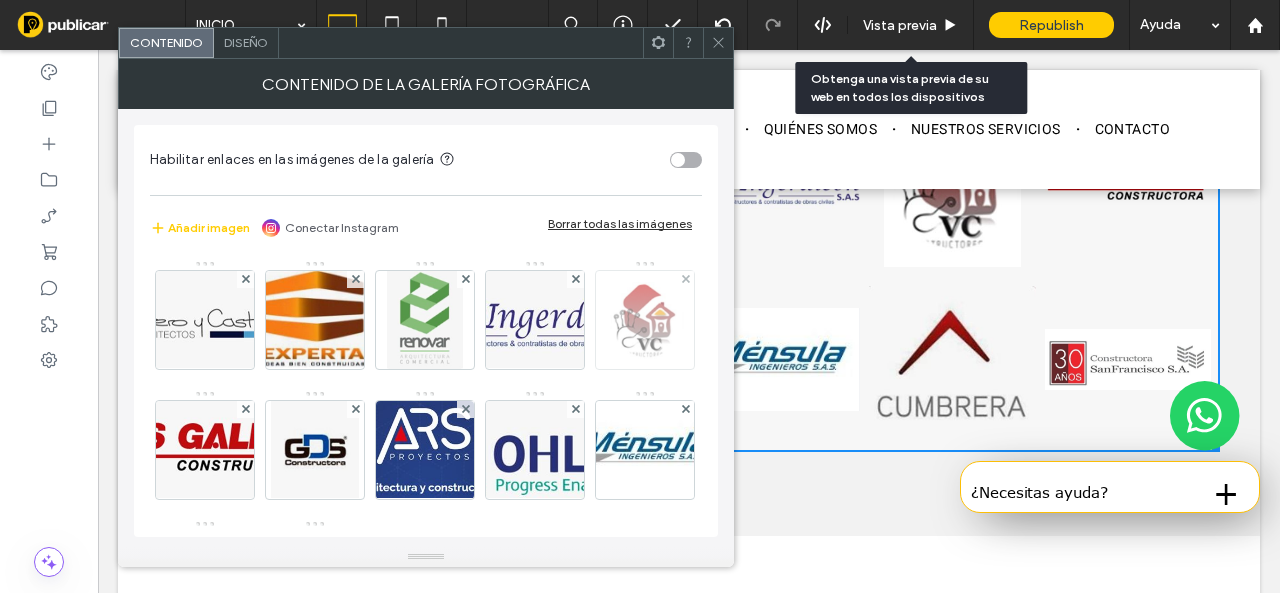 click at bounding box center [645, 320] 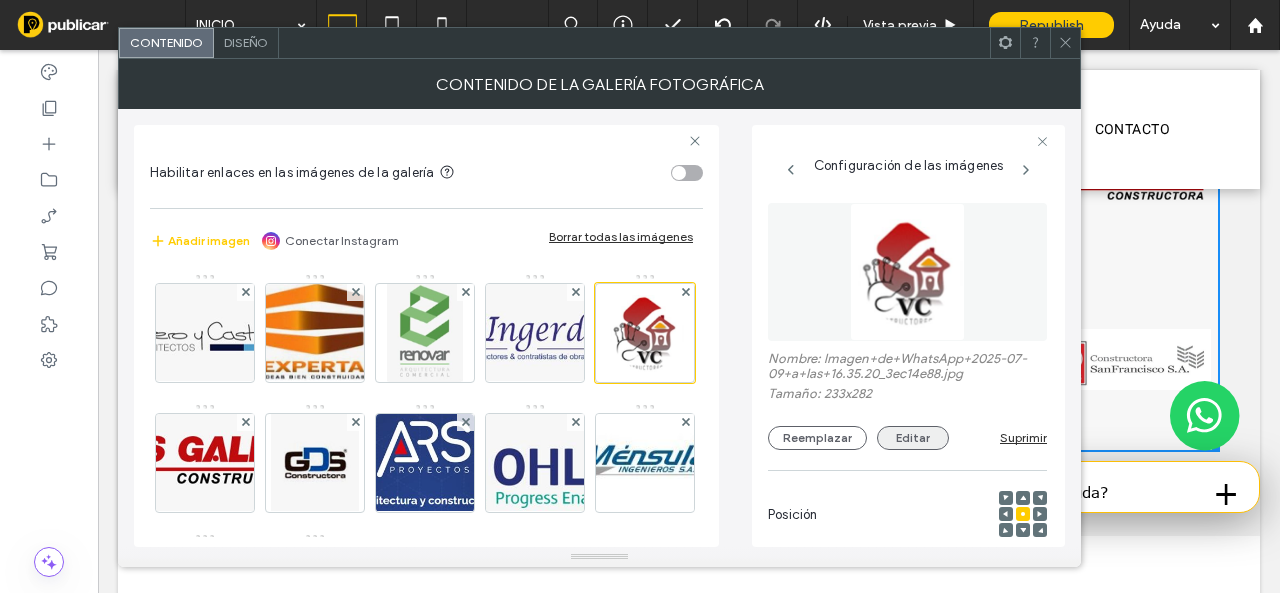 click on "Editar" at bounding box center (913, 438) 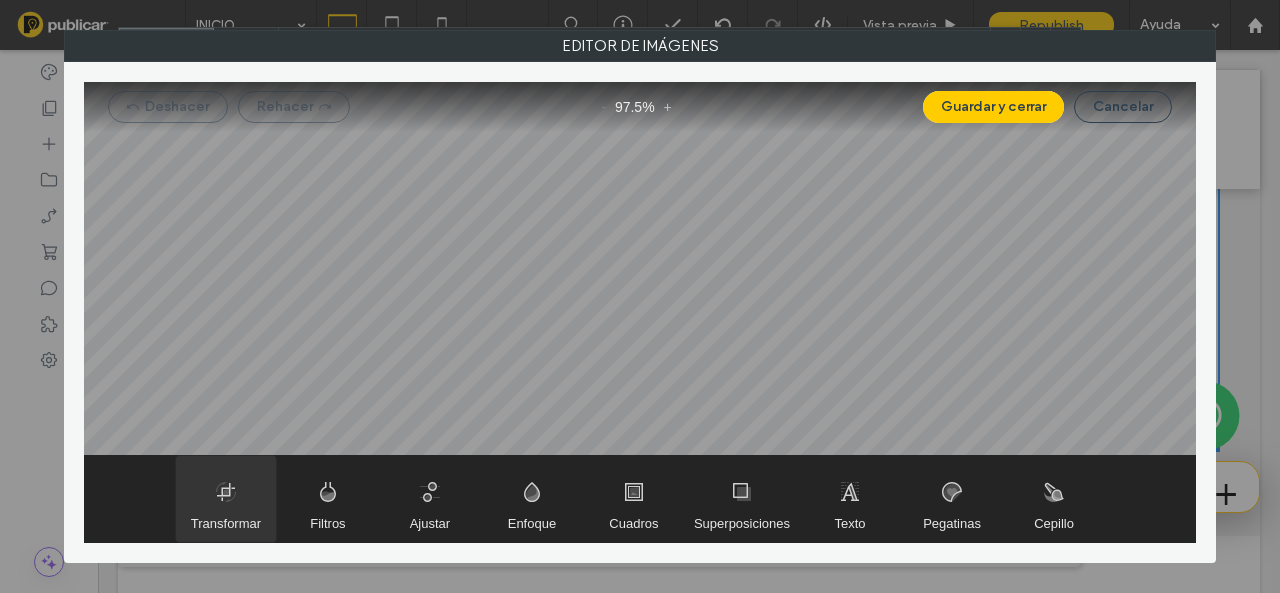 click at bounding box center [226, 499] 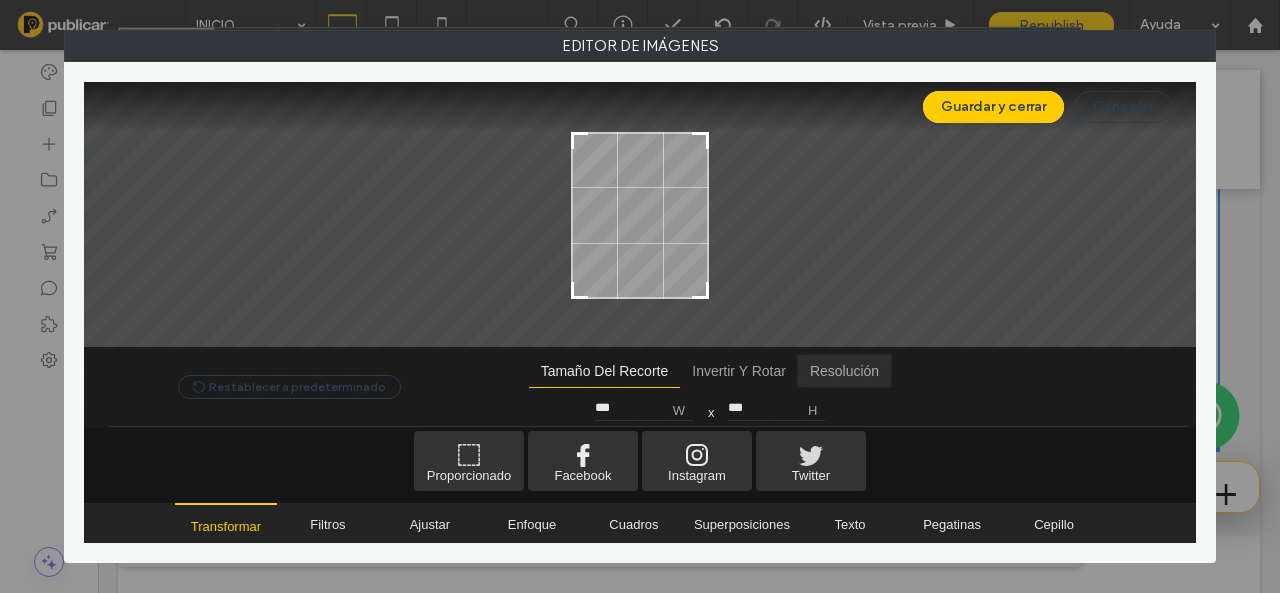 click at bounding box center [844, 371] 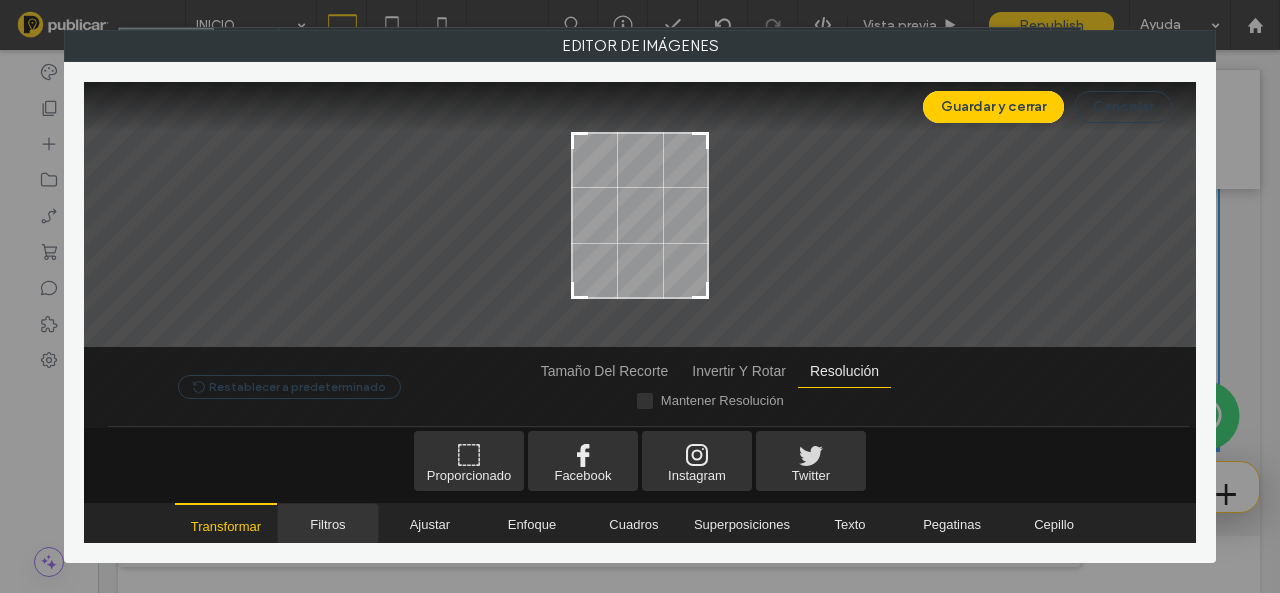 click at bounding box center (328, 524) 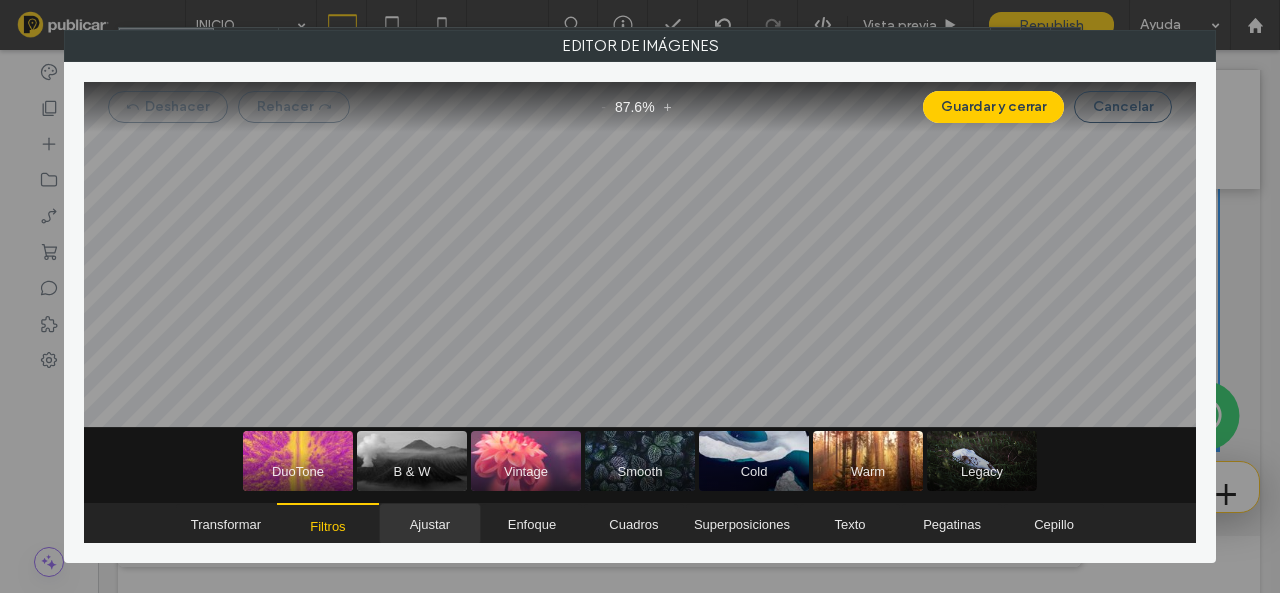click on "Ajustar" at bounding box center [430, 524] 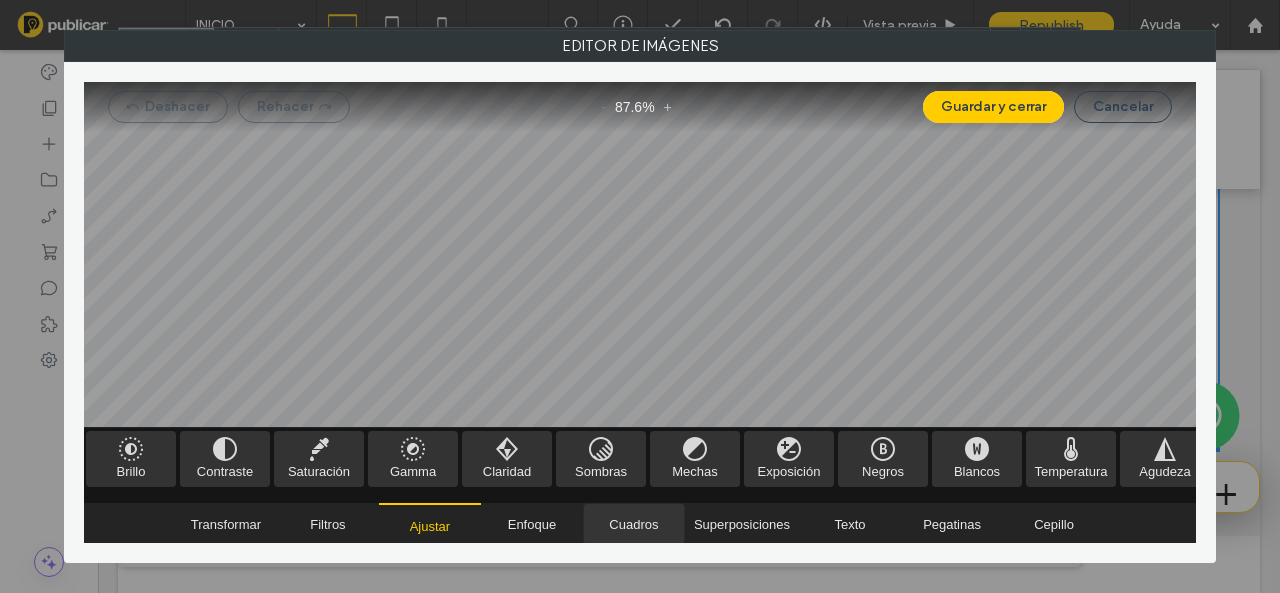 click at bounding box center [634, 524] 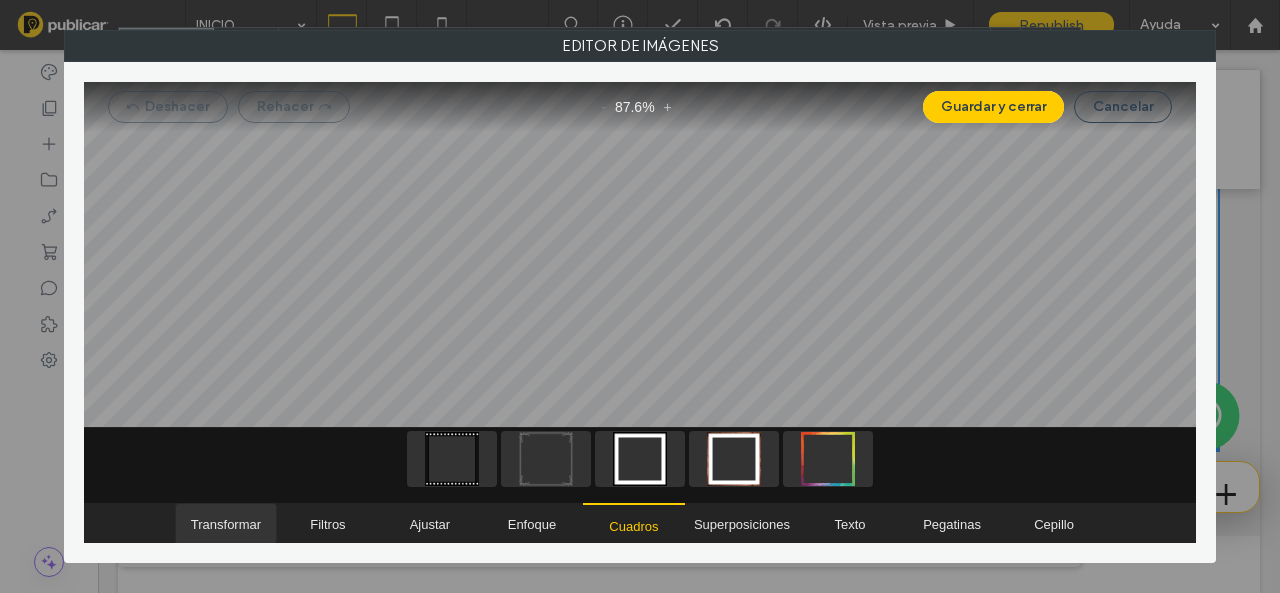 click on "Transformar" at bounding box center (226, 524) 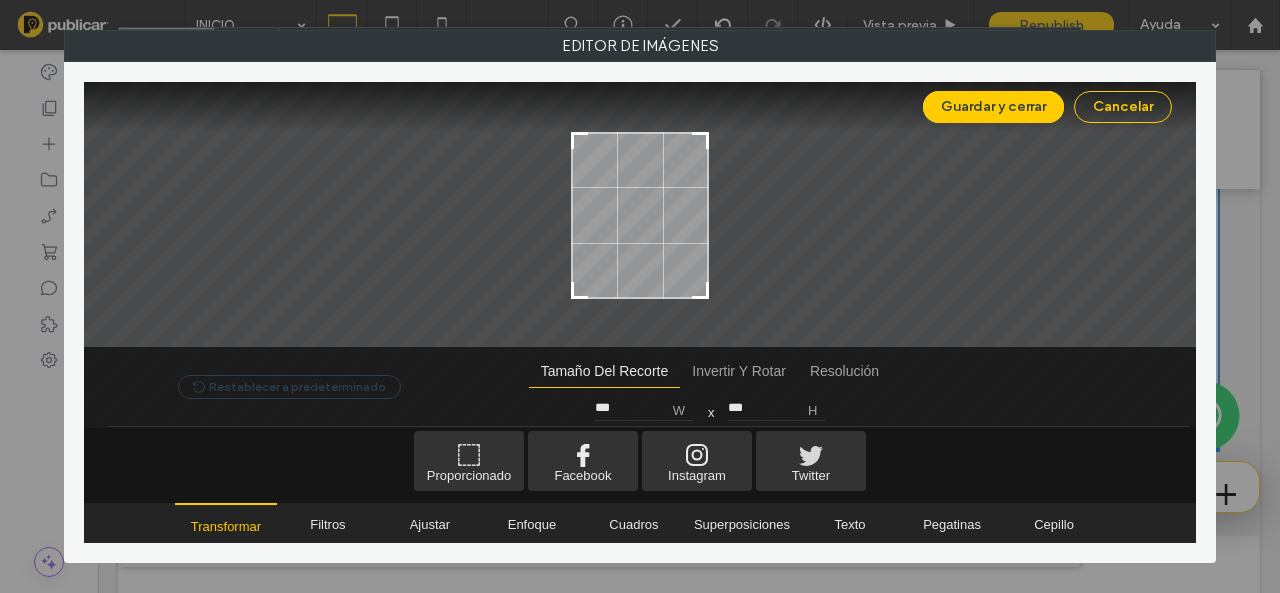 click on "Cancelar" at bounding box center (1123, 107) 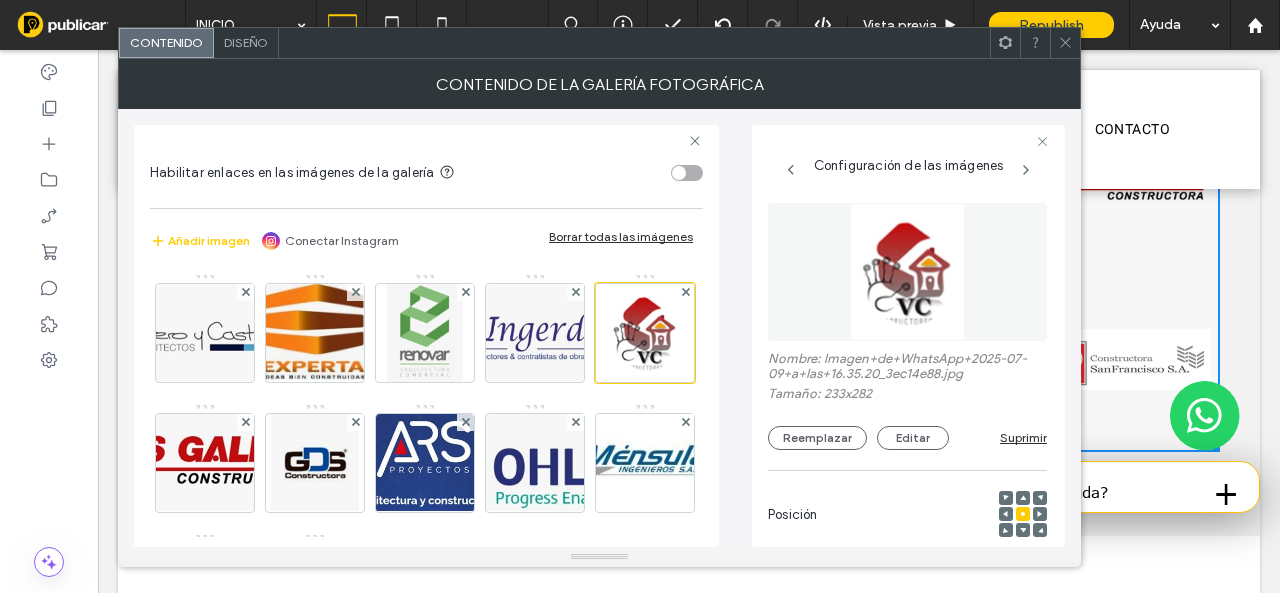 click 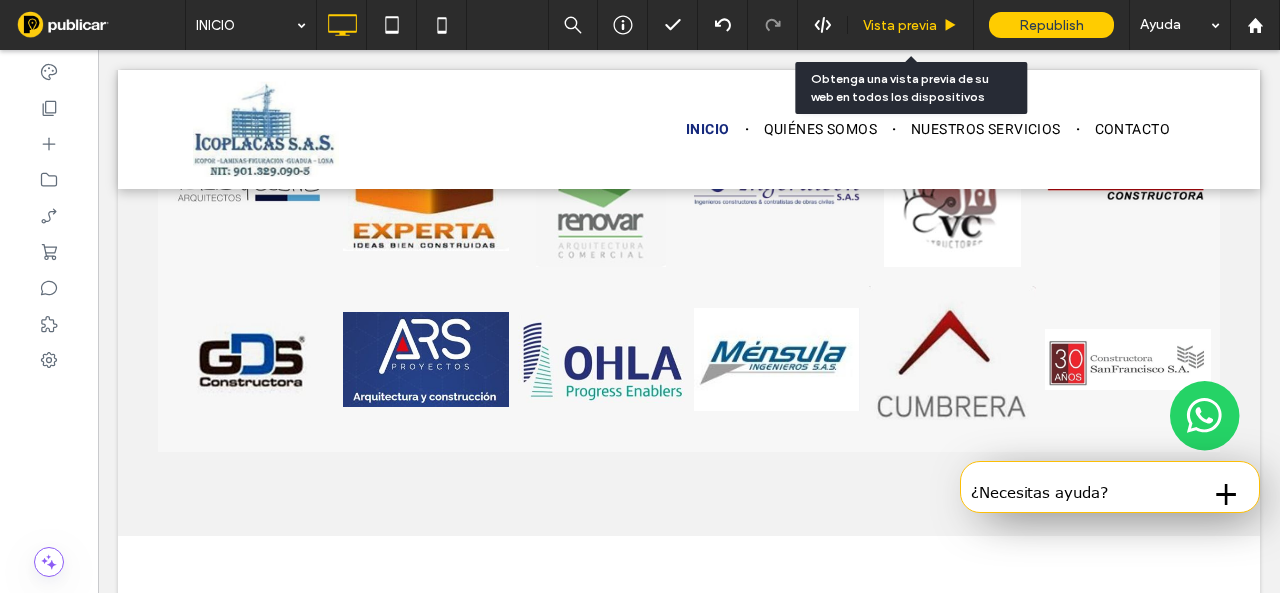 click on "Vista previa" at bounding box center [910, 25] 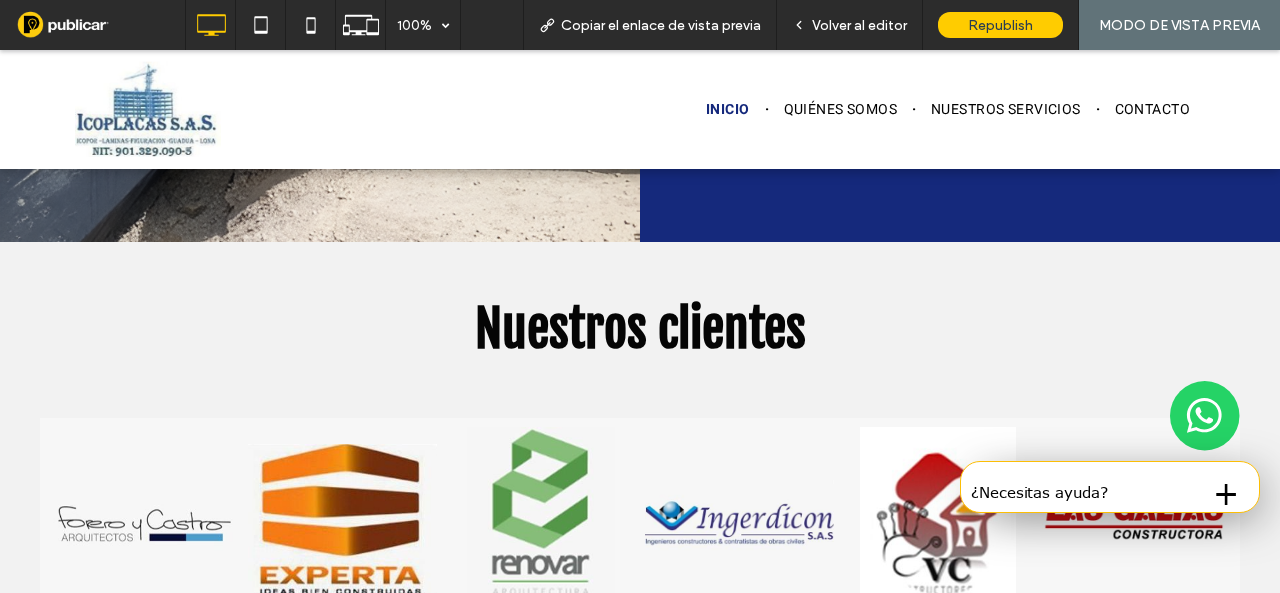 scroll, scrollTop: 4878, scrollLeft: 0, axis: vertical 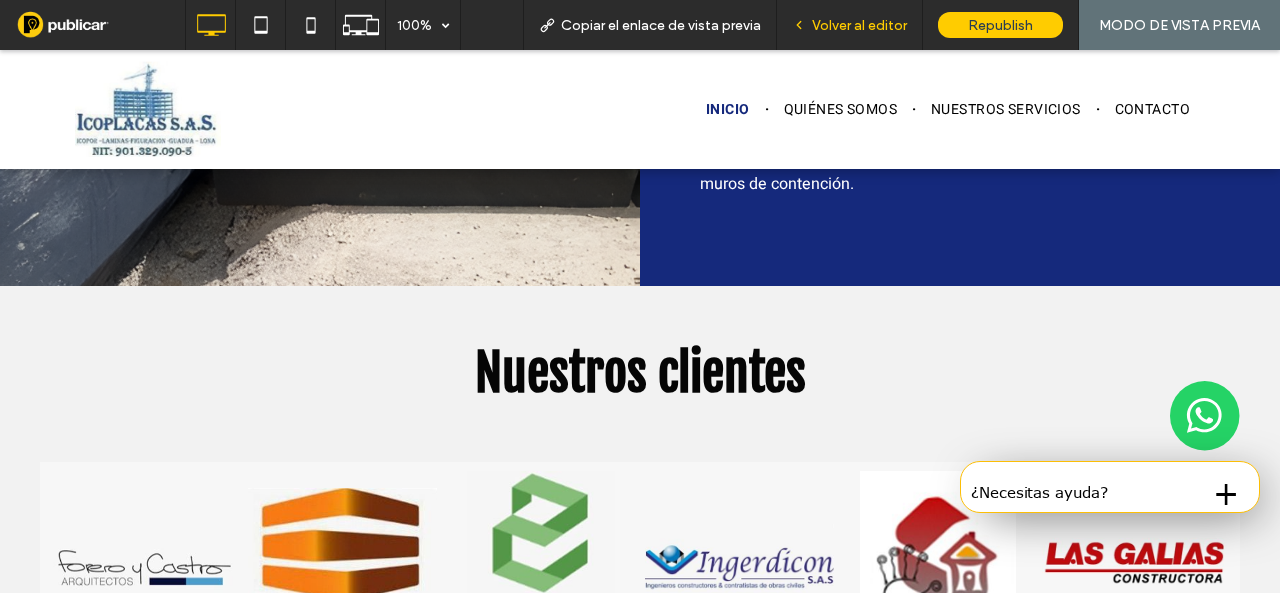 click on "Volver al editor" at bounding box center [850, 25] 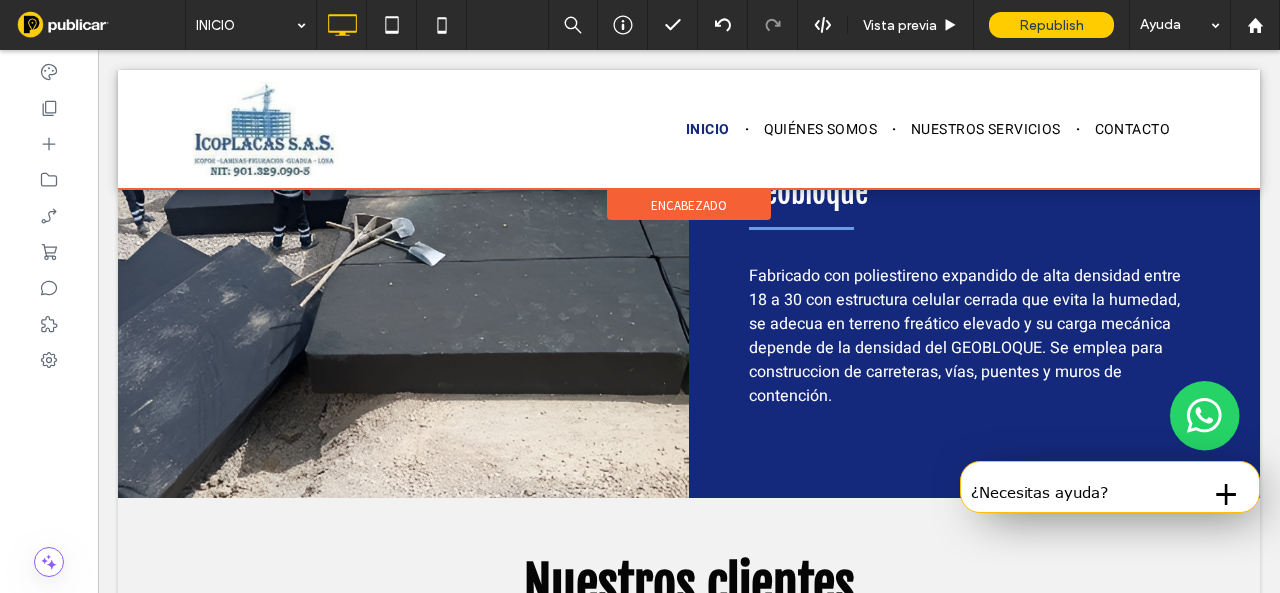 scroll, scrollTop: 5043, scrollLeft: 0, axis: vertical 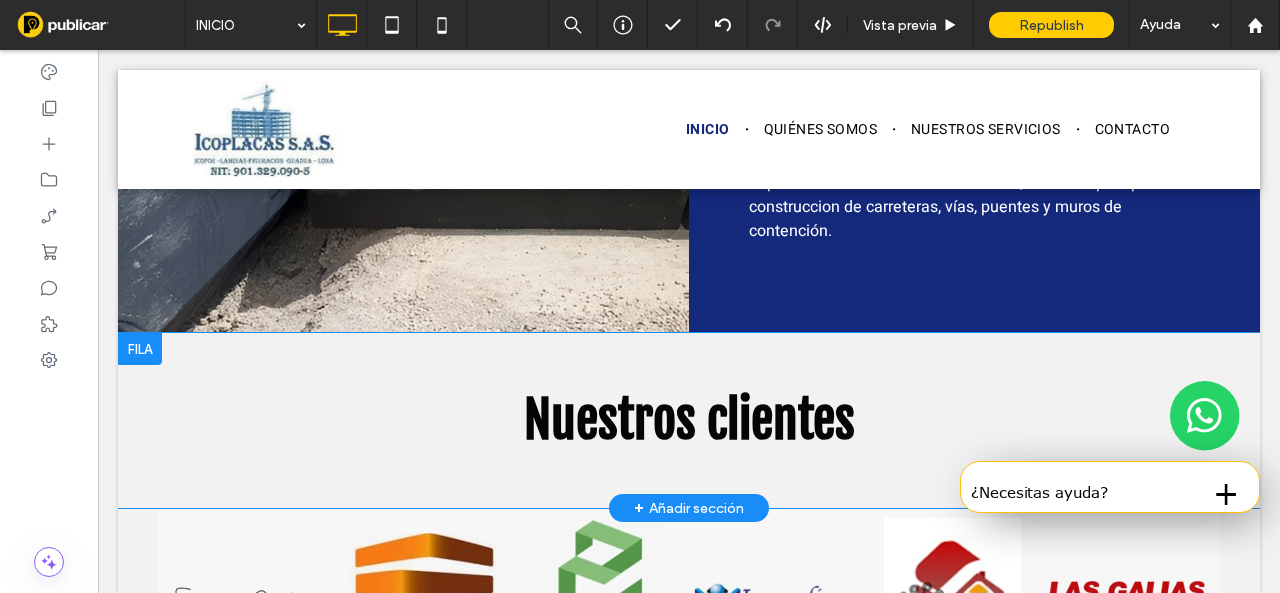click on "Nuestros clientes Click To Paste
Fila + Añadir sección" at bounding box center (689, 420) 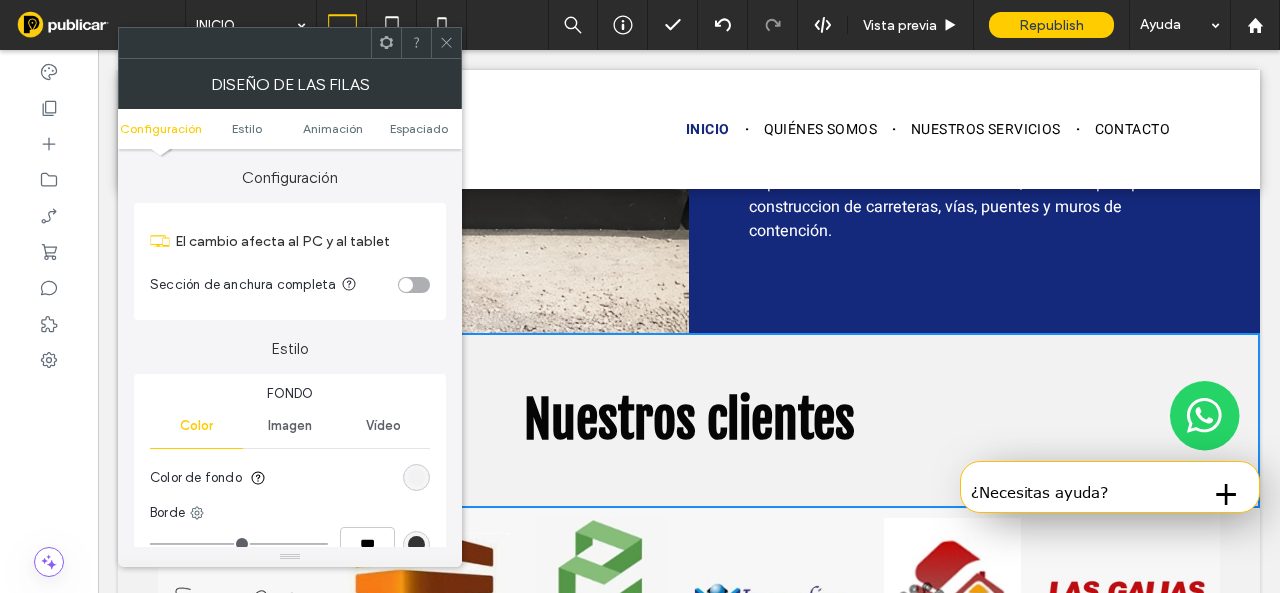 drag, startPoint x: 426, startPoint y: 477, endPoint x: 443, endPoint y: 435, distance: 45.310043 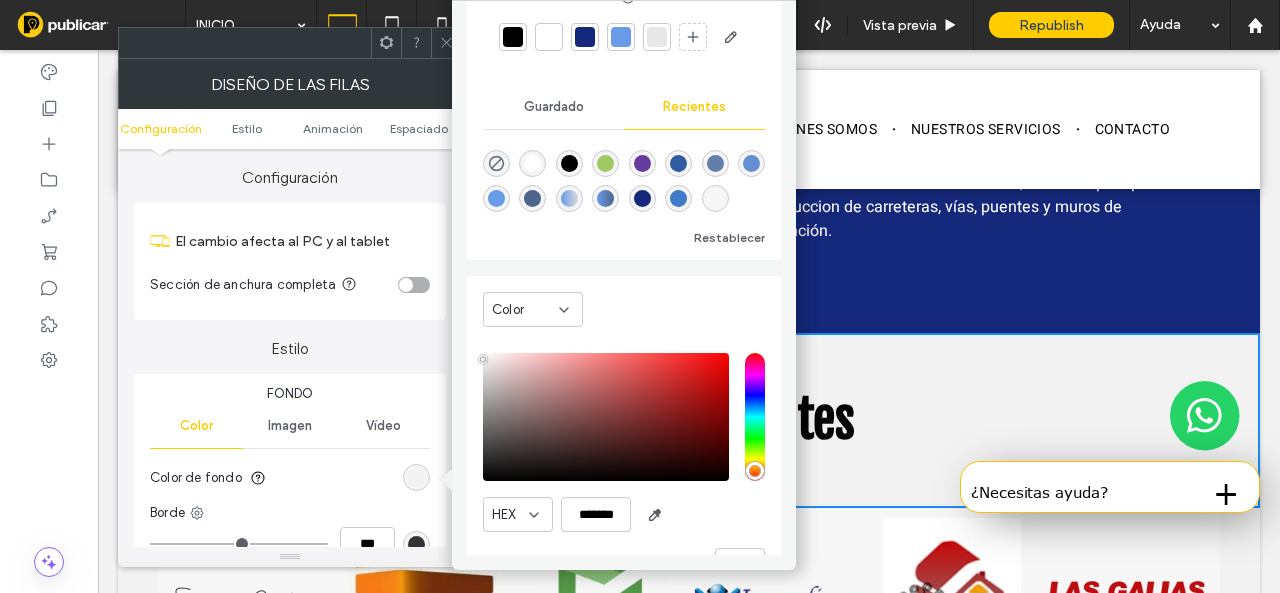 scroll, scrollTop: 158, scrollLeft: 0, axis: vertical 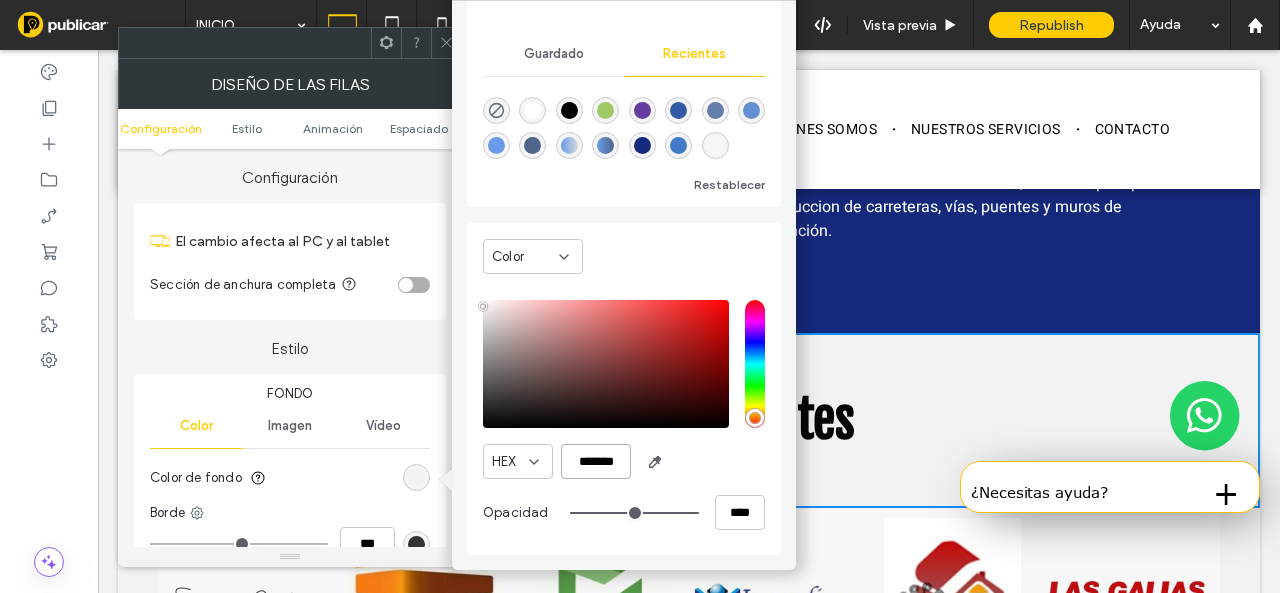 drag, startPoint x: 570, startPoint y: 460, endPoint x: 616, endPoint y: 461, distance: 46.010868 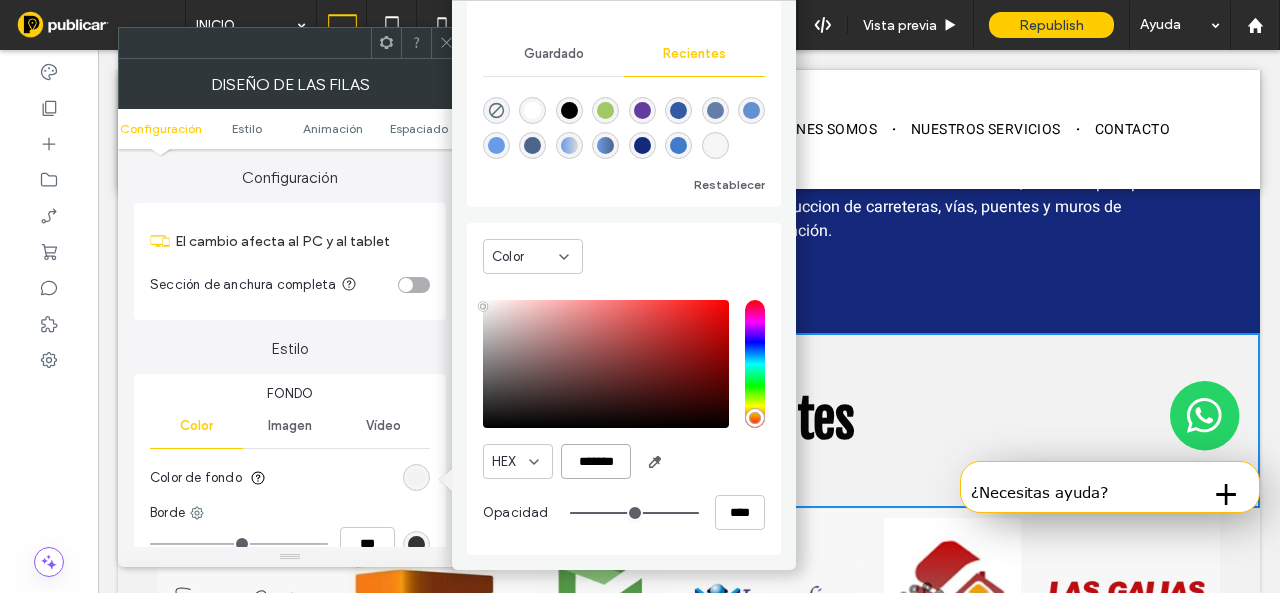 paste 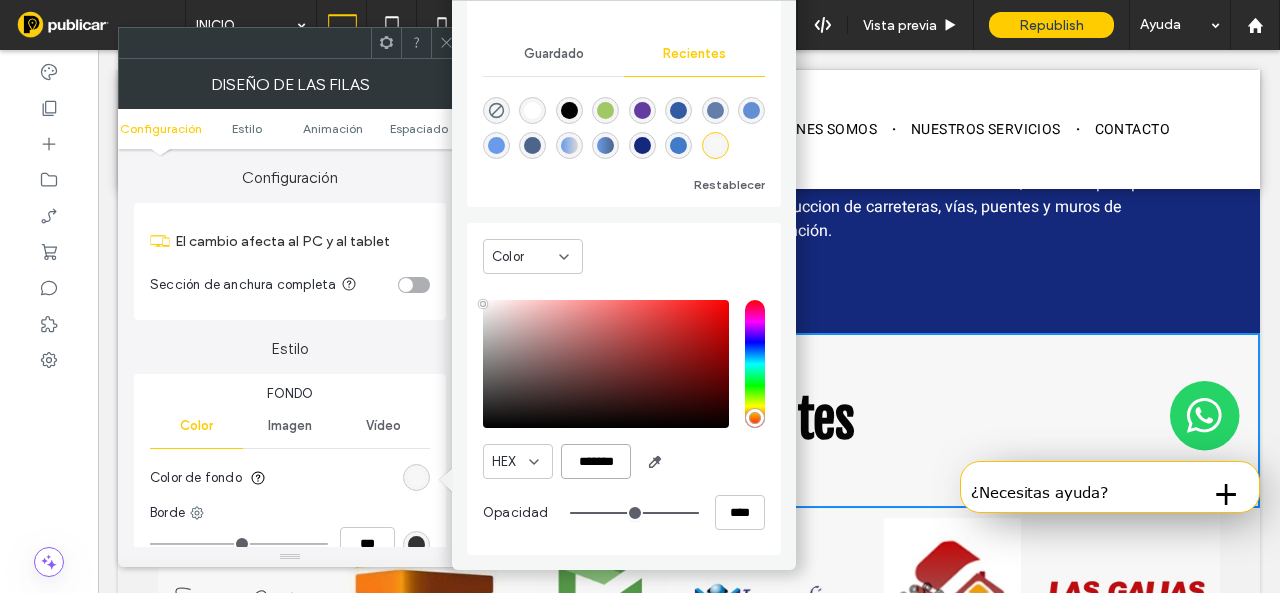 type on "*******" 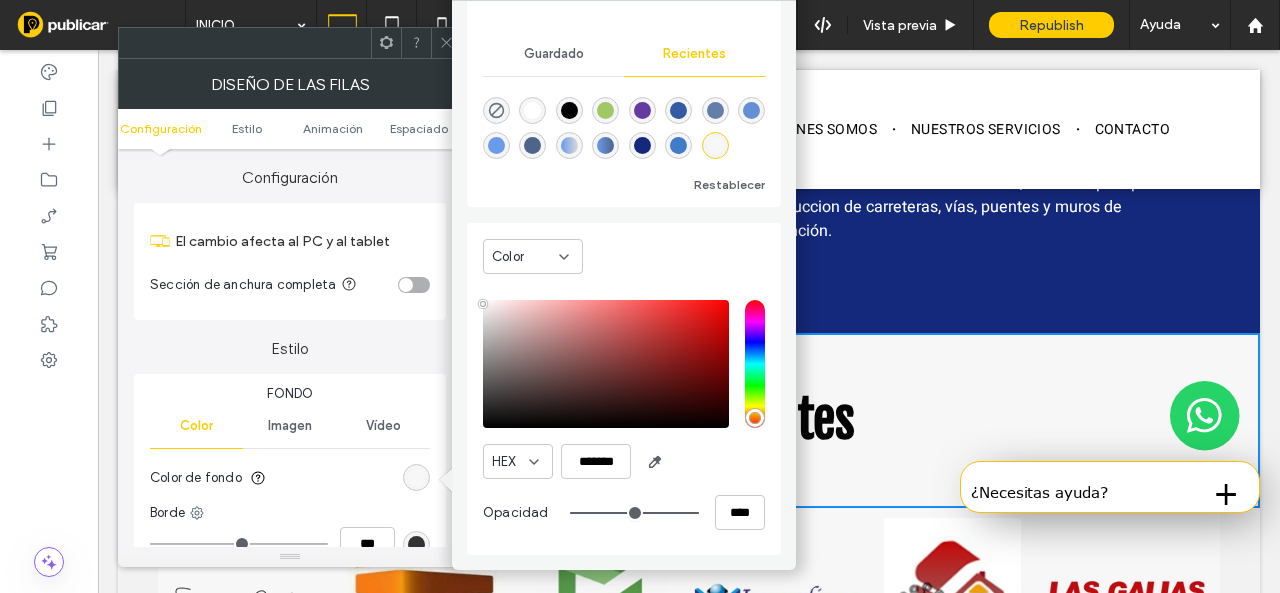 drag, startPoint x: 685, startPoint y: 459, endPoint x: 688, endPoint y: 393, distance: 66.068146 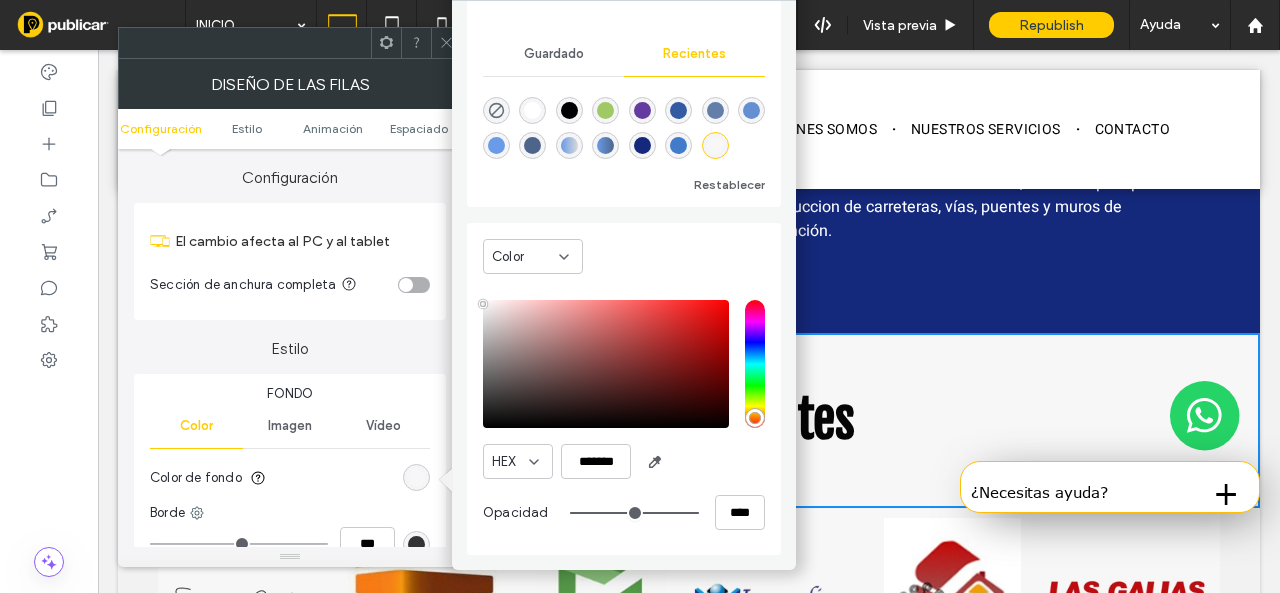 click 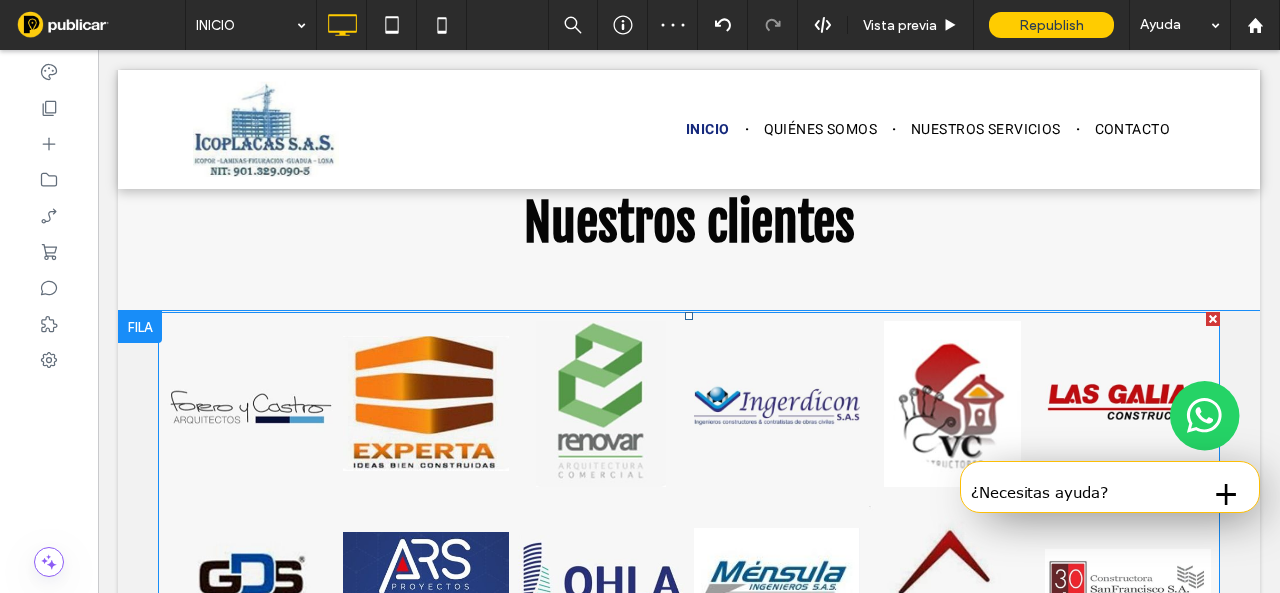 scroll, scrollTop: 5243, scrollLeft: 0, axis: vertical 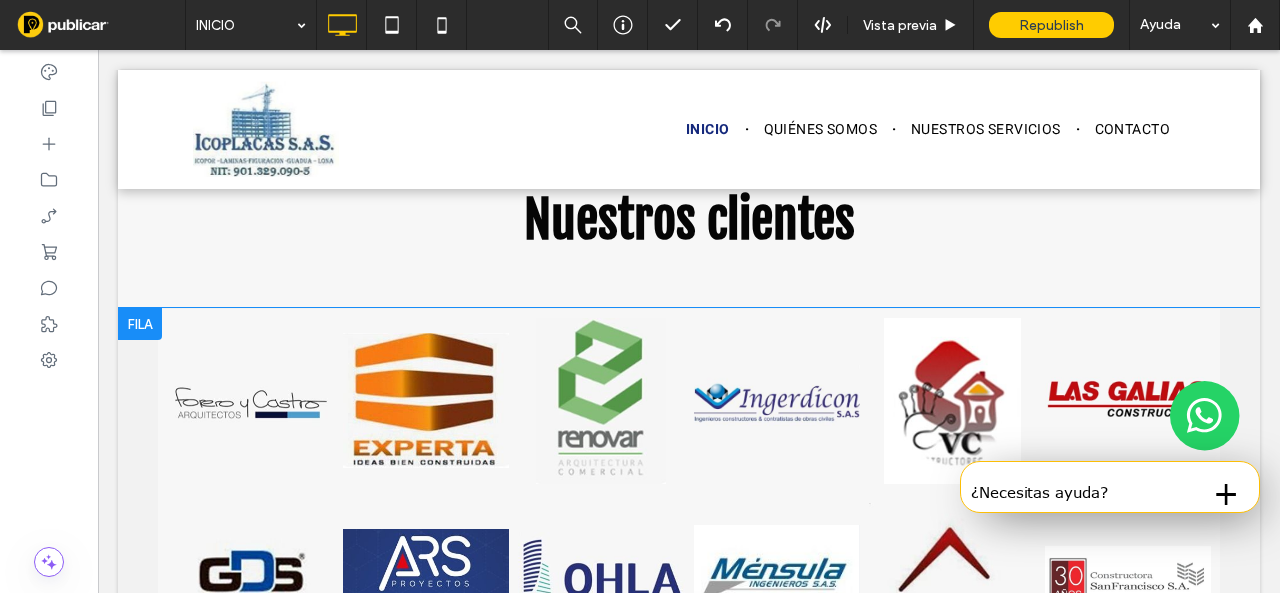 click on "Button
Button
Button
Button
Button
Button
Button
Button
Button
Button
Button
Button
Ver más
Click To Paste
Fila + Añadir sección" at bounding box center [689, 530] 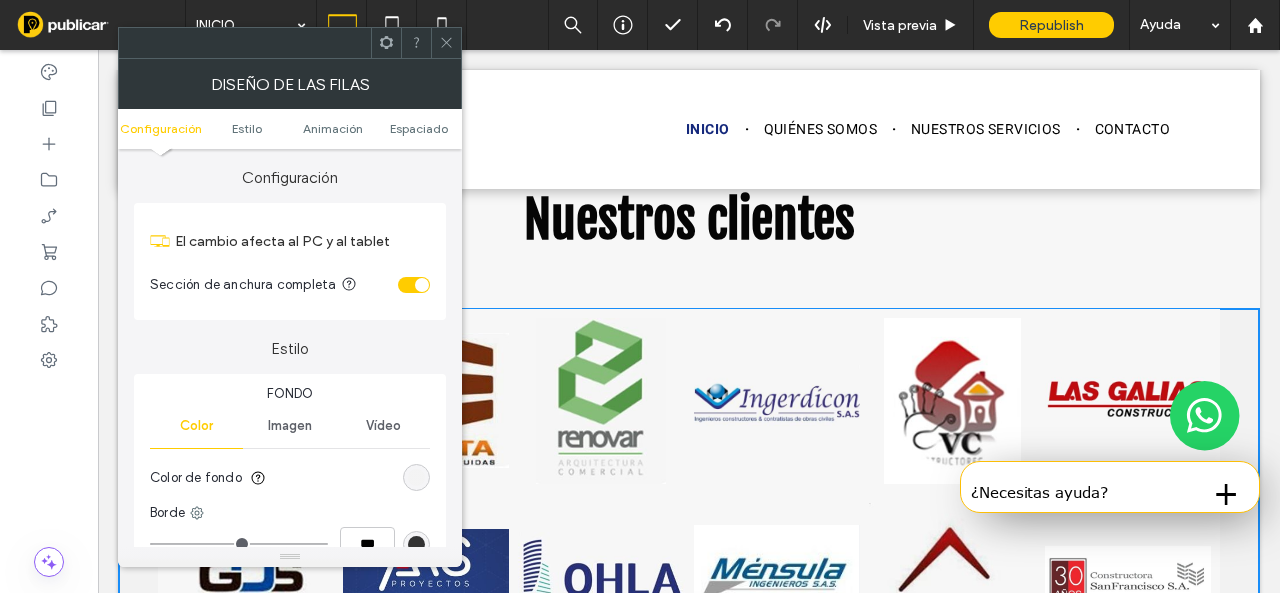 click at bounding box center (416, 477) 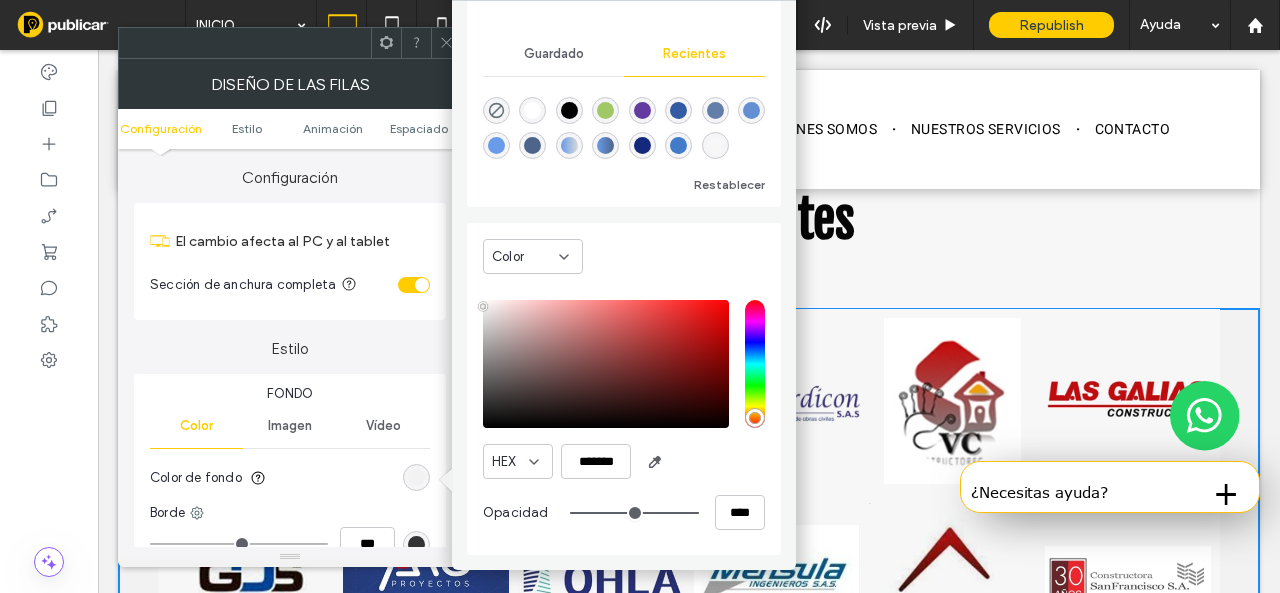 scroll, scrollTop: 158, scrollLeft: 0, axis: vertical 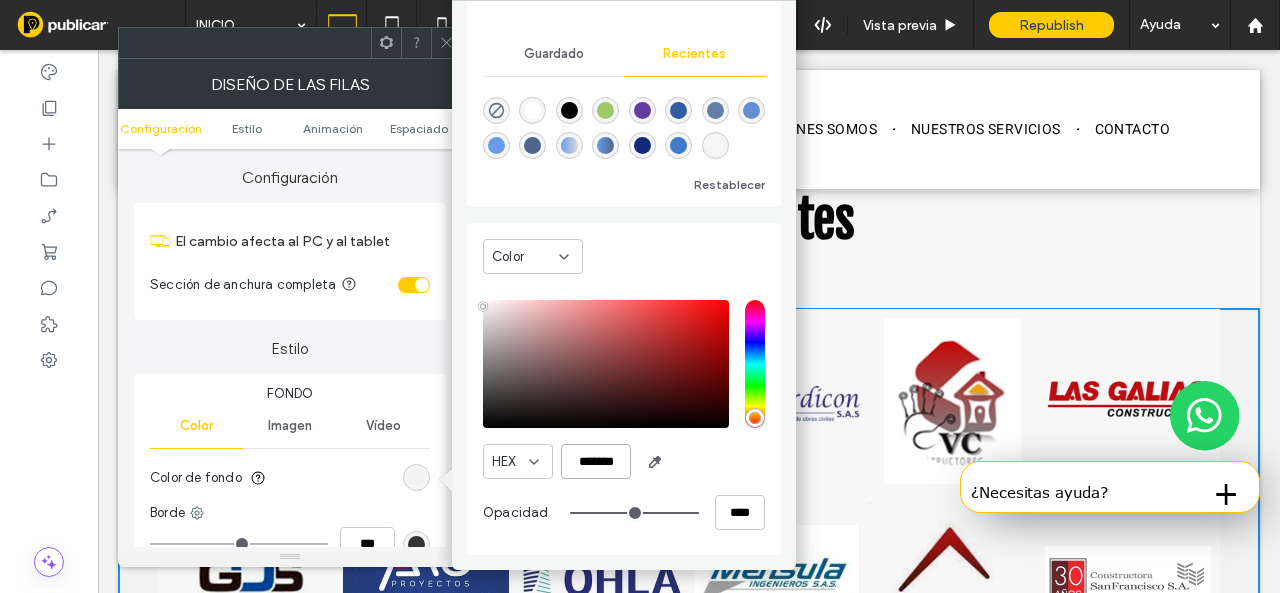 drag, startPoint x: 564, startPoint y: 461, endPoint x: 620, endPoint y: 464, distance: 56.0803 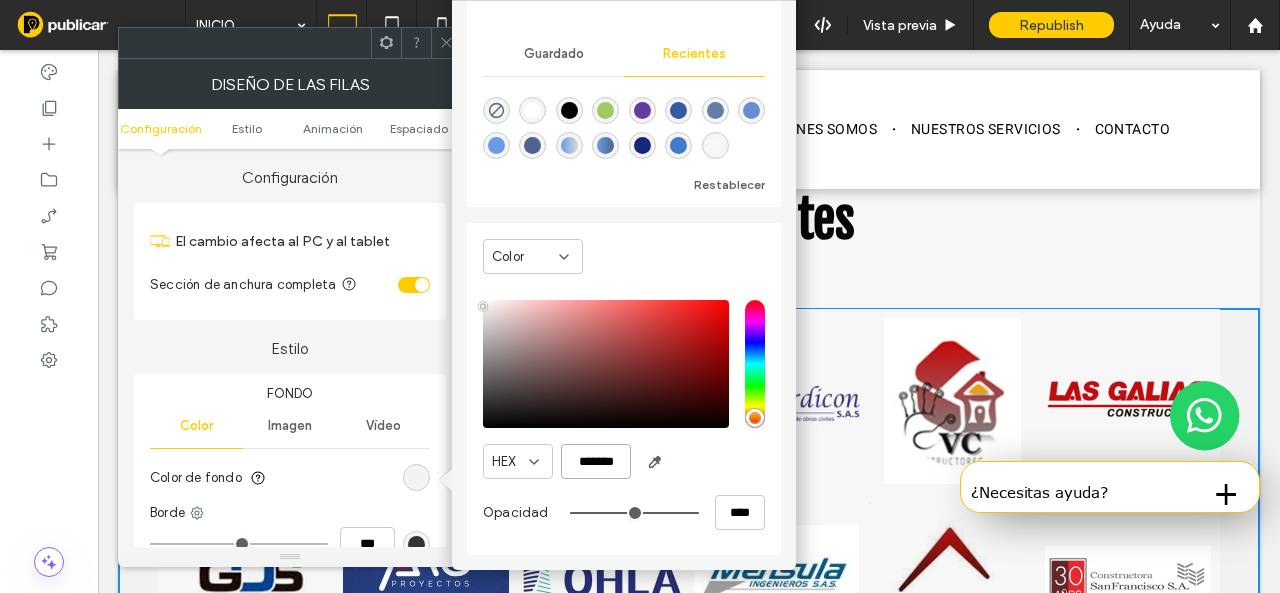 paste 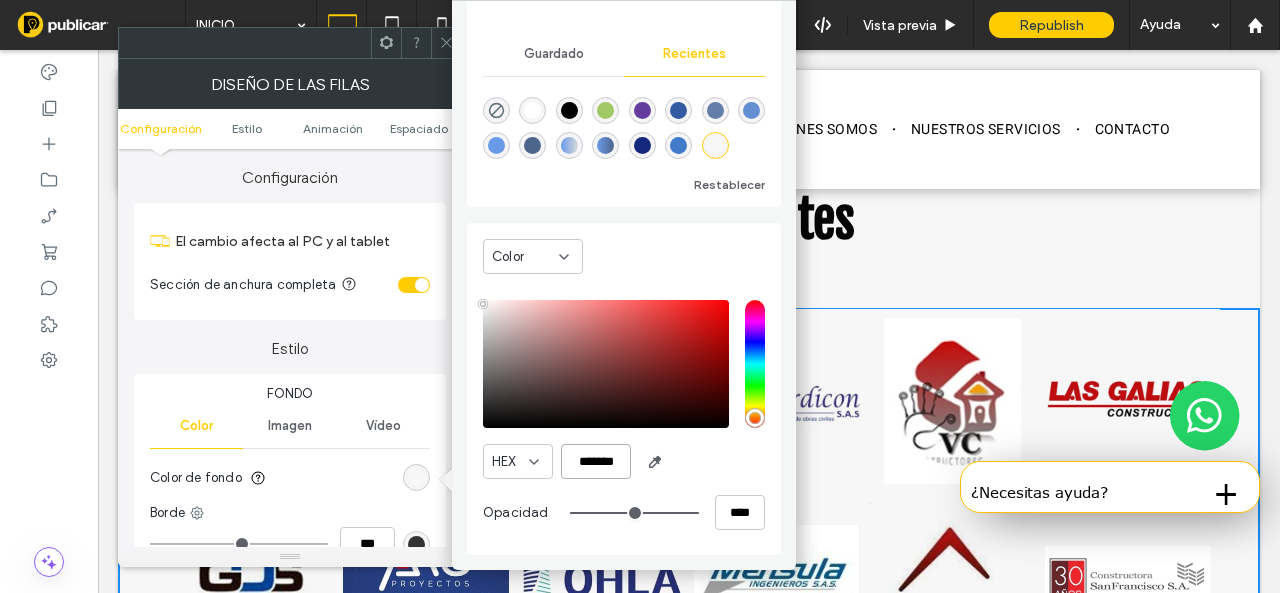 type on "*******" 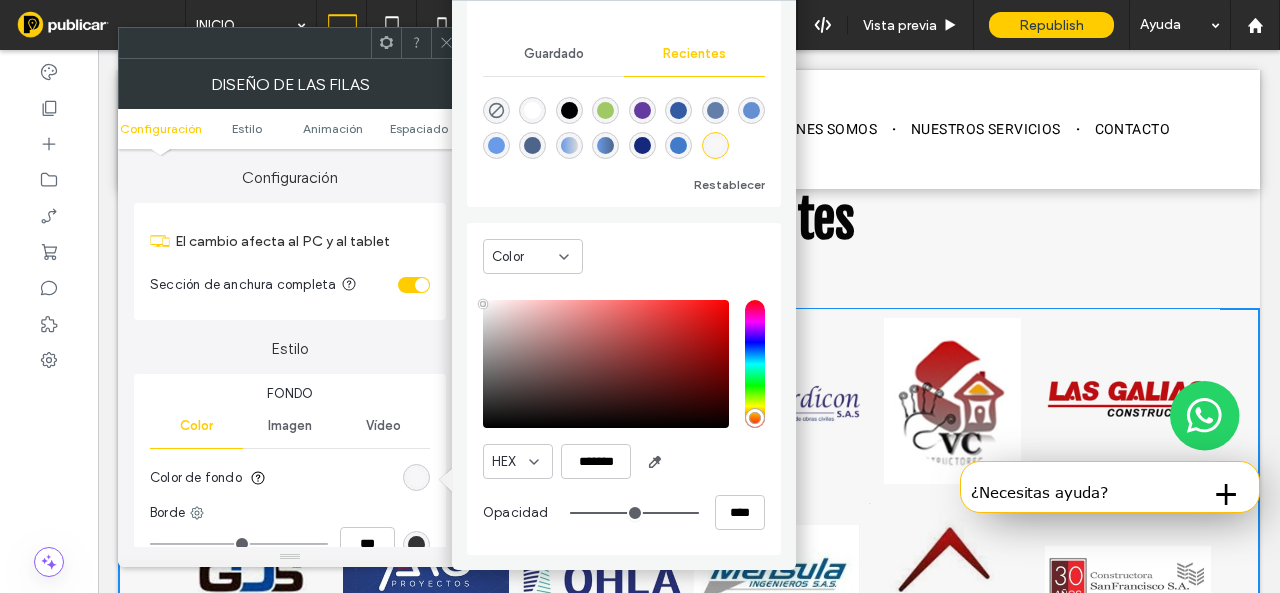 drag, startPoint x: 760, startPoint y: 453, endPoint x: 746, endPoint y: 427, distance: 29.529646 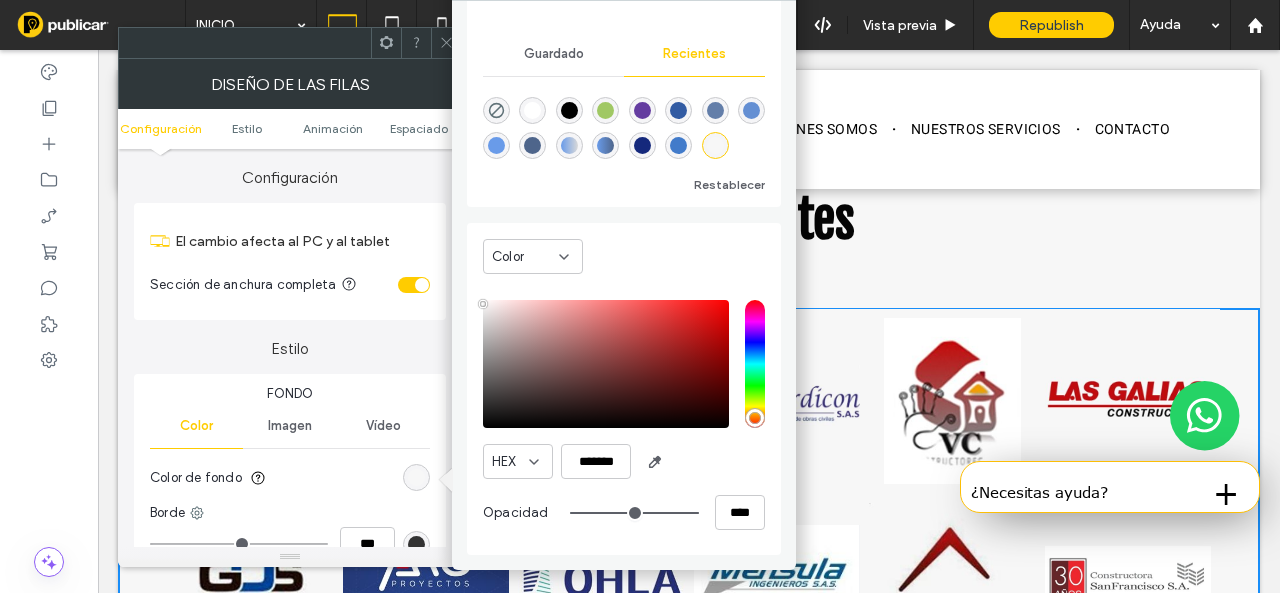 click at bounding box center [446, 43] 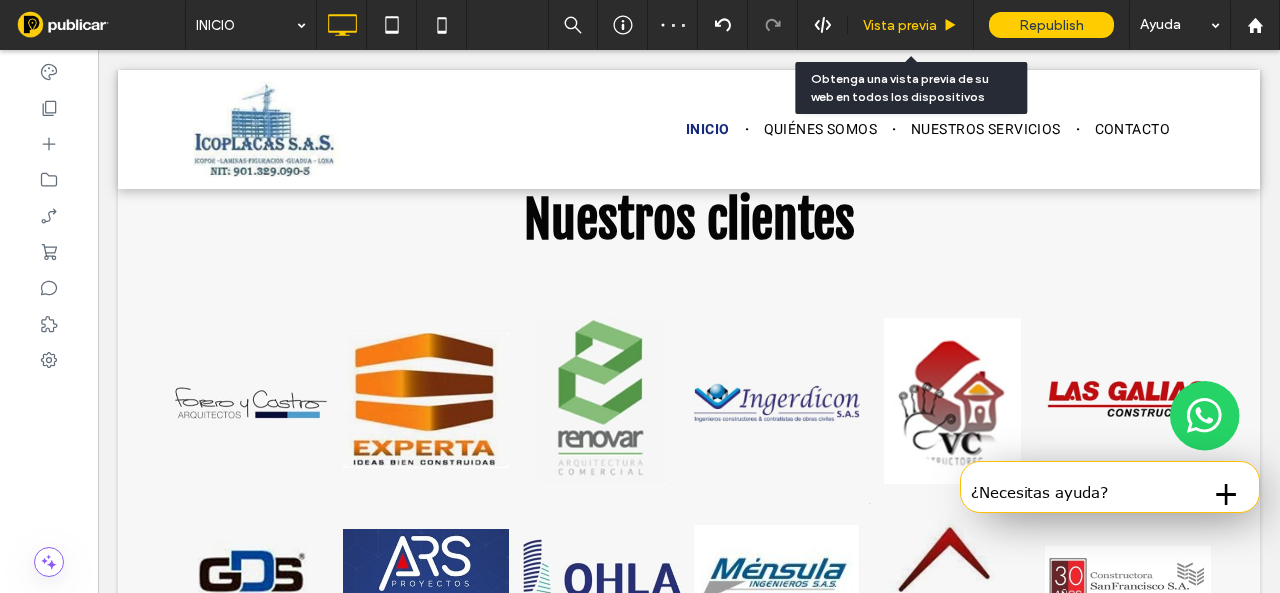 click on "Vista previa" at bounding box center (911, 25) 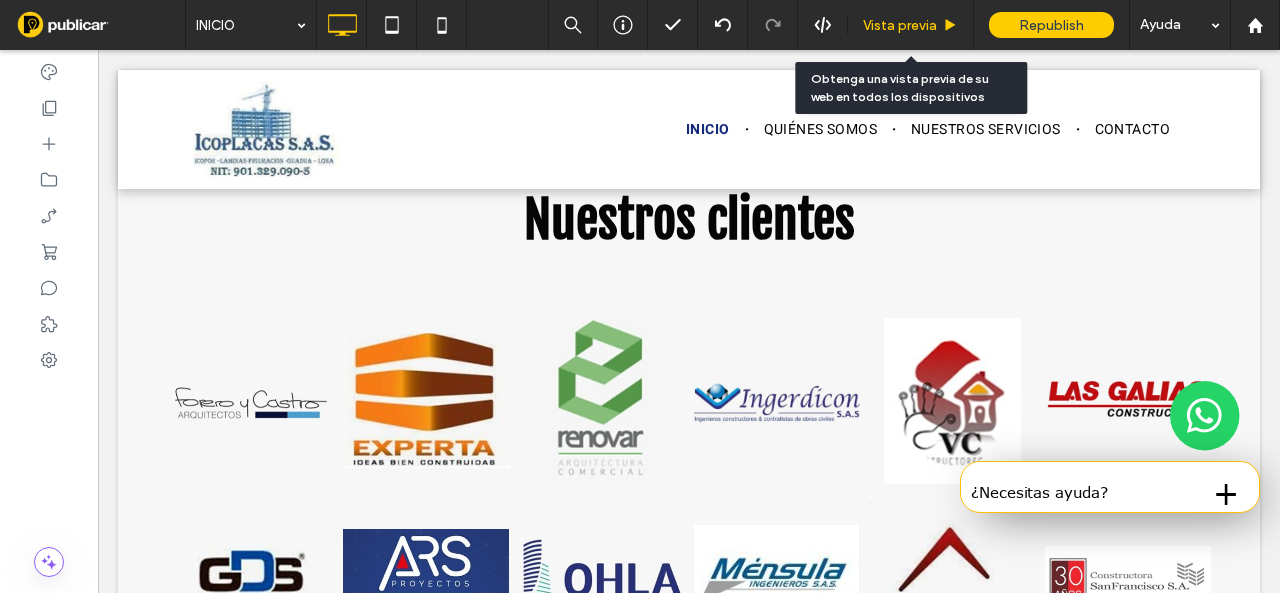 click on "Vista previa" at bounding box center [900, 25] 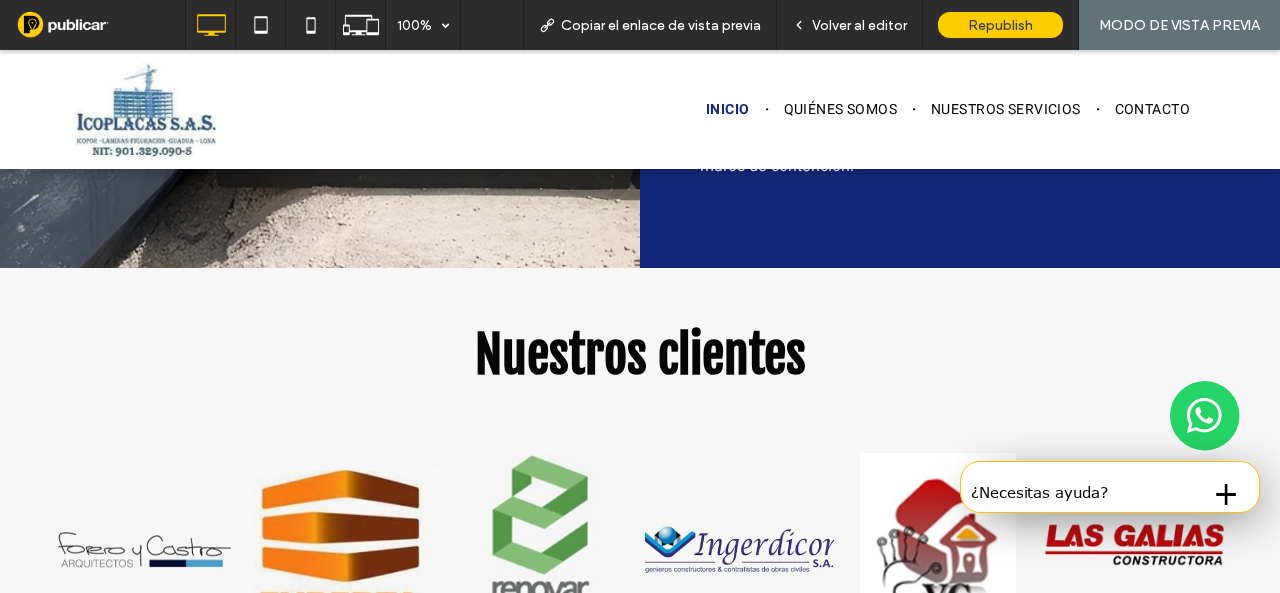 scroll, scrollTop: 4895, scrollLeft: 0, axis: vertical 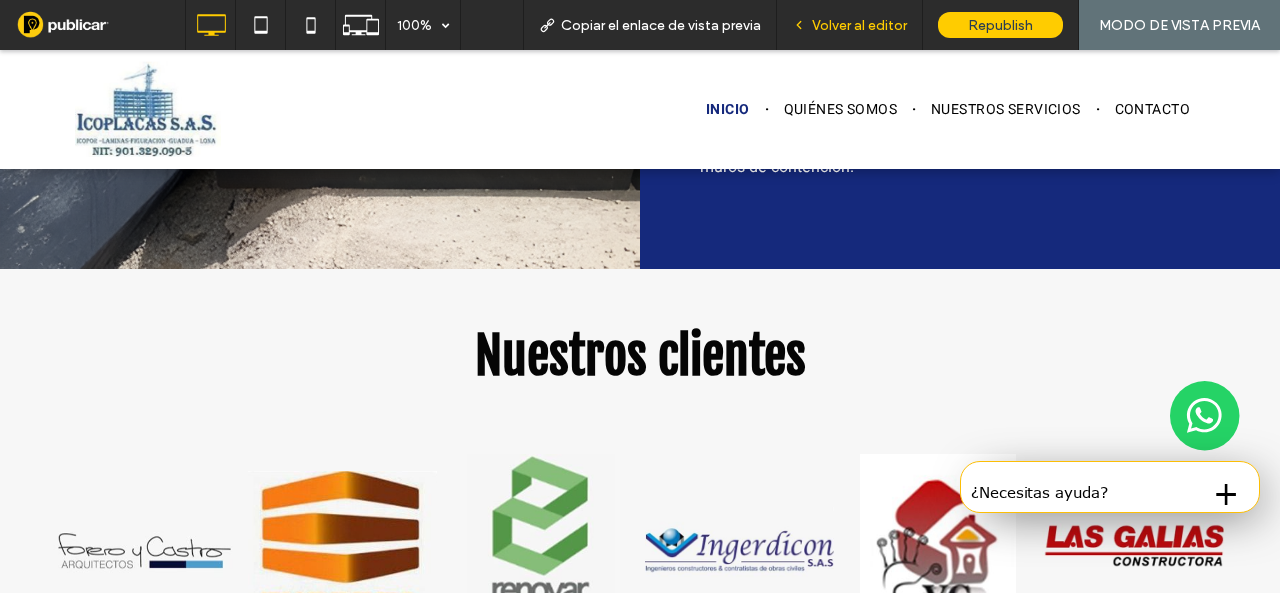 click on "Volver al editor" at bounding box center [850, 25] 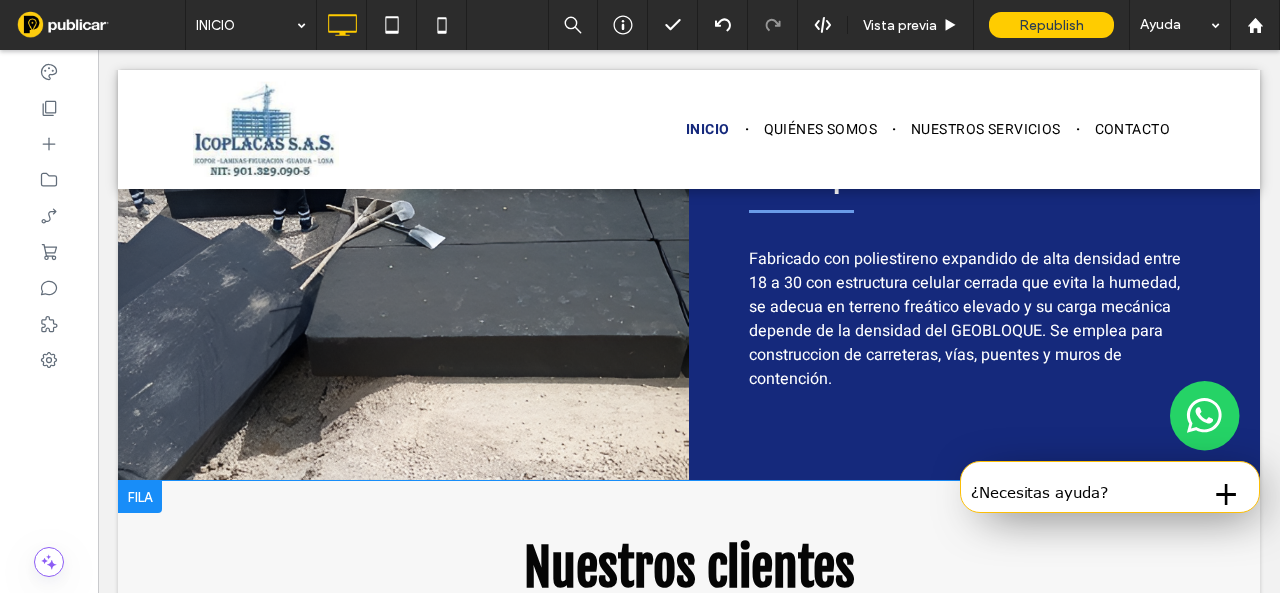 scroll, scrollTop: 5060, scrollLeft: 0, axis: vertical 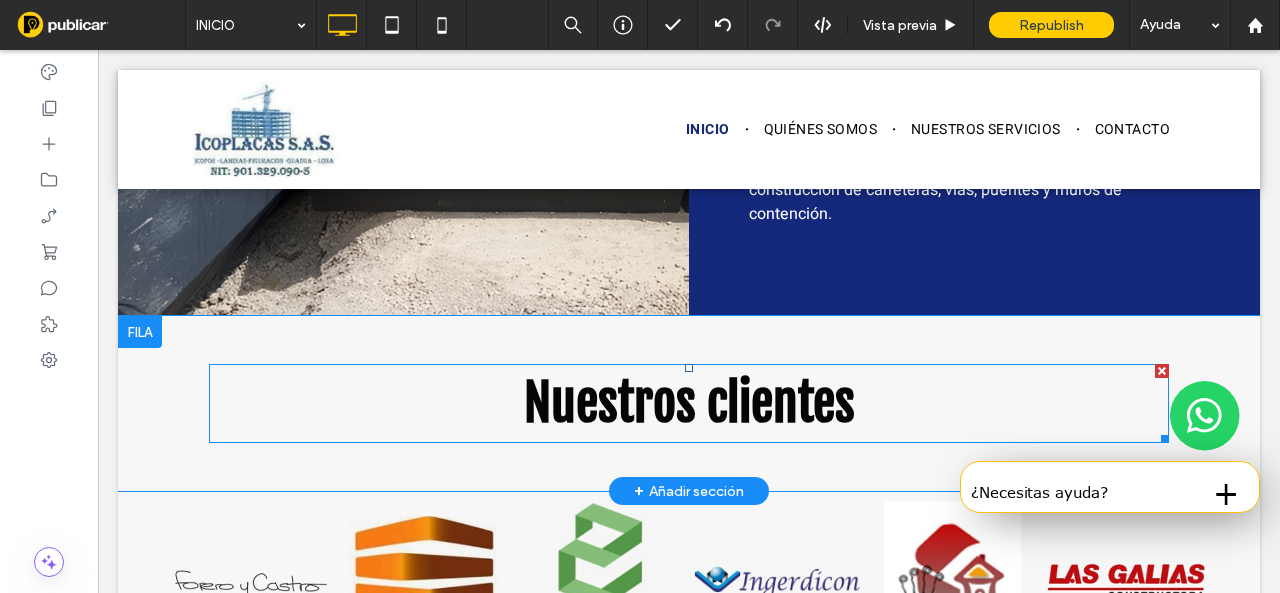 click on "Nuestros clientes" at bounding box center [689, 403] 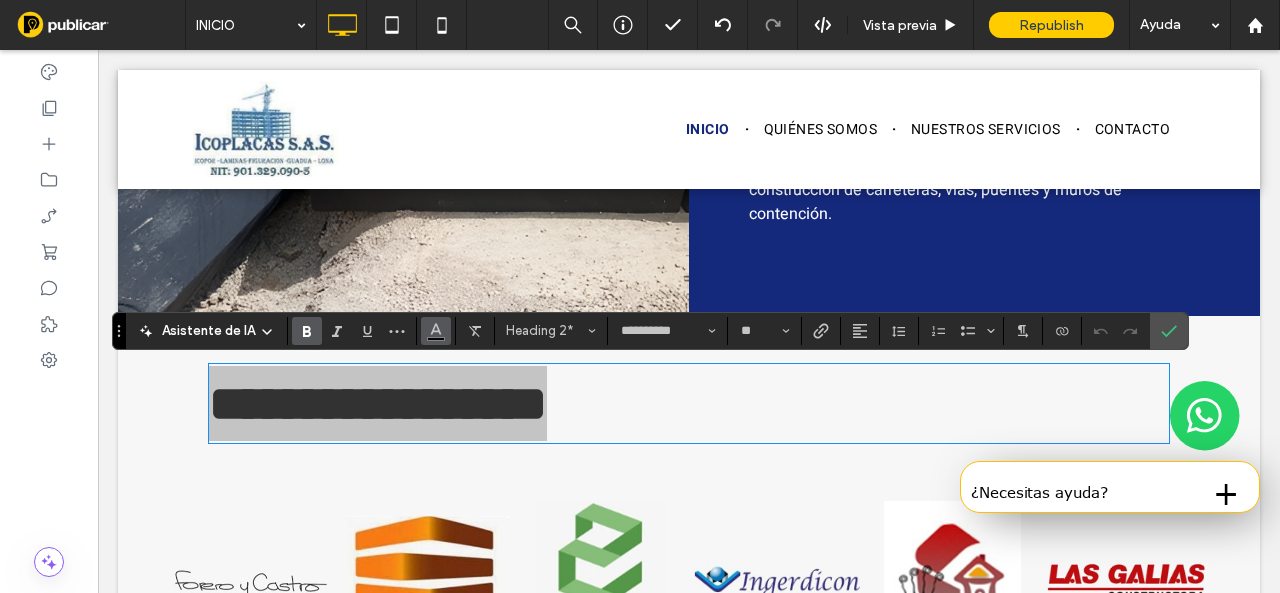 click 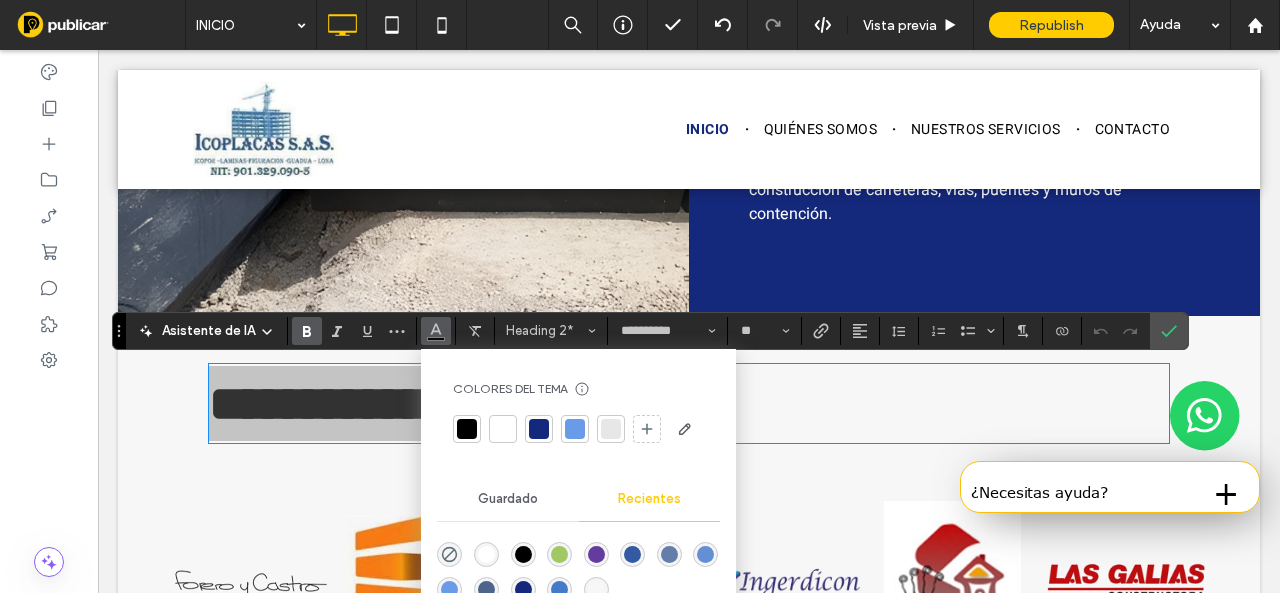 click at bounding box center (539, 429) 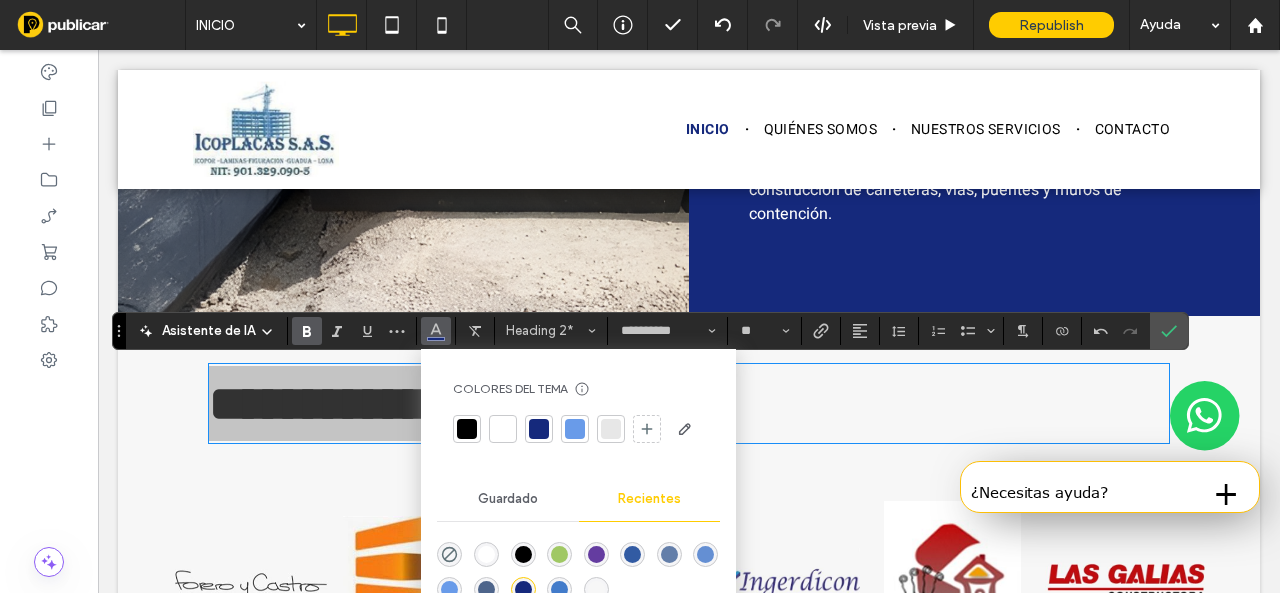click at bounding box center (860, 331) 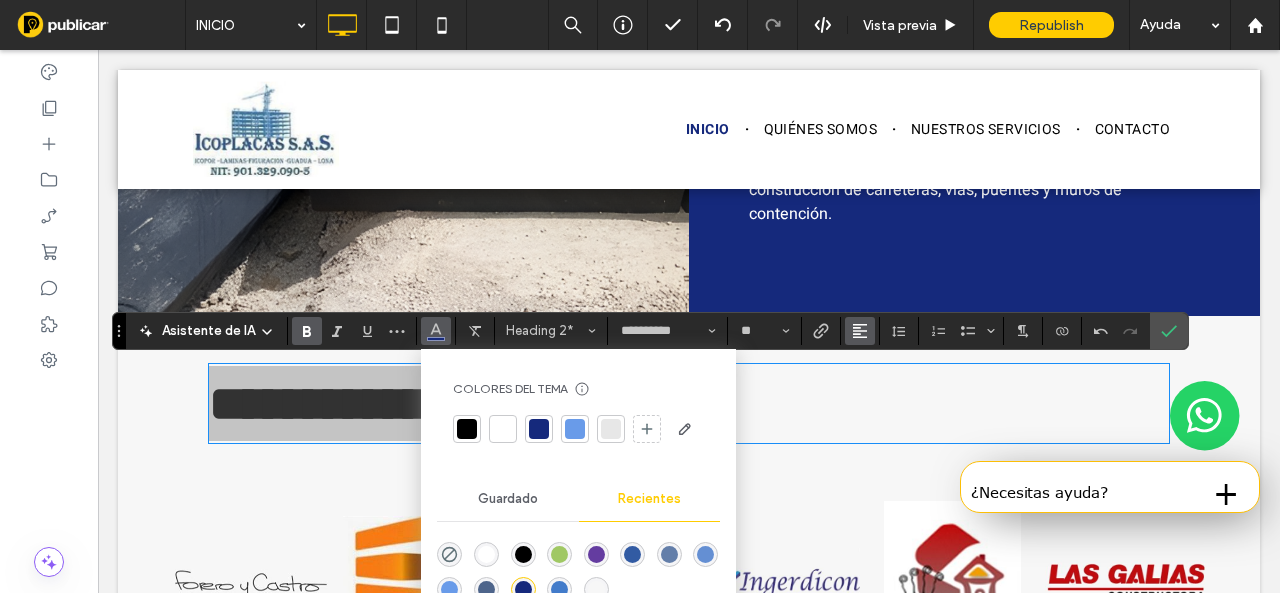 click at bounding box center [860, 331] 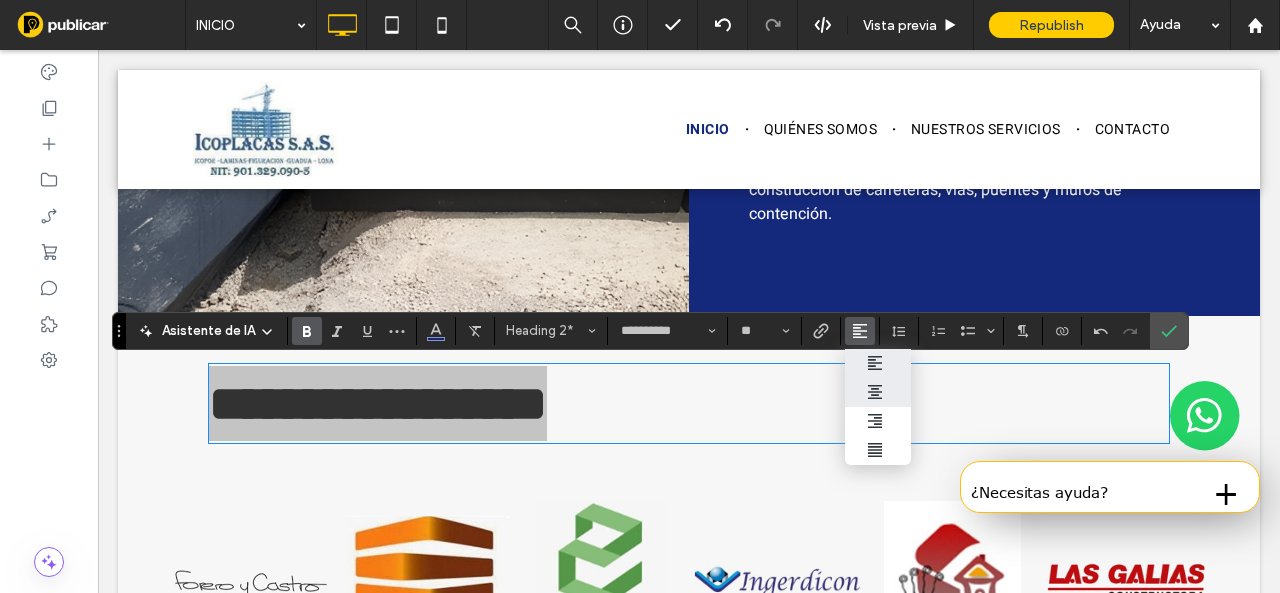 click 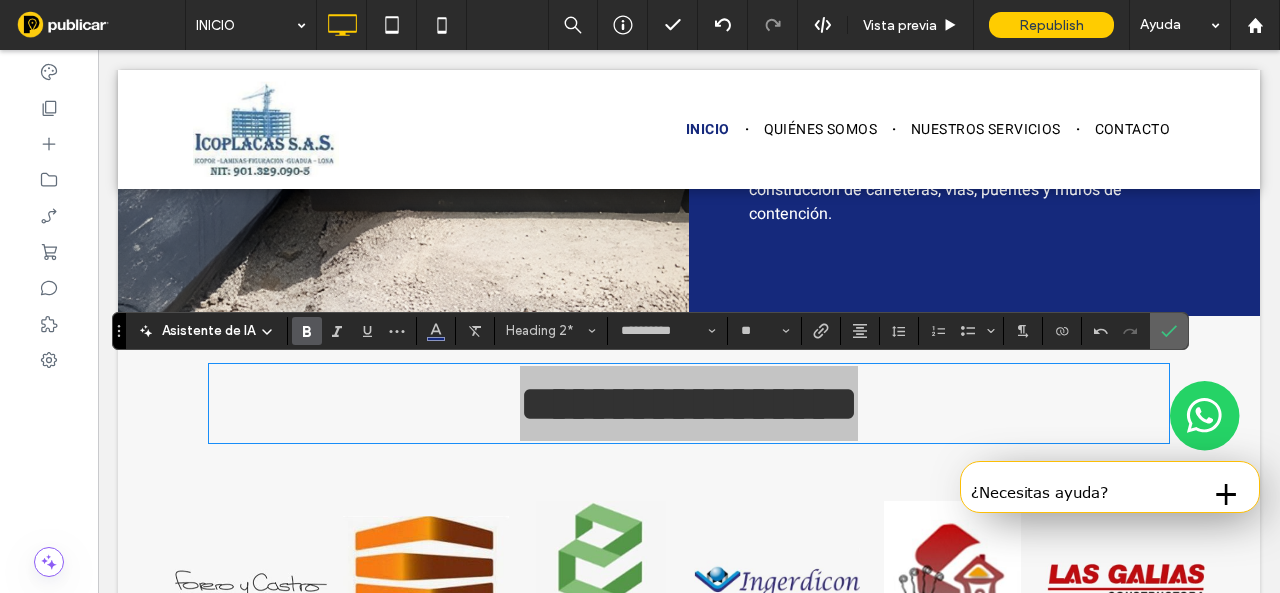 drag, startPoint x: 1158, startPoint y: 327, endPoint x: 1036, endPoint y: 272, distance: 133.82451 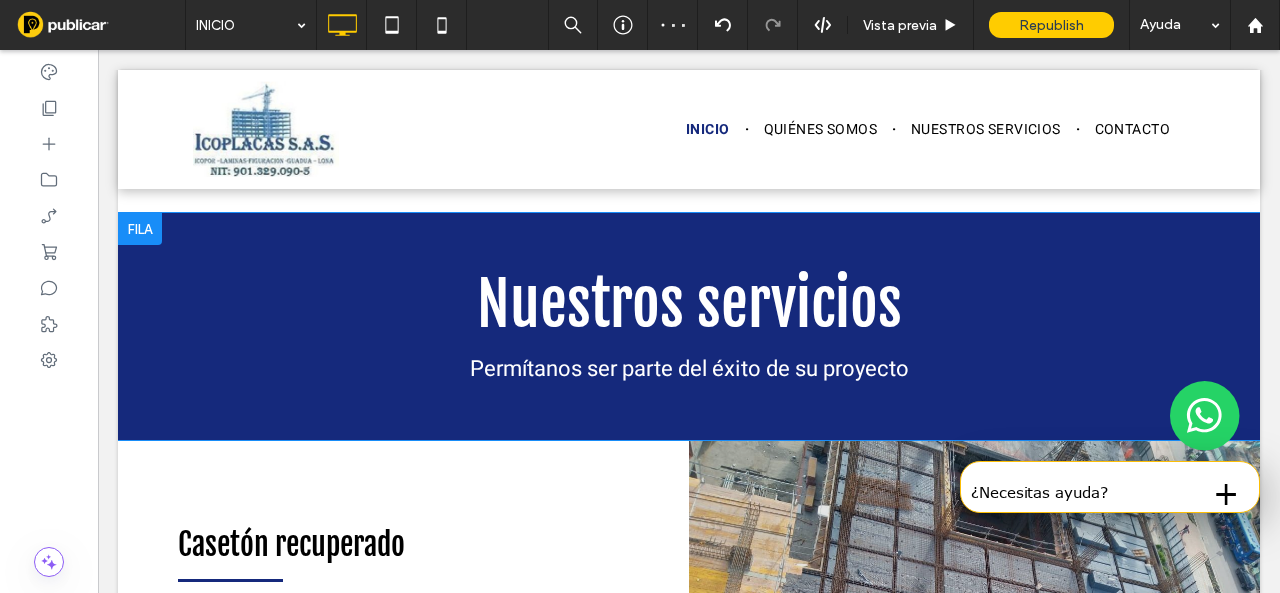 scroll, scrollTop: 1660, scrollLeft: 0, axis: vertical 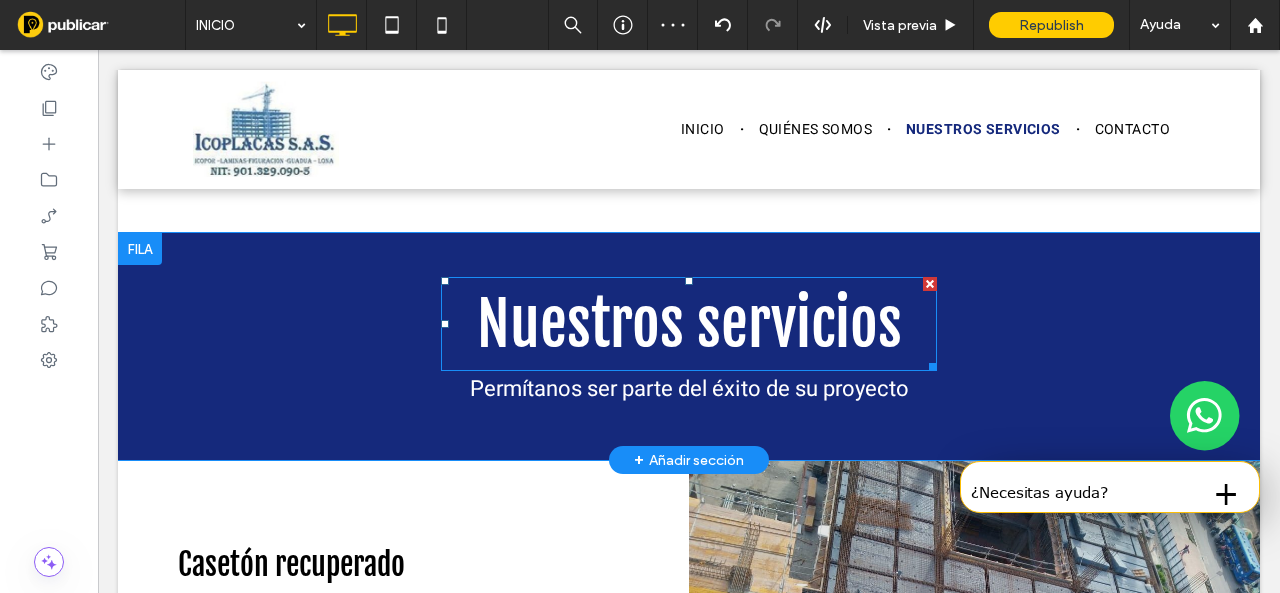 click on "Nuestros servicios" at bounding box center (689, 324) 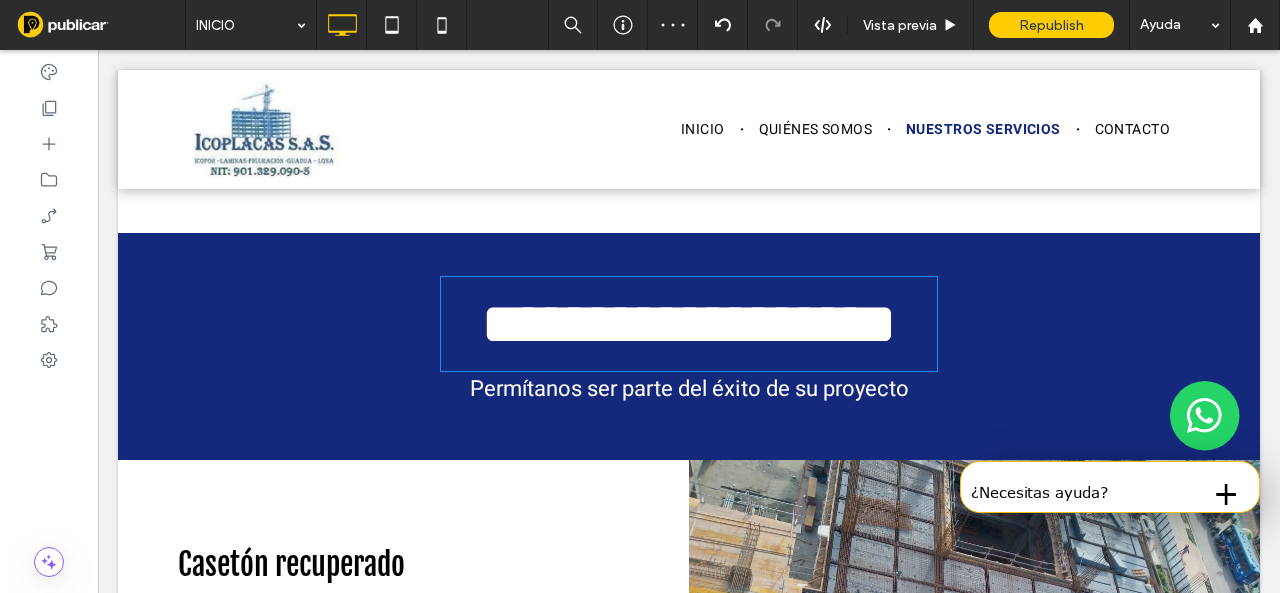 type on "**********" 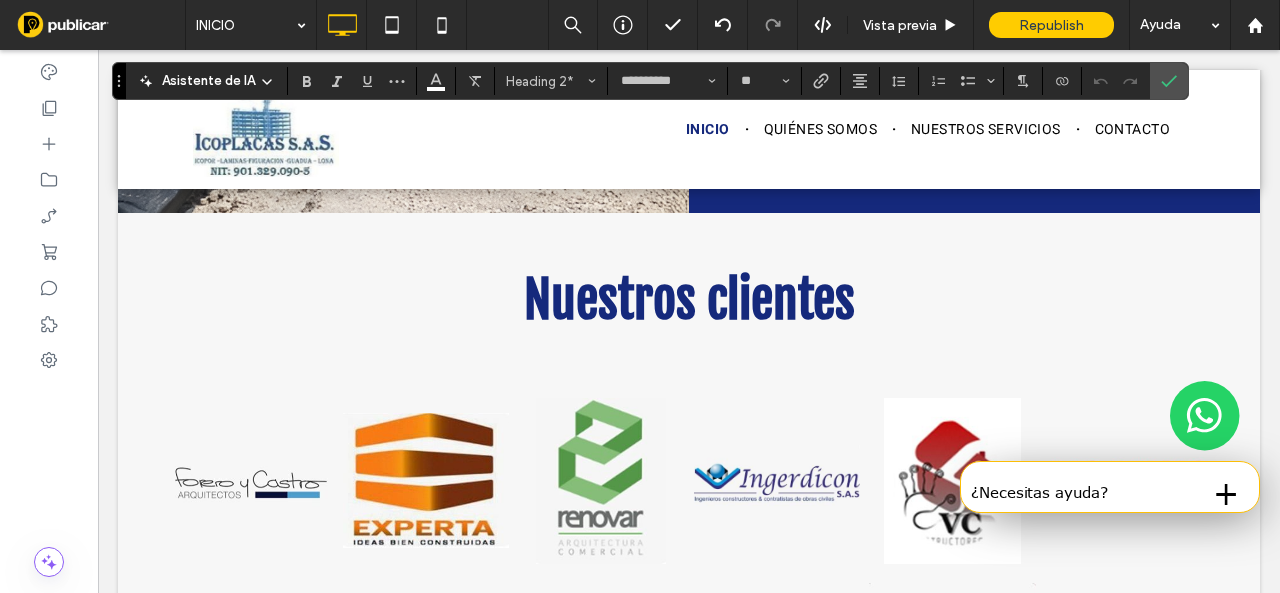 scroll, scrollTop: 5060, scrollLeft: 0, axis: vertical 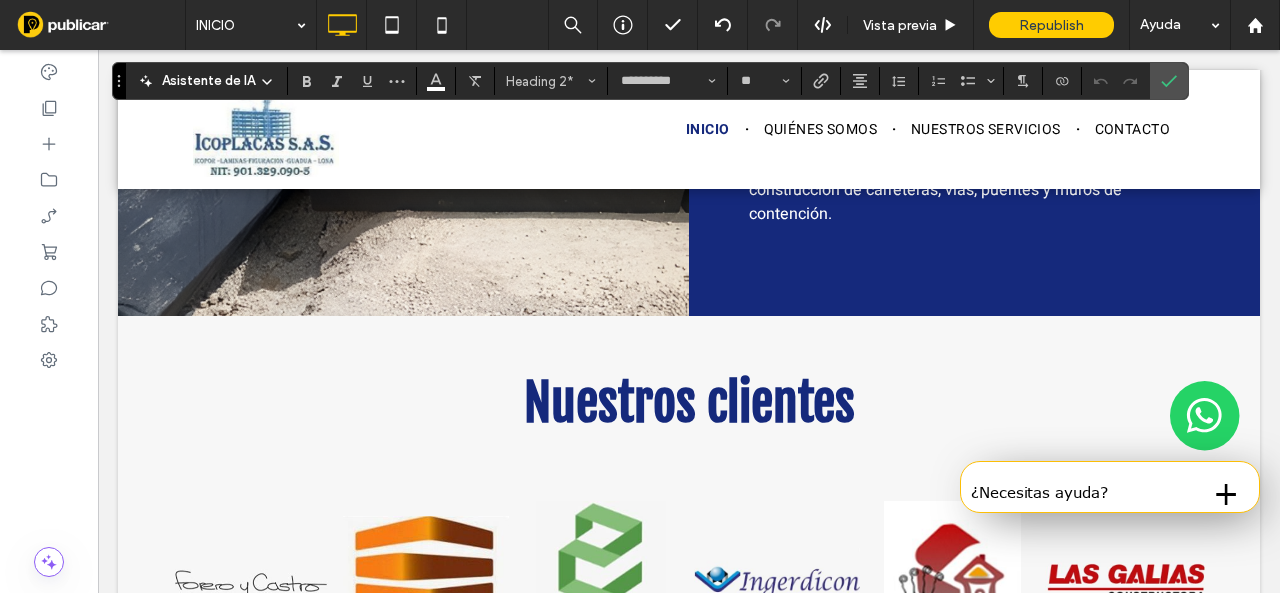 click on "Nuestros clientes" at bounding box center [689, 403] 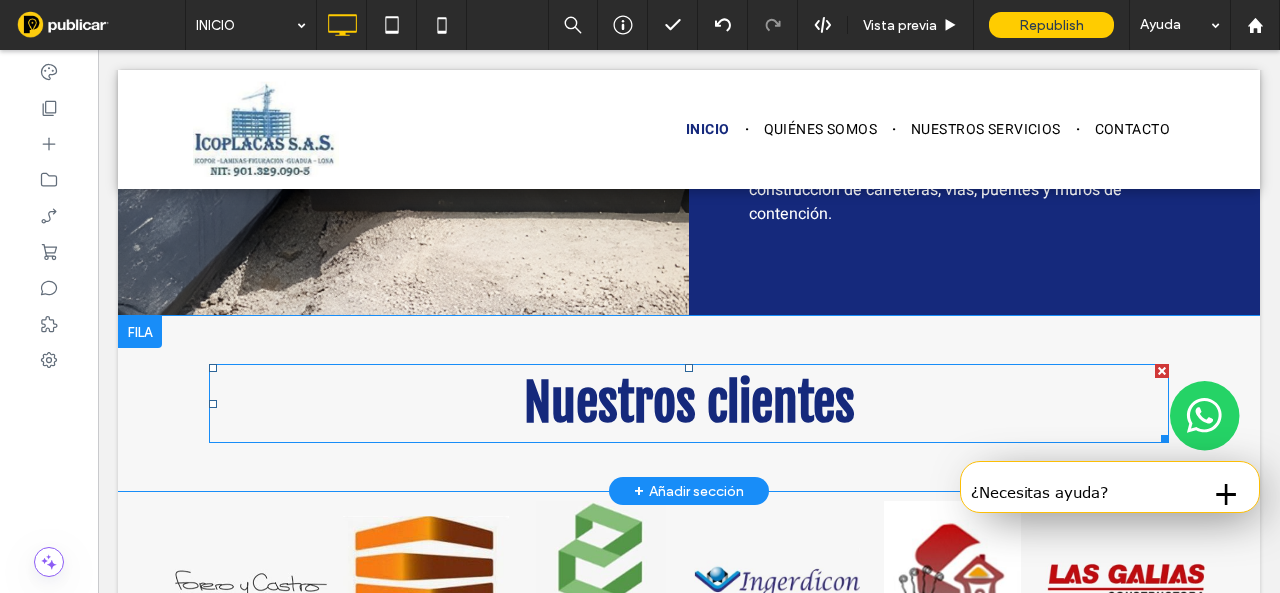 click on "Nuestros clientes" at bounding box center [689, 403] 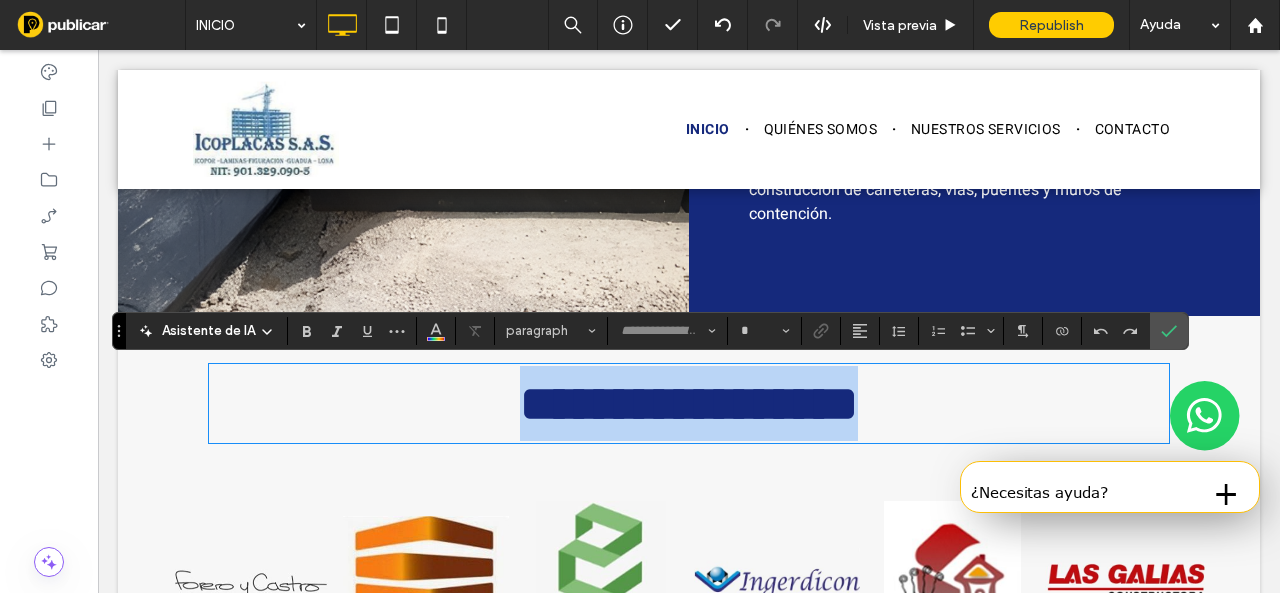 type on "**********" 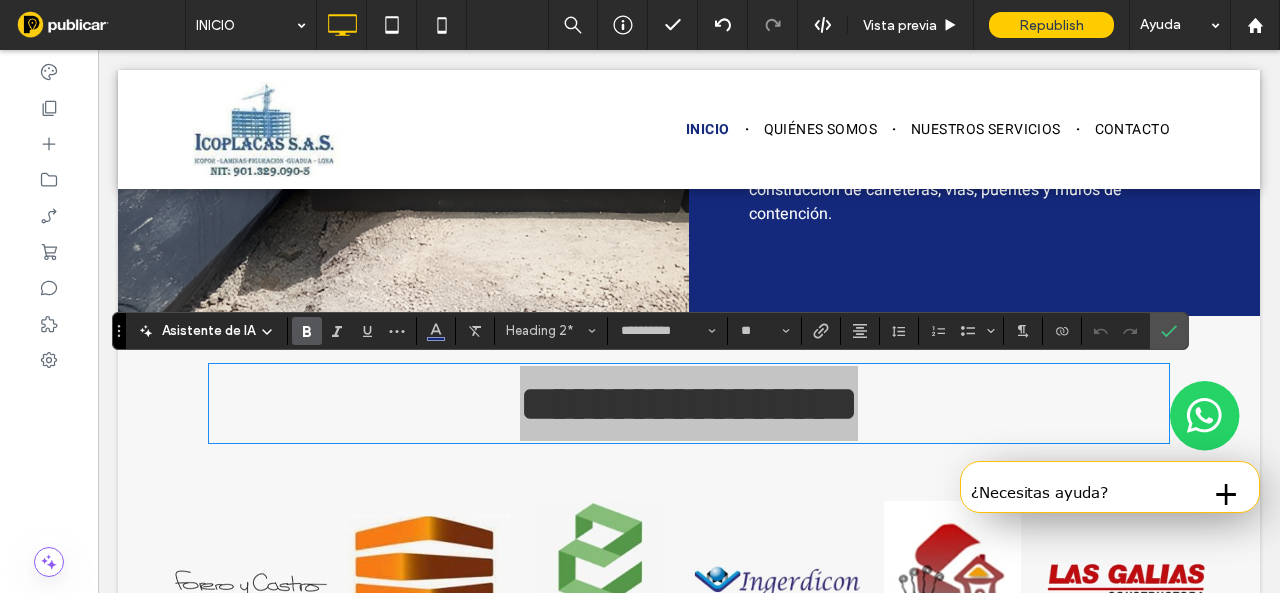 click 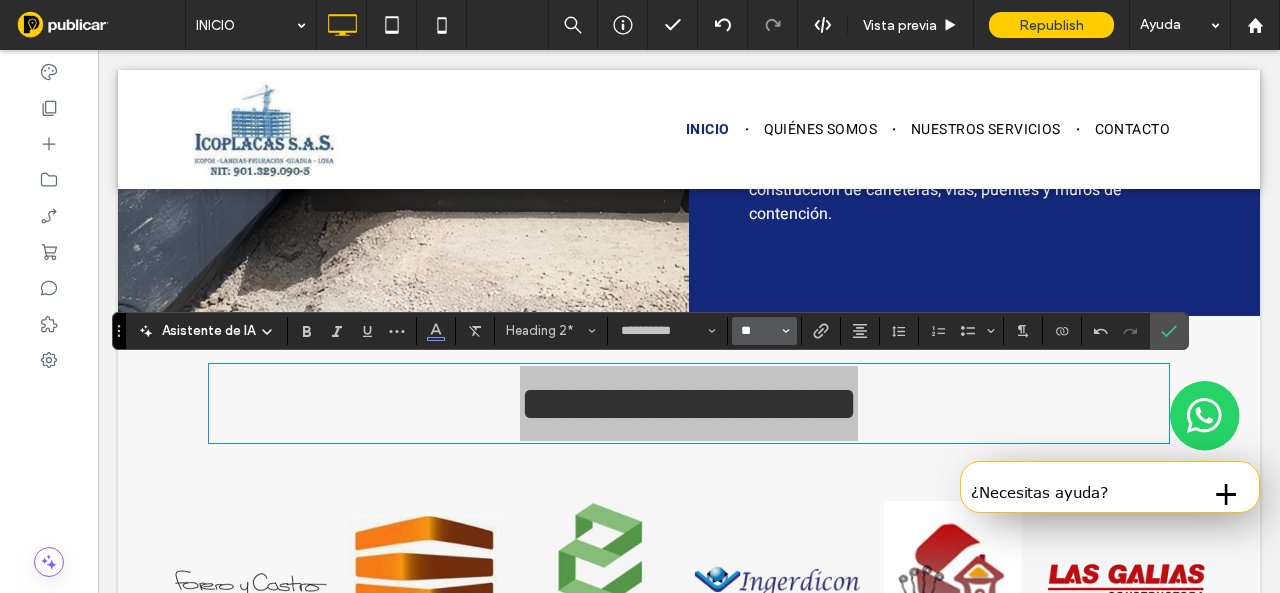 click on "**" at bounding box center [758, 331] 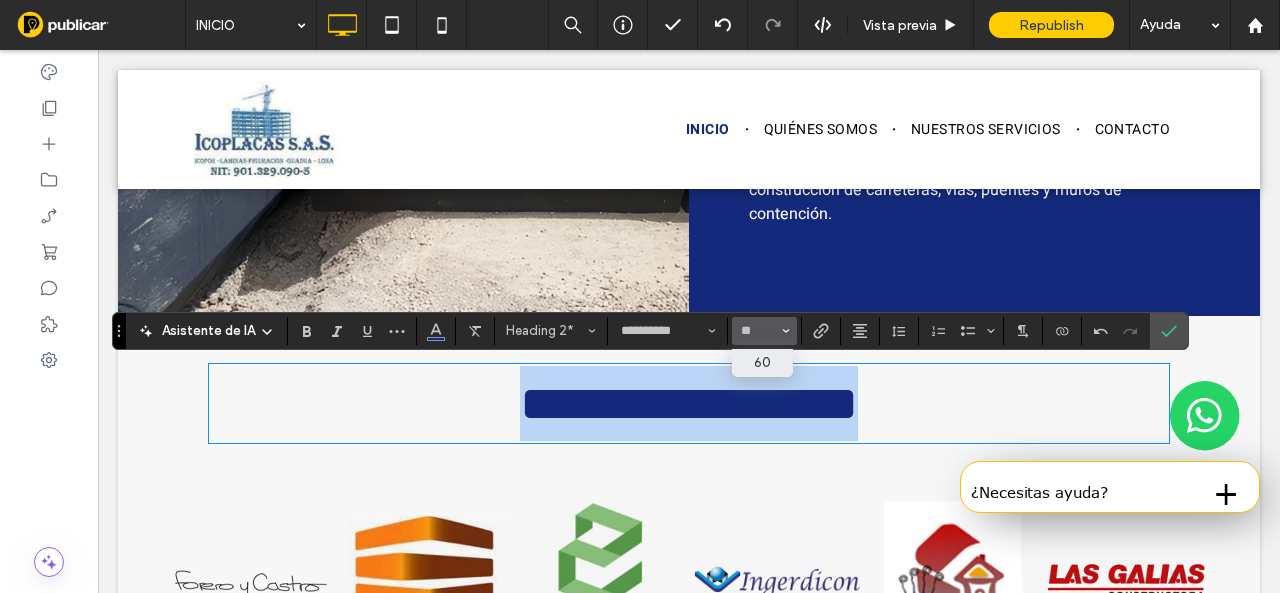 type on "**" 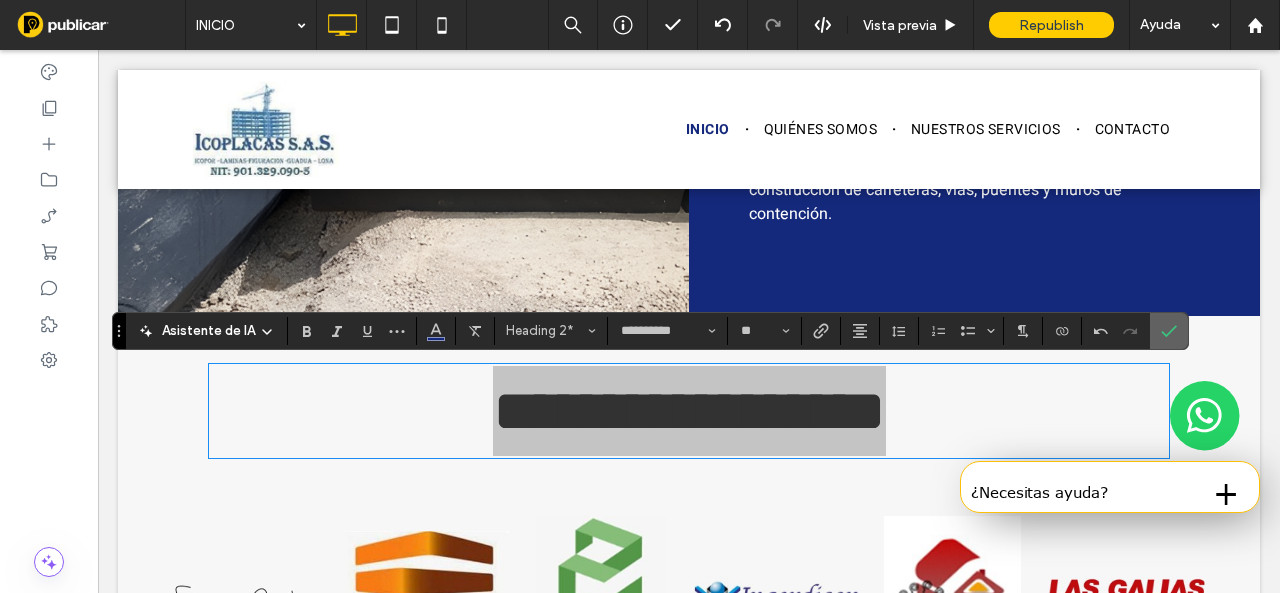 drag, startPoint x: 1164, startPoint y: 323, endPoint x: 1054, endPoint y: 276, distance: 119.62023 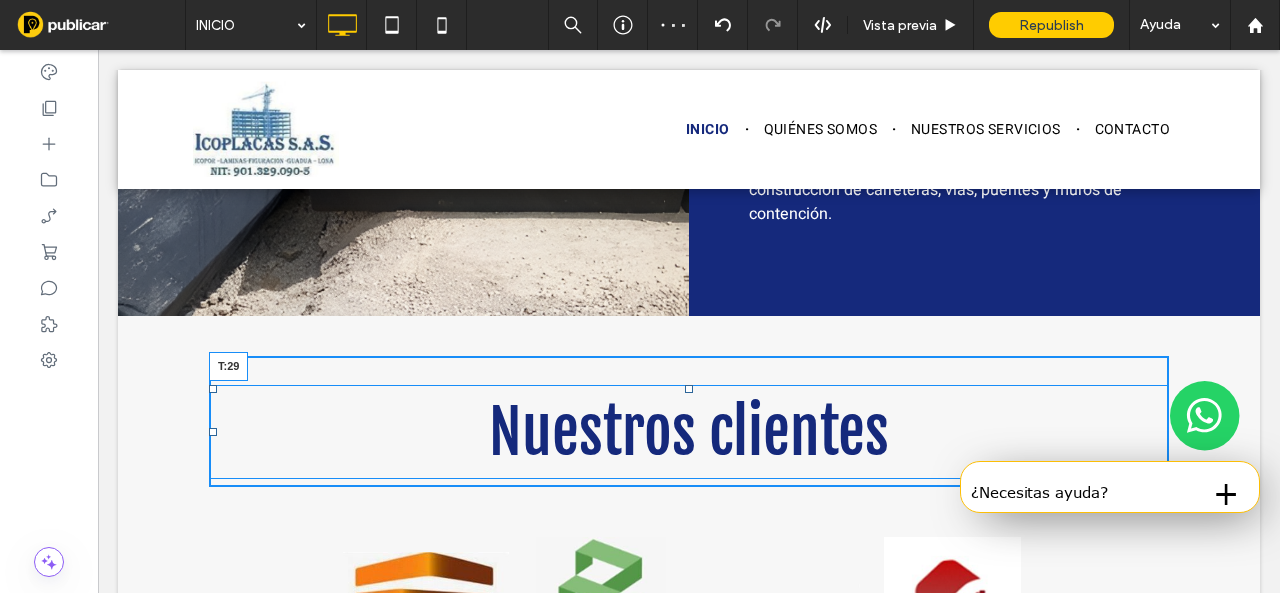 drag, startPoint x: 683, startPoint y: 369, endPoint x: 946, endPoint y: 571, distance: 331.62177 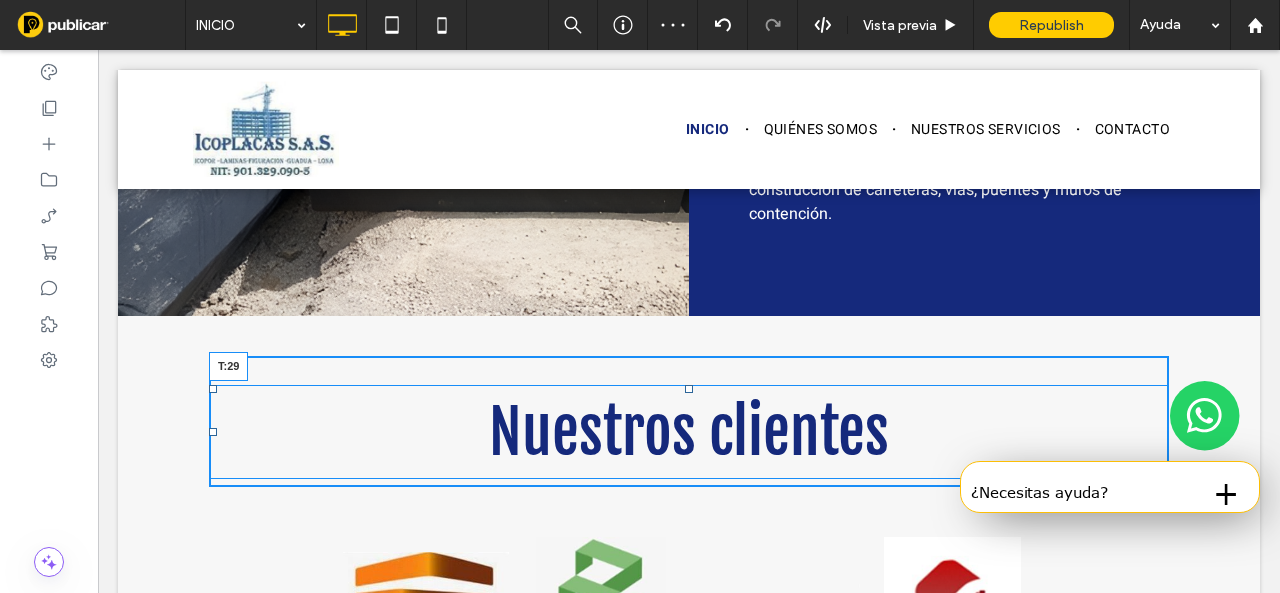click at bounding box center (689, 389) 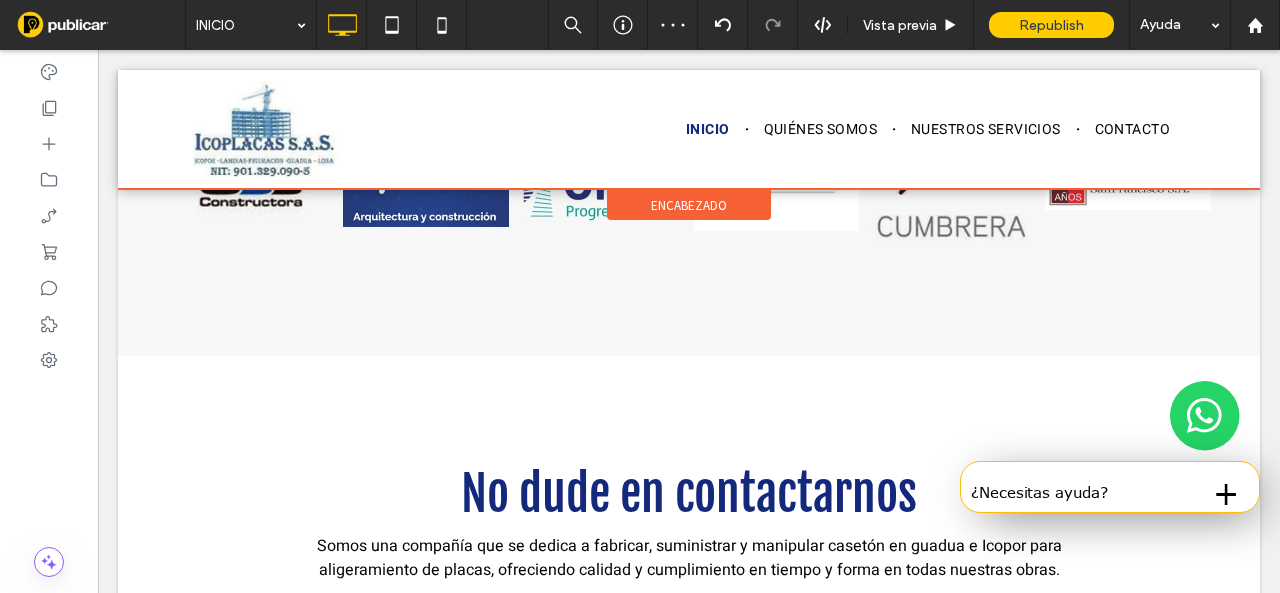 scroll, scrollTop: 5560, scrollLeft: 0, axis: vertical 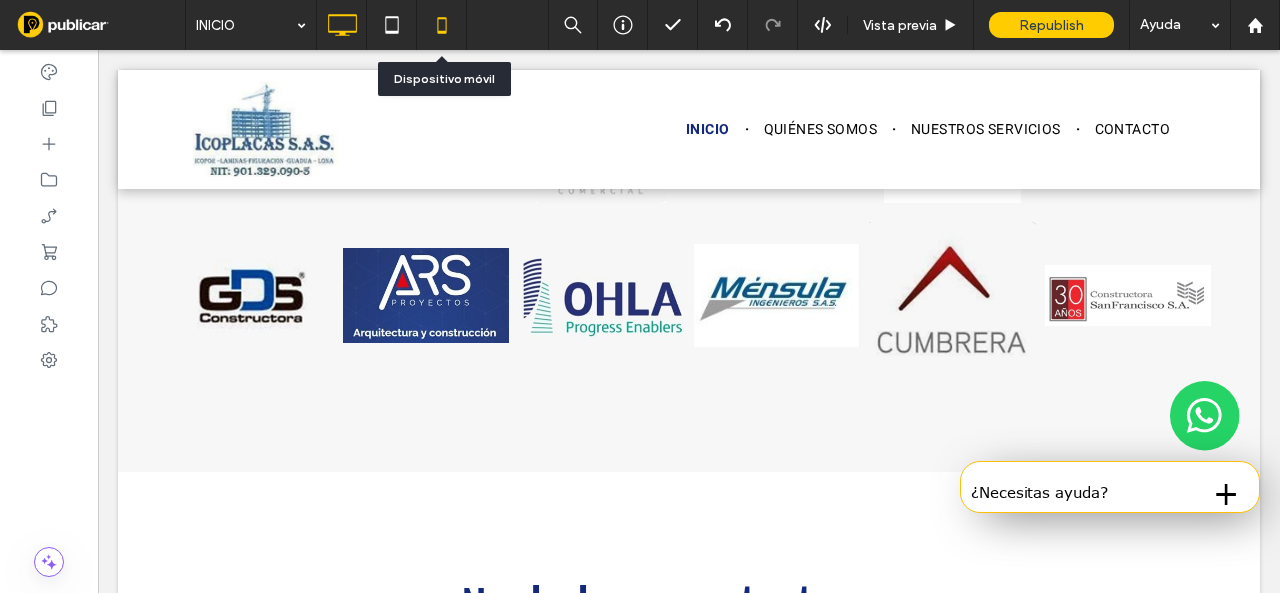 click 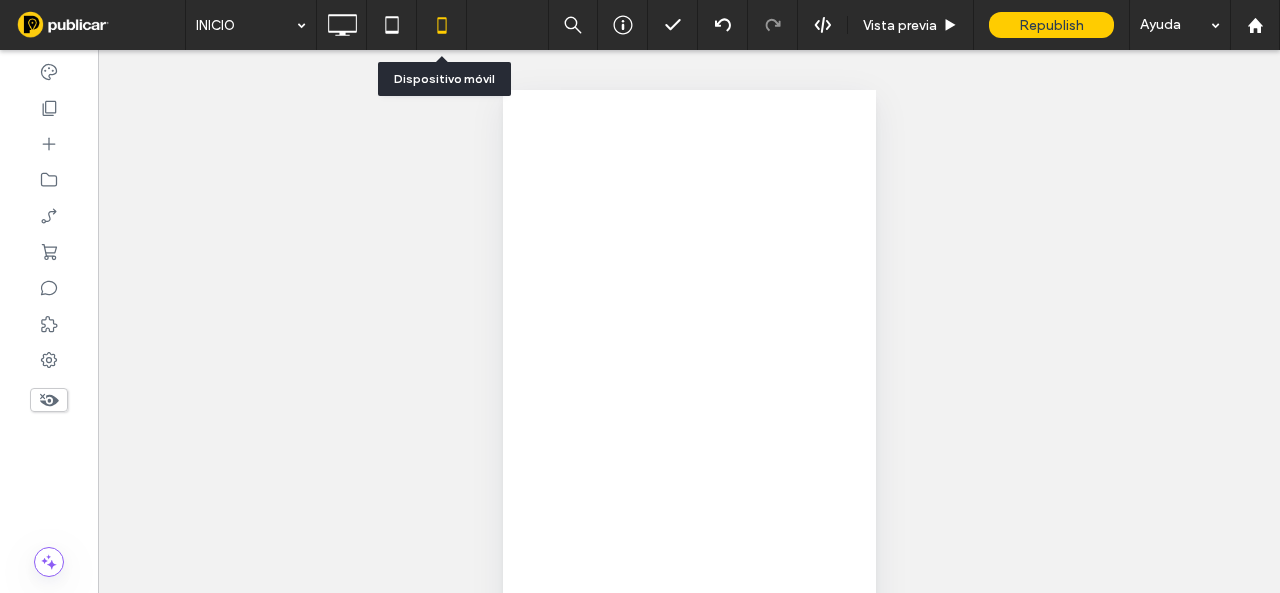 scroll, scrollTop: 0, scrollLeft: 0, axis: both 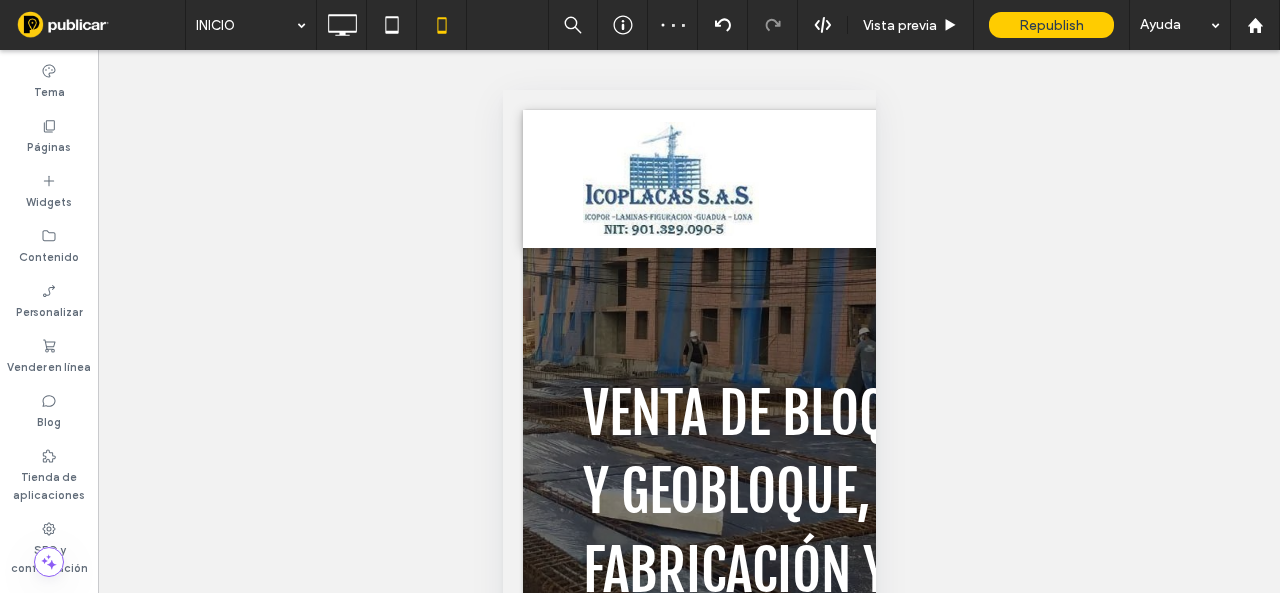 type on "**********" 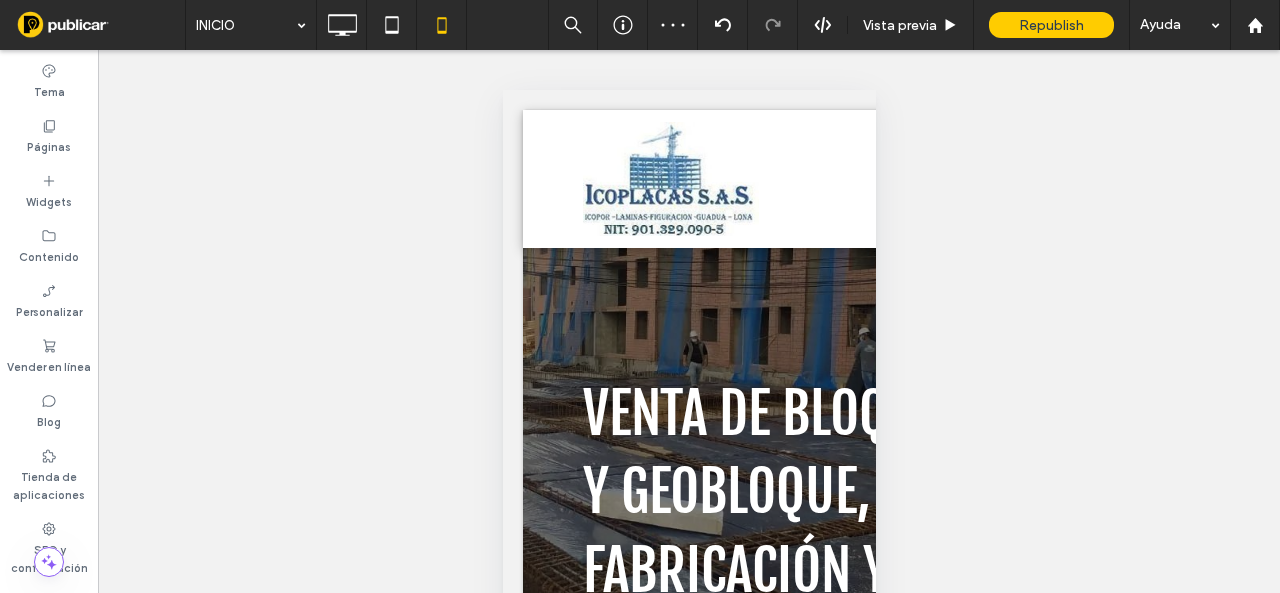 type on "**" 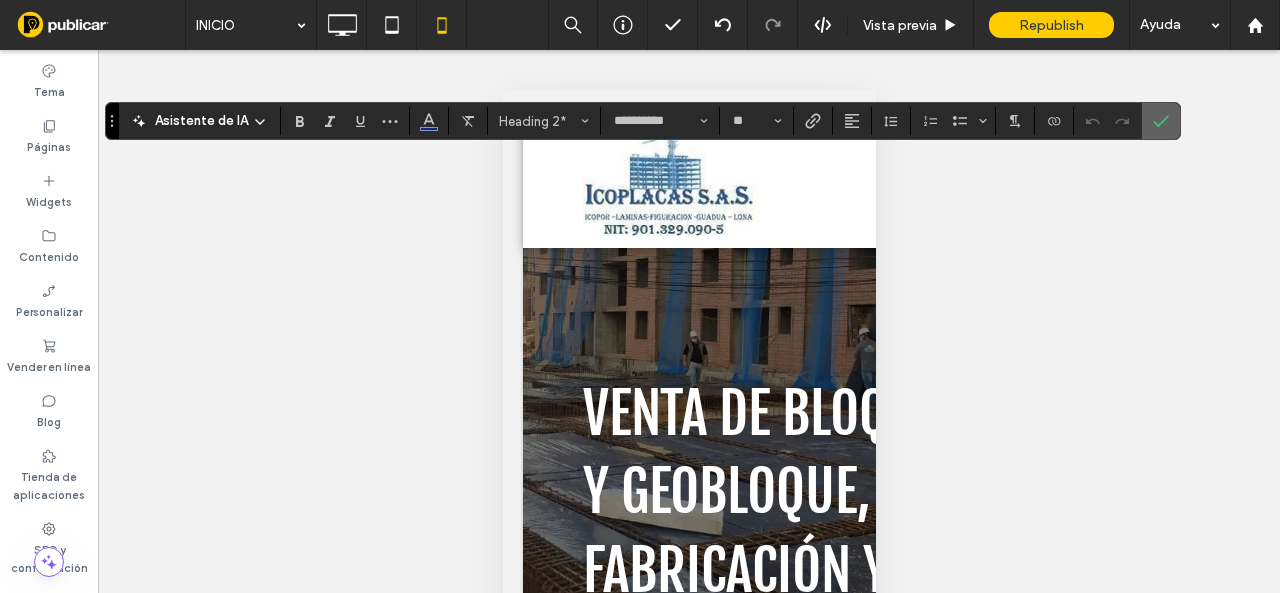 click 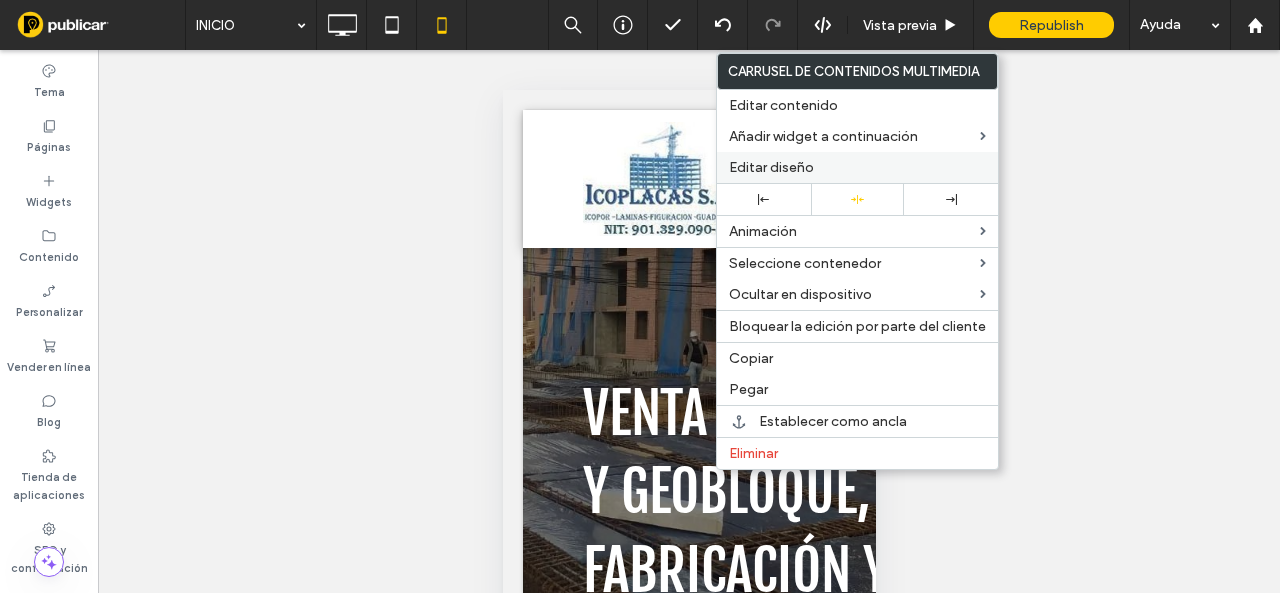 click on "Editar diseño" at bounding box center (771, 167) 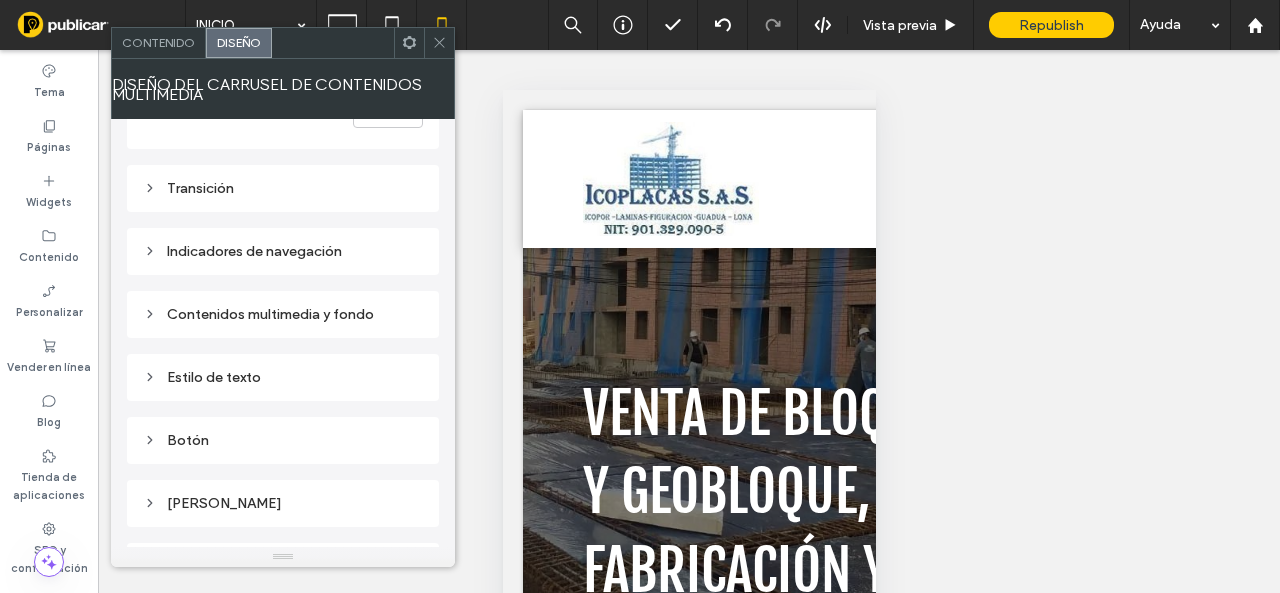 scroll, scrollTop: 300, scrollLeft: 0, axis: vertical 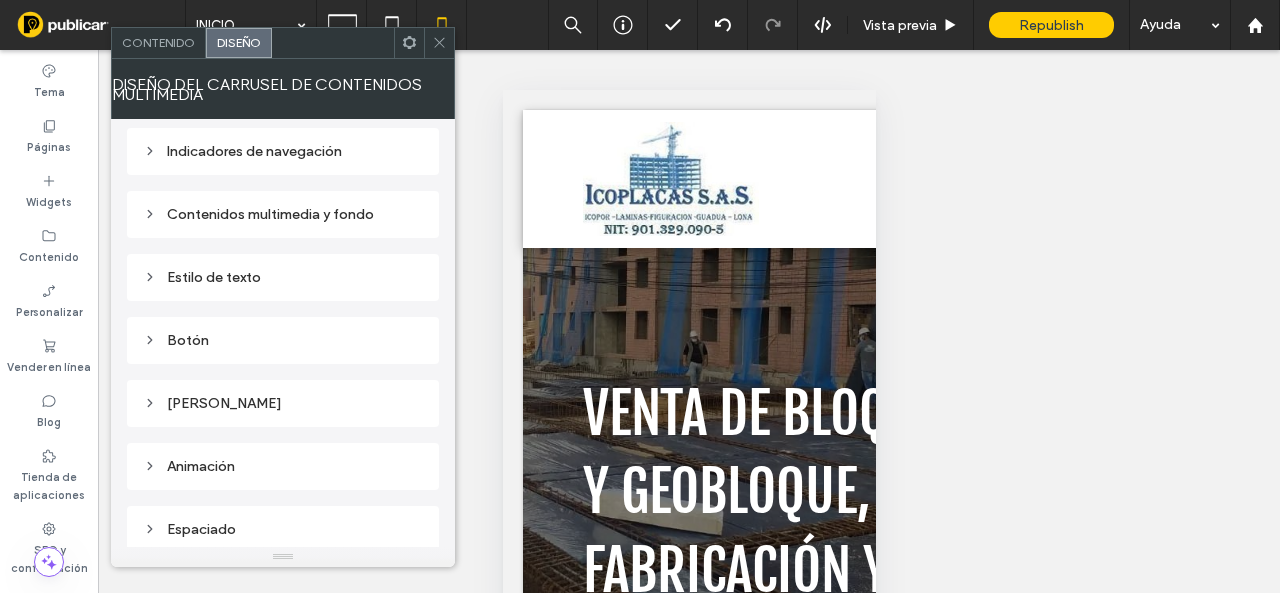 click on "Marco" at bounding box center (283, 403) 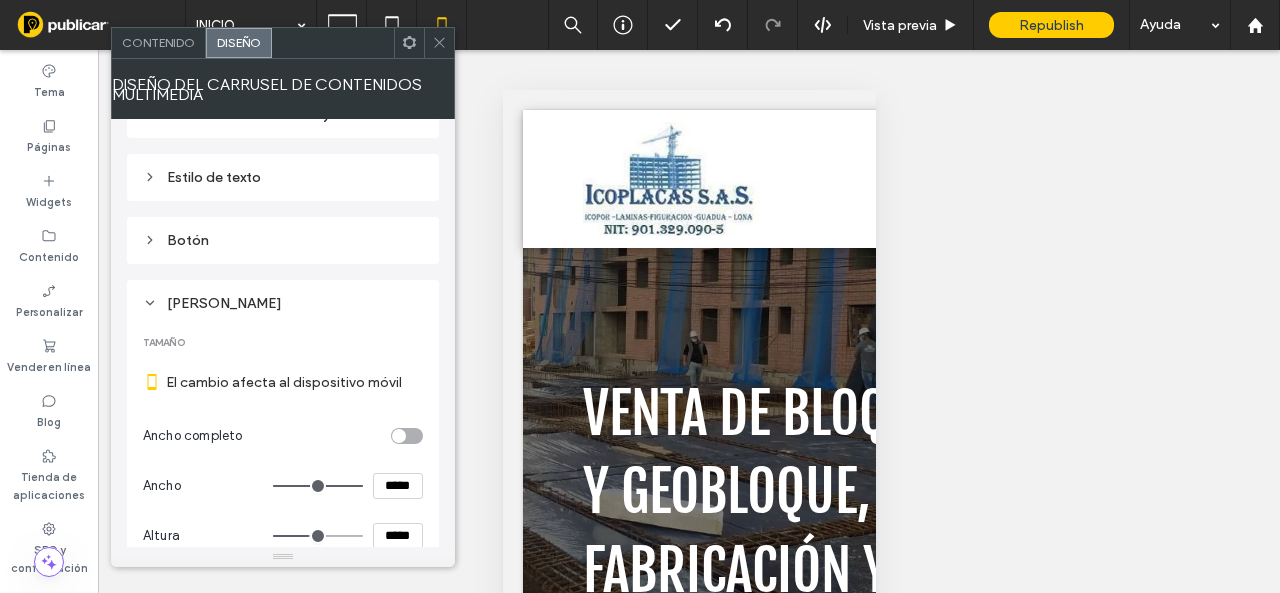 scroll, scrollTop: 600, scrollLeft: 0, axis: vertical 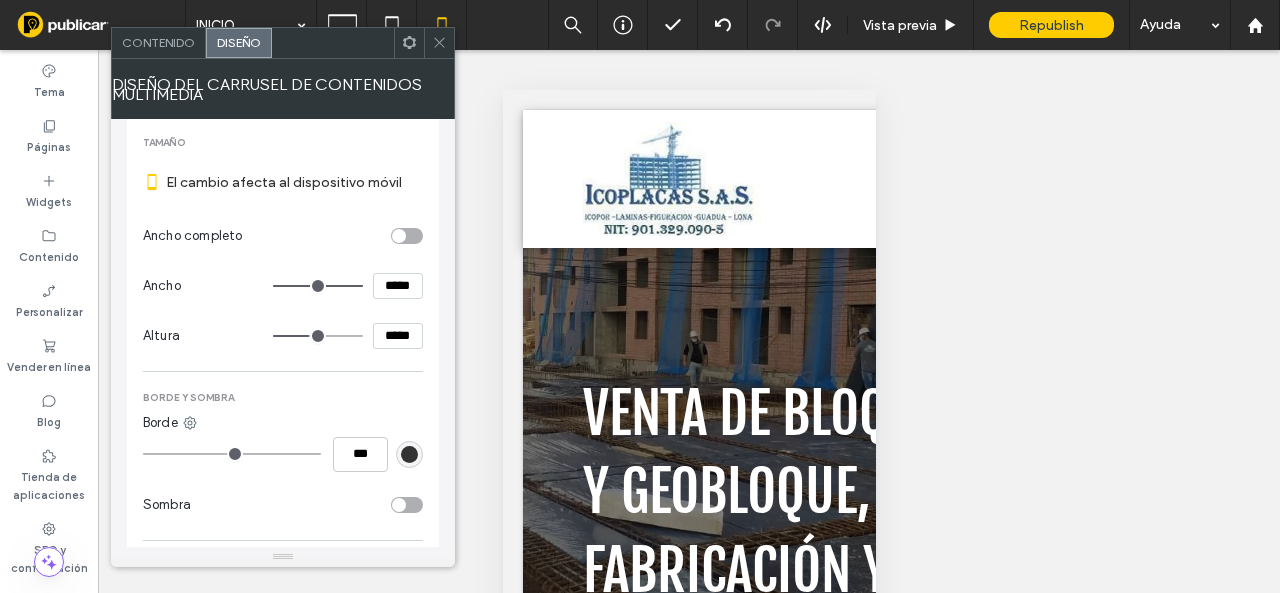 type on "***" 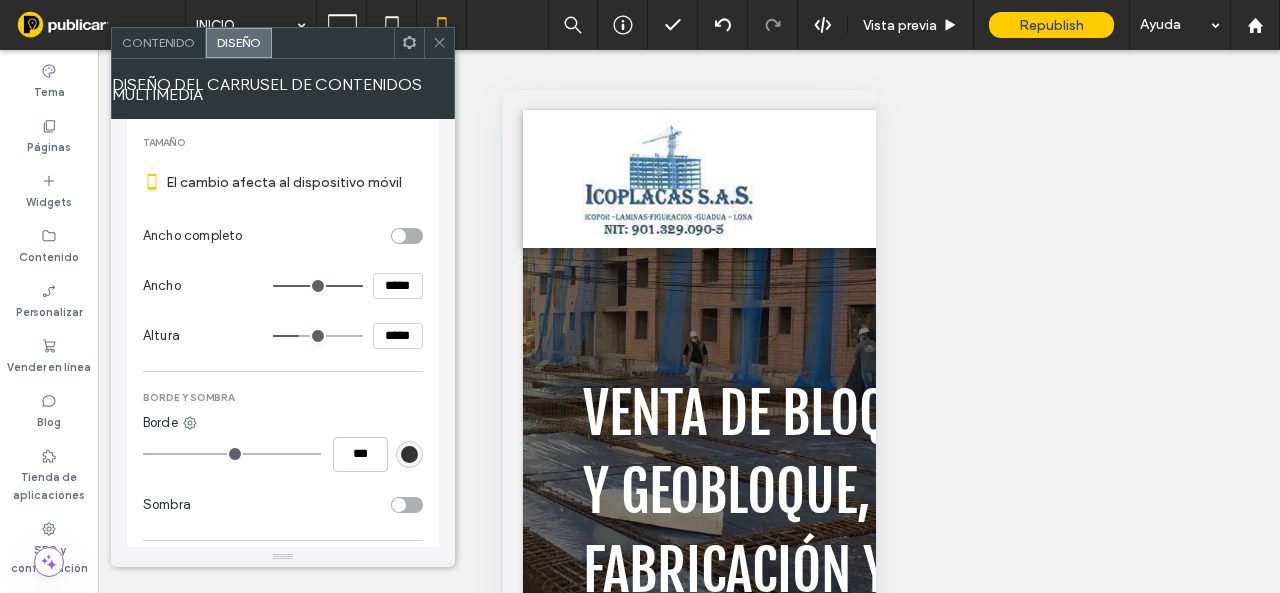 type on "***" 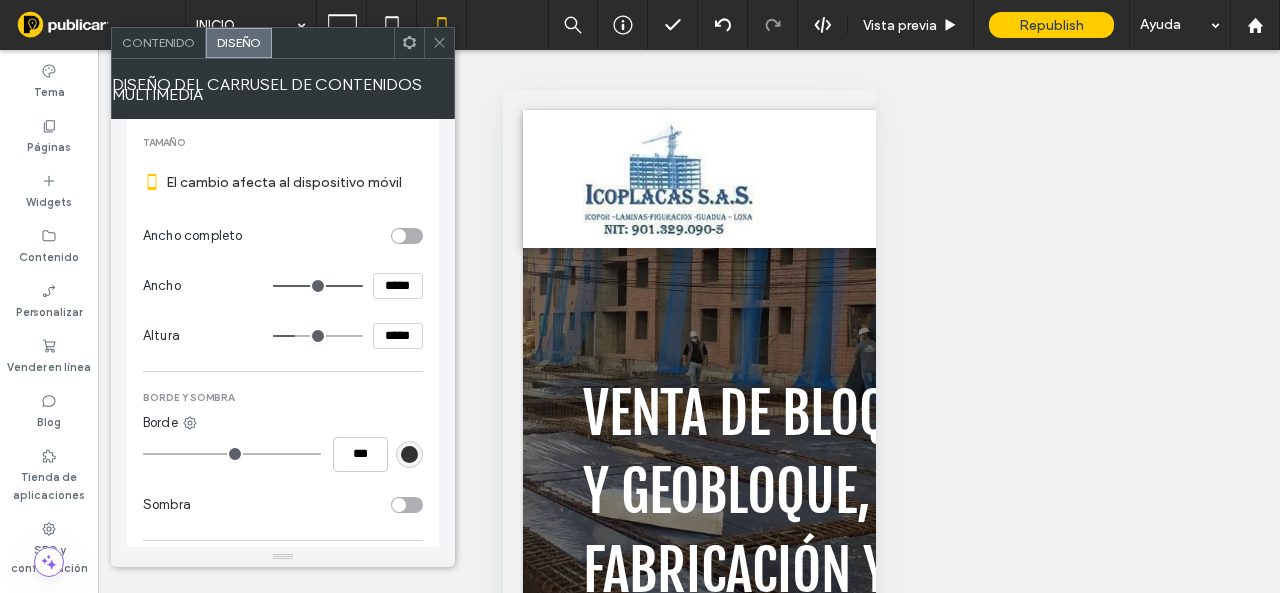 type on "***" 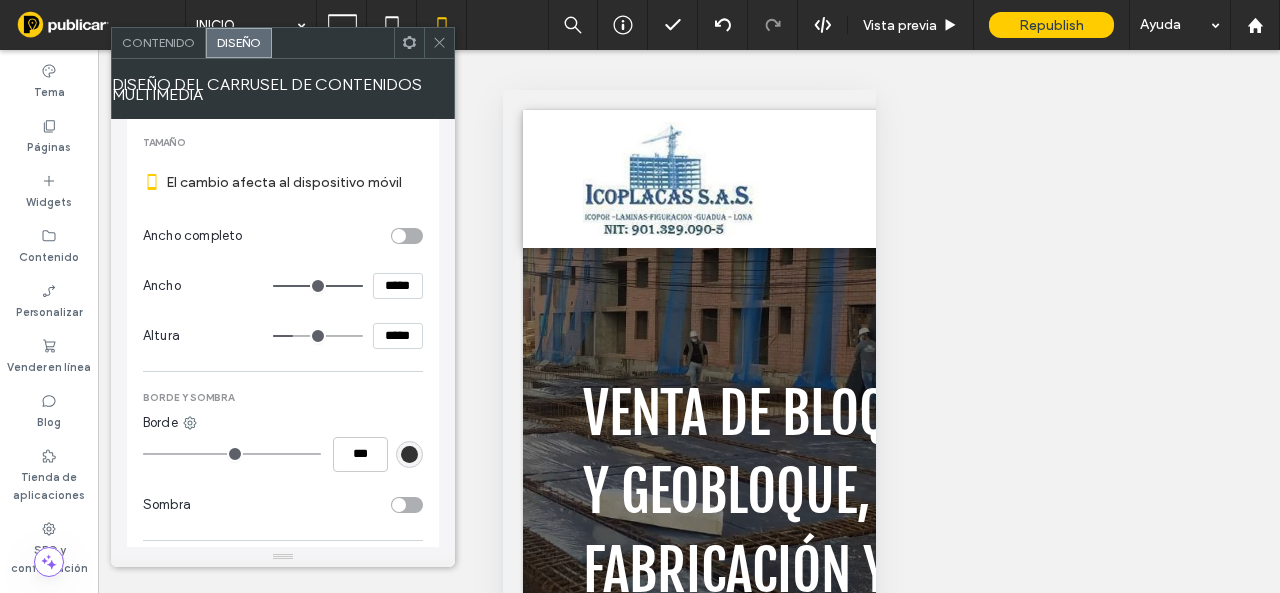 type on "***" 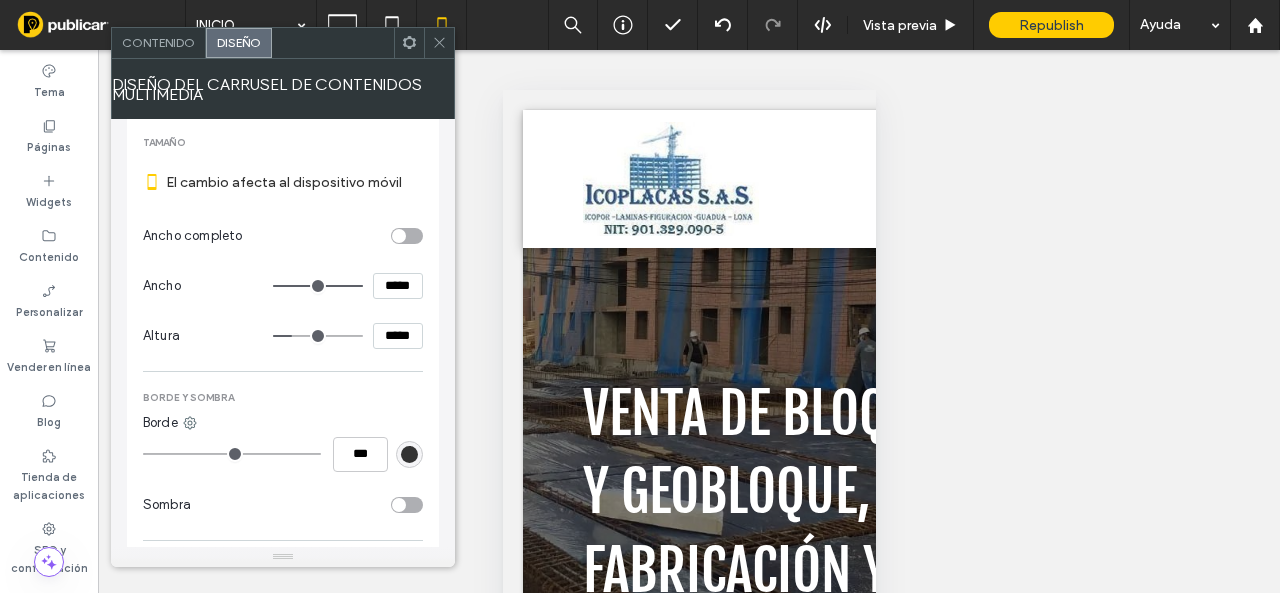 type on "***" 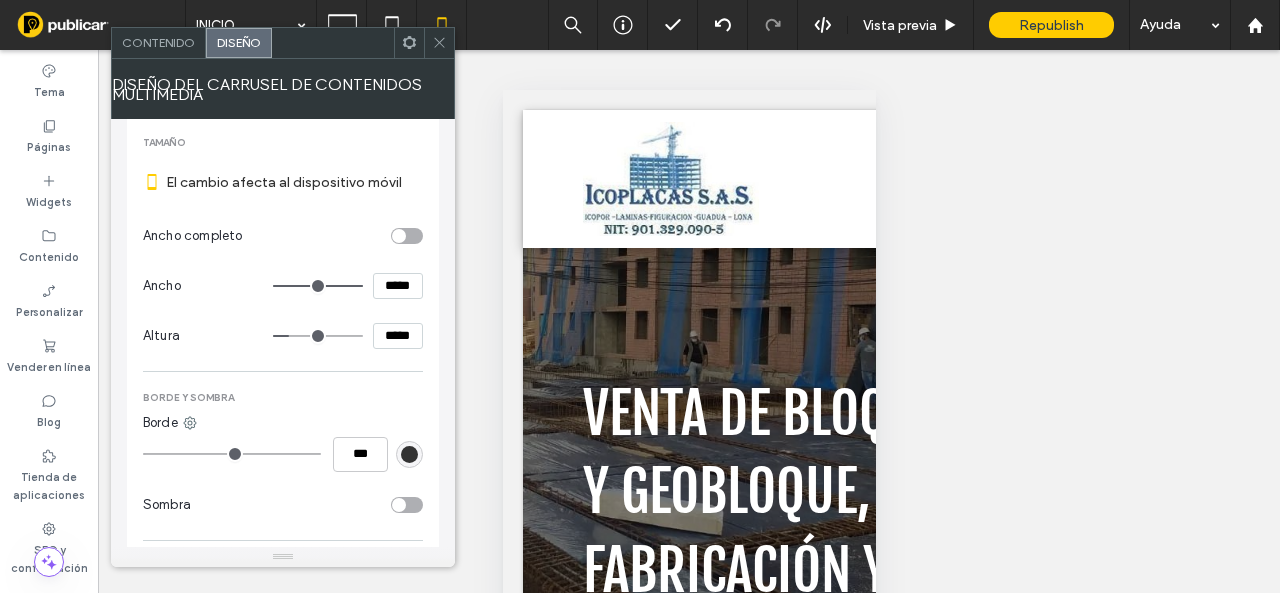 drag, startPoint x: 306, startPoint y: 335, endPoint x: 294, endPoint y: 332, distance: 12.369317 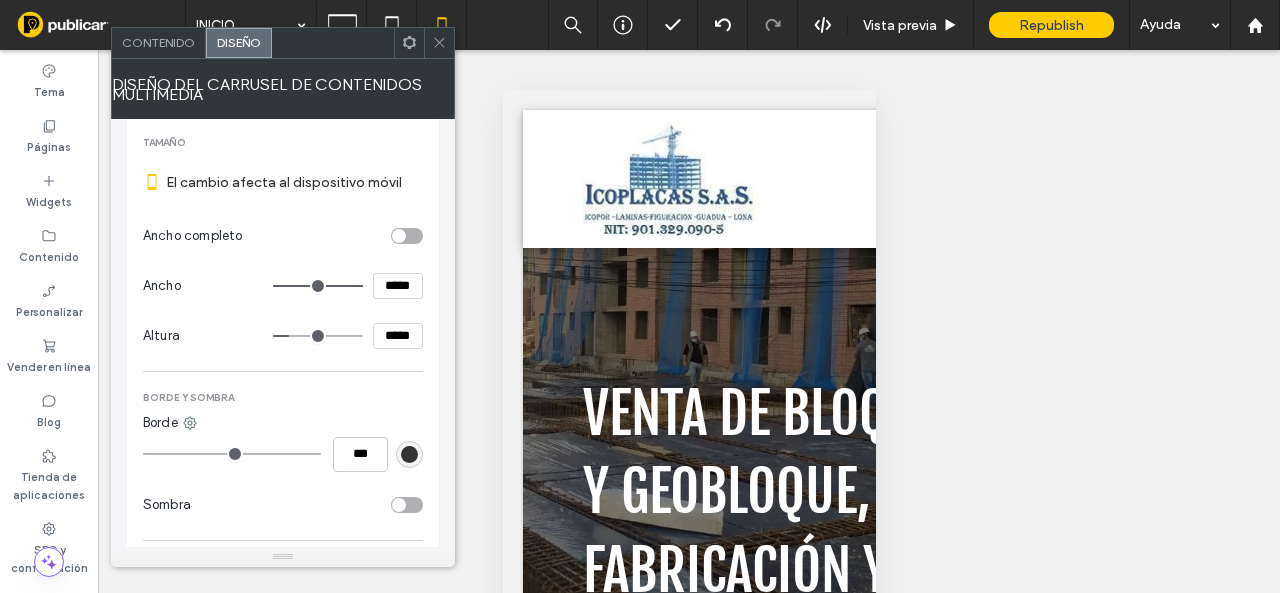 type on "***" 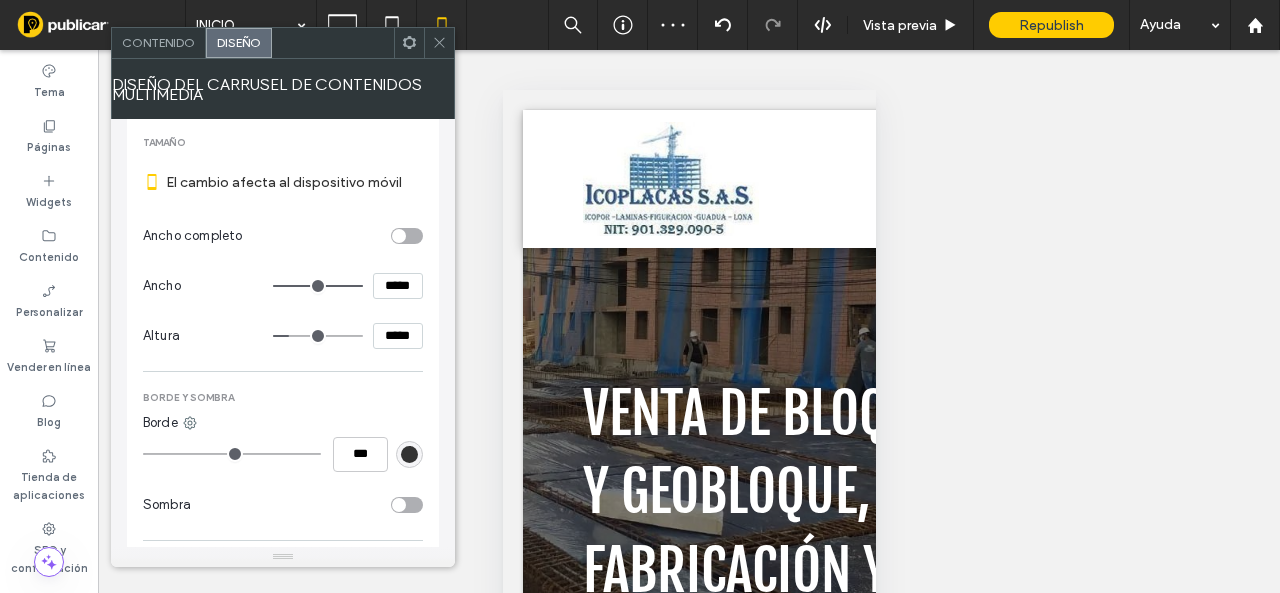 click on "*****" at bounding box center [398, 336] 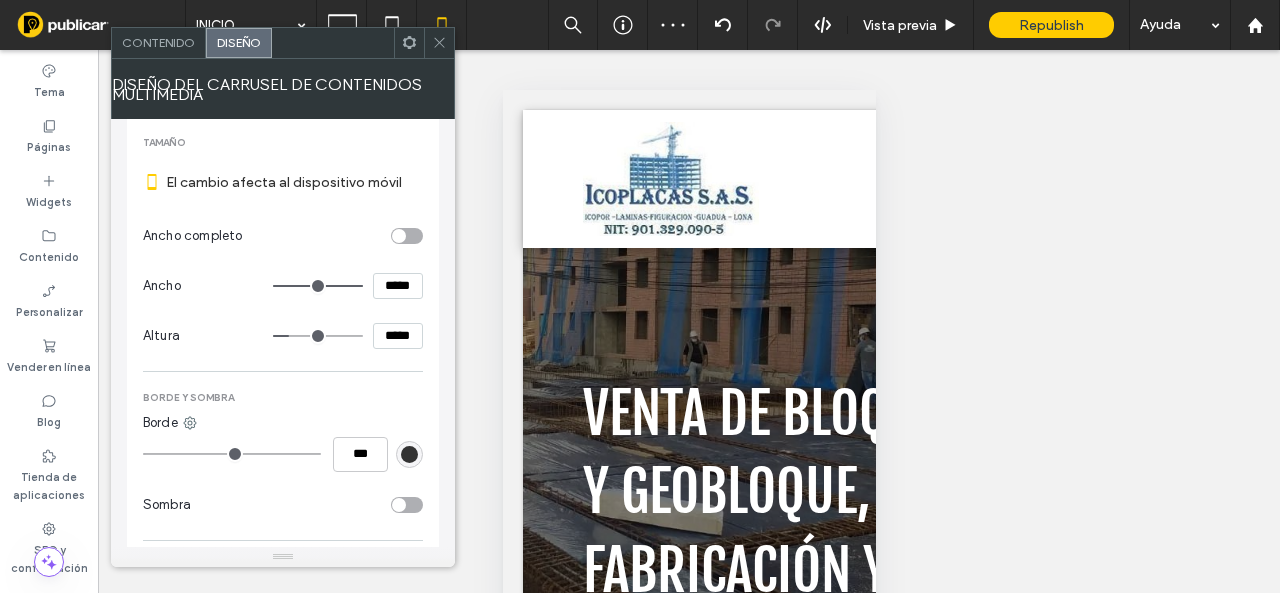 type on "*****" 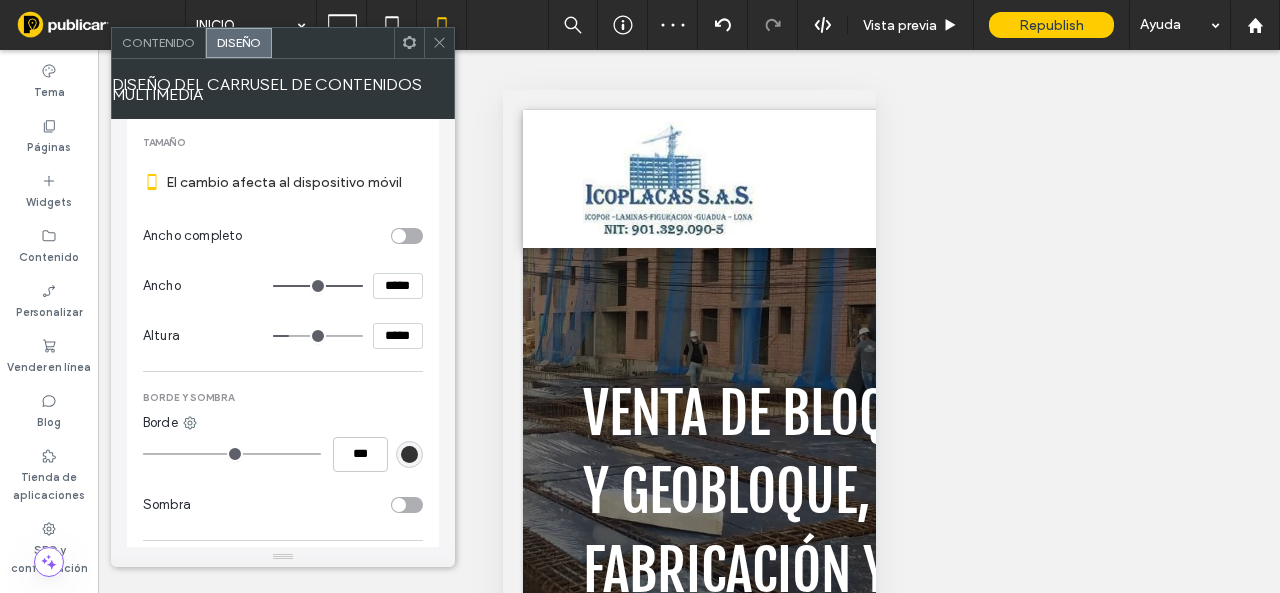 type on "***" 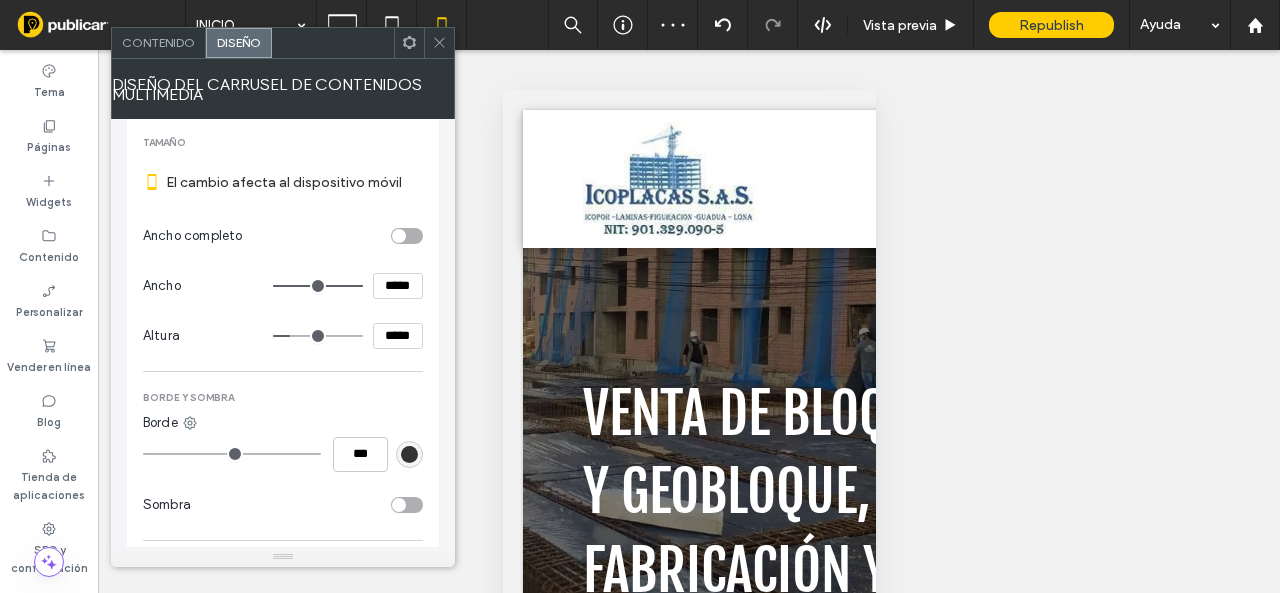 click on "Altura *****" at bounding box center (283, 336) 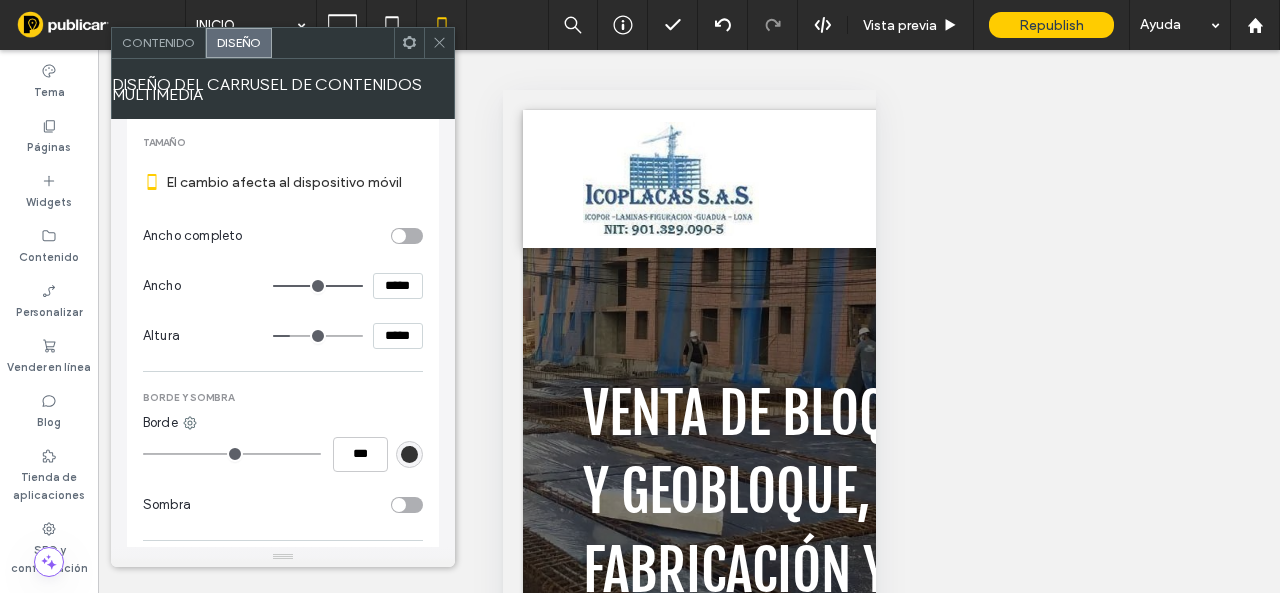 drag, startPoint x: 381, startPoint y: 330, endPoint x: 424, endPoint y: 333, distance: 43.104523 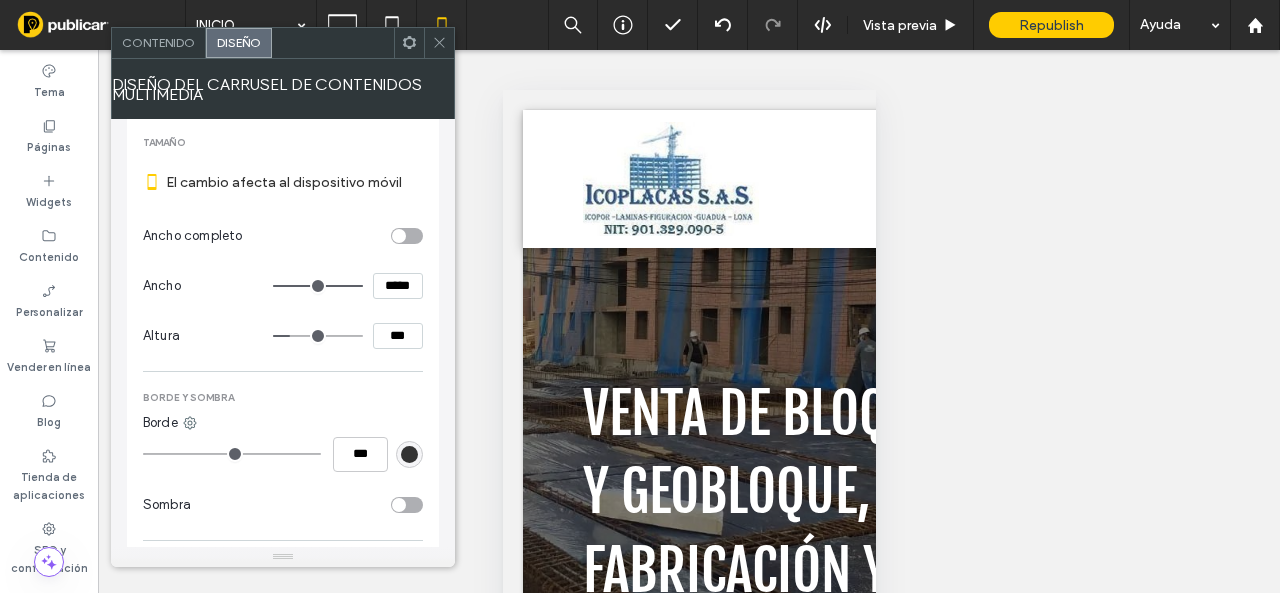 type on "***" 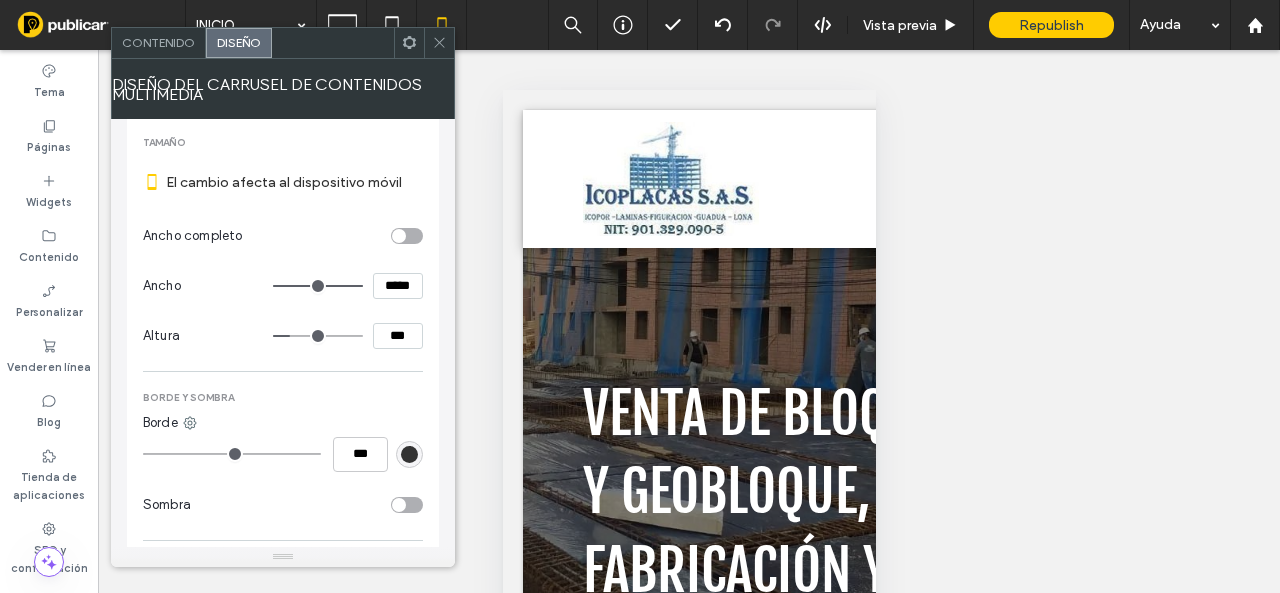 type on "***" 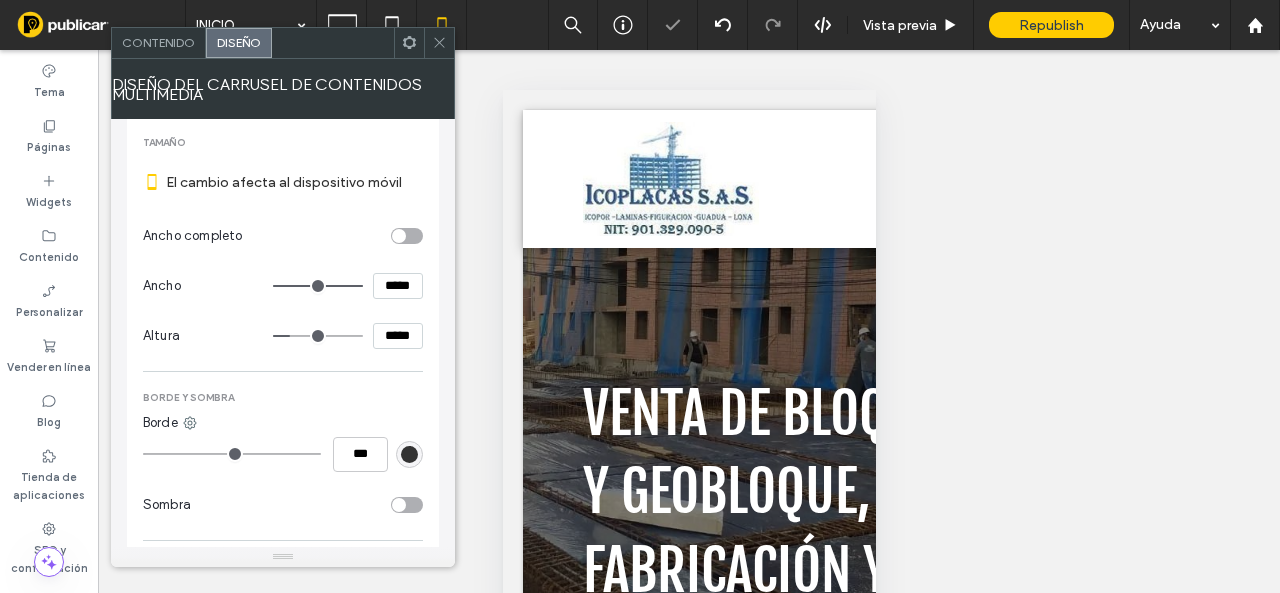 click on "Altura *****" at bounding box center (283, 336) 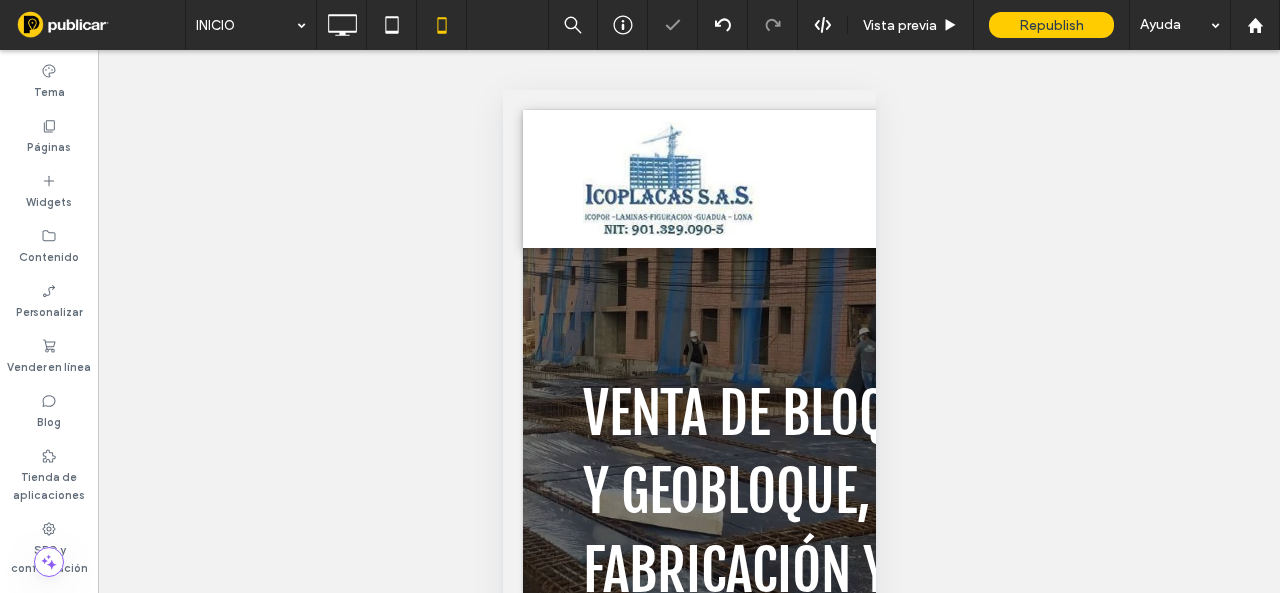 type on "**********" 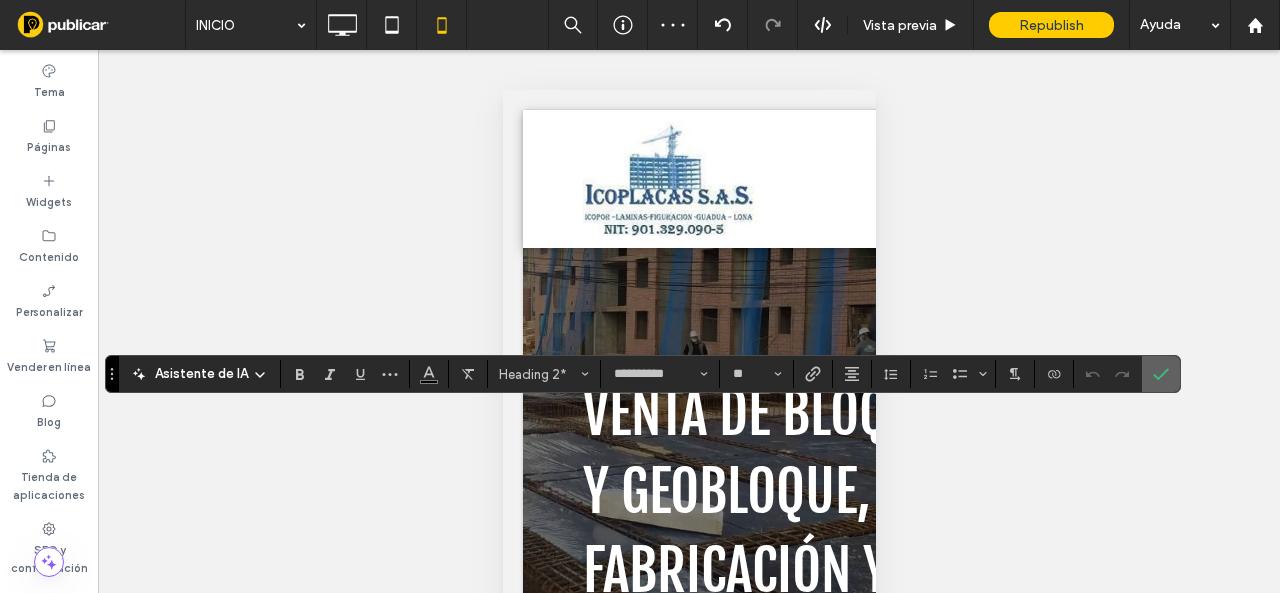 drag, startPoint x: 1142, startPoint y: 386, endPoint x: 1118, endPoint y: 401, distance: 28.301943 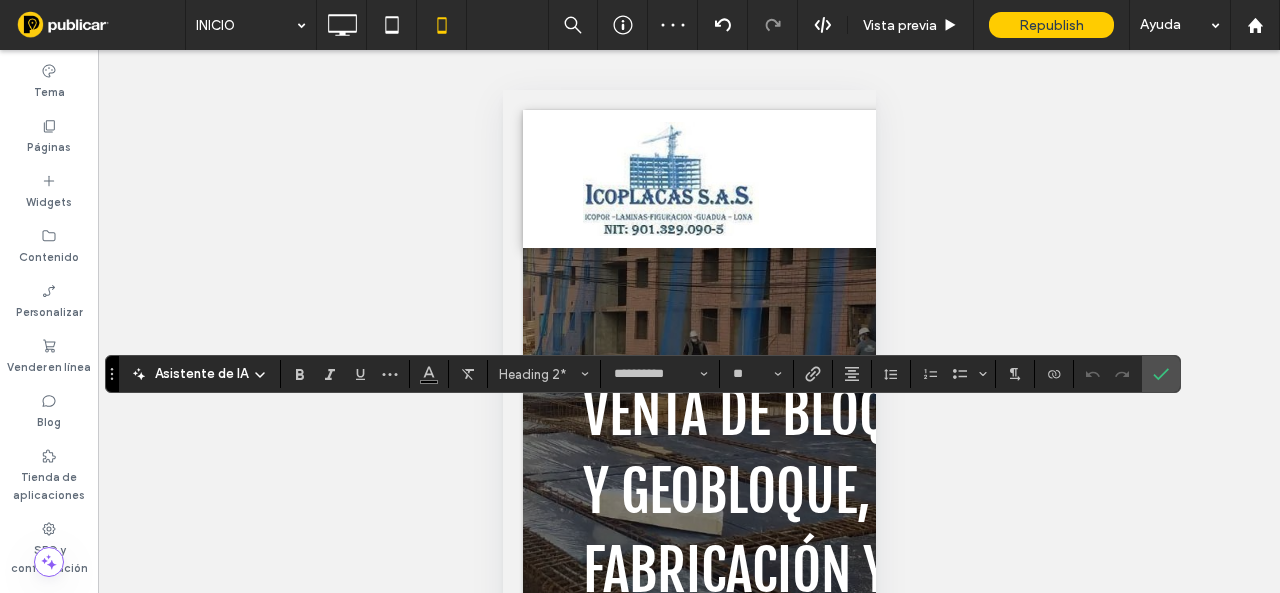 click at bounding box center [1161, 374] 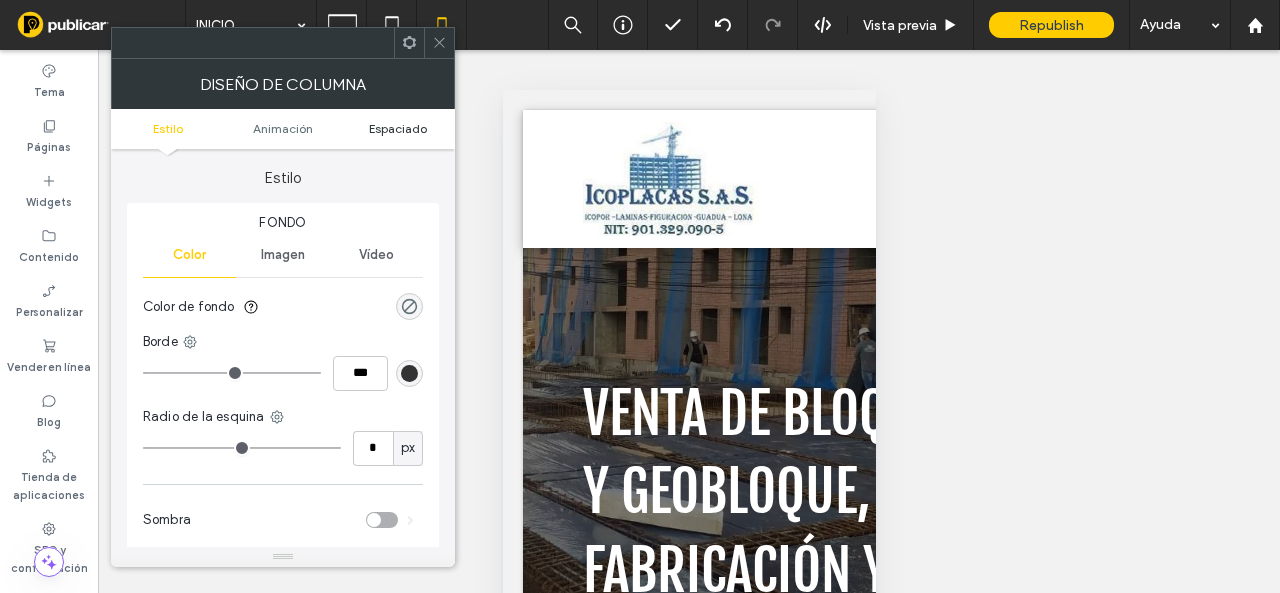 click on "Espaciado" at bounding box center [398, 128] 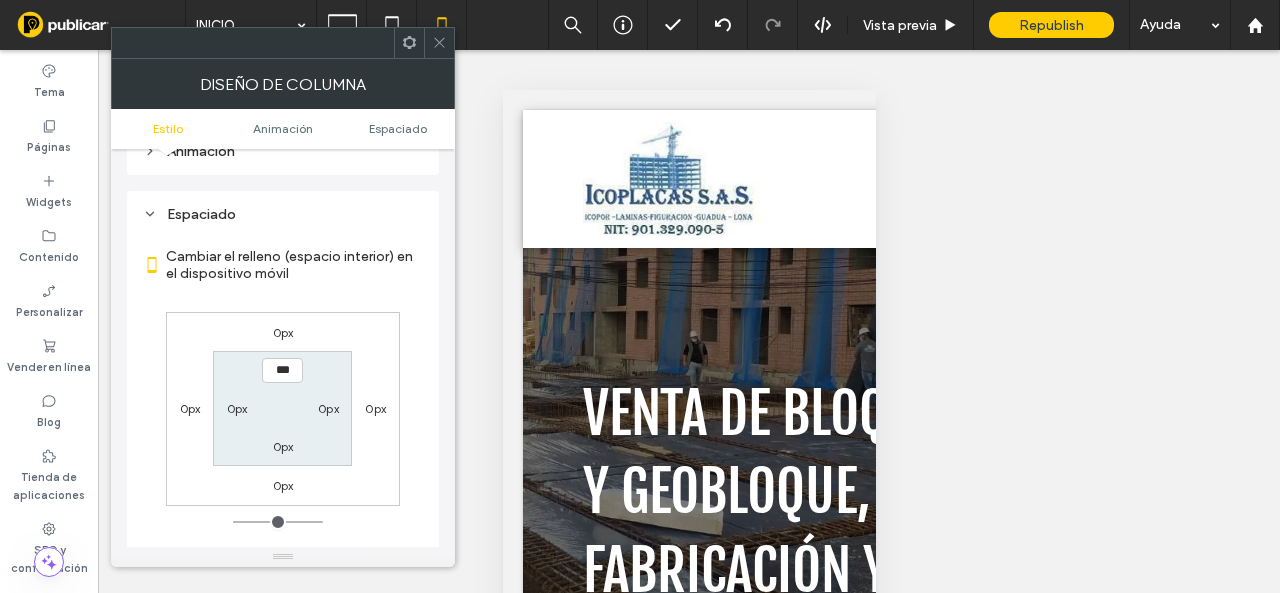 scroll, scrollTop: 469, scrollLeft: 0, axis: vertical 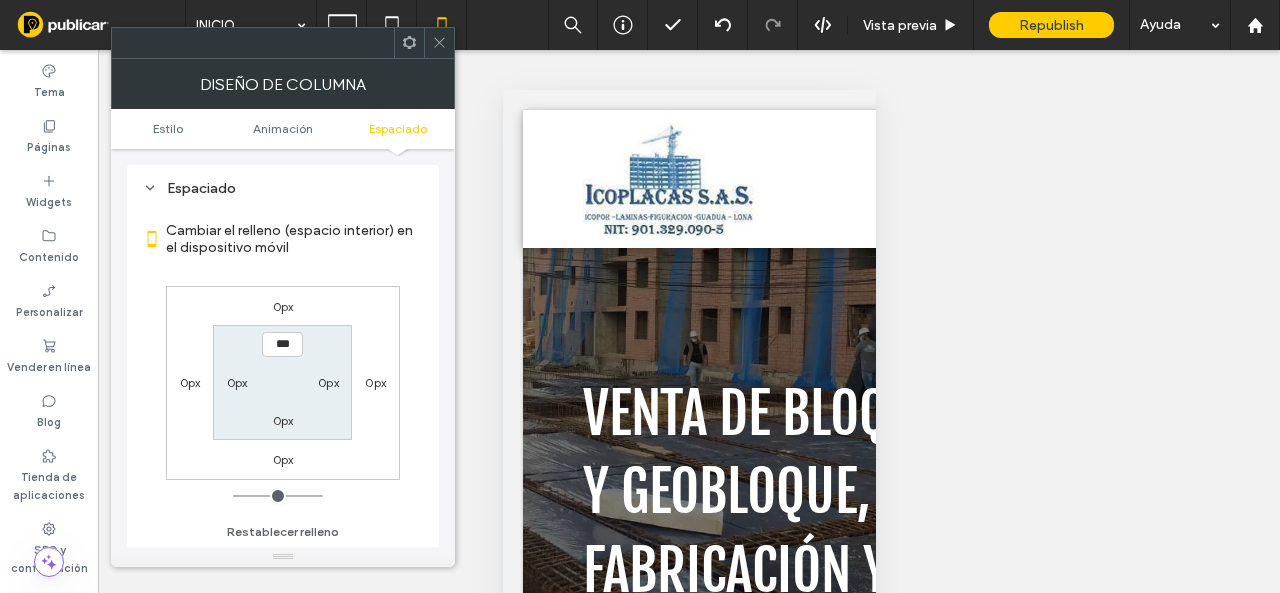 click on "0px" at bounding box center (283, 420) 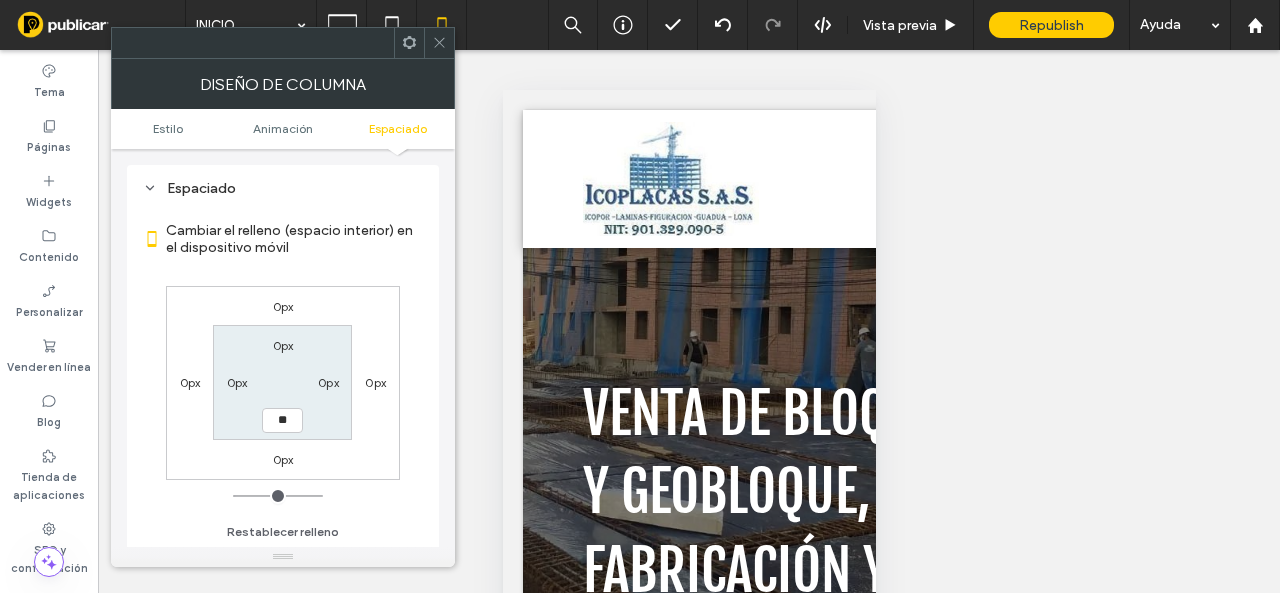 type on "**" 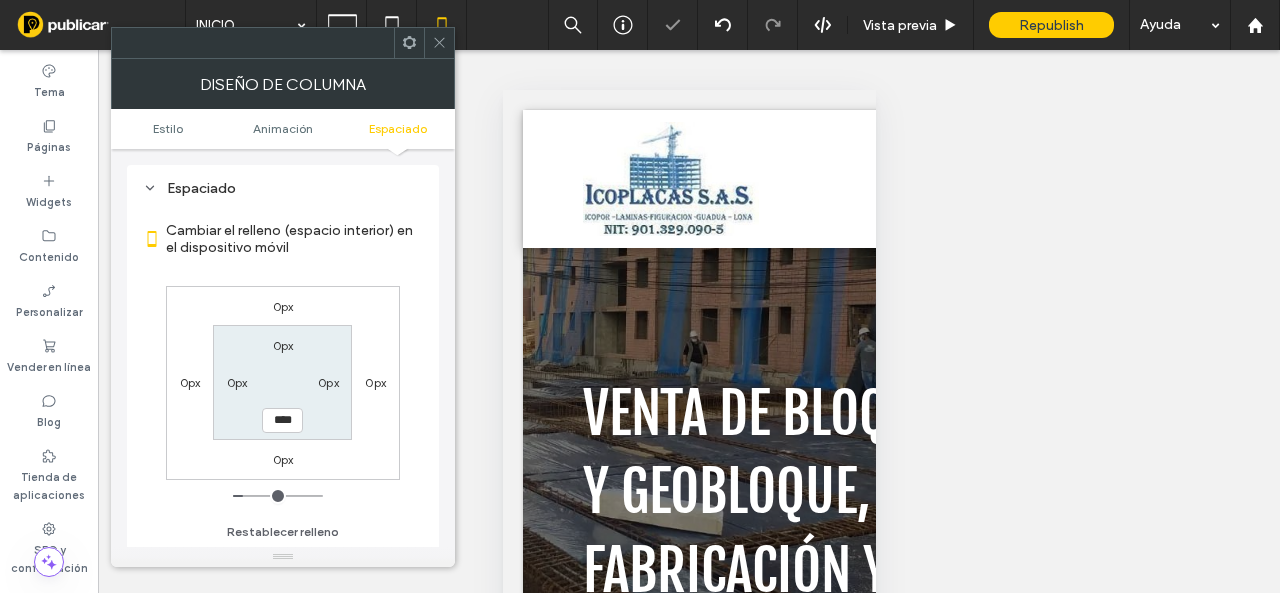 click on "Cambiar el relleno (espacio interior) en el dispositivo móvil" at bounding box center (294, 239) 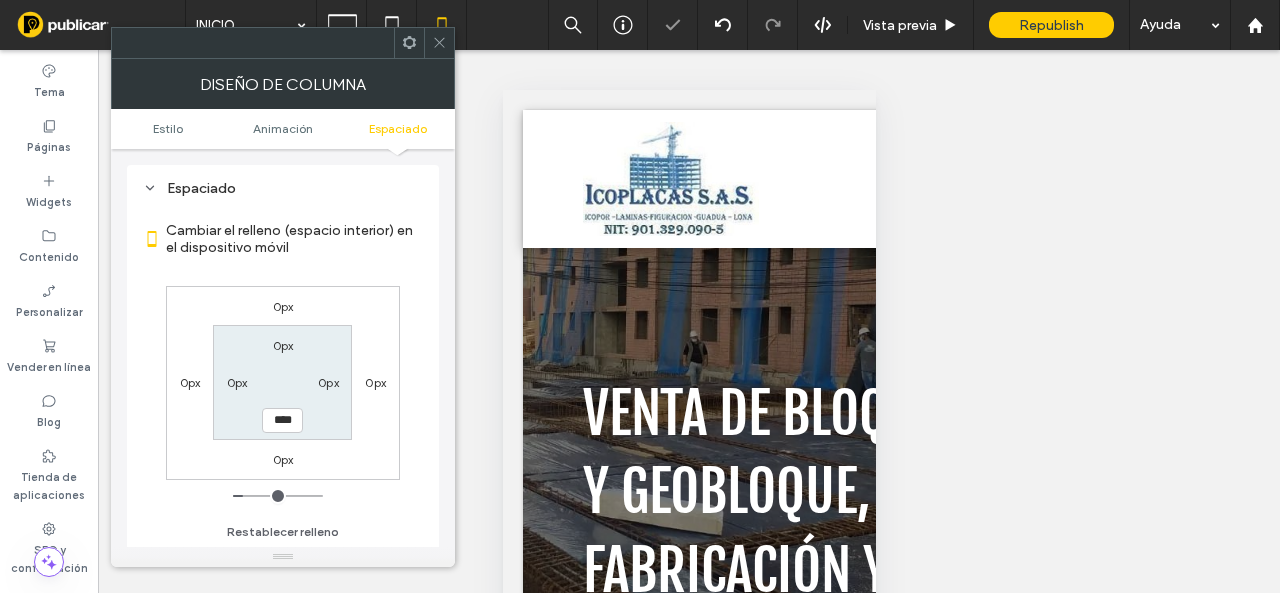 click at bounding box center (439, 43) 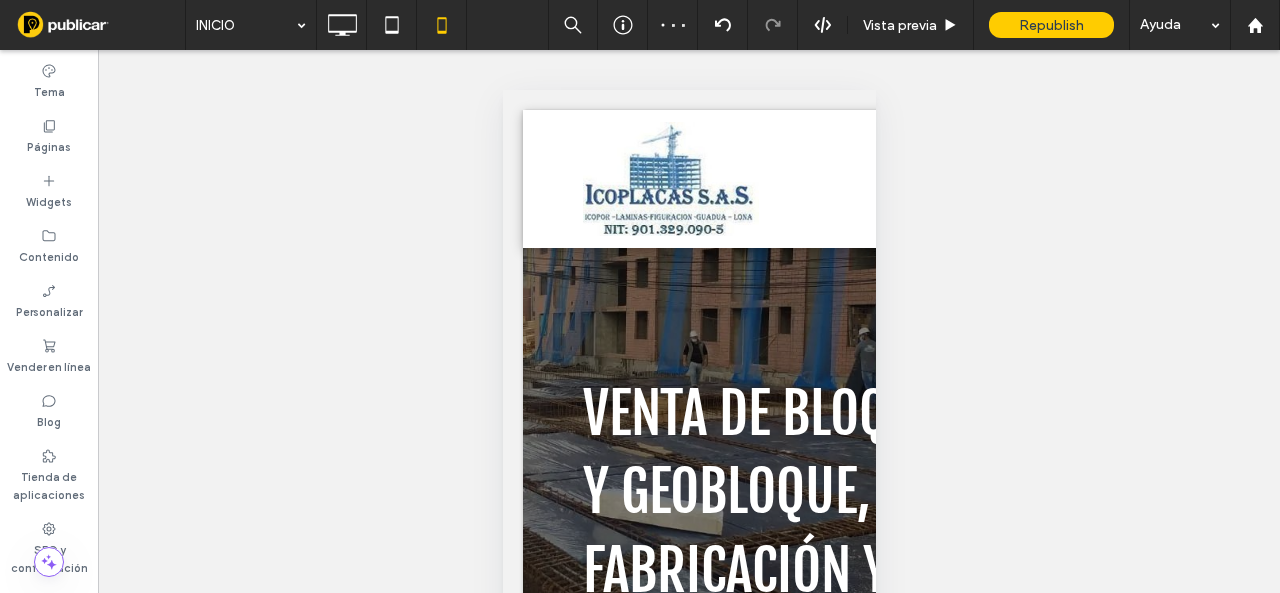 type on "**********" 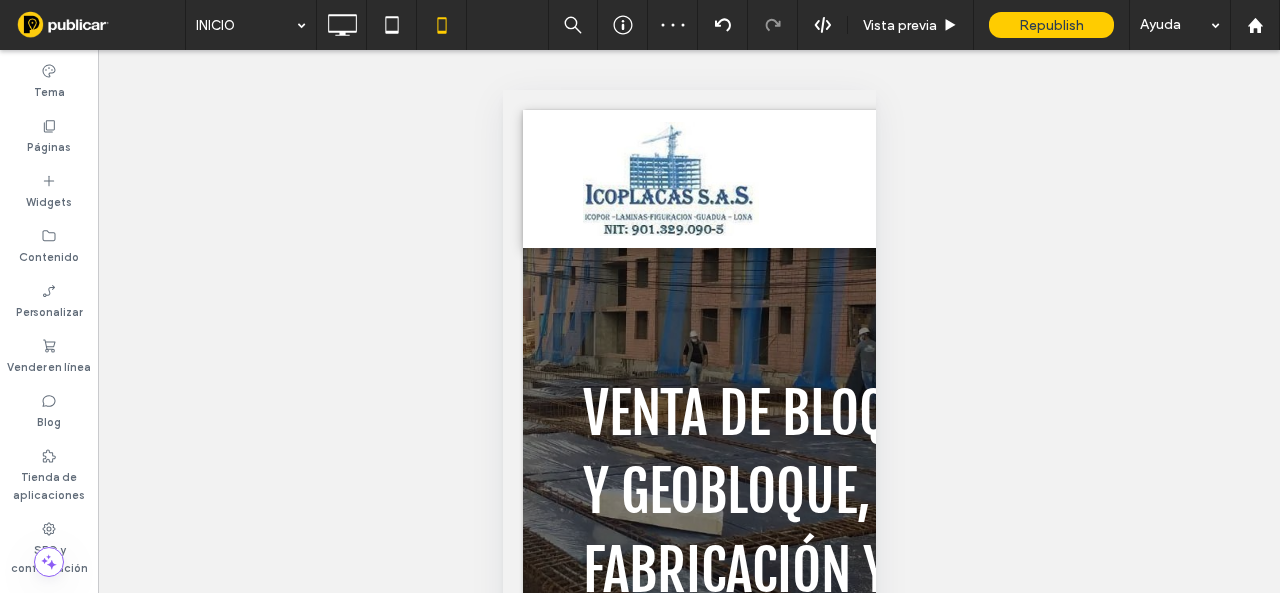 type on "**" 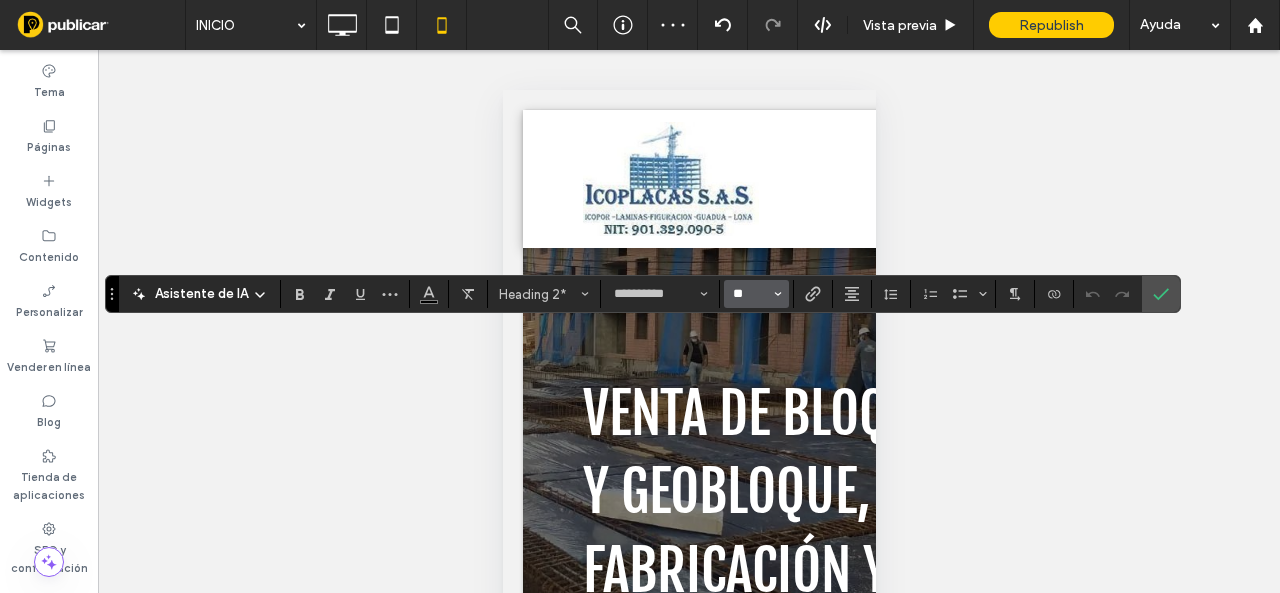 click on "**" at bounding box center [750, 294] 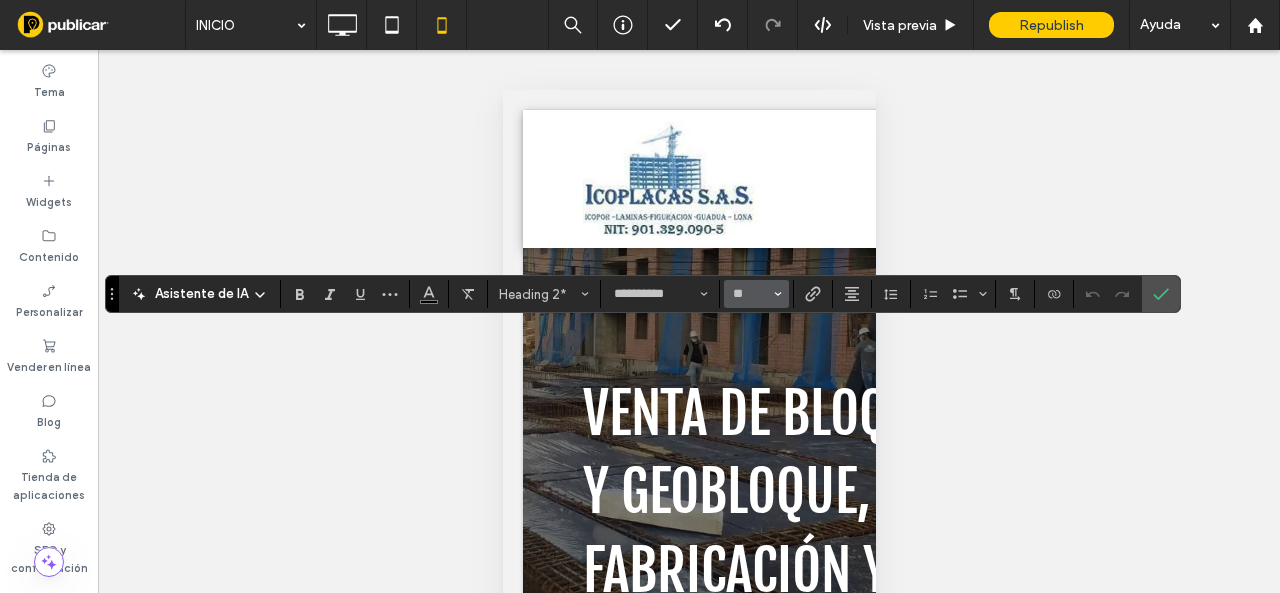 type on "**" 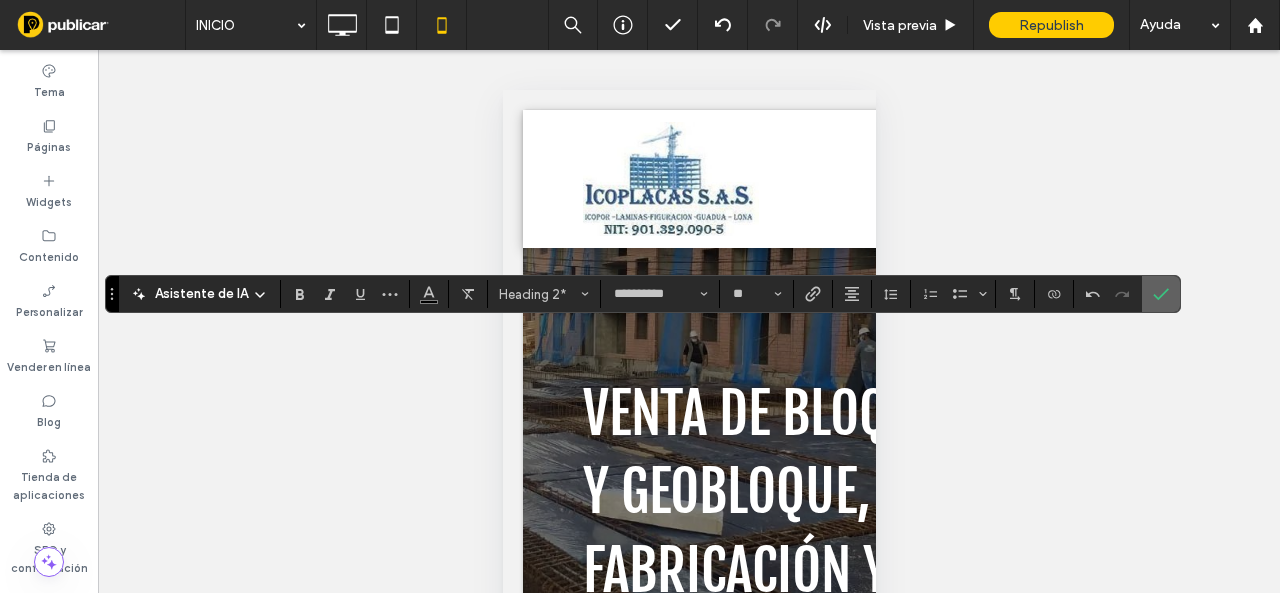 click 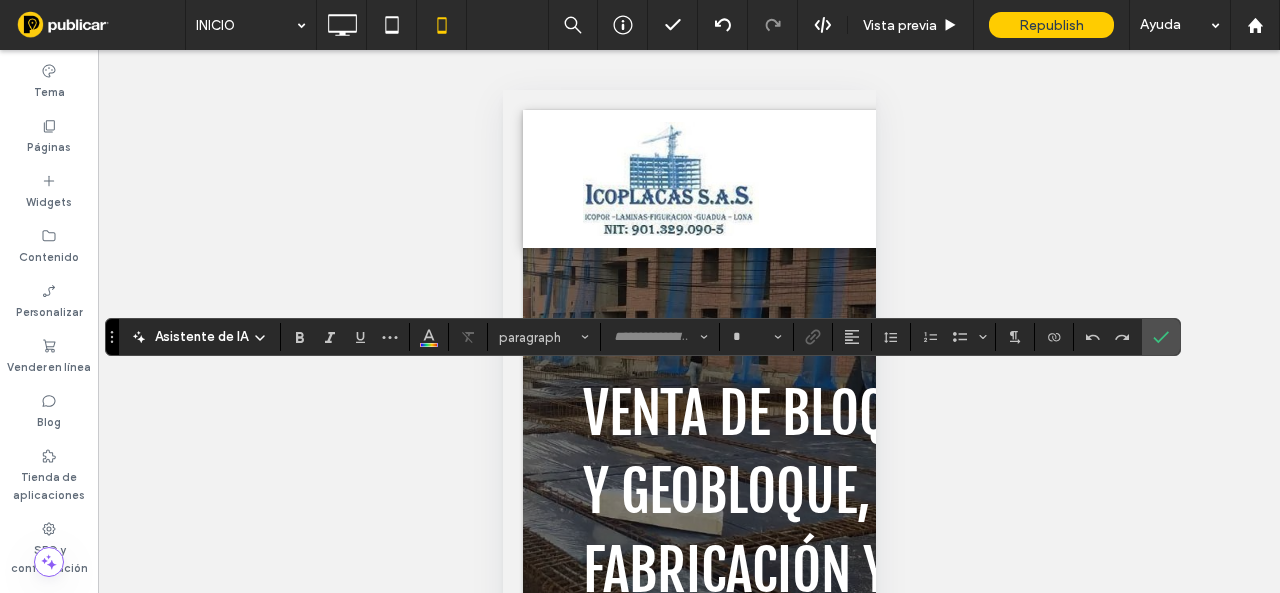 type on "*****" 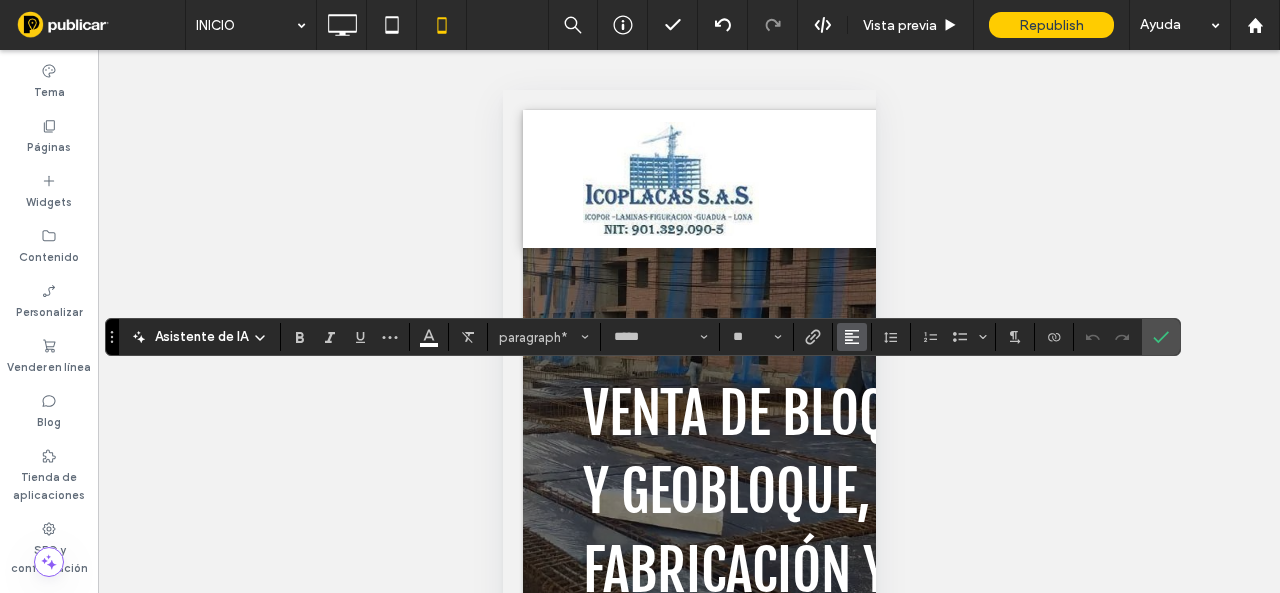 click 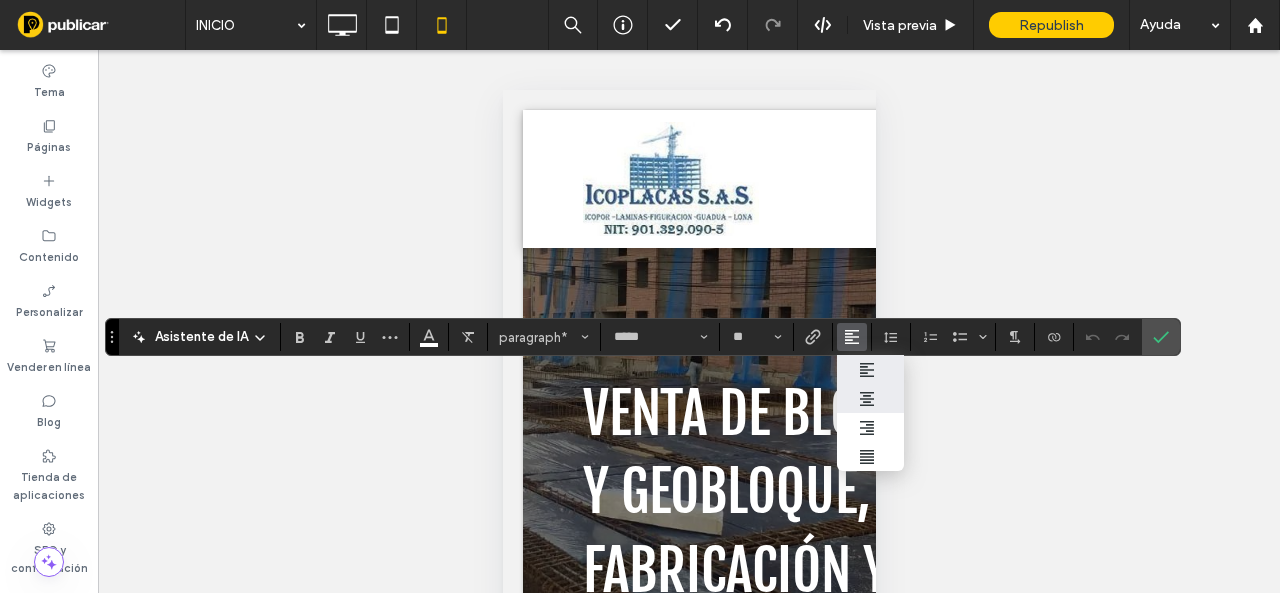 click at bounding box center (870, 398) 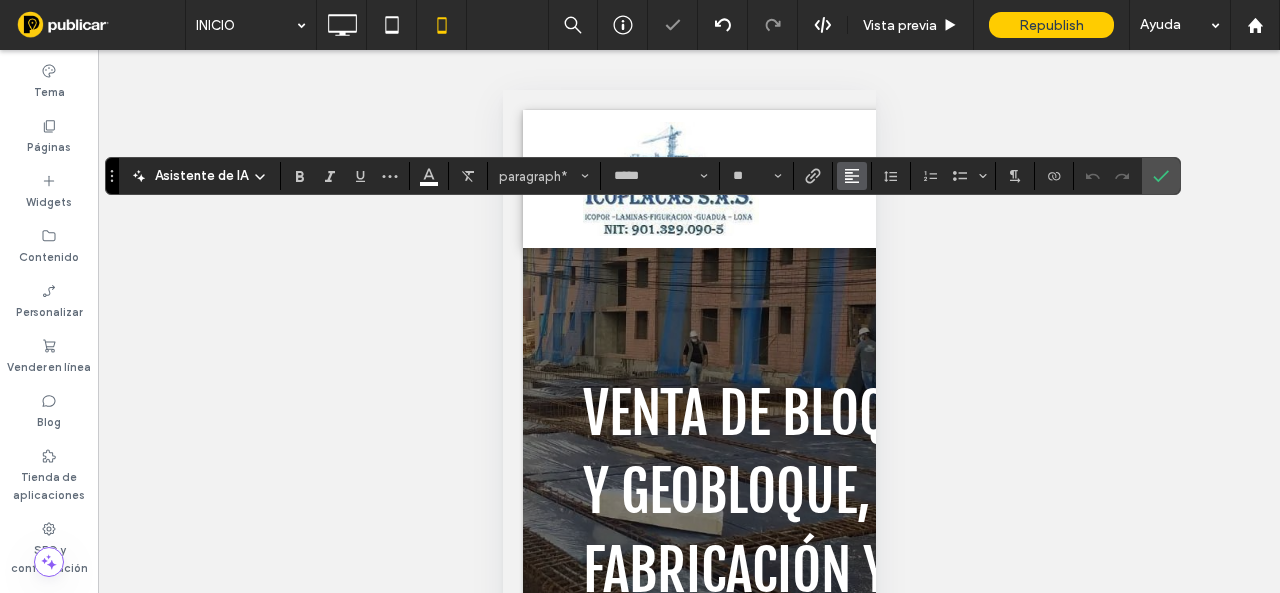 click 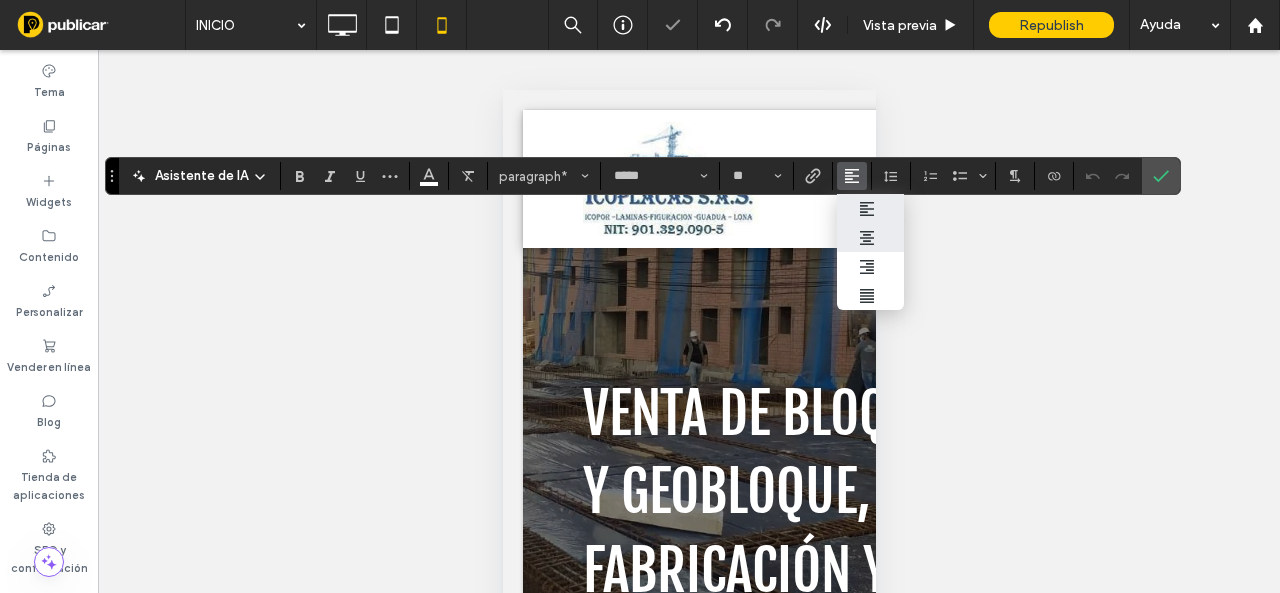click 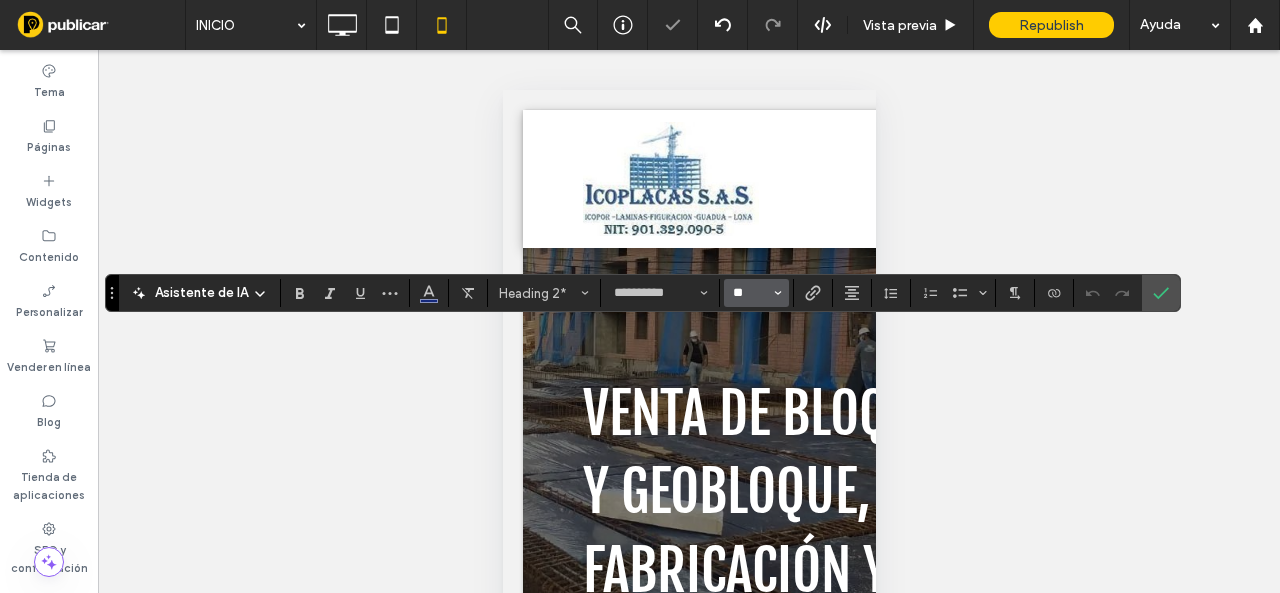 click on "**" at bounding box center (750, 293) 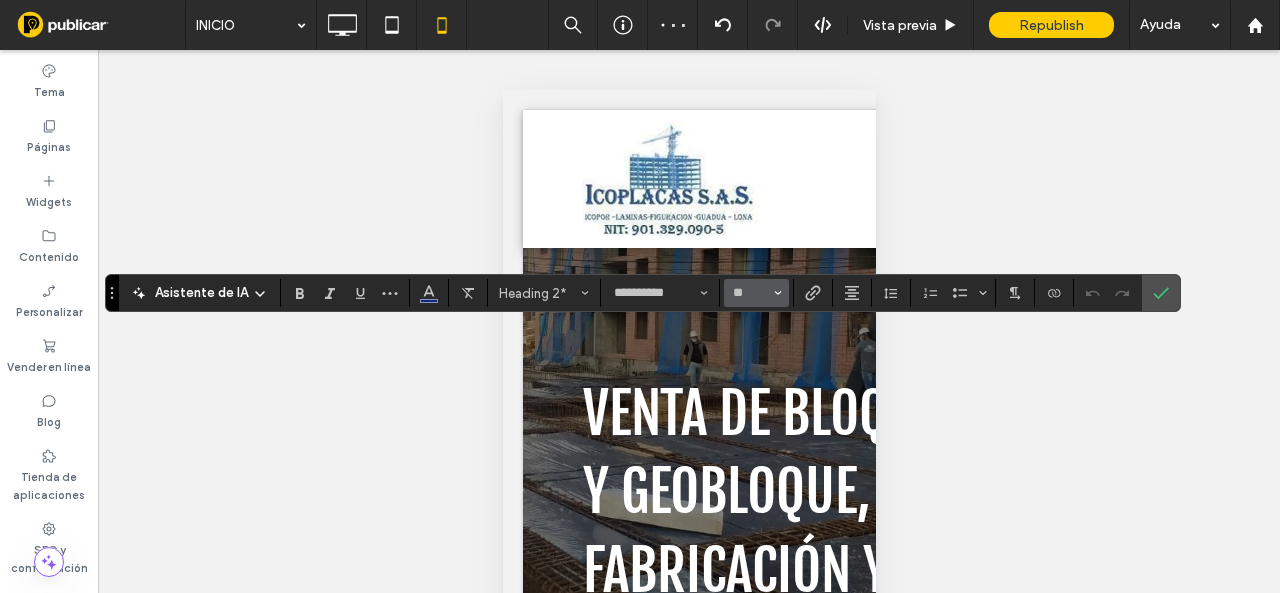 type on "**" 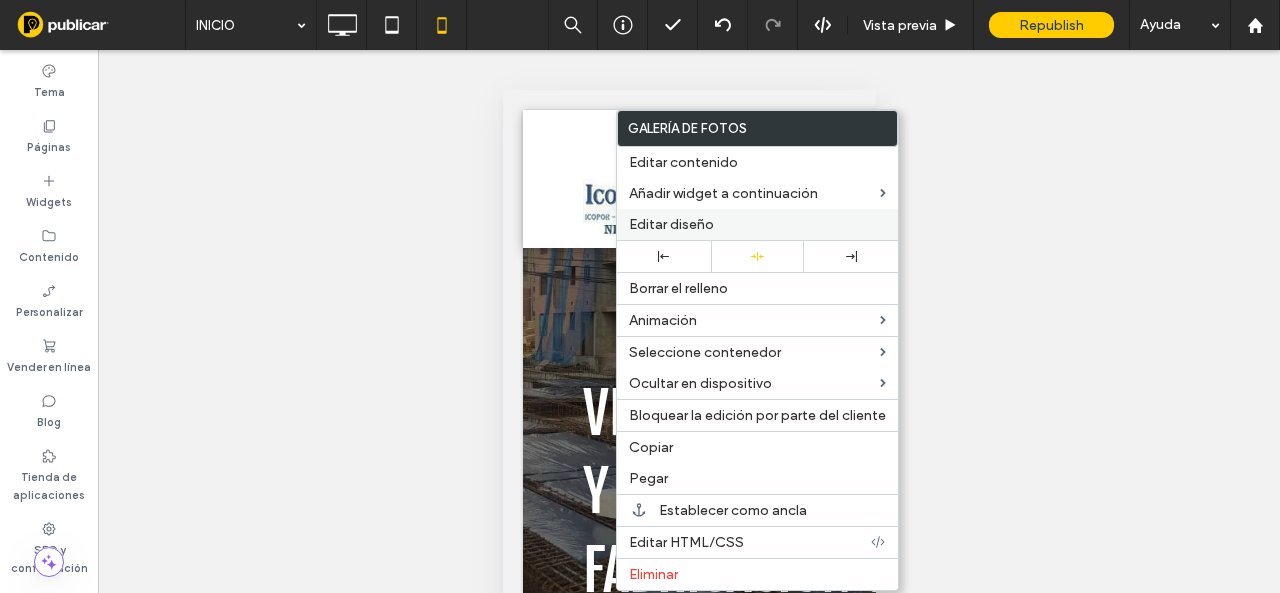 click on "Editar diseño" at bounding box center (671, 224) 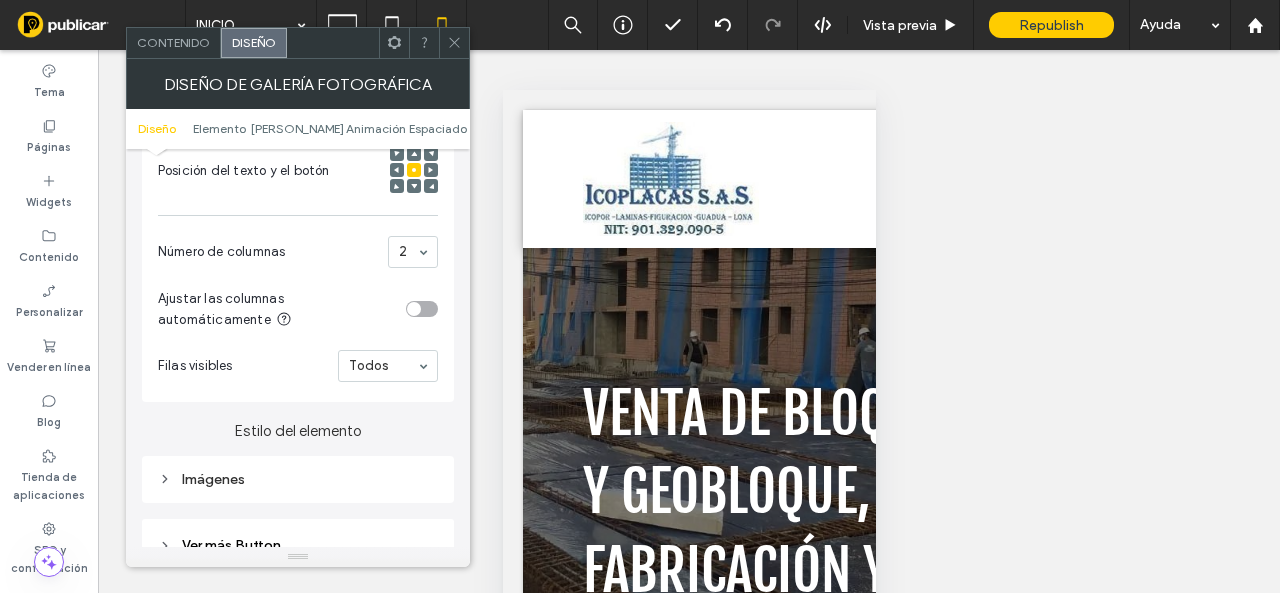 scroll, scrollTop: 600, scrollLeft: 0, axis: vertical 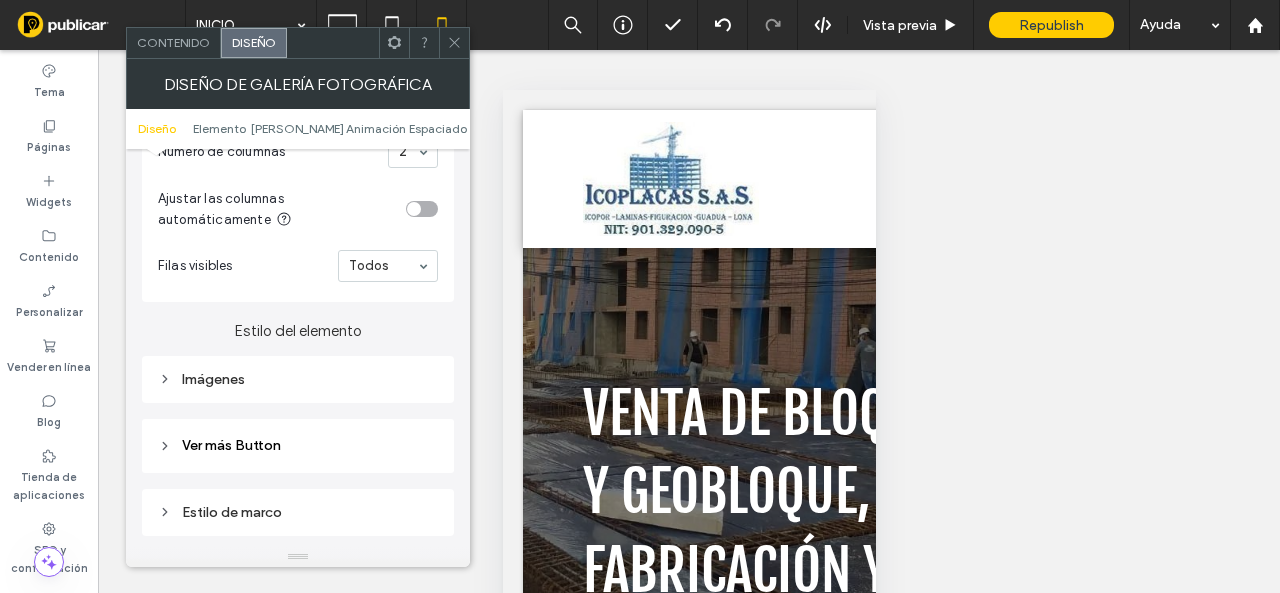 click on "Imágenes" at bounding box center (298, 379) 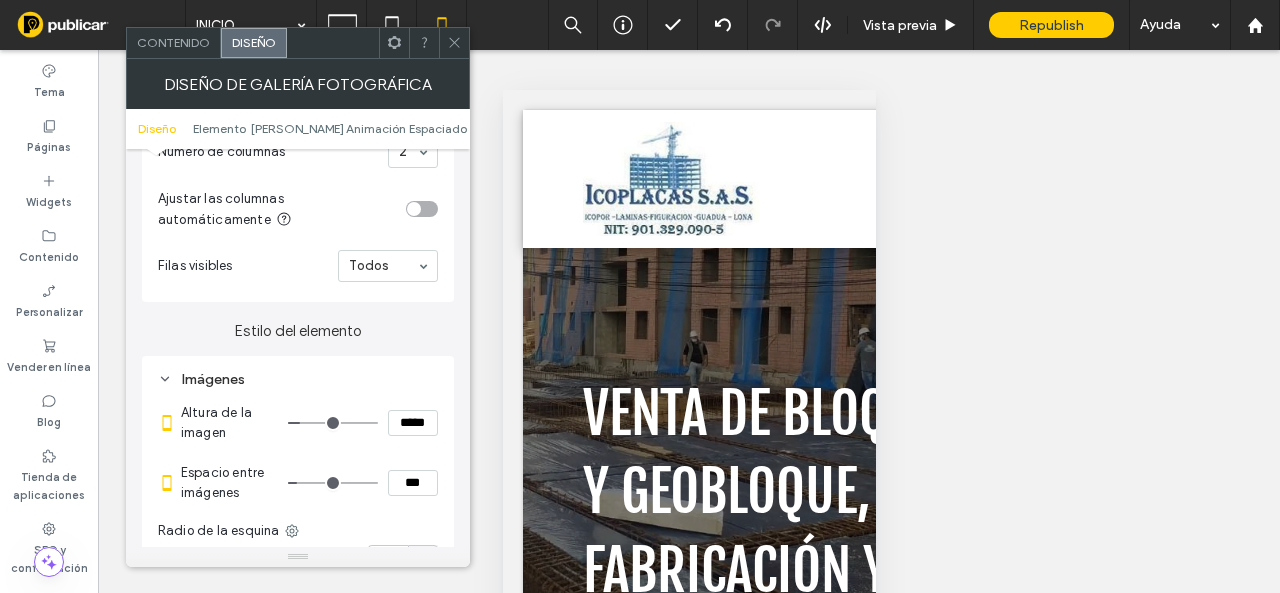 type on "*" 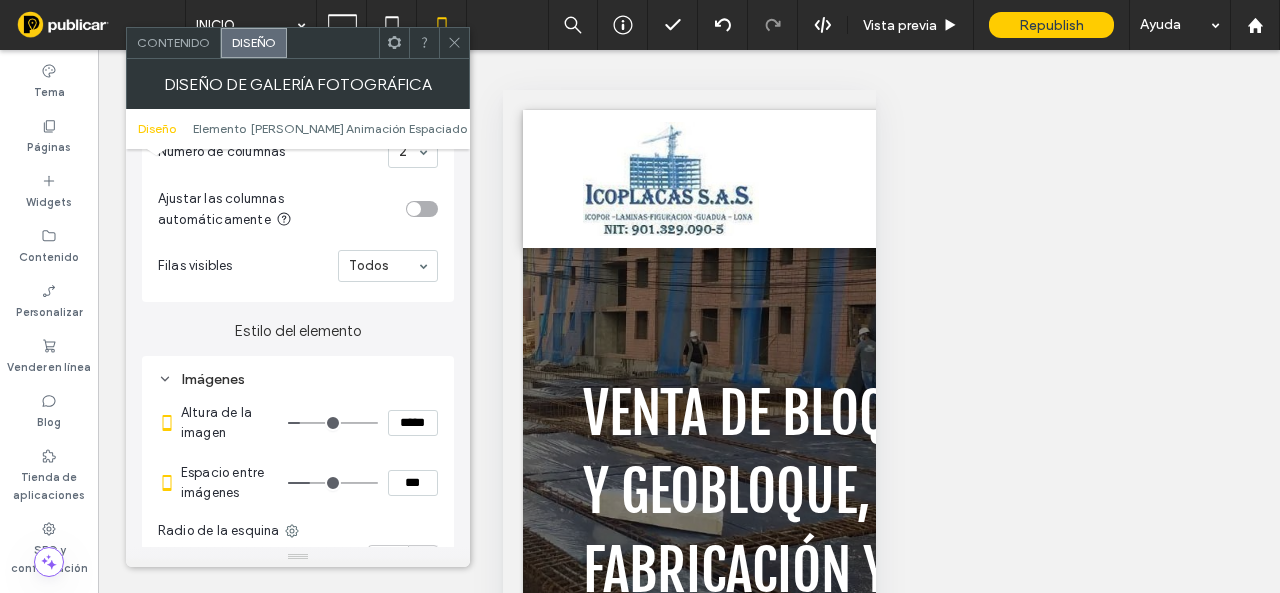 type on "*" 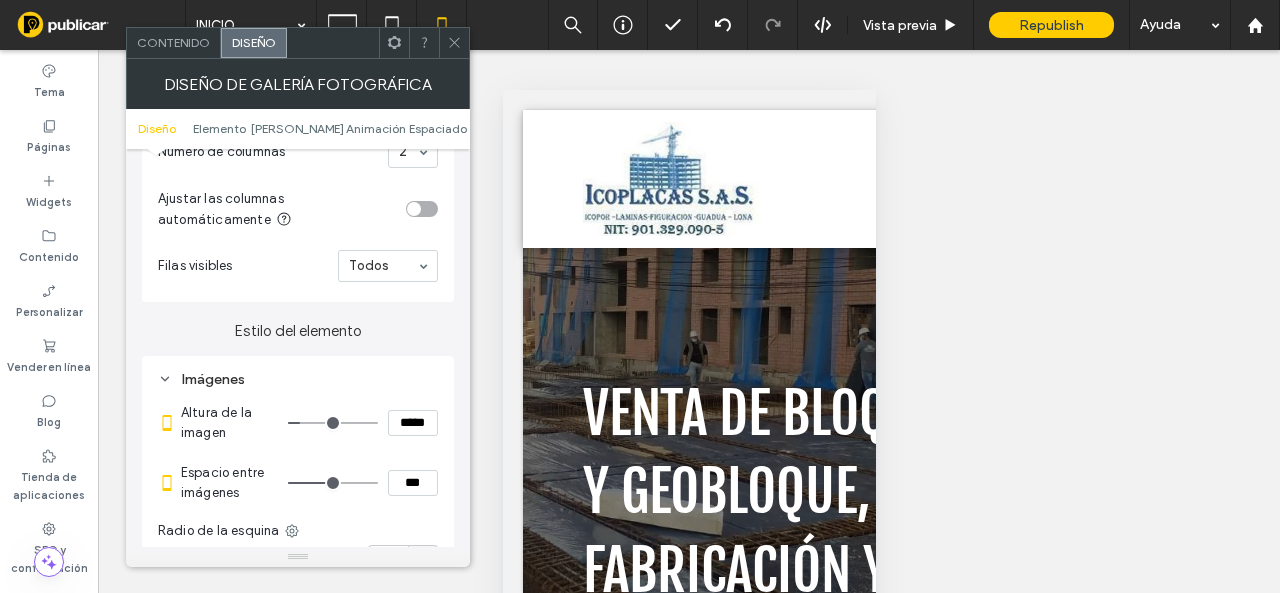type on "**" 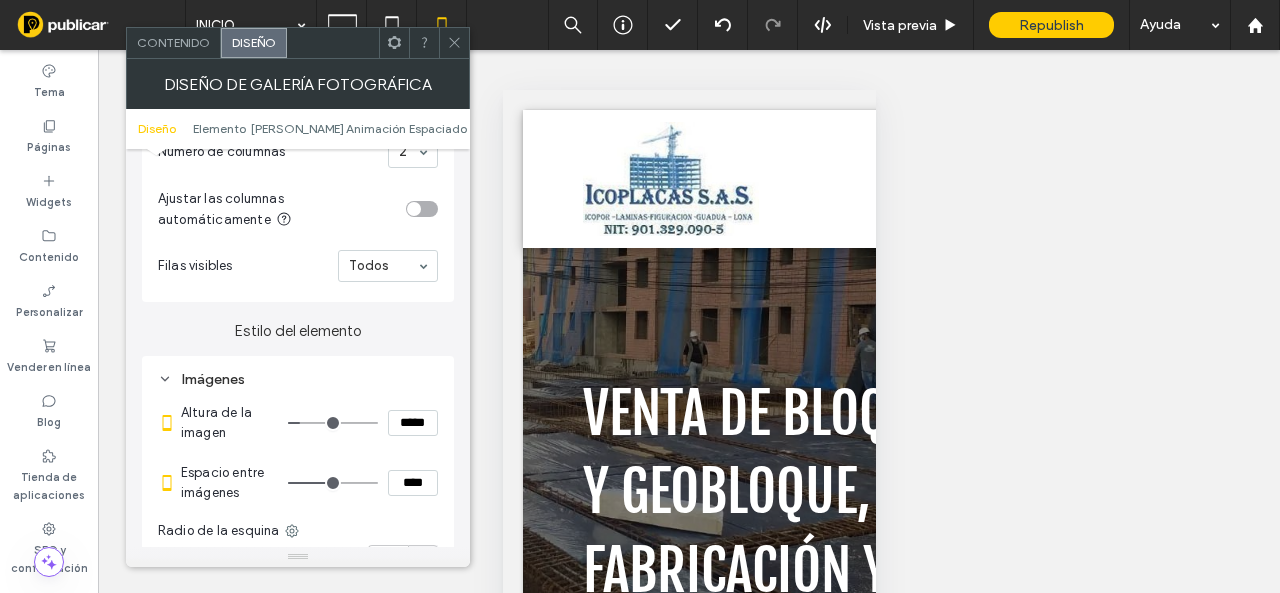 type on "**" 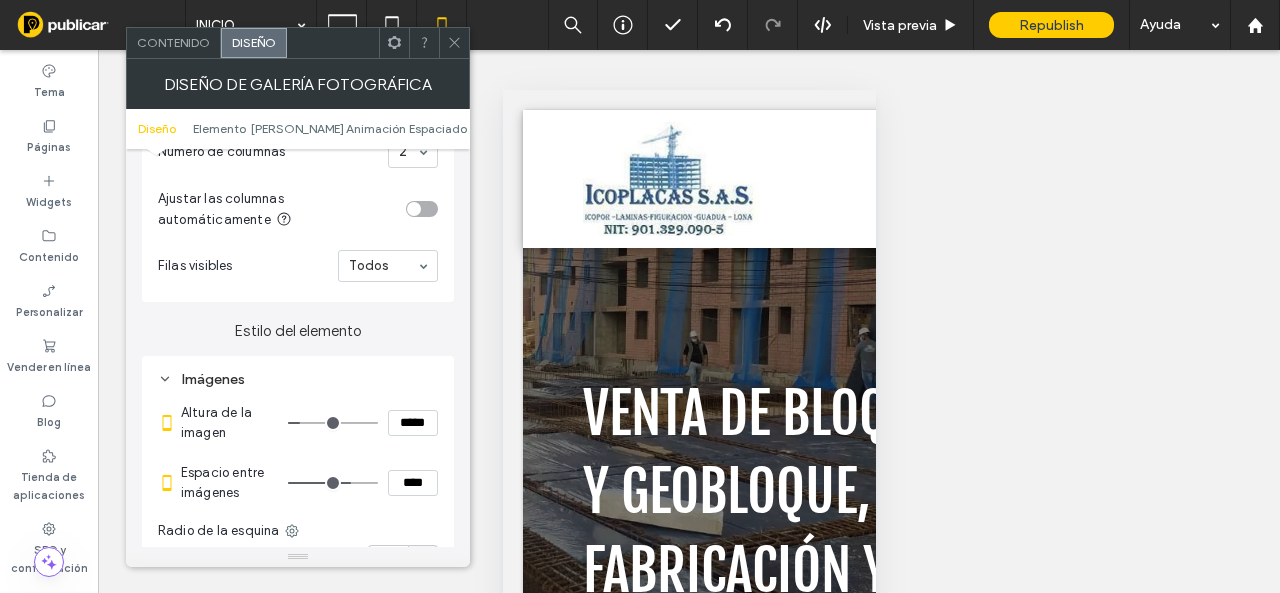 type on "**" 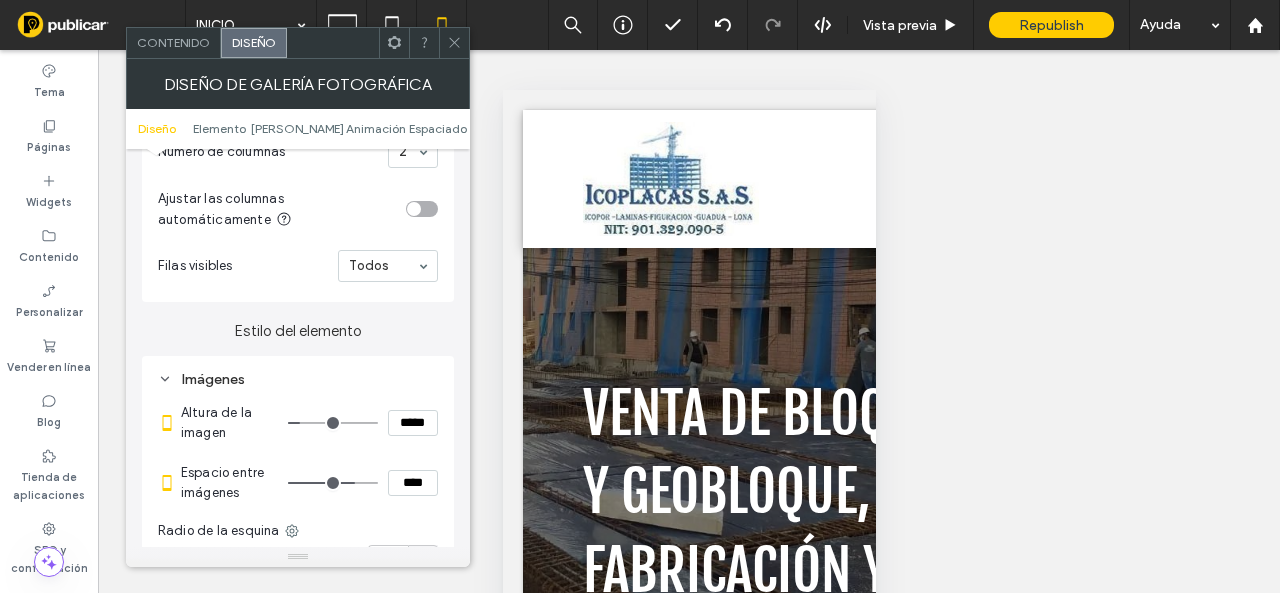 drag, startPoint x: 305, startPoint y: 477, endPoint x: 351, endPoint y: 463, distance: 48.08326 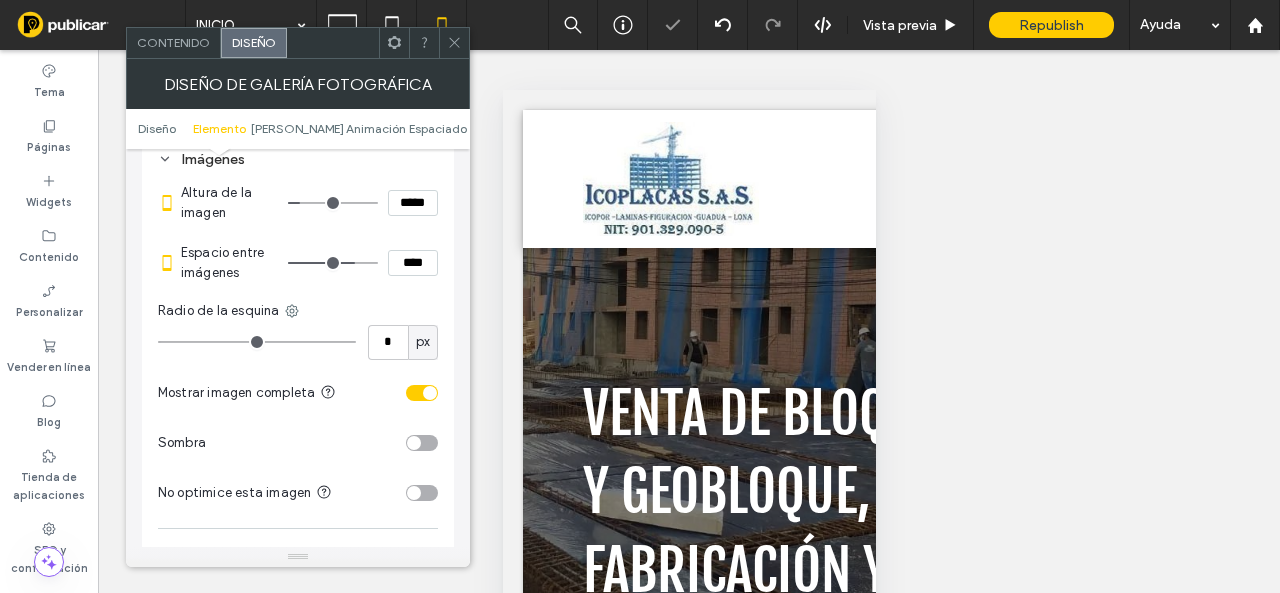 scroll, scrollTop: 900, scrollLeft: 0, axis: vertical 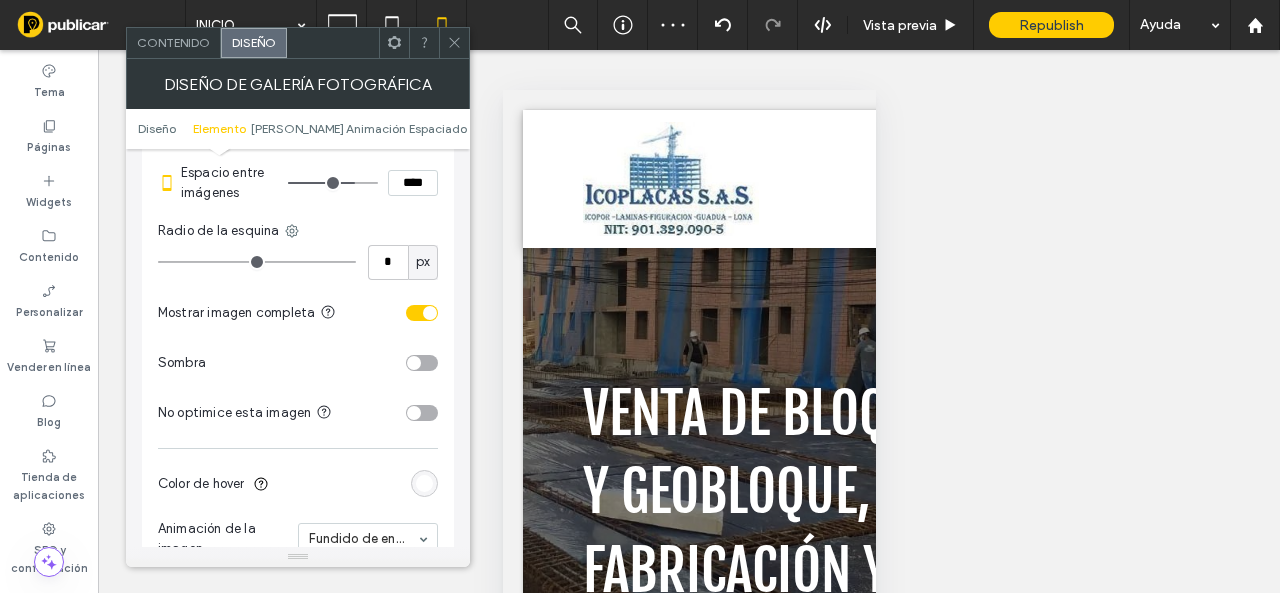 click on "Contenido" at bounding box center [173, 42] 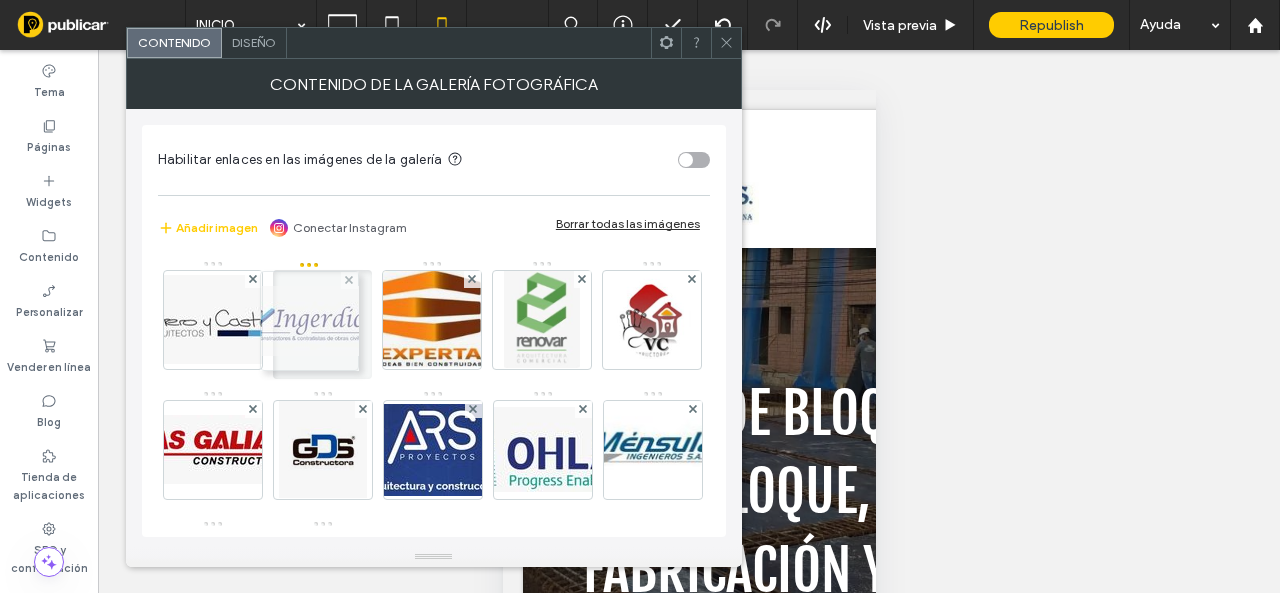 drag, startPoint x: 532, startPoint y: 317, endPoint x: 296, endPoint y: 318, distance: 236.00212 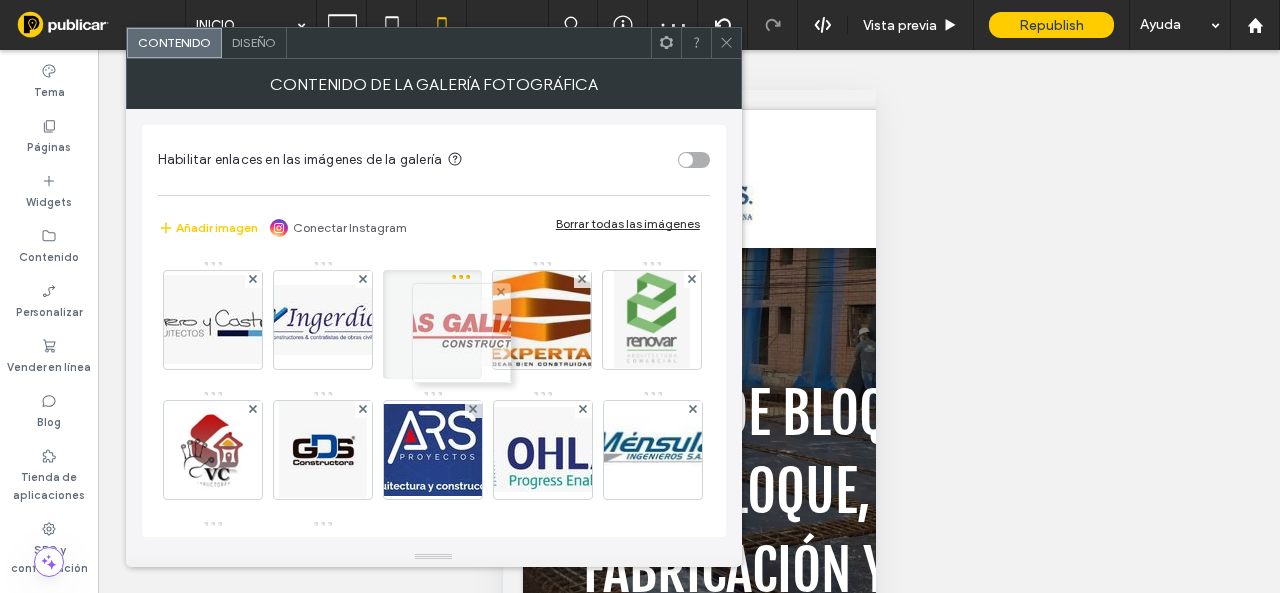 drag, startPoint x: 334, startPoint y: 440, endPoint x: 474, endPoint y: 319, distance: 185.04324 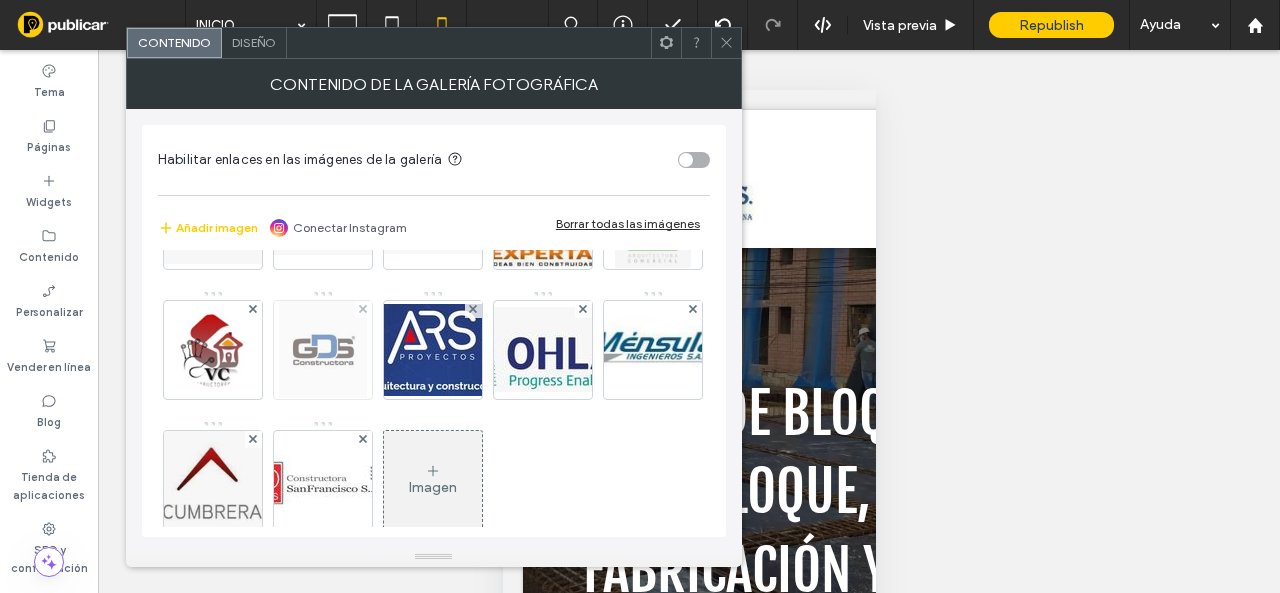 scroll, scrollTop: 200, scrollLeft: 0, axis: vertical 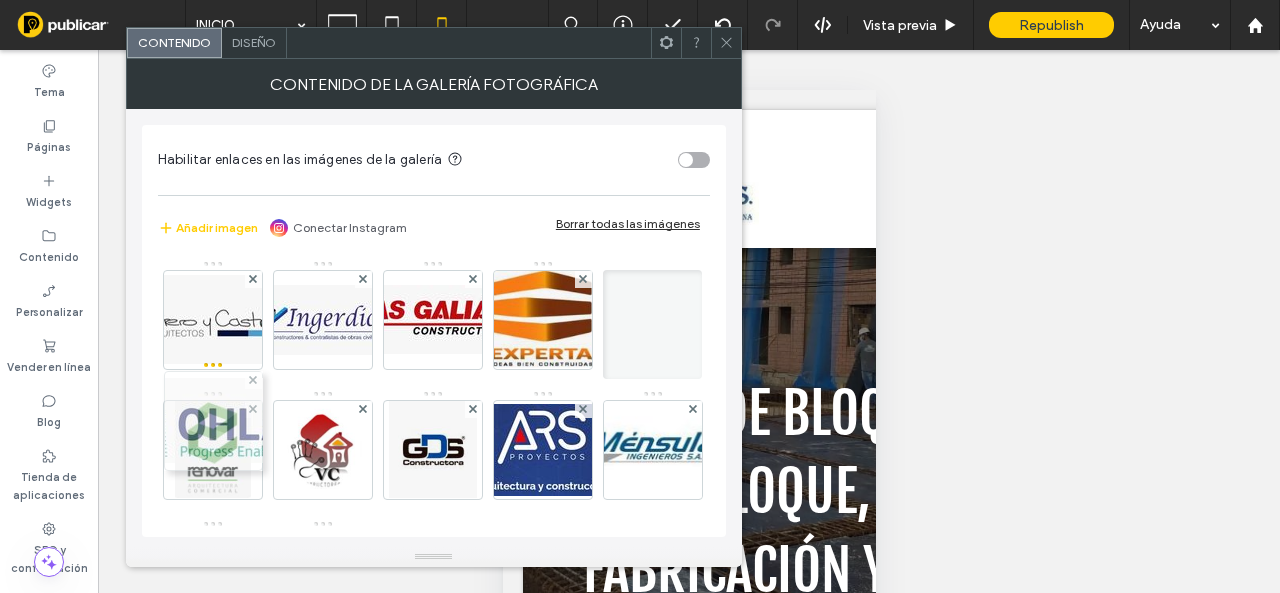 drag, startPoint x: 208, startPoint y: 369, endPoint x: 204, endPoint y: 411, distance: 42.190044 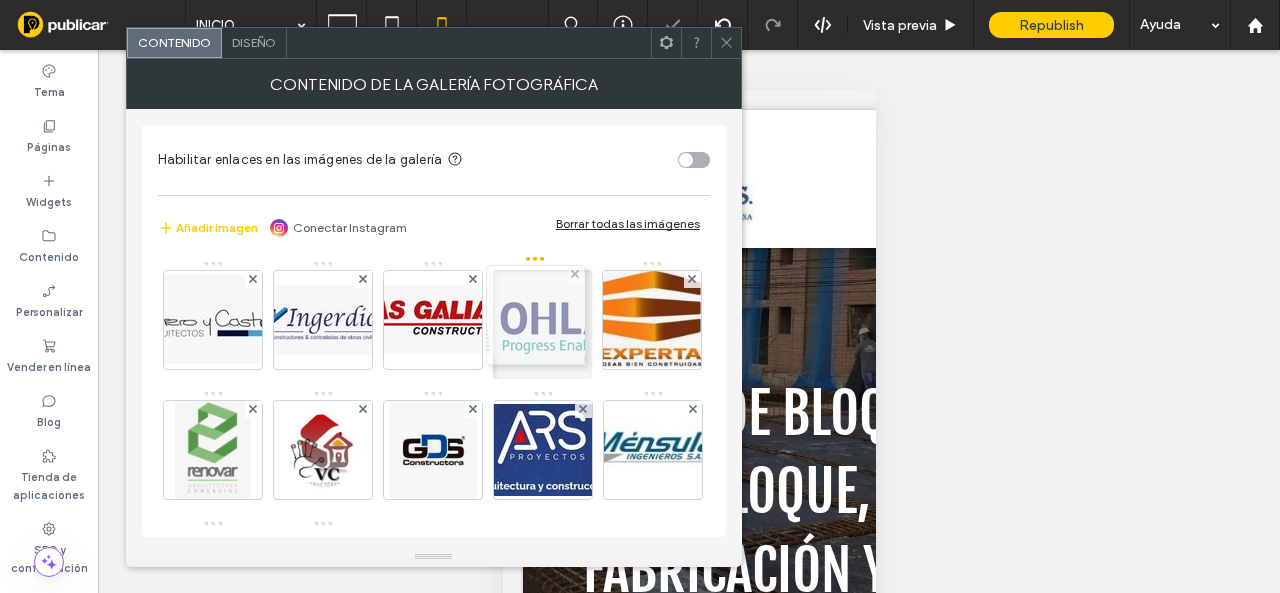 drag, startPoint x: 217, startPoint y: 424, endPoint x: 532, endPoint y: 291, distance: 341.92688 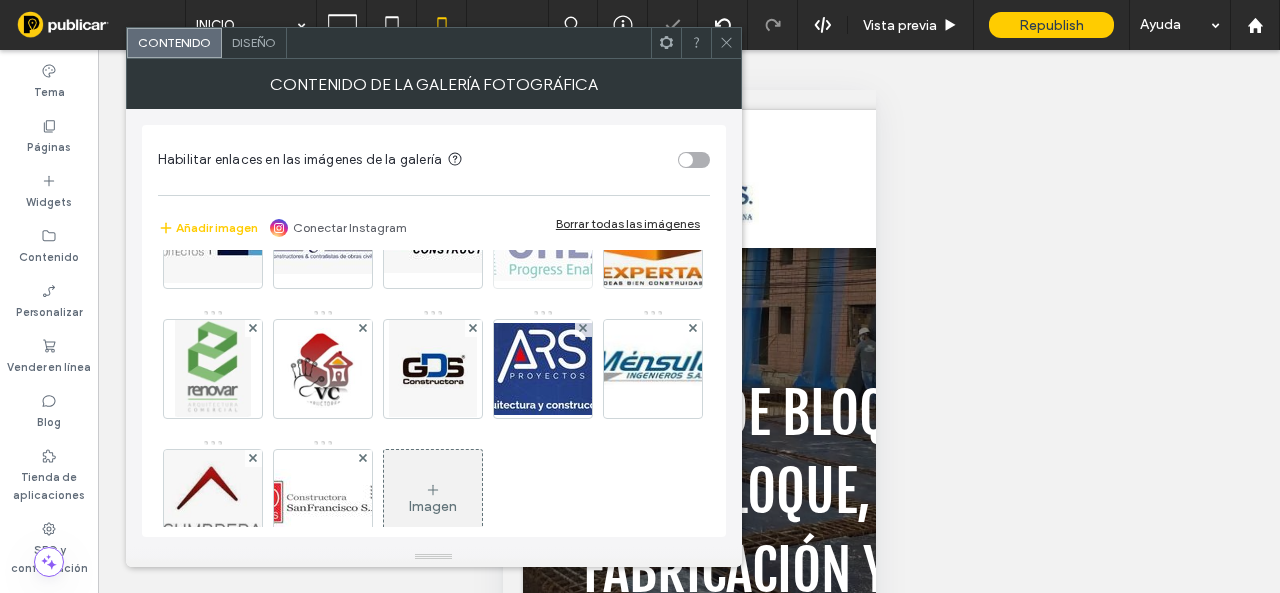 scroll, scrollTop: 200, scrollLeft: 0, axis: vertical 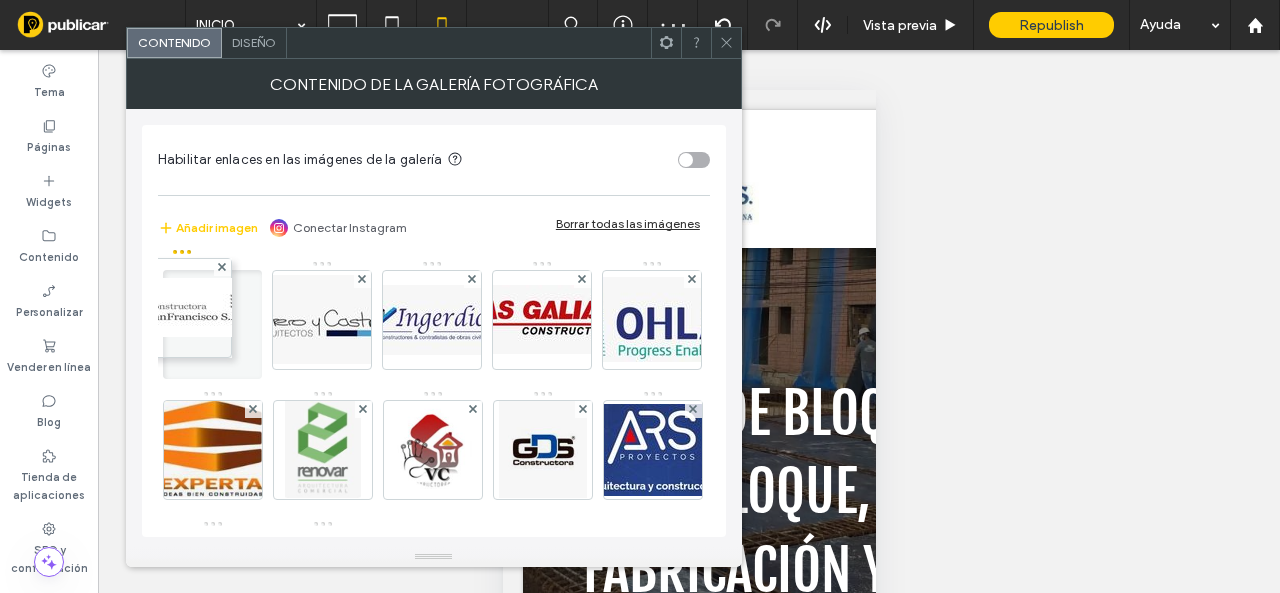 drag, startPoint x: 515, startPoint y: 385, endPoint x: 152, endPoint y: 314, distance: 369.87836 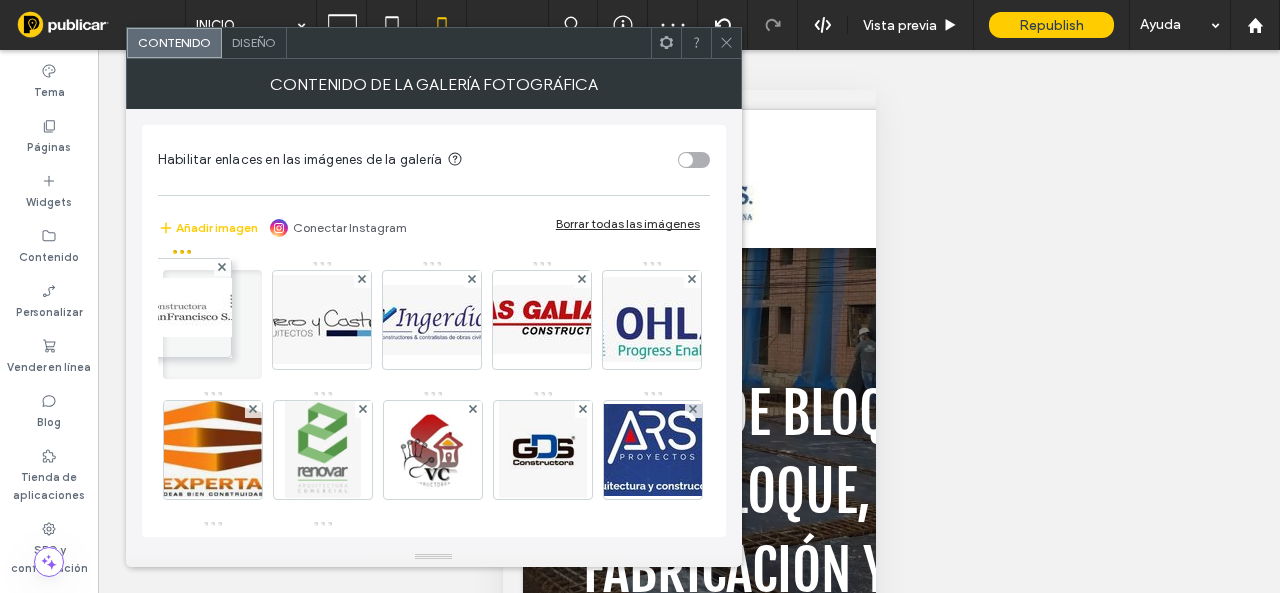 click on "Habilitar enlaces en las imágenes de la galería Añadir imagen Conectar Instagram Borrar todas las imágenes Imagen" at bounding box center (434, 331) 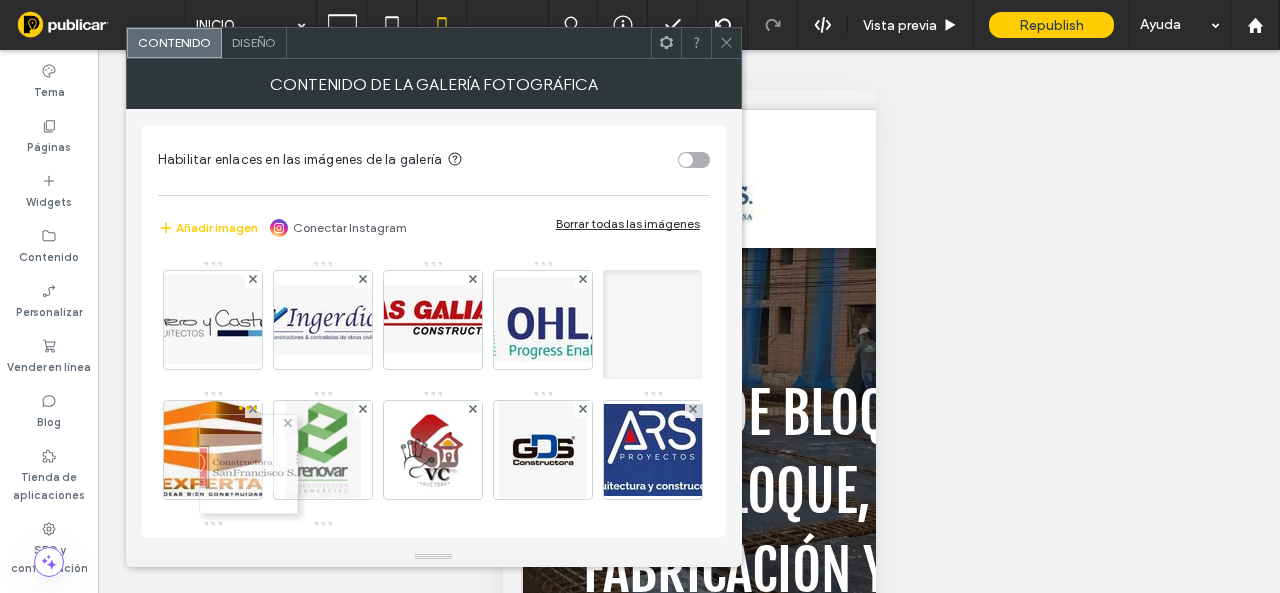 drag, startPoint x: 219, startPoint y: 318, endPoint x: 250, endPoint y: 463, distance: 148.27676 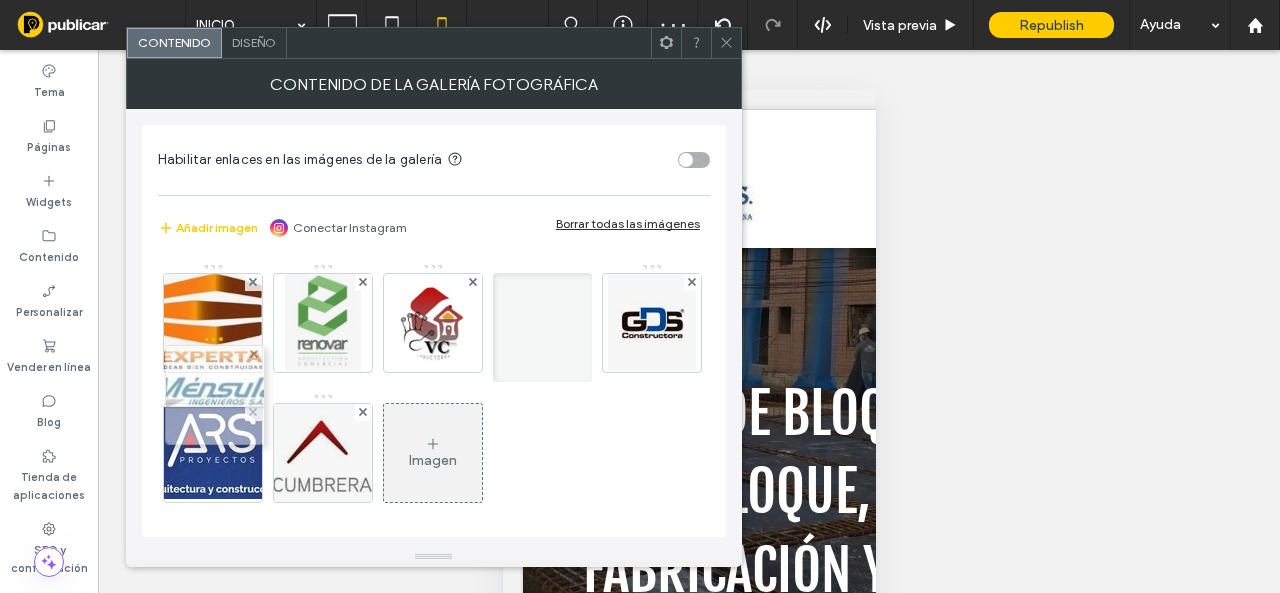 scroll, scrollTop: 100, scrollLeft: 0, axis: vertical 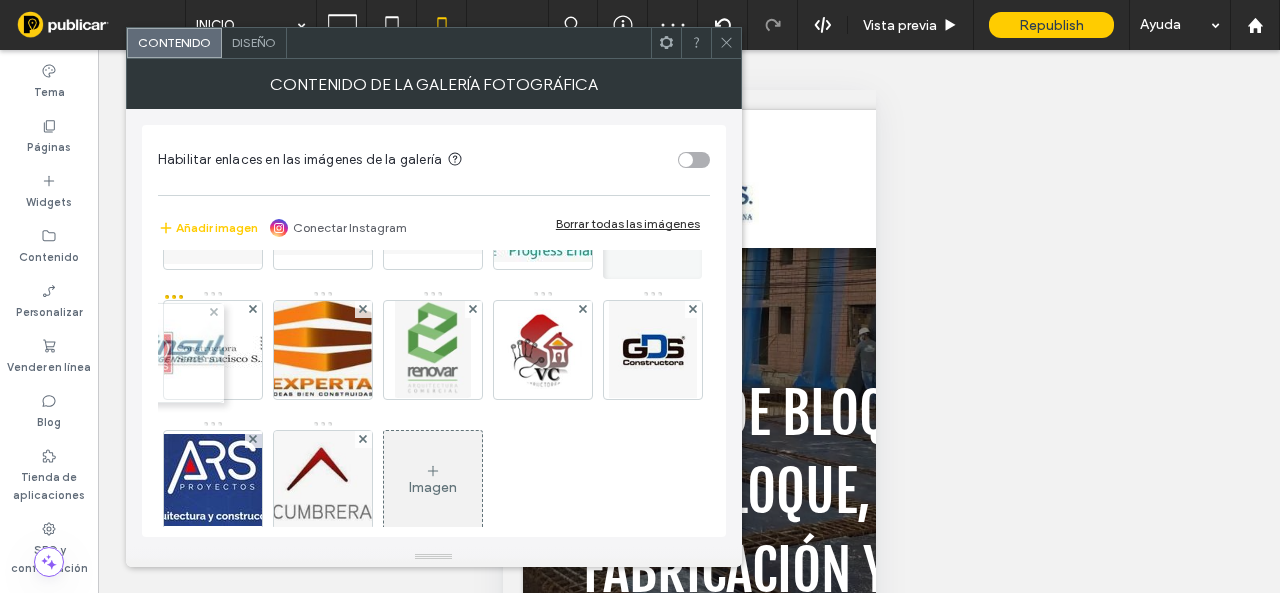 drag, startPoint x: 437, startPoint y: 385, endPoint x: 175, endPoint y: 359, distance: 263.28693 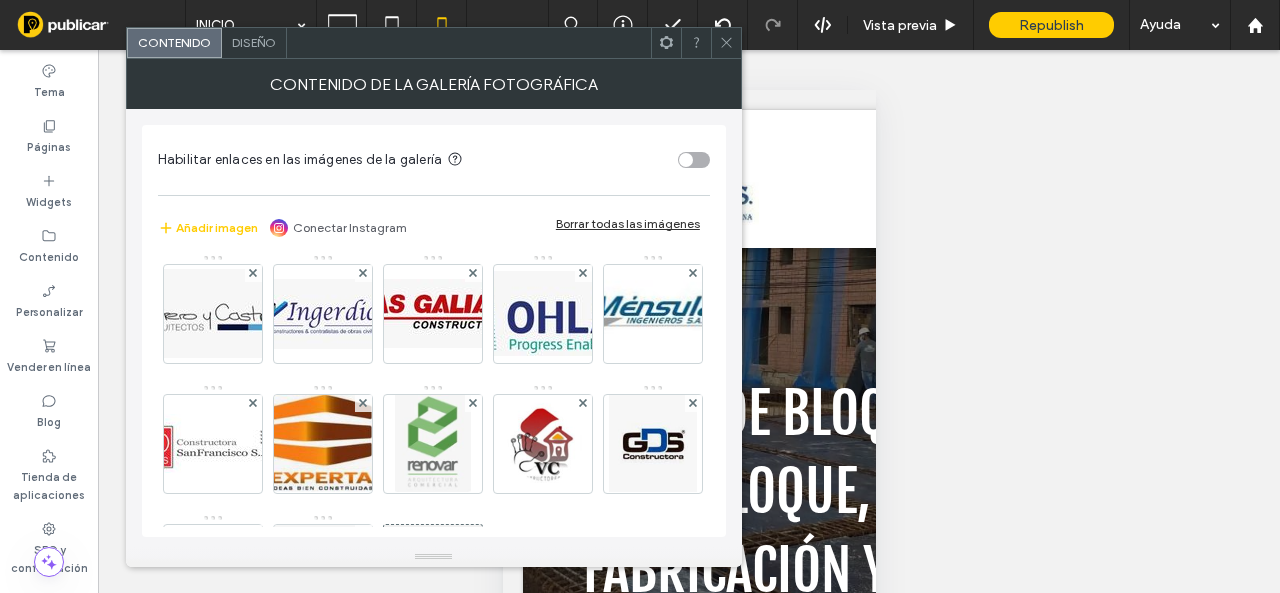 scroll, scrollTop: 0, scrollLeft: 0, axis: both 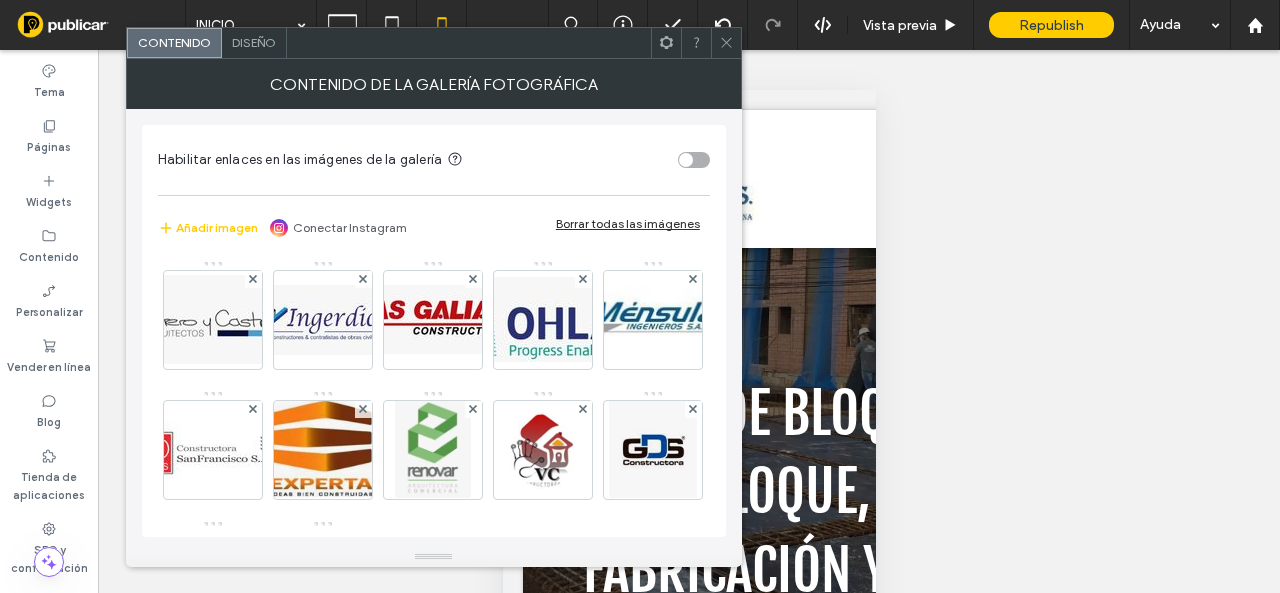 click 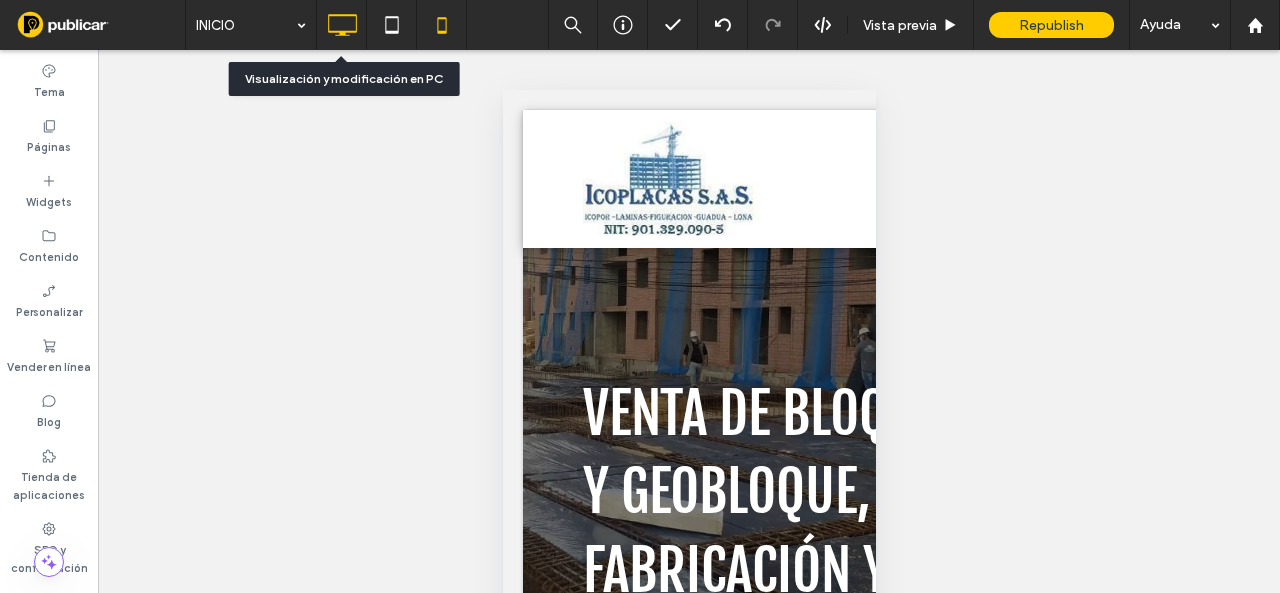 click 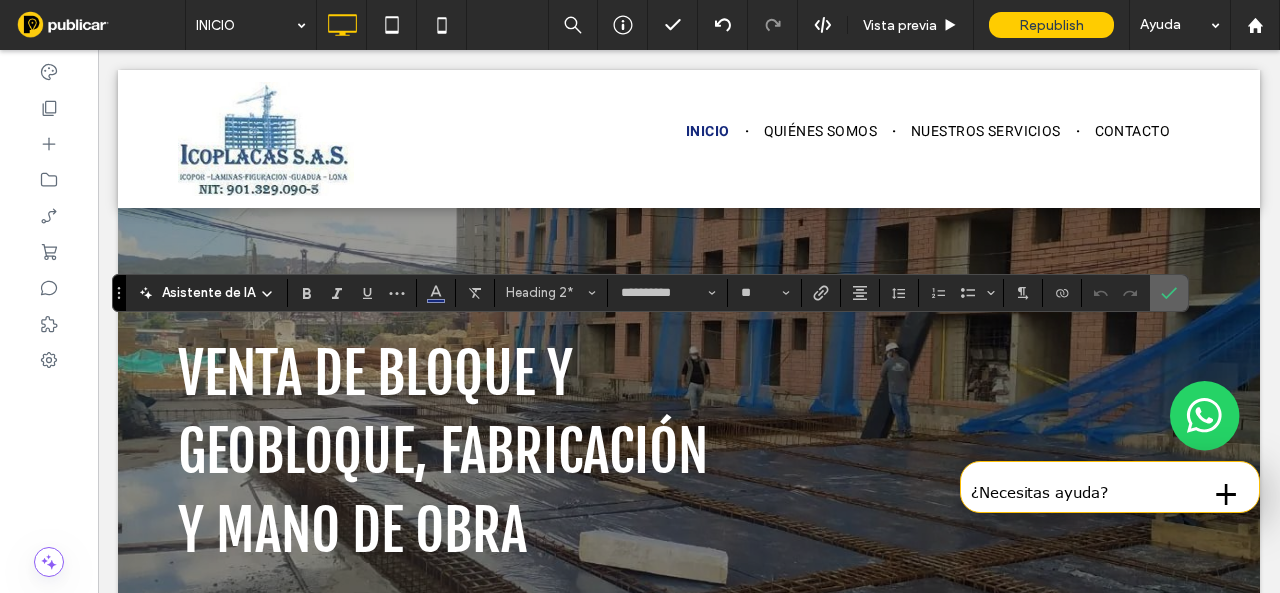 click 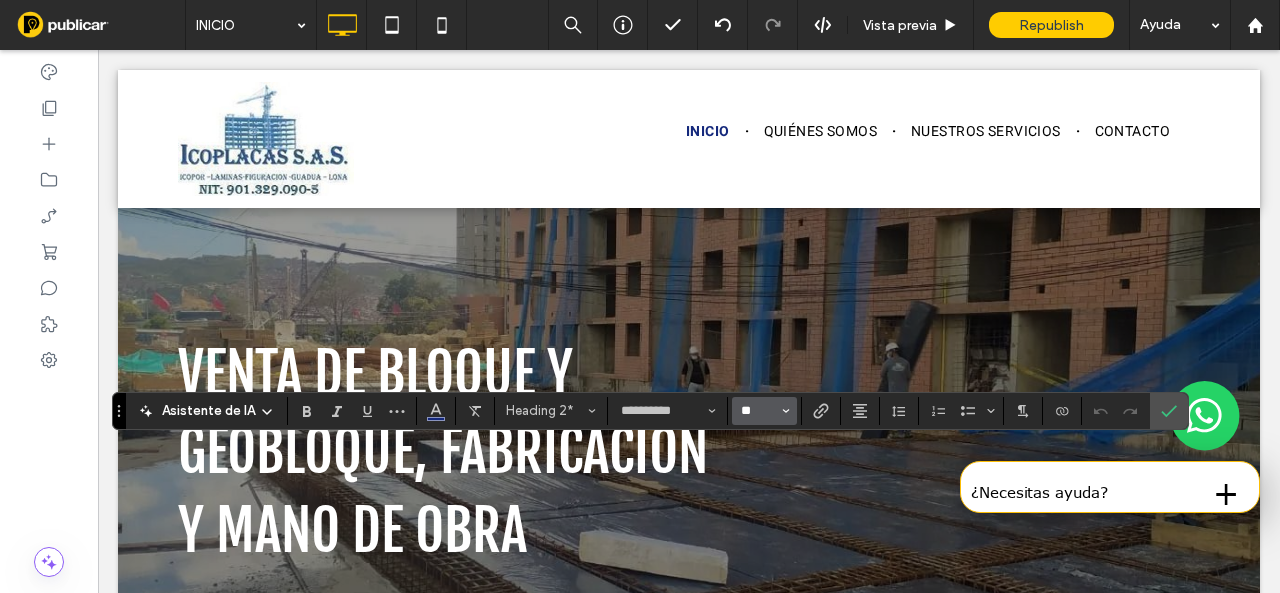 click on "**" at bounding box center [758, 411] 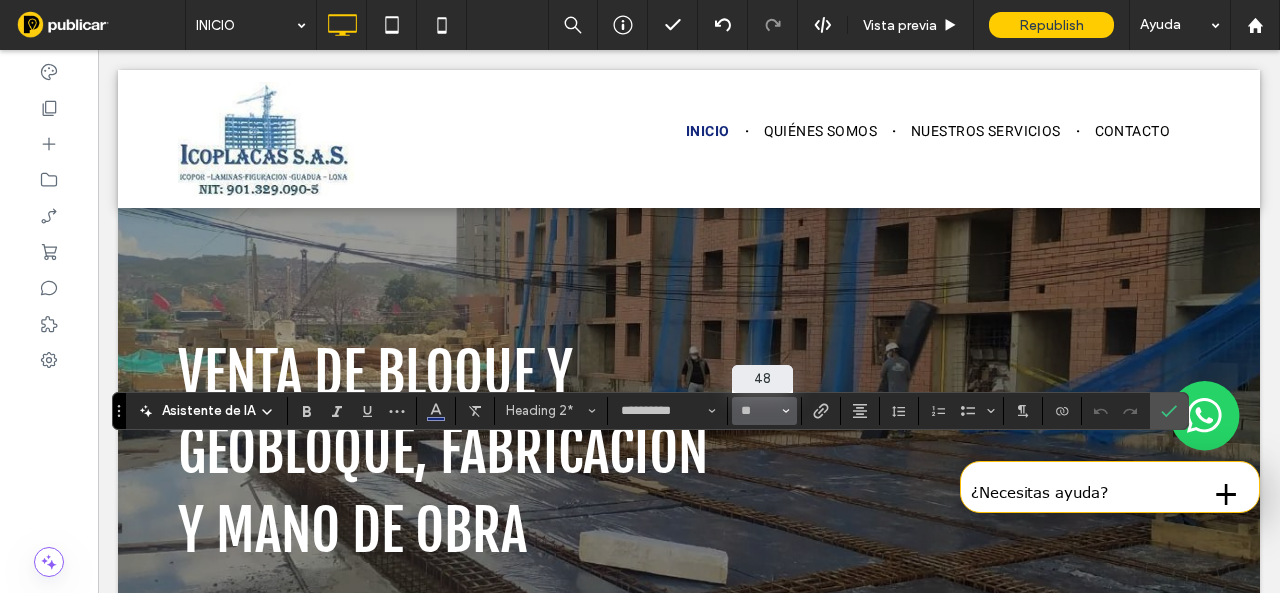 type on "**" 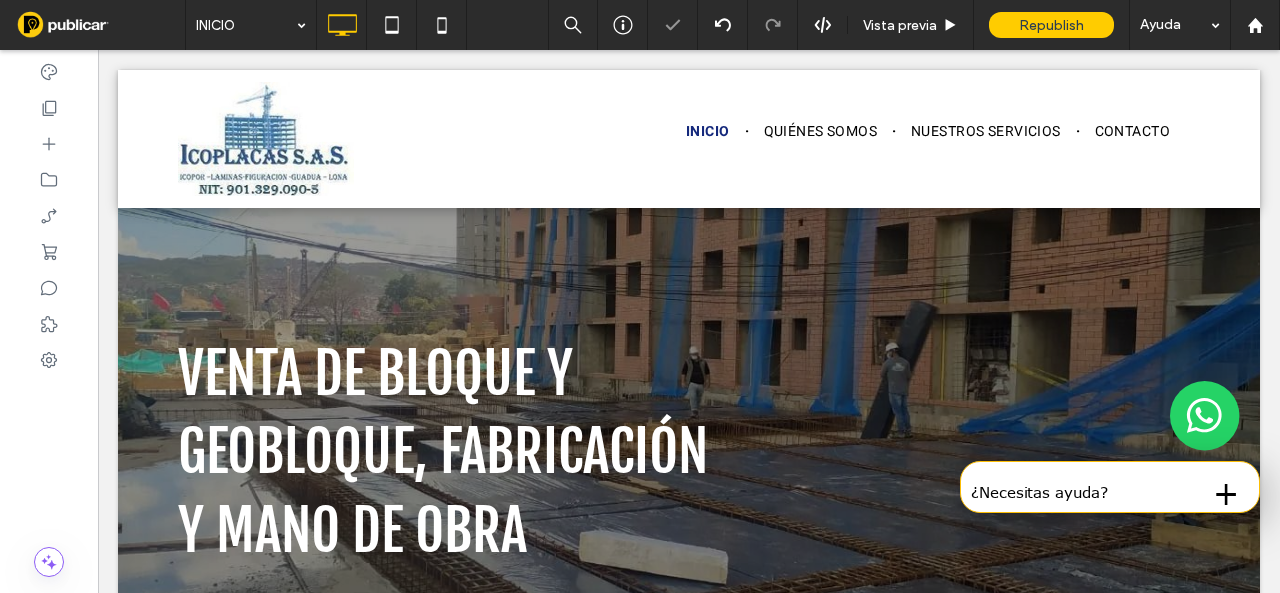 type on "**********" 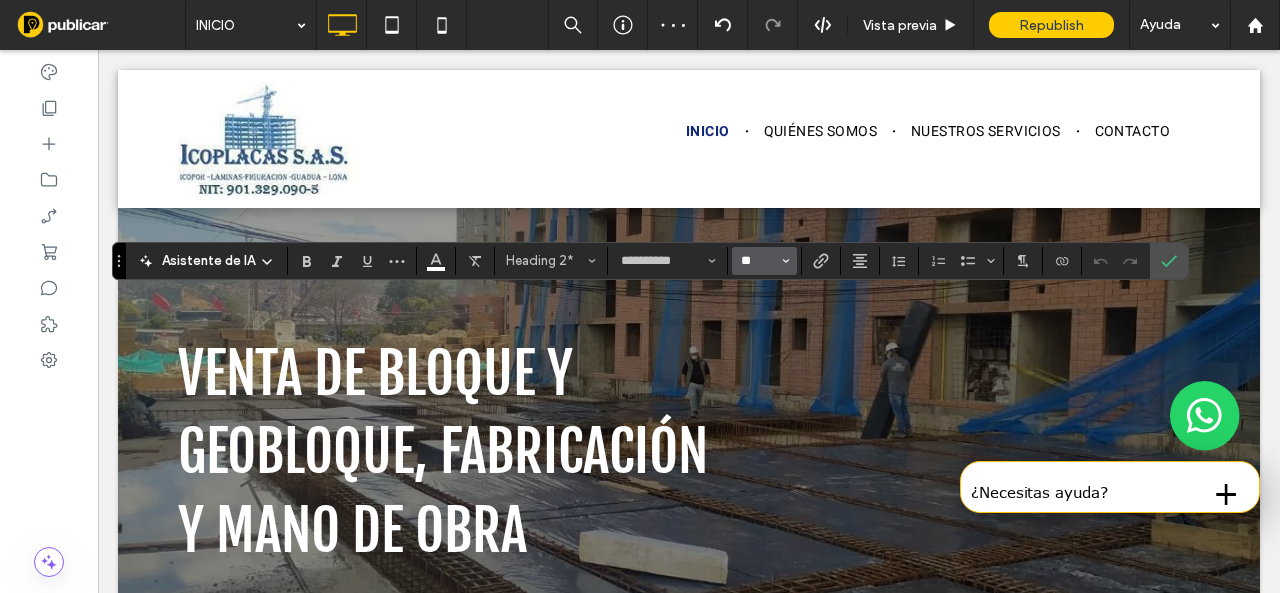 click on "**" at bounding box center [758, 261] 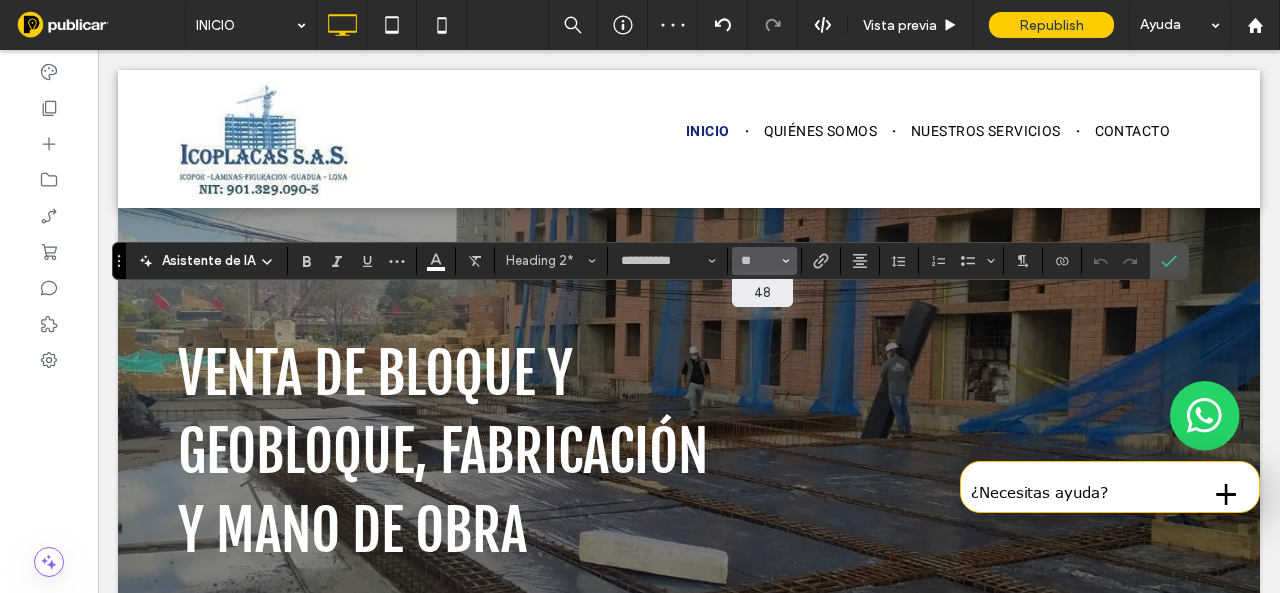 type on "**" 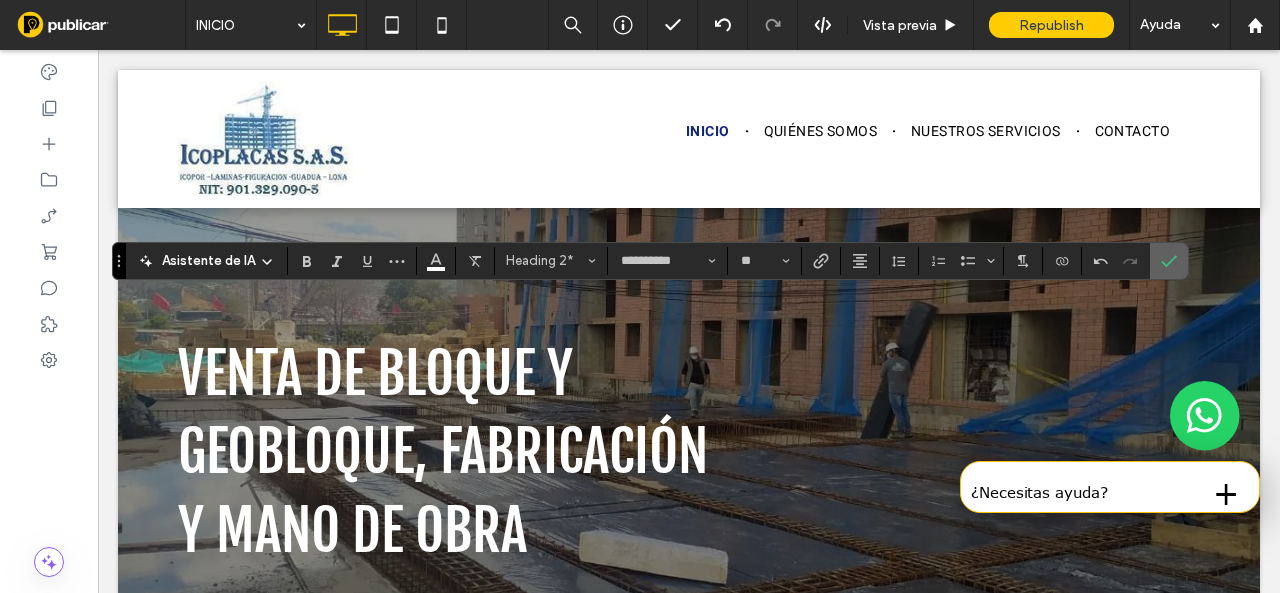 click 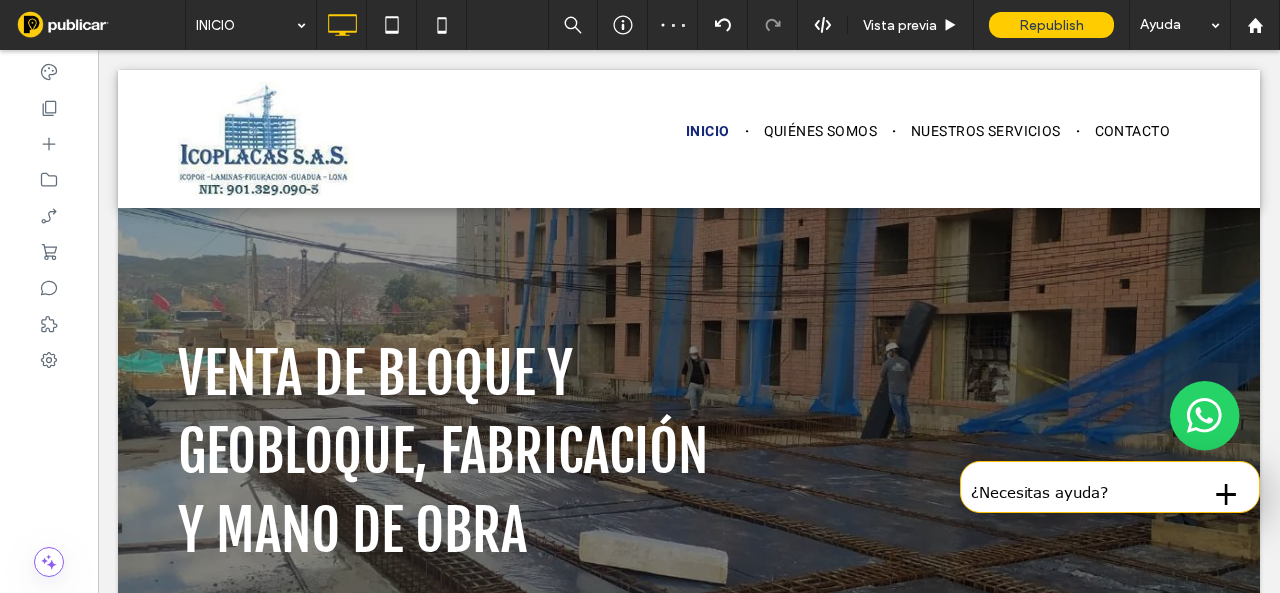 type on "**********" 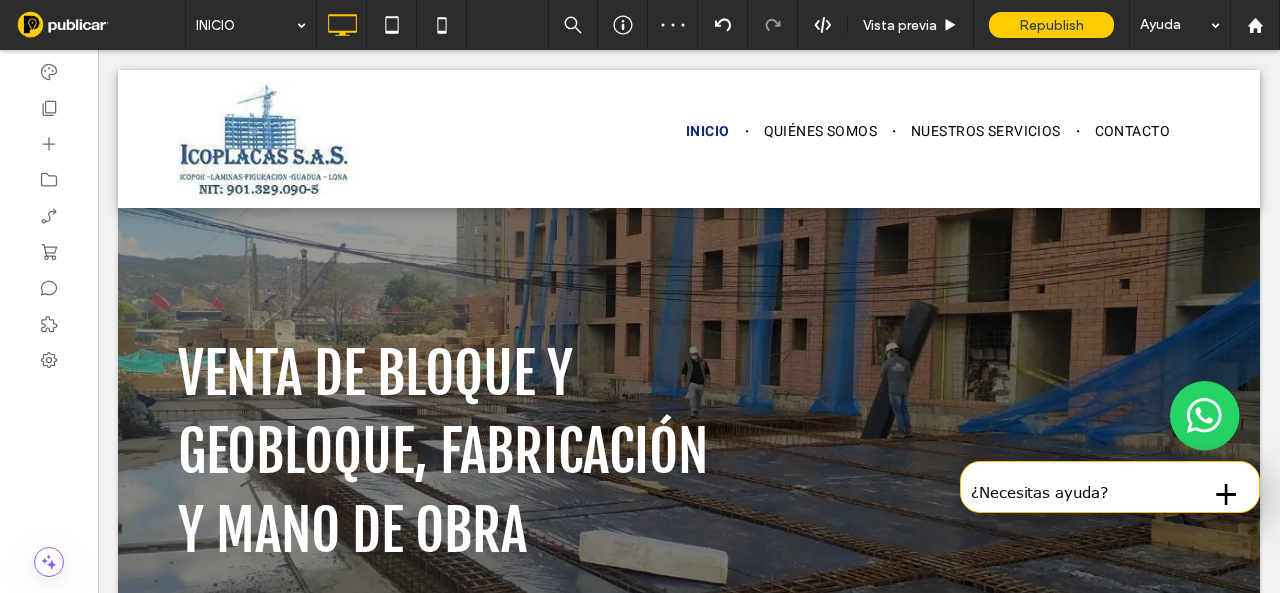 type on "**" 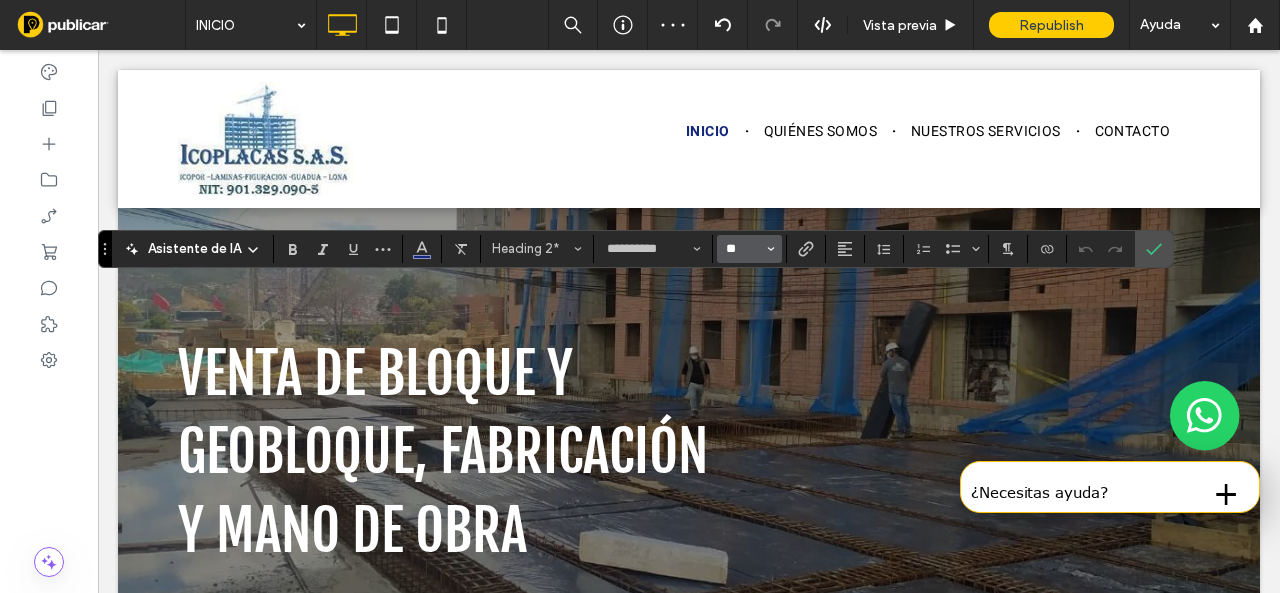 click on "**" at bounding box center (743, 249) 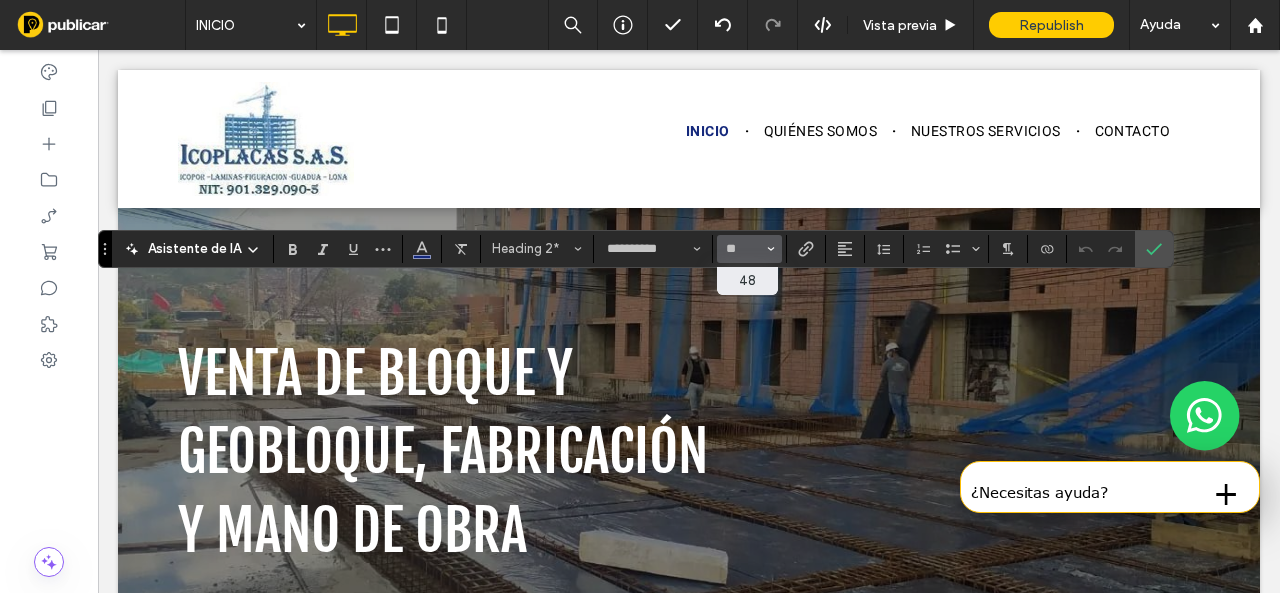 type on "**" 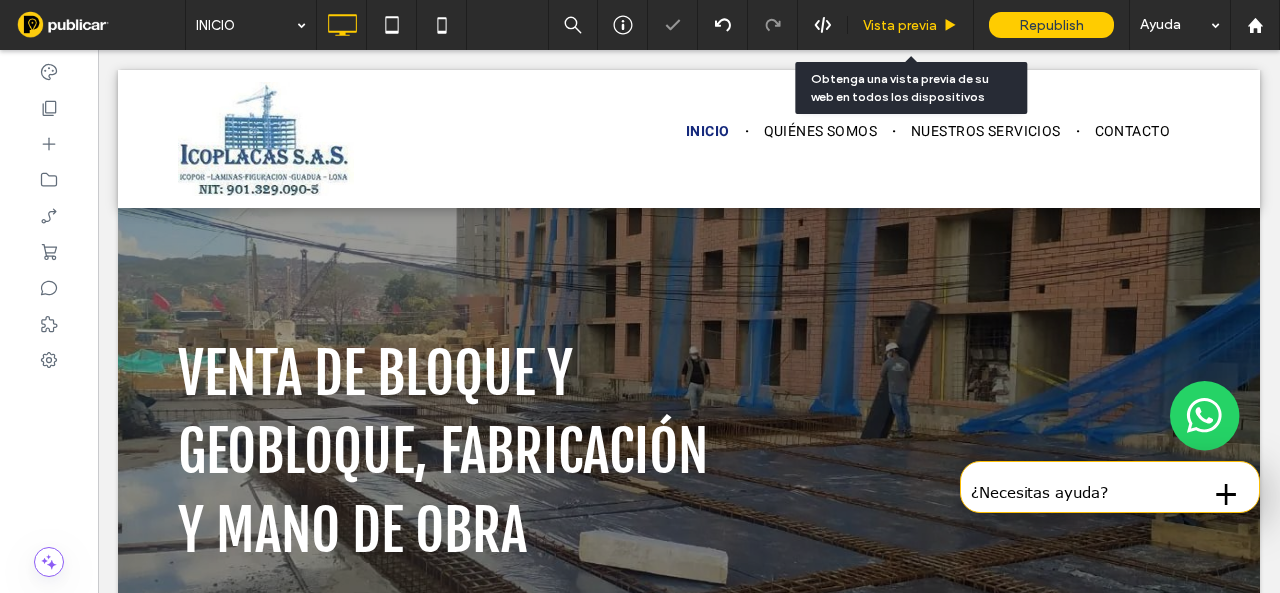 click on "Vista previa" at bounding box center [900, 25] 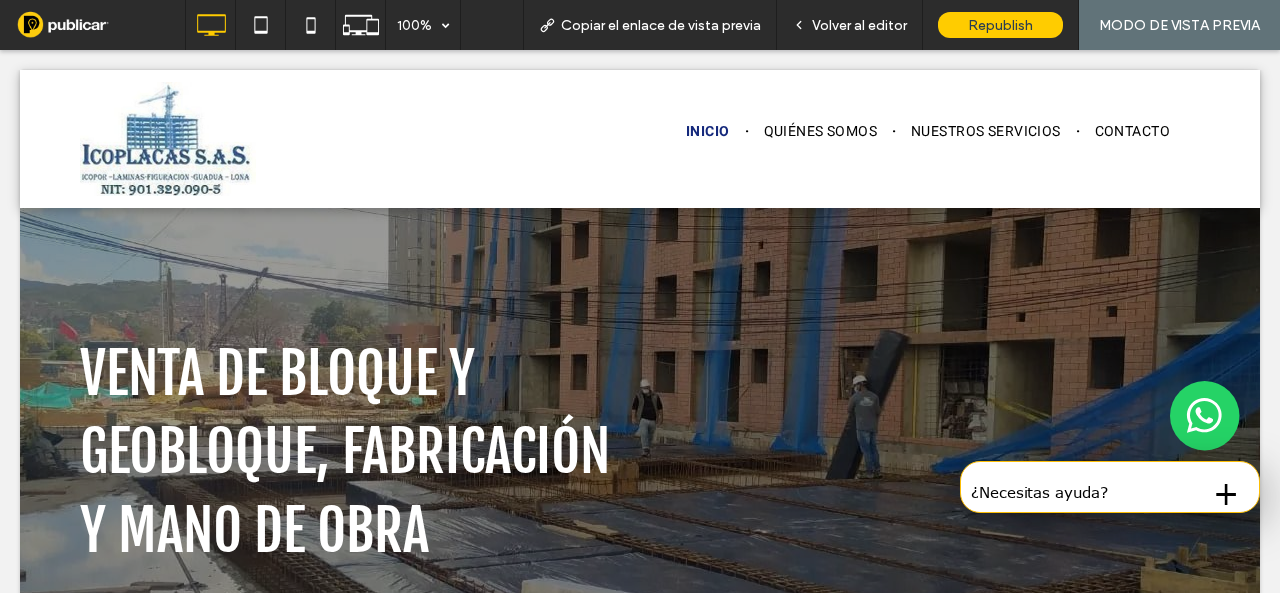 click on "Volver al editor" at bounding box center [849, 25] 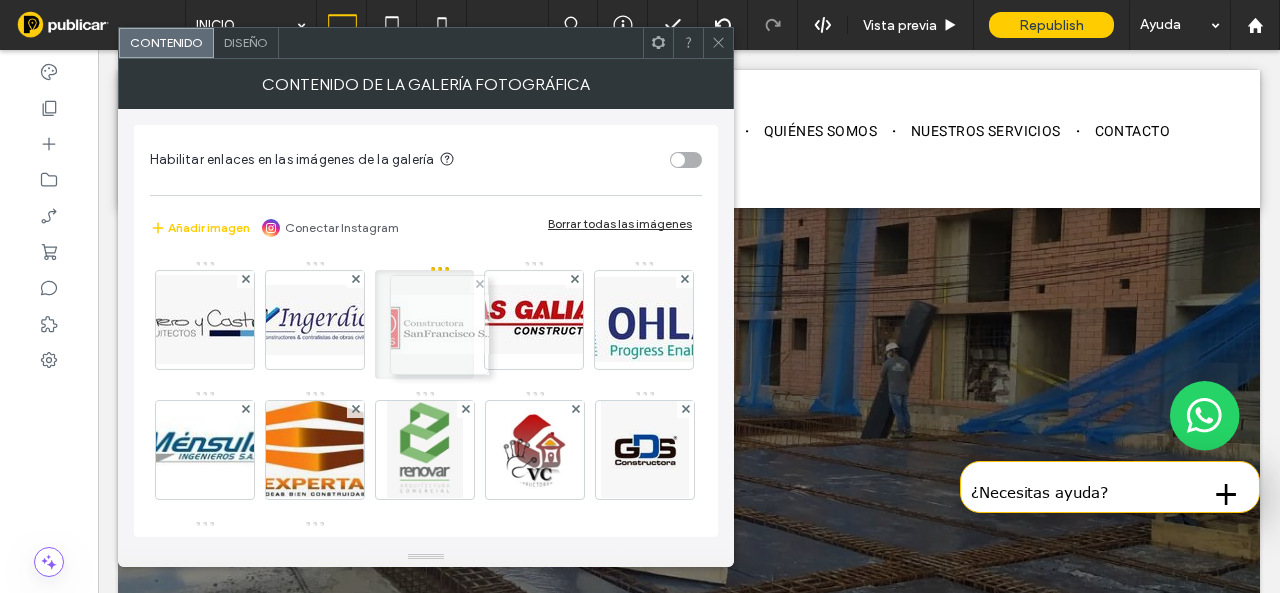 drag, startPoint x: 309, startPoint y: 449, endPoint x: 430, endPoint y: 325, distance: 173.25415 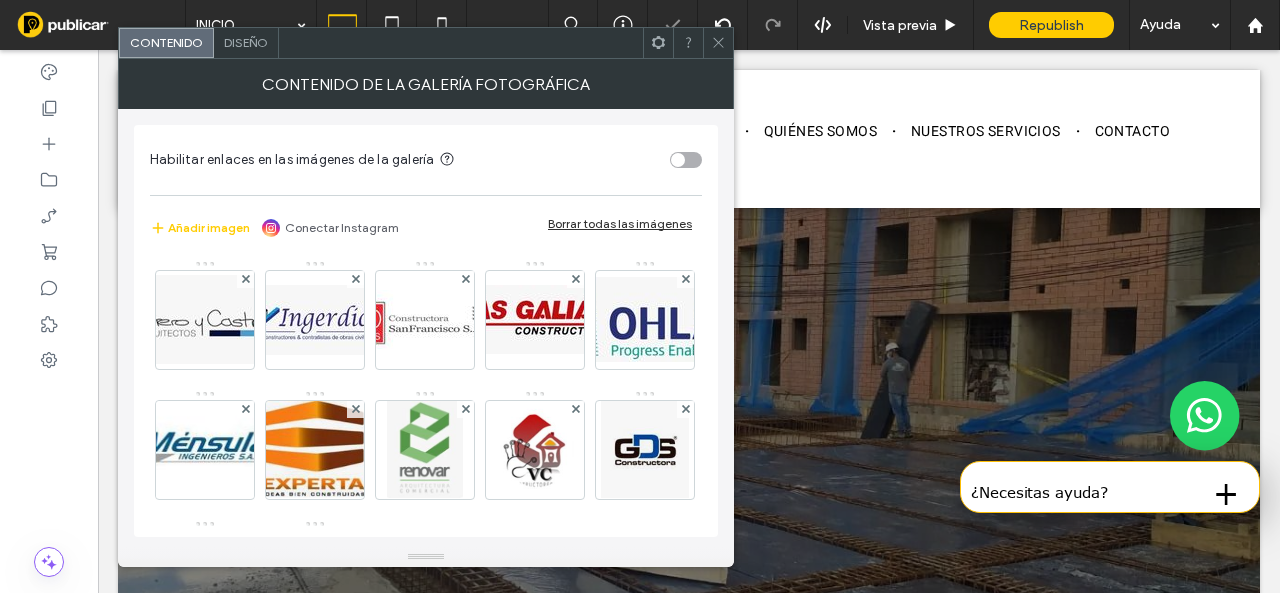 click at bounding box center [718, 43] 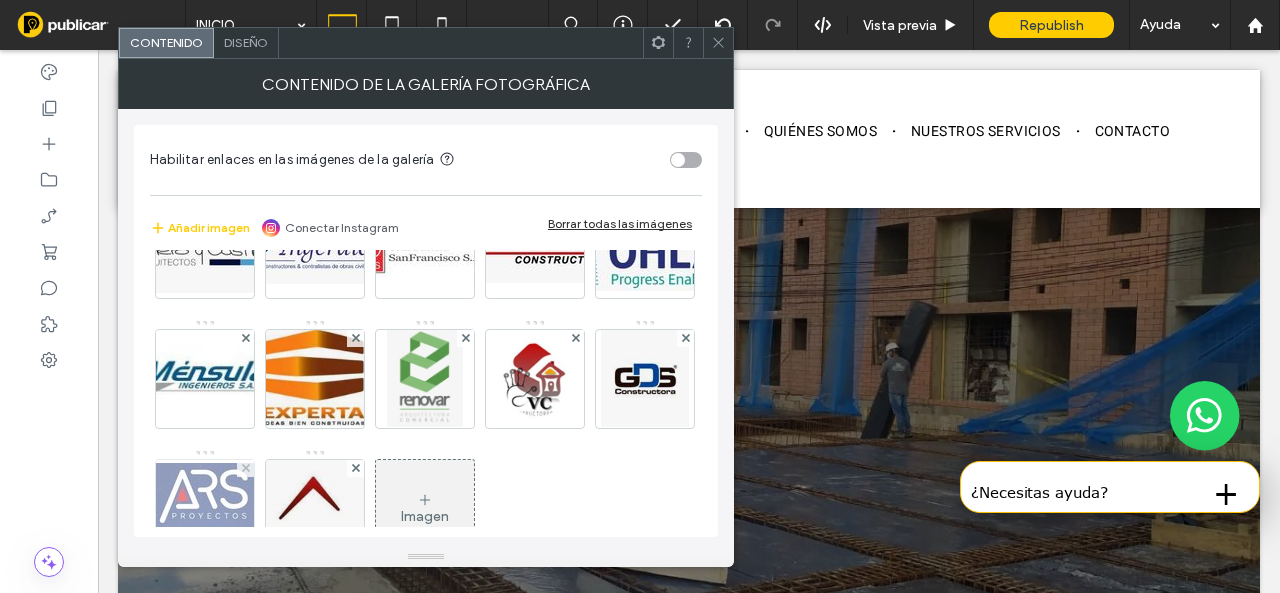 scroll, scrollTop: 100, scrollLeft: 0, axis: vertical 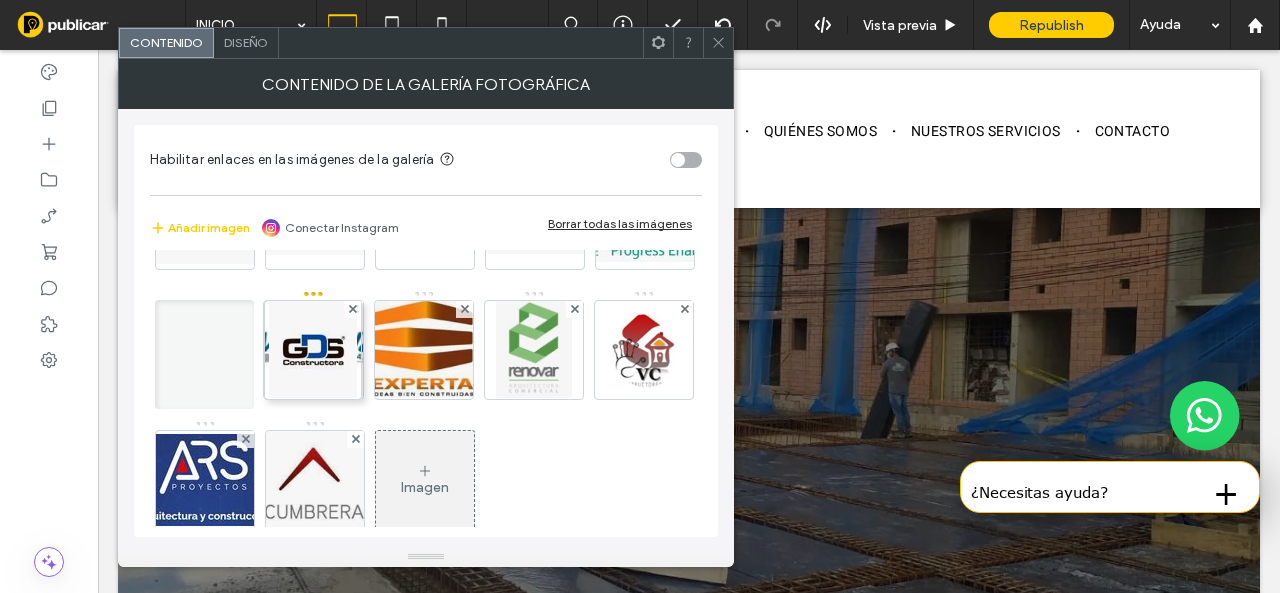 drag, startPoint x: 340, startPoint y: 491, endPoint x: 333, endPoint y: 362, distance: 129.18979 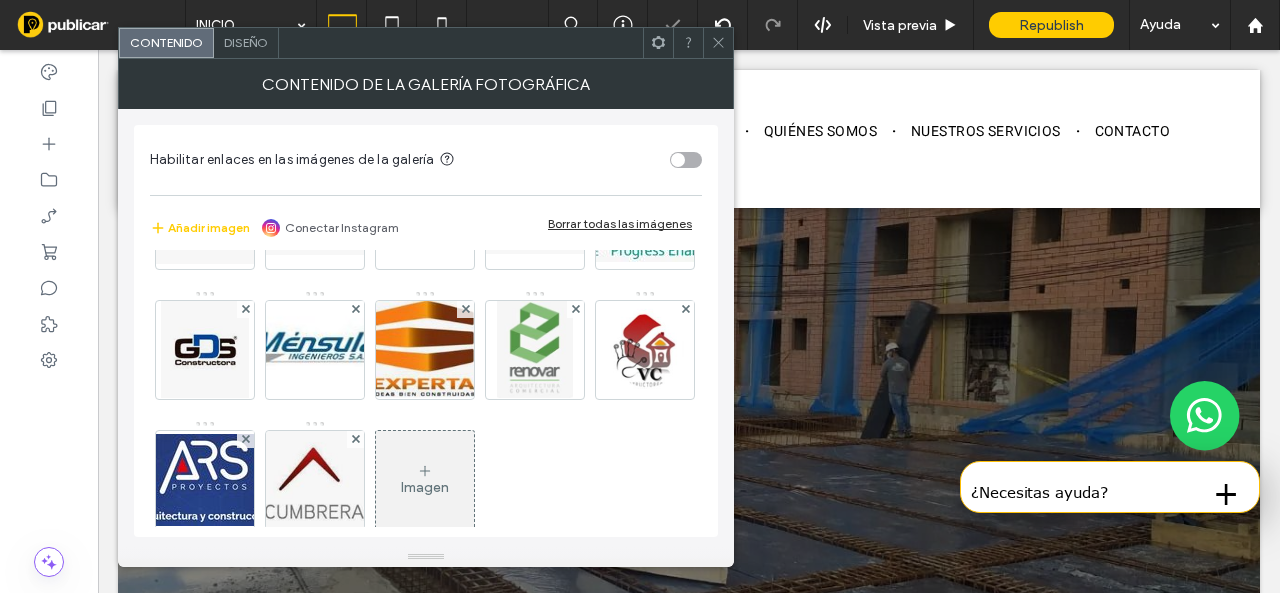 click at bounding box center [718, 43] 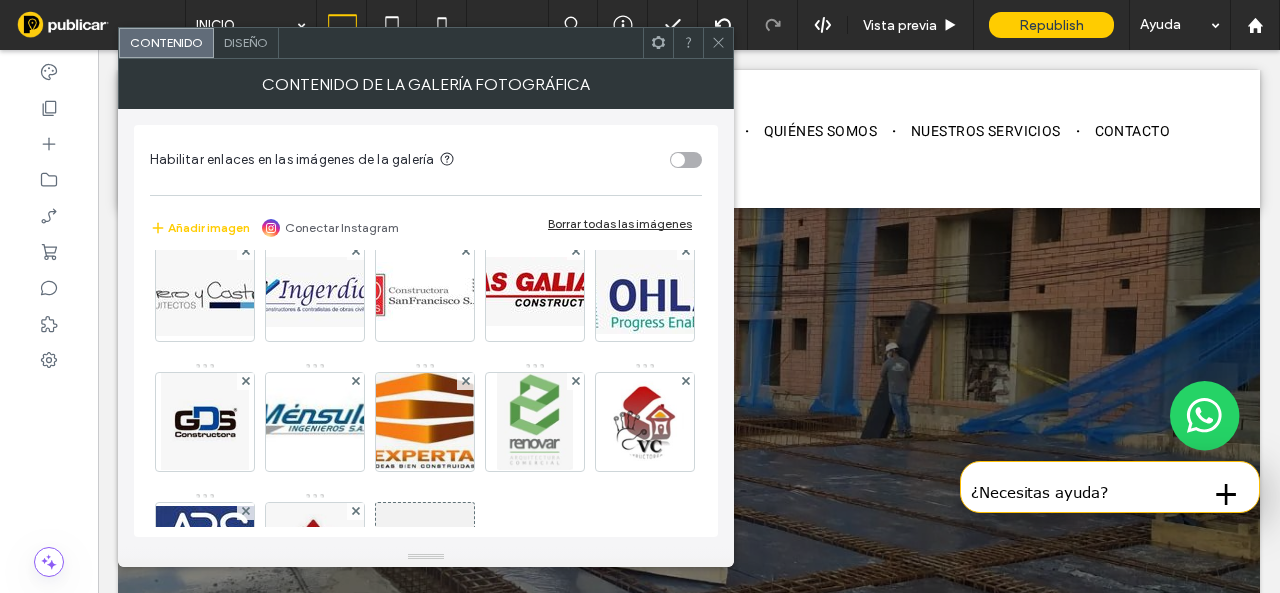 scroll, scrollTop: 100, scrollLeft: 0, axis: vertical 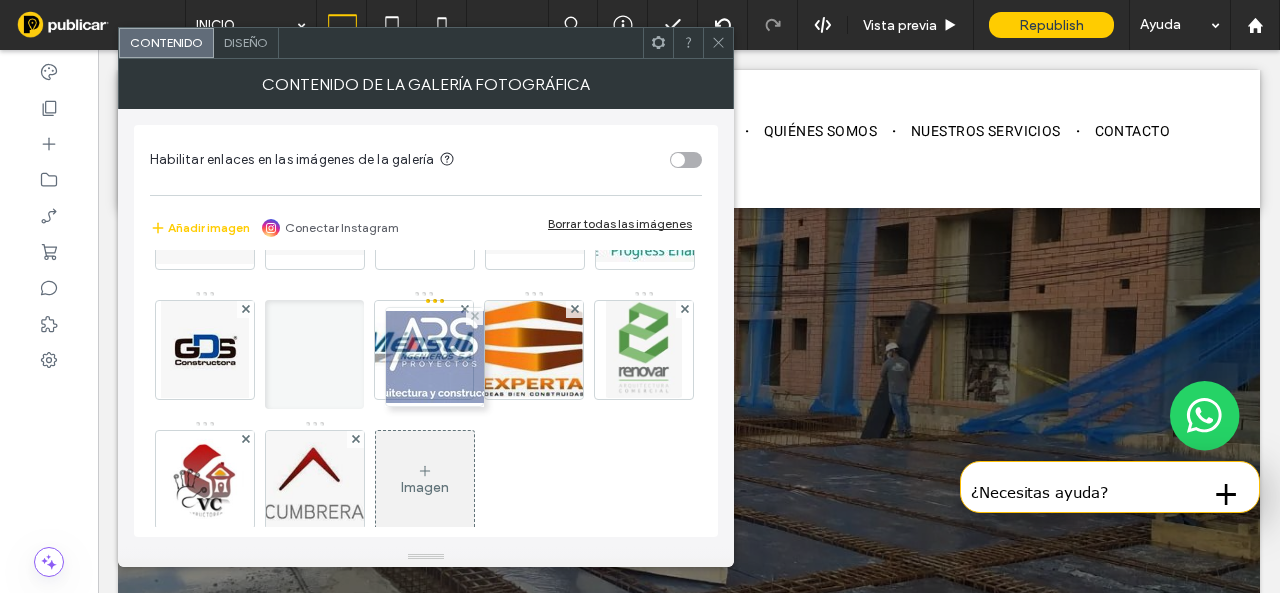 drag, startPoint x: 410, startPoint y: 469, endPoint x: 416, endPoint y: 347, distance: 122.14745 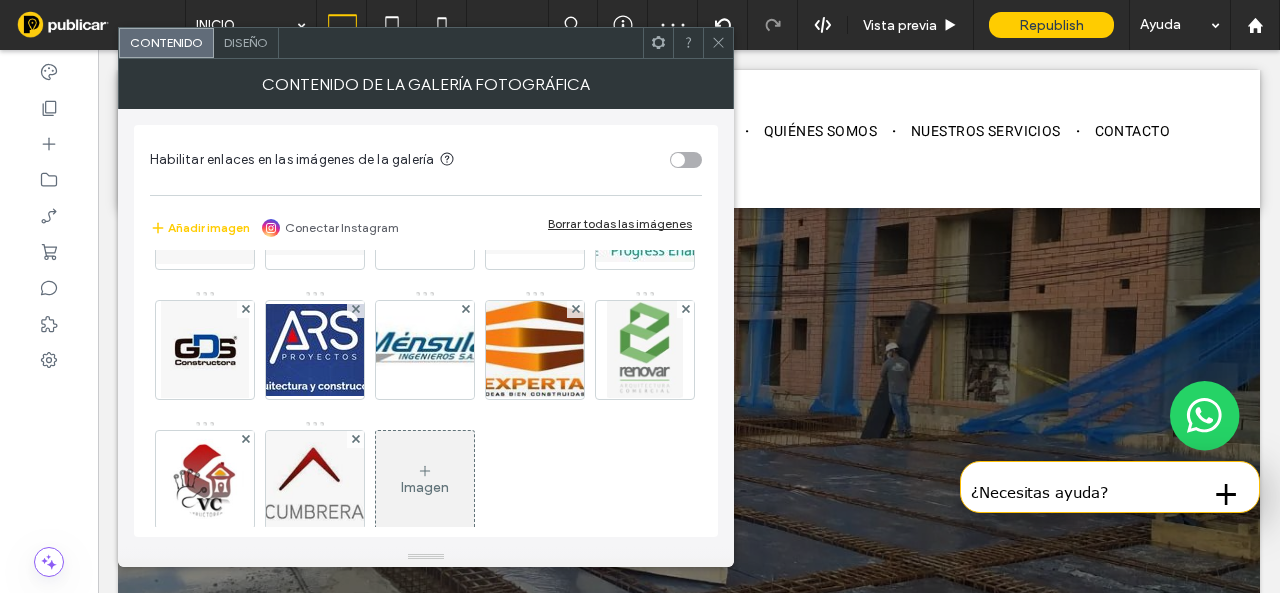 click at bounding box center (718, 43) 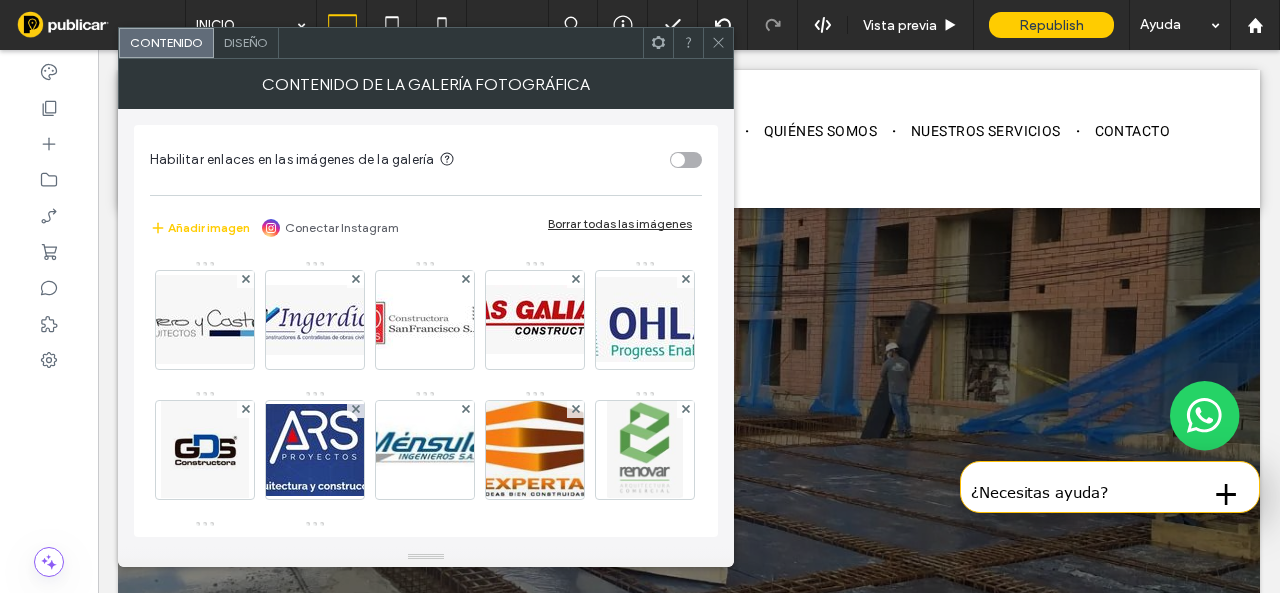 scroll, scrollTop: 200, scrollLeft: 0, axis: vertical 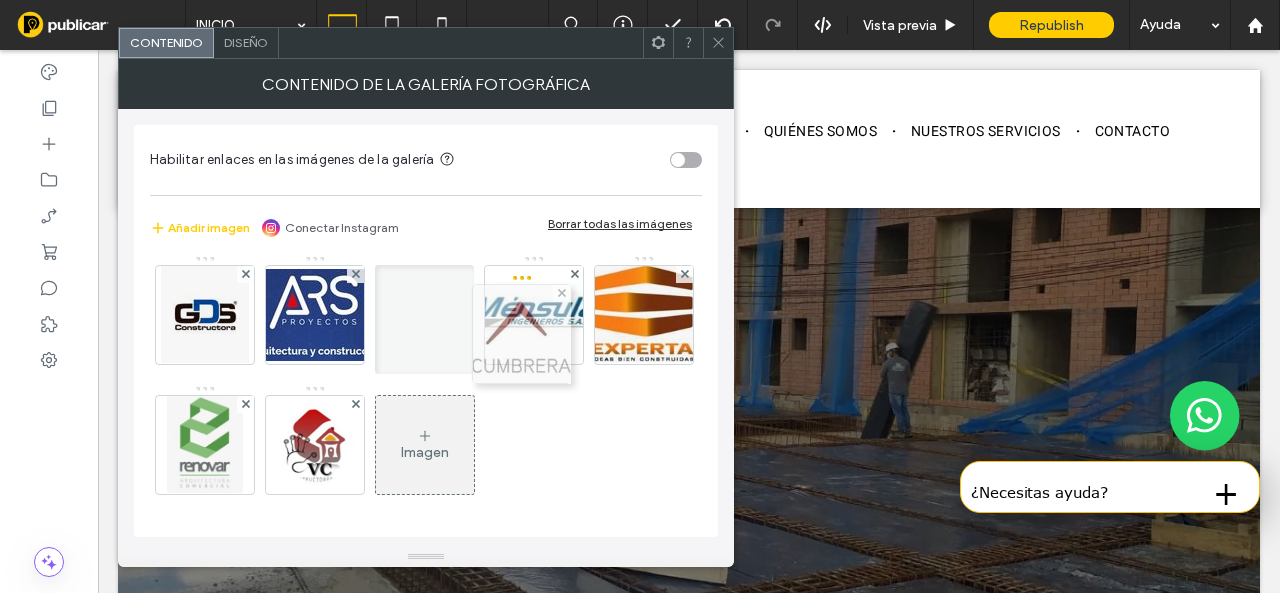 drag, startPoint x: 520, startPoint y: 379, endPoint x: 504, endPoint y: 269, distance: 111.15755 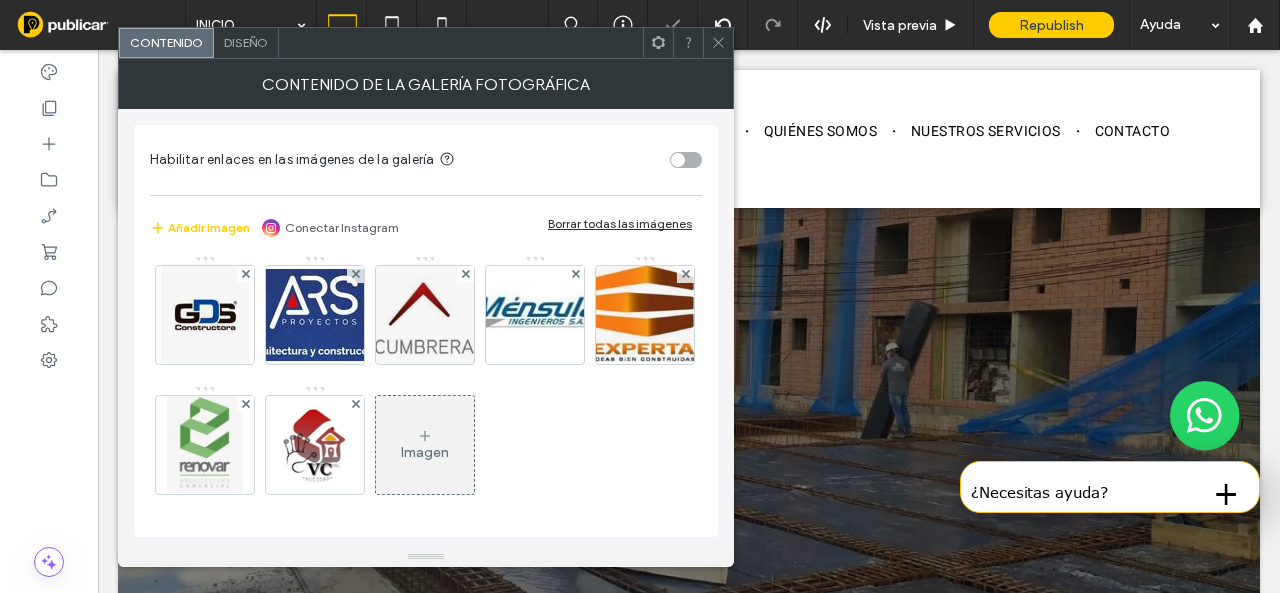 click 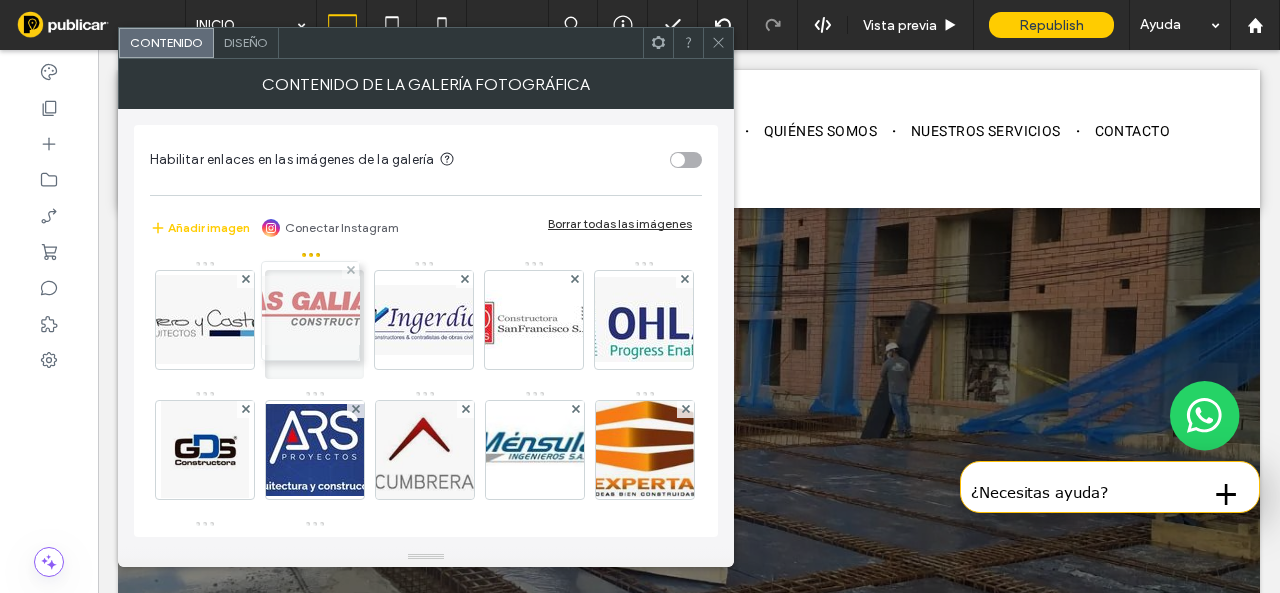 drag, startPoint x: 500, startPoint y: 322, endPoint x: 272, endPoint y: 313, distance: 228.17757 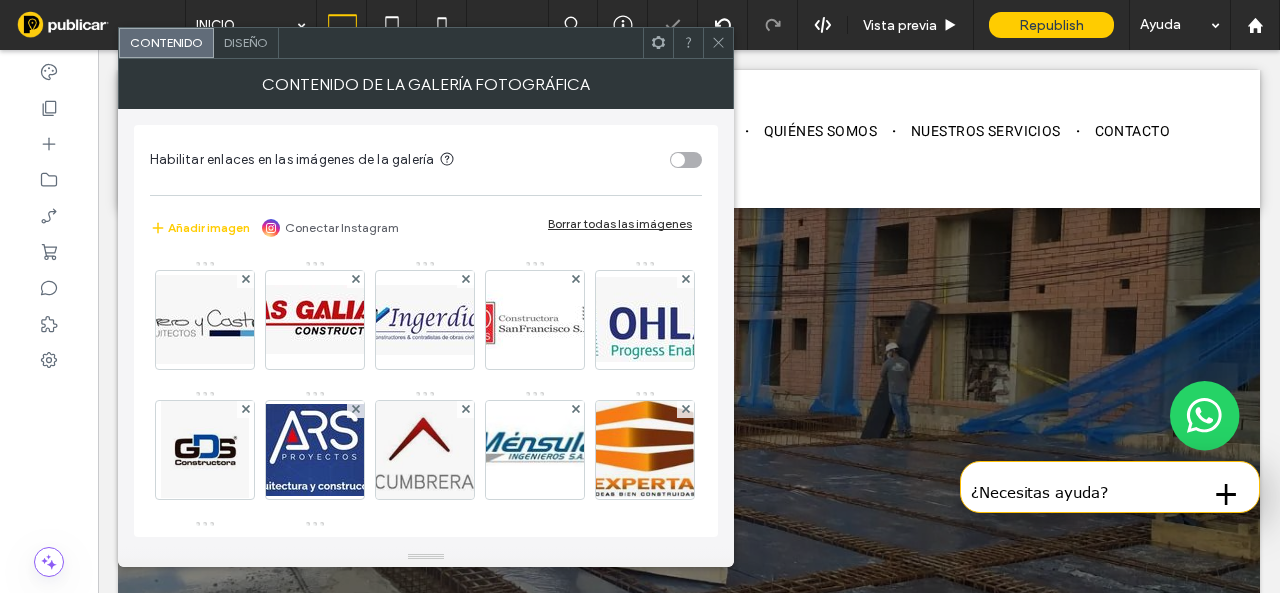 click 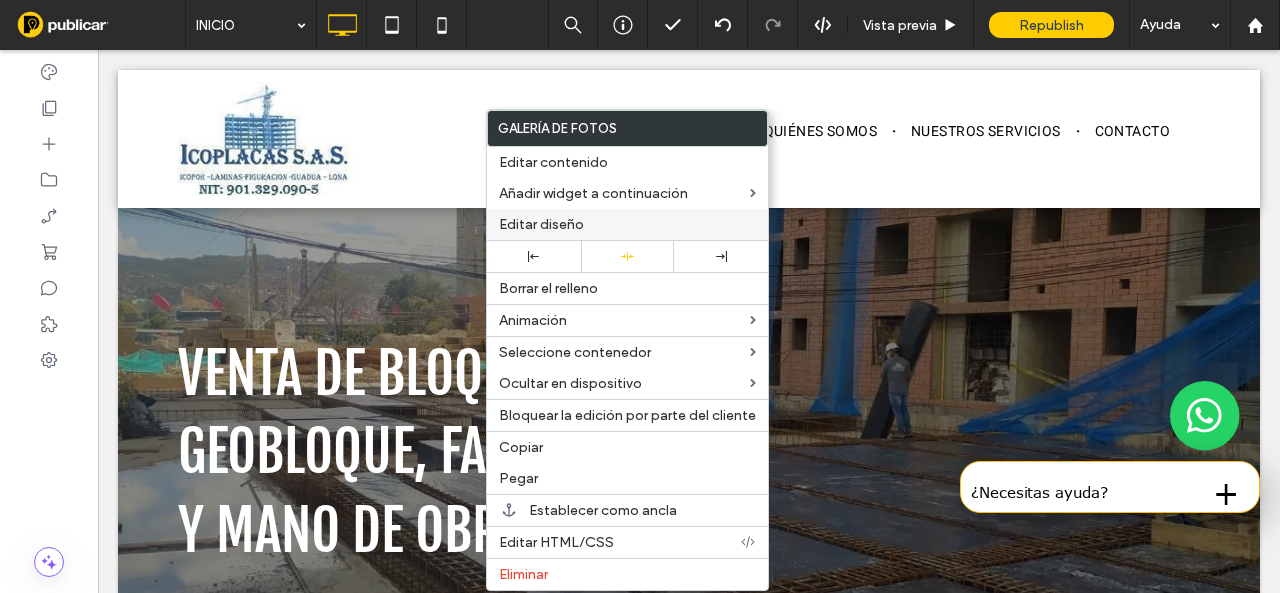 click on "Editar diseño" at bounding box center [541, 224] 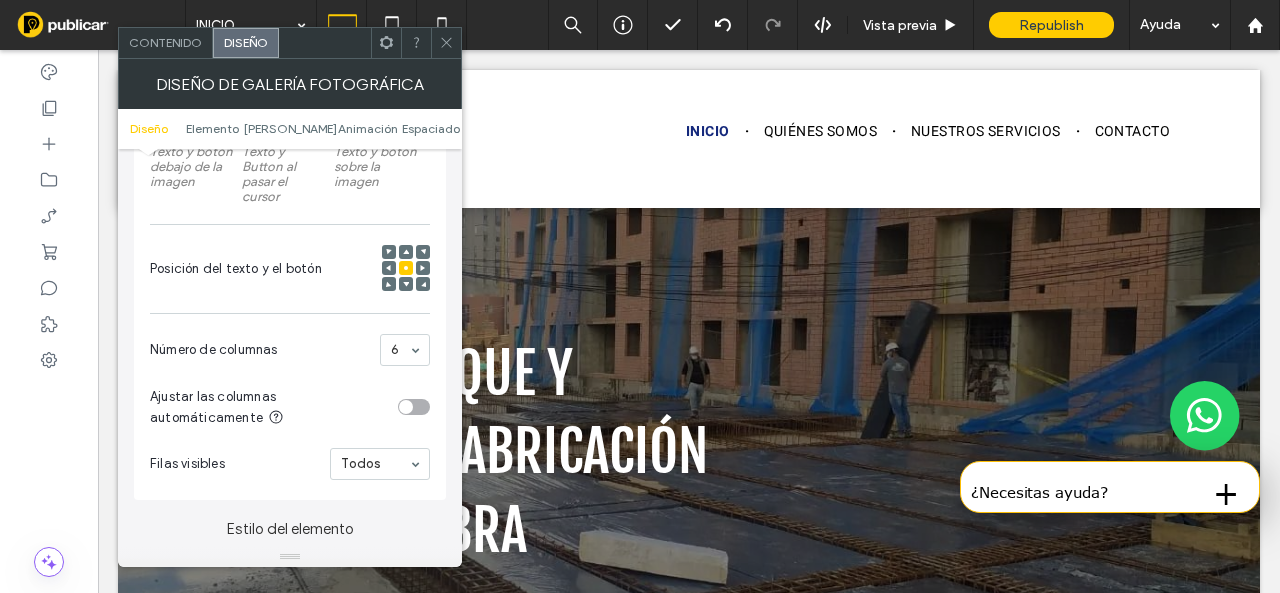 scroll, scrollTop: 500, scrollLeft: 0, axis: vertical 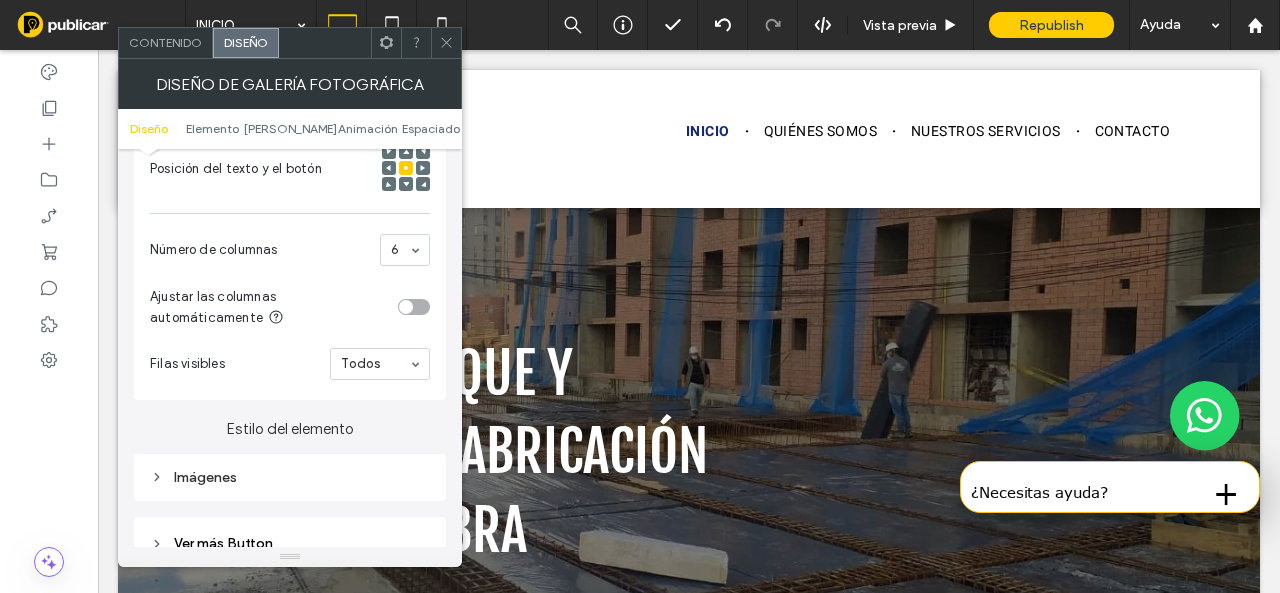 click on "Imágenes" at bounding box center [290, 477] 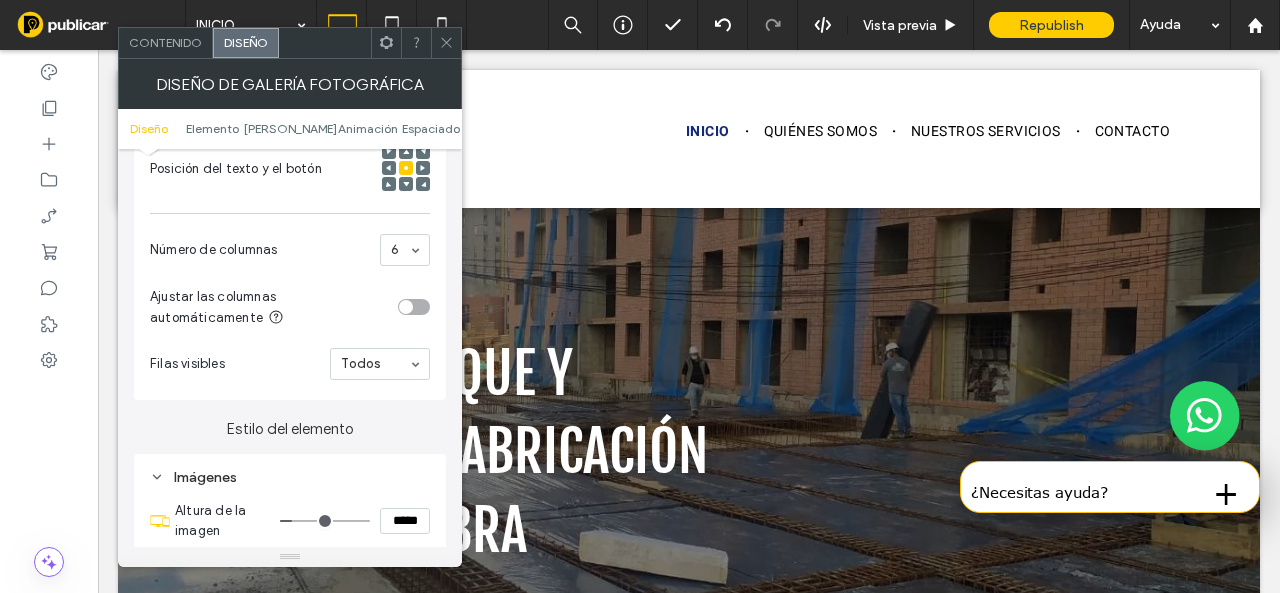 scroll, scrollTop: 600, scrollLeft: 0, axis: vertical 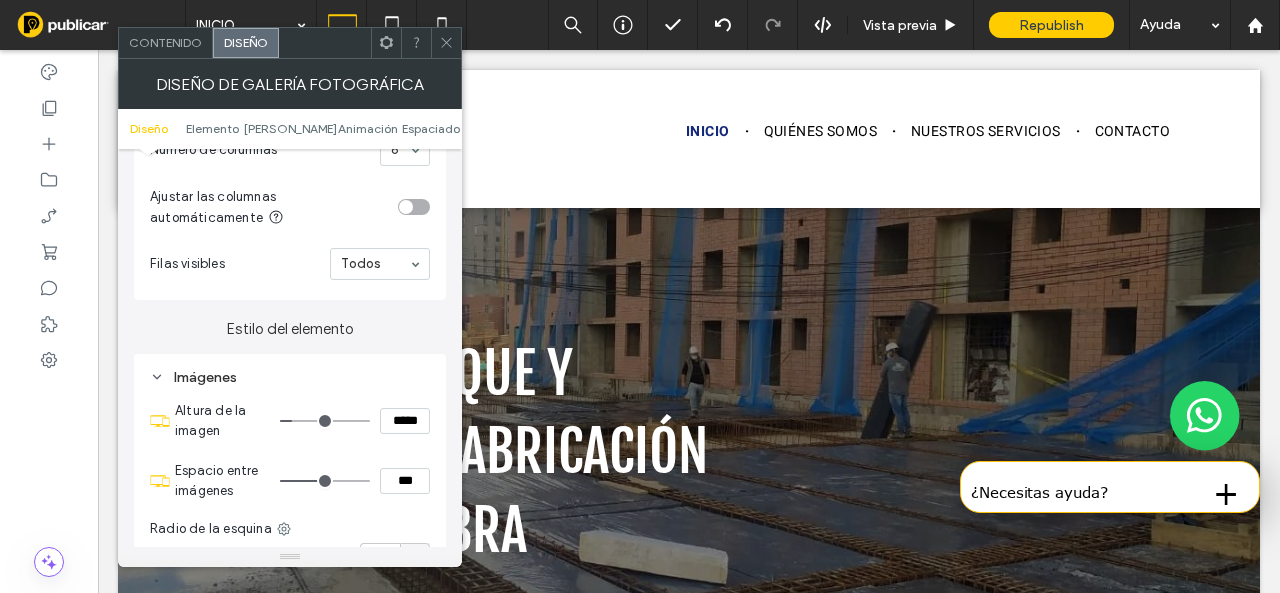 type on "**" 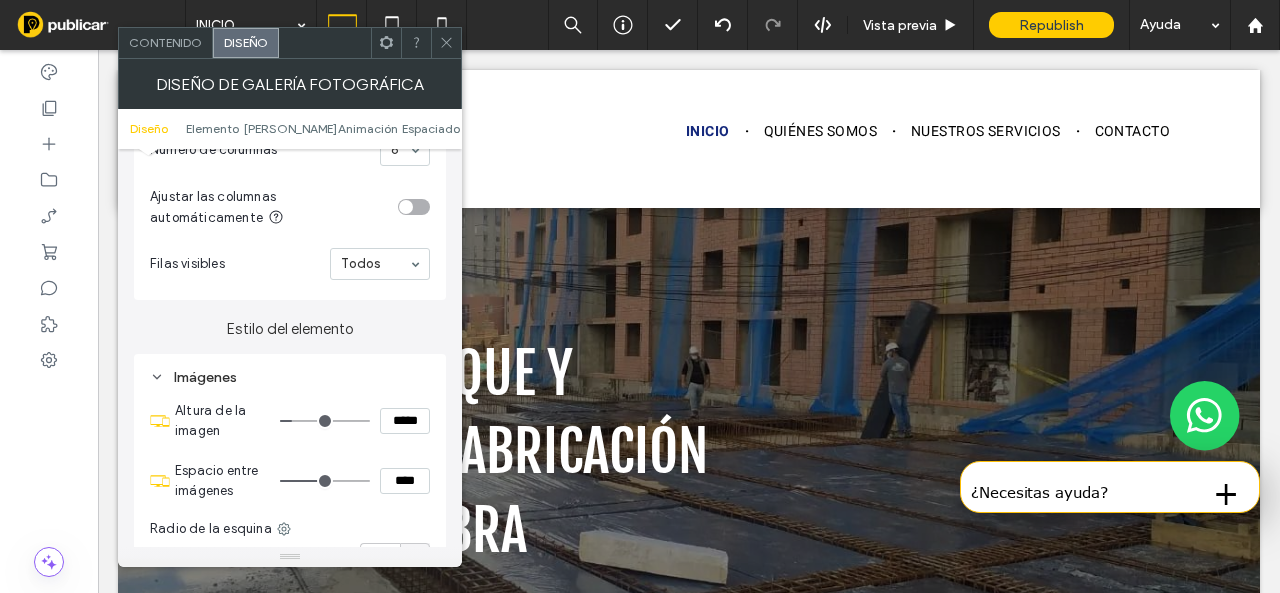 type on "**" 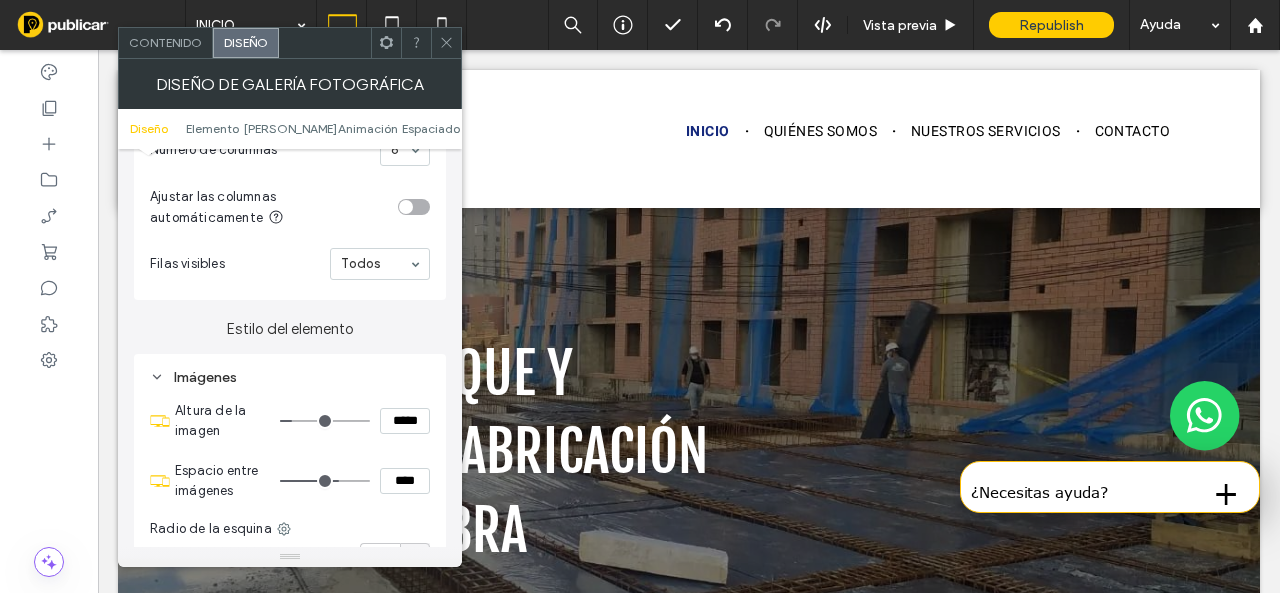 type on "**" 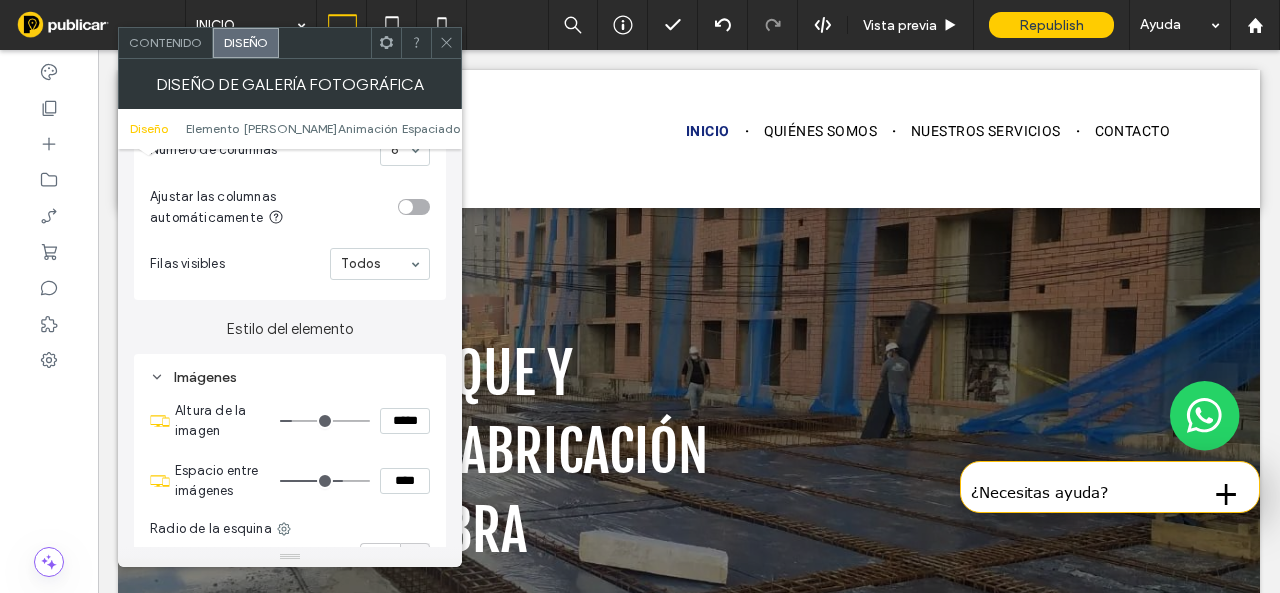 type on "**" 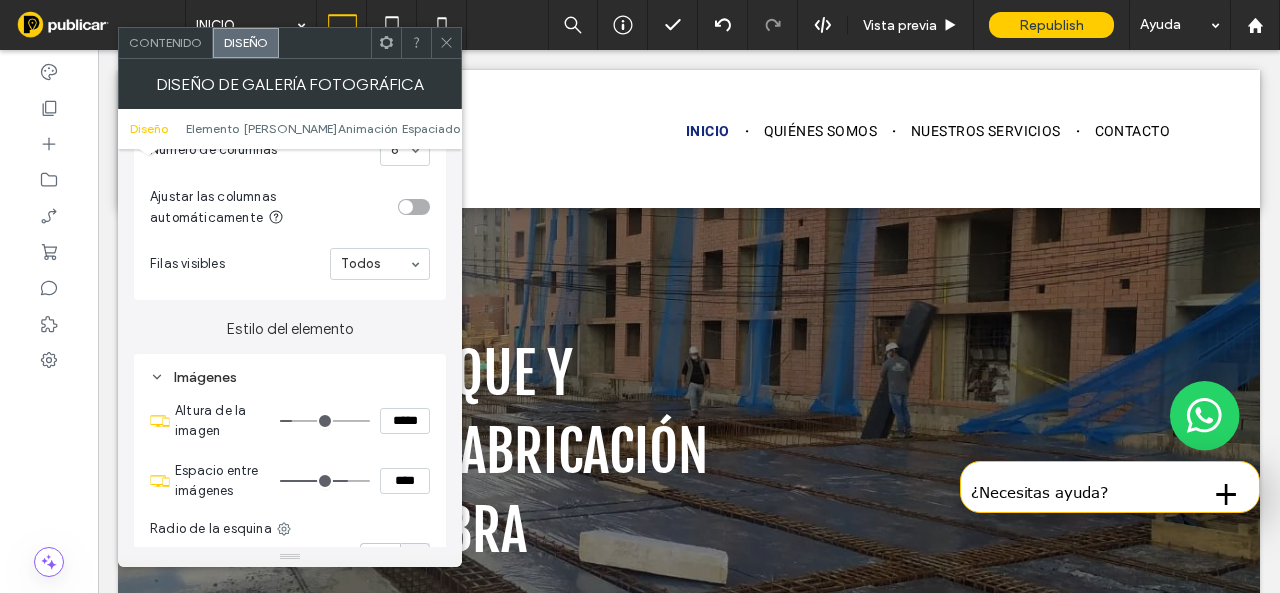 type on "**" 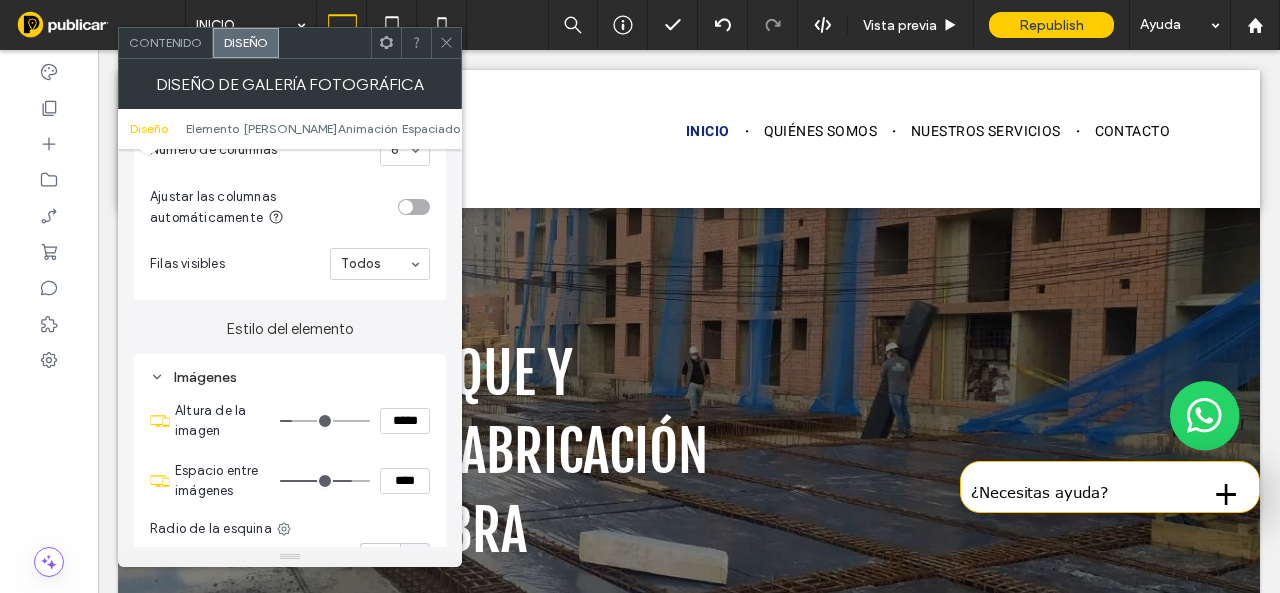 type on "**" 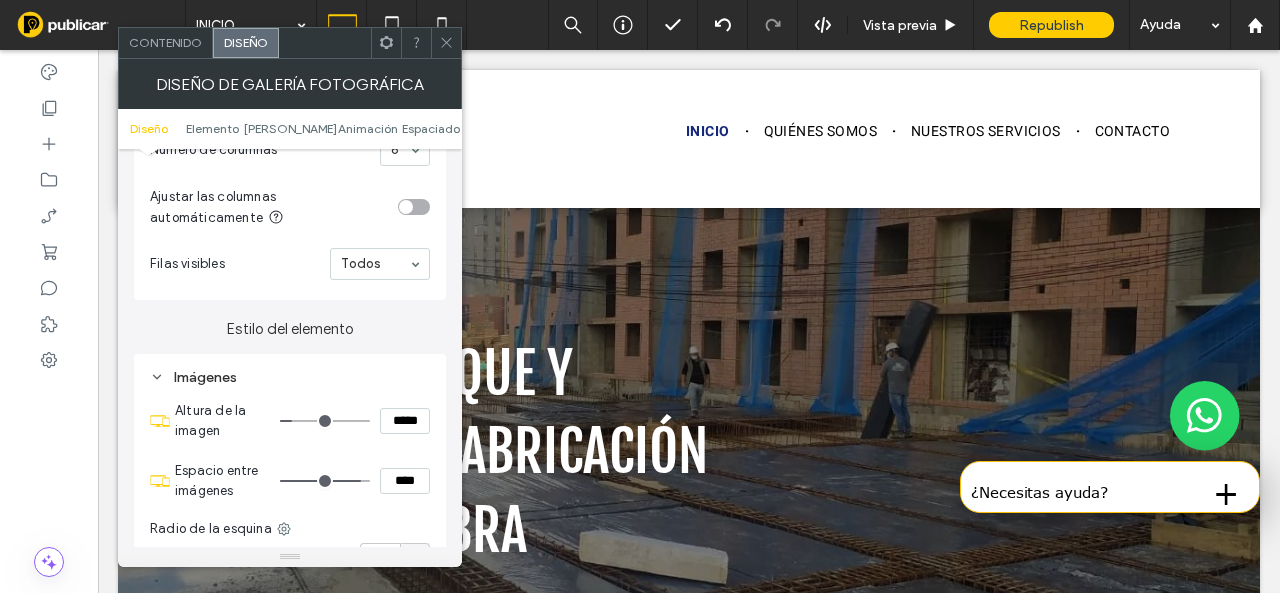 type on "**" 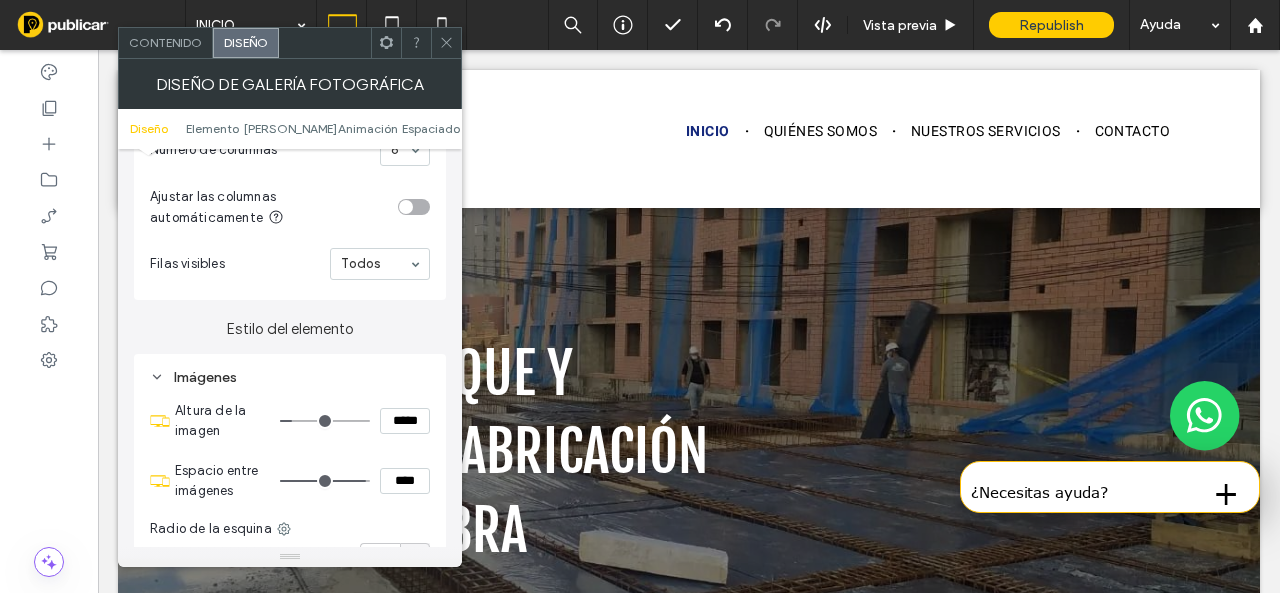 drag, startPoint x: 320, startPoint y: 480, endPoint x: 356, endPoint y: 471, distance: 37.107952 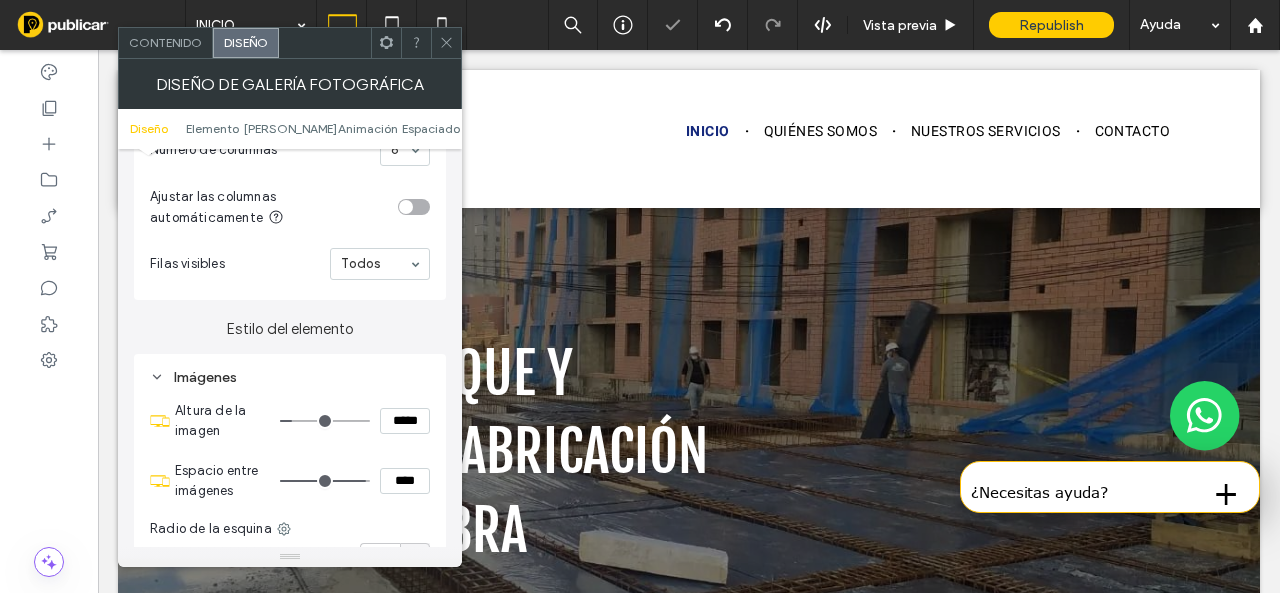 click at bounding box center (446, 43) 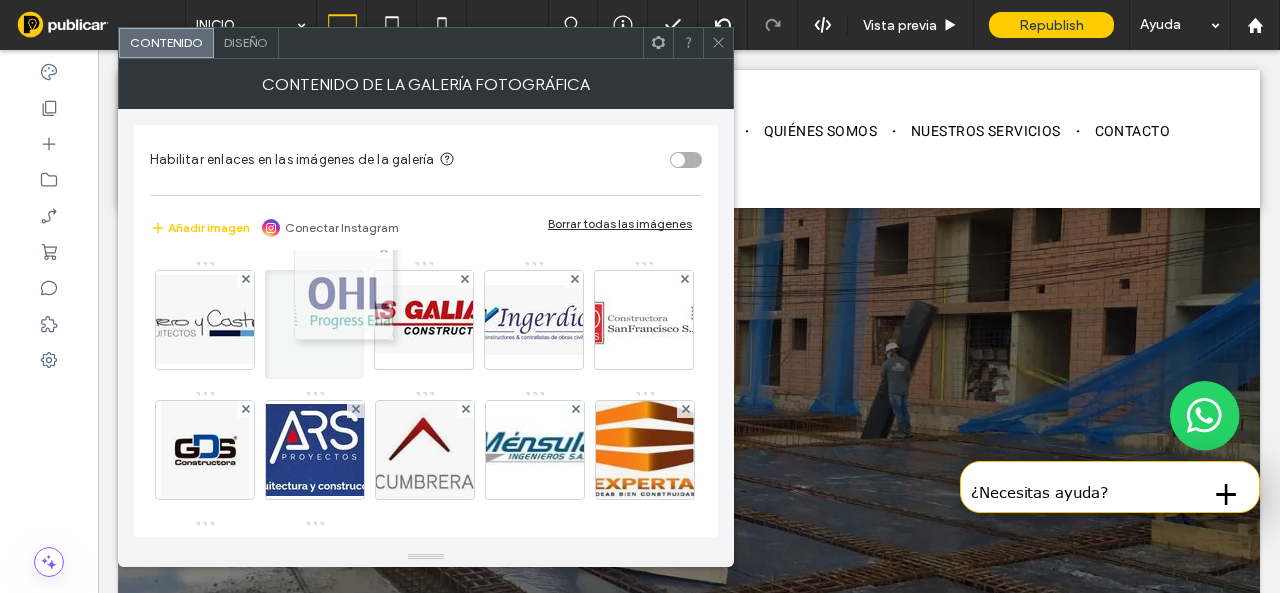 drag, startPoint x: 216, startPoint y: 473, endPoint x: 341, endPoint y: 325, distance: 193.72403 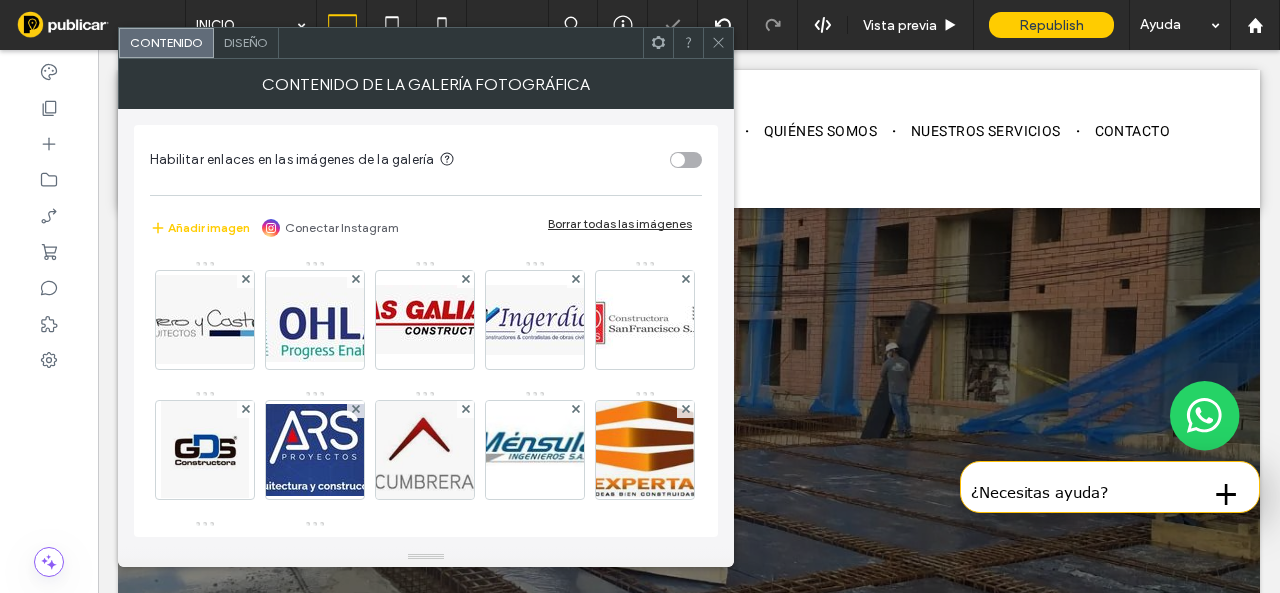 click at bounding box center [718, 43] 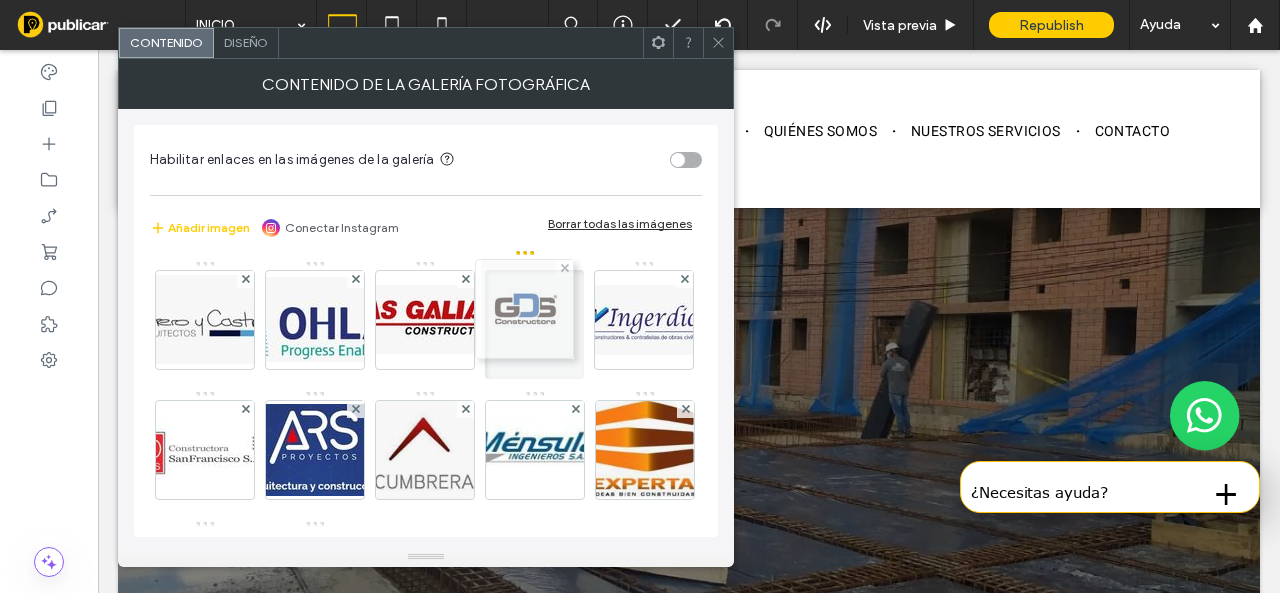 drag, startPoint x: 342, startPoint y: 463, endPoint x: 548, endPoint y: 323, distance: 249.07027 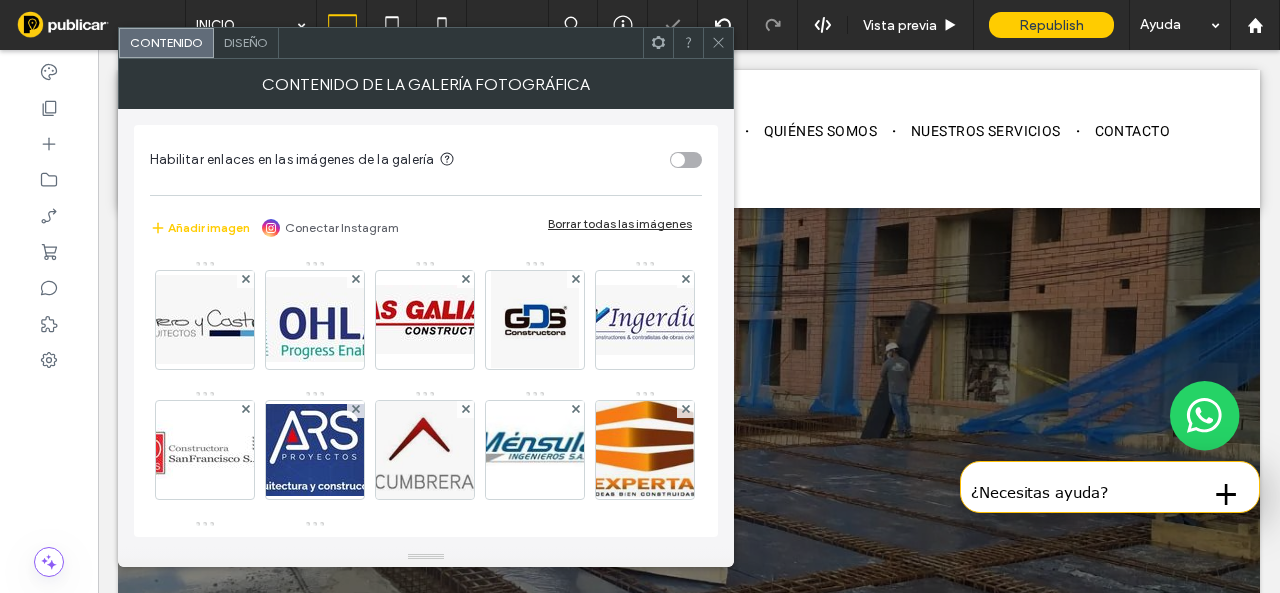 click at bounding box center (718, 43) 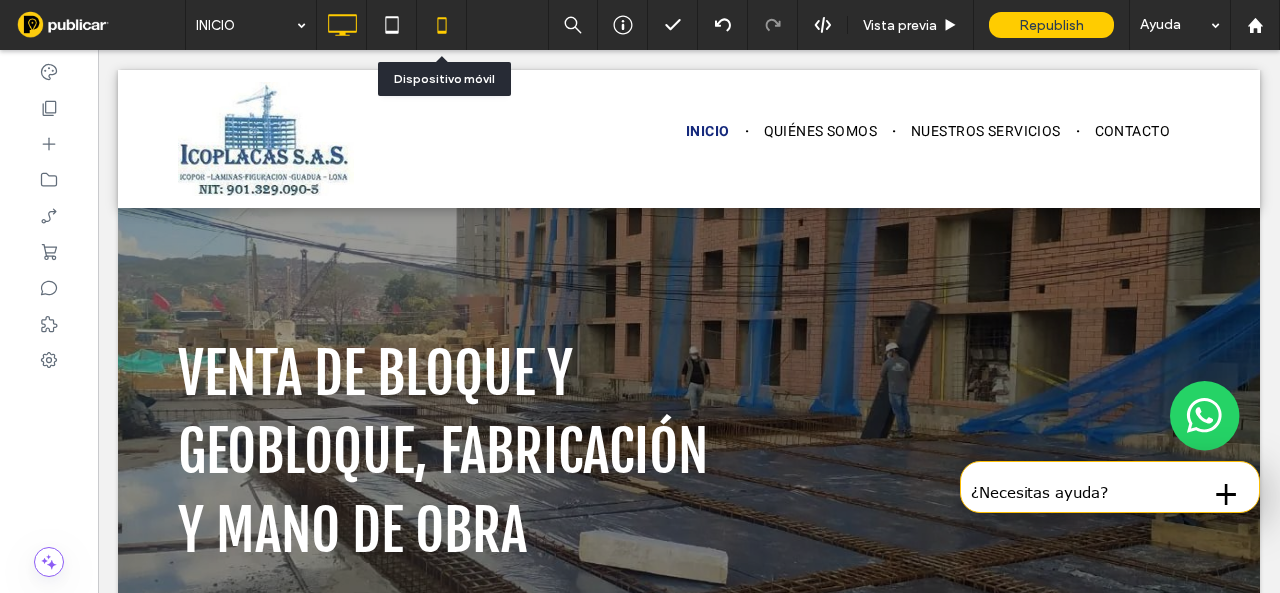 click 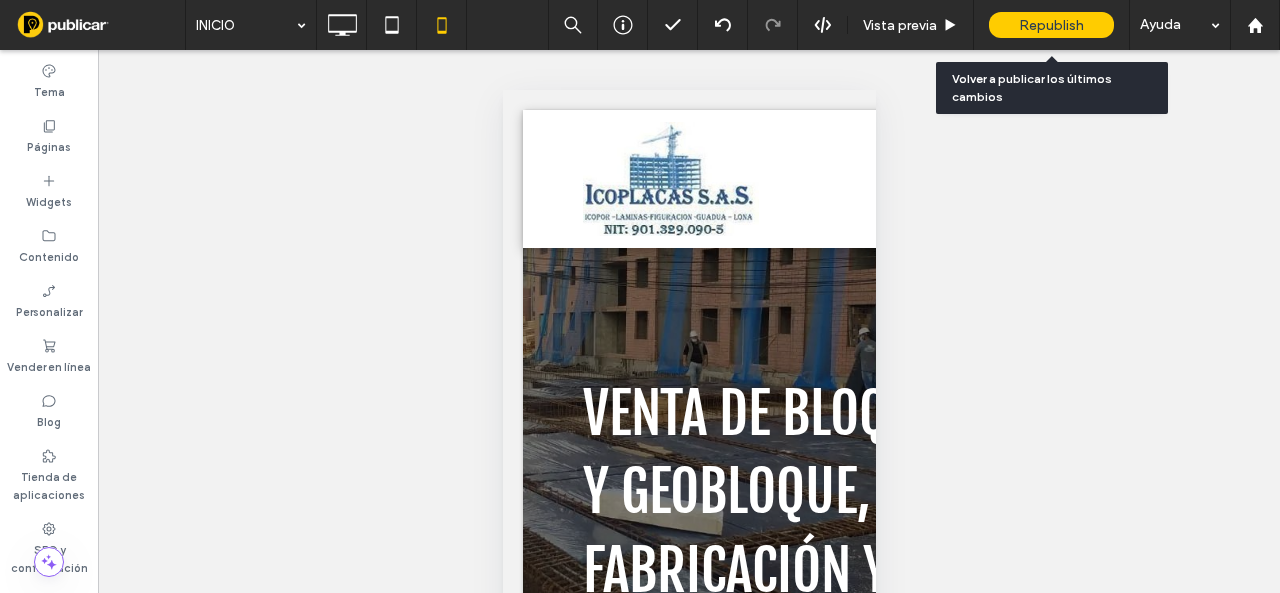 click on "Republish" at bounding box center (1051, 25) 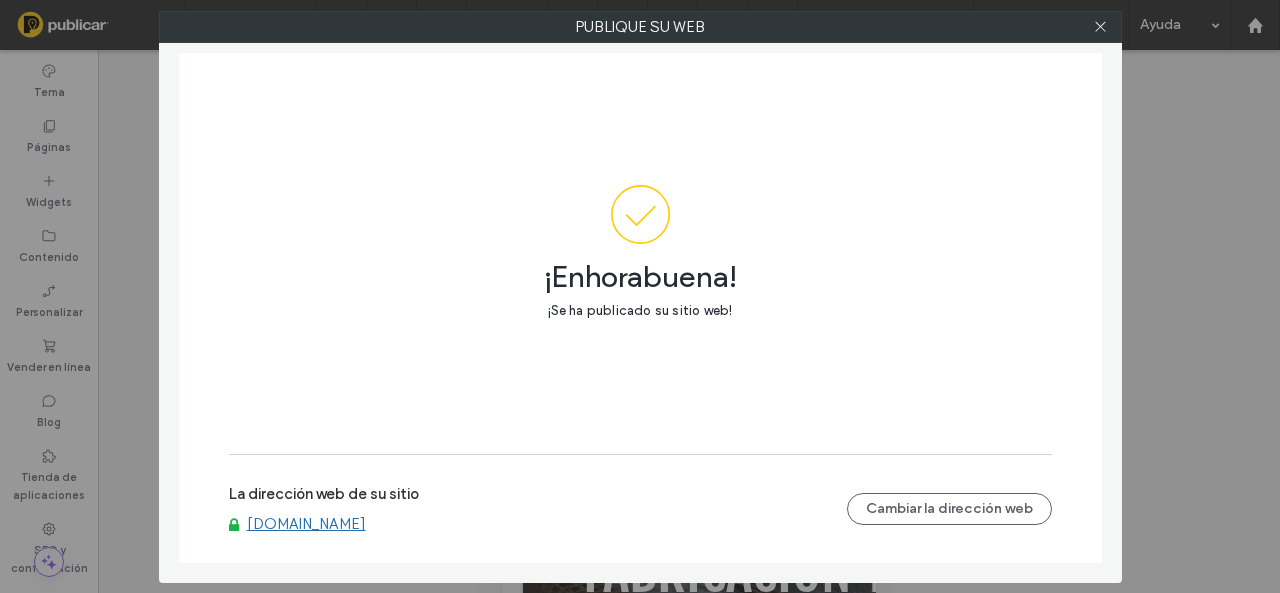 click on "[DOMAIN_NAME]" at bounding box center [306, 524] 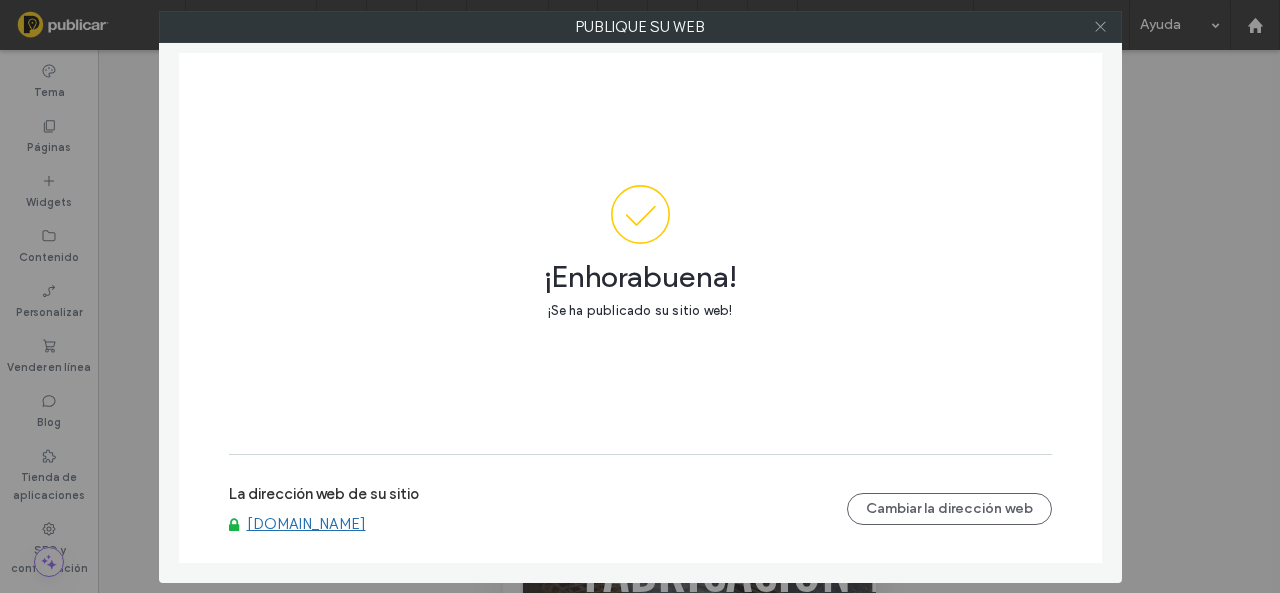 click 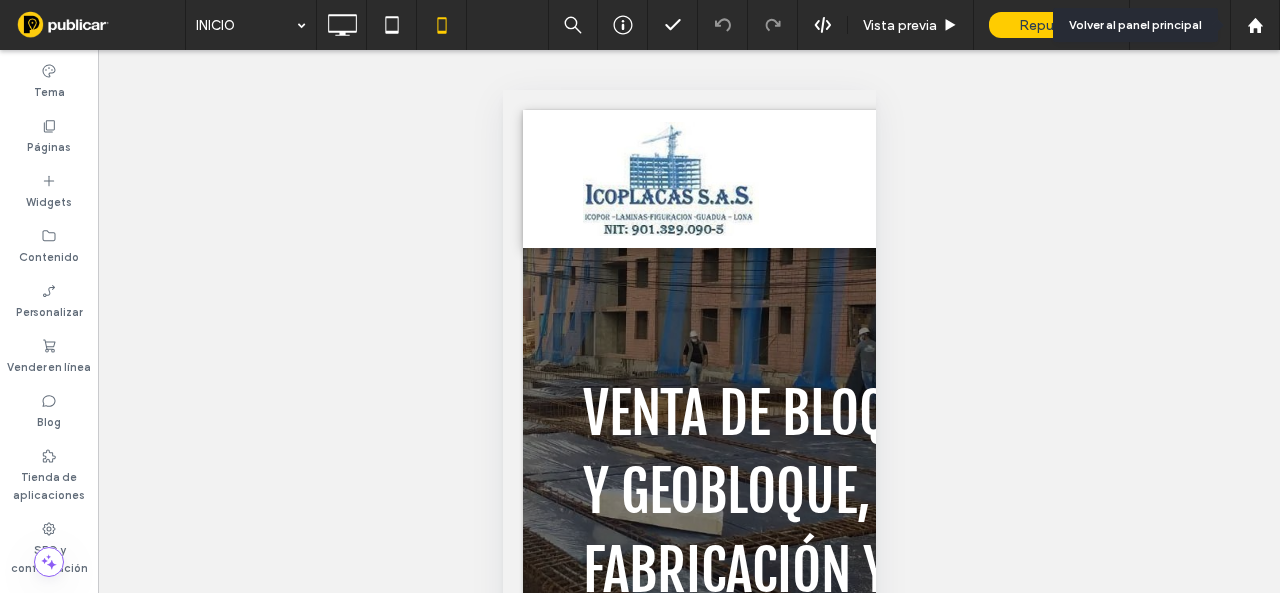 click at bounding box center [1255, 25] 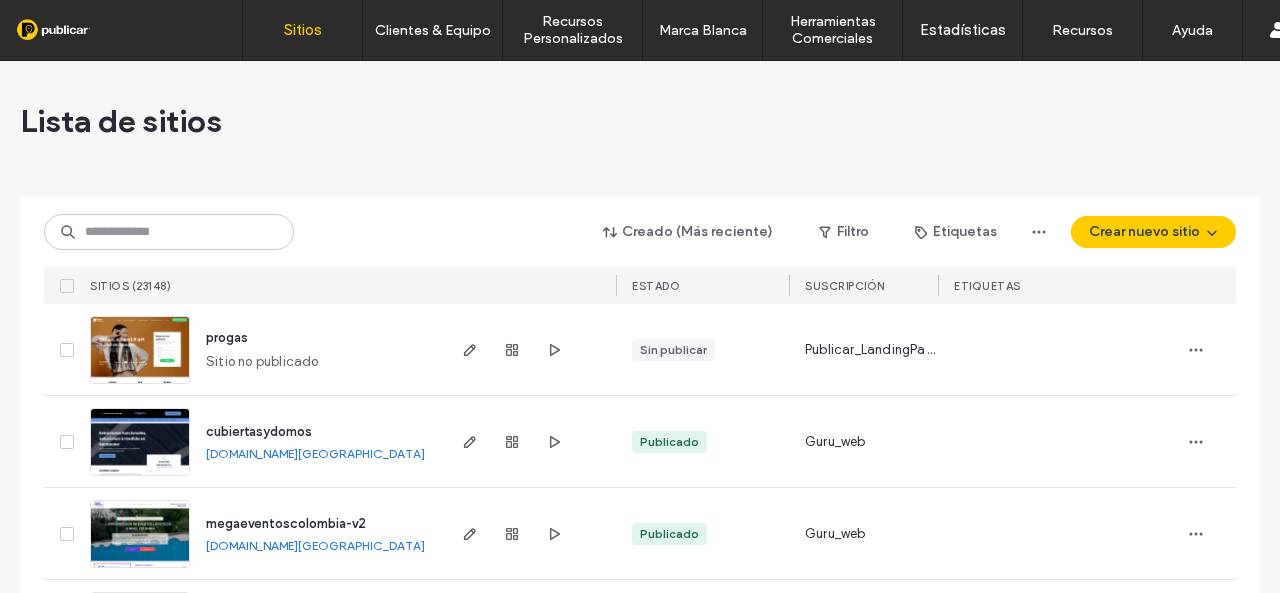 scroll, scrollTop: 0, scrollLeft: 0, axis: both 